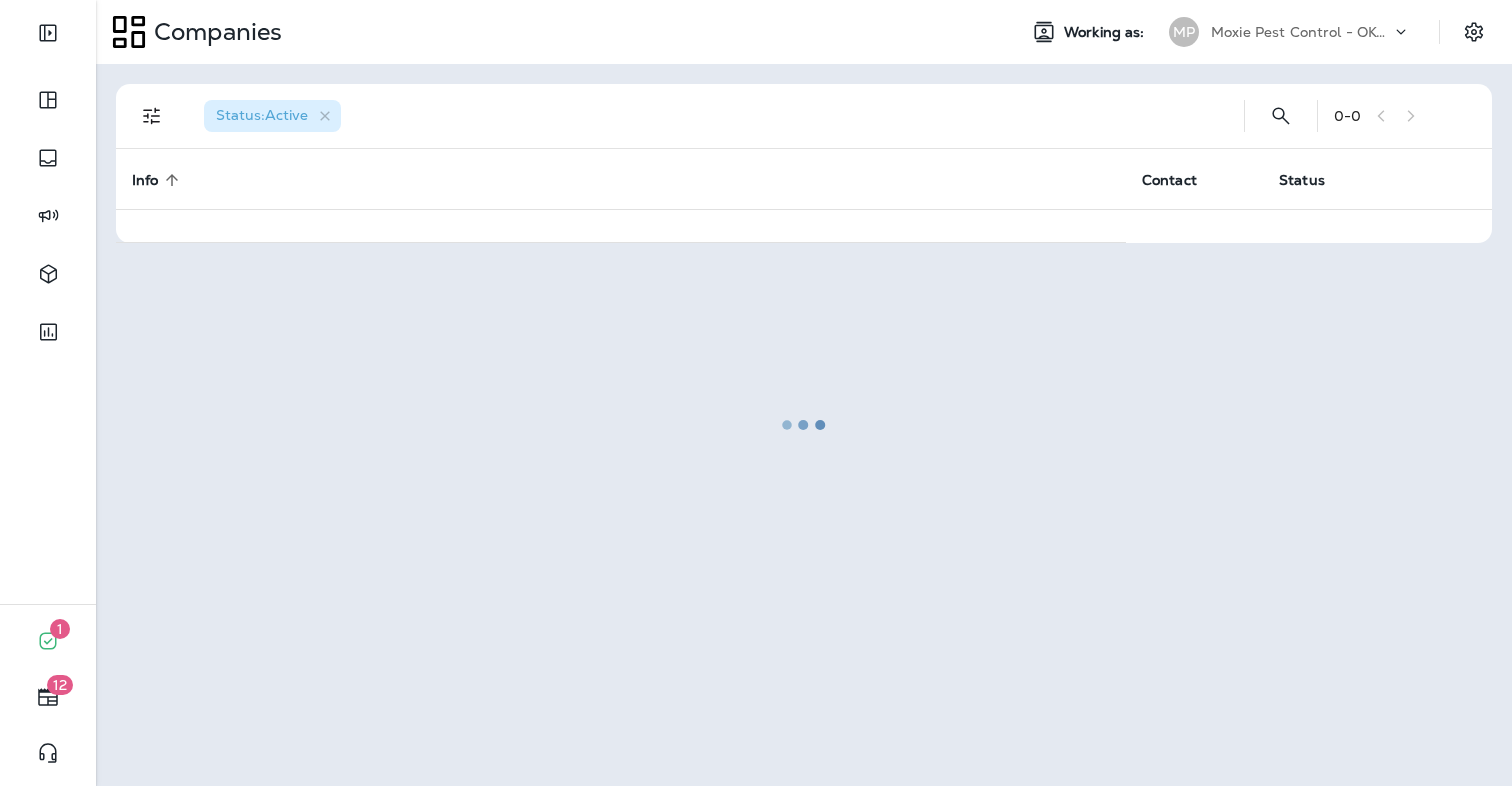scroll, scrollTop: 0, scrollLeft: 0, axis: both 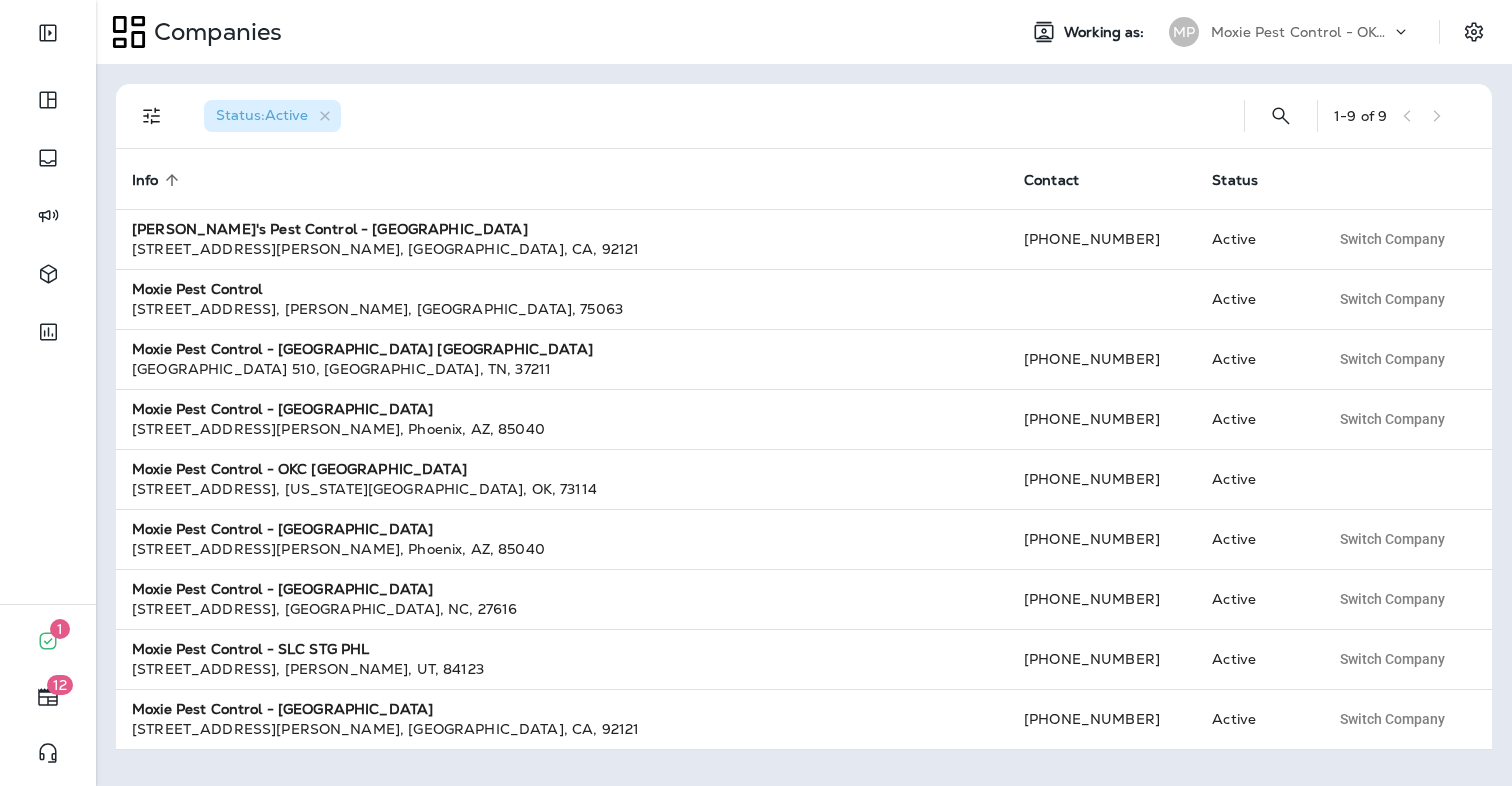 click on "Moxie Pest Control - OKC [GEOGRAPHIC_DATA]" at bounding box center [1301, 32] 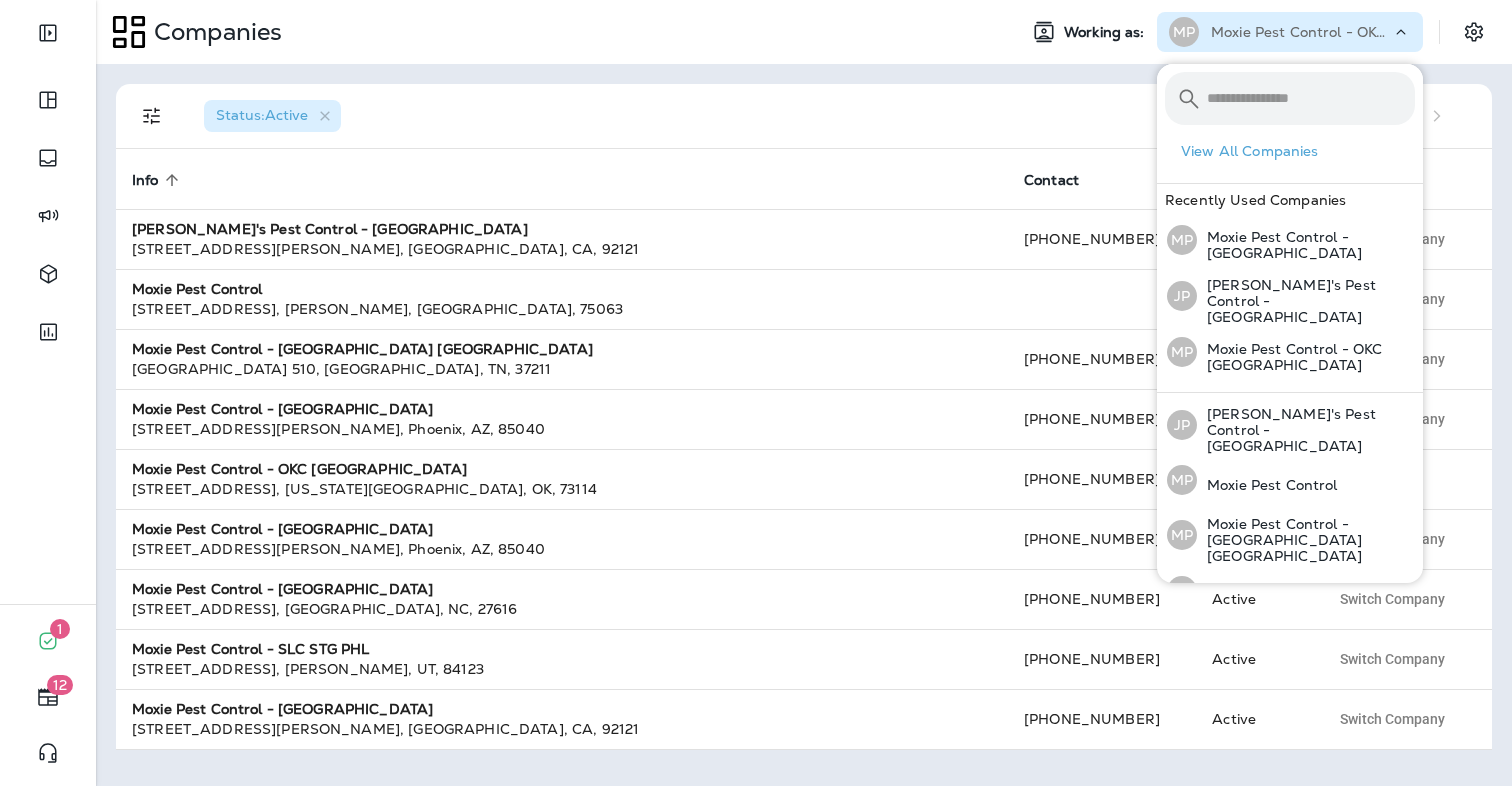 click on "Companies" at bounding box center (548, 32) 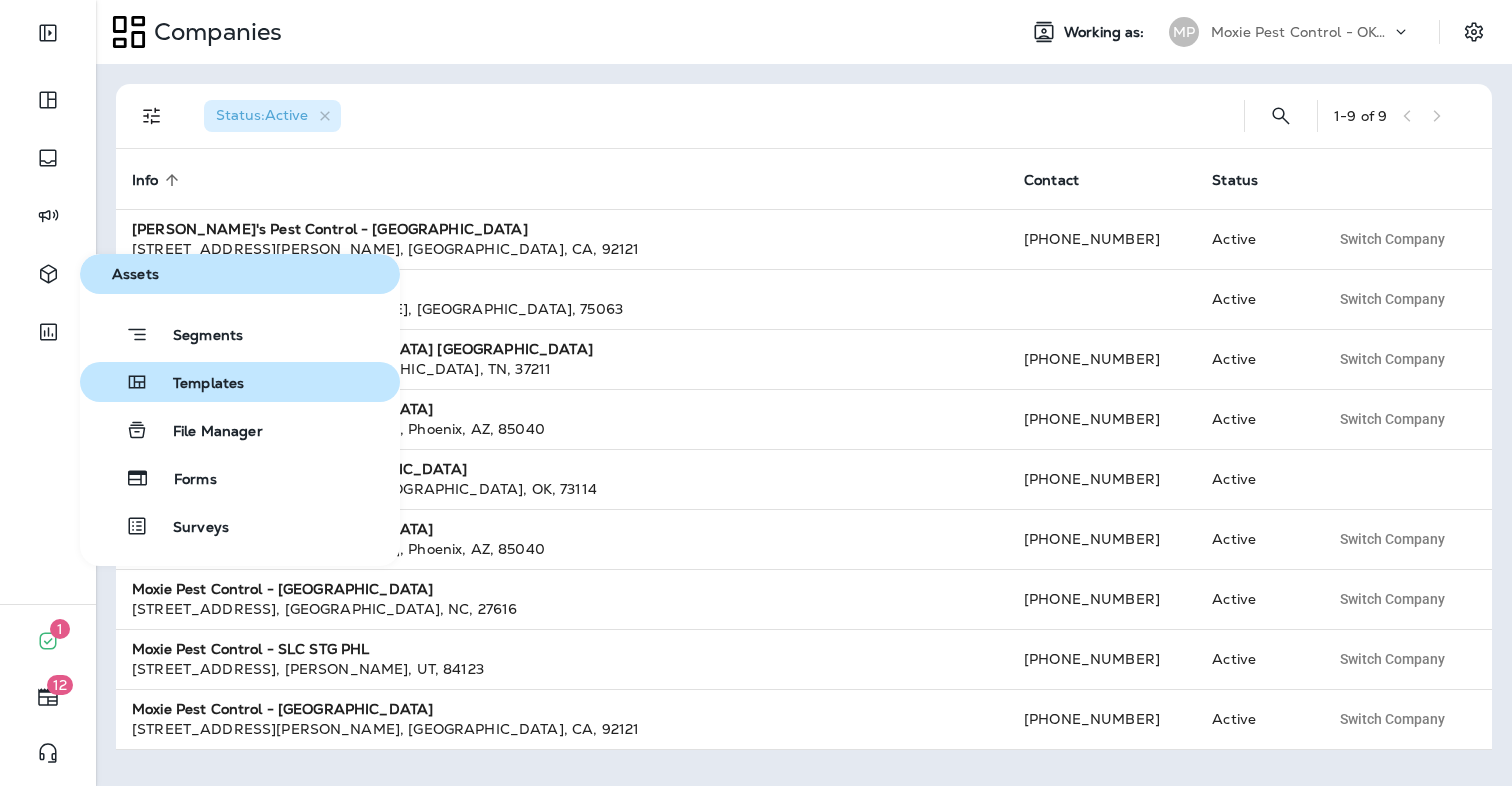 click on "Templates" at bounding box center [196, 384] 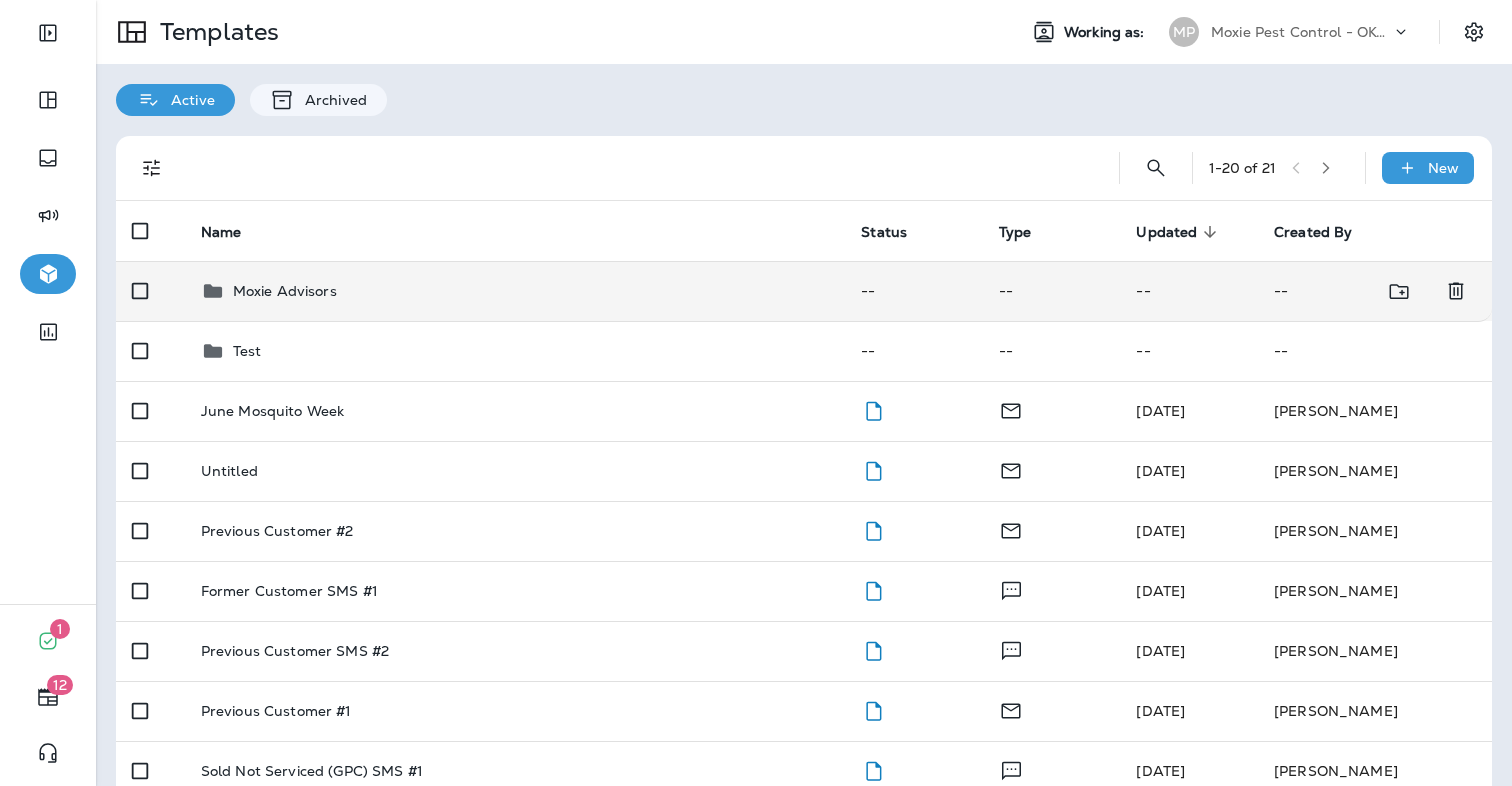 click on "Moxie Advisors" at bounding box center (285, 291) 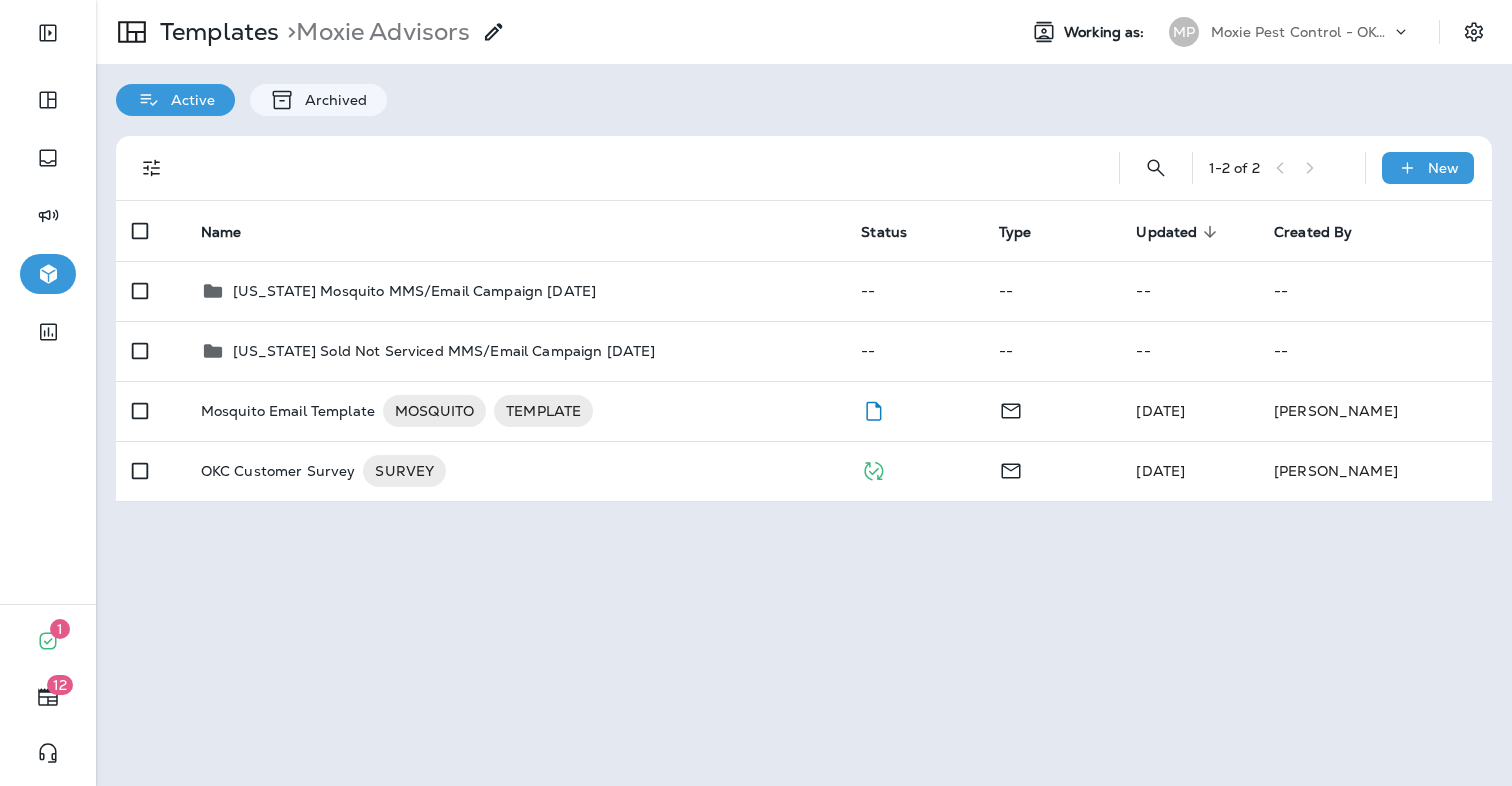 click on "Moxie Pest Control - OKC [GEOGRAPHIC_DATA]" at bounding box center (1301, 32) 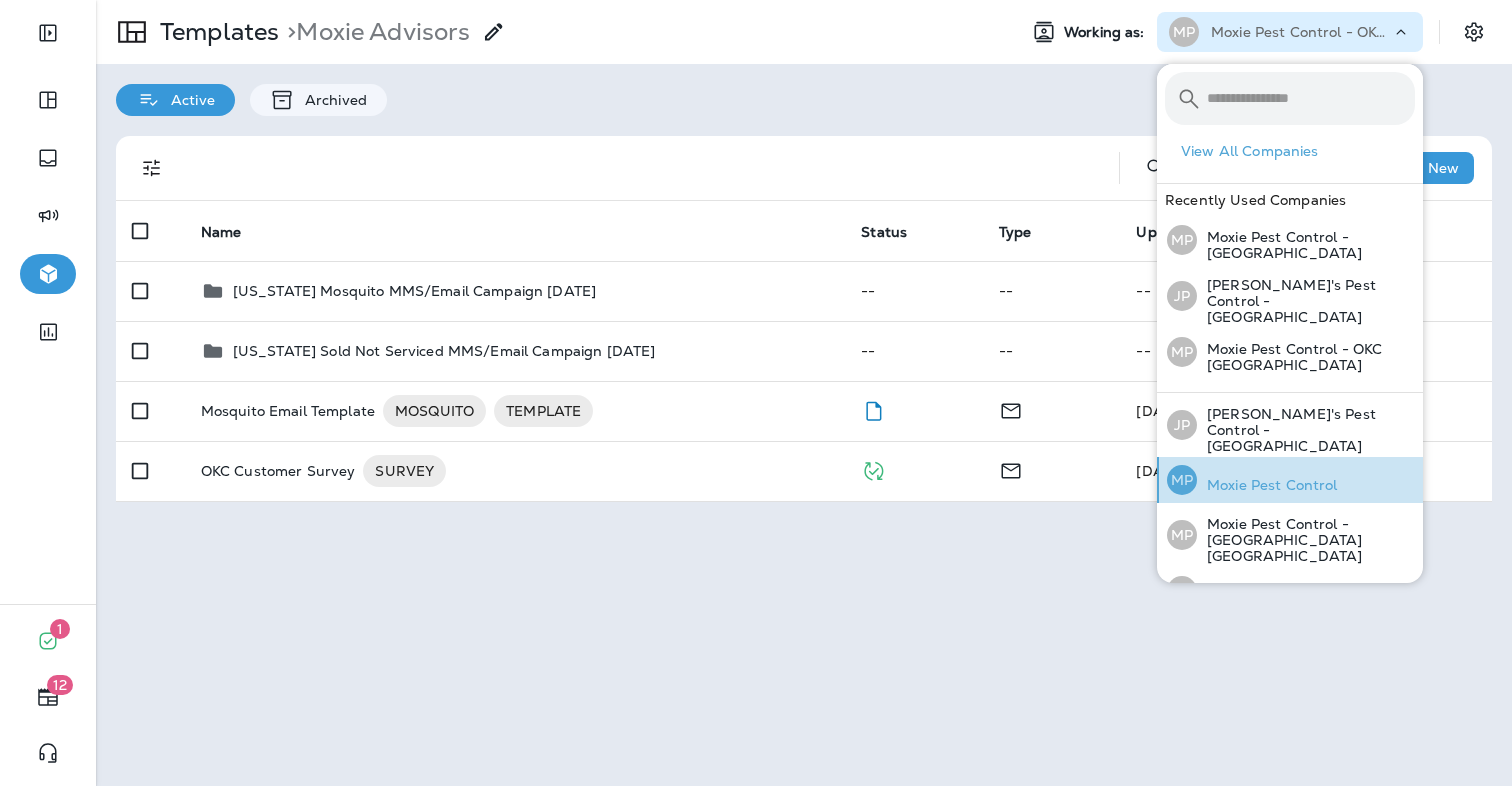 click on "Moxie Pest Control" at bounding box center [1267, 485] 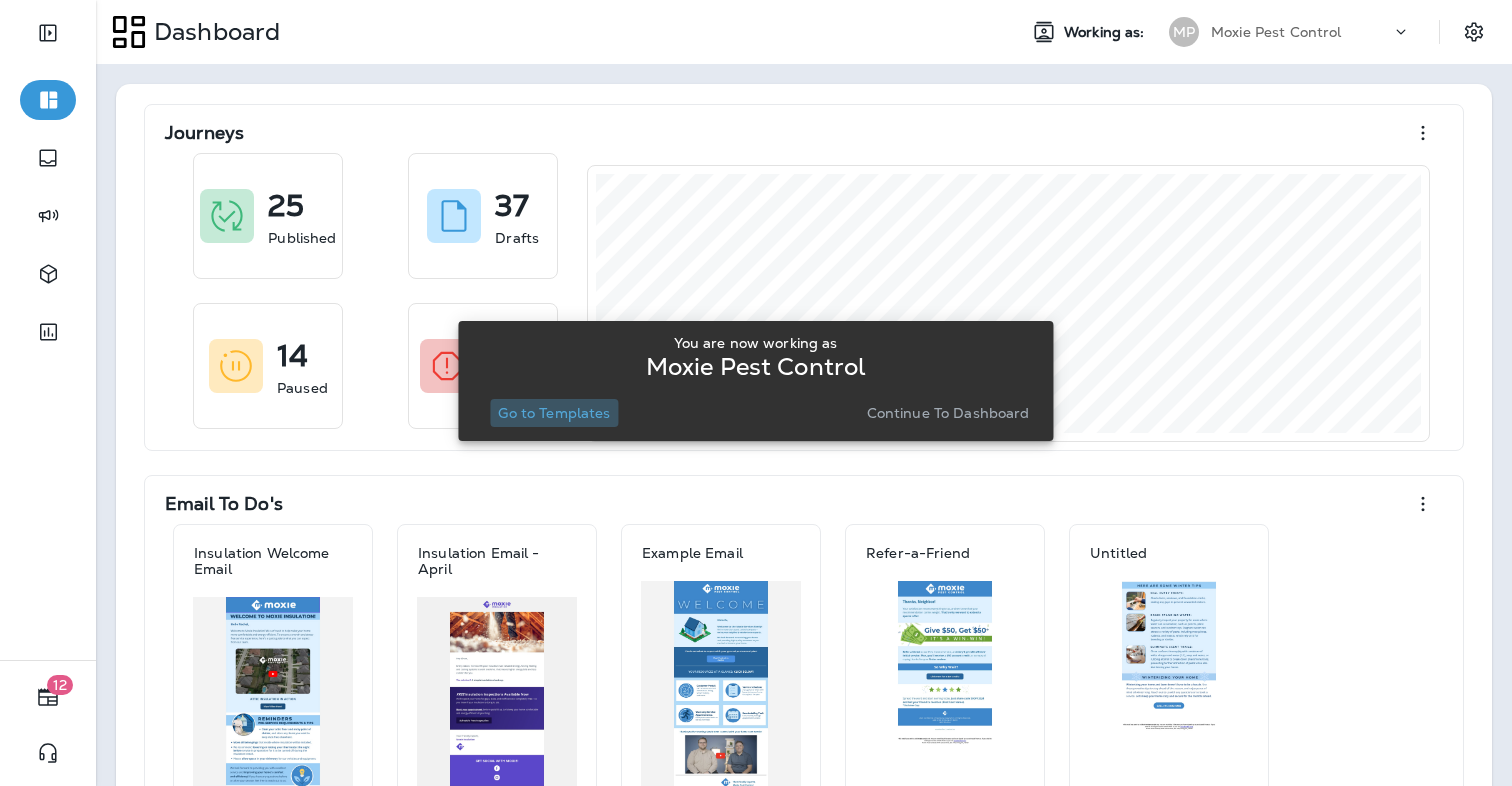 click on "Go to Templates" at bounding box center [554, 413] 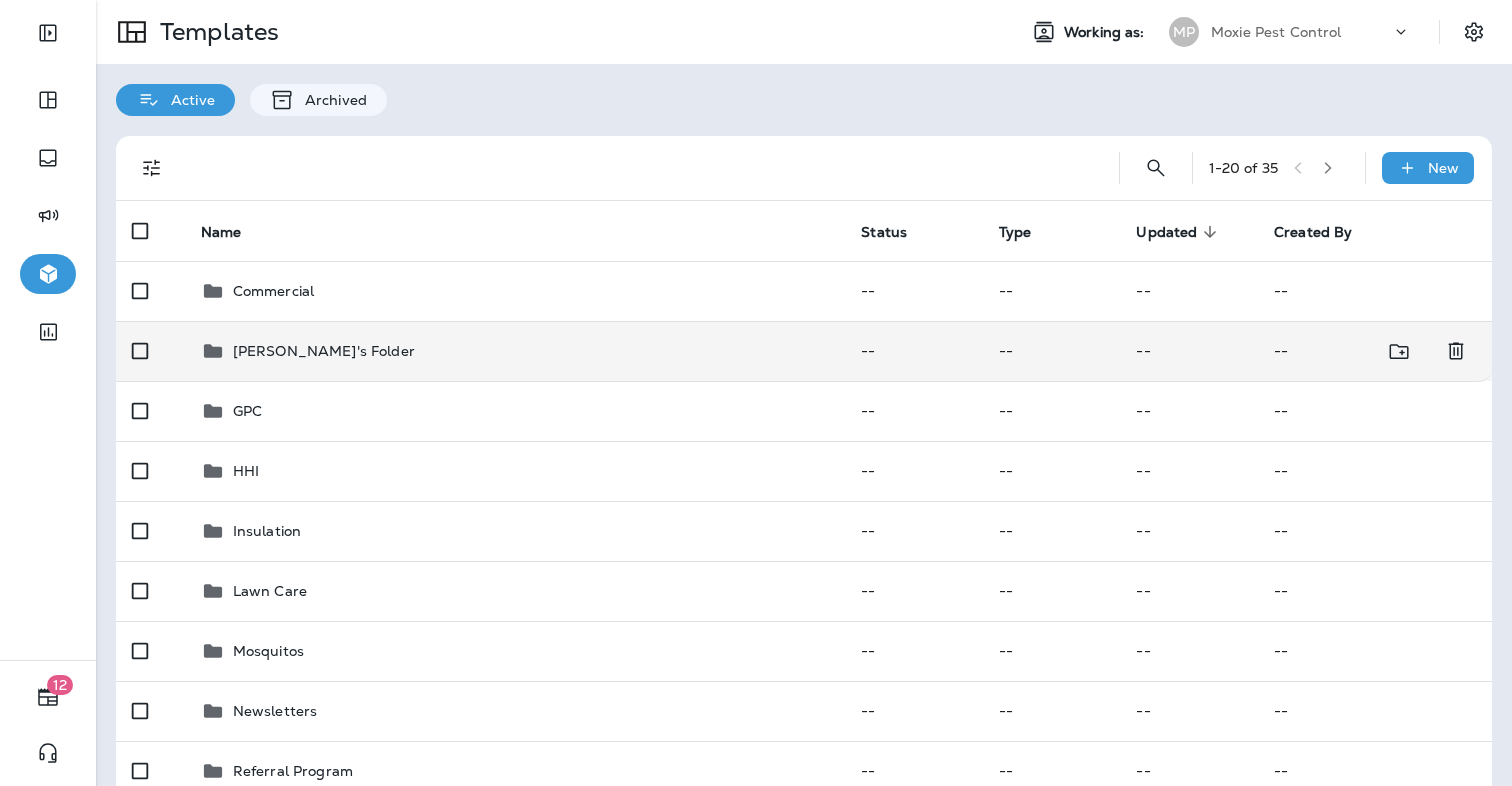 click on "Cydney's Folder" at bounding box center (324, 351) 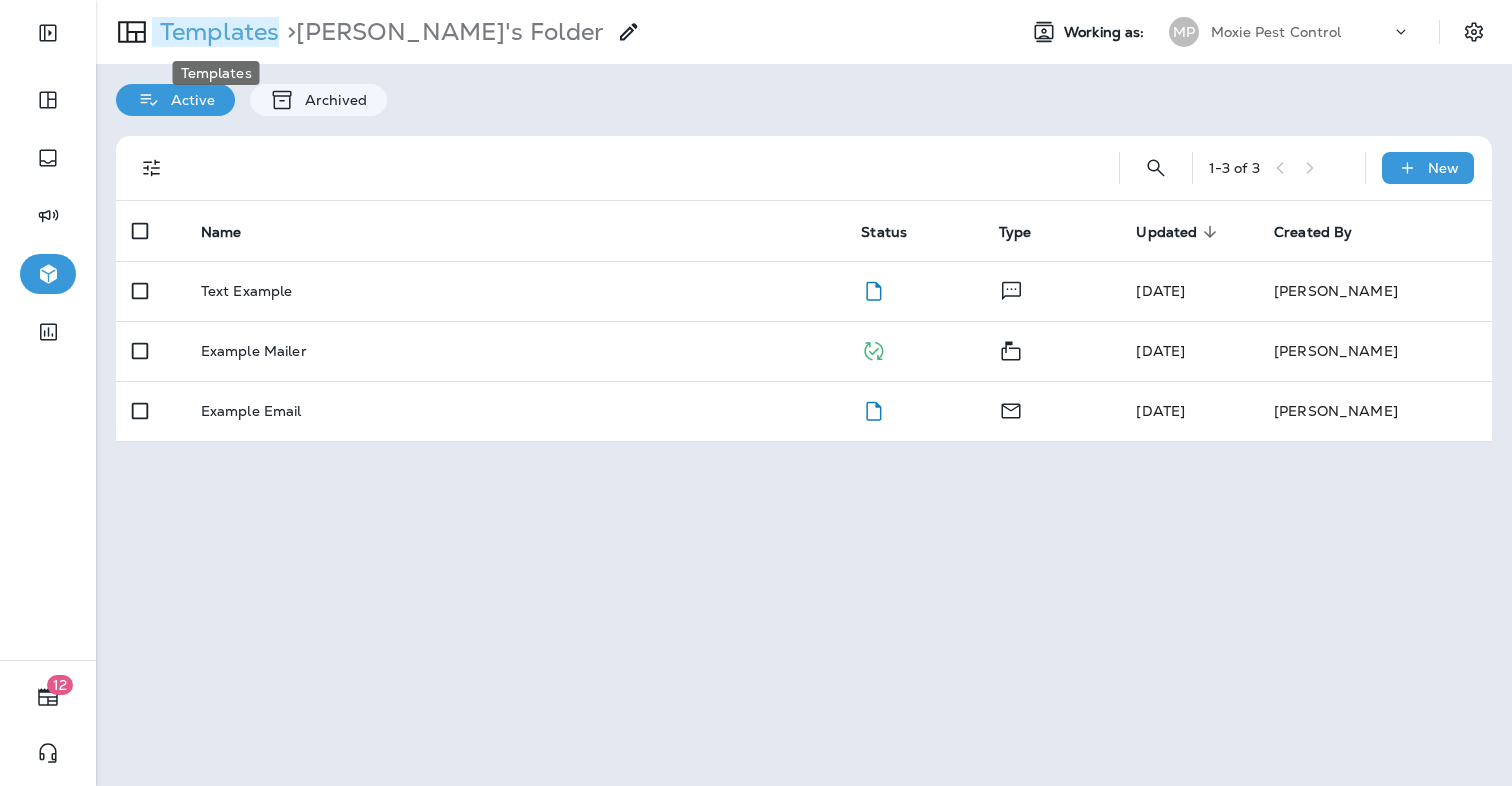 click on "Templates" at bounding box center [215, 32] 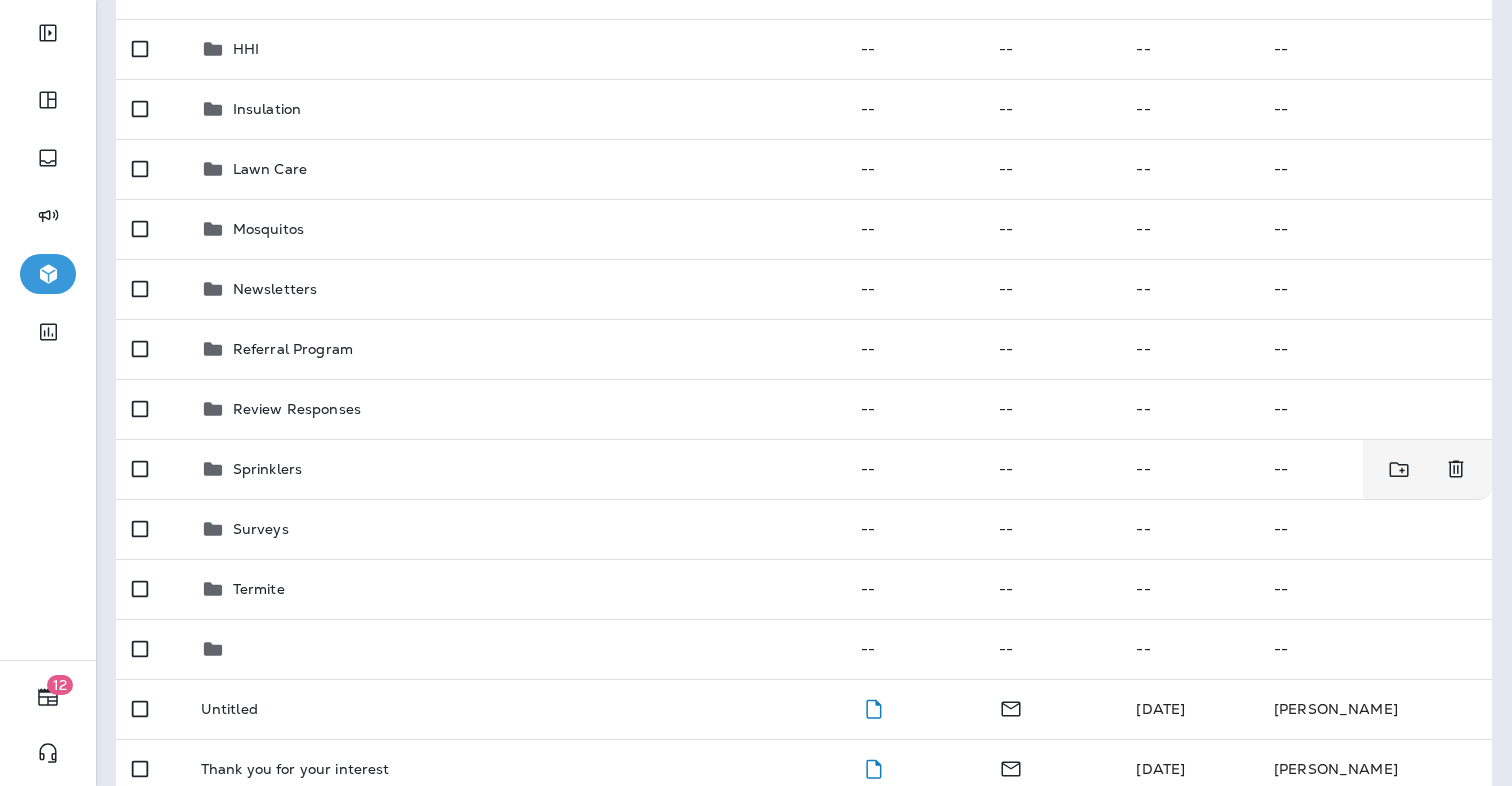 scroll, scrollTop: 426, scrollLeft: 0, axis: vertical 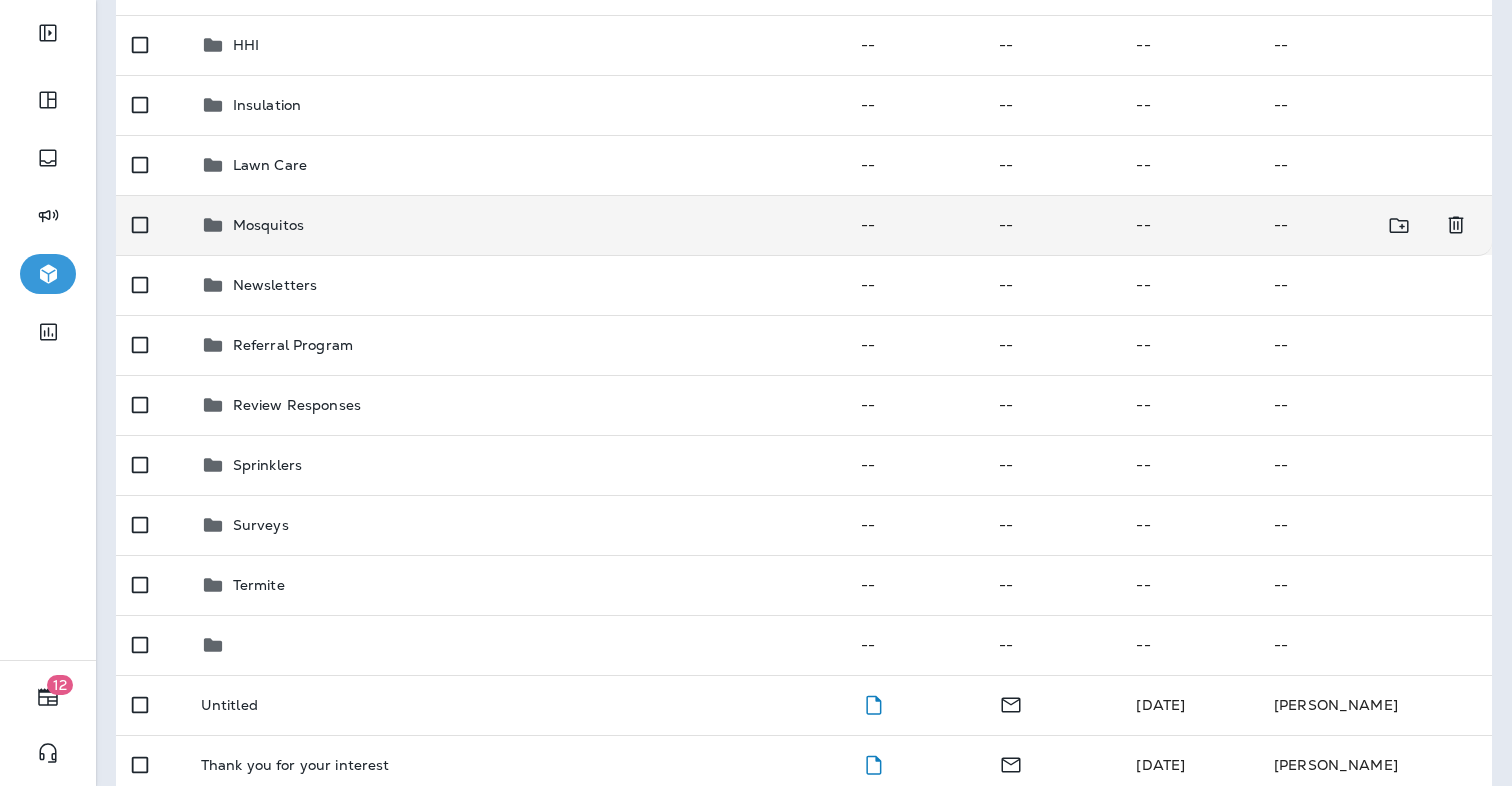 click on "Mosquitos" at bounding box center [268, 225] 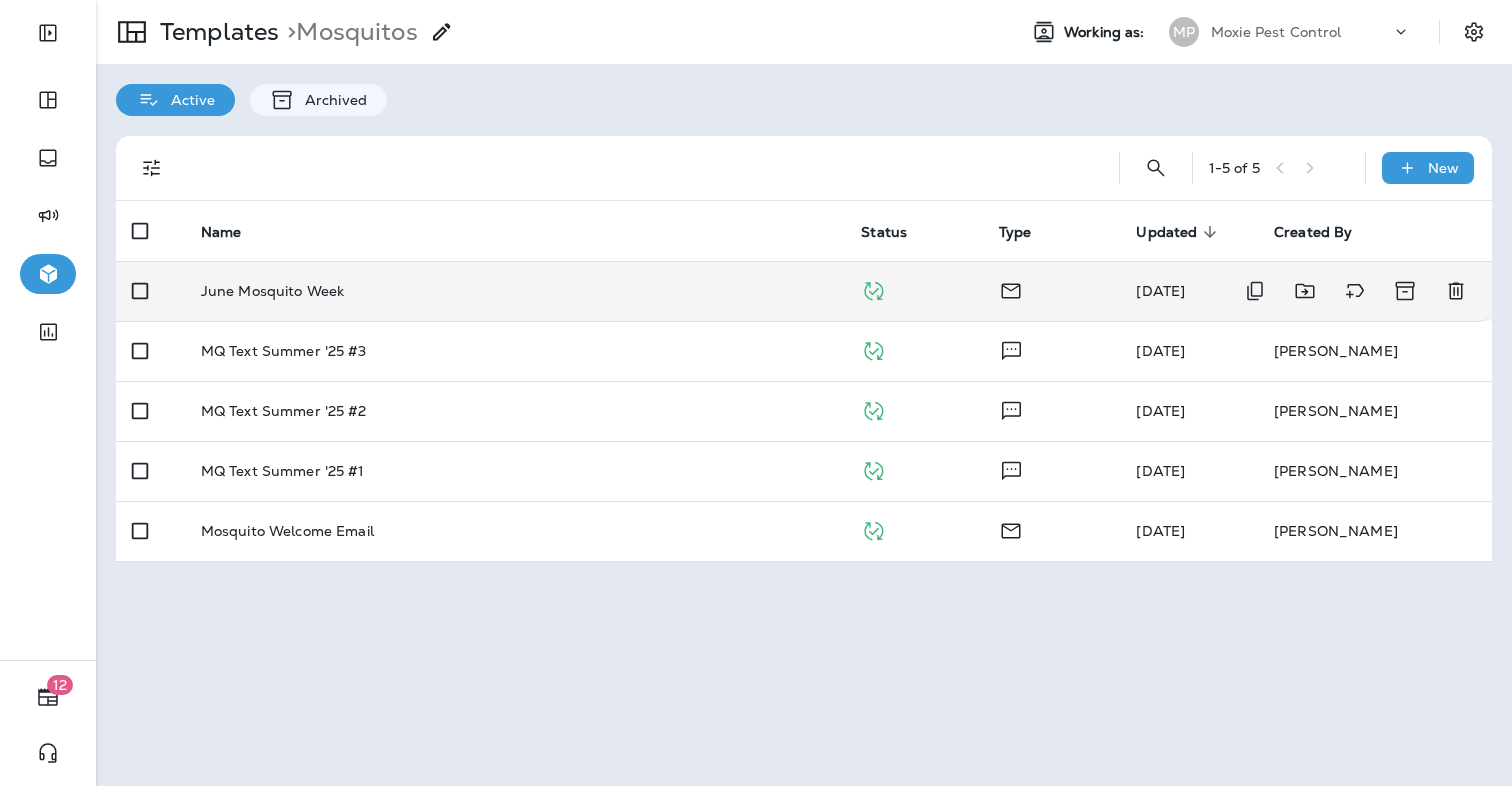 click on "June Mosquito Week" at bounding box center (273, 291) 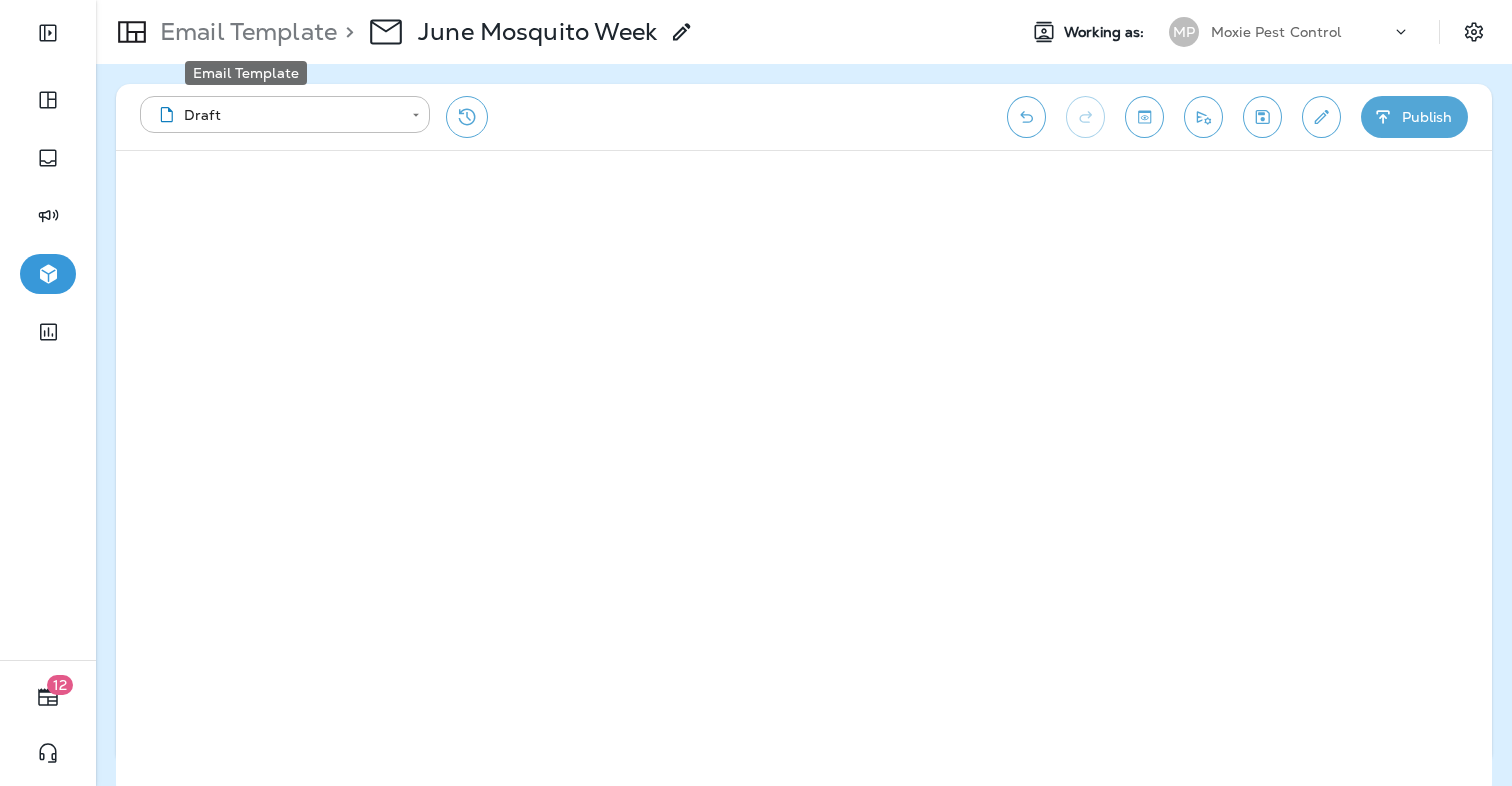 click on "Email Template" at bounding box center (244, 32) 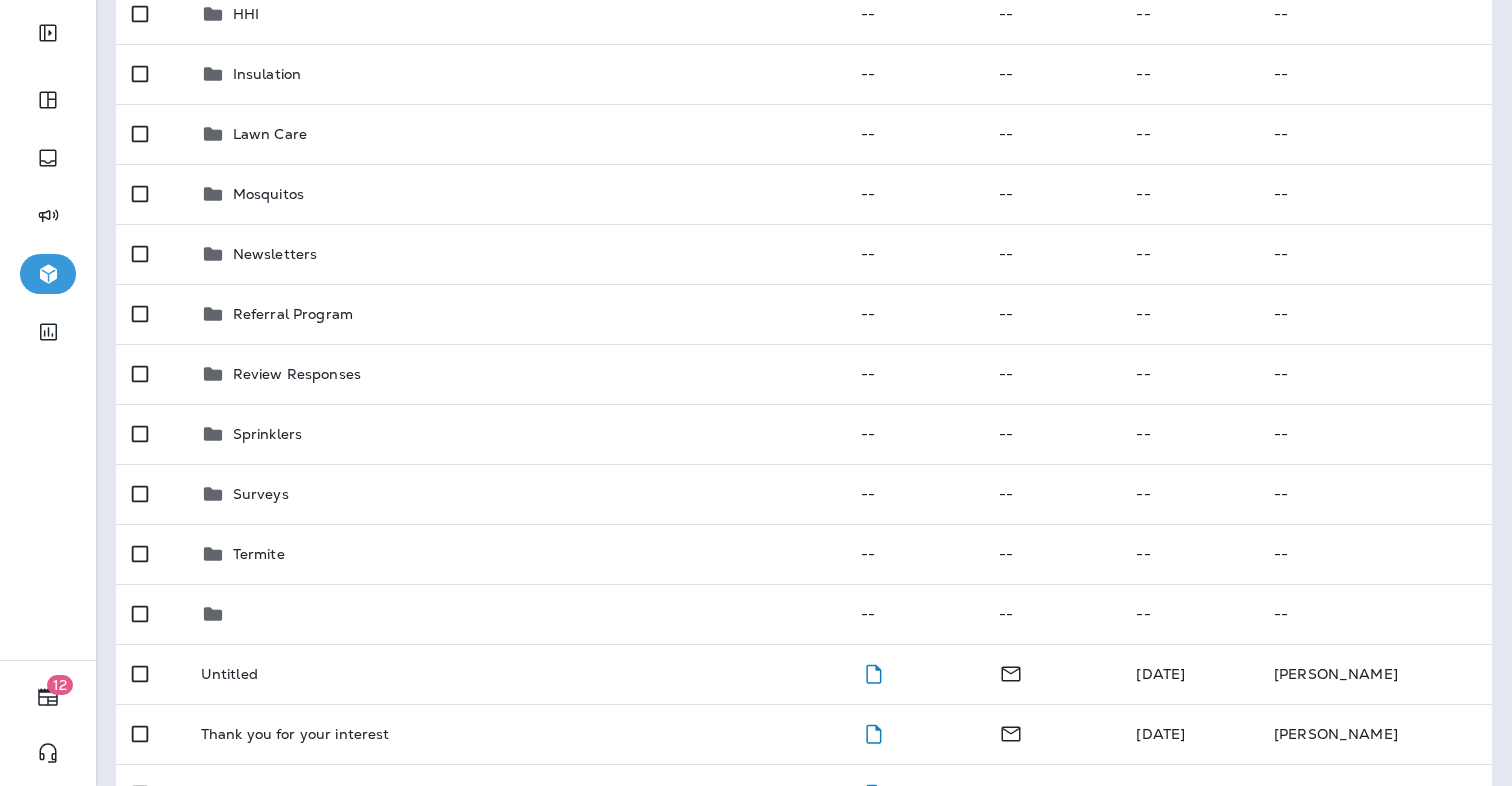 scroll, scrollTop: 621, scrollLeft: 0, axis: vertical 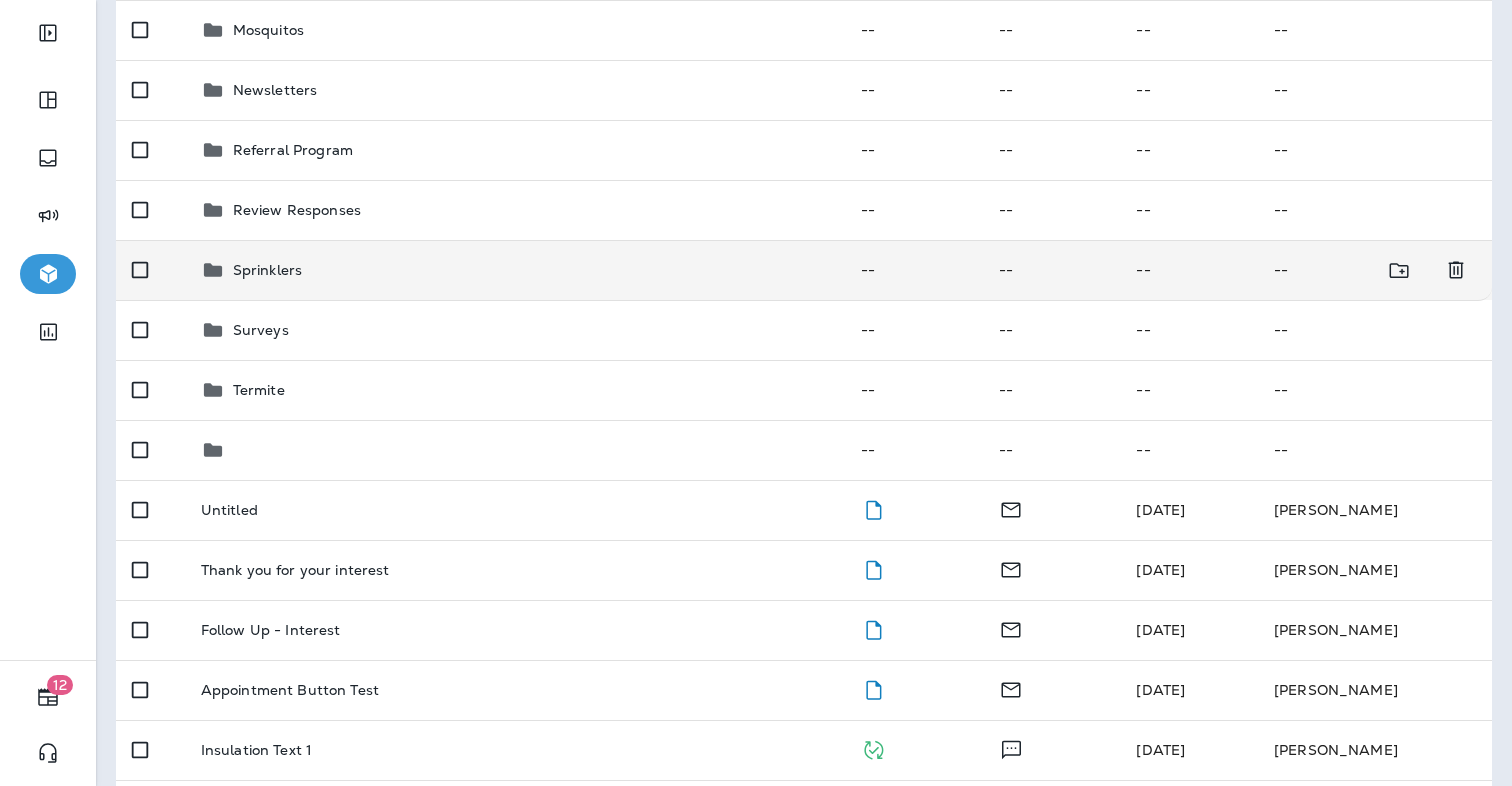 click on "Sprinklers" at bounding box center (267, 270) 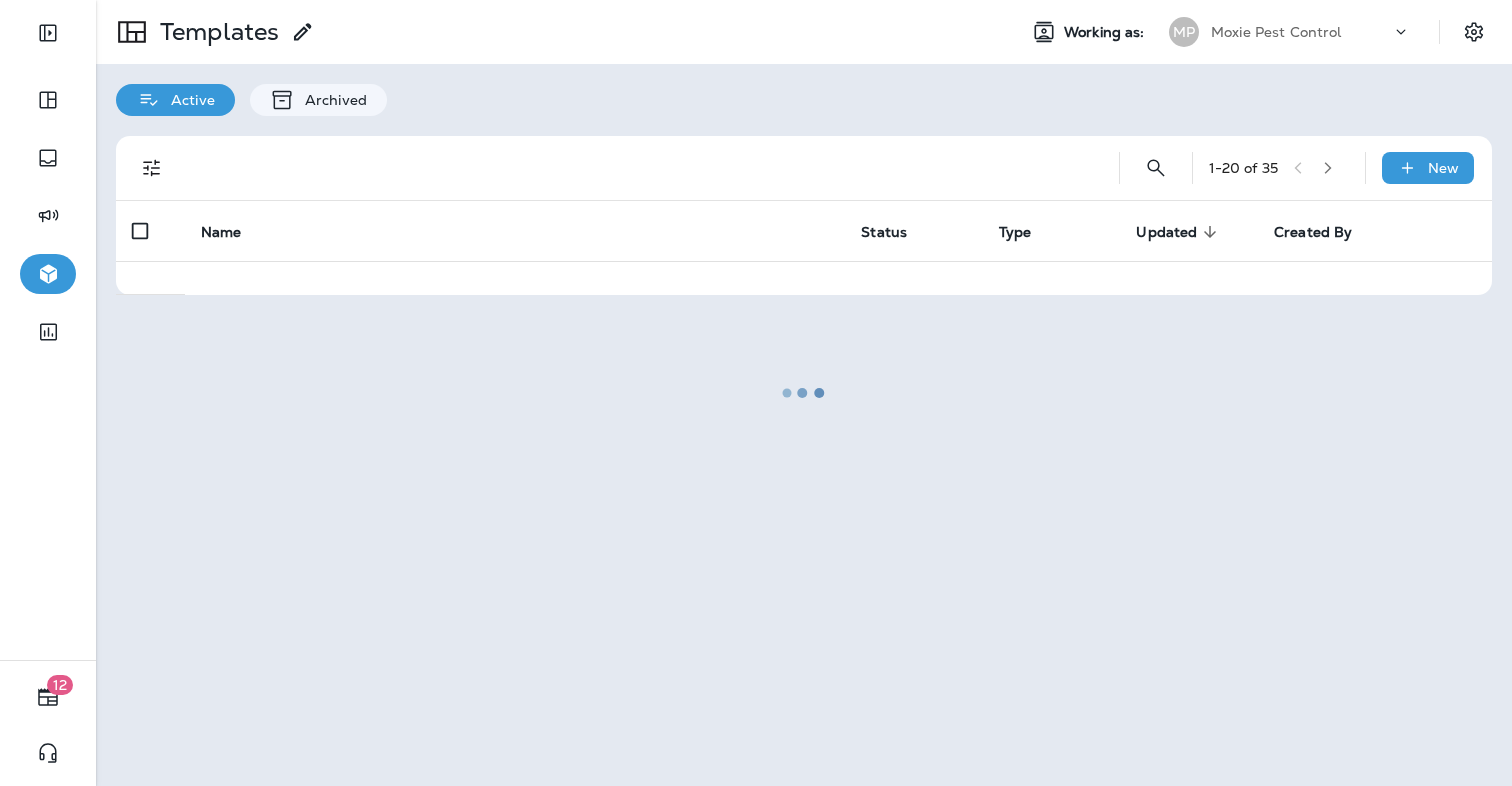 scroll, scrollTop: 0, scrollLeft: 0, axis: both 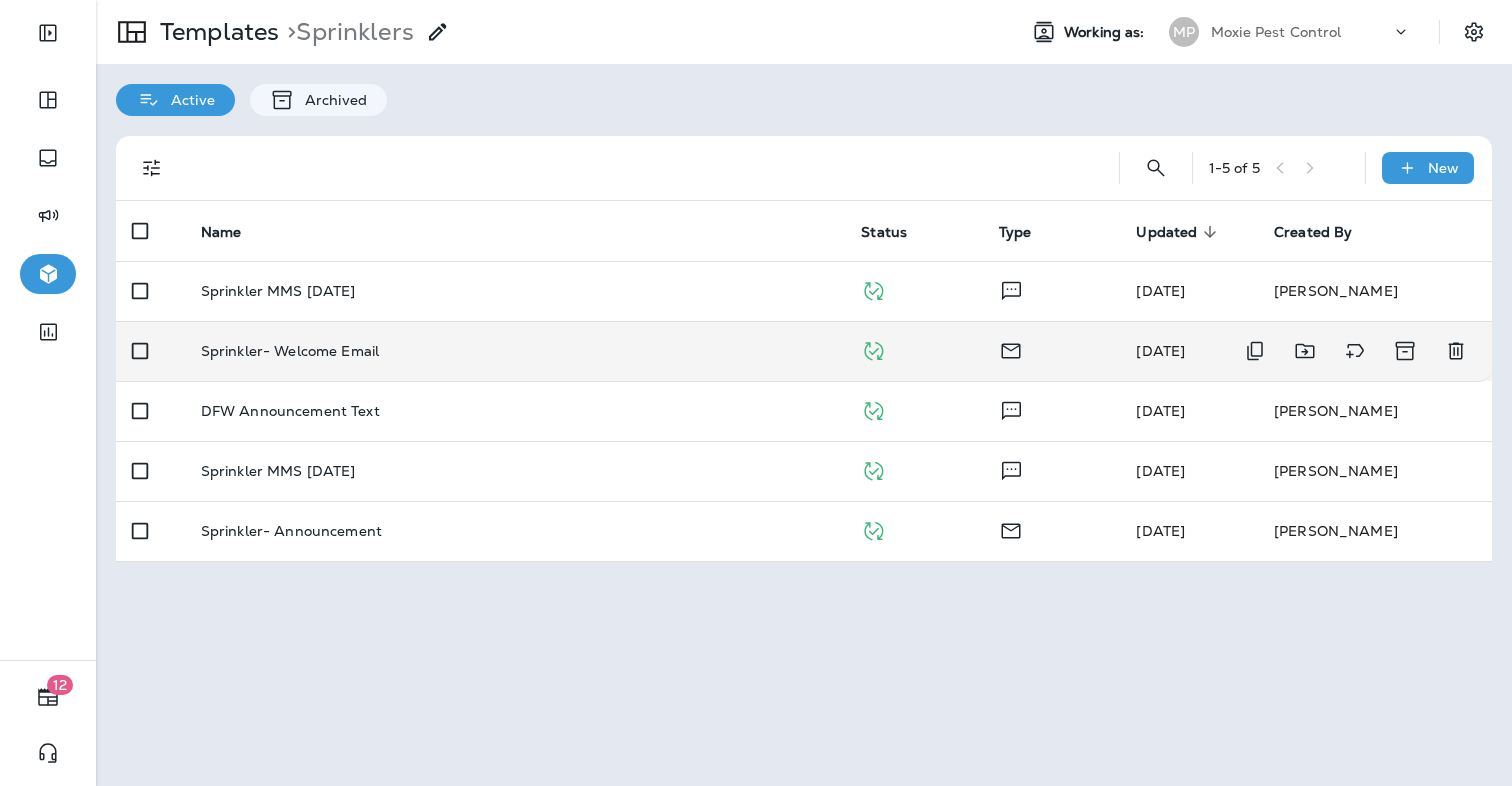 click on "Sprinkler- Welcome Email" at bounding box center (290, 351) 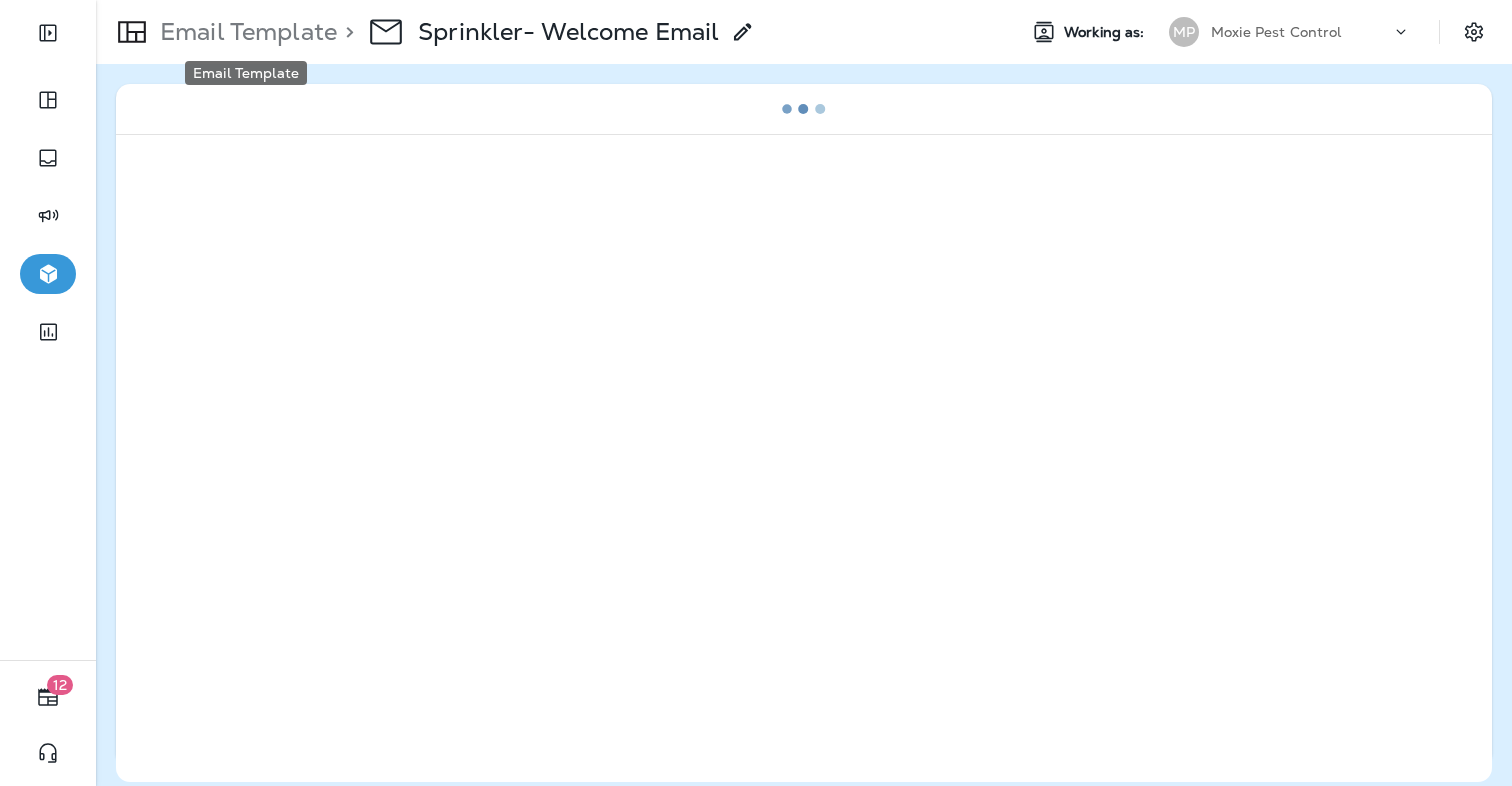 click on "Email Template" at bounding box center (244, 32) 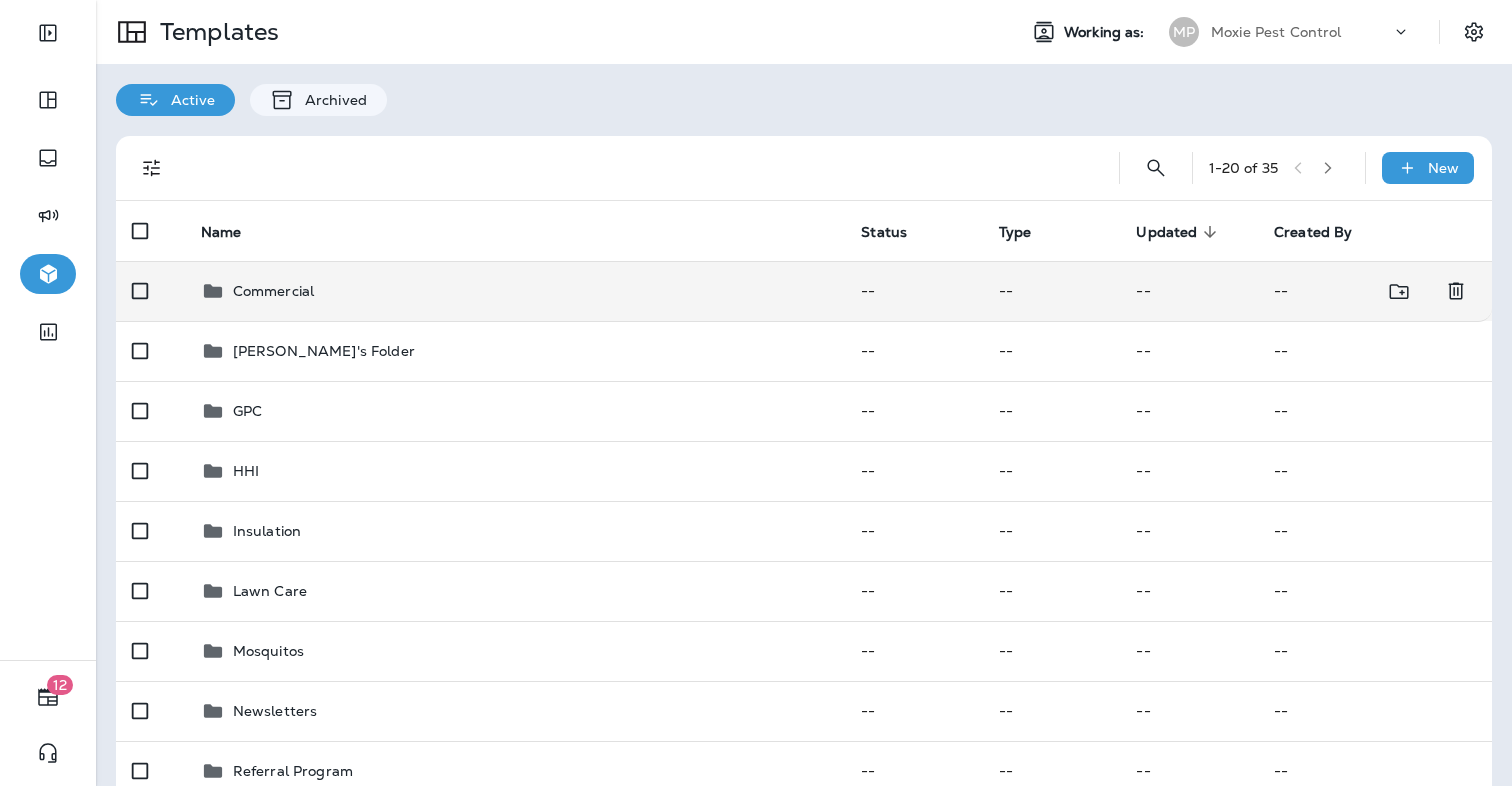 click on "Commercial" at bounding box center (515, 291) 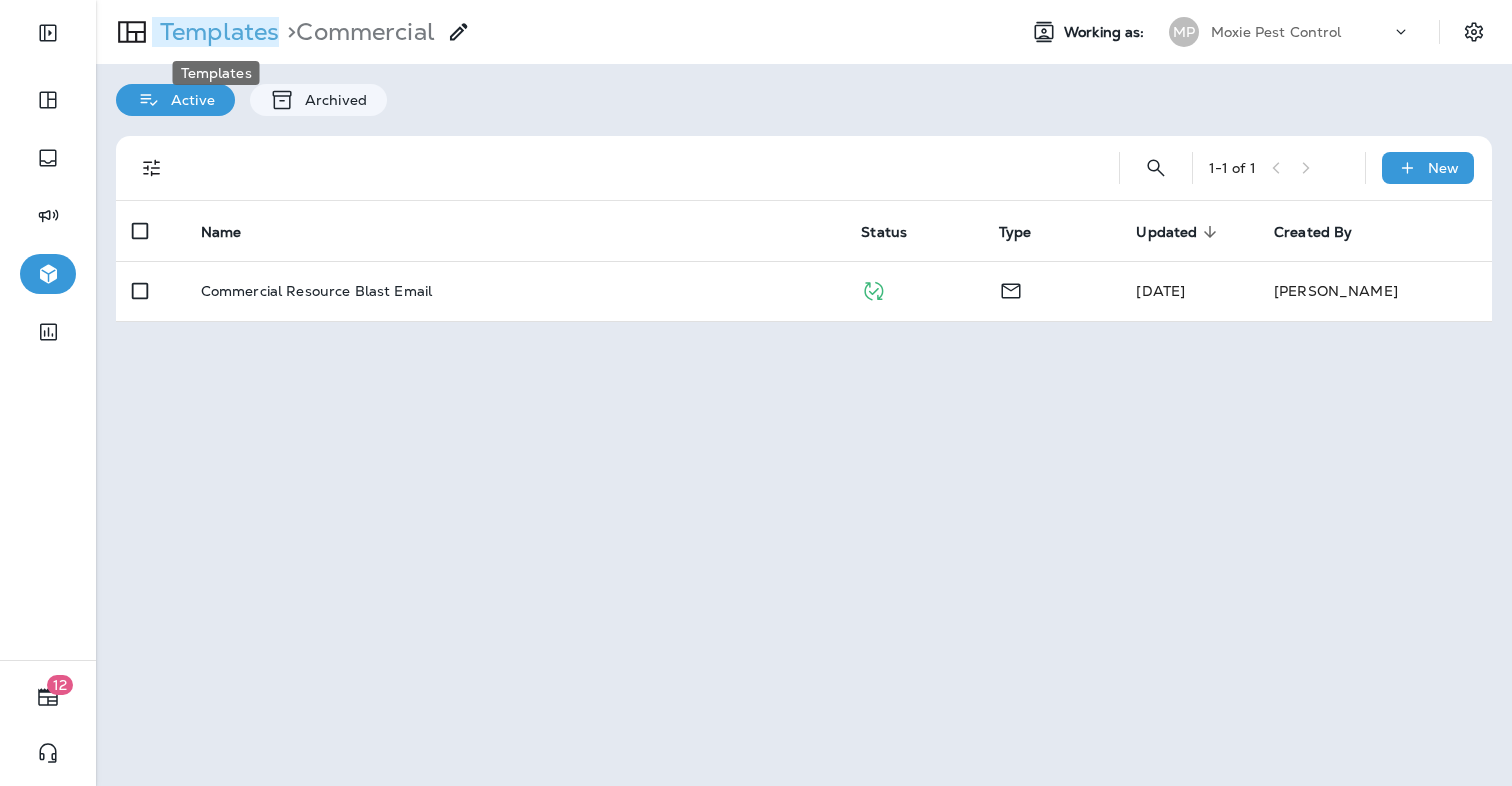 click on "Templates" at bounding box center [215, 32] 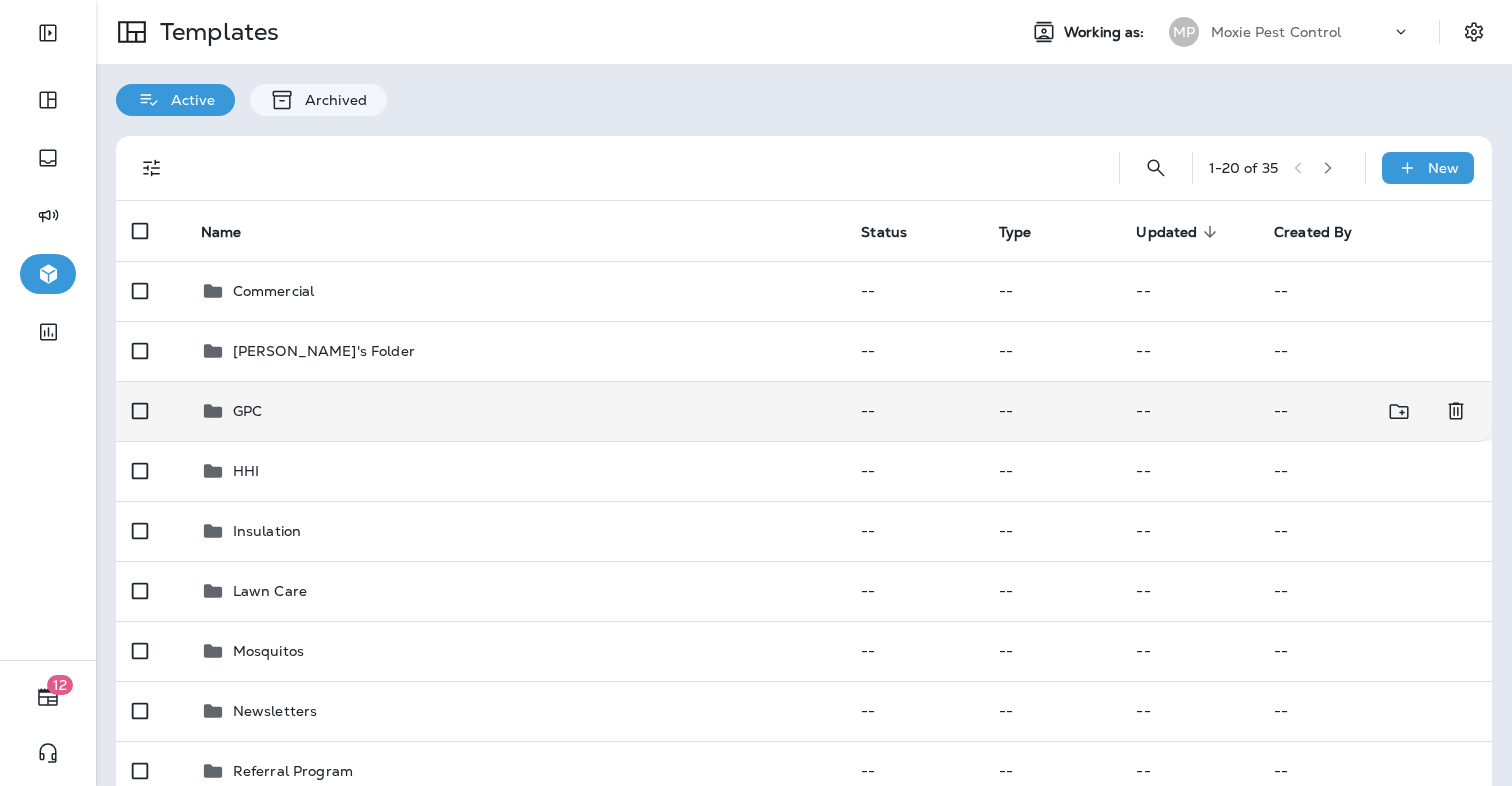 click on "GPC" at bounding box center [247, 411] 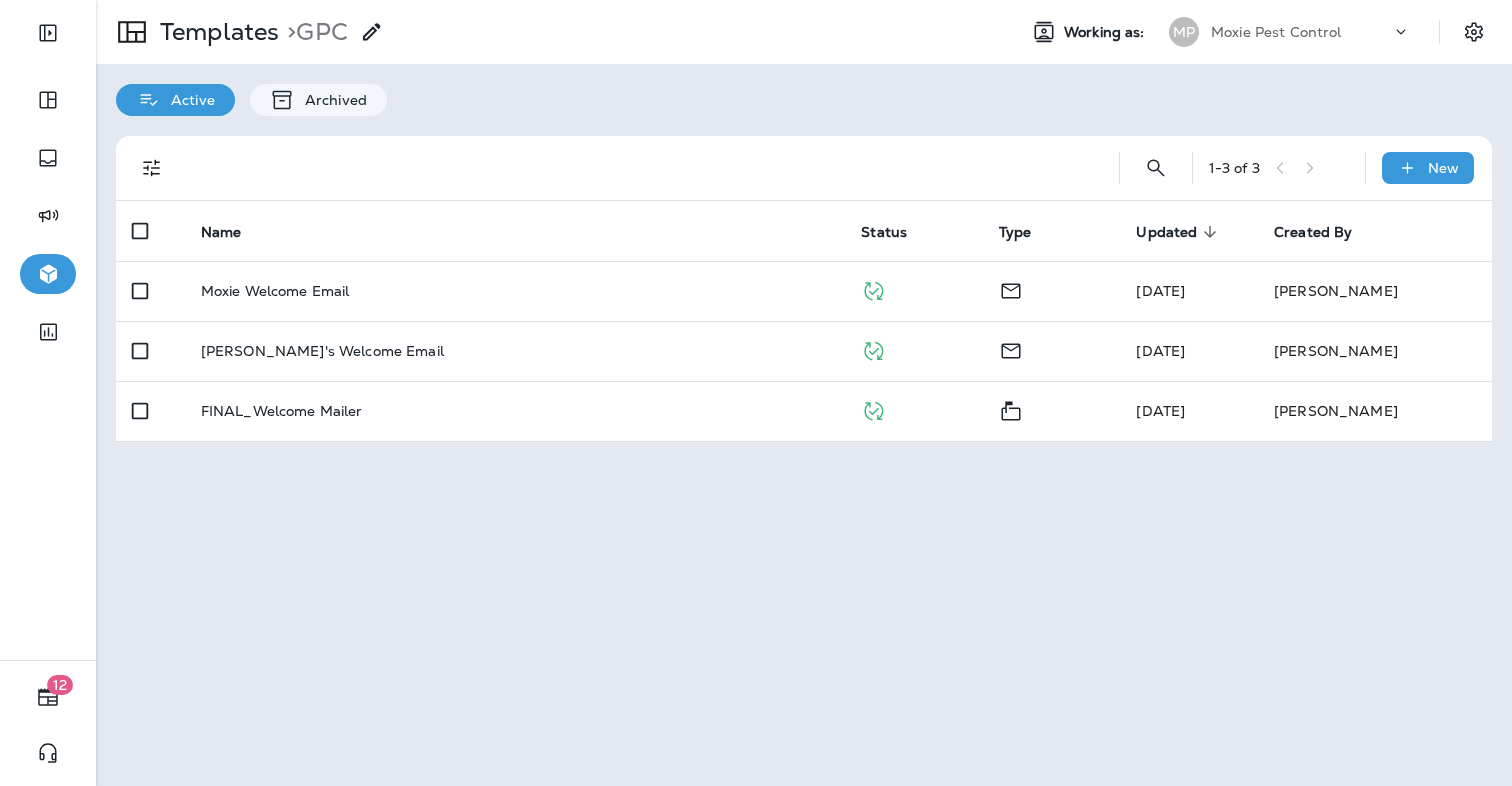 click on "Templates >  GPC" at bounding box center [240, 32] 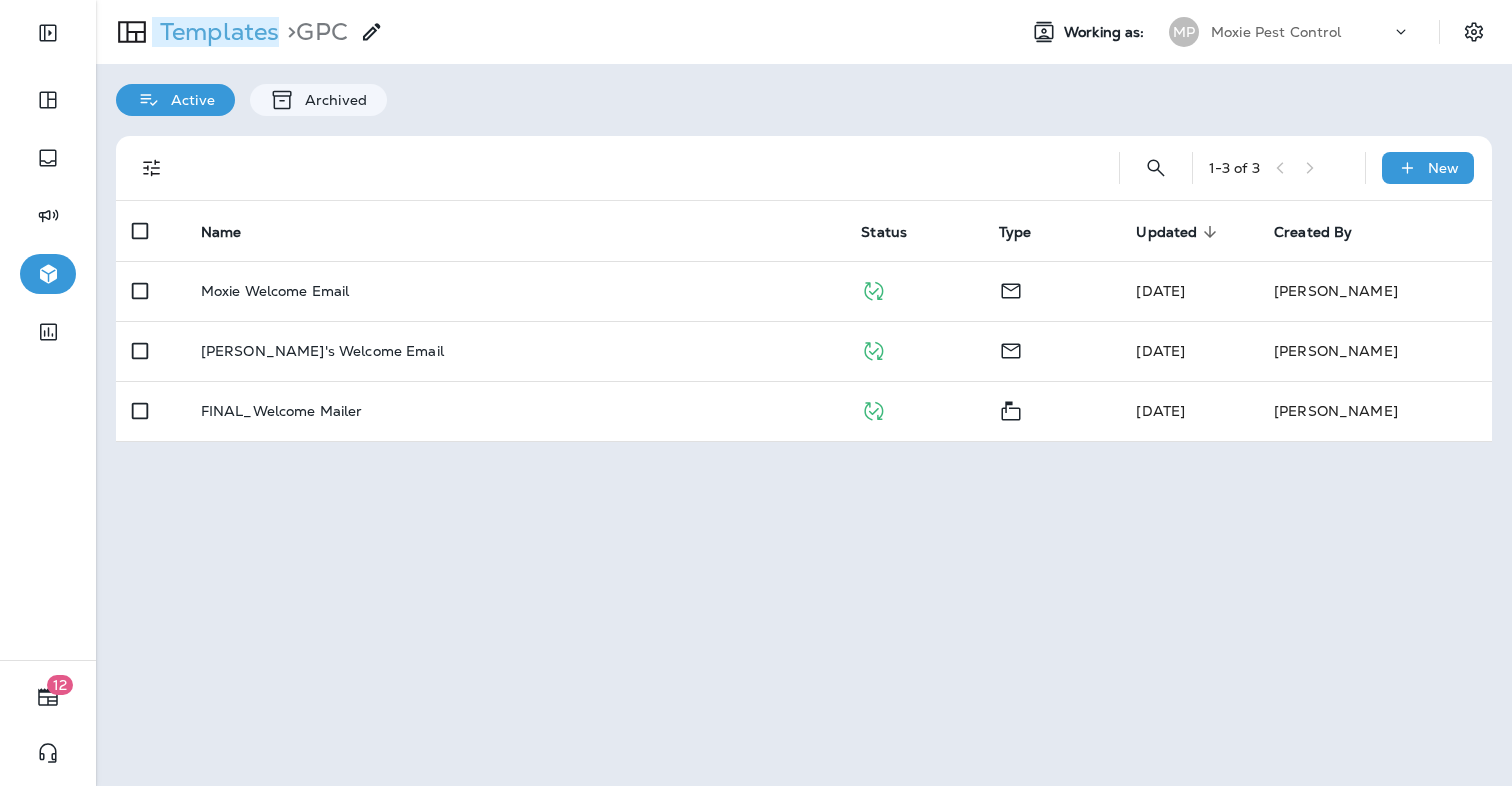 click on "Templates" at bounding box center [215, 32] 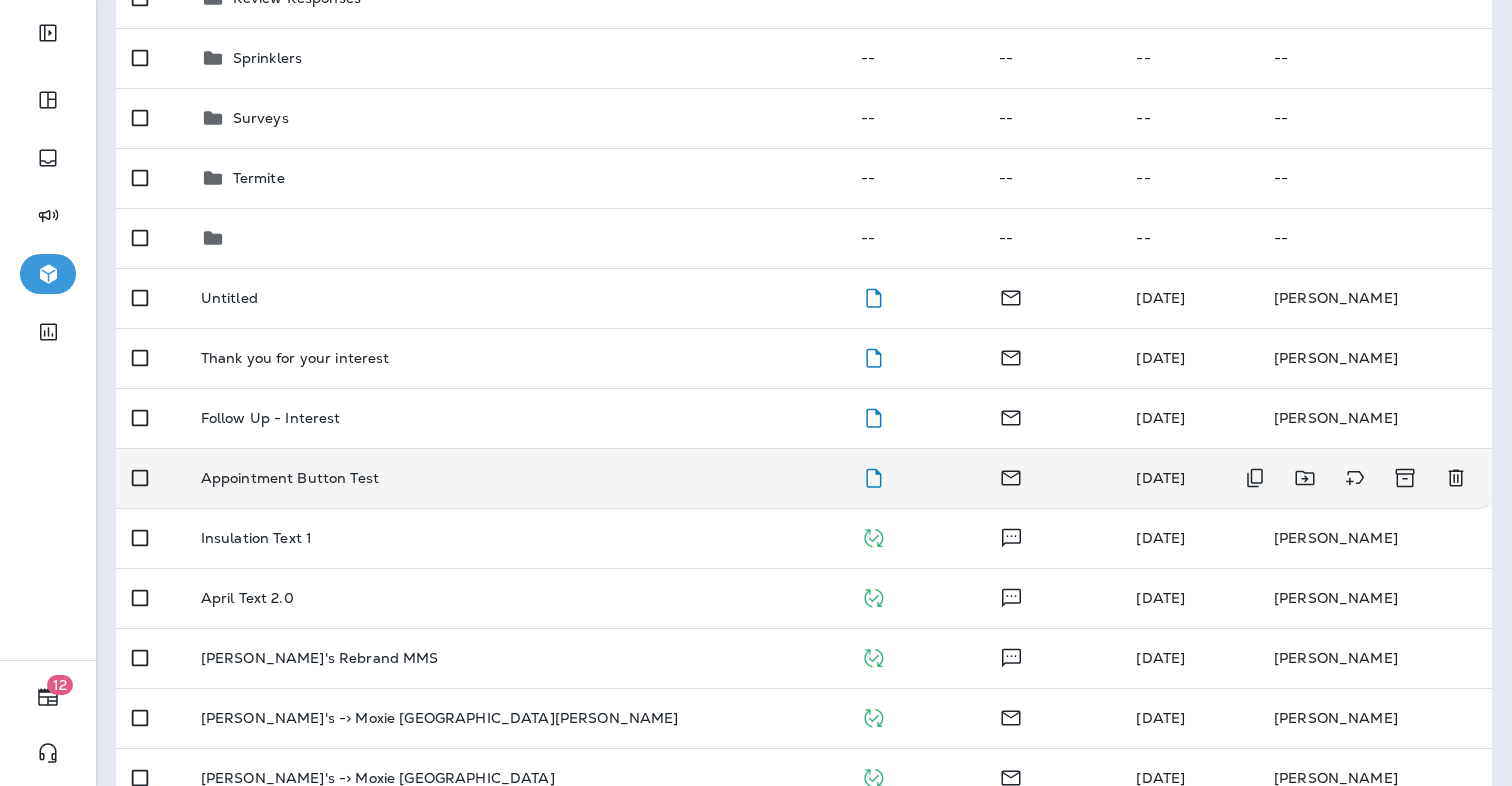 scroll, scrollTop: 848, scrollLeft: 0, axis: vertical 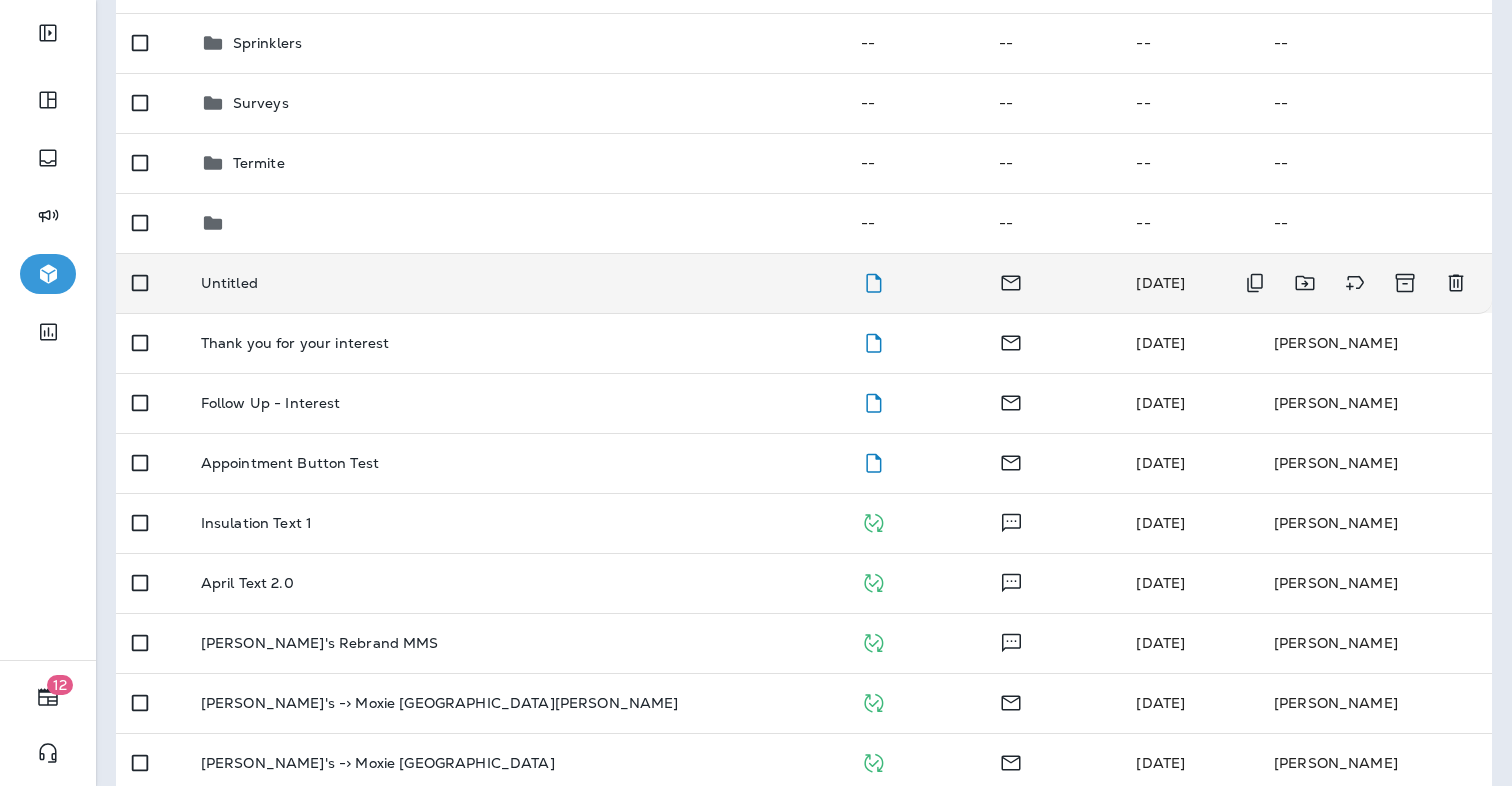 click on "Untitled" at bounding box center (515, 283) 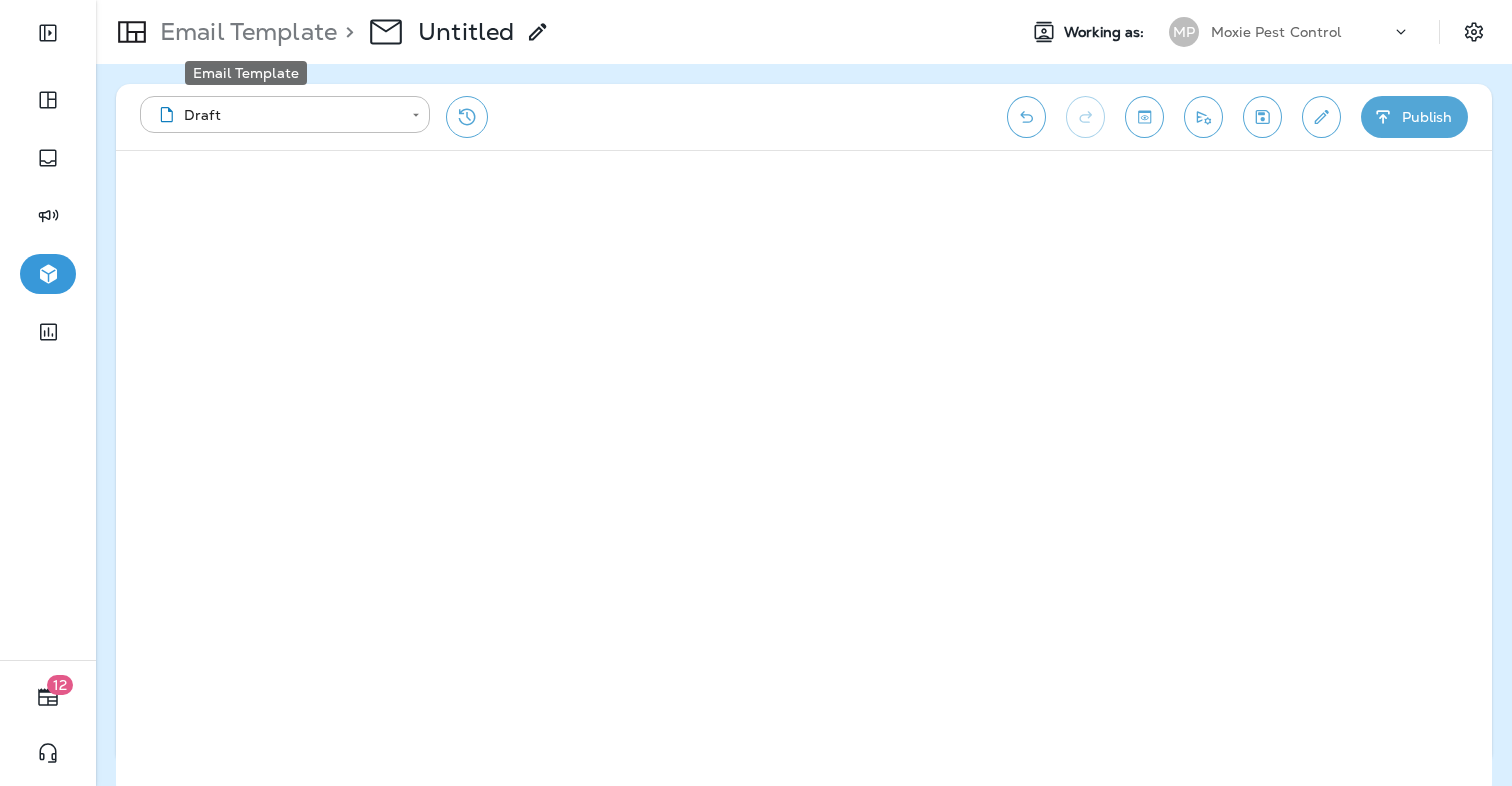 click on "Email Template" at bounding box center (244, 32) 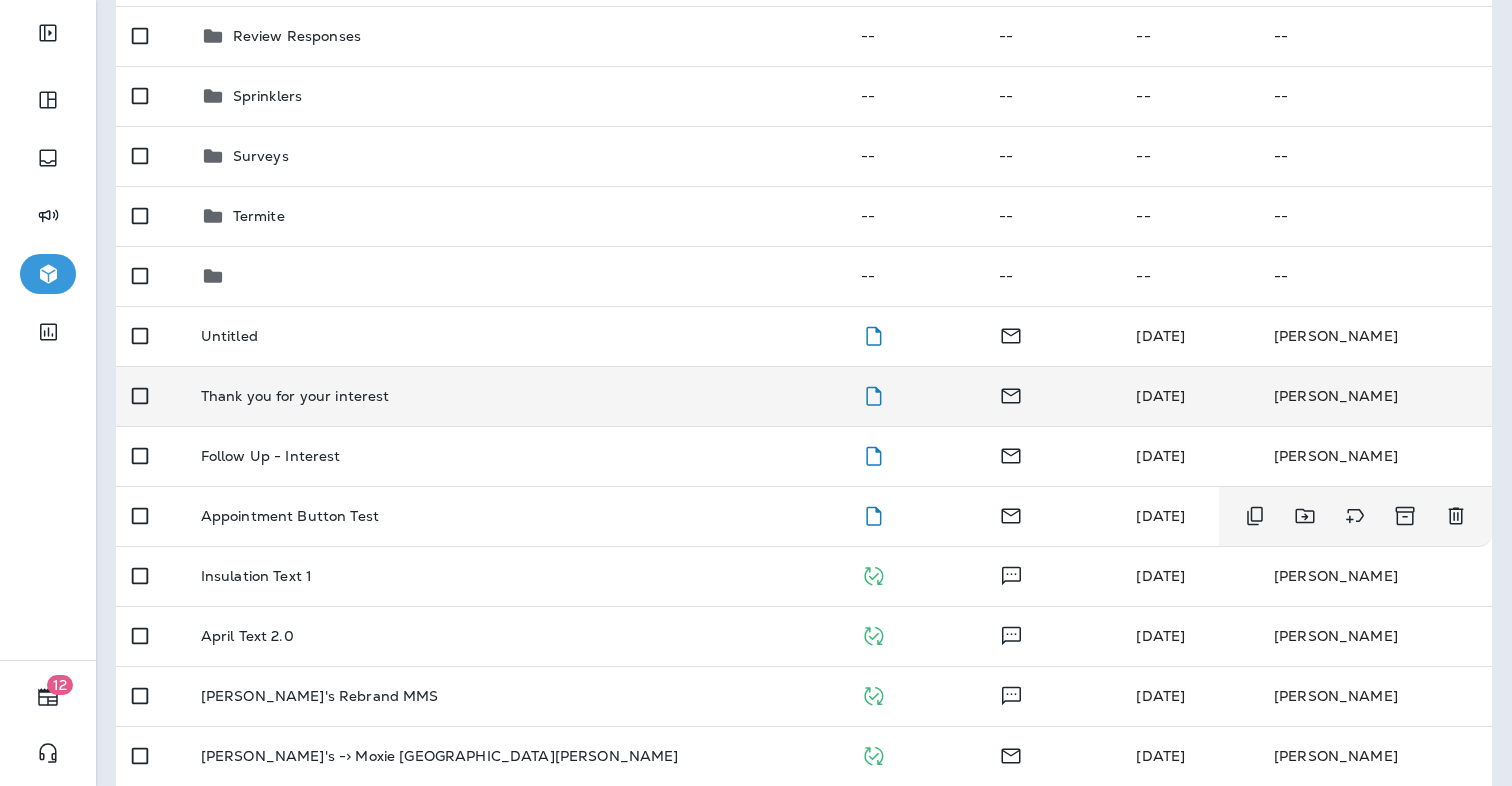 scroll, scrollTop: 777, scrollLeft: 0, axis: vertical 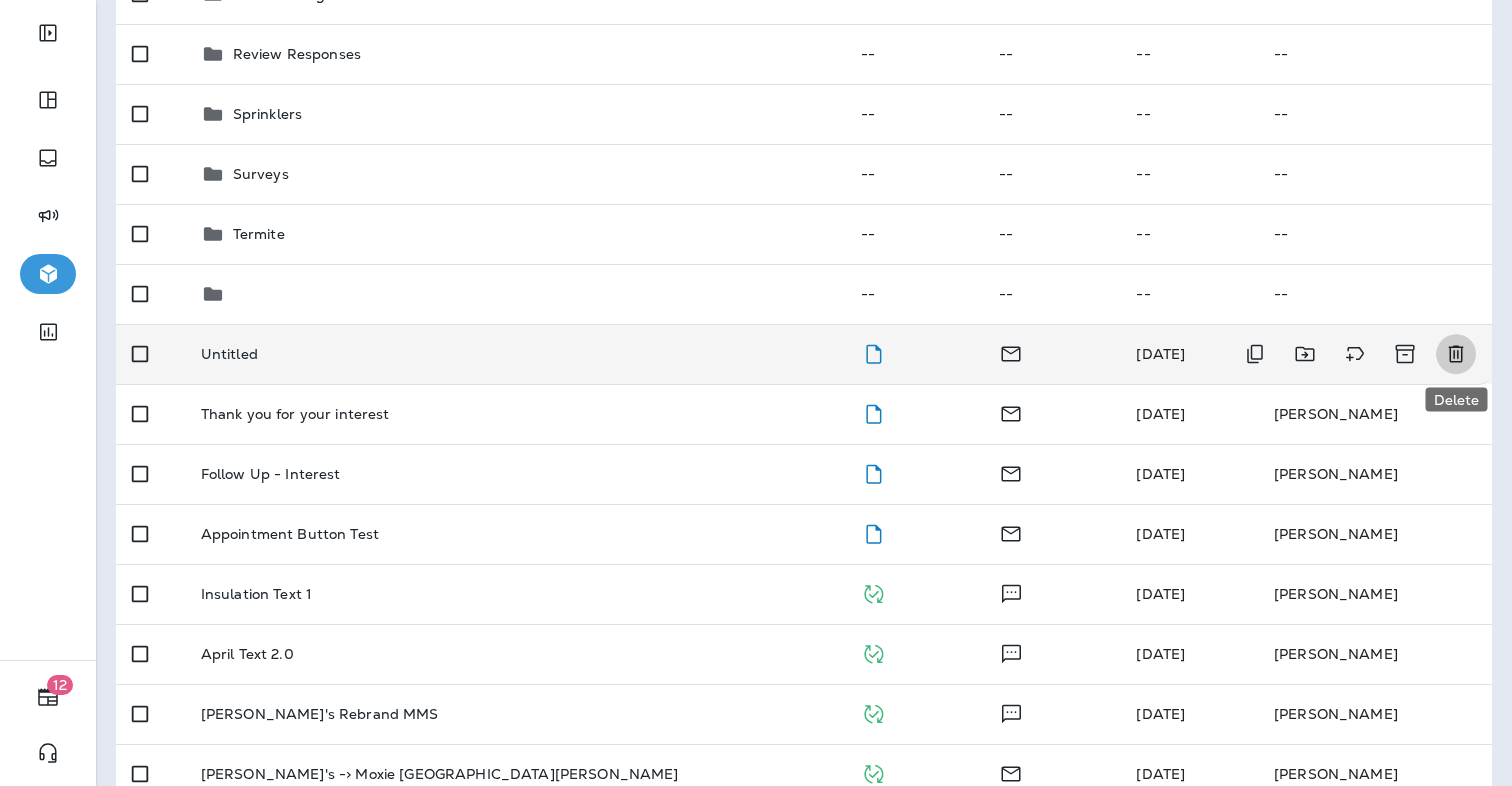 click 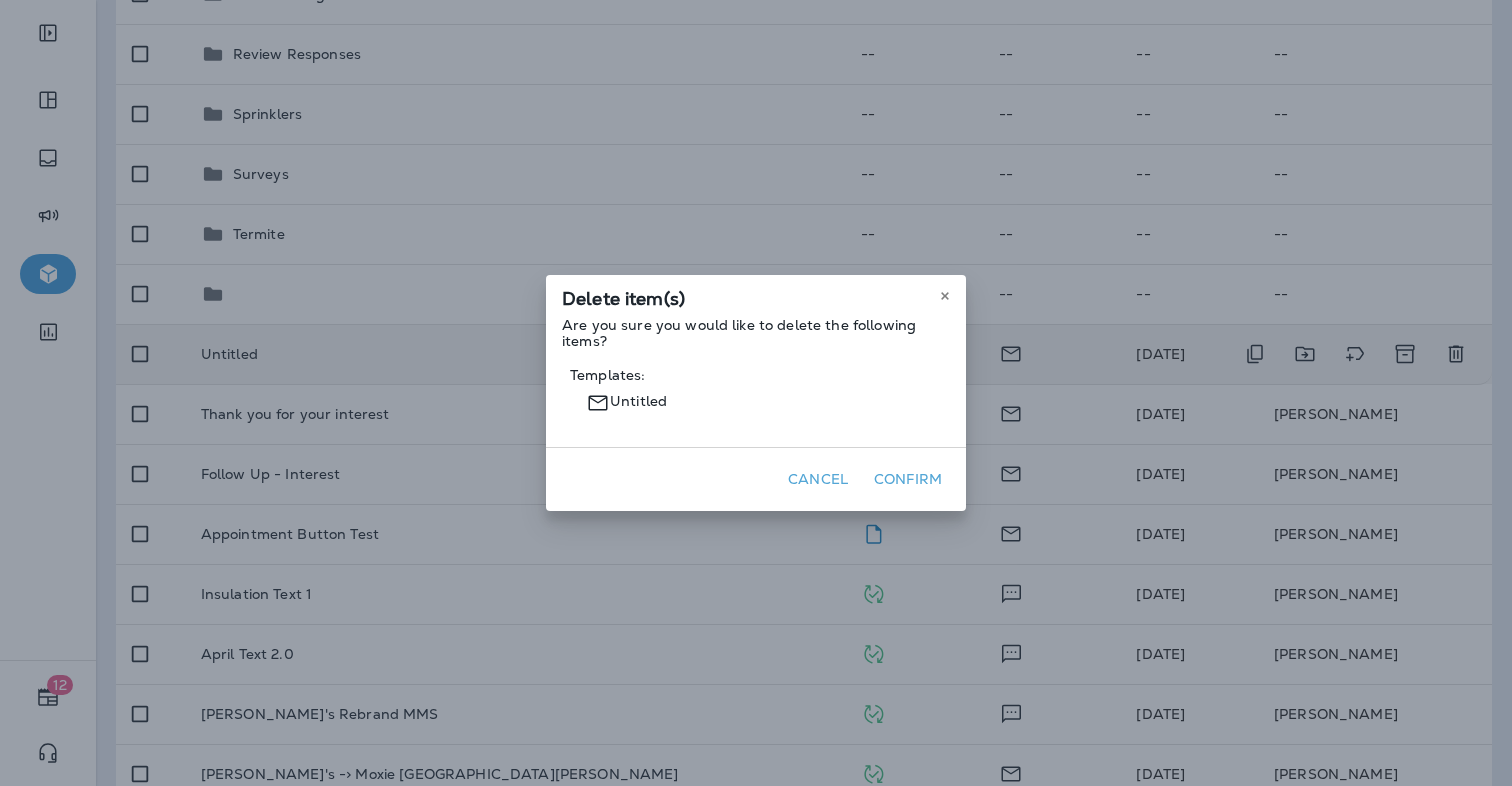 click on "Confirm" at bounding box center (908, 479) 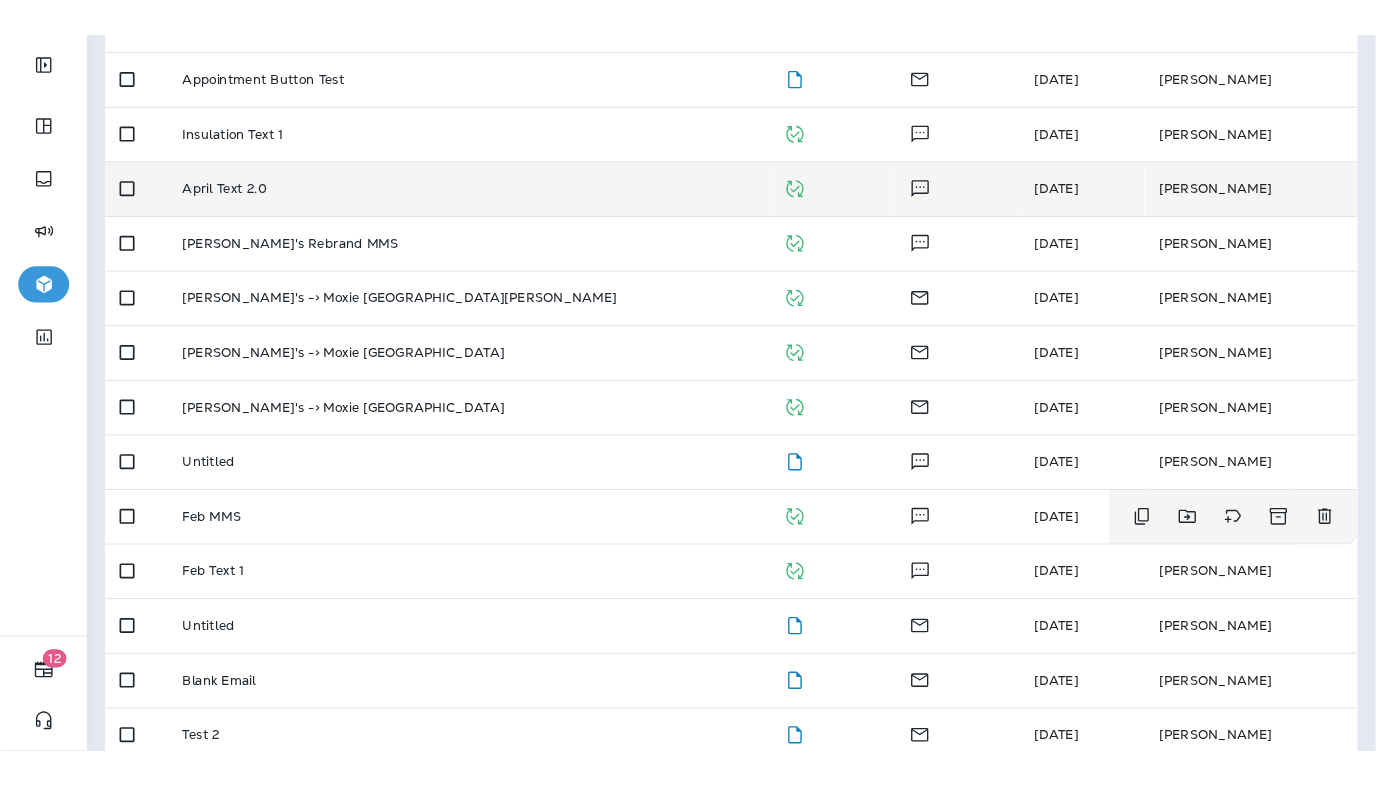 scroll, scrollTop: 1193, scrollLeft: 0, axis: vertical 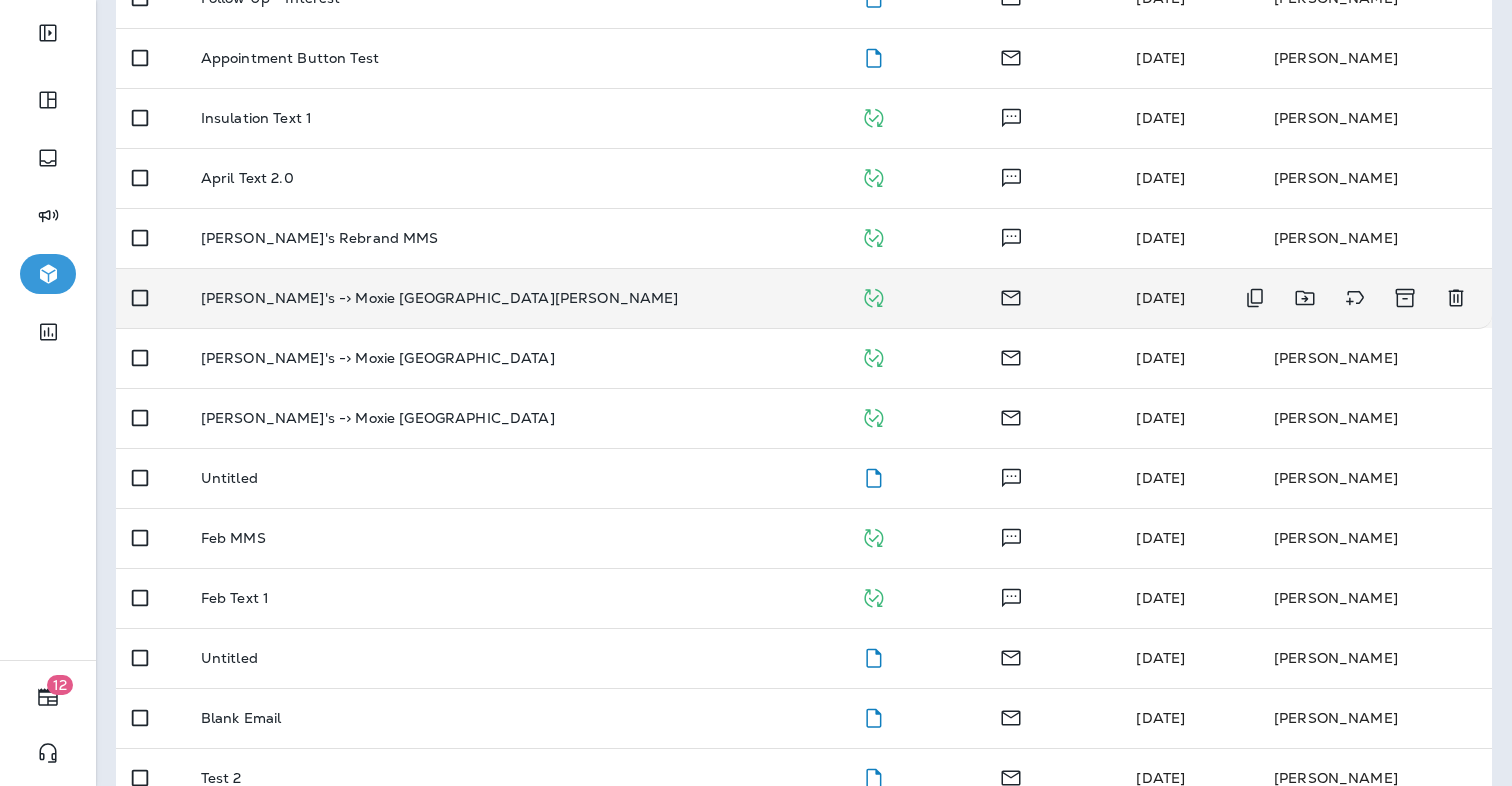click on "Joshua's -> Moxie St. Louis" at bounding box center [515, 298] 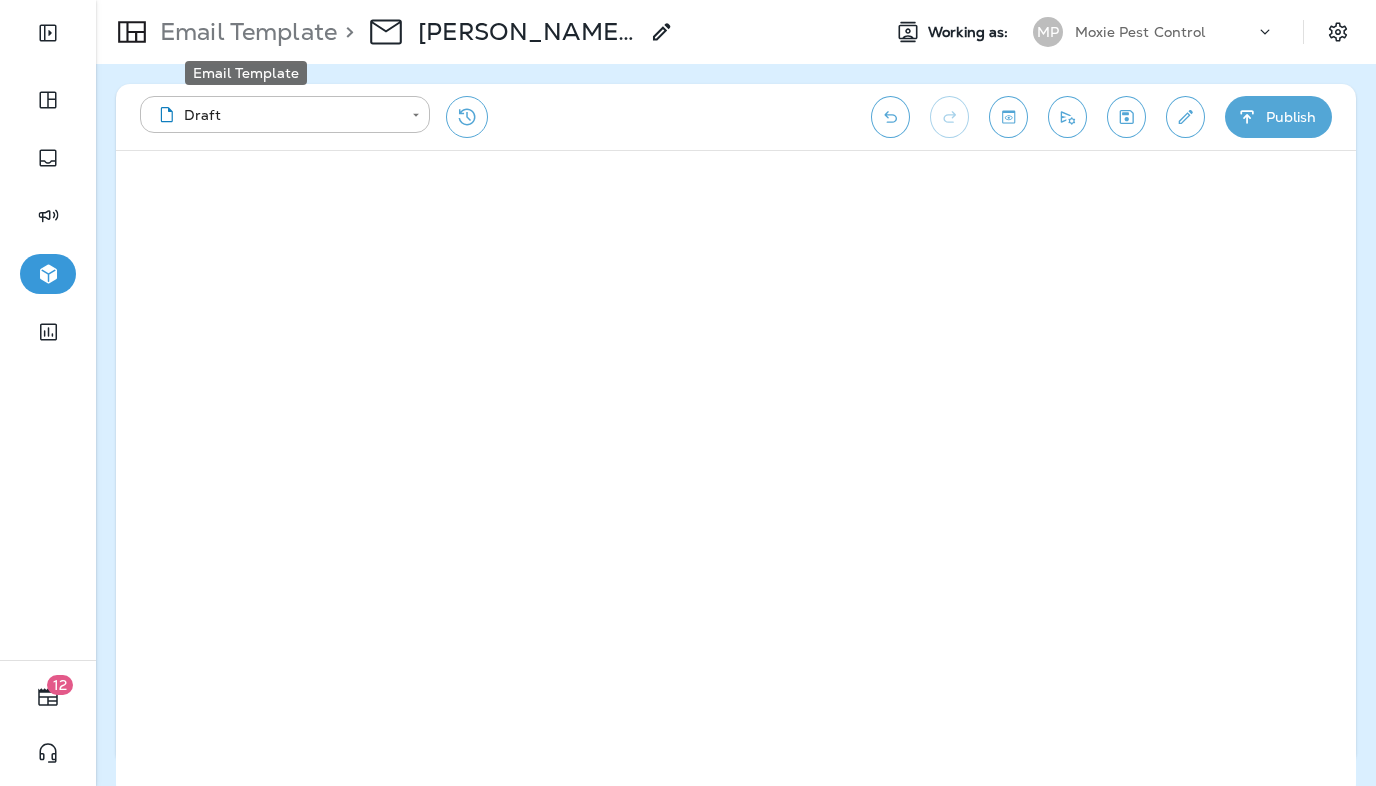 click on "Email Template" at bounding box center (244, 32) 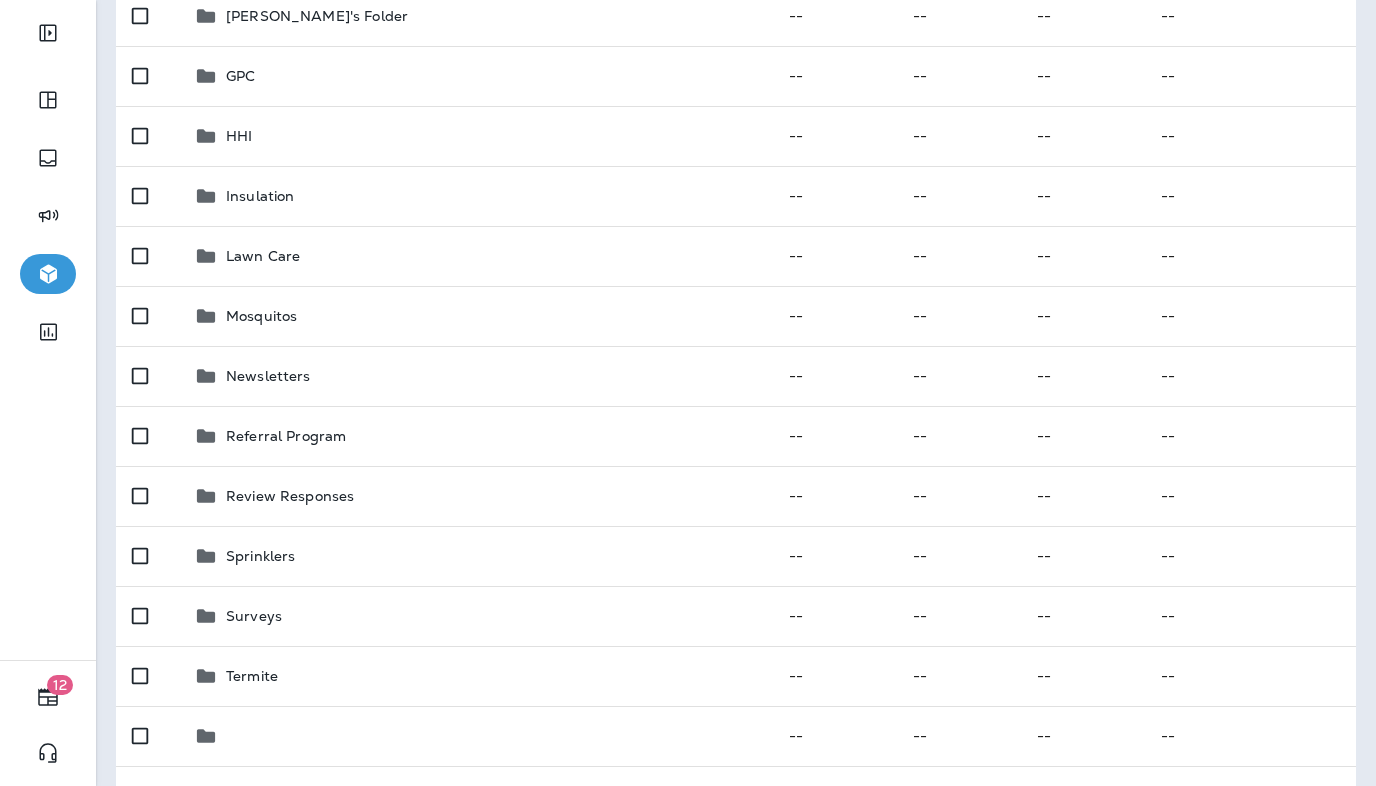 scroll, scrollTop: 0, scrollLeft: 0, axis: both 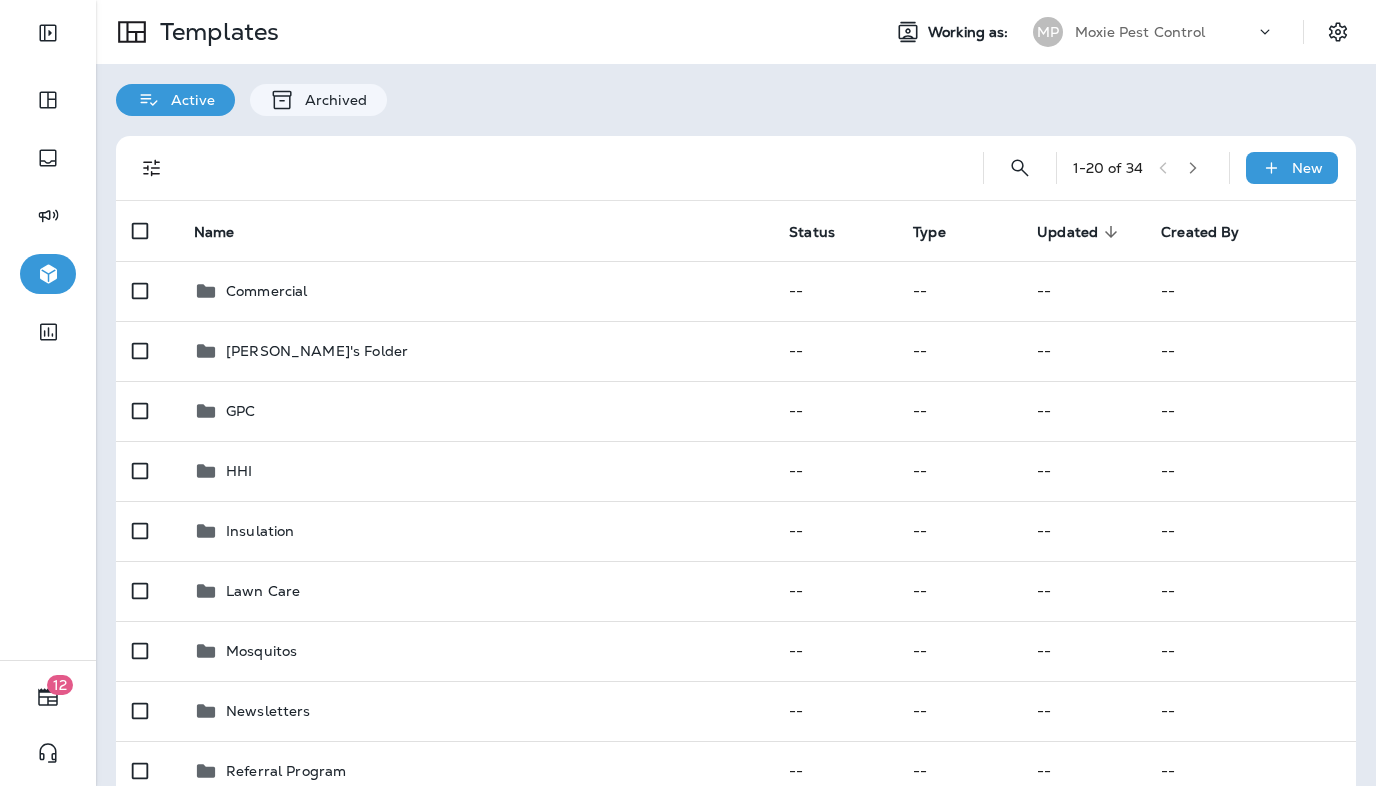 click on "Moxie Pest Control" at bounding box center [1165, 32] 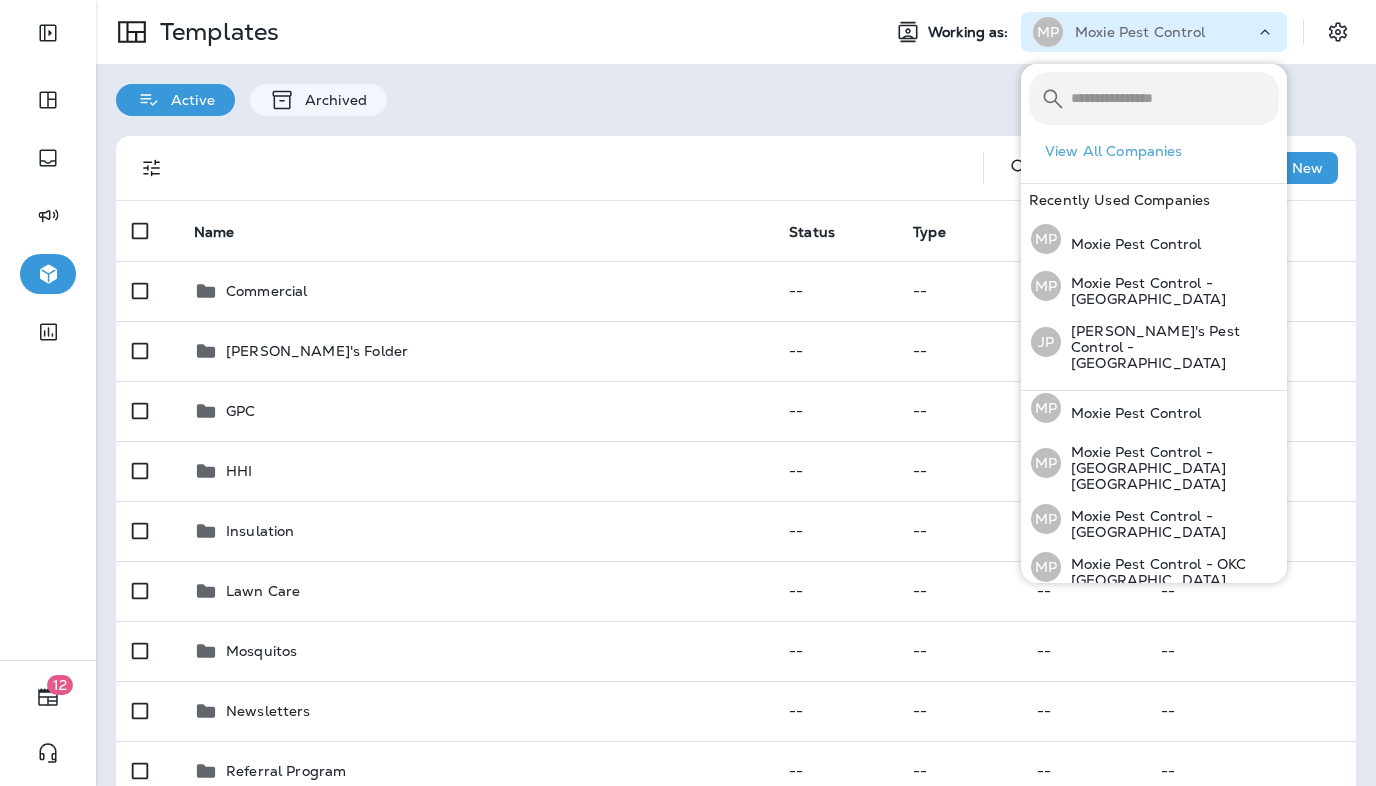 scroll, scrollTop: 72, scrollLeft: 0, axis: vertical 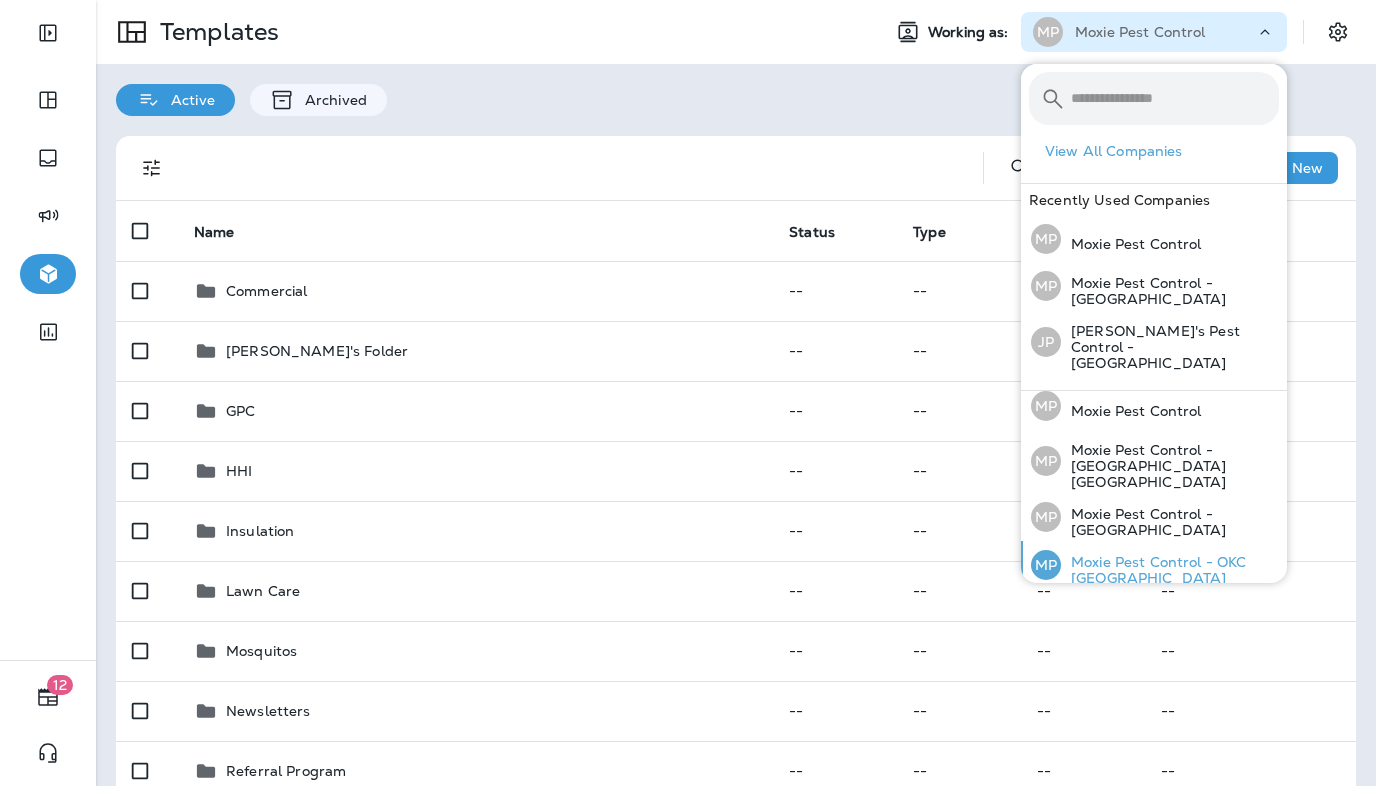click on "Moxie Pest Control - OKC [GEOGRAPHIC_DATA]" at bounding box center [1170, 570] 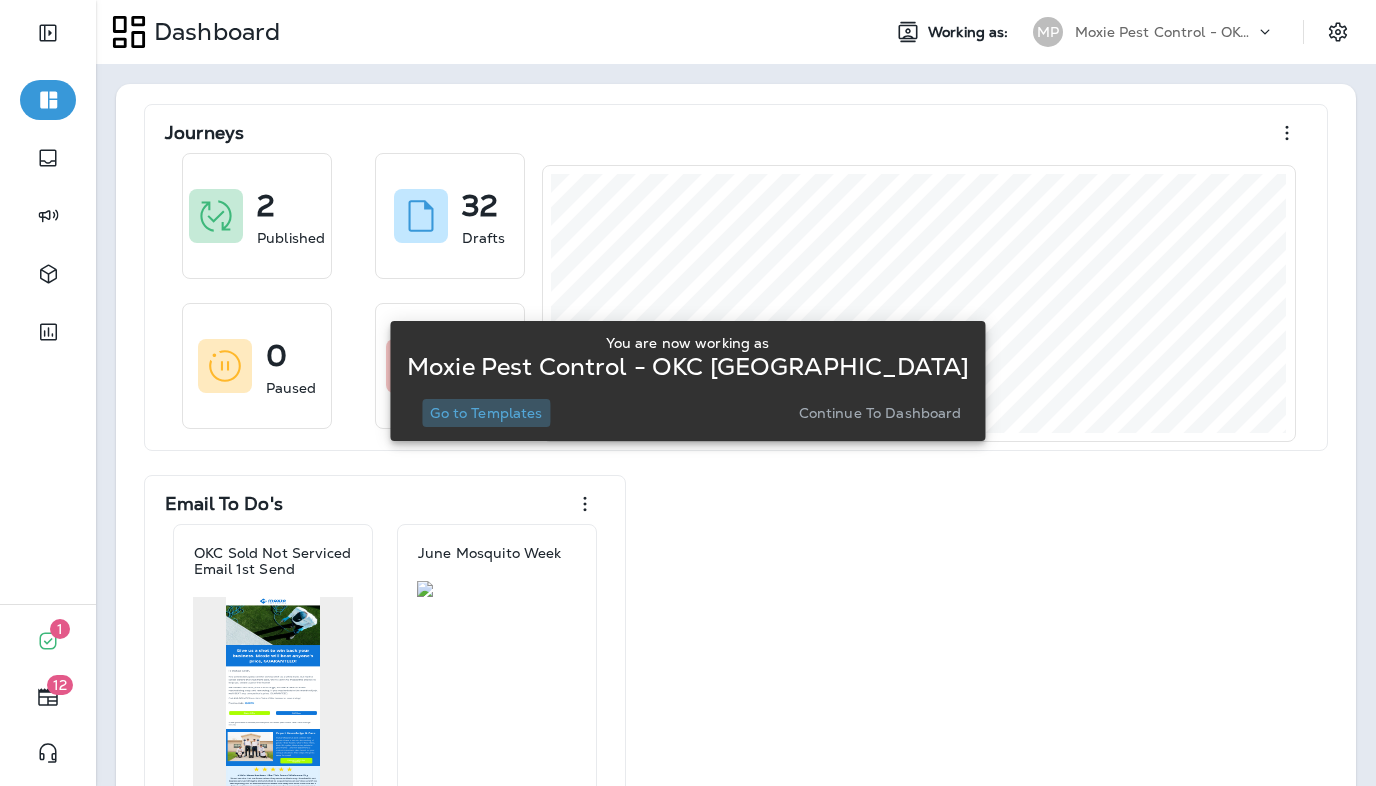 click on "Go to Templates" at bounding box center (486, 413) 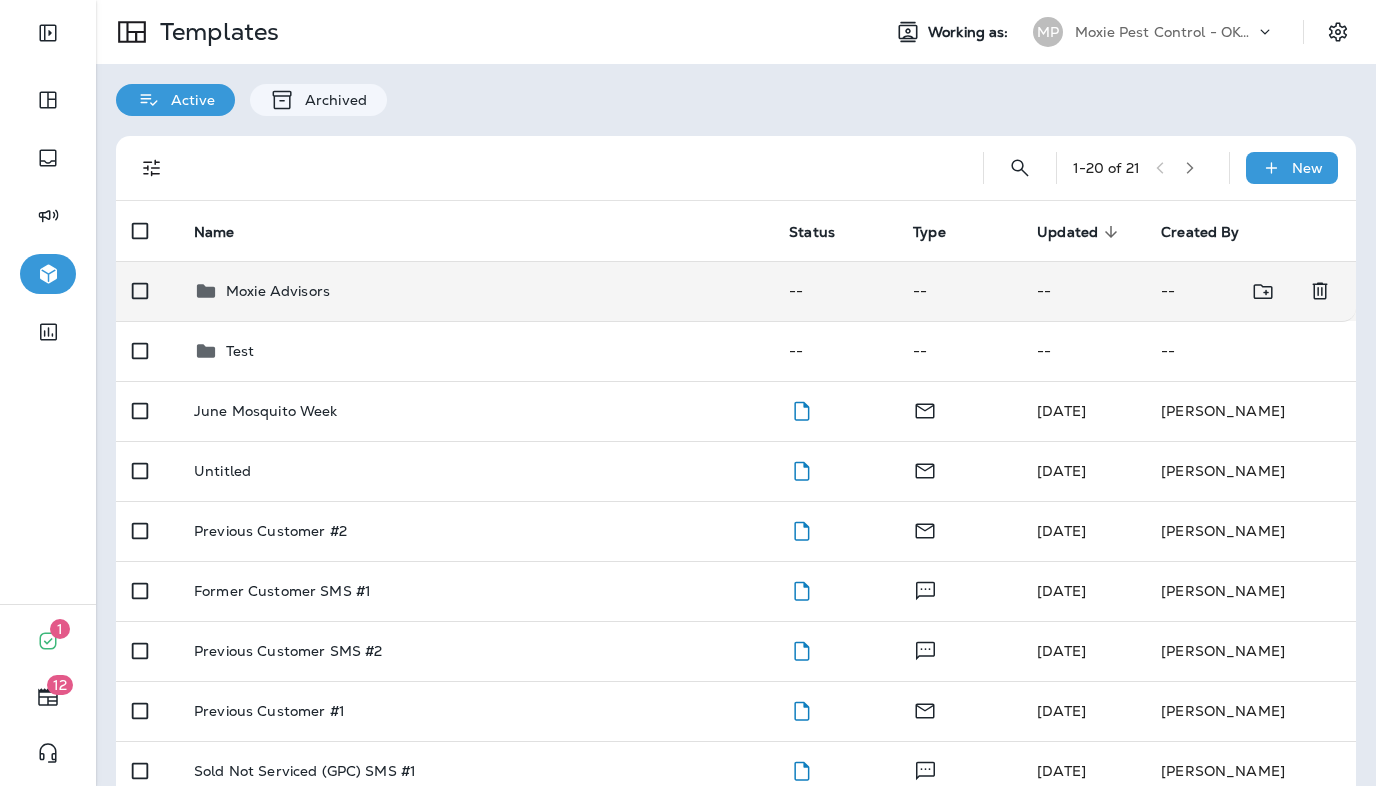 click on "Moxie Advisors" at bounding box center (278, 291) 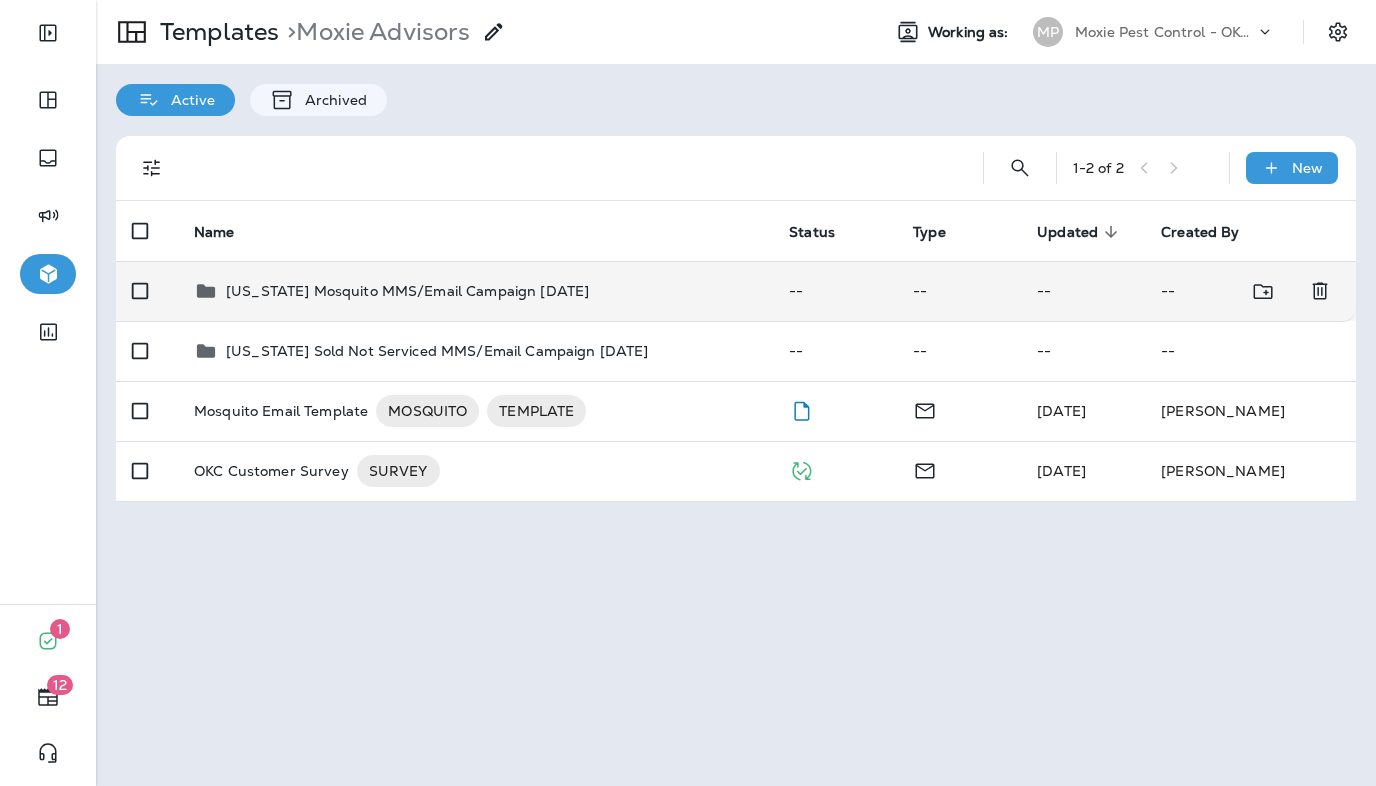 click on "[US_STATE] Mosquito MMS/Email Campaign [DATE]" at bounding box center [407, 291] 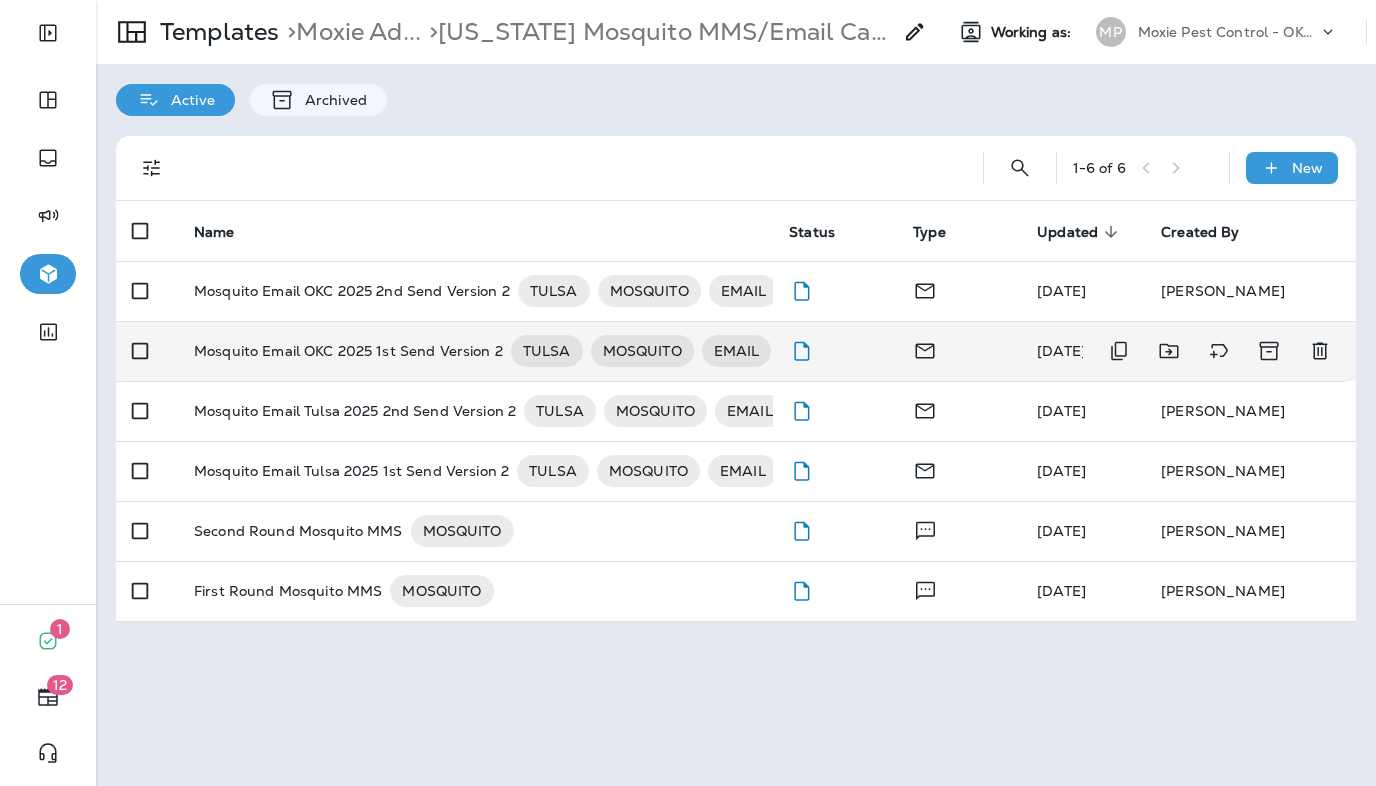 click on "Mosquito Email OKC 2025 1st Send Version 2" at bounding box center [348, 351] 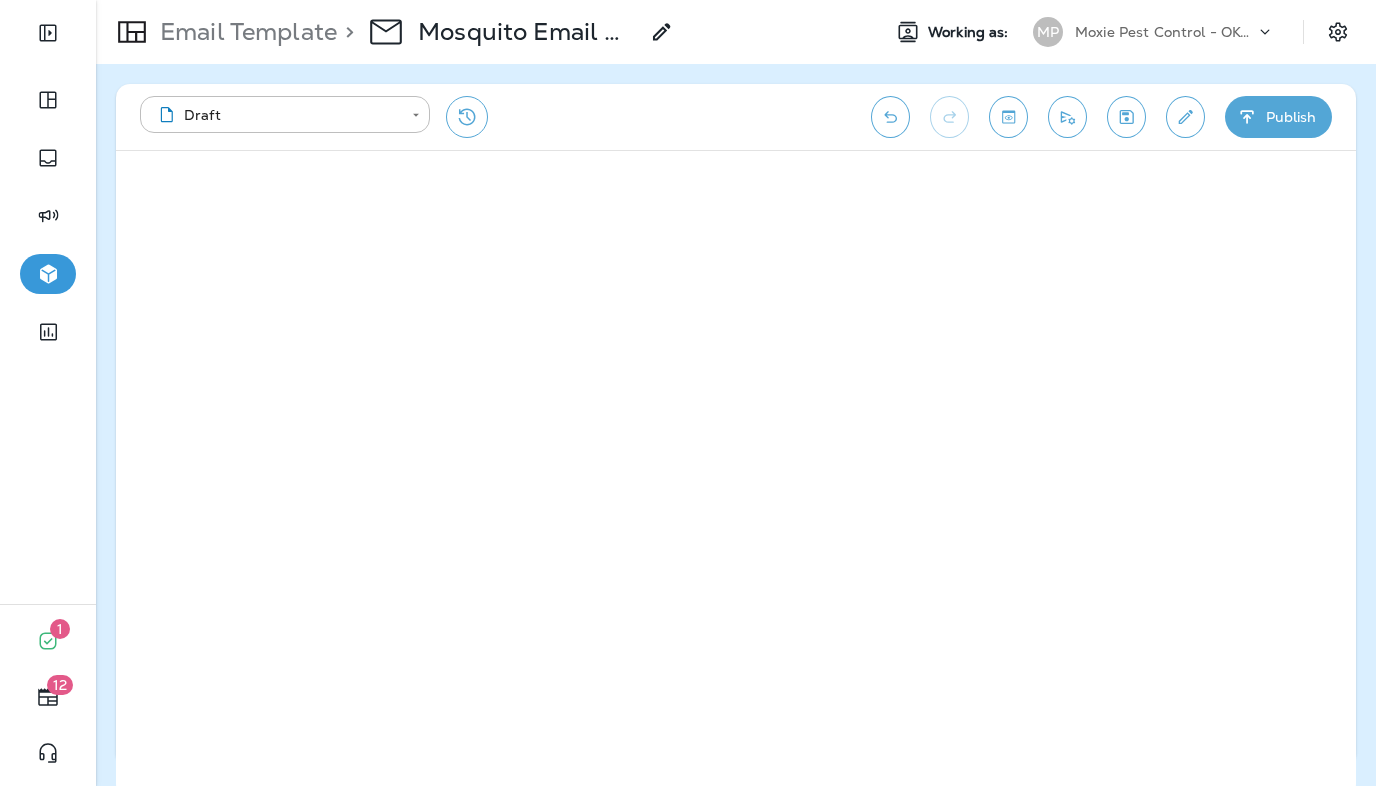 click on "Moxie Pest Control - OKC [GEOGRAPHIC_DATA]" at bounding box center (1165, 32) 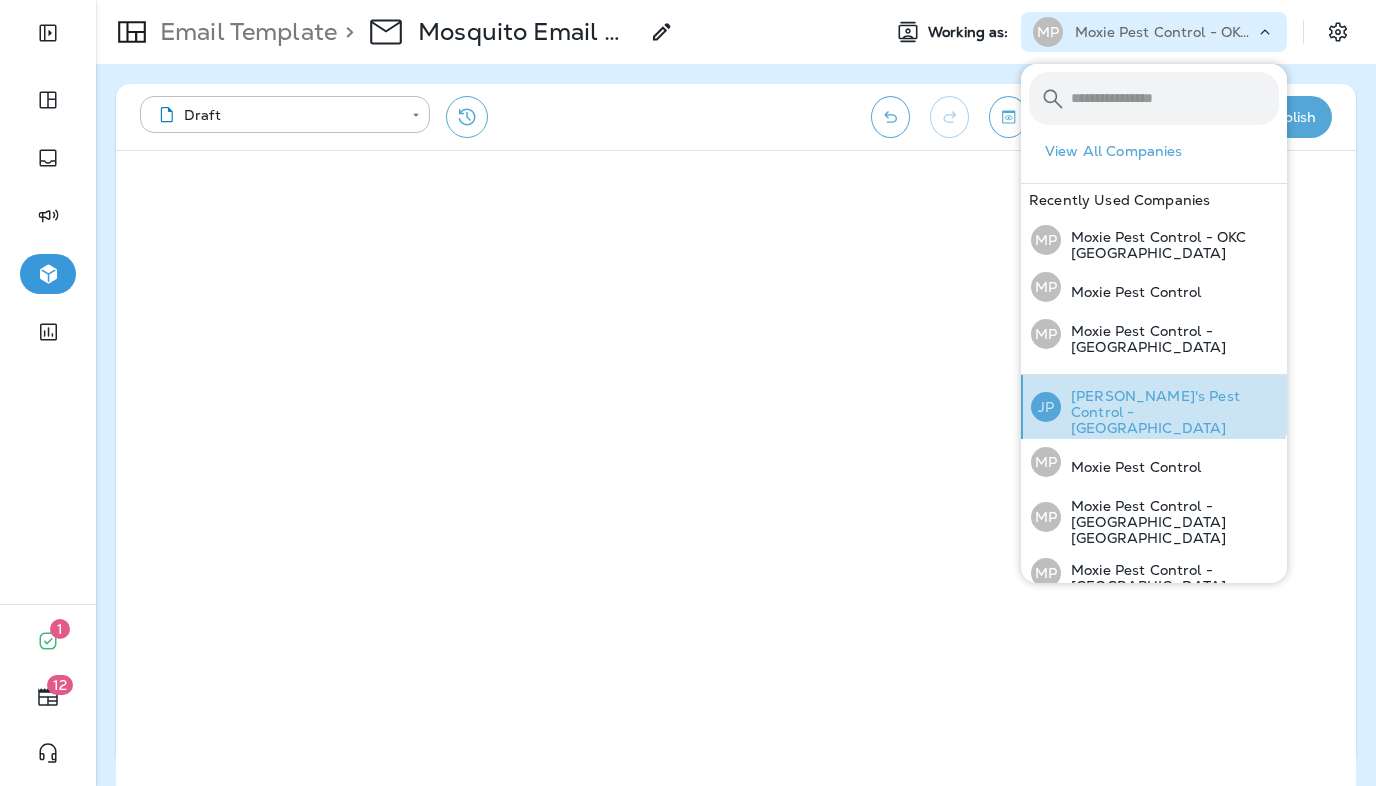 click on "Joshua's Pest Control - San Diego" at bounding box center (1170, 412) 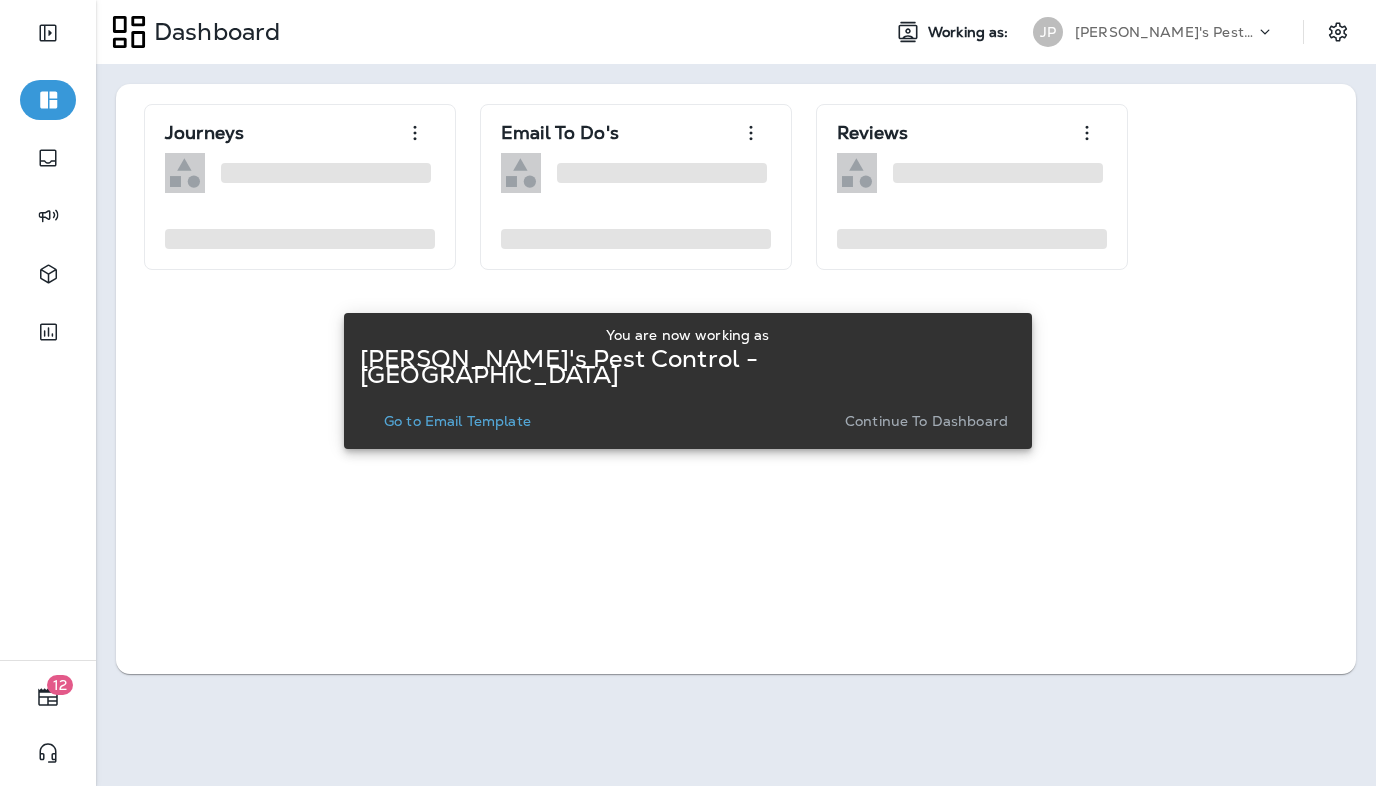 click on "Go to Email Template" at bounding box center [457, 421] 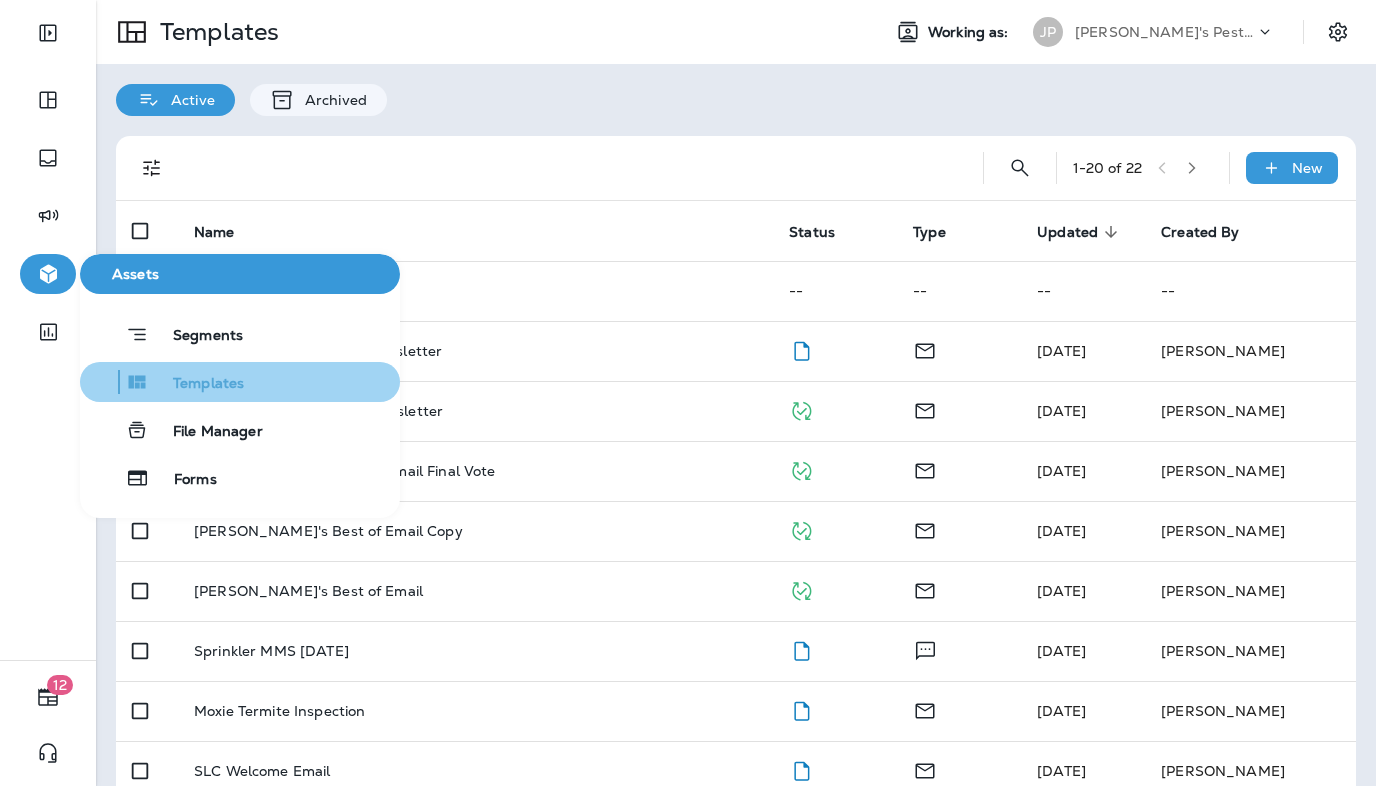 click 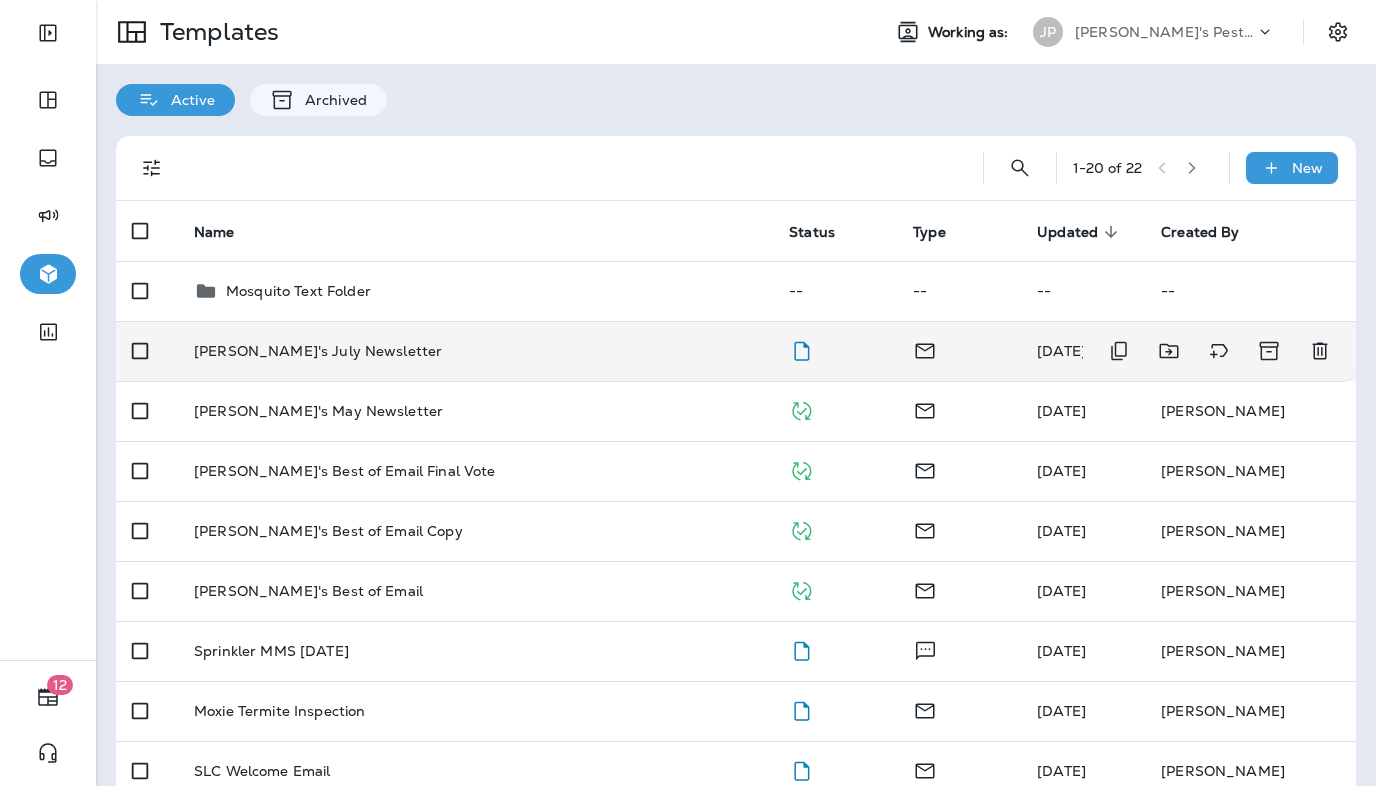 click on "Joshua's July Newsletter" at bounding box center (318, 351) 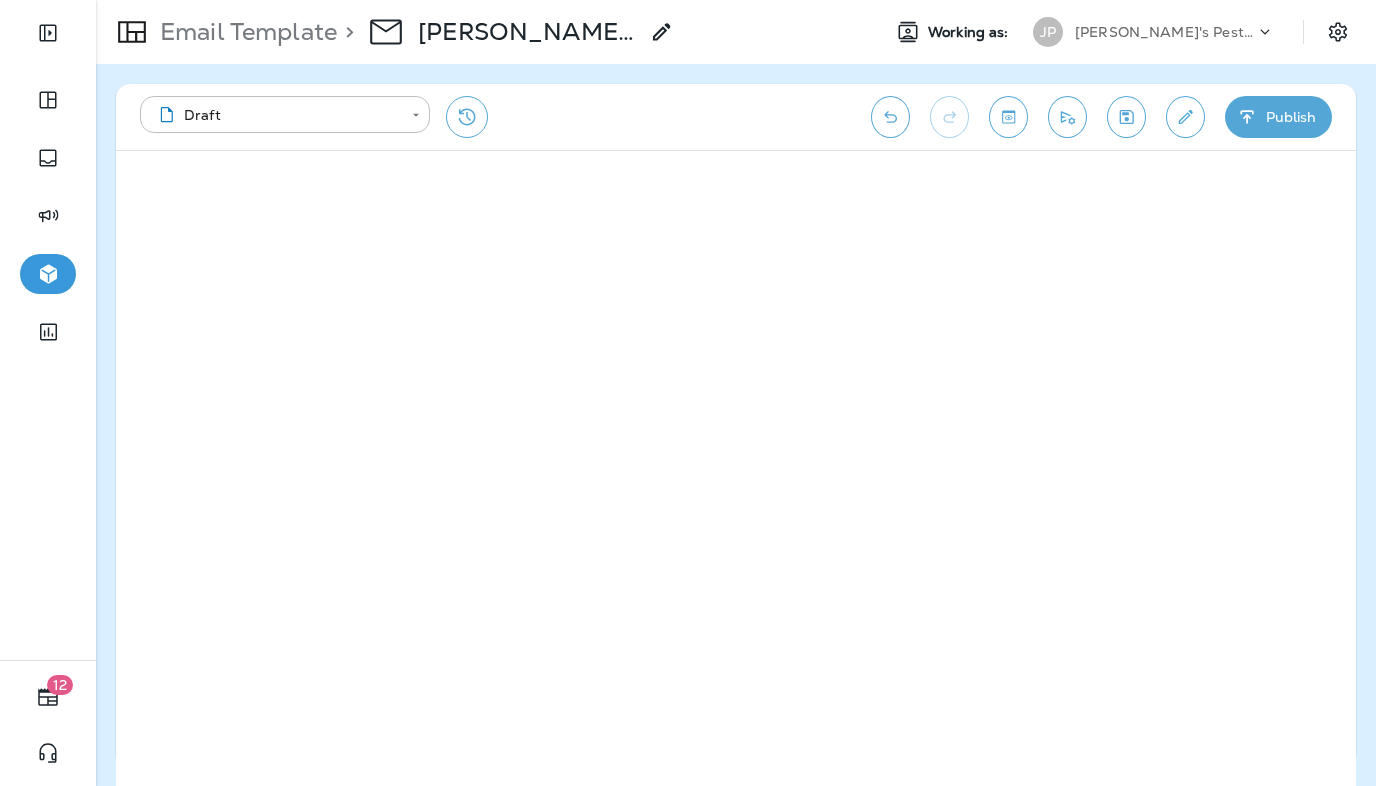 click 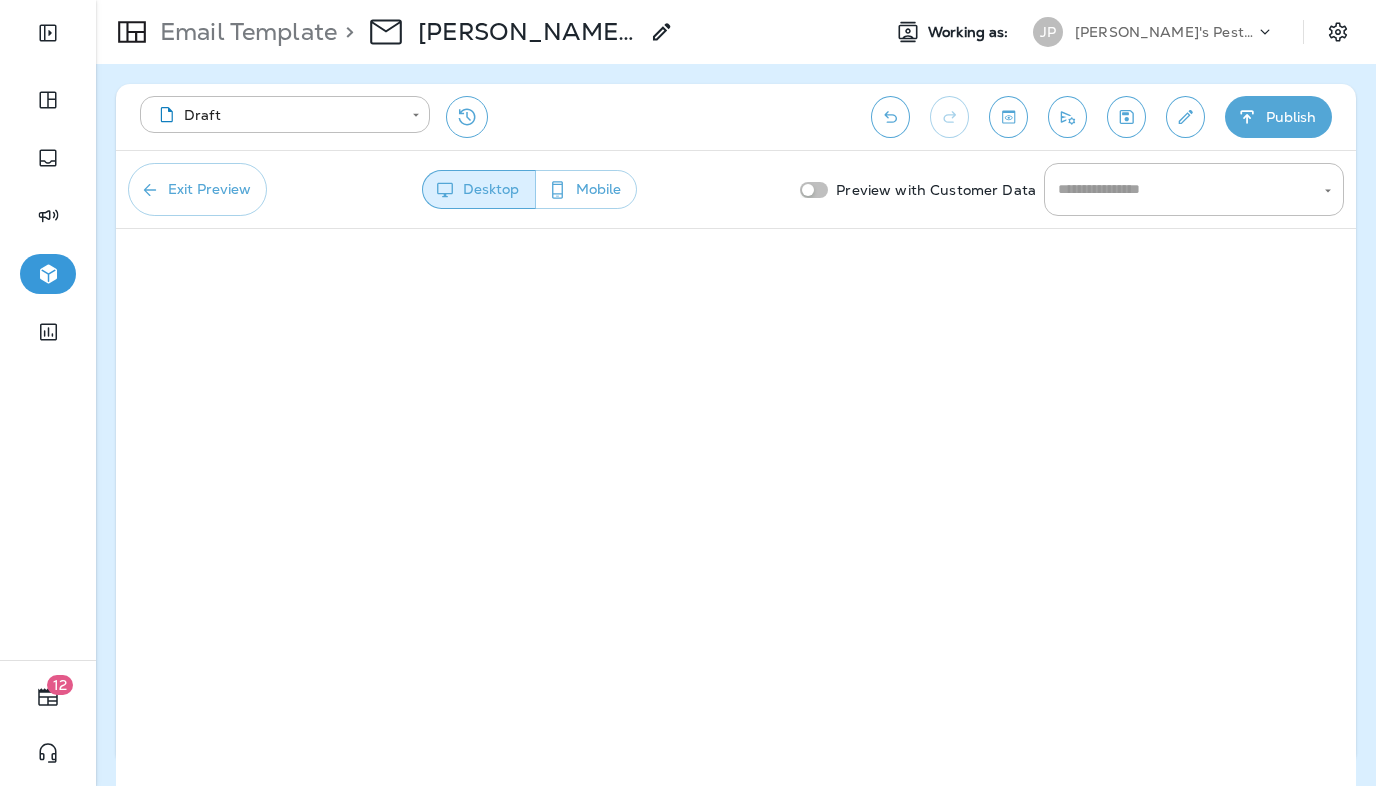 click on "Exit Preview" at bounding box center (197, 189) 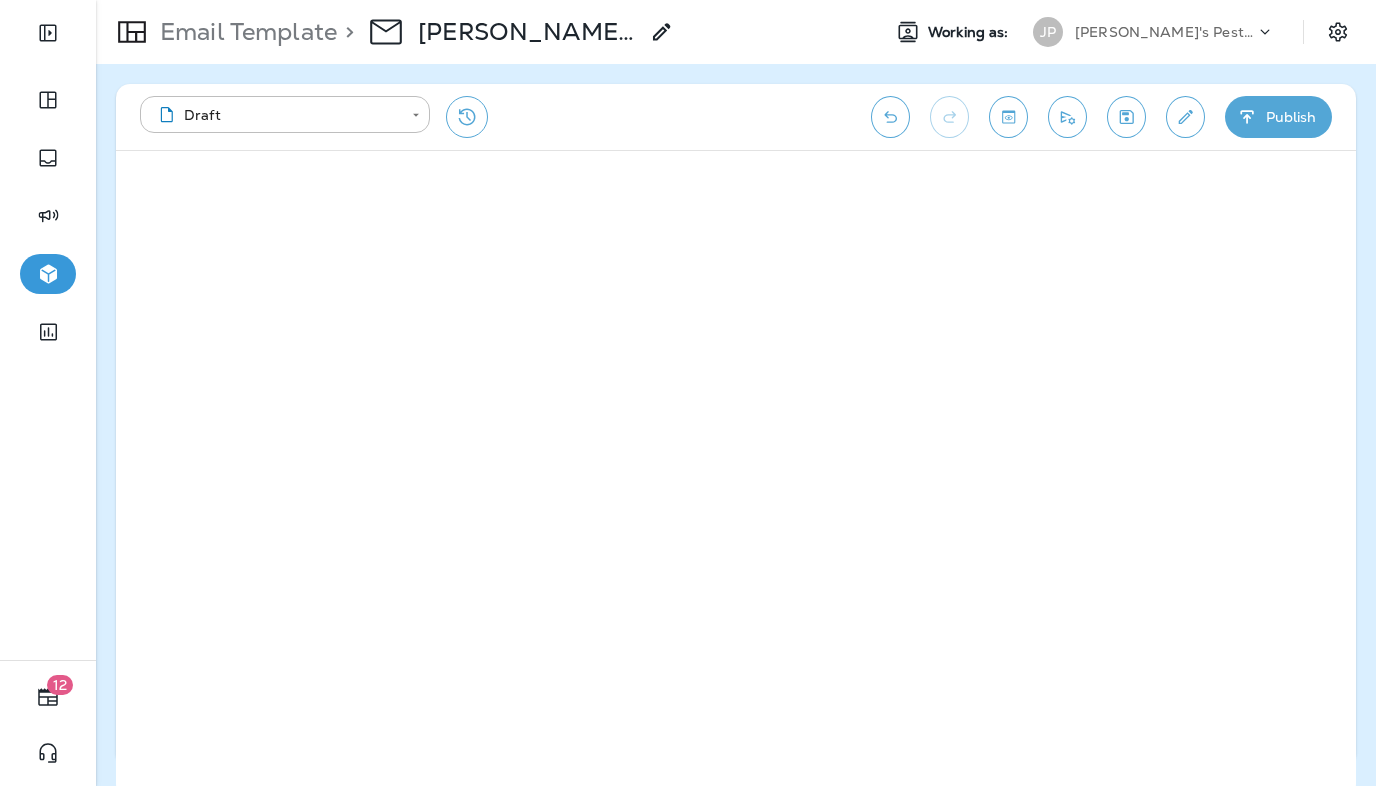 click at bounding box center [1008, 117] 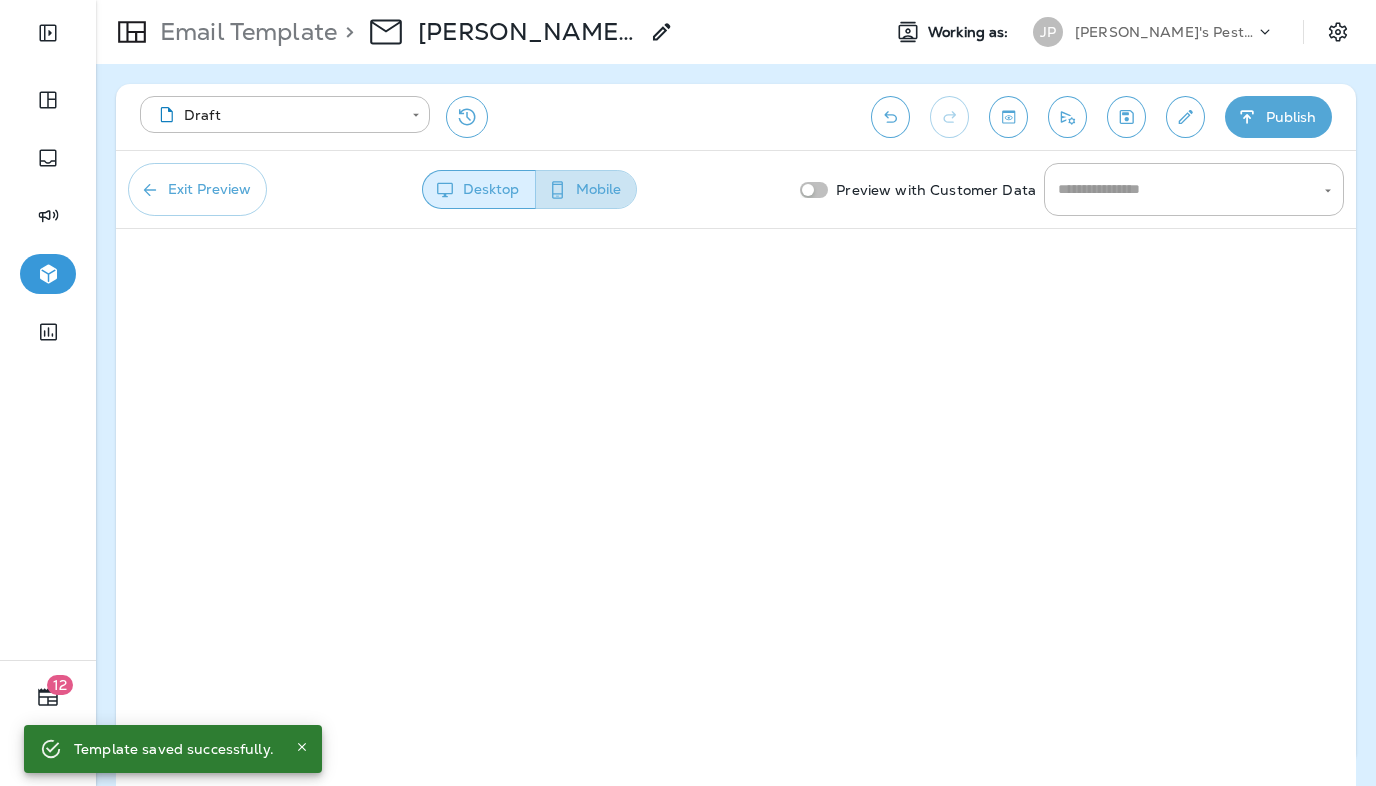 click on "Mobile" at bounding box center [586, 189] 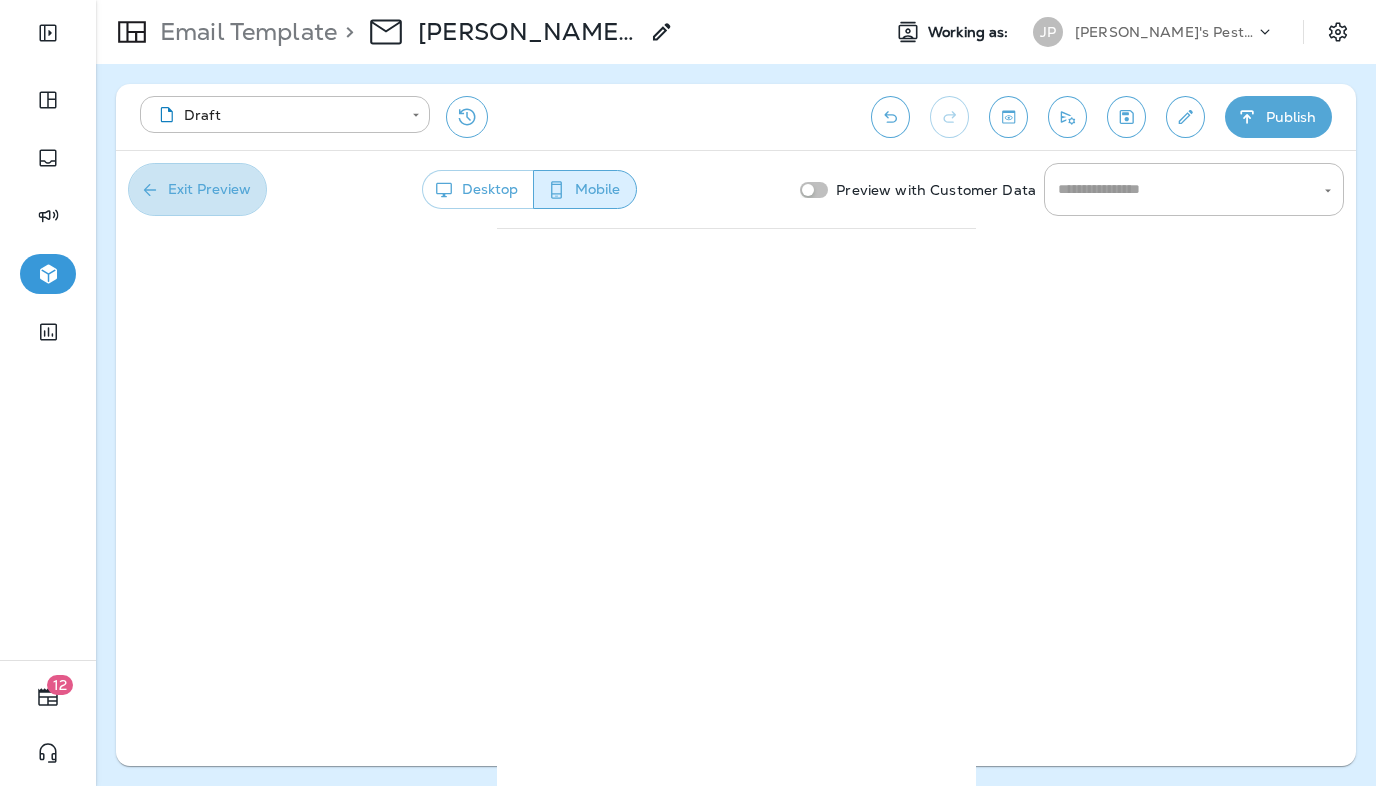 click on "Exit Preview" at bounding box center (197, 189) 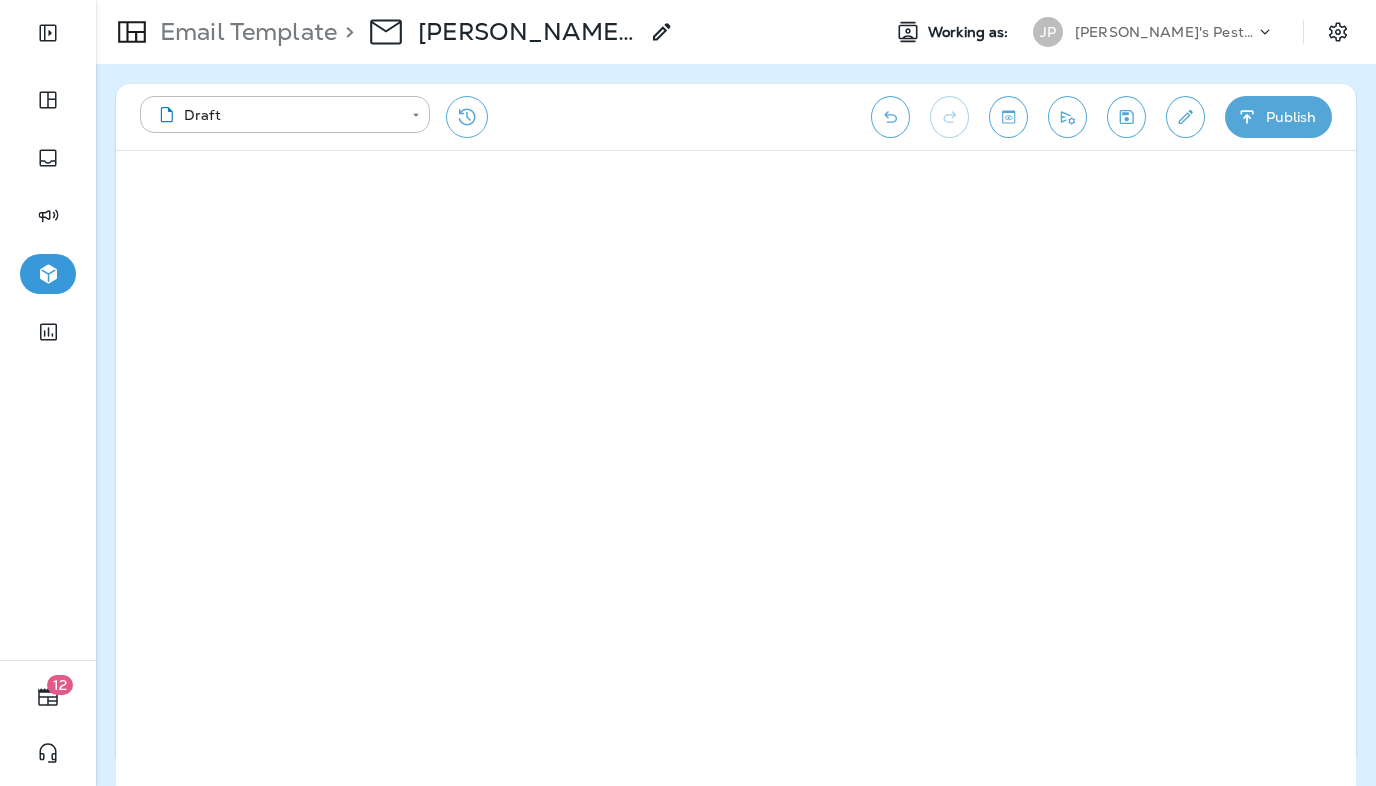 click at bounding box center (1126, 117) 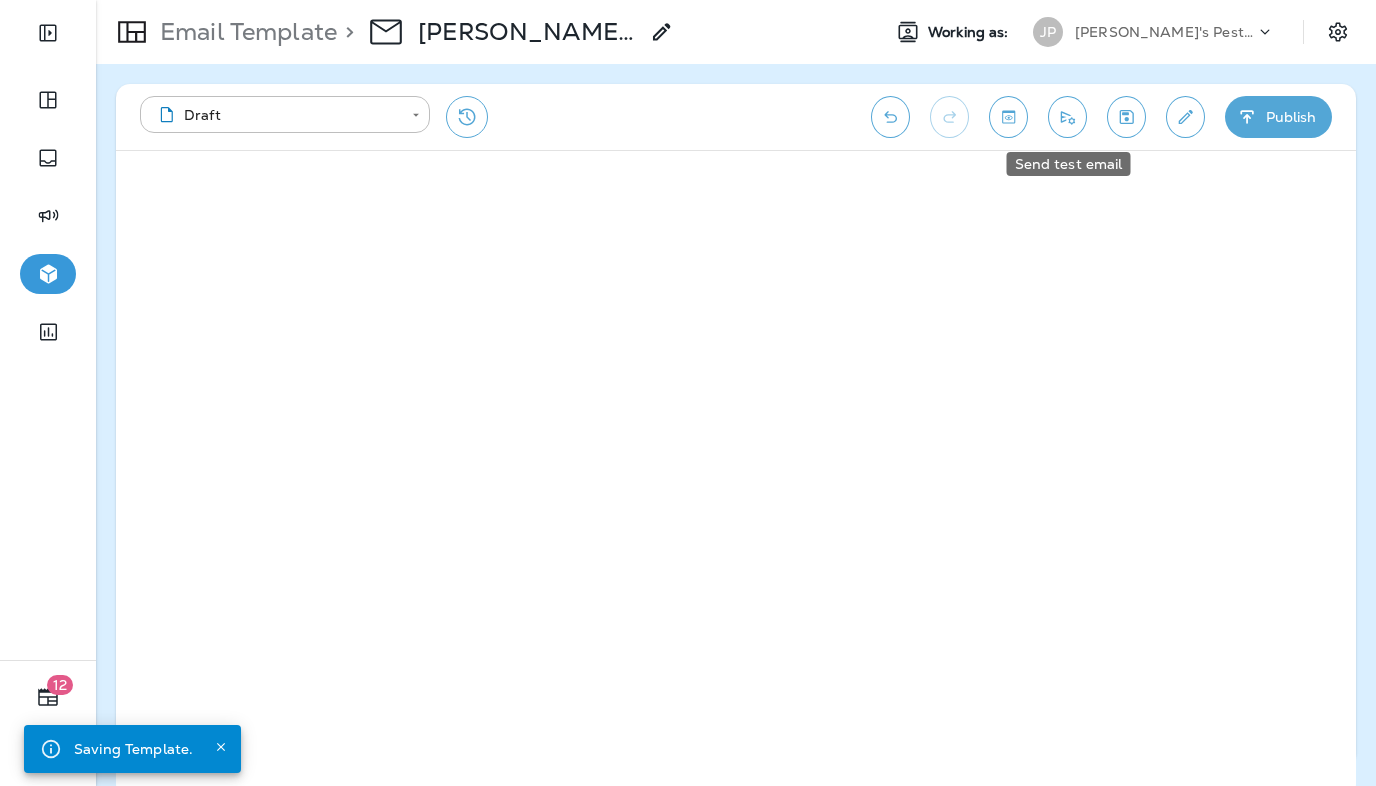 click at bounding box center (1067, 117) 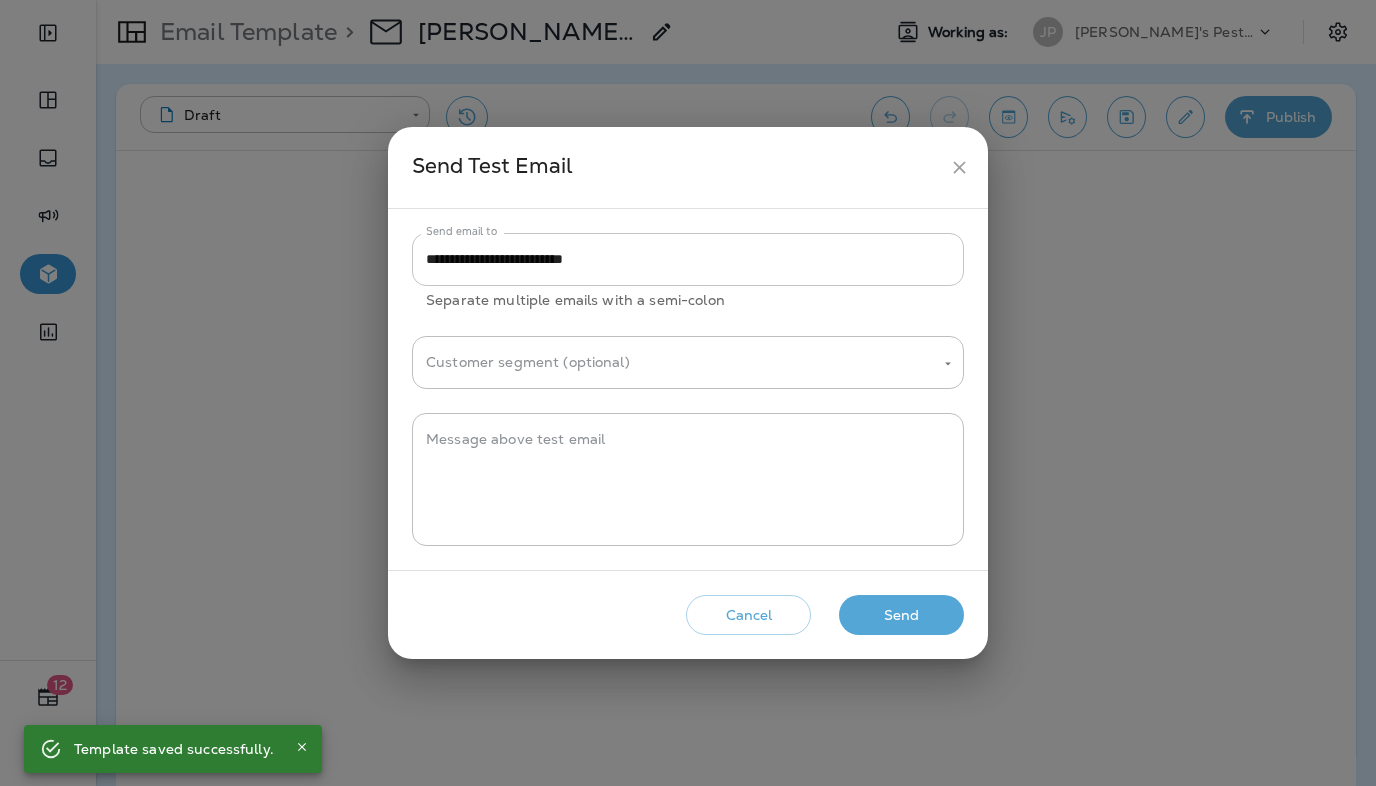 click on "**********" at bounding box center [688, 259] 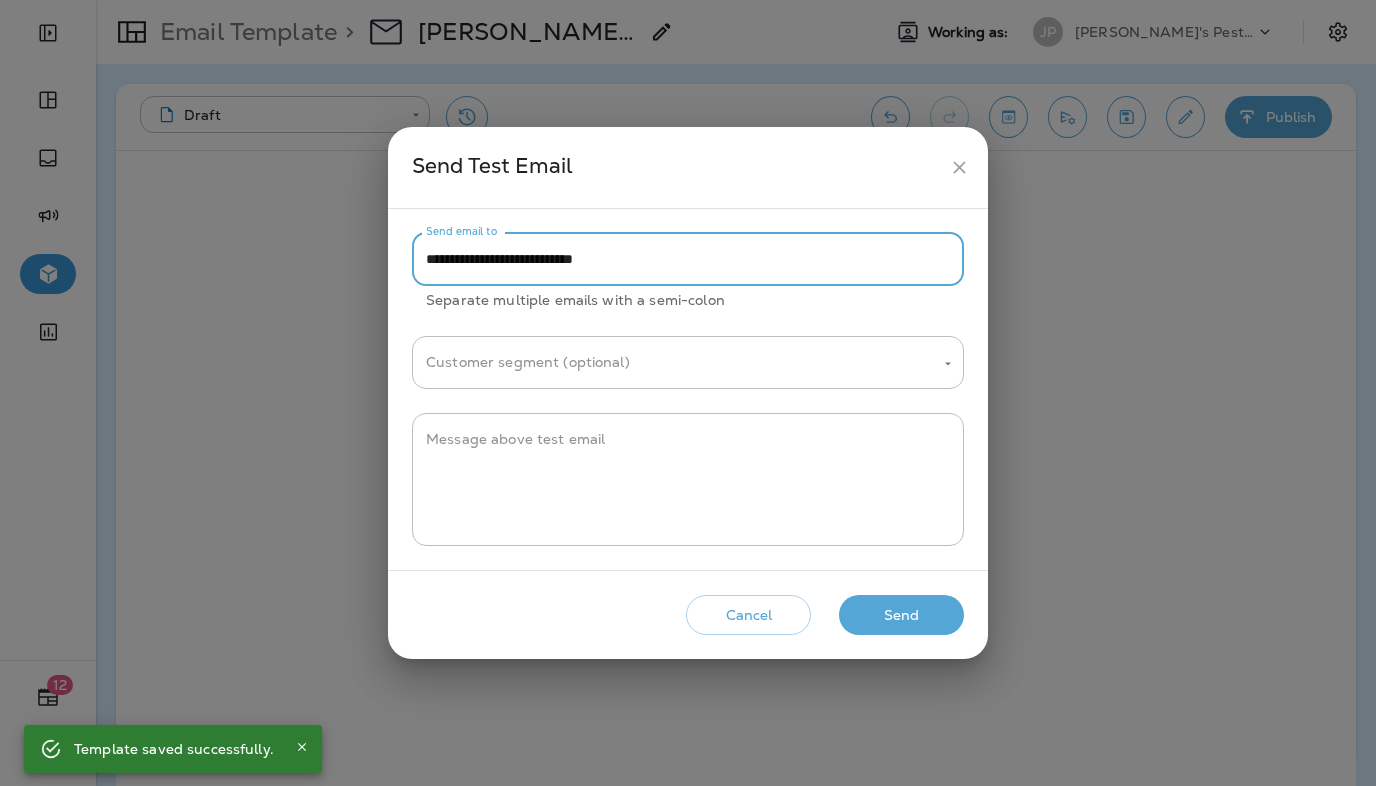 type on "**********" 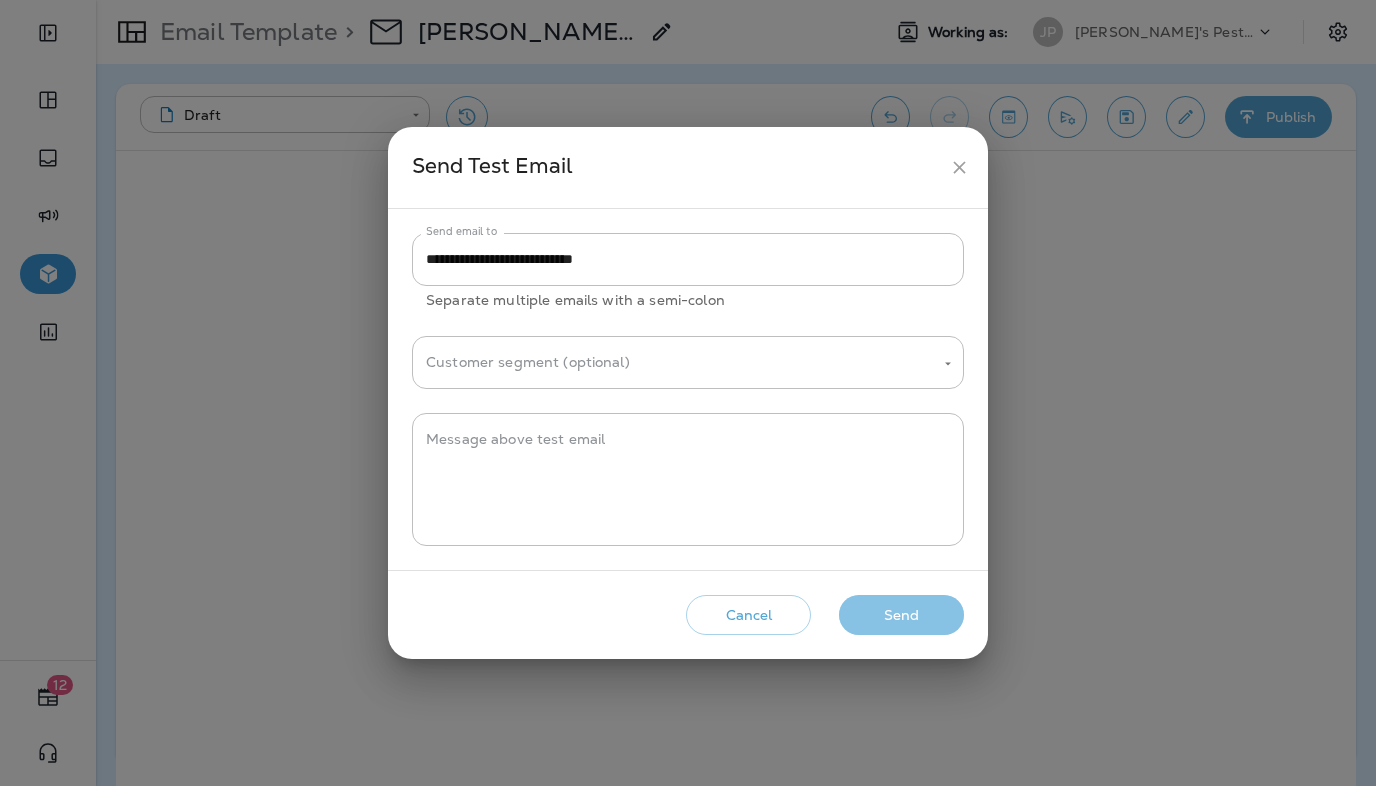 click on "Send" at bounding box center (901, 615) 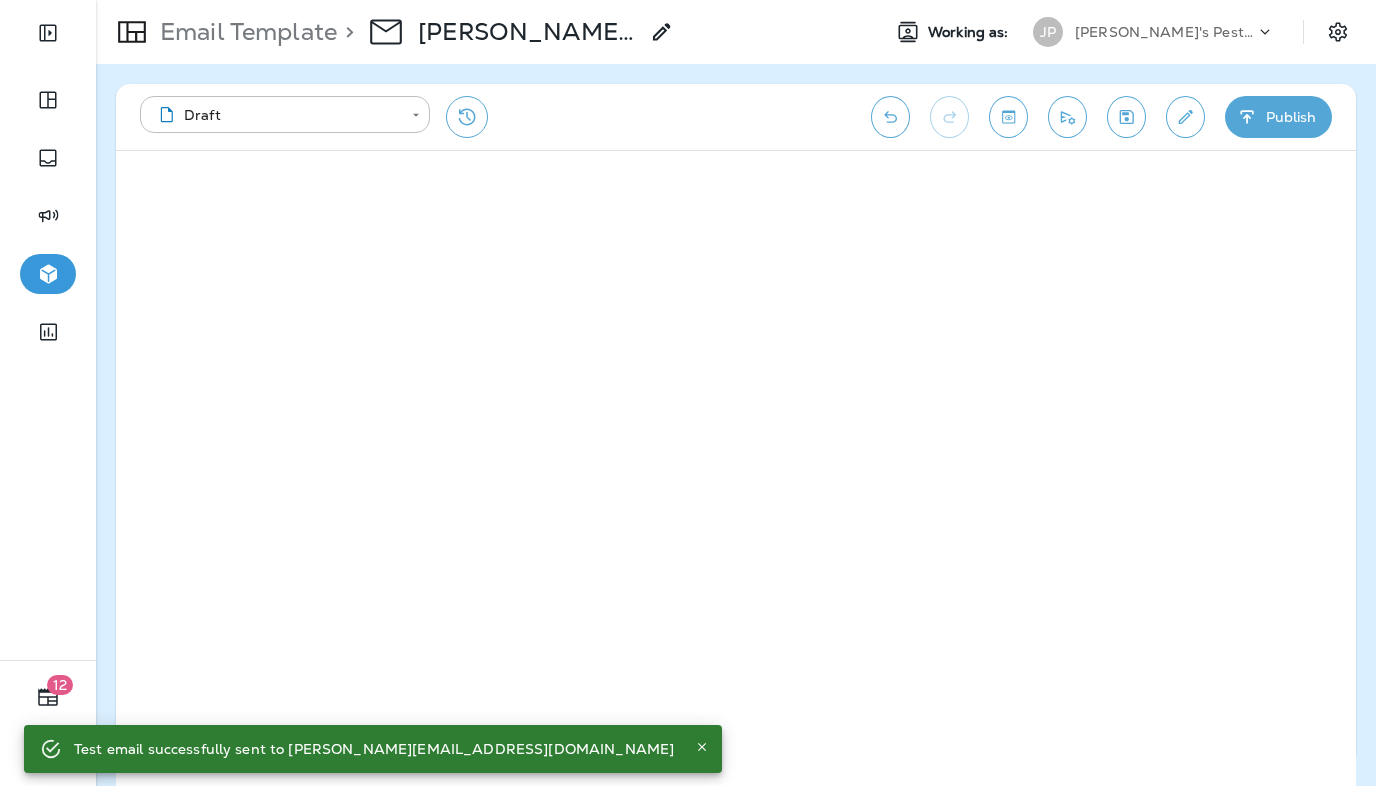 click on "Joshua's Pest Control - San Diego" at bounding box center (1165, 32) 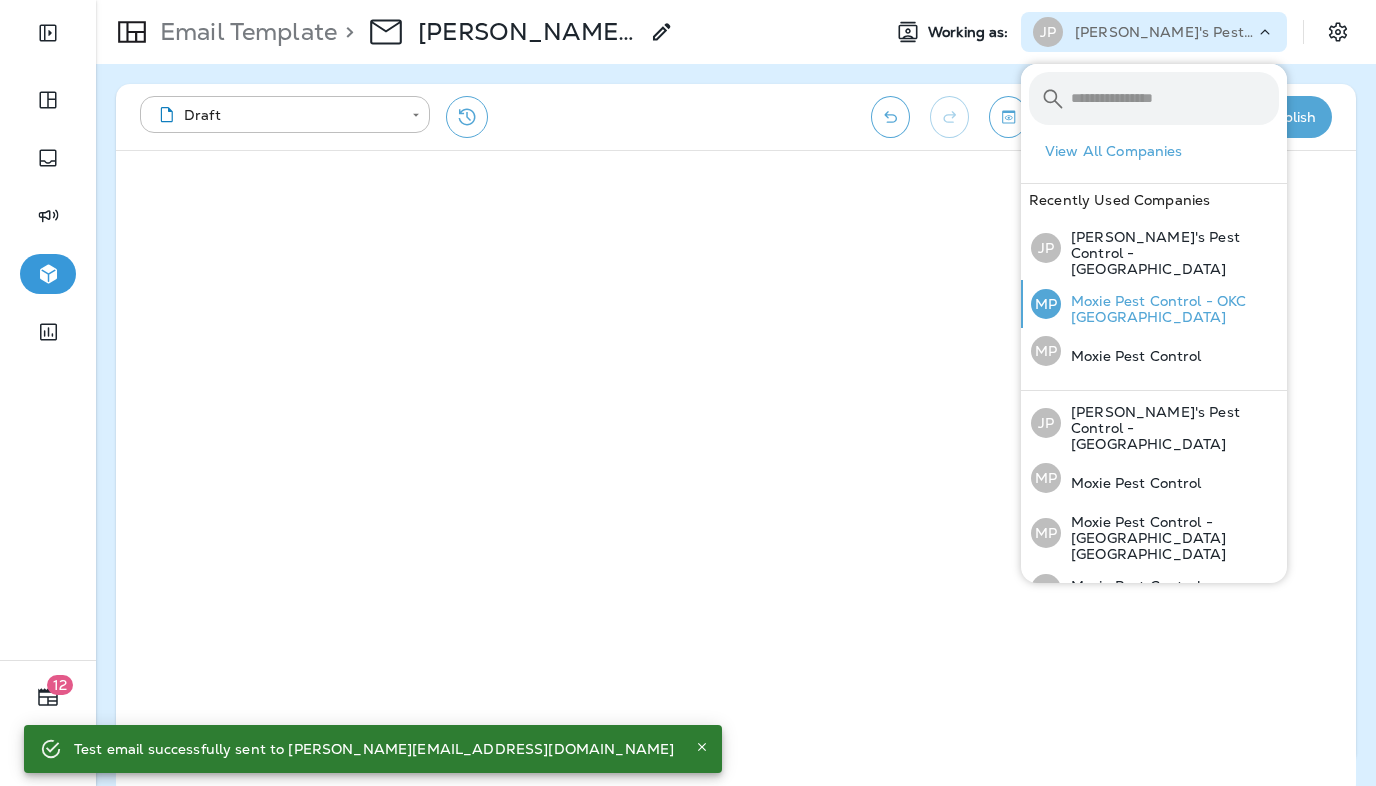click on "Moxie Pest Control - OKC [GEOGRAPHIC_DATA]" at bounding box center (1170, 309) 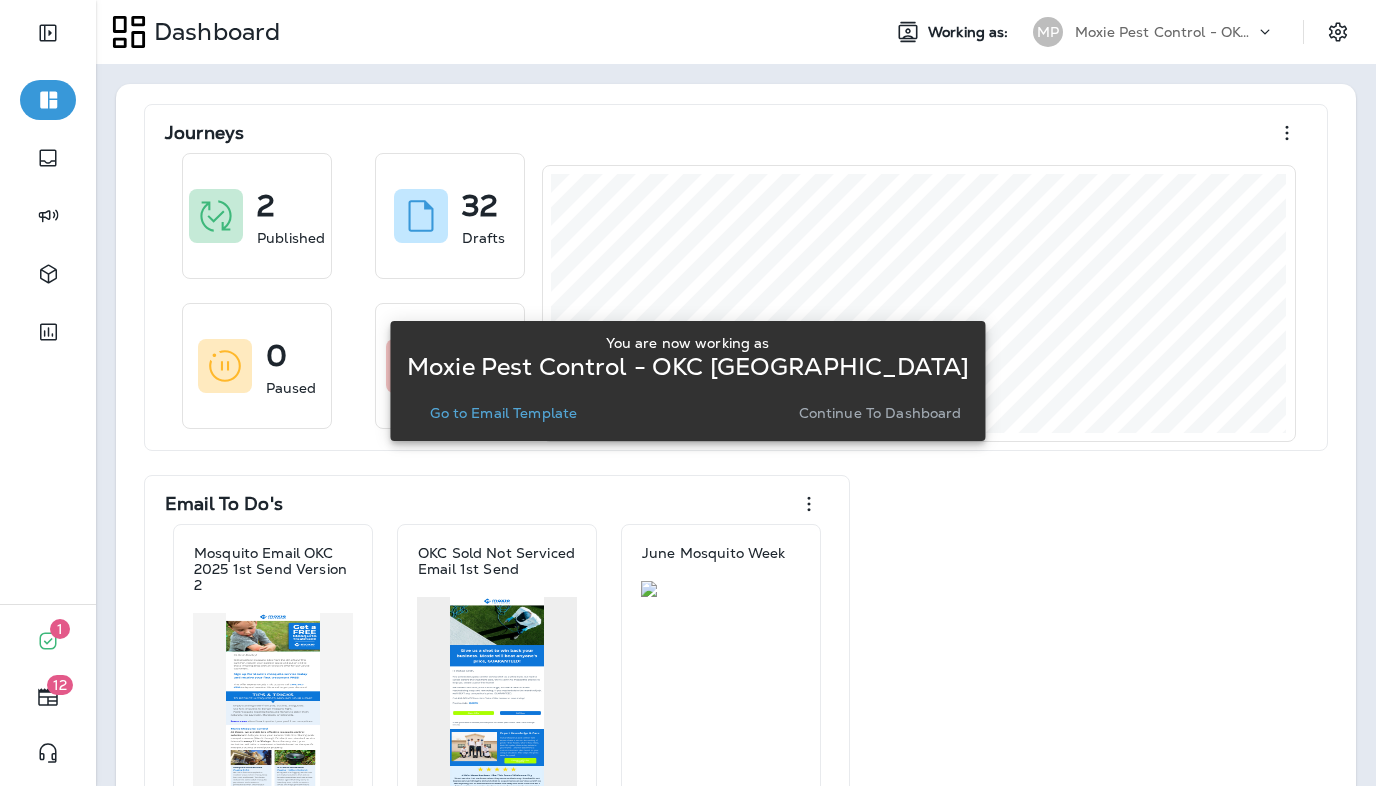 click on "Go to Email Template" at bounding box center (503, 413) 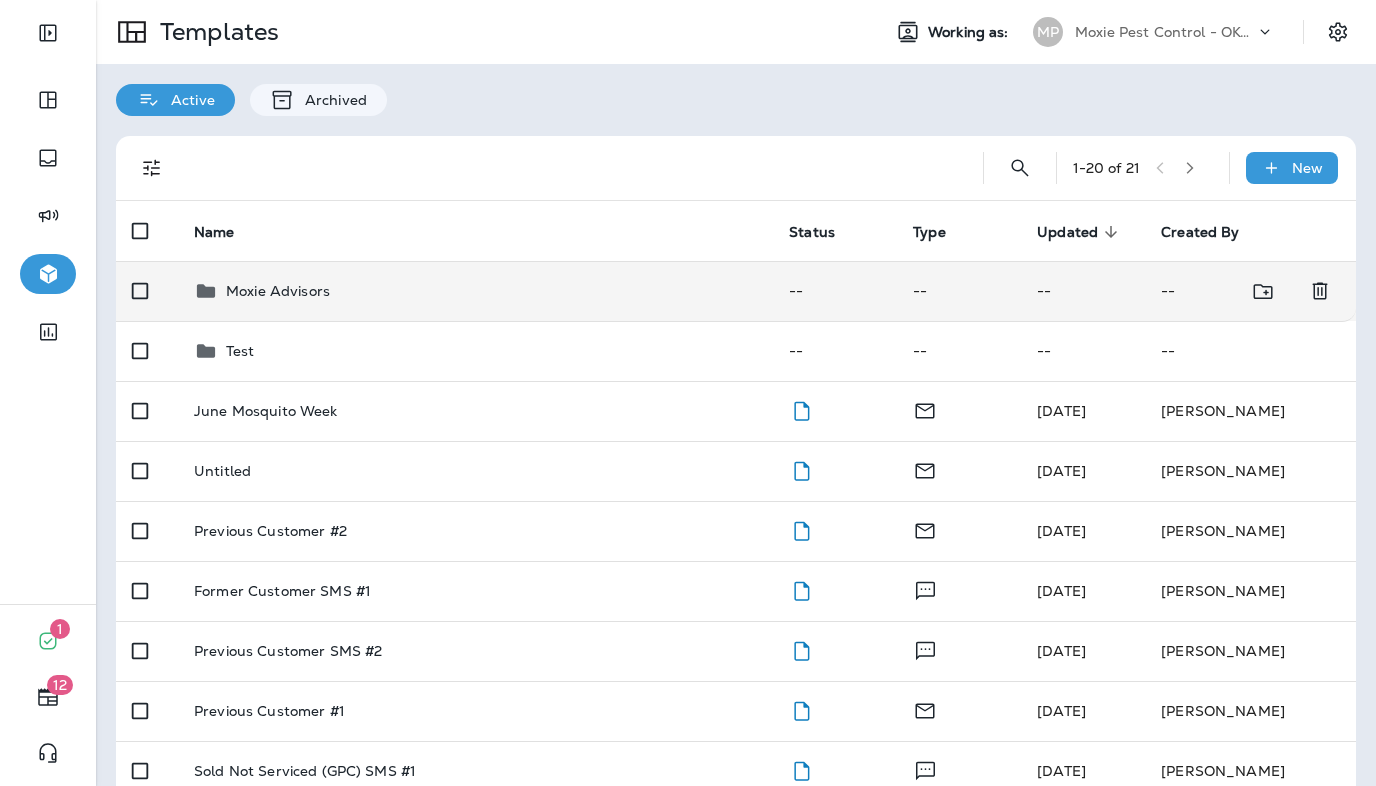 click on "Moxie Advisors" at bounding box center (475, 291) 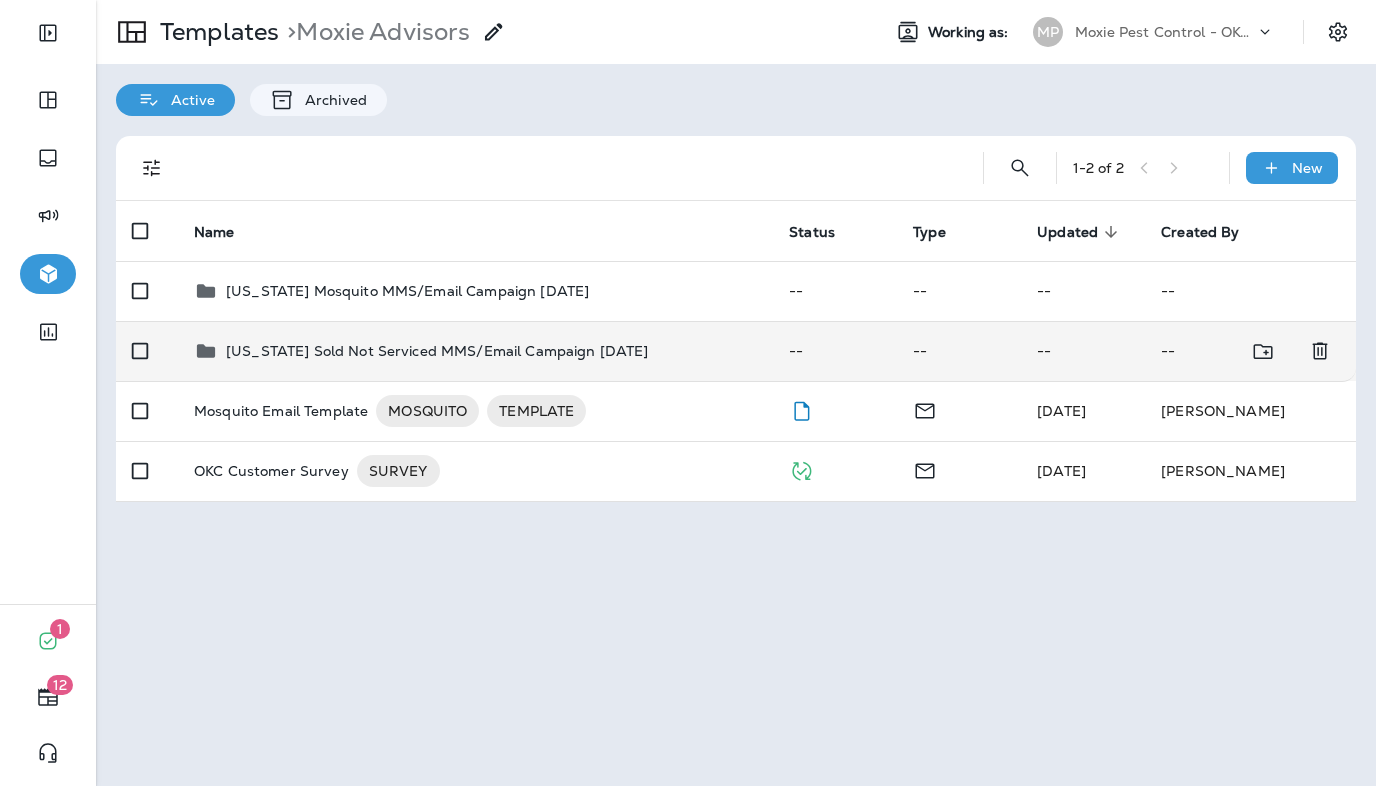 click on "[US_STATE] Sold Not Serviced MMS/Email Campaign [DATE]" at bounding box center [475, 351] 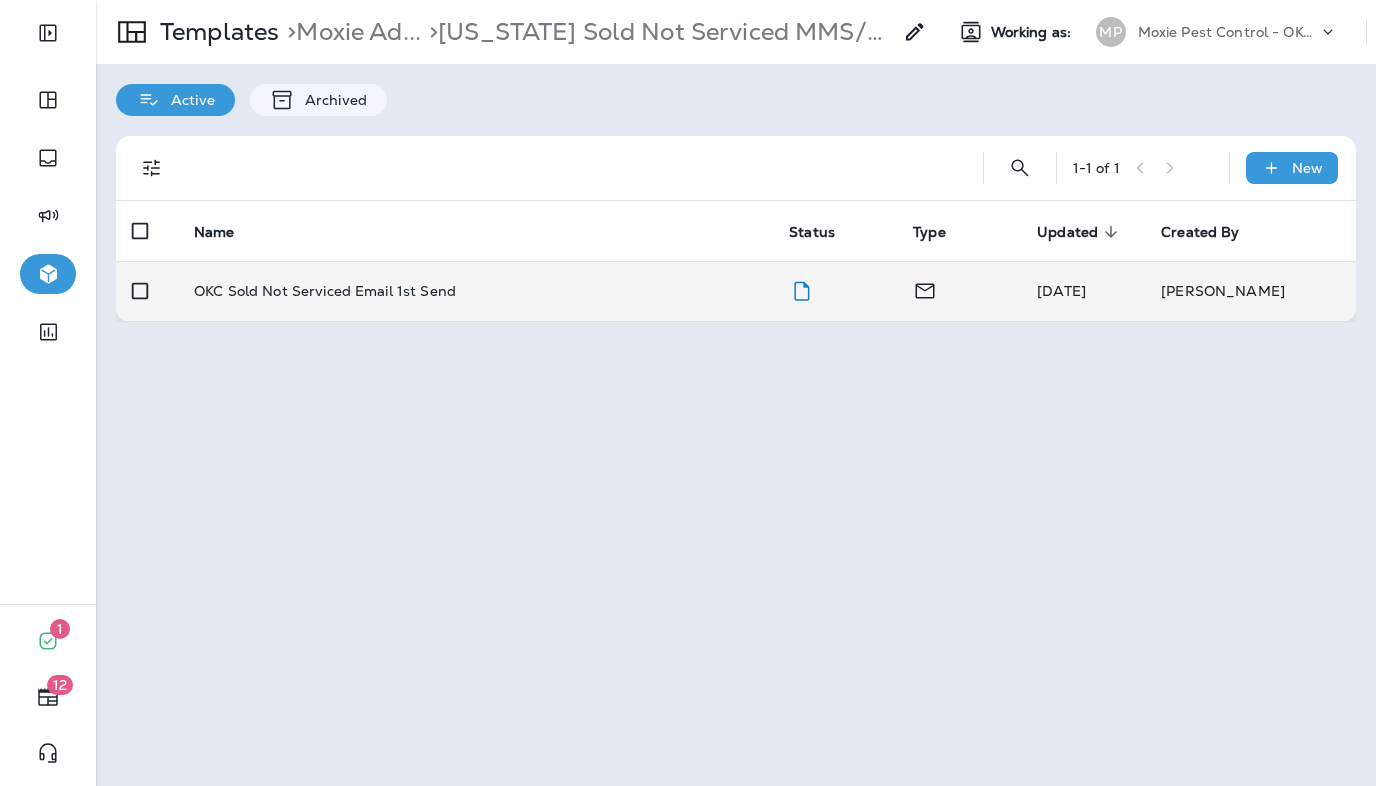 click on "OKC Sold Not Serviced Email 1st Send" at bounding box center (475, 291) 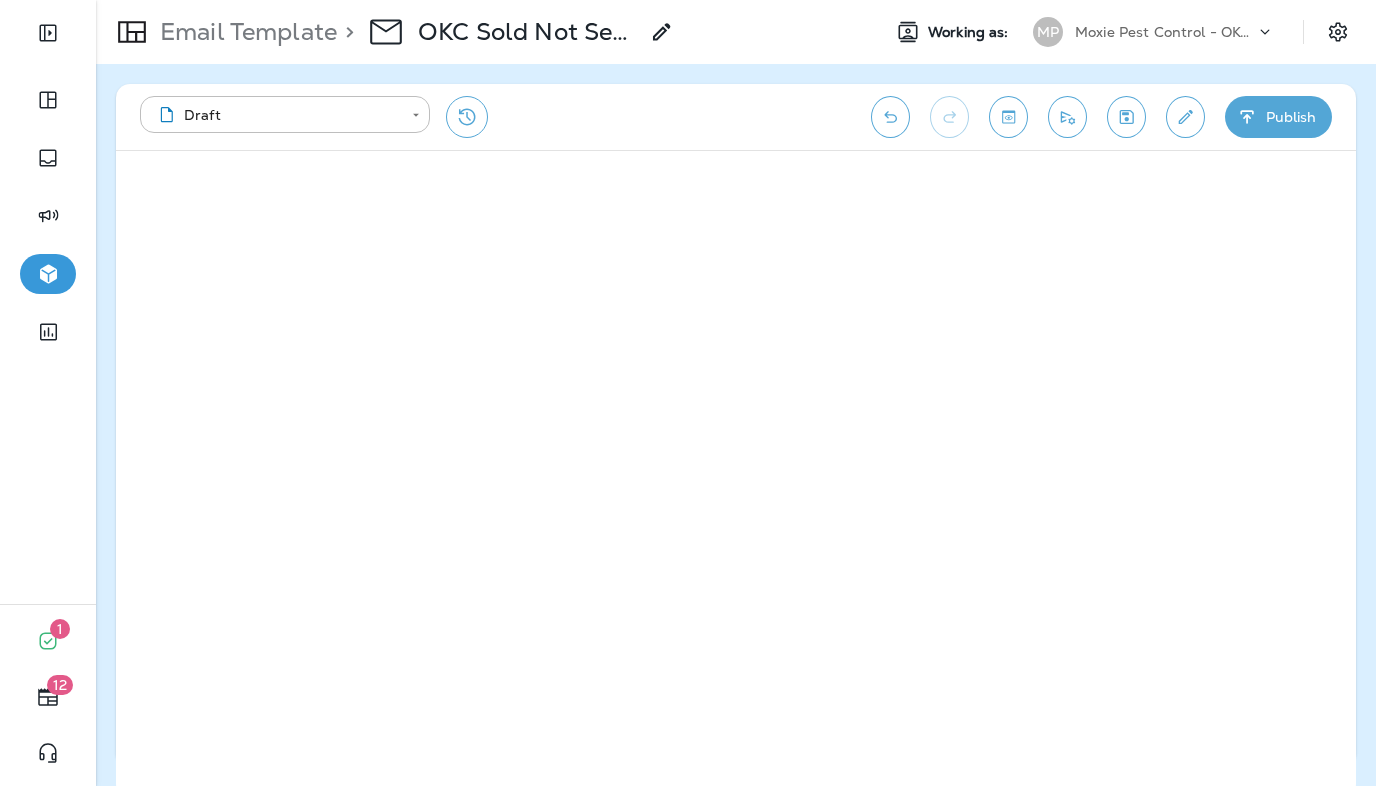 click on "**********" at bounding box center (736, 117) 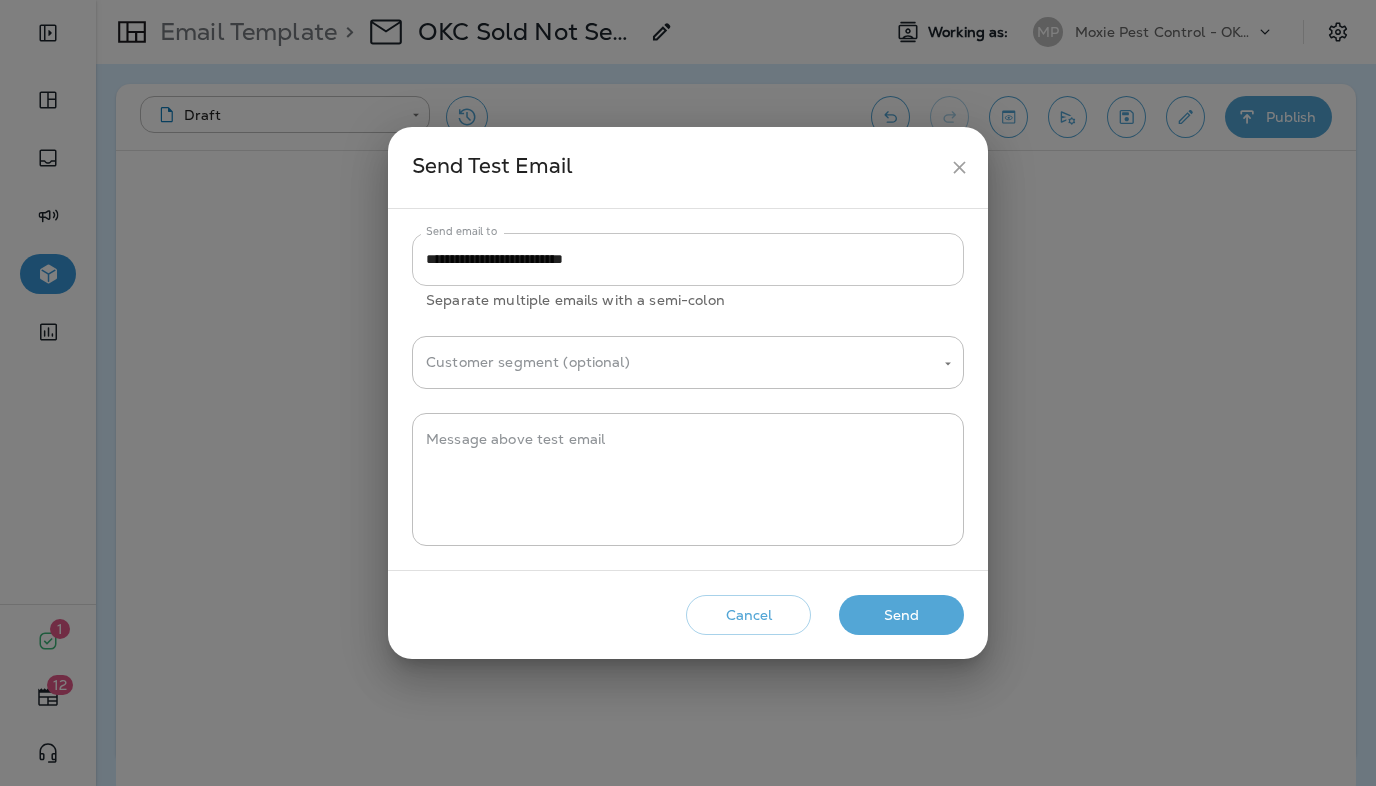 click on "**********" at bounding box center (688, 259) 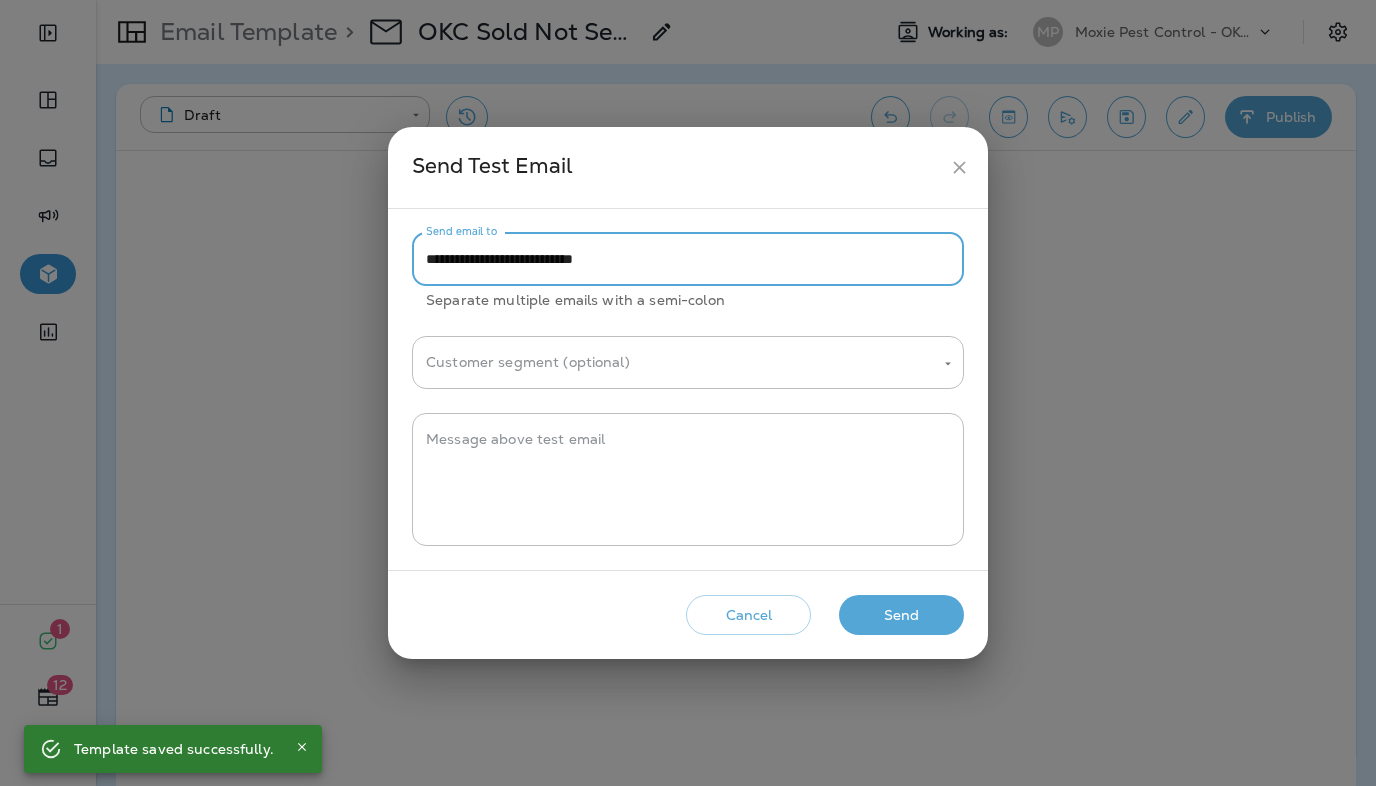 type on "**********" 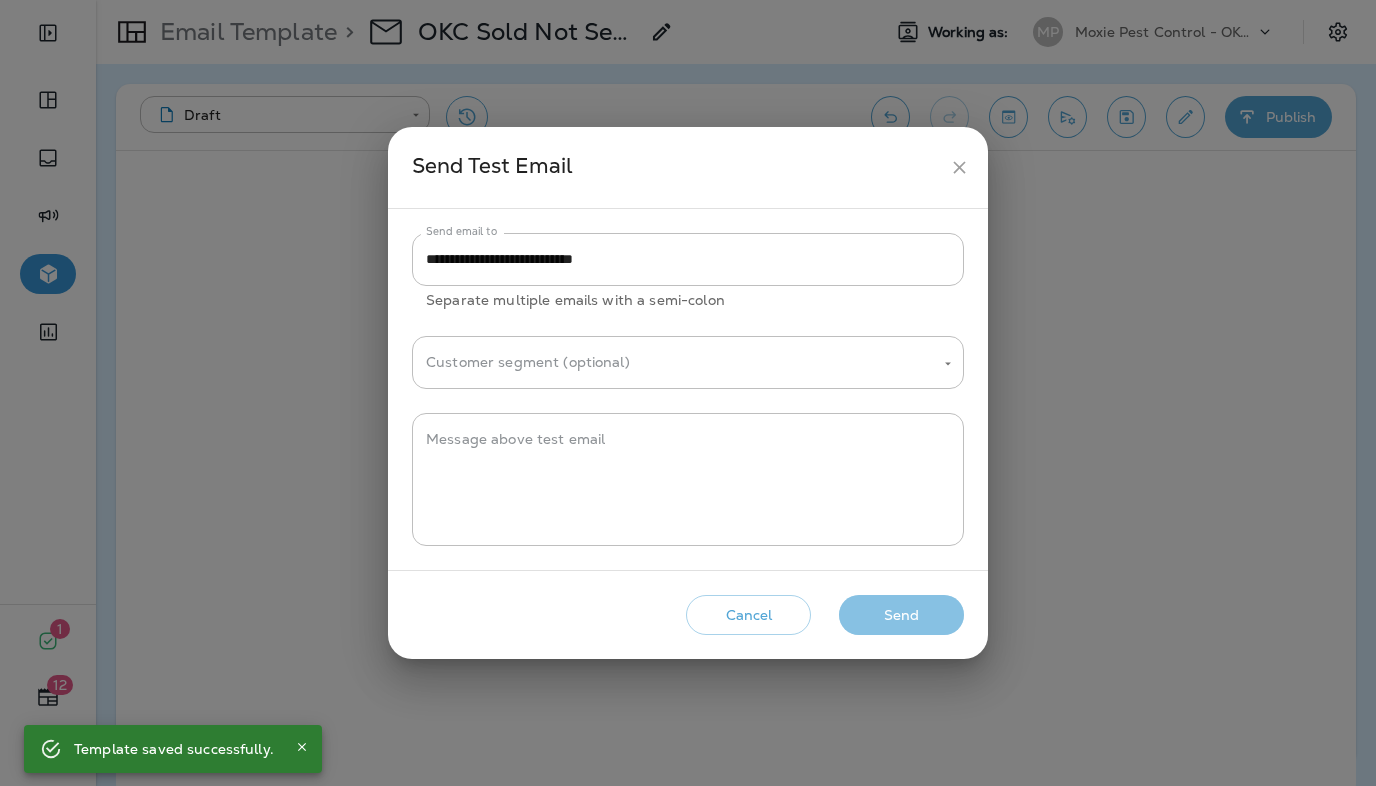 click on "Send" at bounding box center (901, 615) 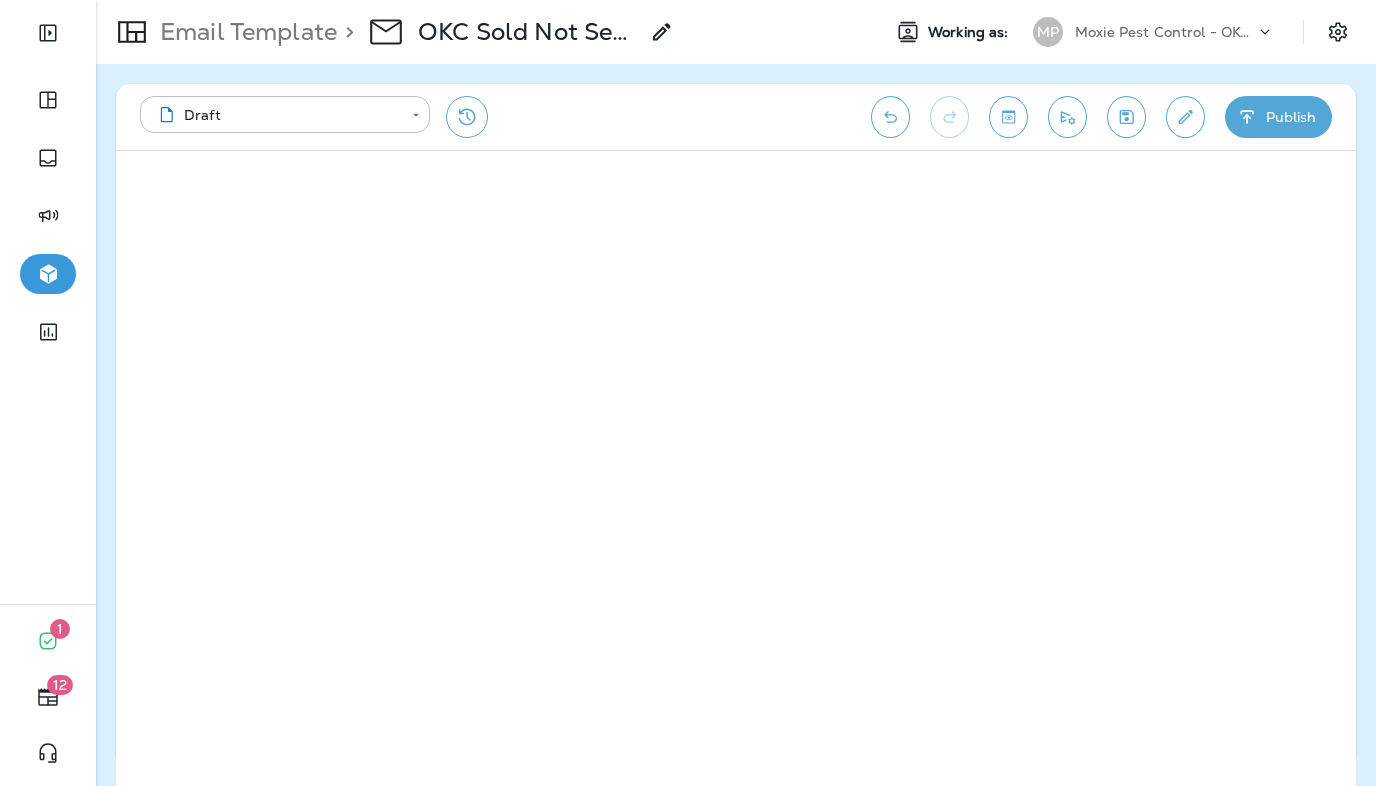 click on "Moxie Pest Control - OKC [GEOGRAPHIC_DATA]" at bounding box center (1165, 32) 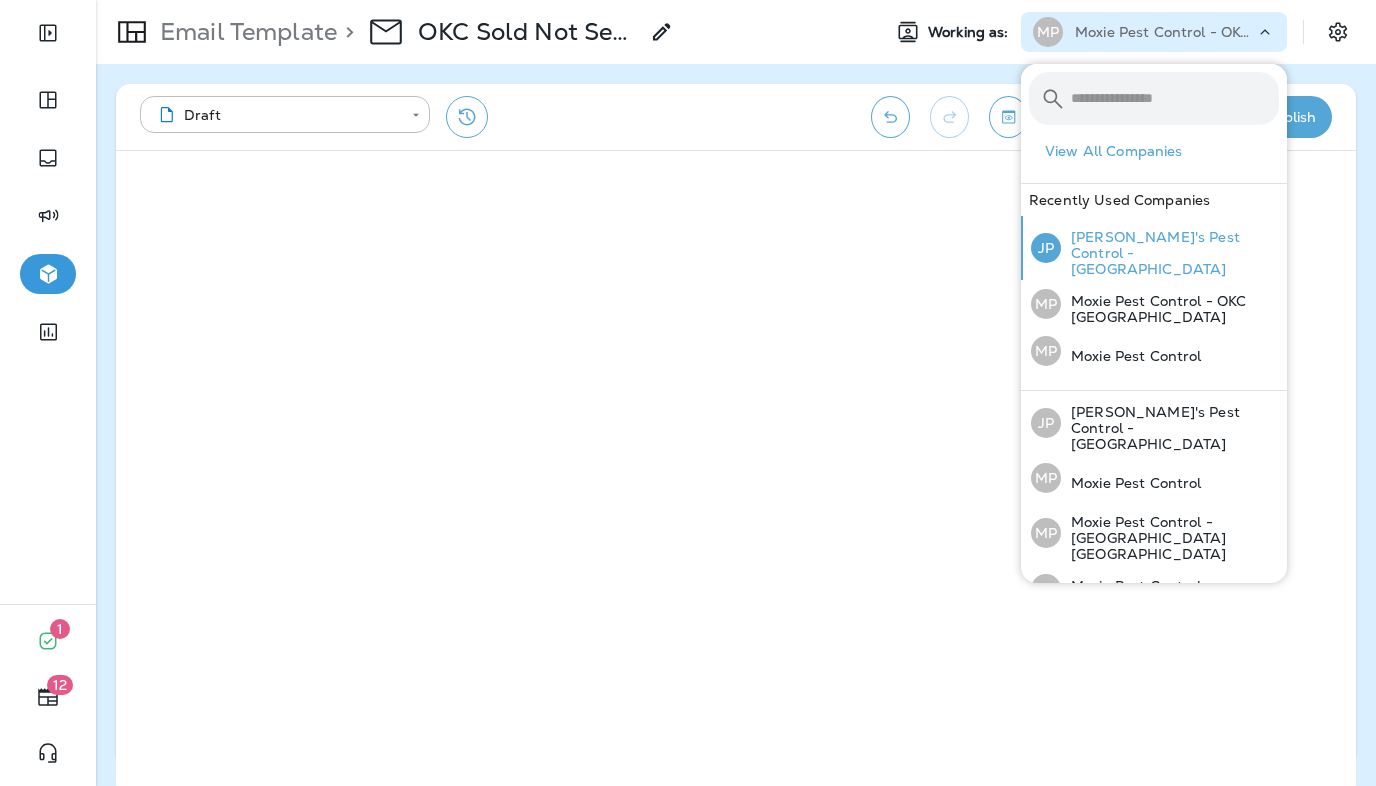click on "Joshua's Pest Control - San Diego" at bounding box center [1170, 253] 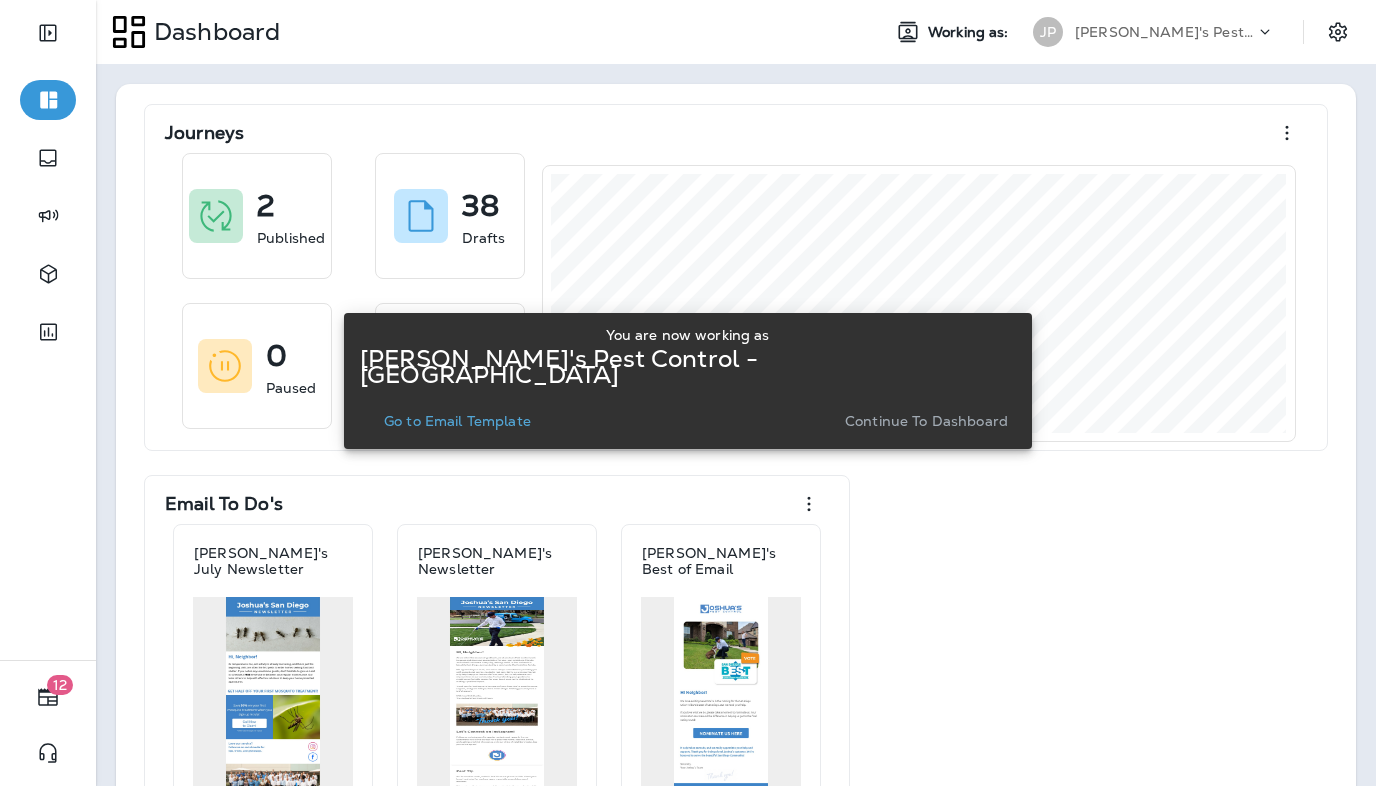 click on "Go to Email Template" at bounding box center (457, 421) 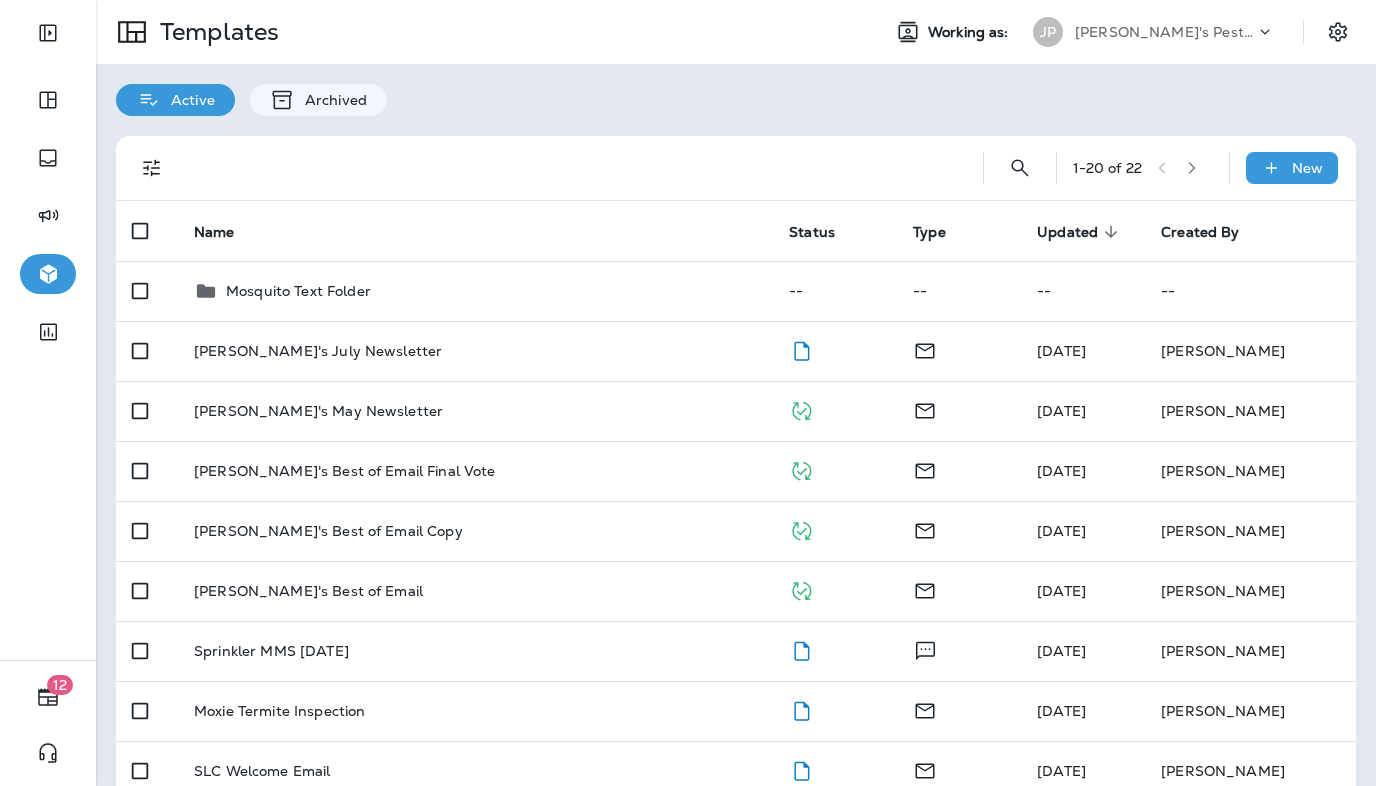 click on "Joshua's Pest Control - San Diego" at bounding box center (1165, 32) 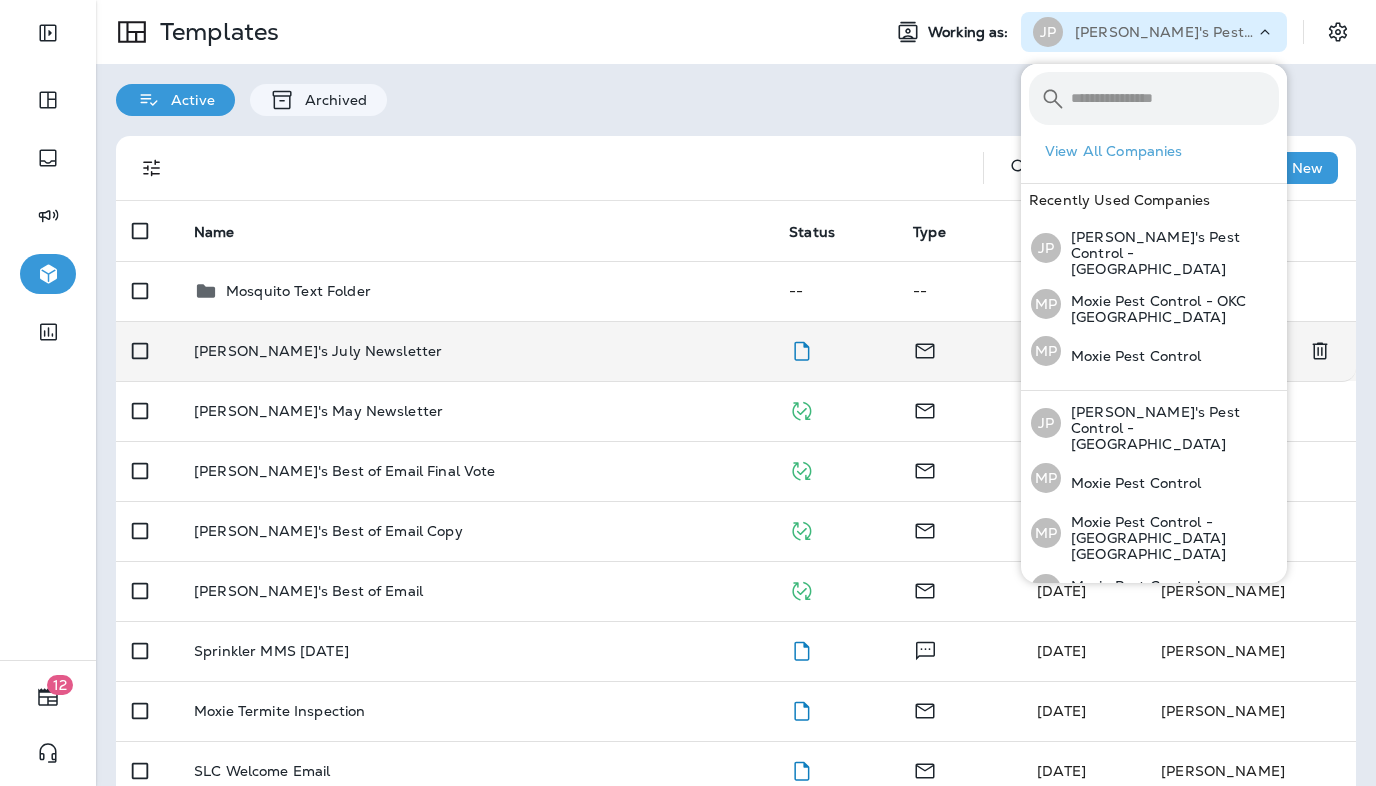 click on "Joshua's July Newsletter" at bounding box center (475, 351) 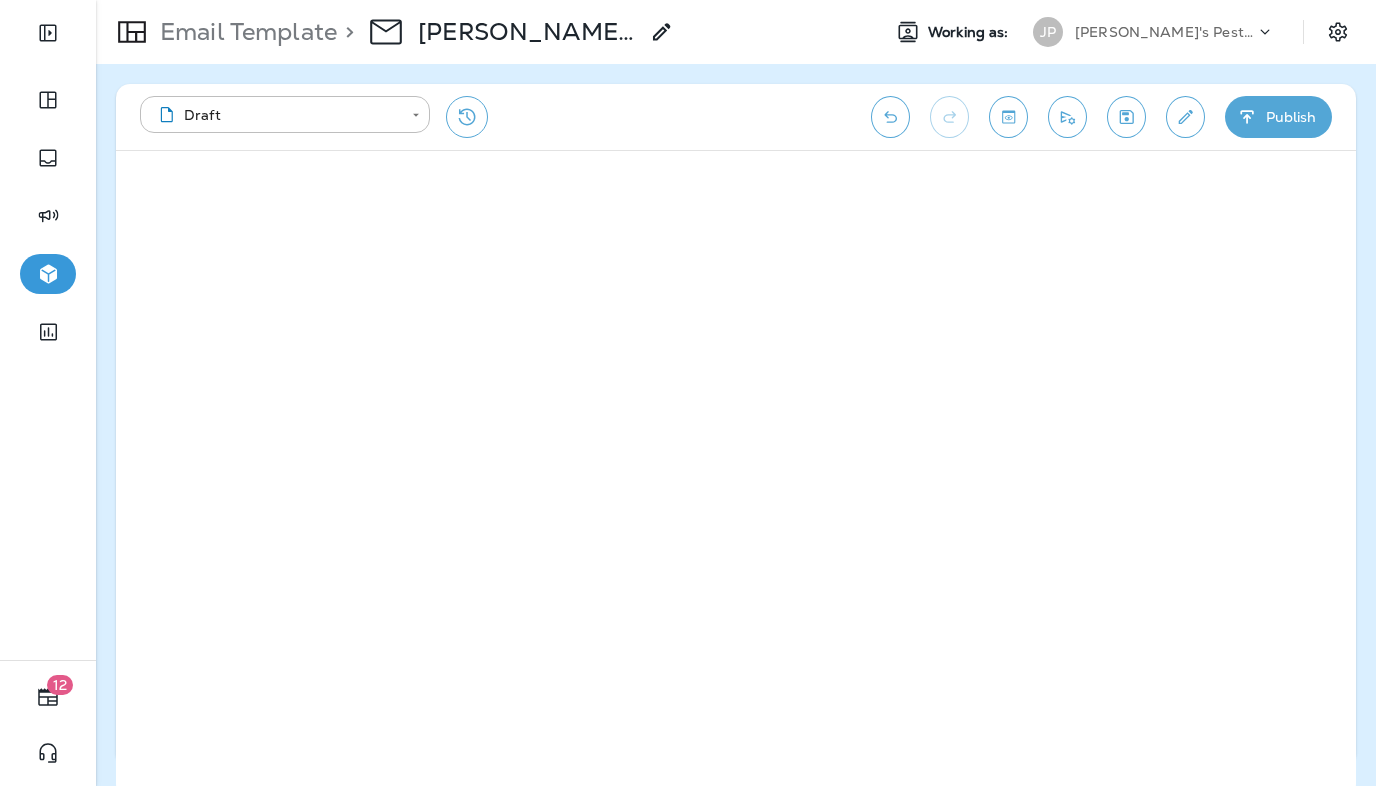 scroll, scrollTop: 7, scrollLeft: 0, axis: vertical 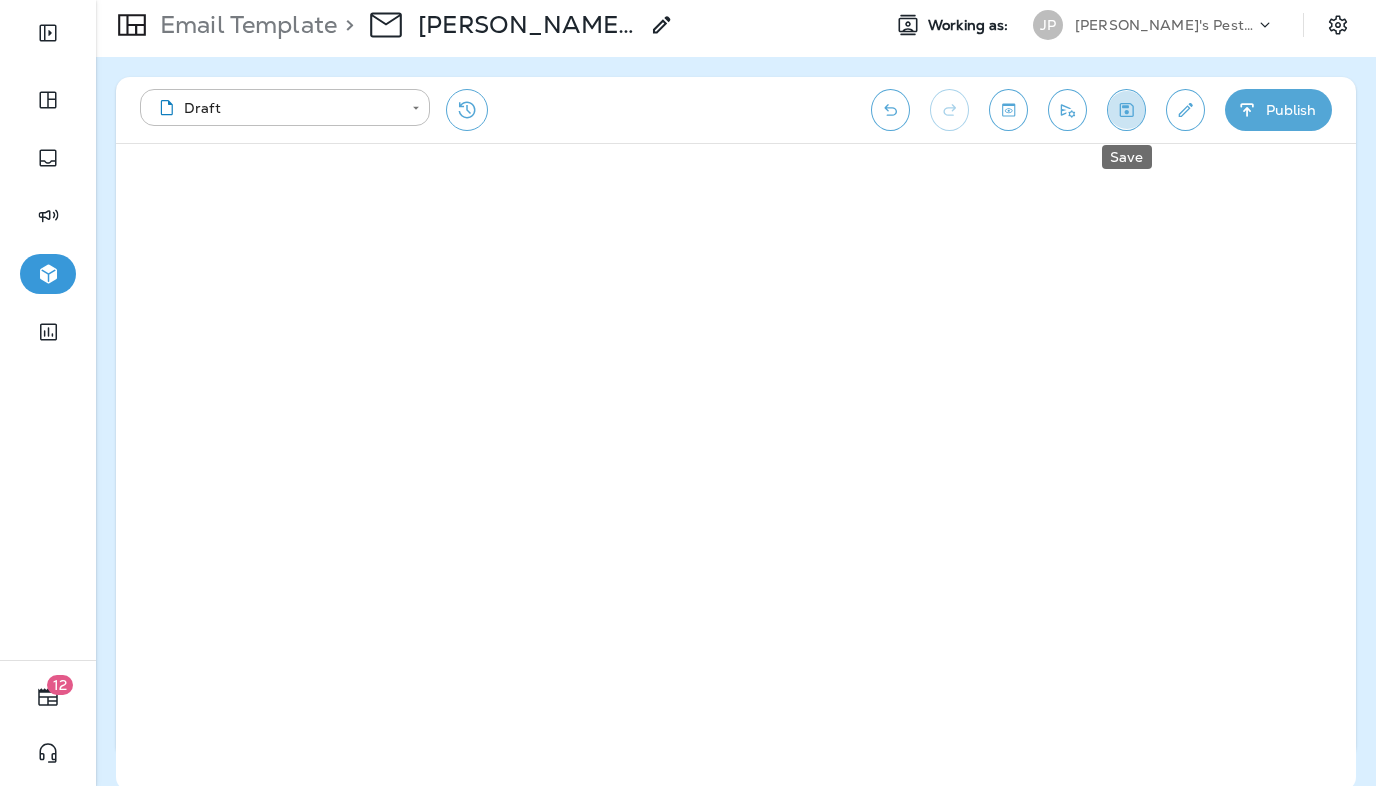 click at bounding box center (1126, 110) 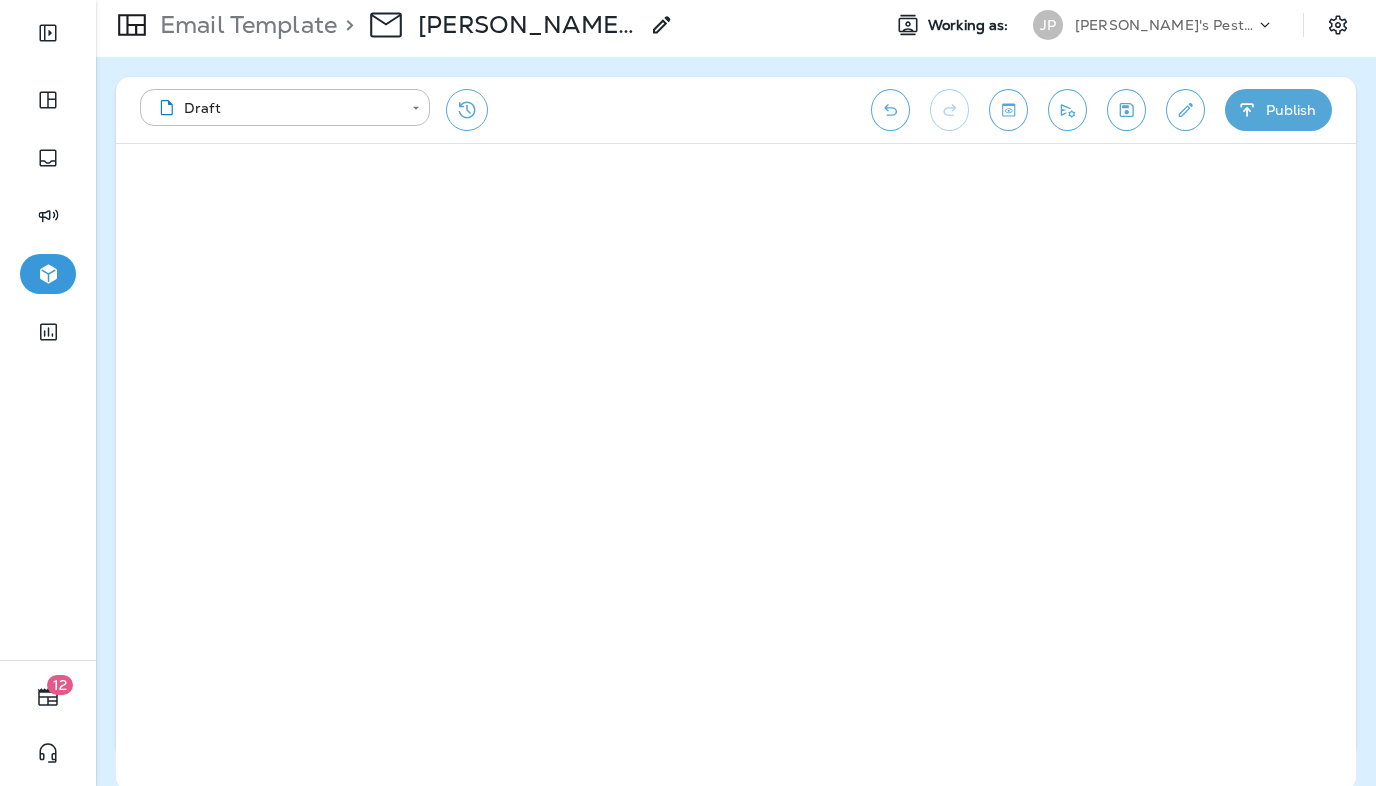 click on "Joshua's Pest Control - San Diego" at bounding box center [1165, 25] 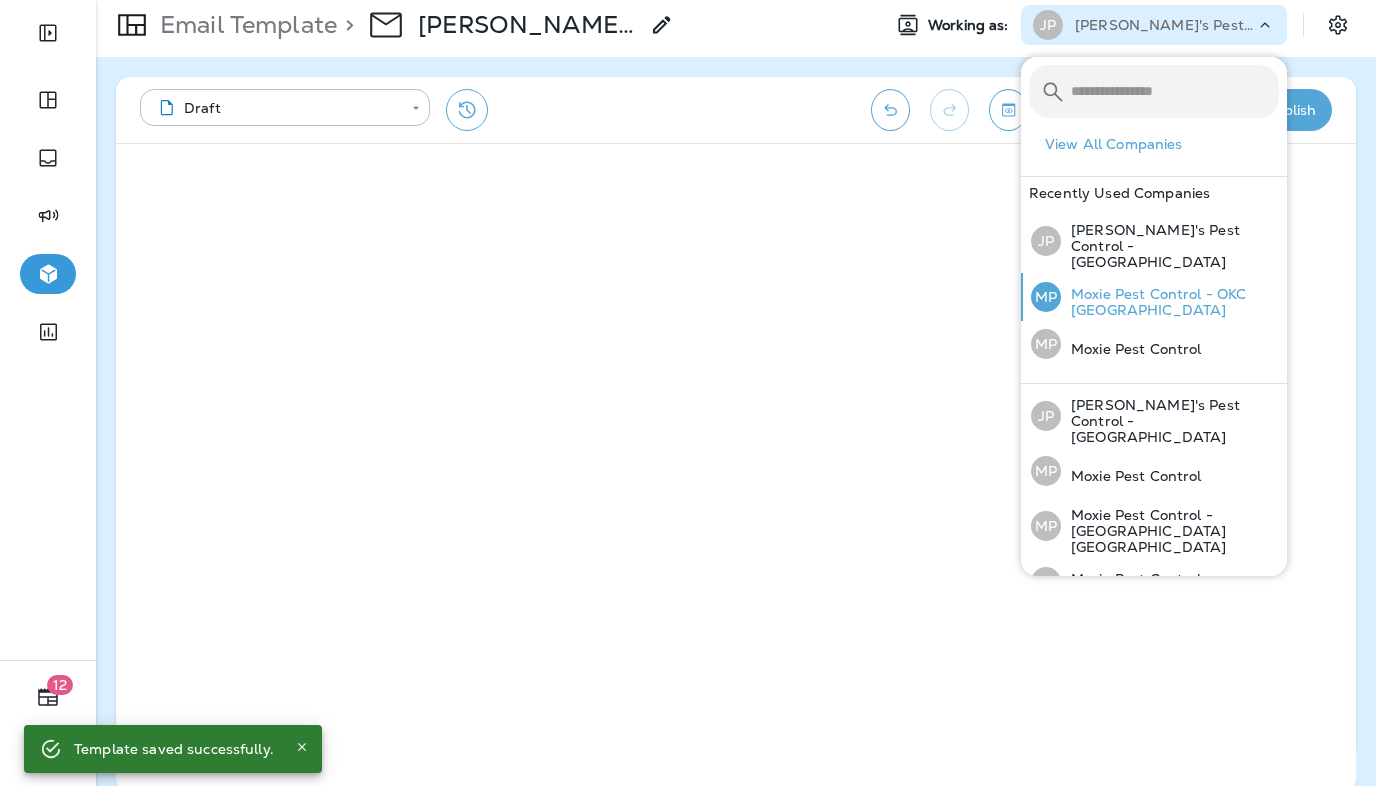 click on "Moxie Pest Control - OKC [GEOGRAPHIC_DATA]" at bounding box center (1170, 302) 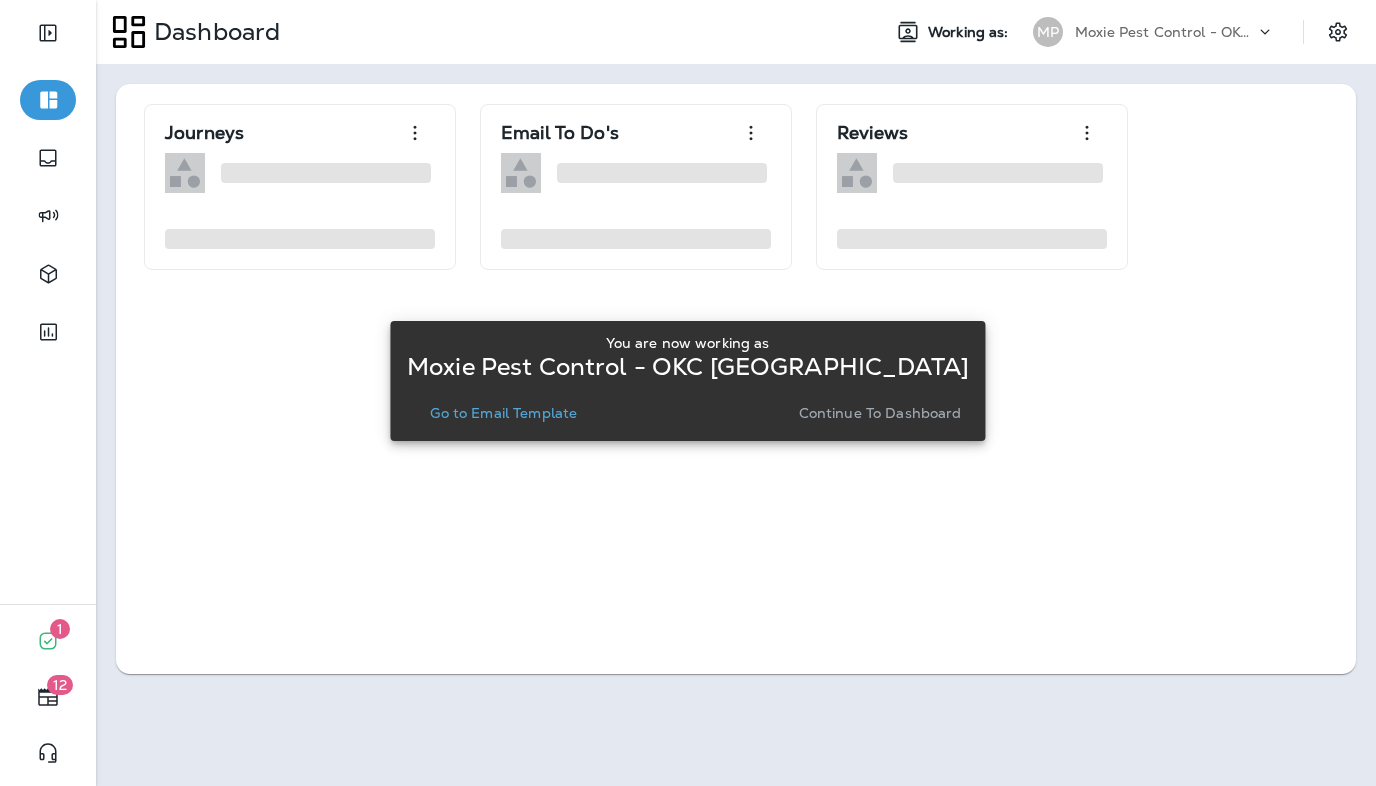 click on "Go to Email Template" at bounding box center (503, 413) 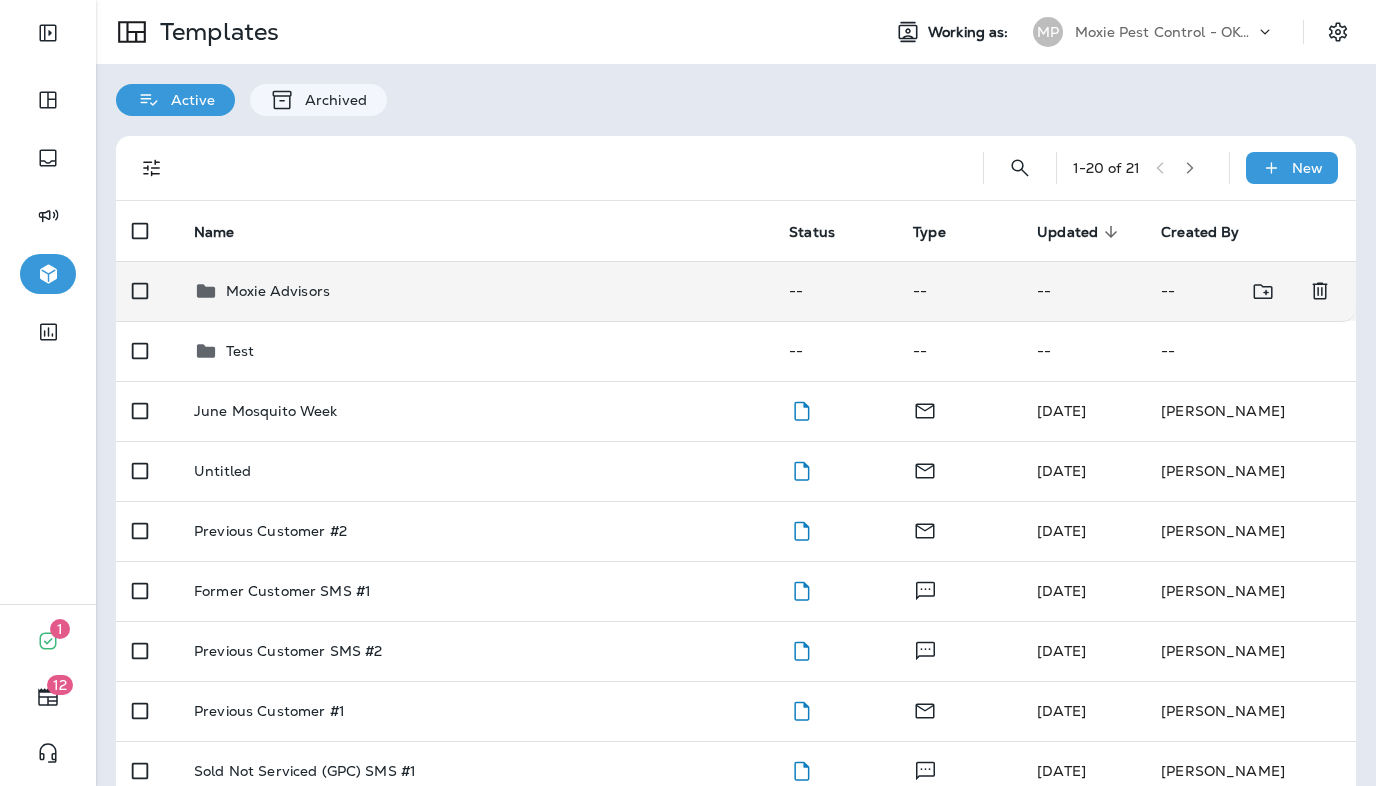 click on "Moxie Advisors" at bounding box center (475, 291) 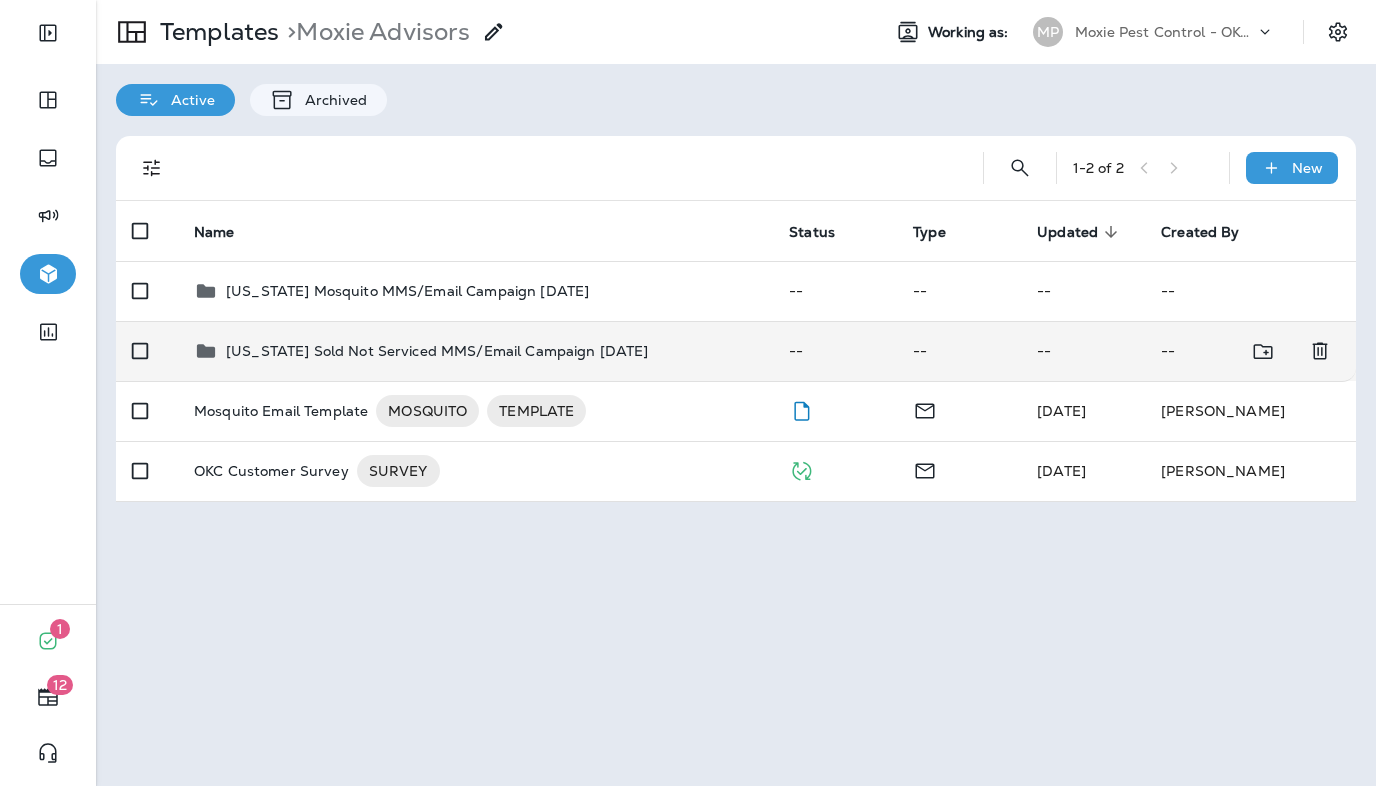 click on "[US_STATE] Sold Not Serviced MMS/Email Campaign [DATE]" at bounding box center (437, 351) 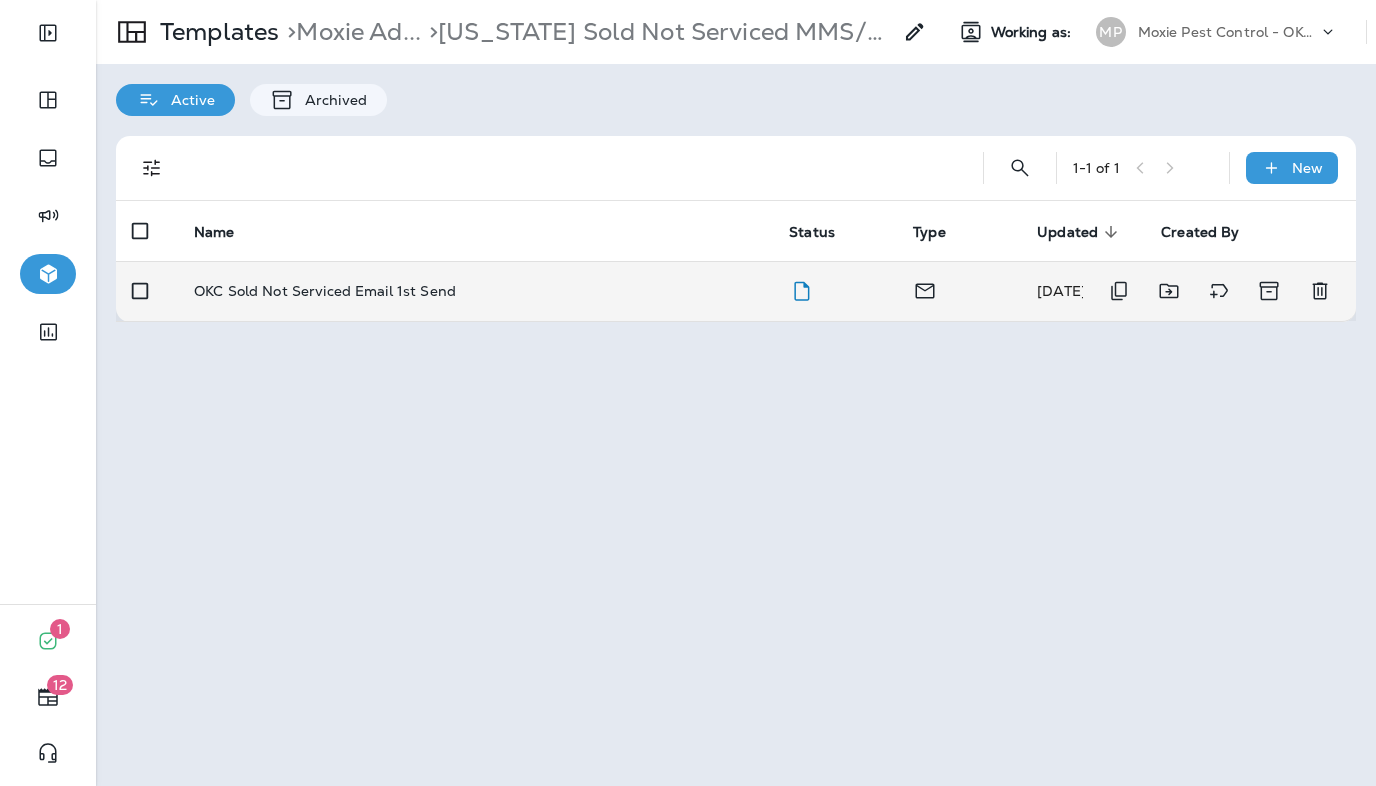 click on "OKC Sold Not Serviced Email 1st Send" at bounding box center (325, 291) 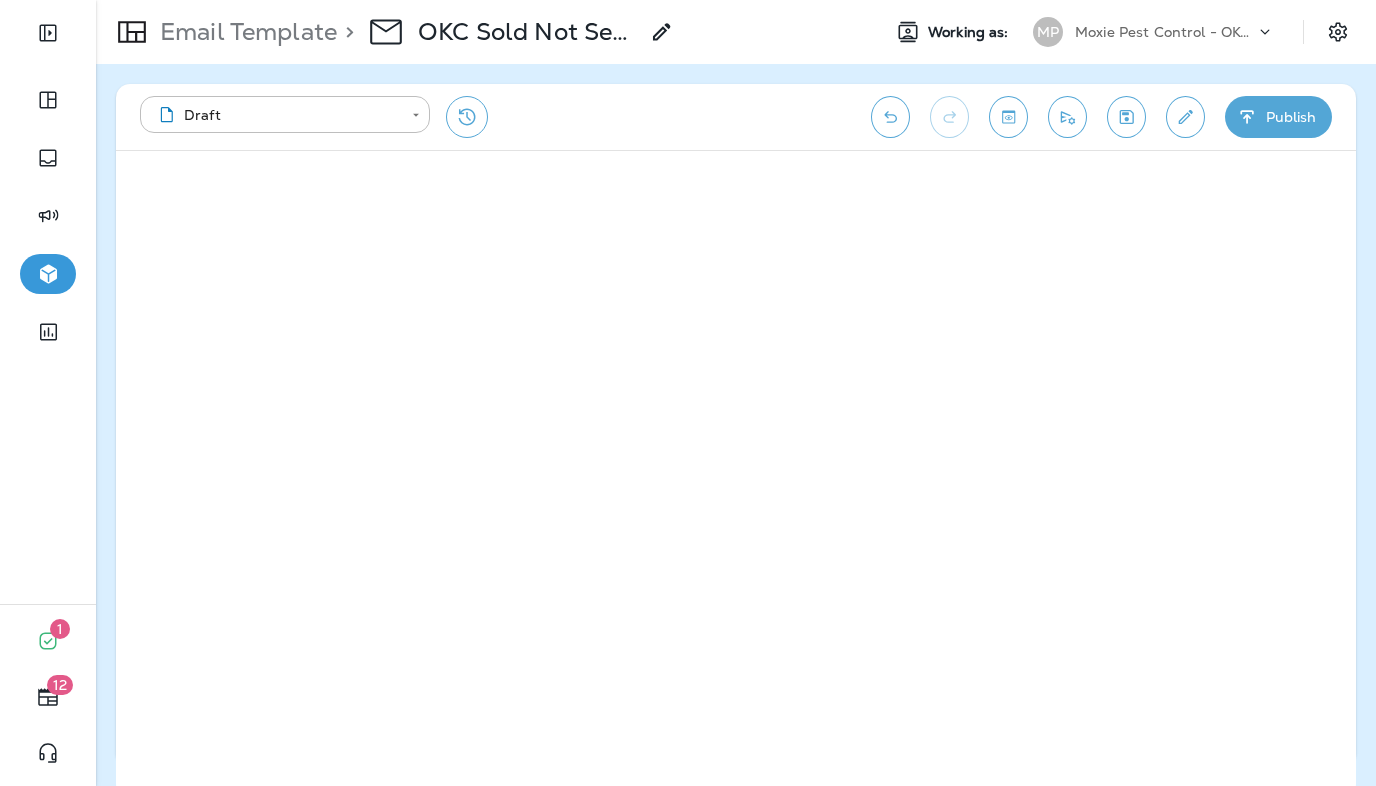 click on "Moxie Pest Control - OKC [GEOGRAPHIC_DATA]" at bounding box center (1165, 32) 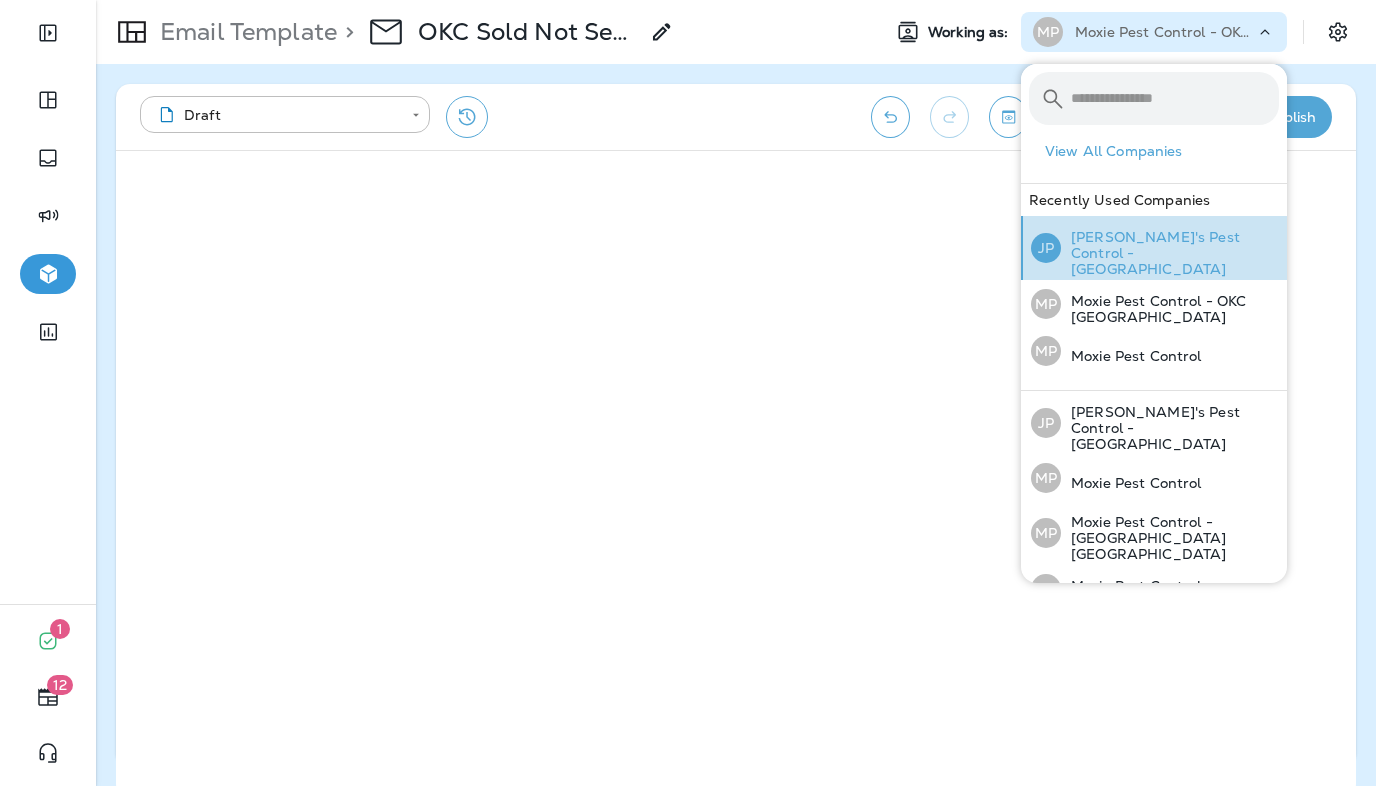click on "Joshua's Pest Control - San Diego" at bounding box center (1170, 253) 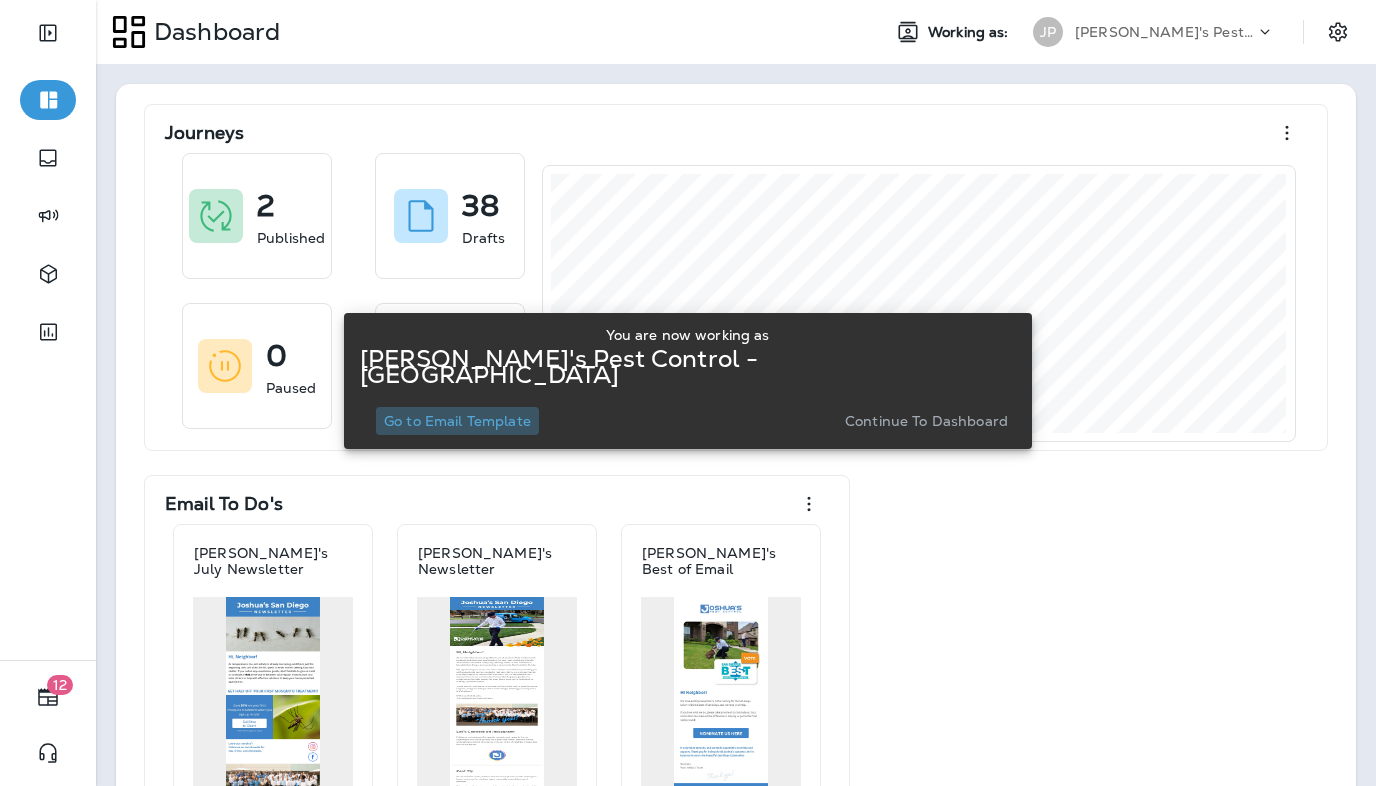 click on "Go to Email Template" at bounding box center [457, 421] 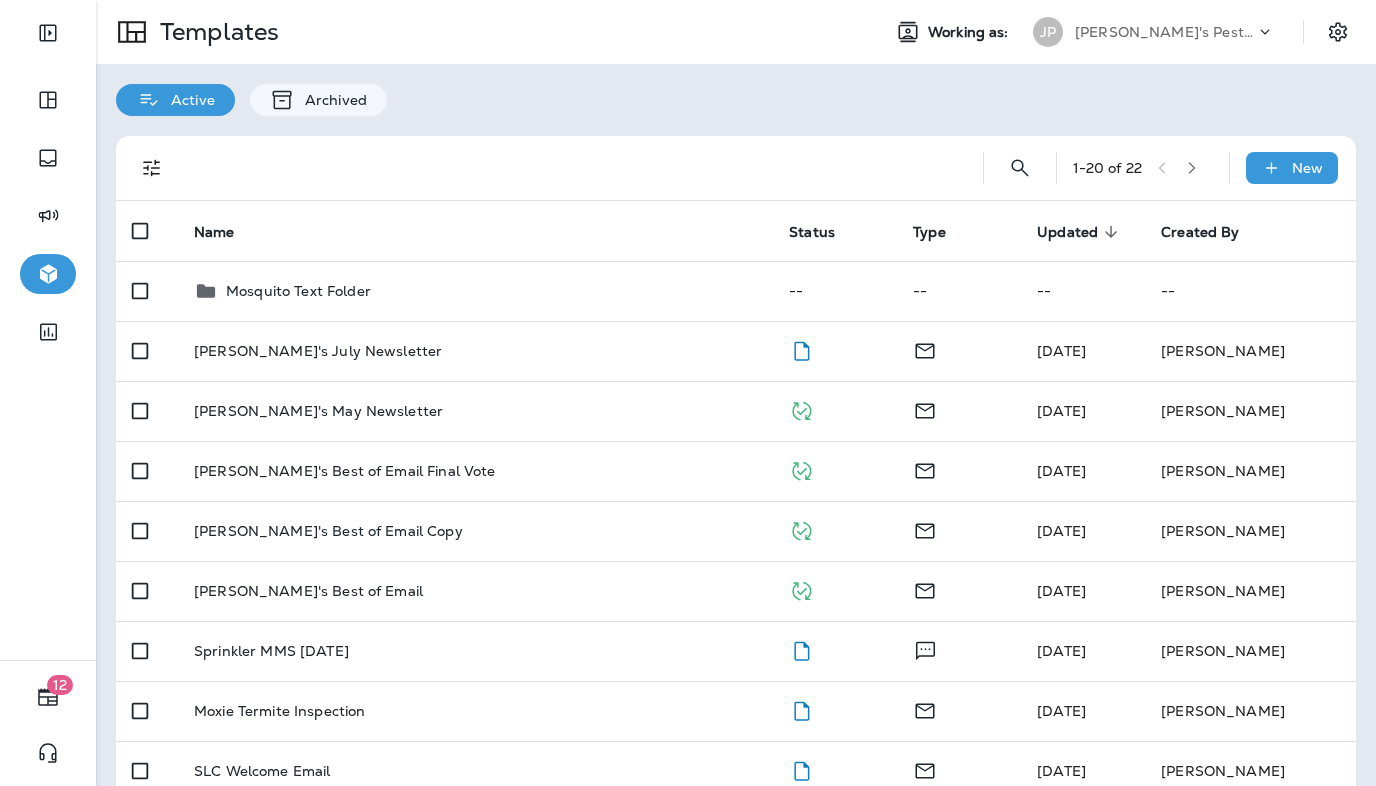 click on "Joshua's July Newsletter" at bounding box center (475, 351) 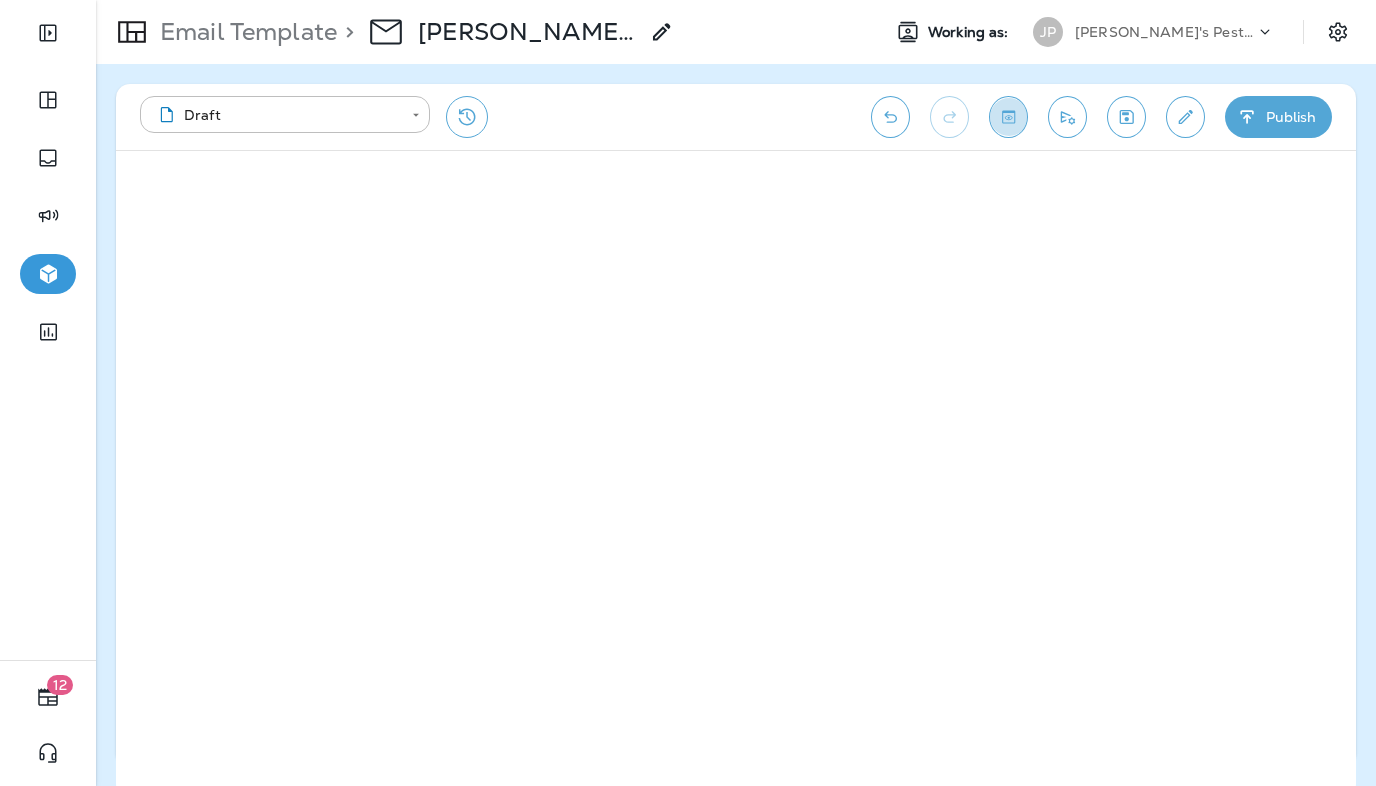 click 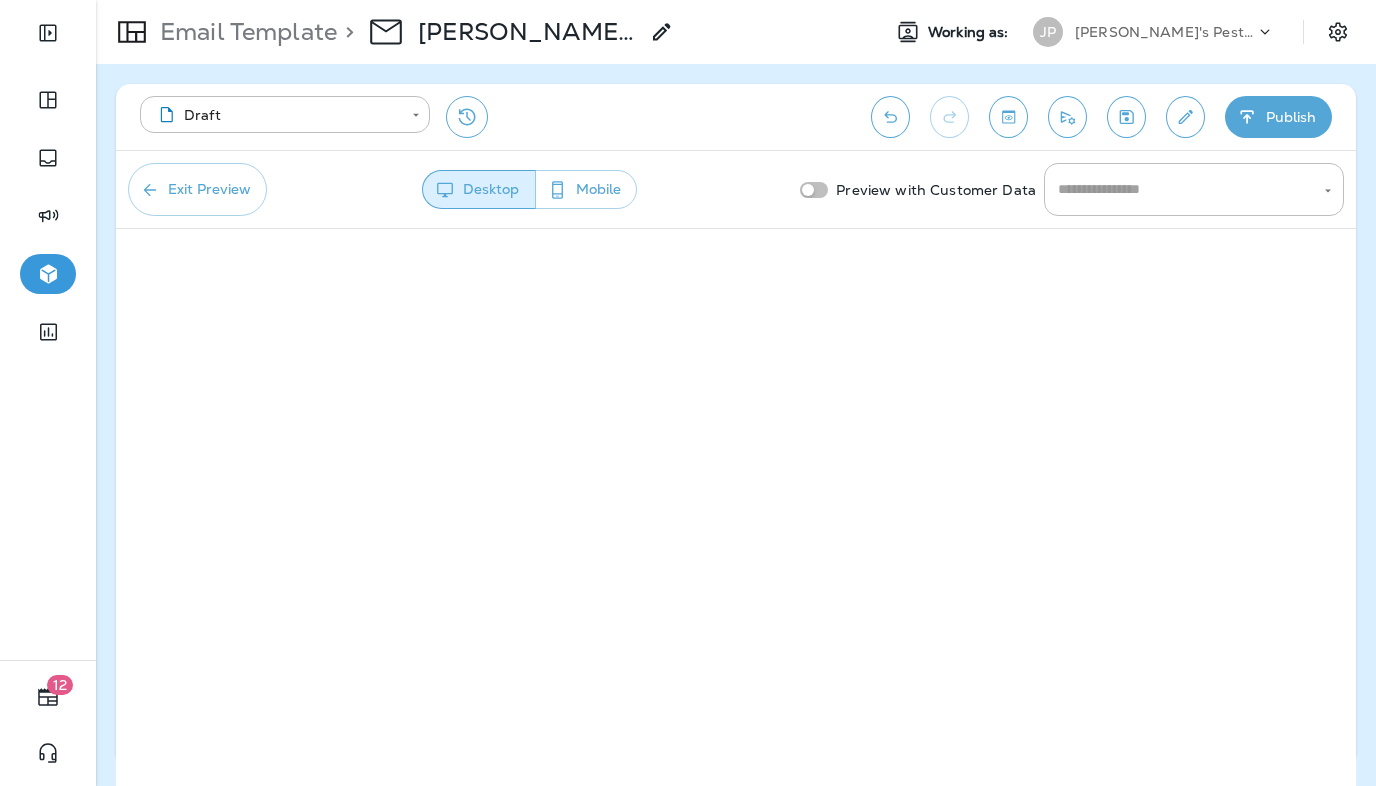 click on "Exit Preview" at bounding box center (197, 189) 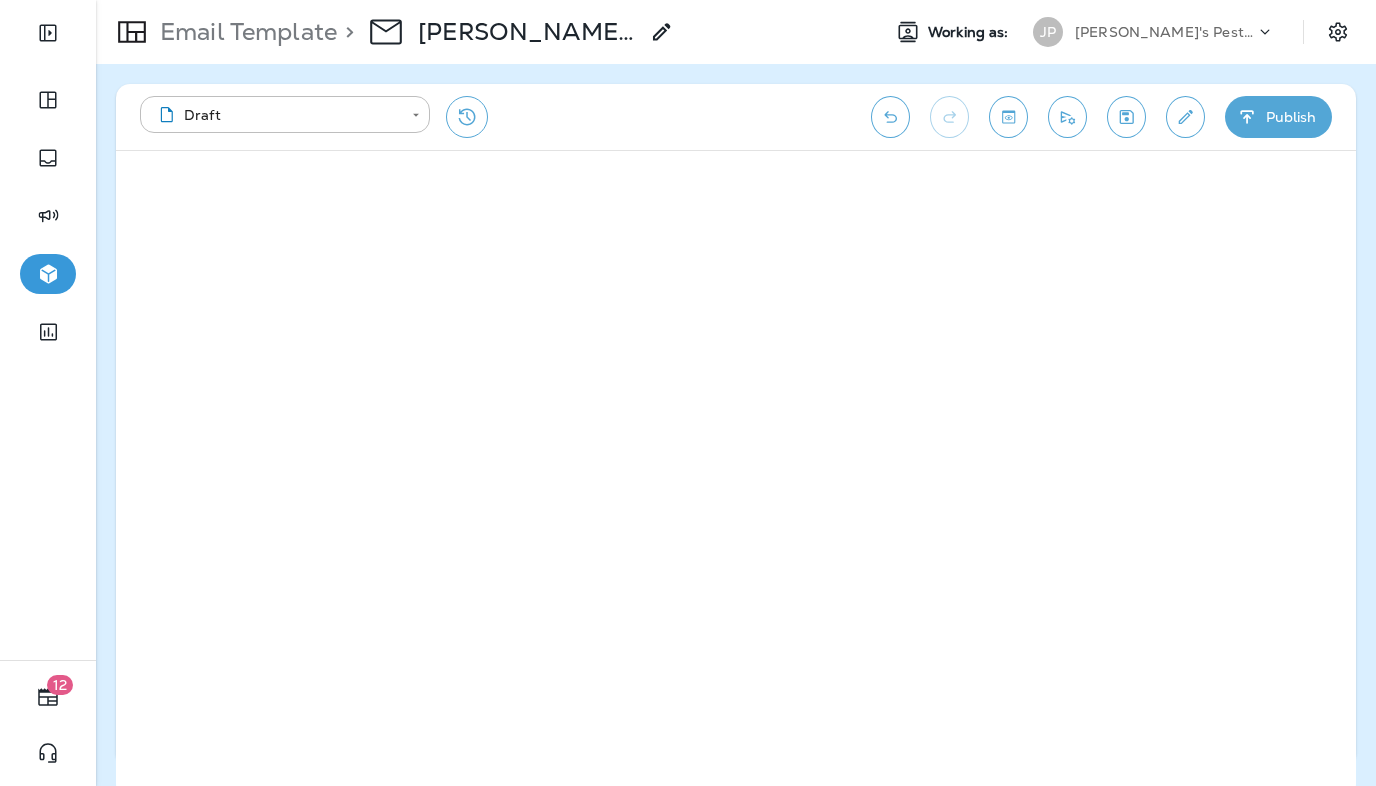 click on "**********" at bounding box center [736, 117] 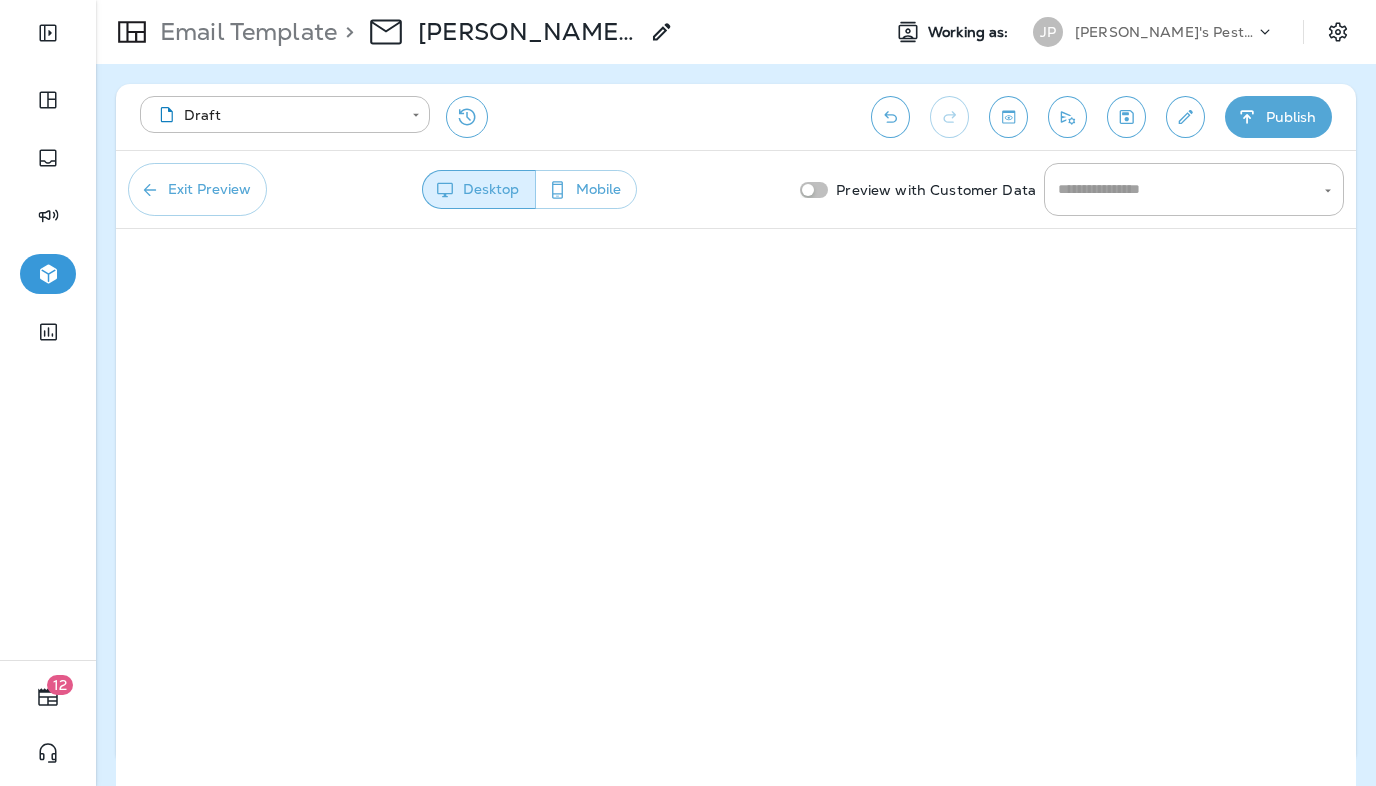 type 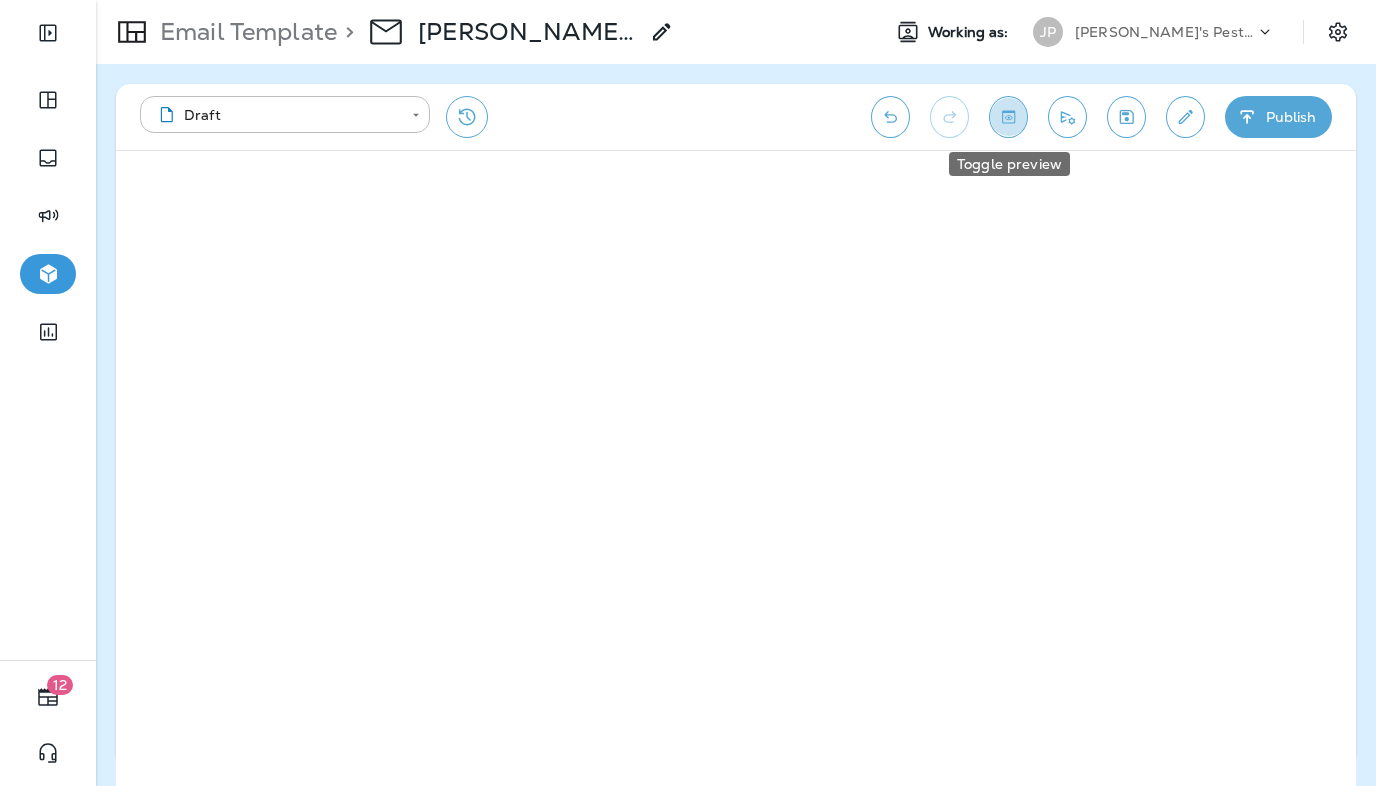 click 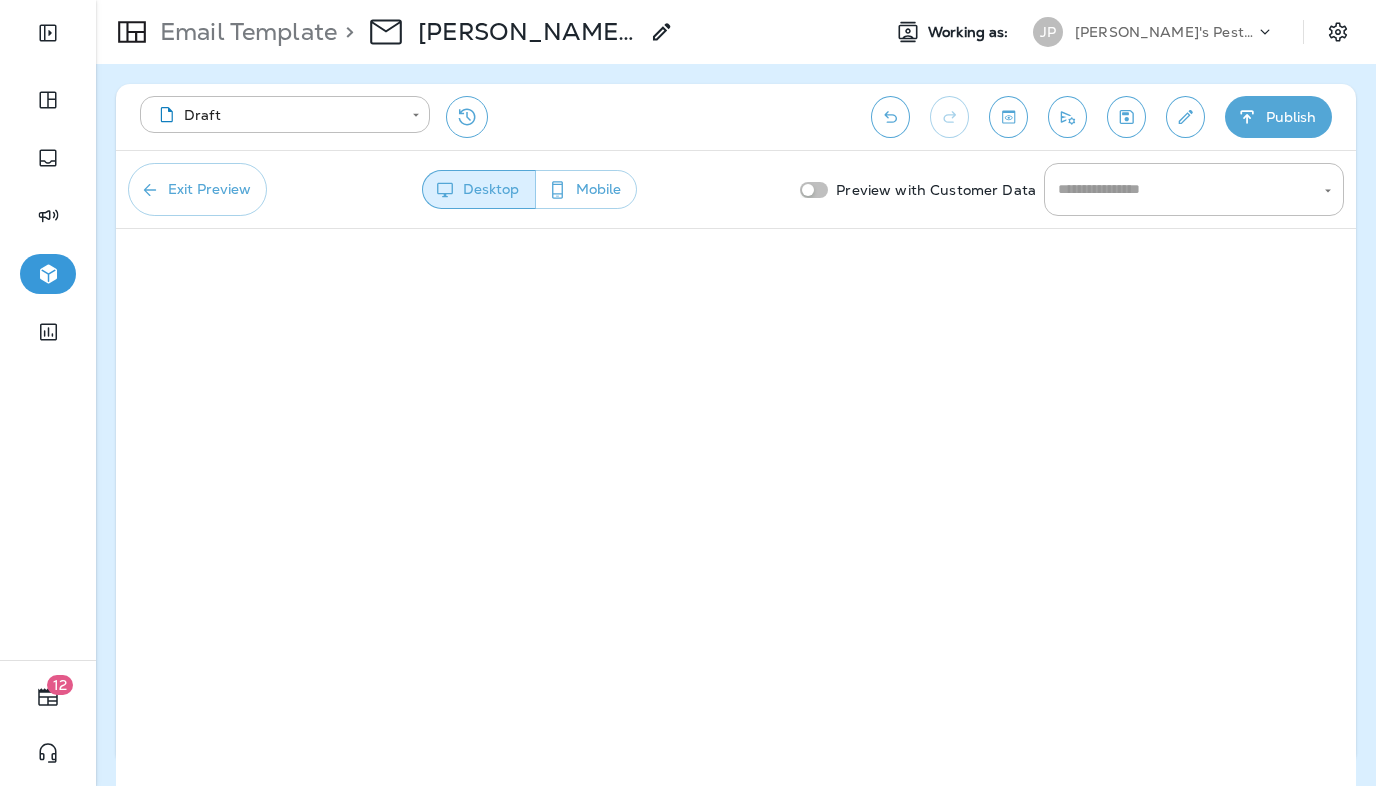 click on "Exit Preview" at bounding box center (197, 189) 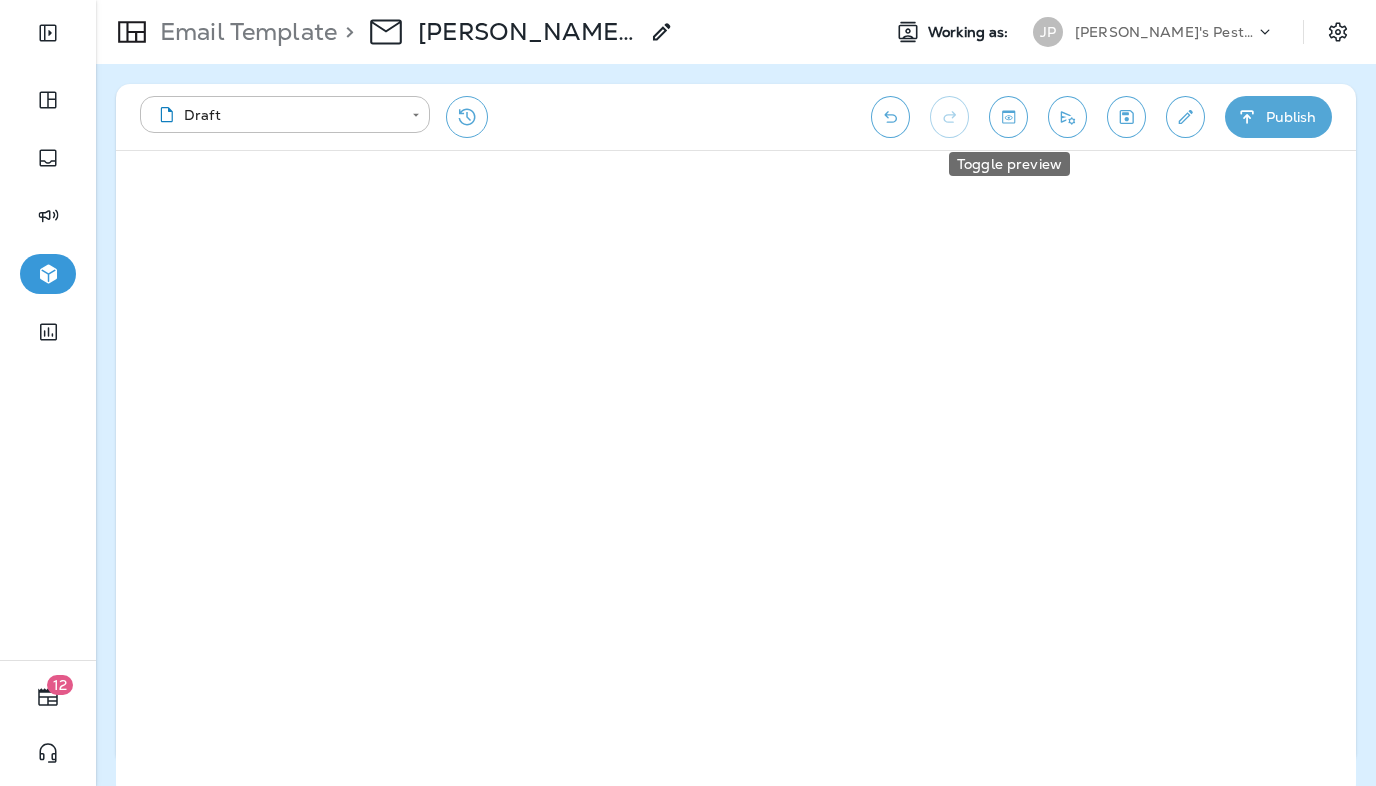 click 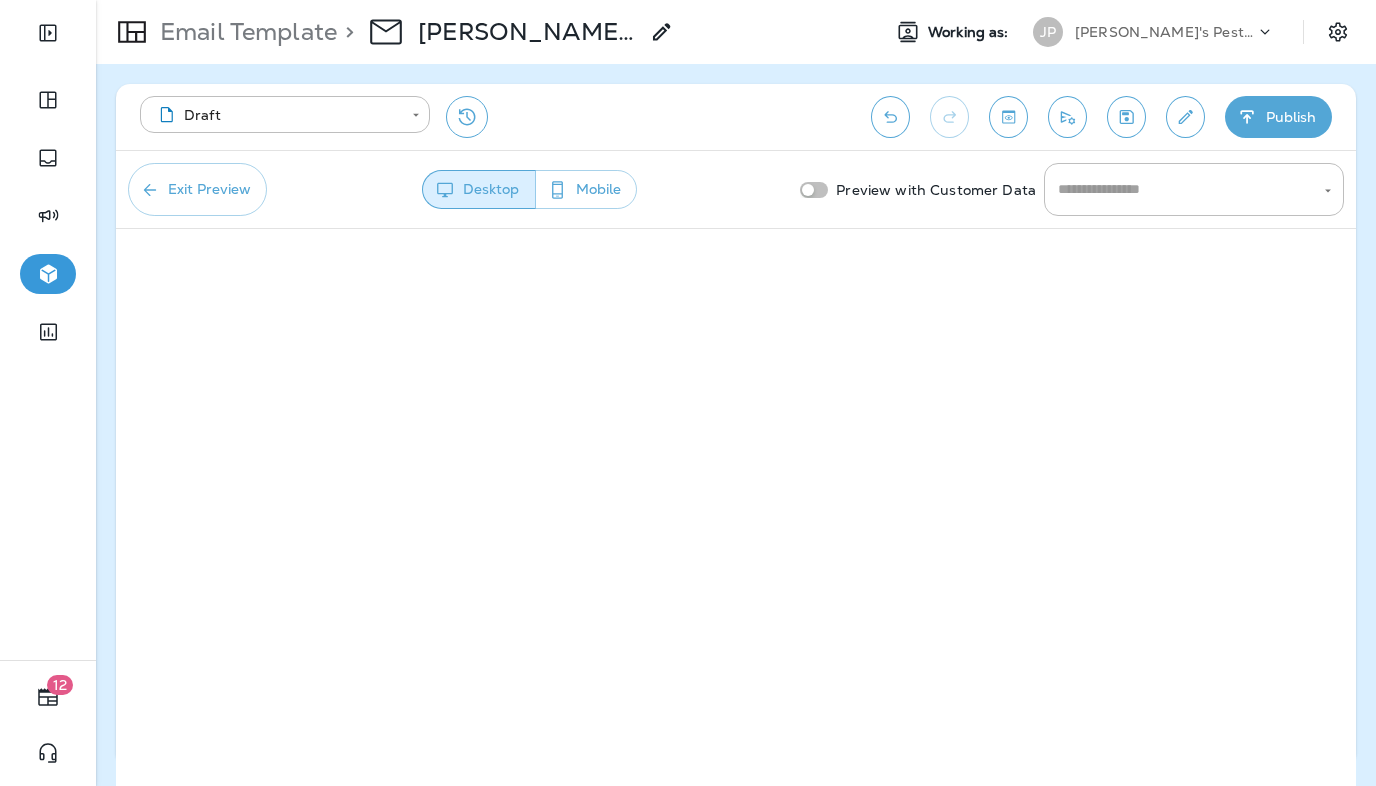 click 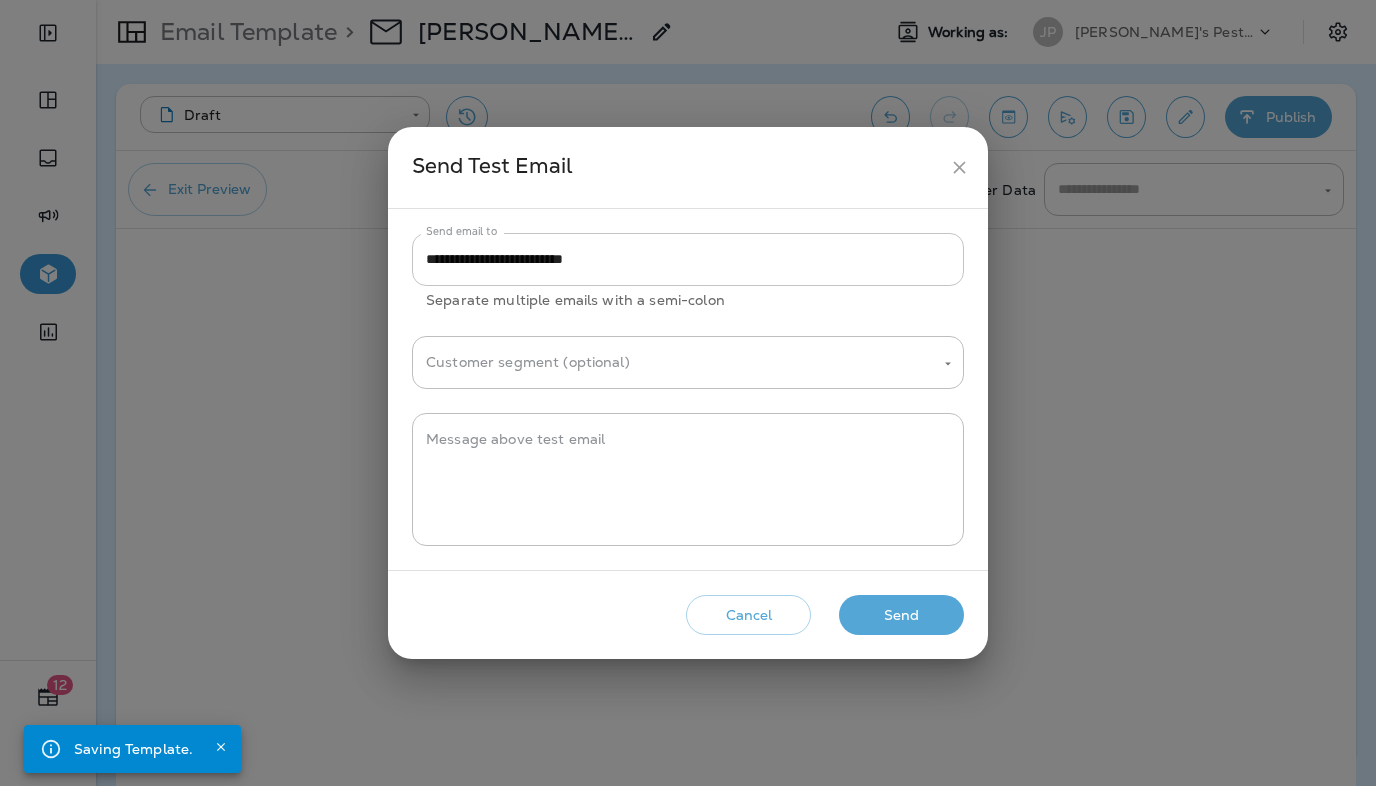 click on "**********" at bounding box center [688, 259] 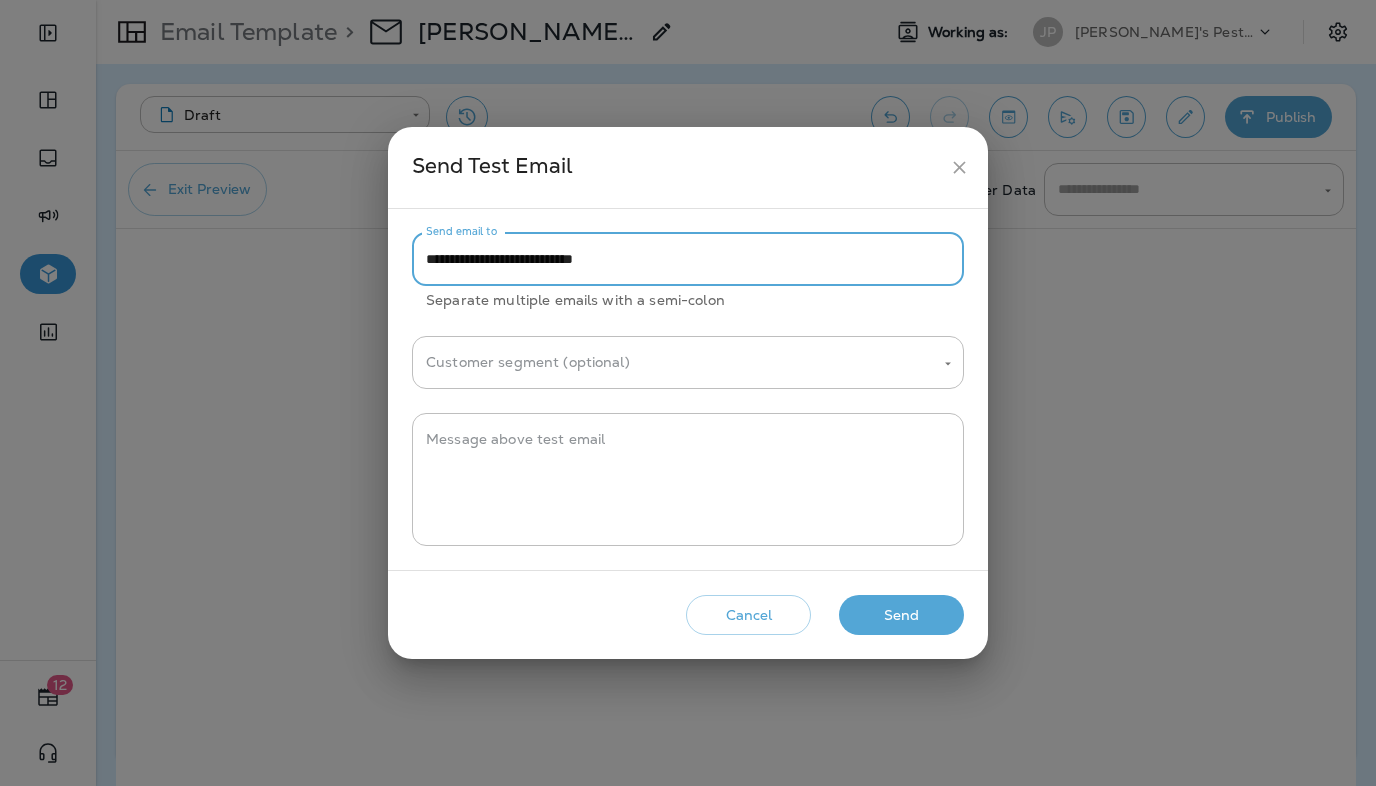 type on "**********" 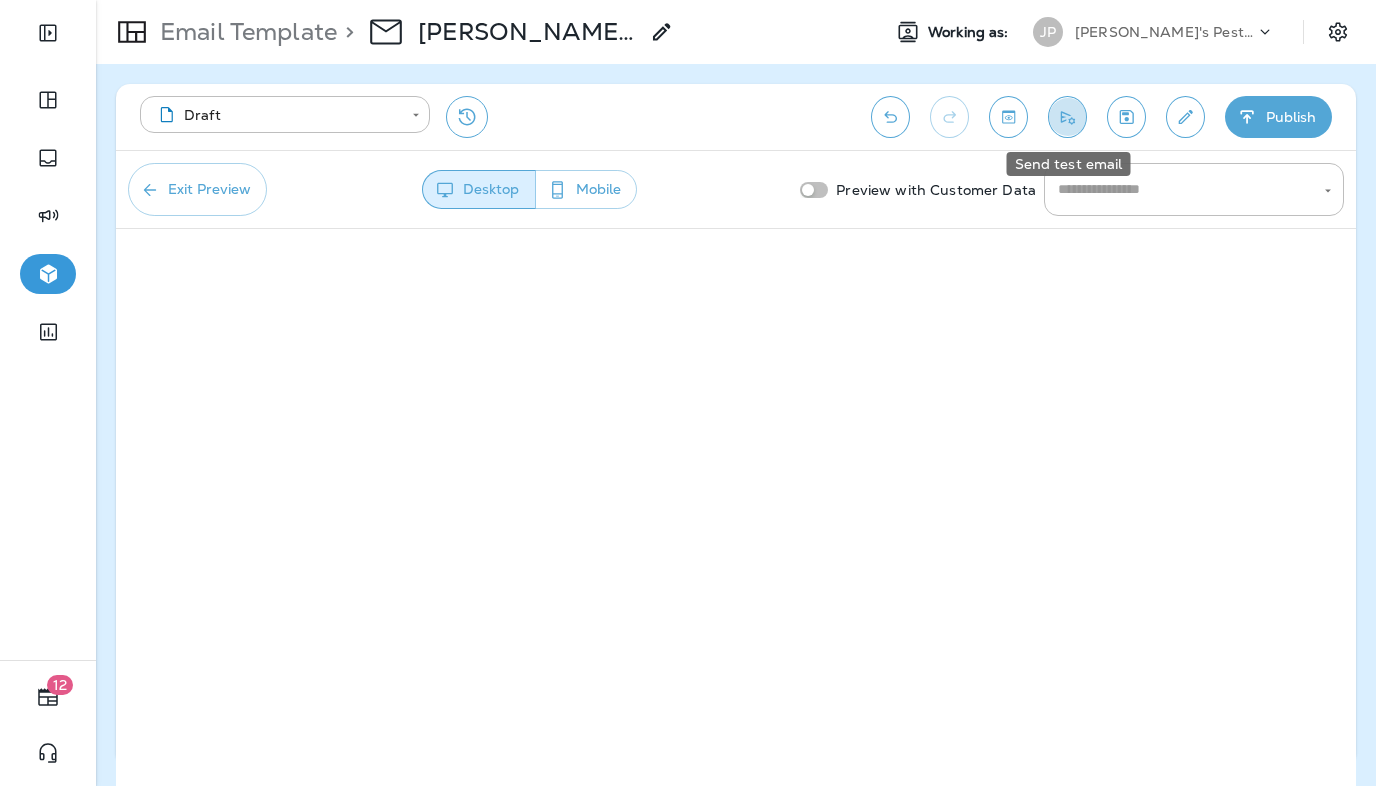 click 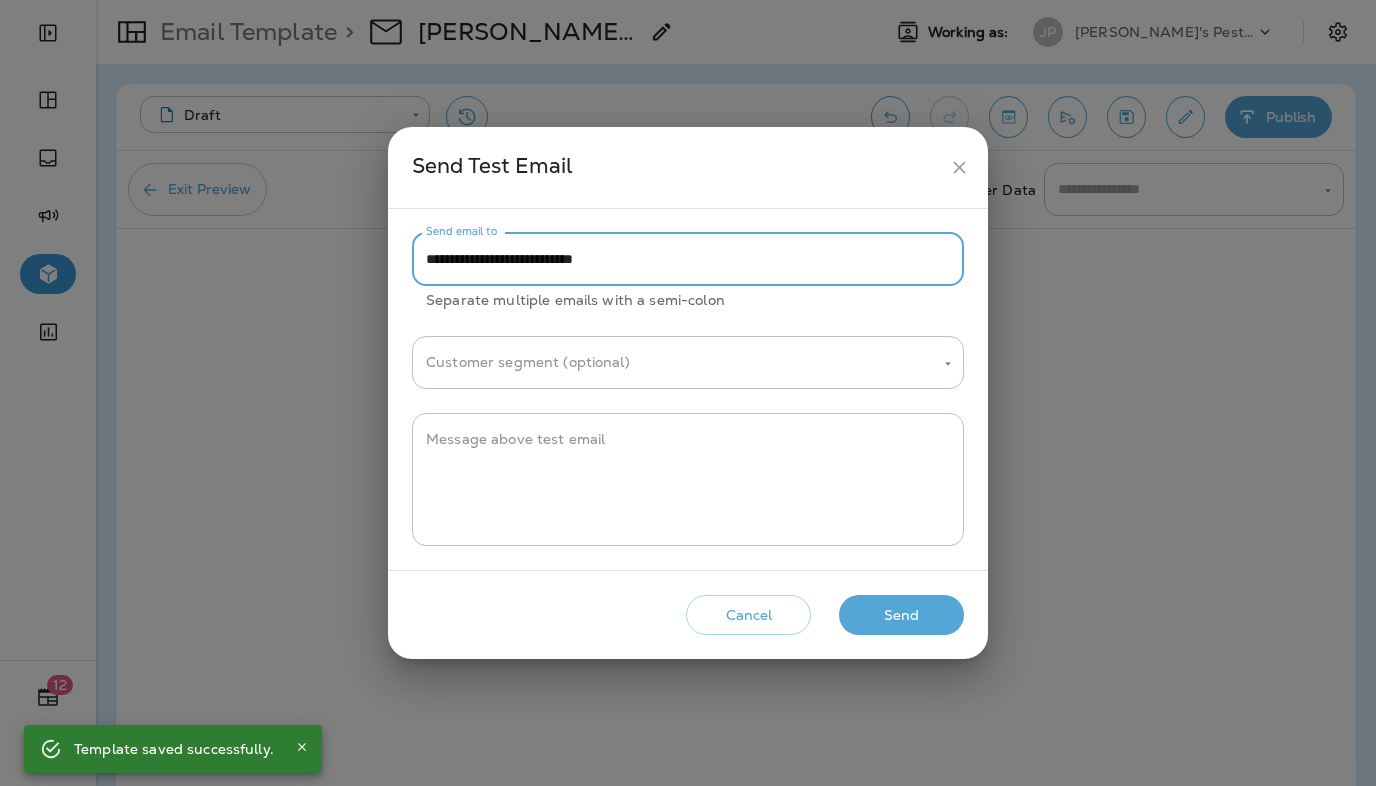 drag, startPoint x: 480, startPoint y: 260, endPoint x: 420, endPoint y: 258, distance: 60.033325 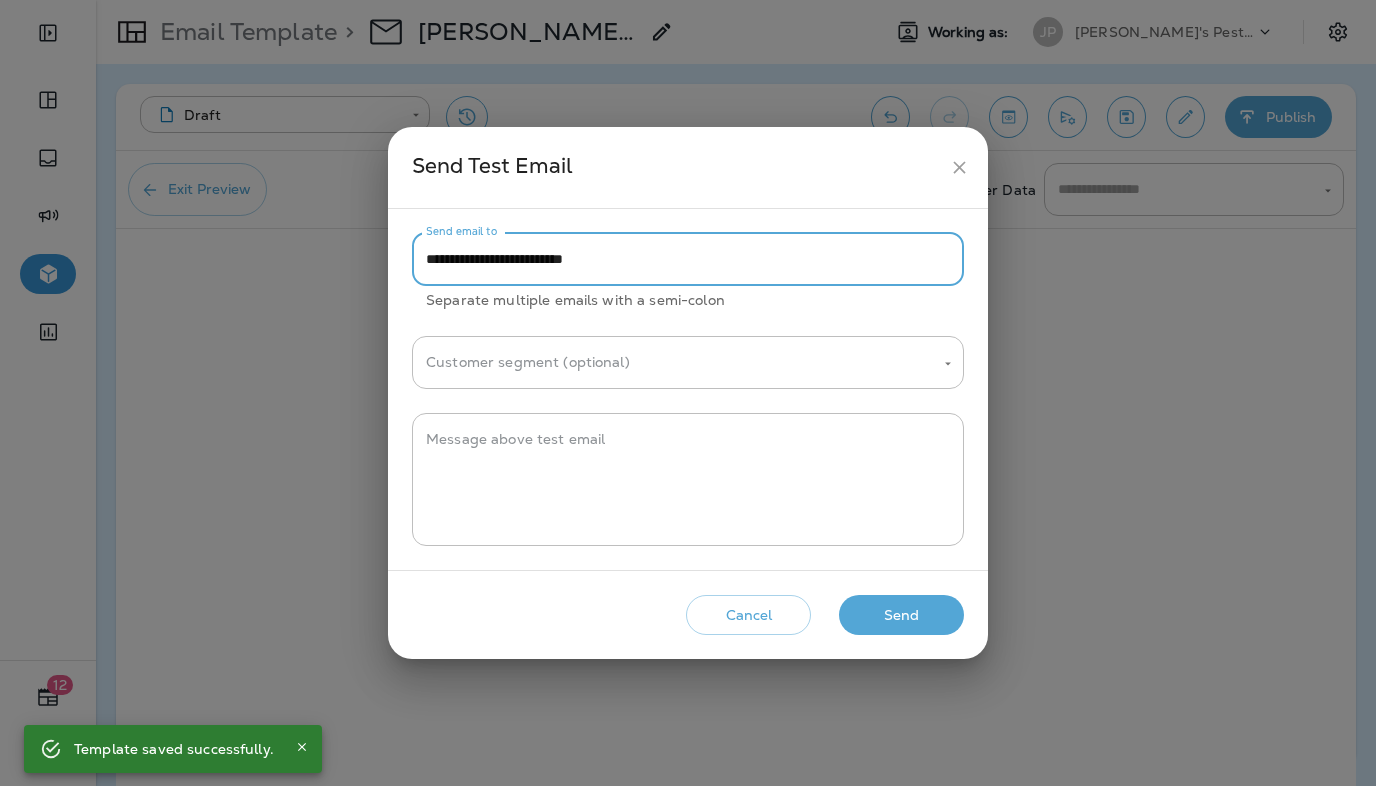 type on "**********" 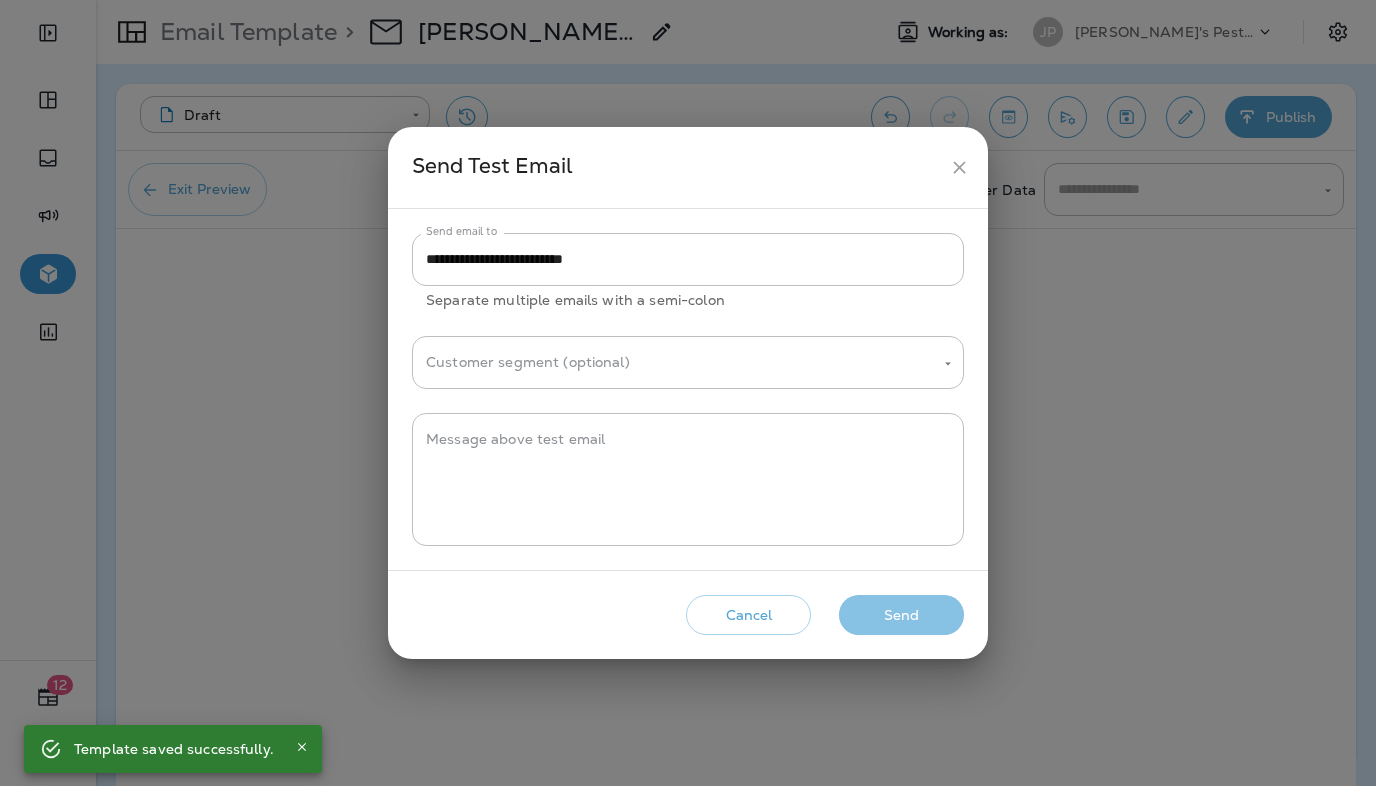 click on "Send" at bounding box center [901, 615] 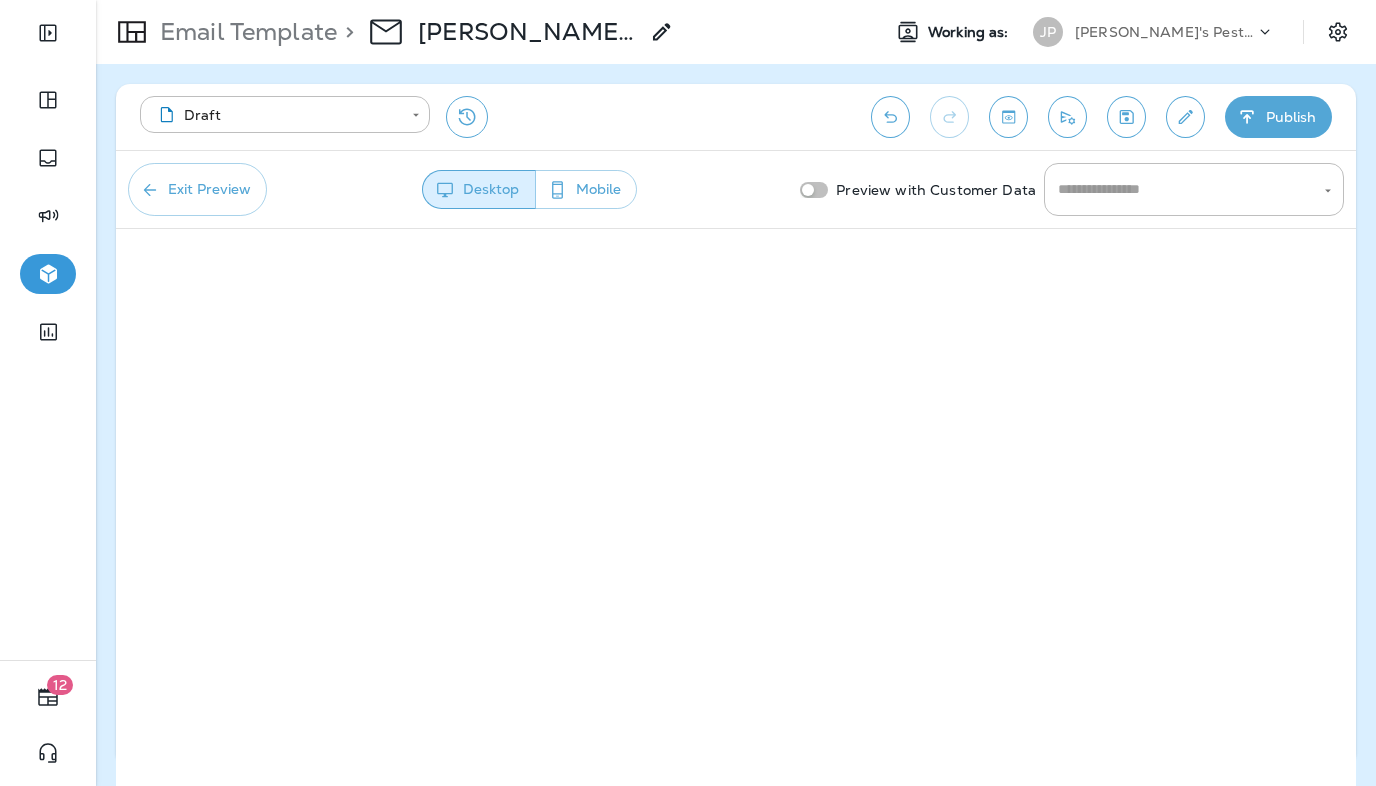 click on "Email Template" at bounding box center (244, 32) 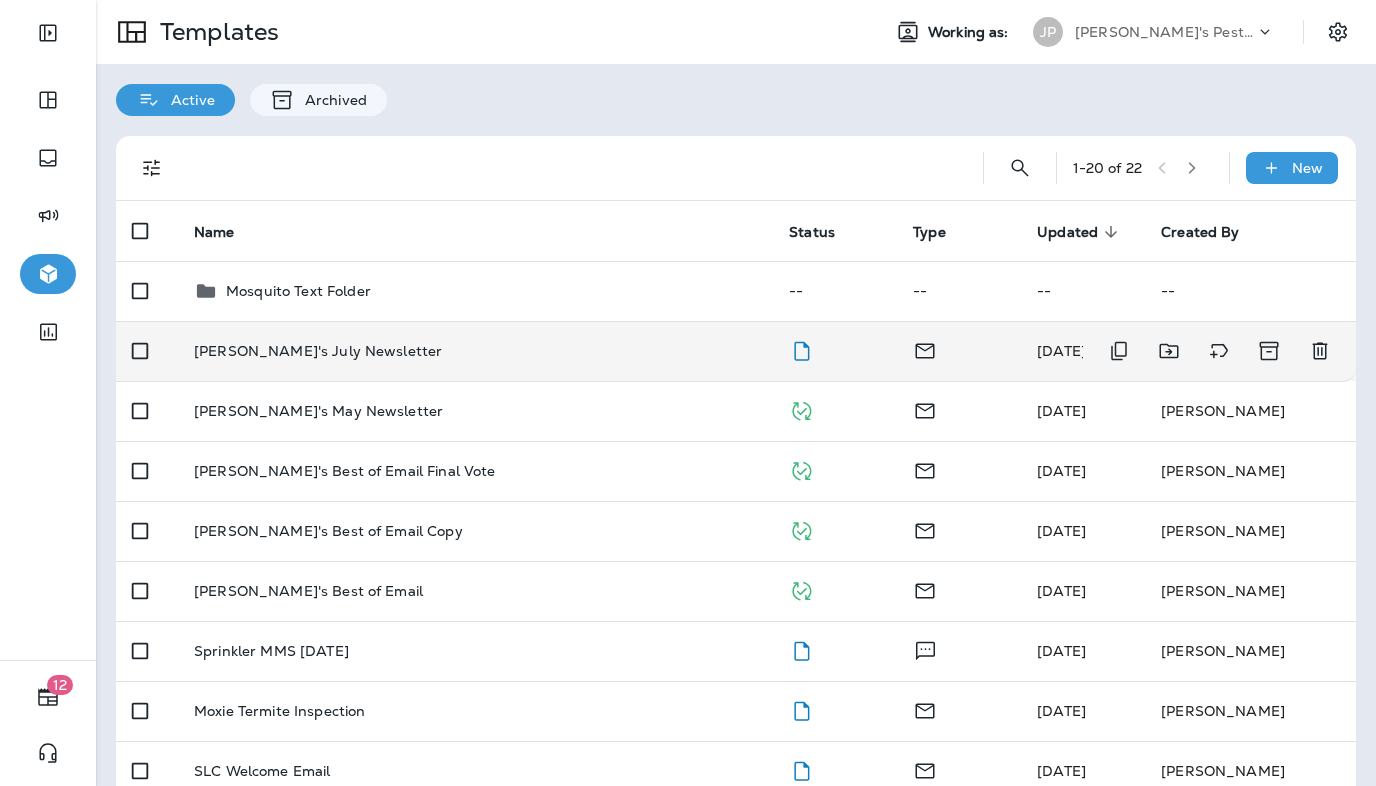 click on "Joshua's July Newsletter" at bounding box center [475, 351] 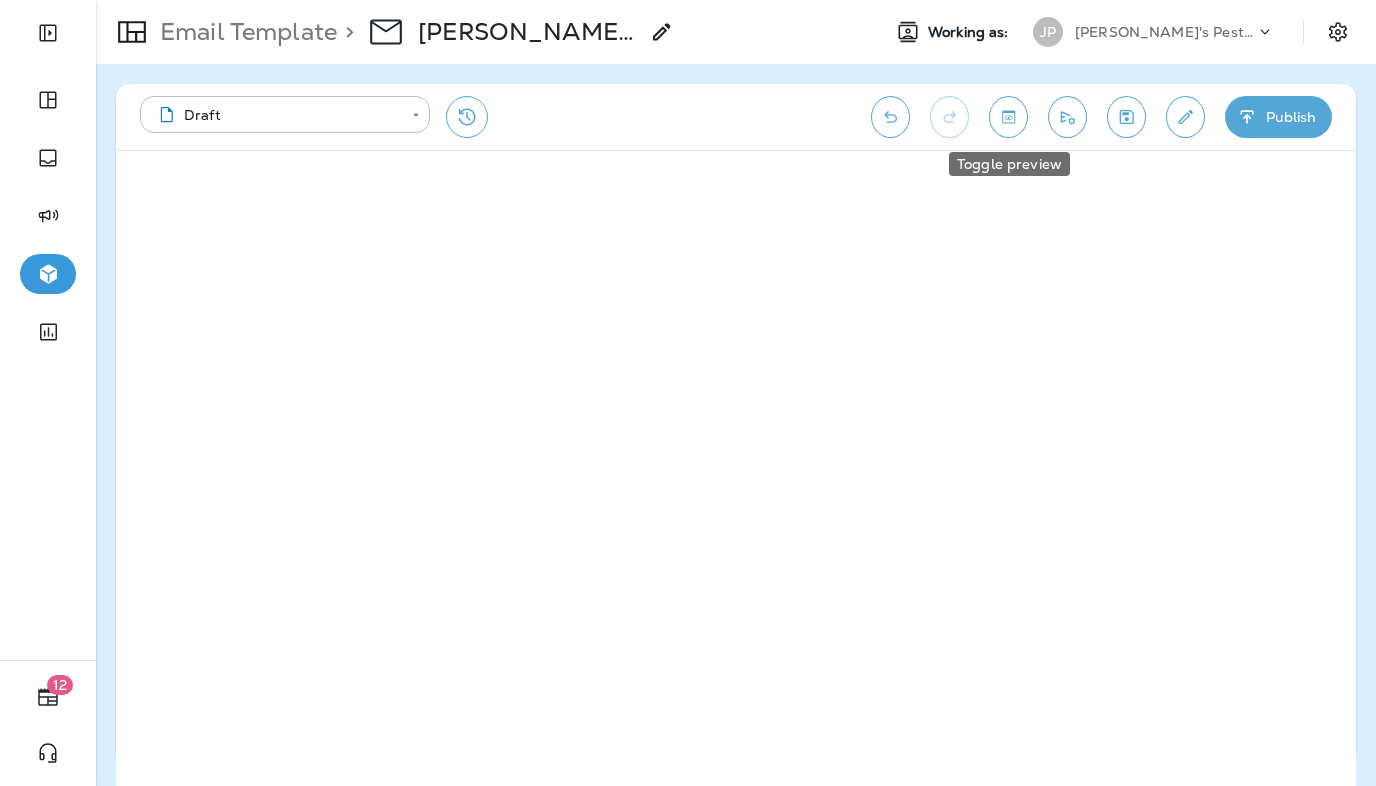 click 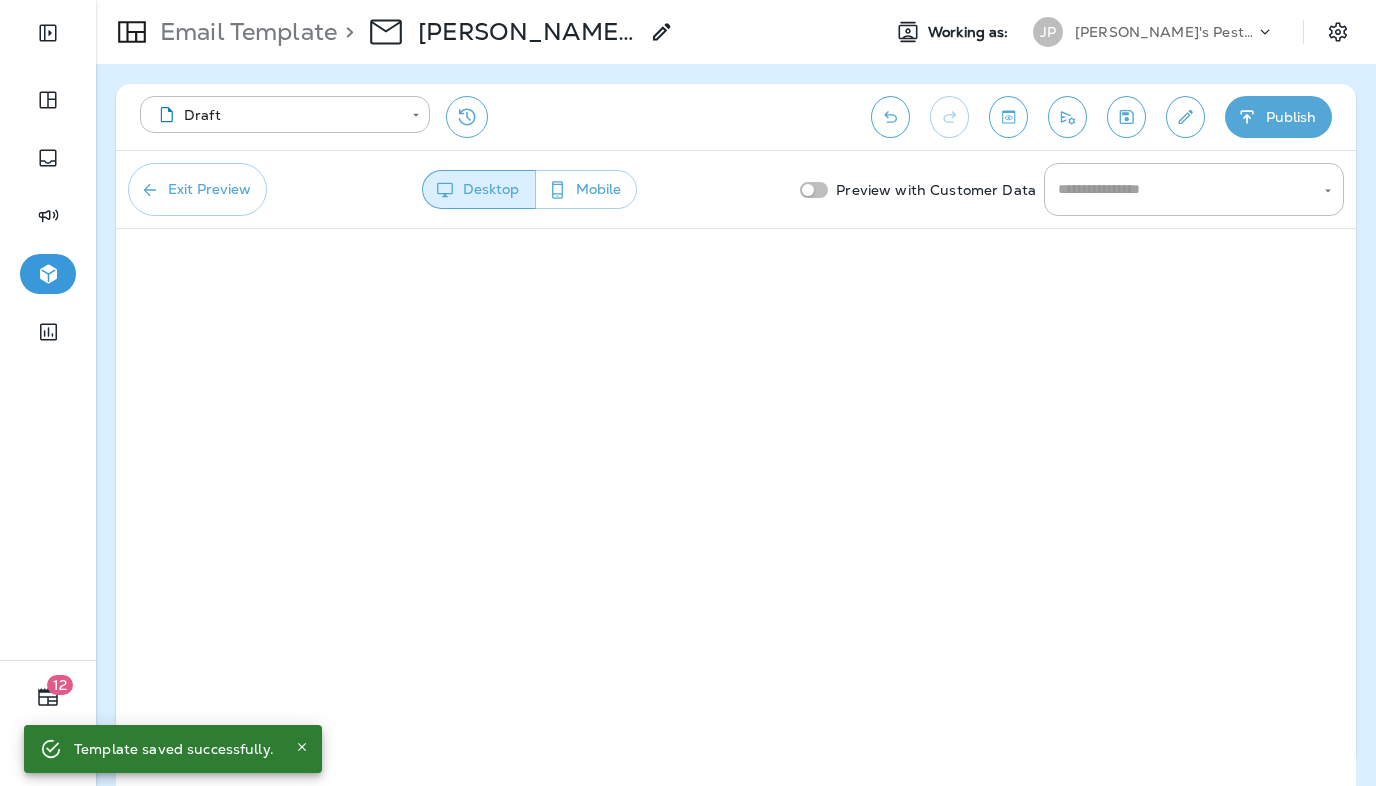 click 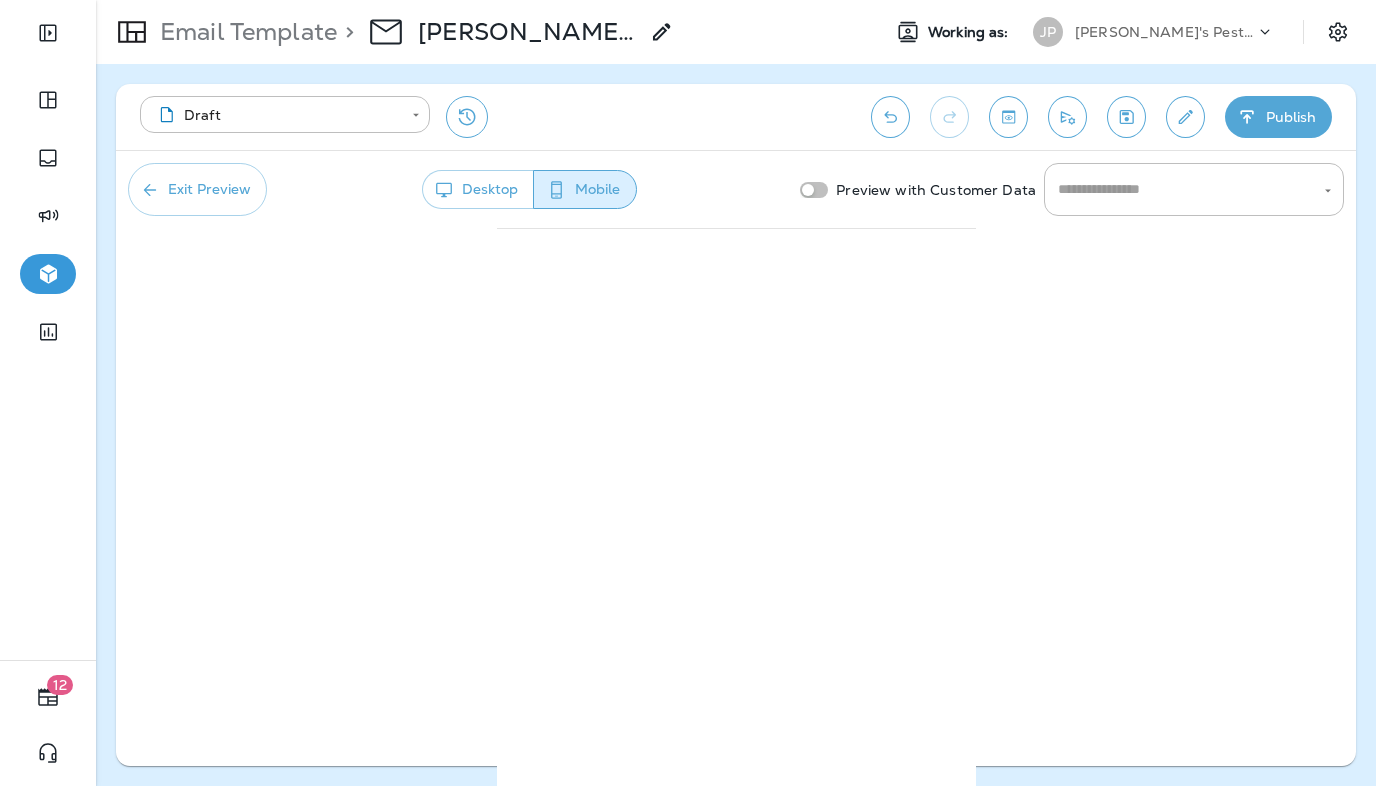 click on "Exit Preview" at bounding box center [197, 189] 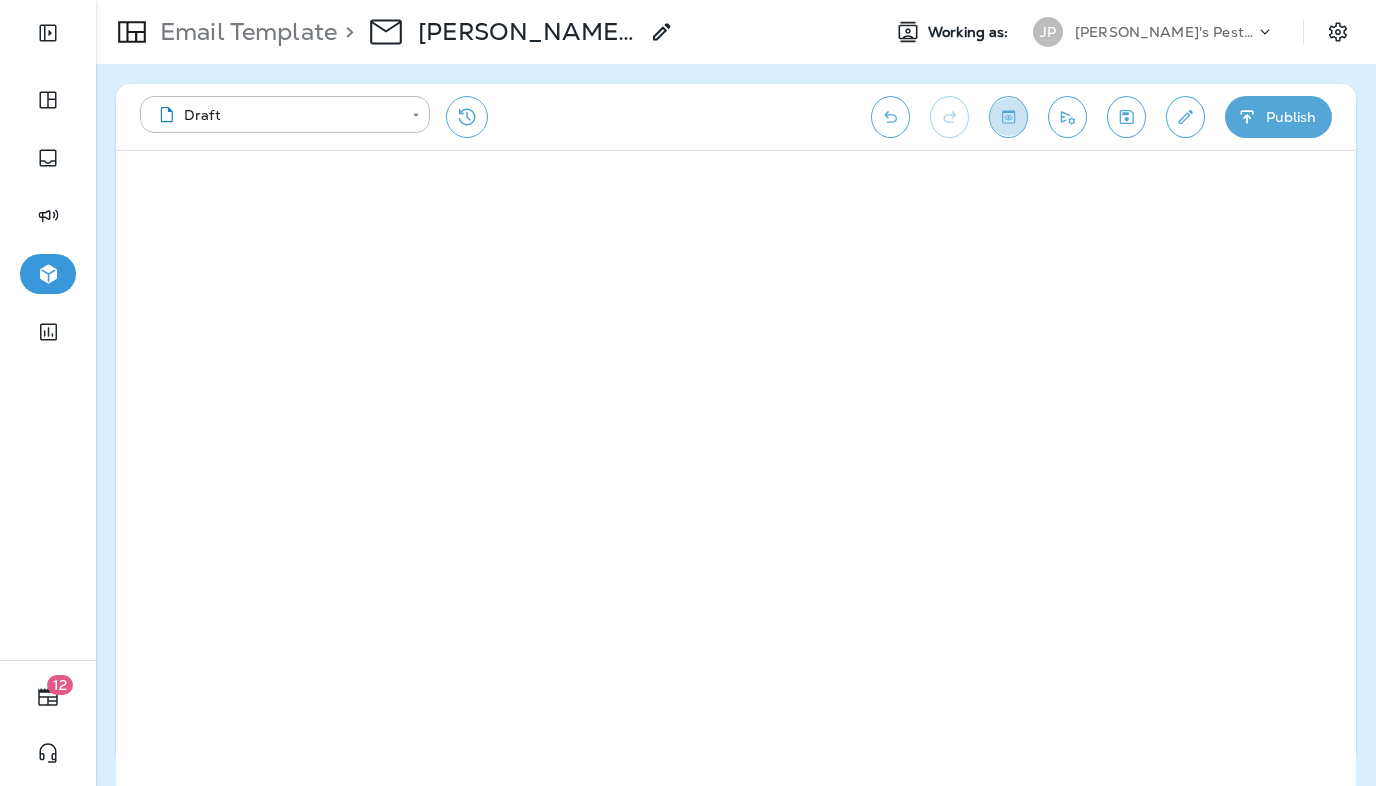 click at bounding box center (1008, 117) 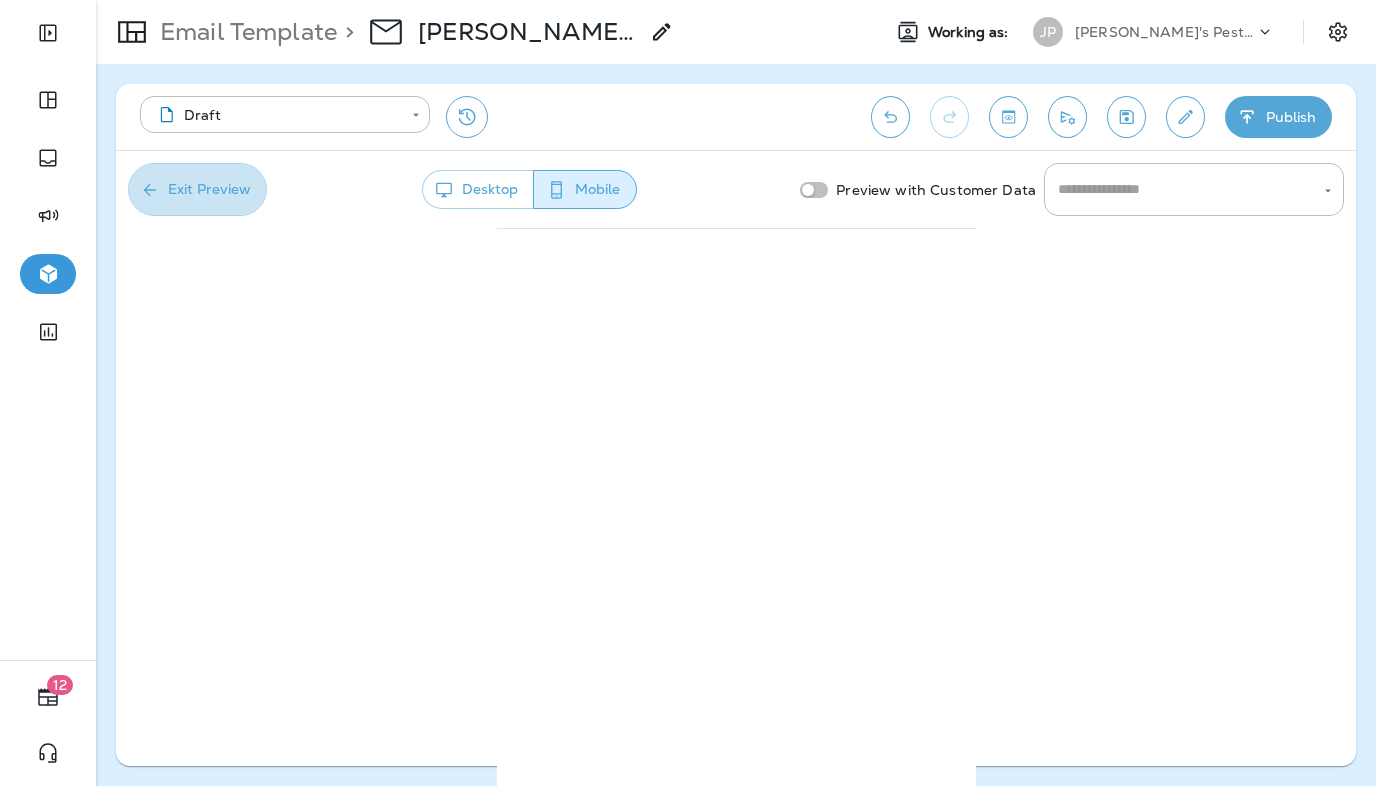 click on "Exit Preview" at bounding box center (197, 189) 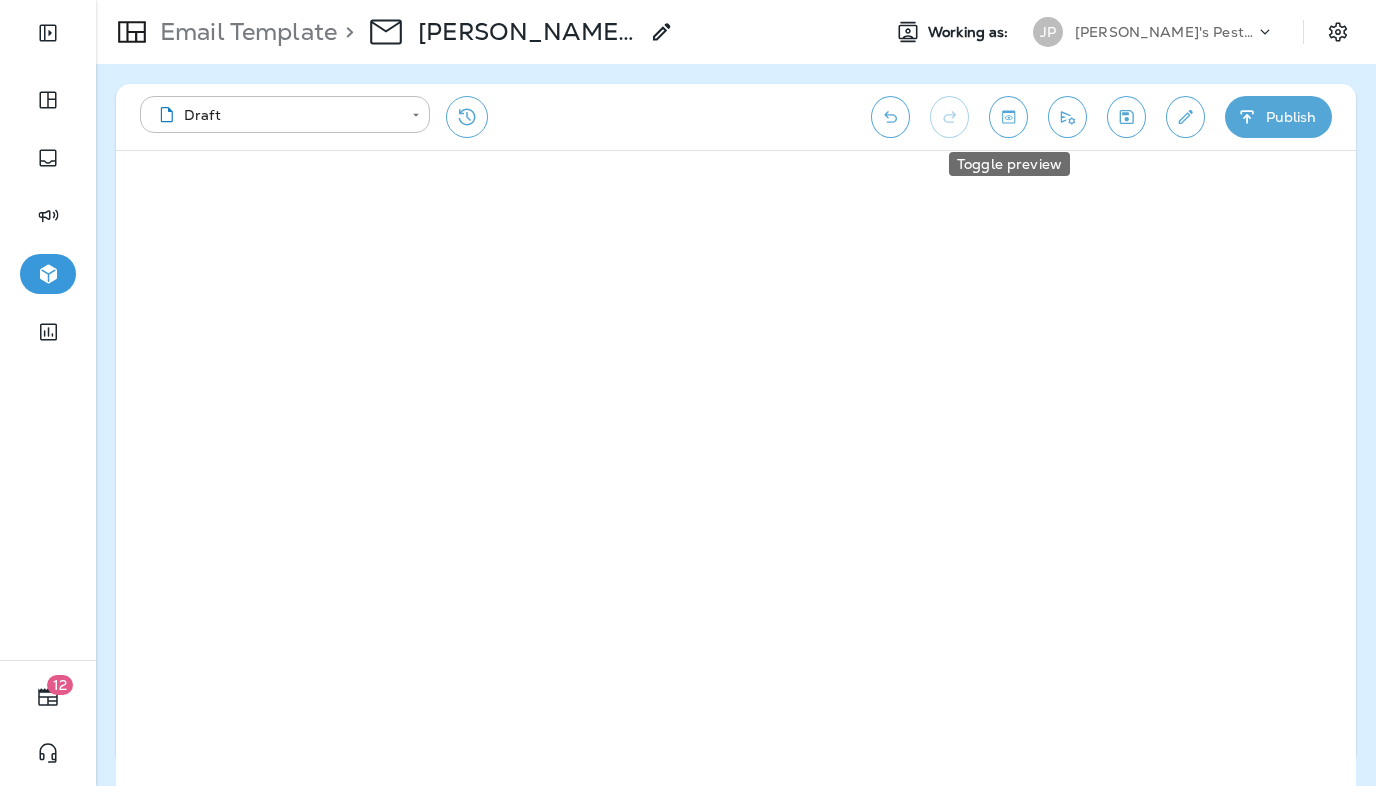 click 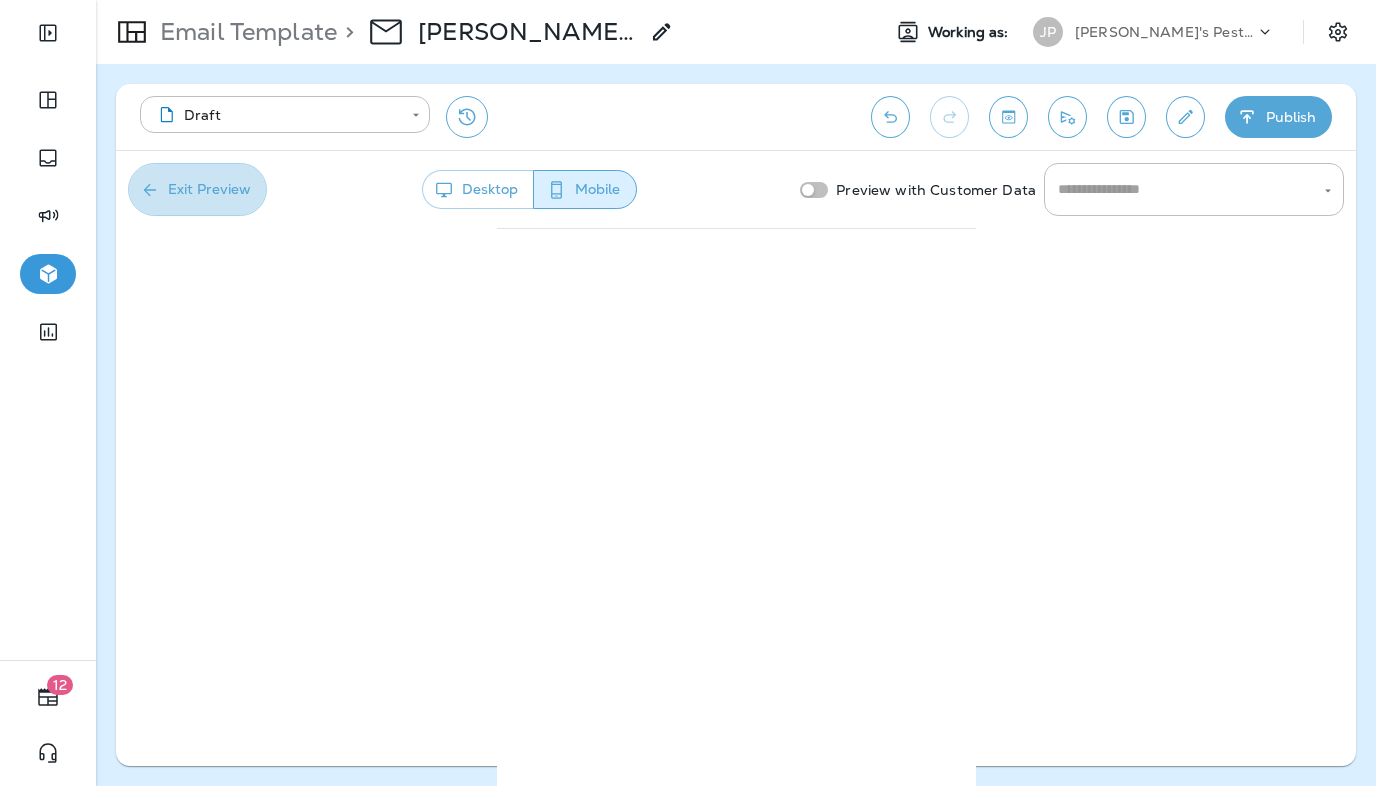 click on "Exit Preview" at bounding box center (197, 189) 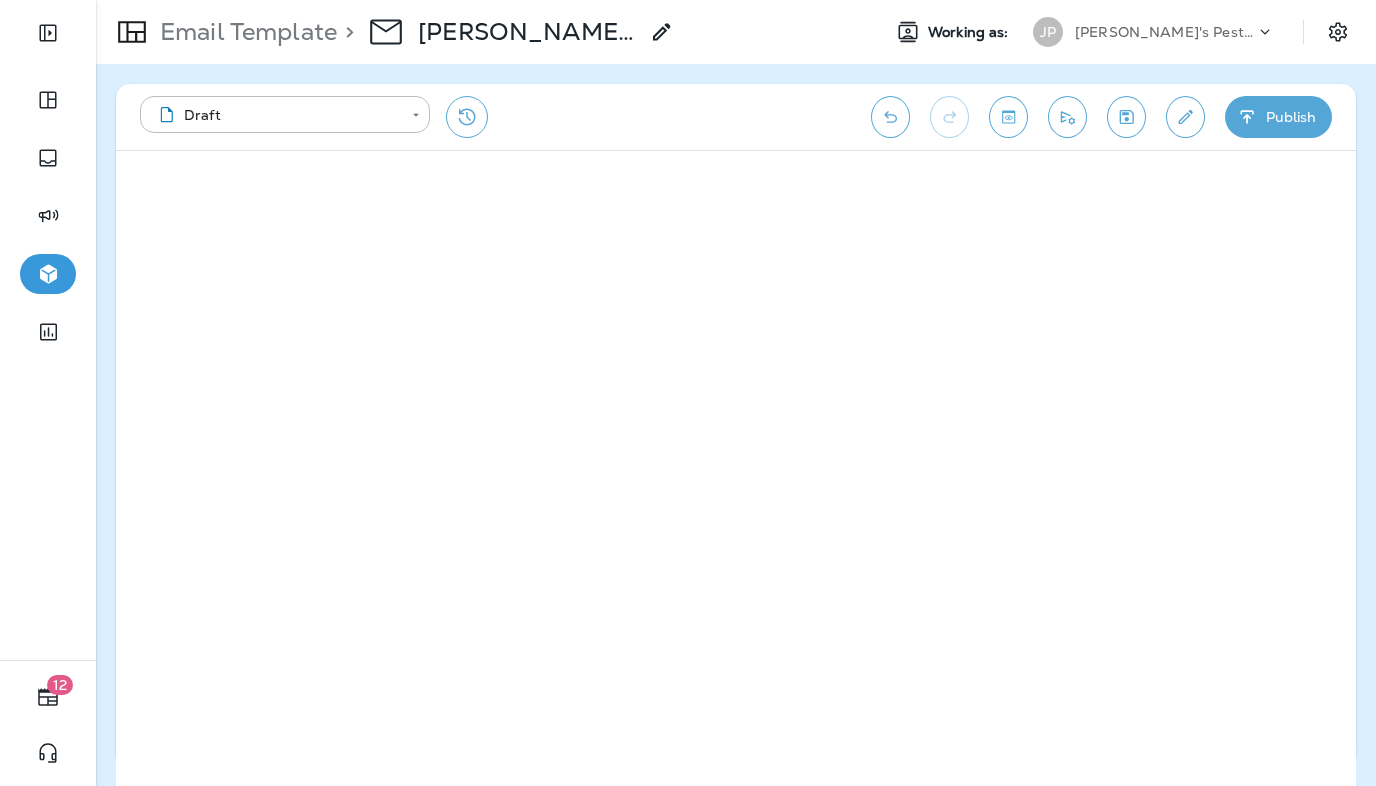 click 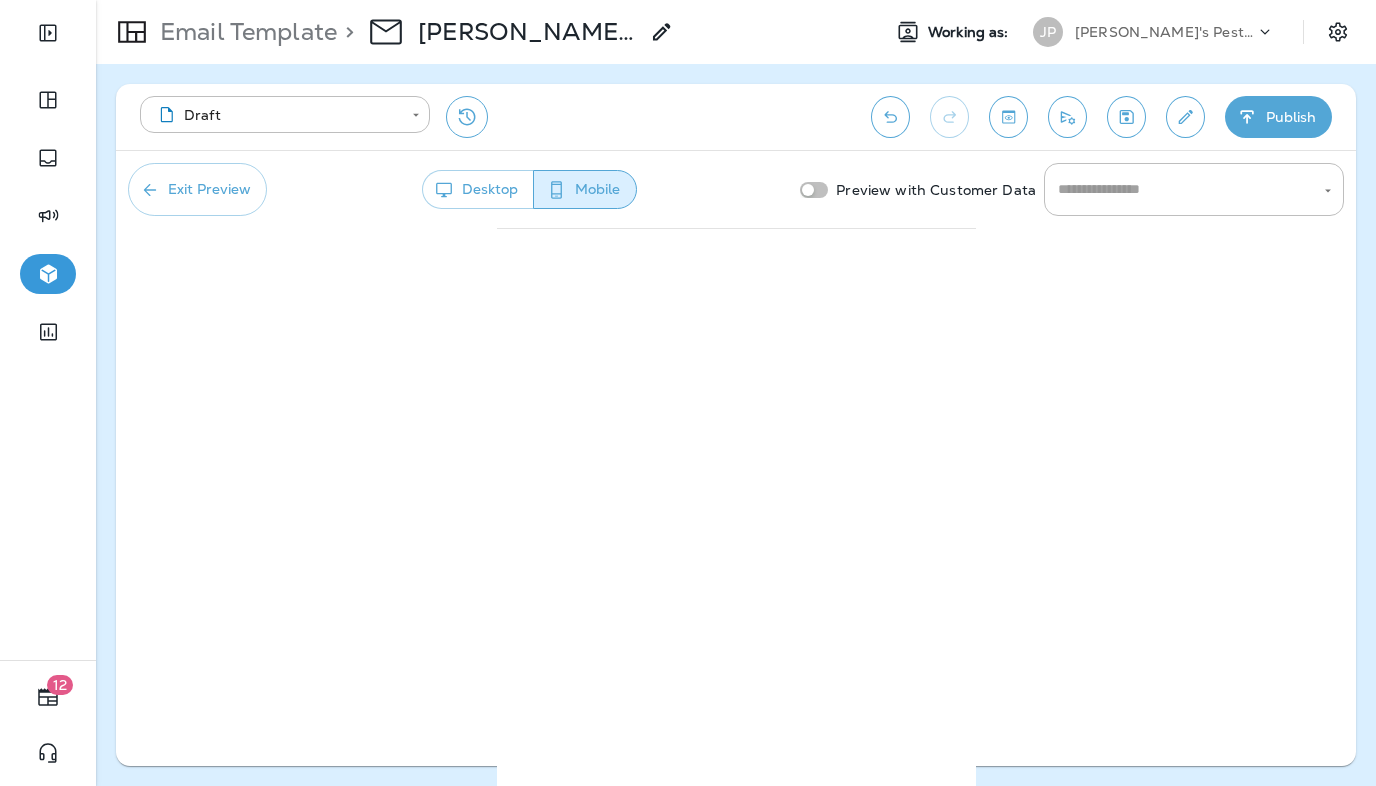 click on "Exit Preview" at bounding box center [197, 189] 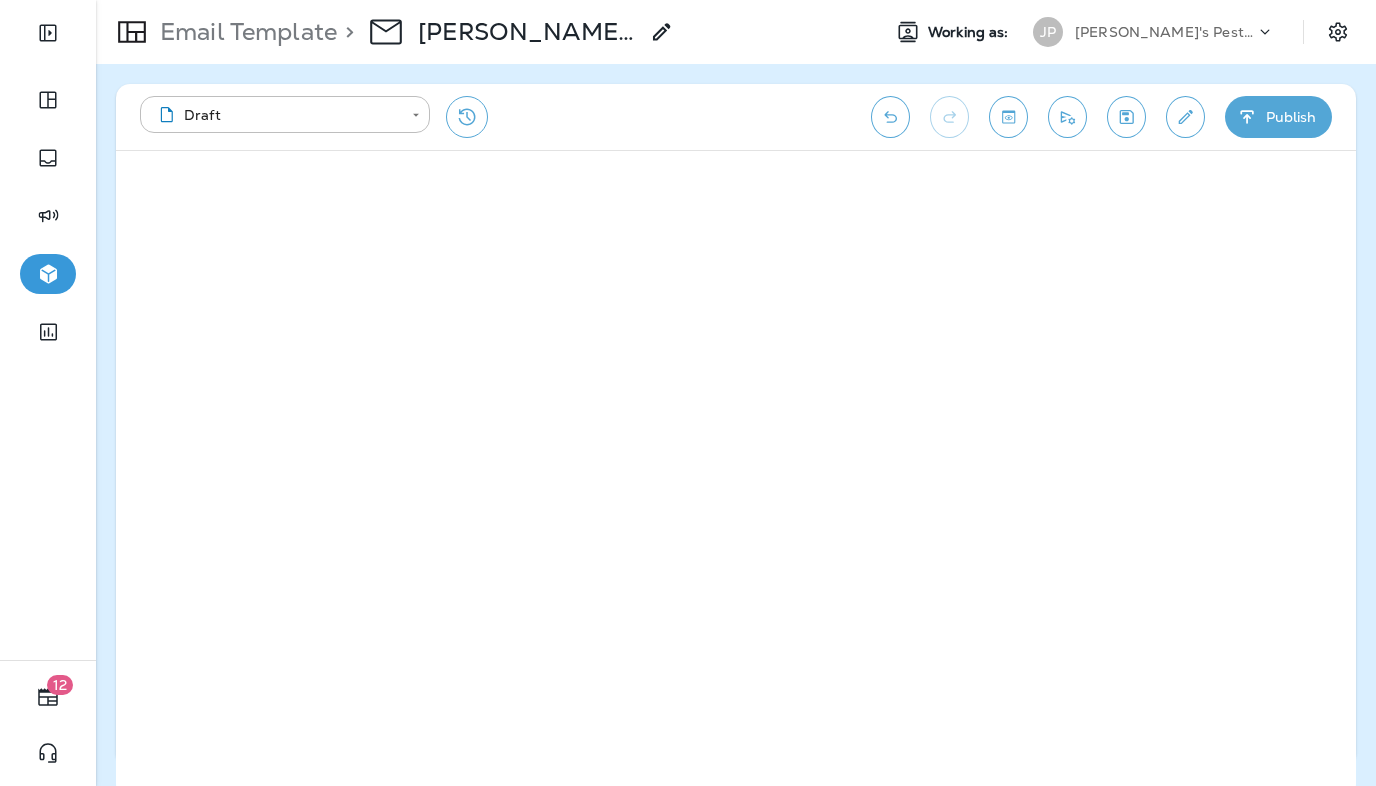 click at bounding box center [1008, 117] 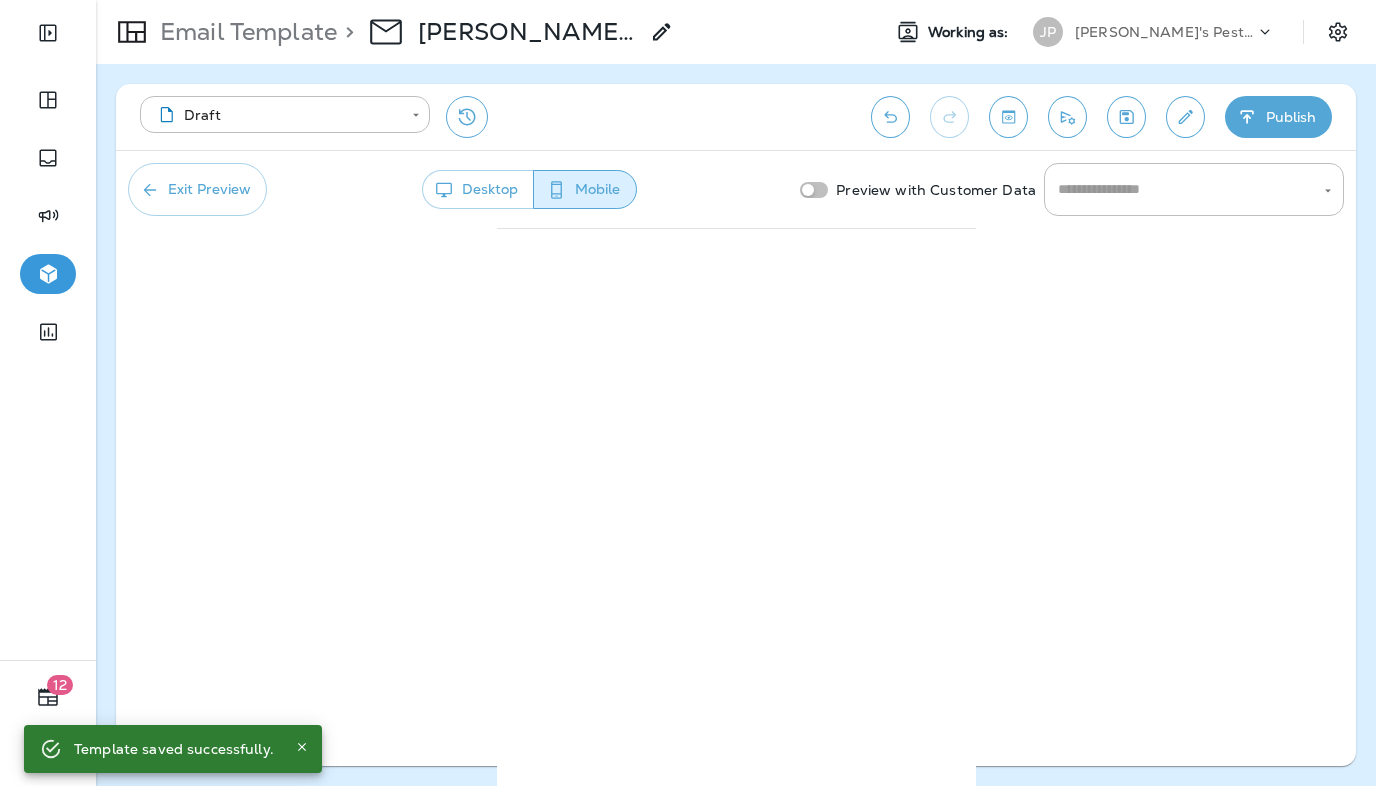 click 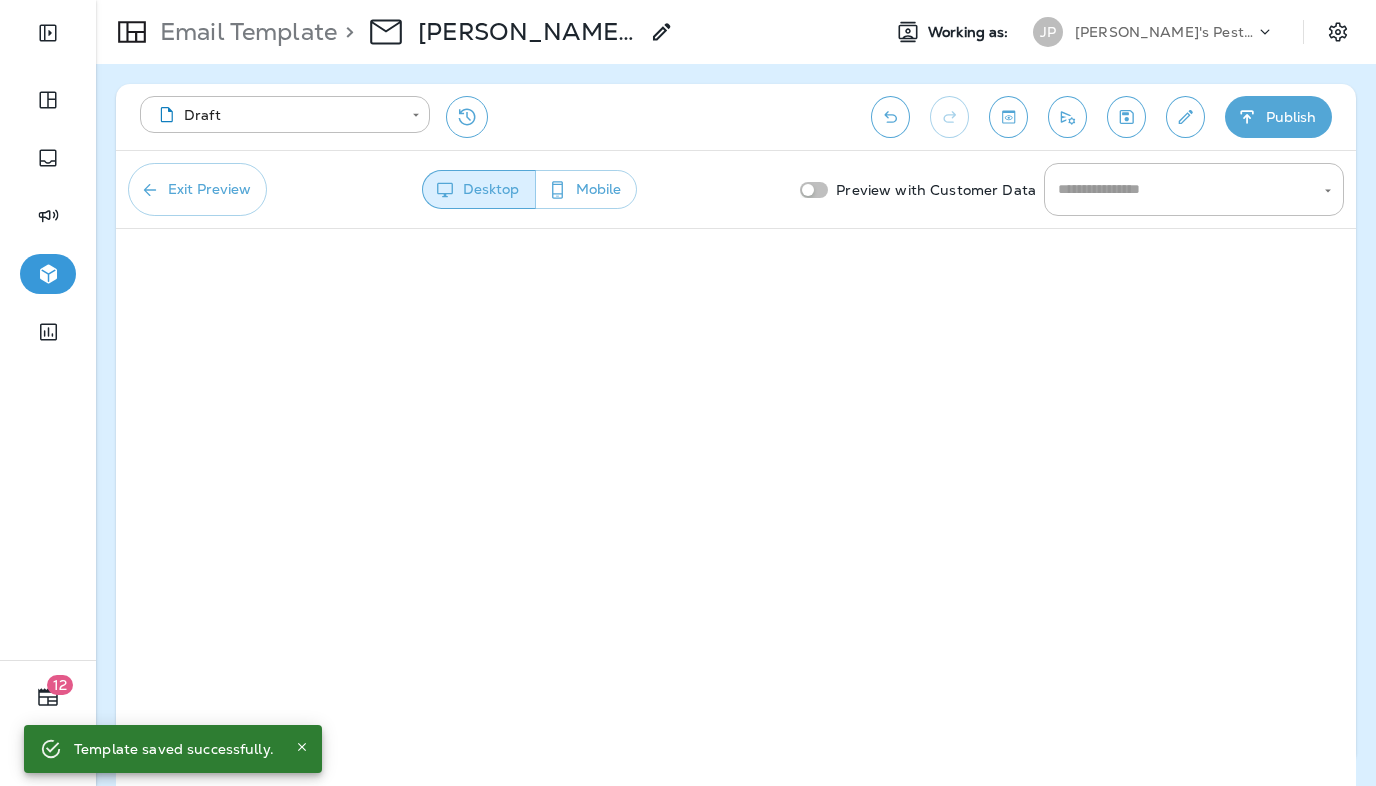 click 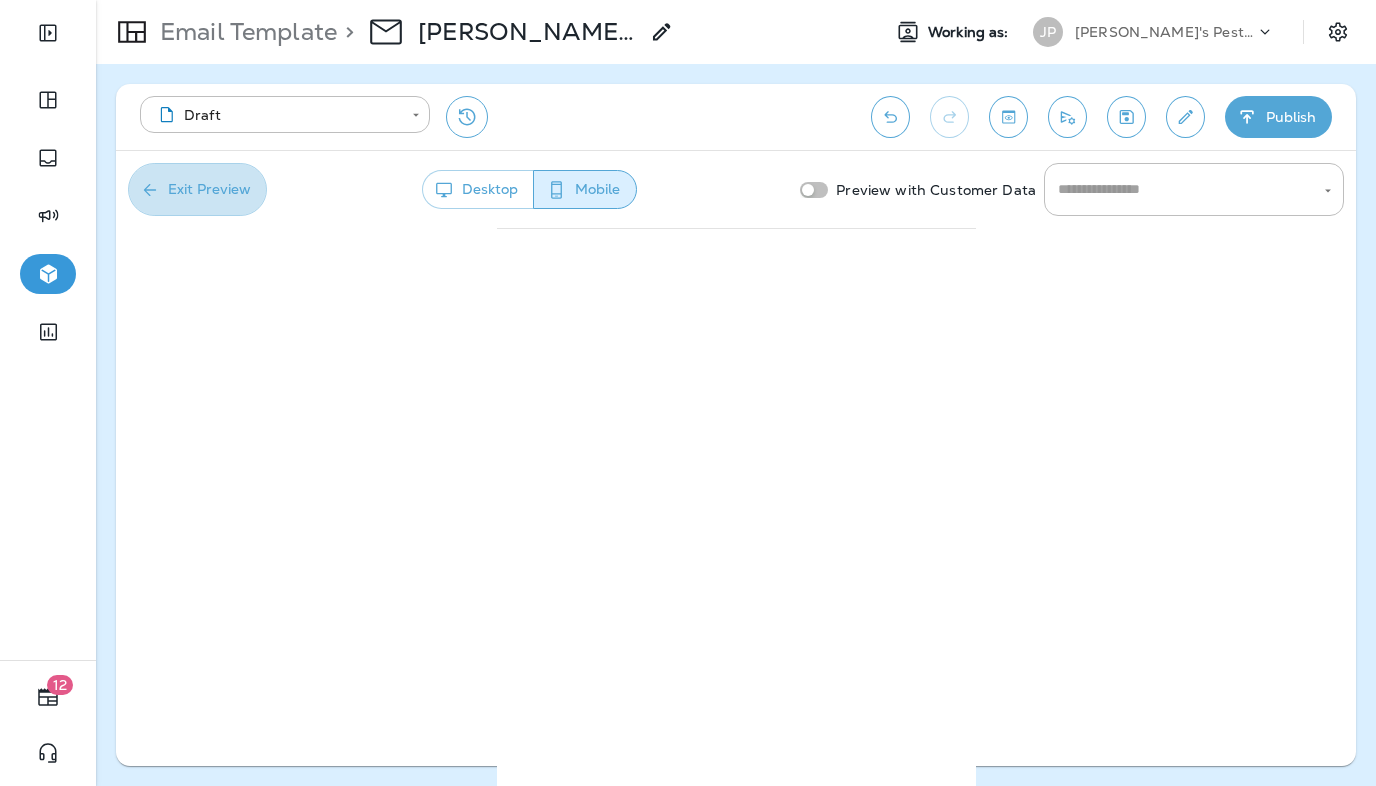click on "Exit Preview" at bounding box center (197, 189) 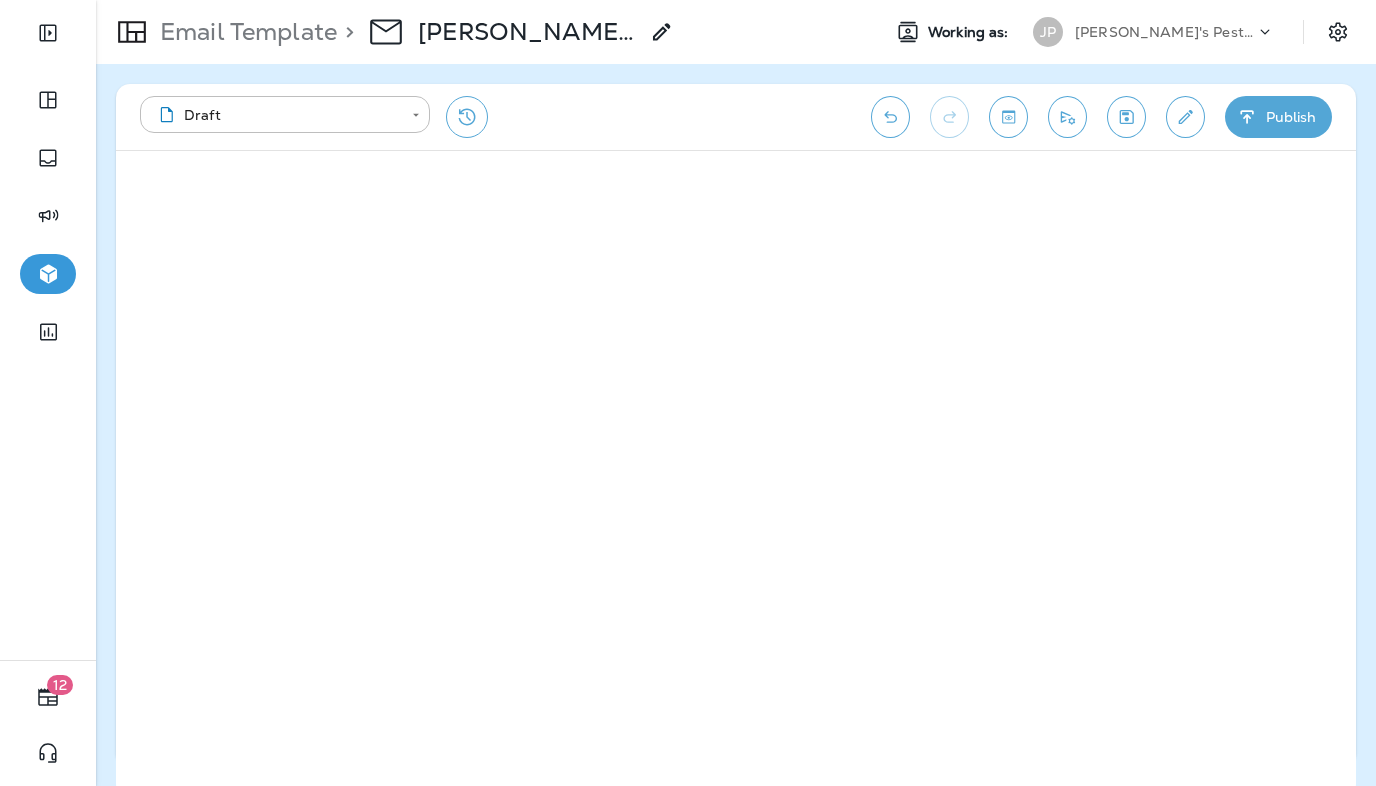 click 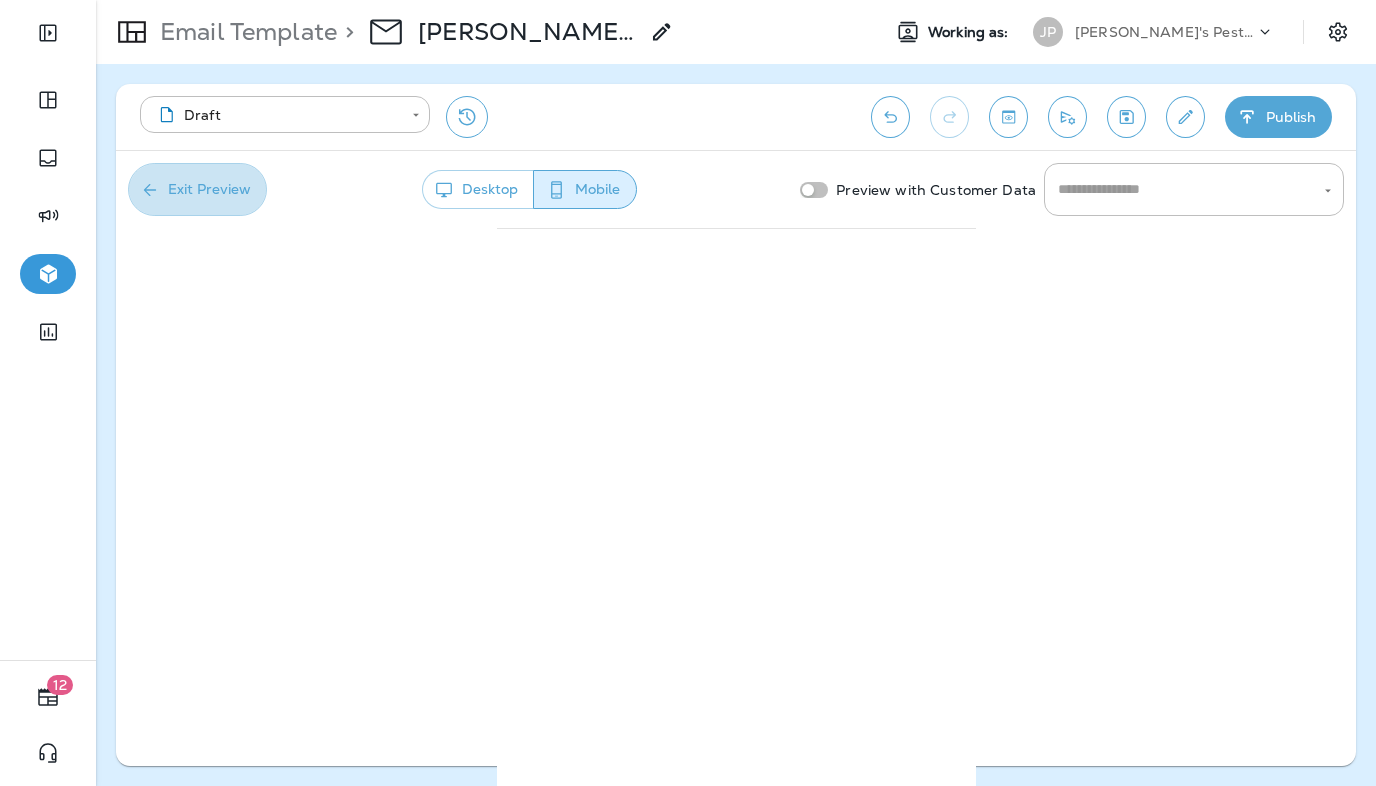 click on "Exit Preview" at bounding box center [197, 189] 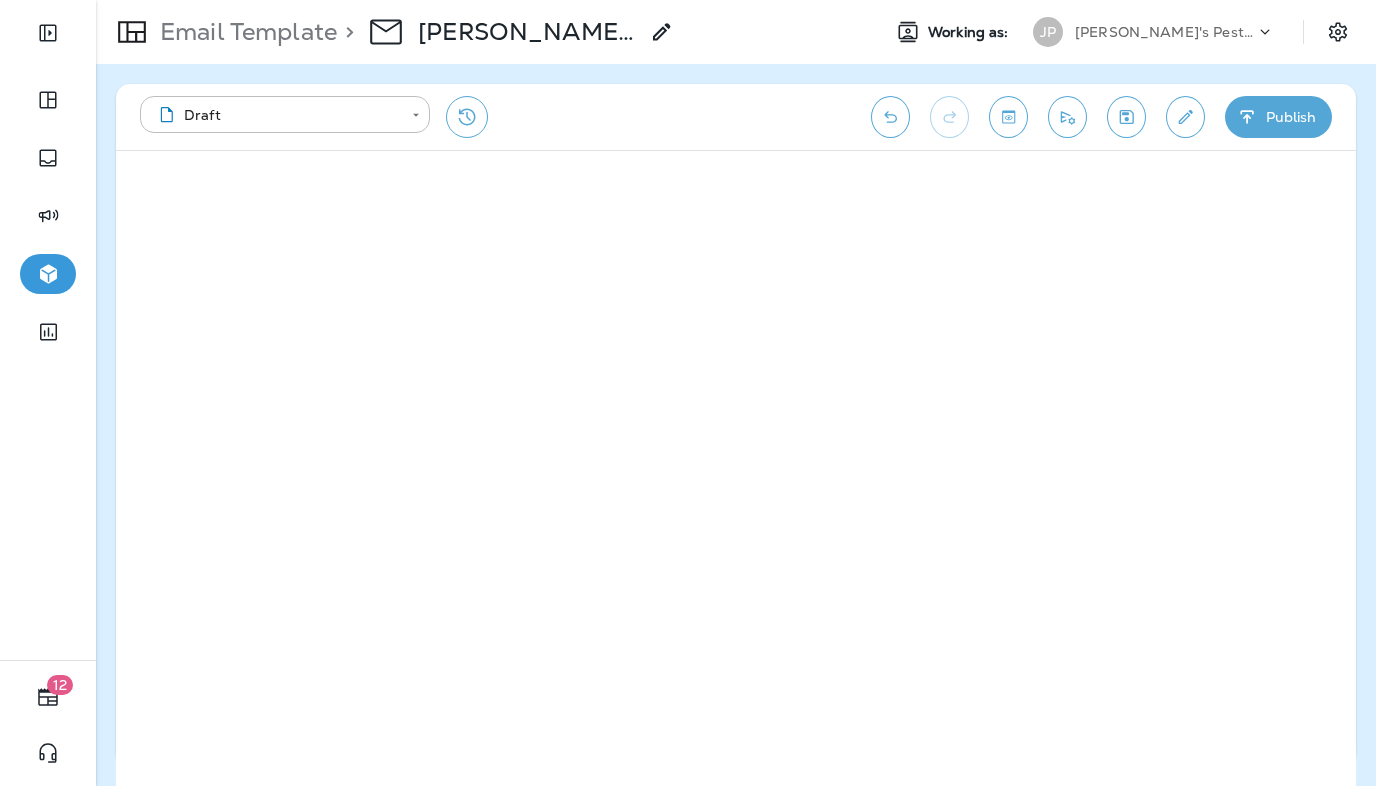 click 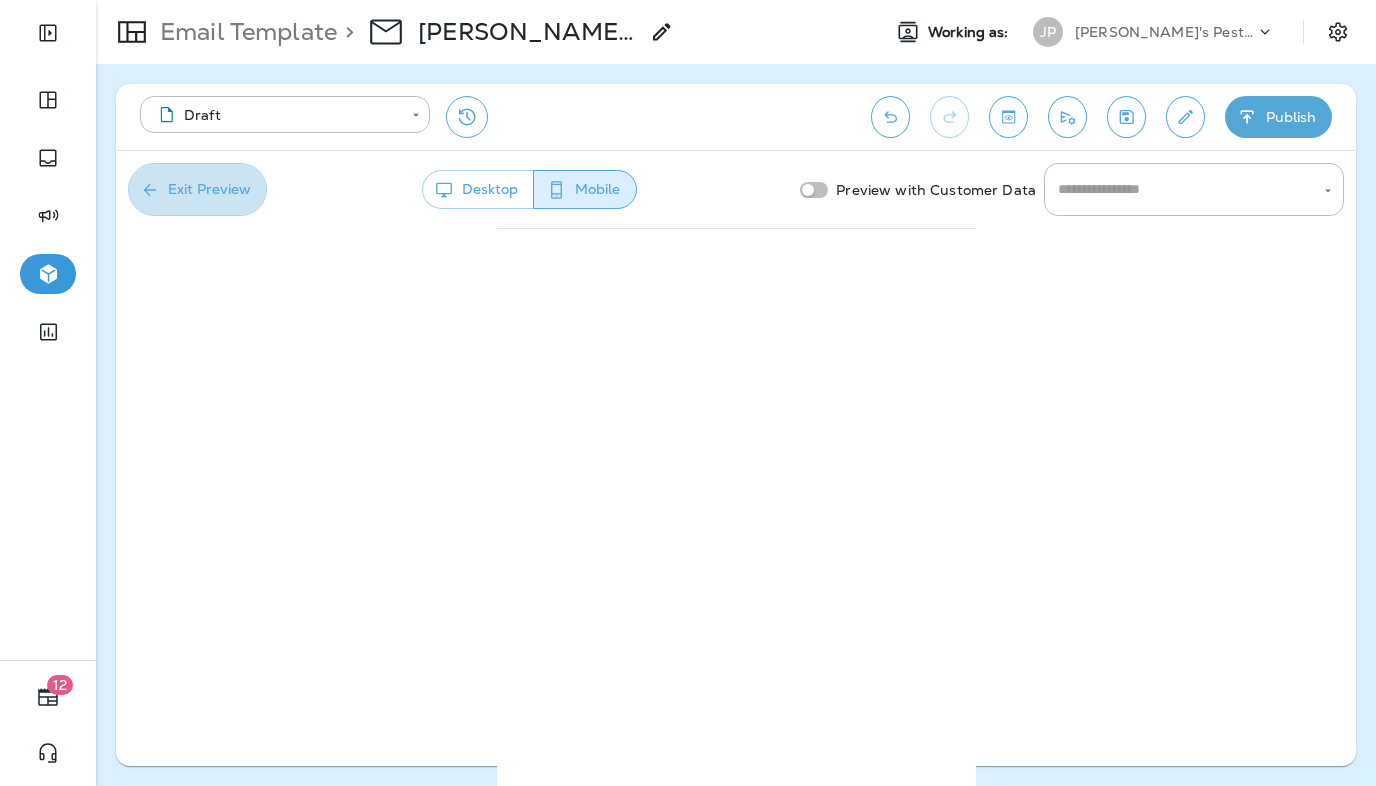 click on "Exit Preview" at bounding box center (197, 189) 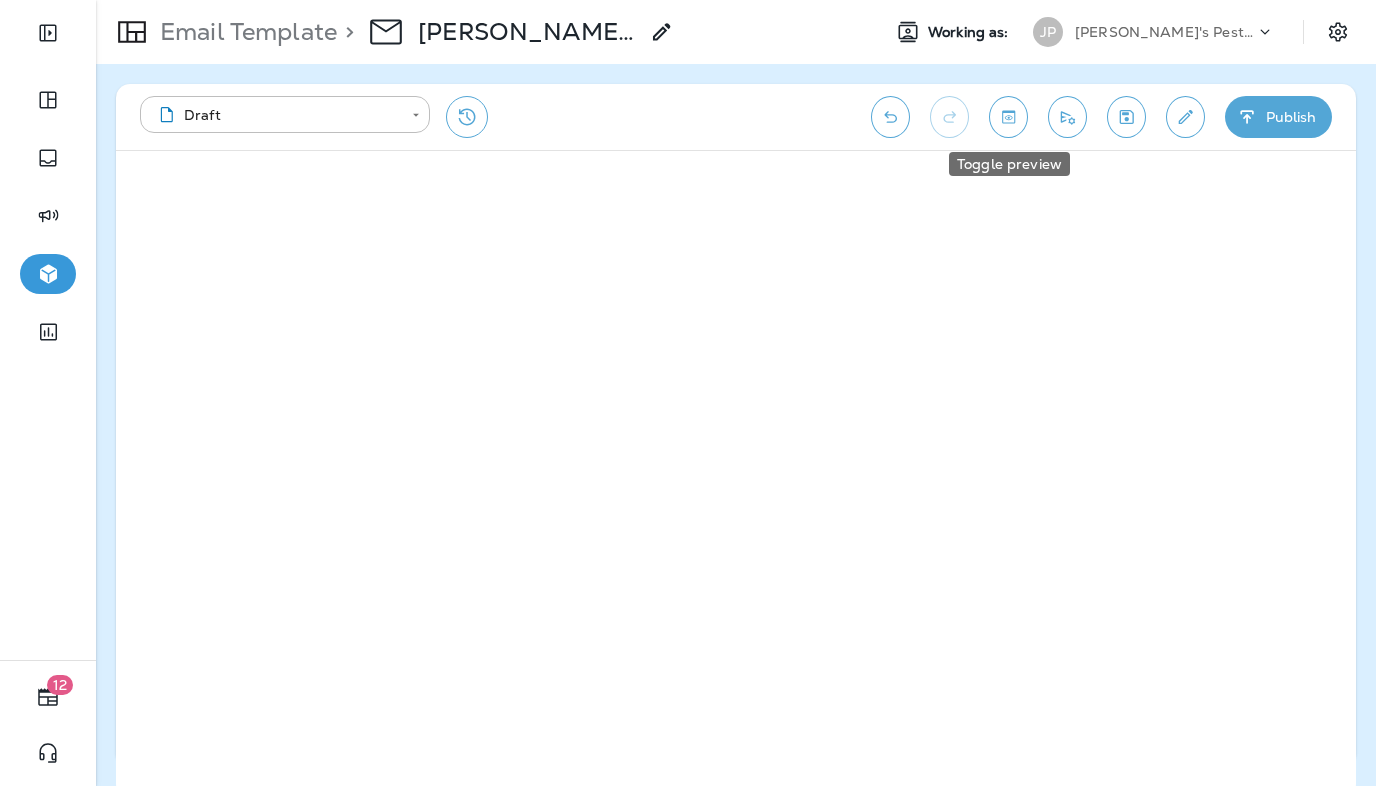 click 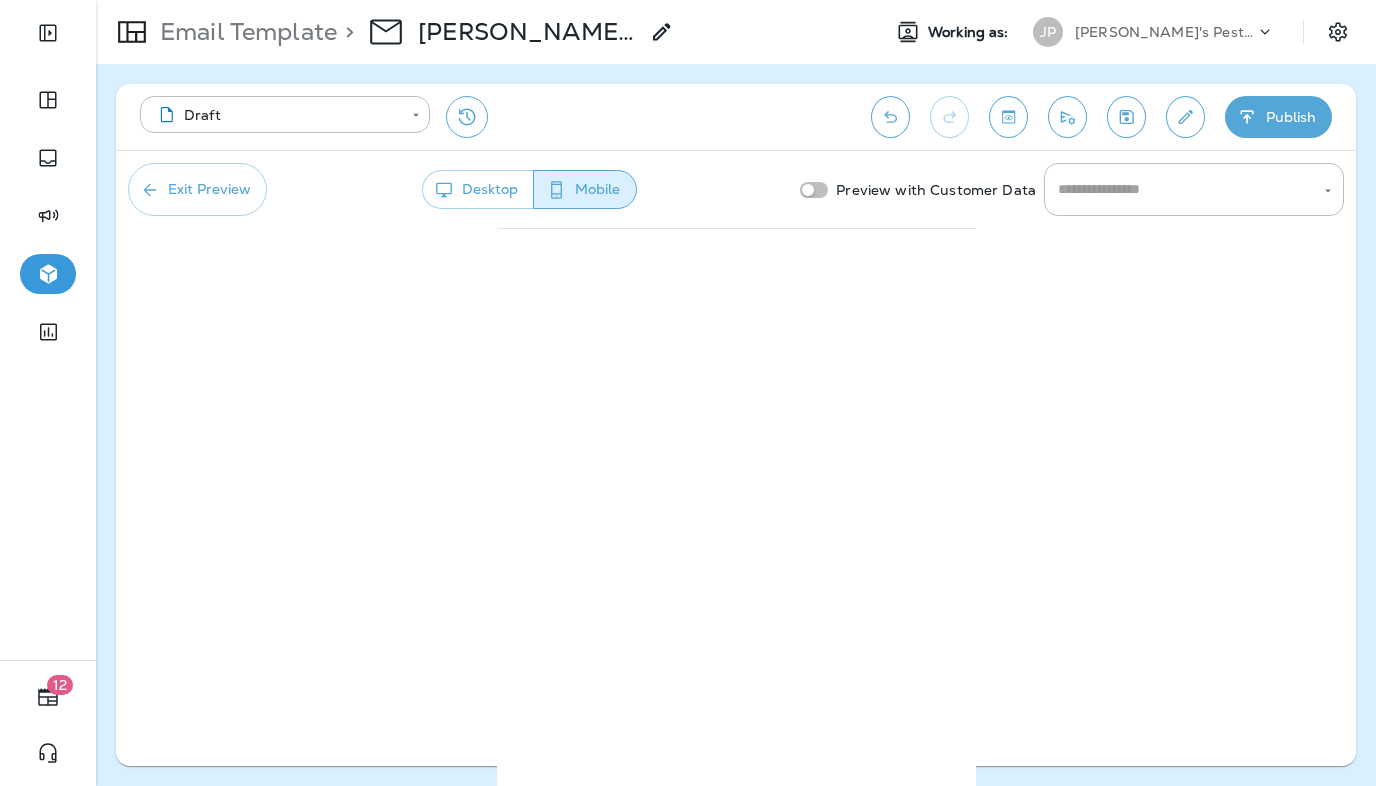 click on "Exit Preview" at bounding box center (197, 189) 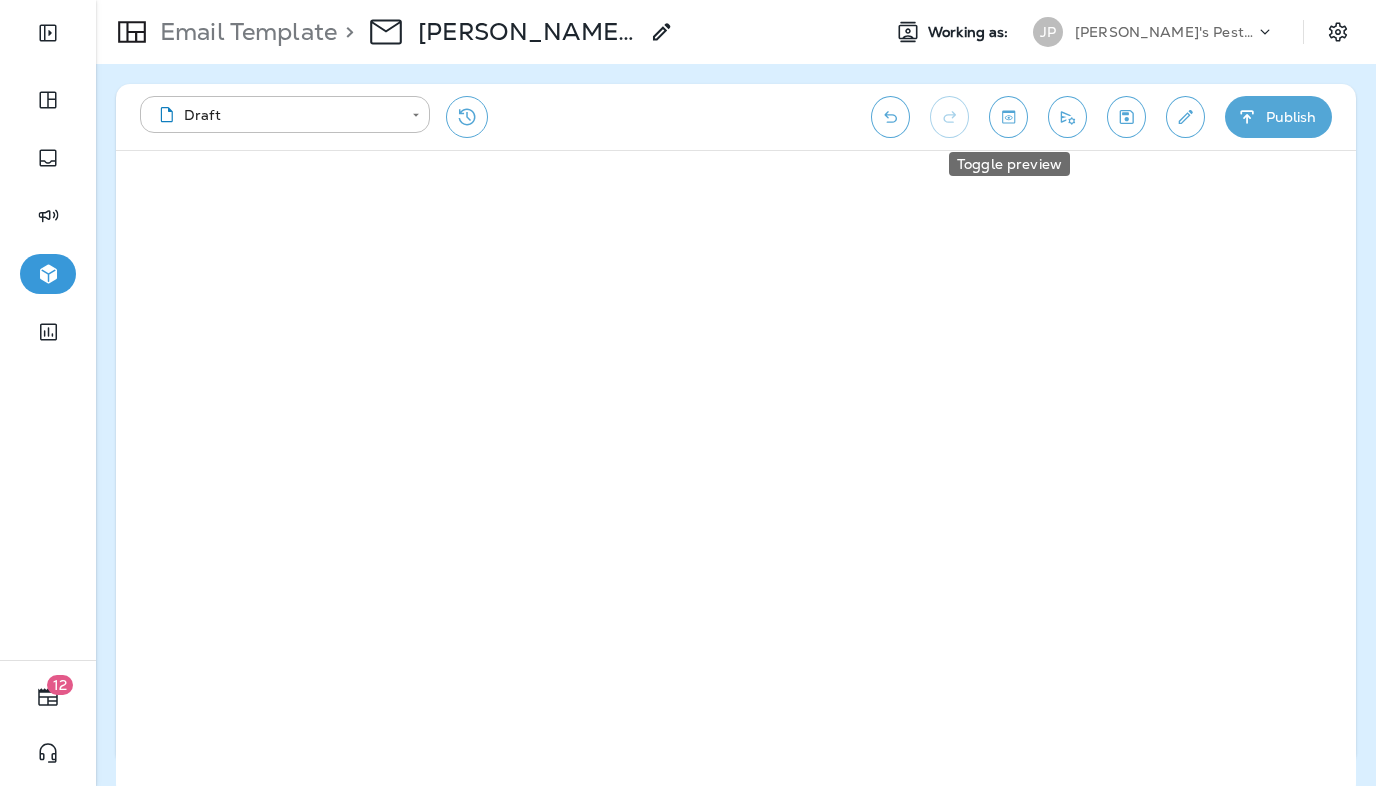 click 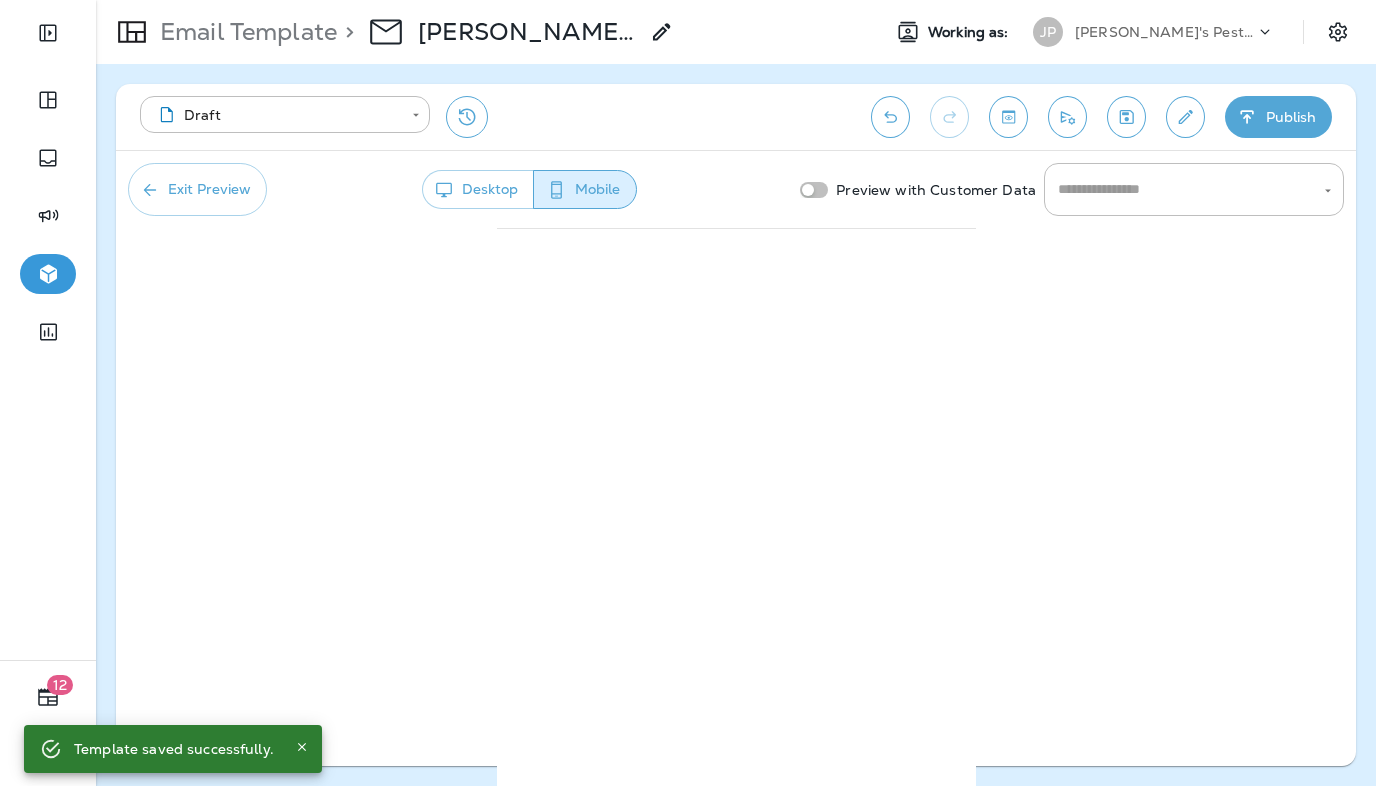 click on "Desktop" at bounding box center (478, 189) 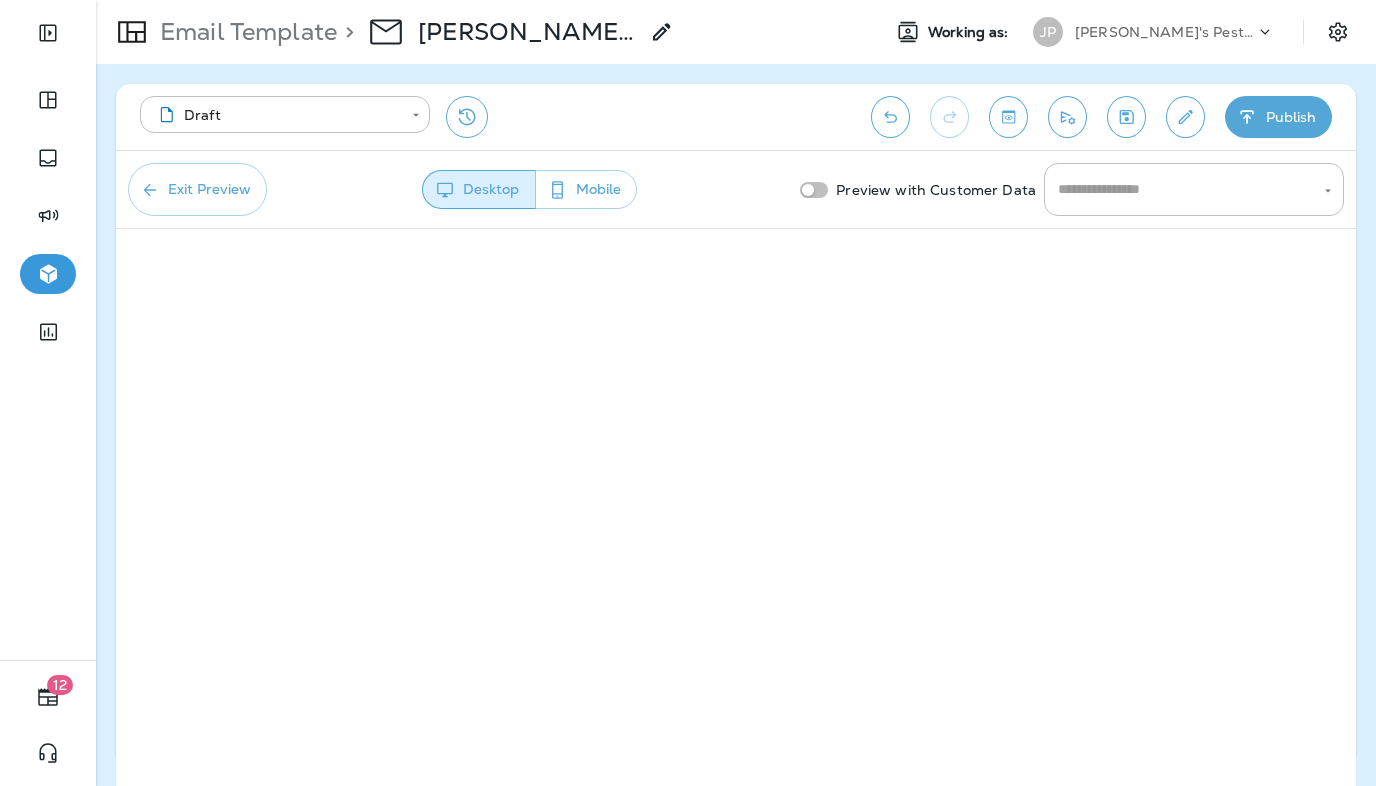 click on "Mobile" at bounding box center (586, 189) 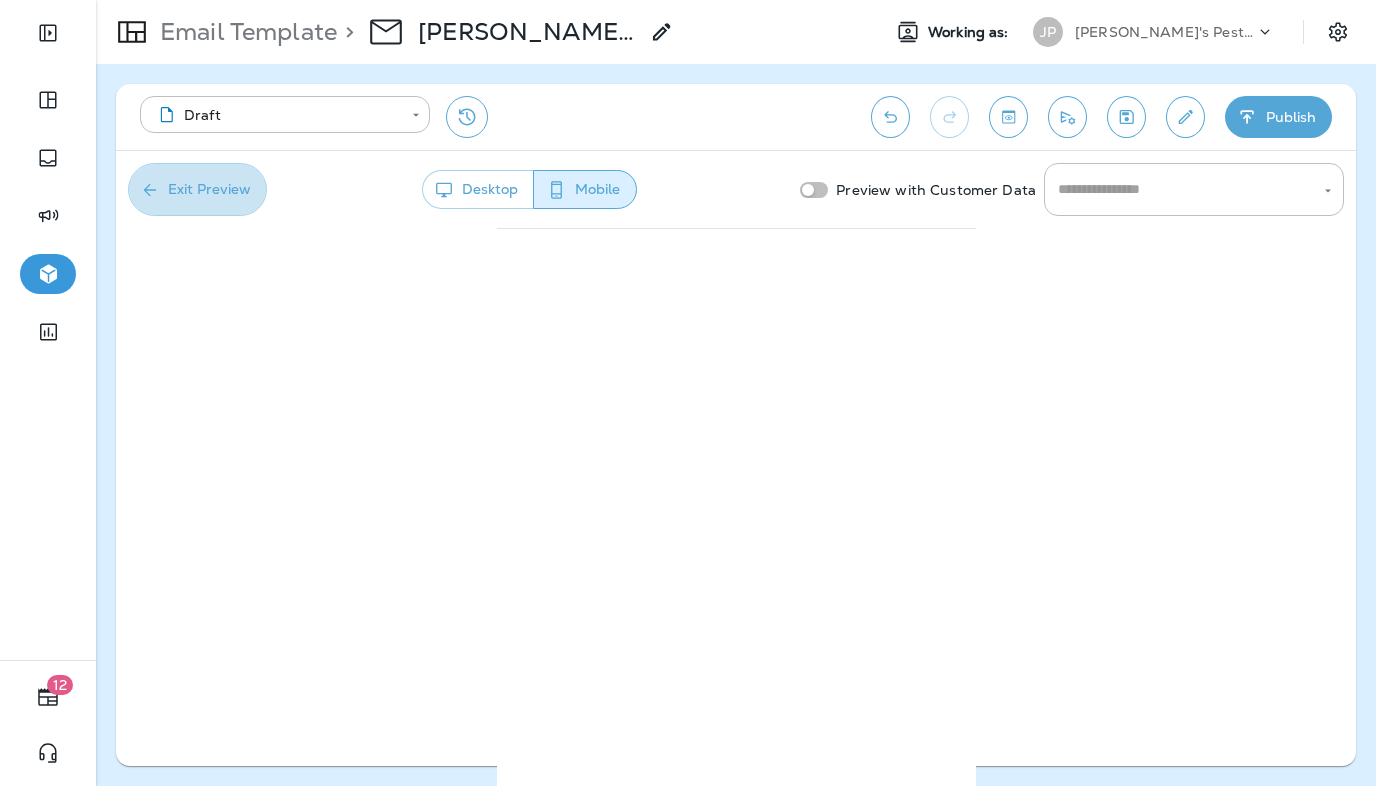 click on "Exit Preview" at bounding box center (197, 189) 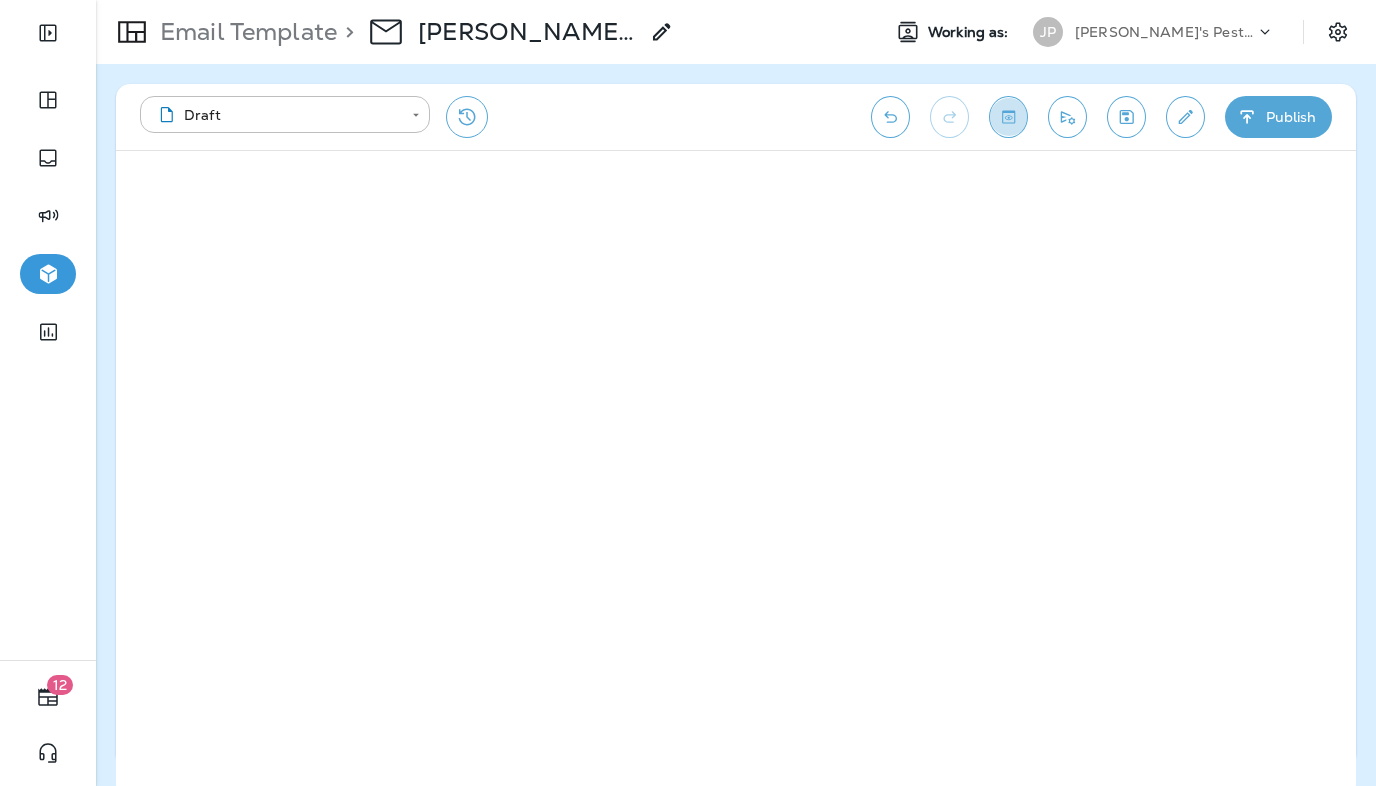 click 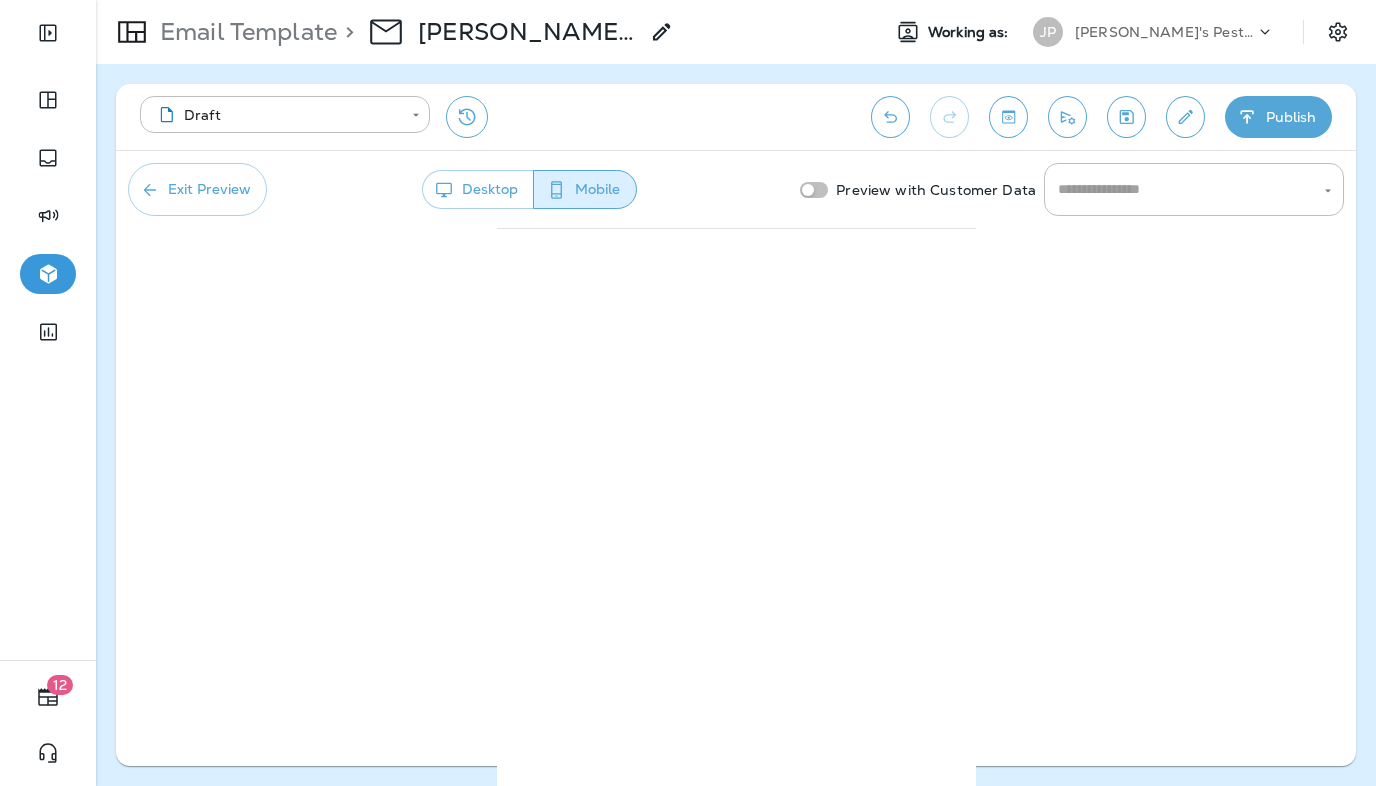 click on "Exit Preview" at bounding box center [197, 189] 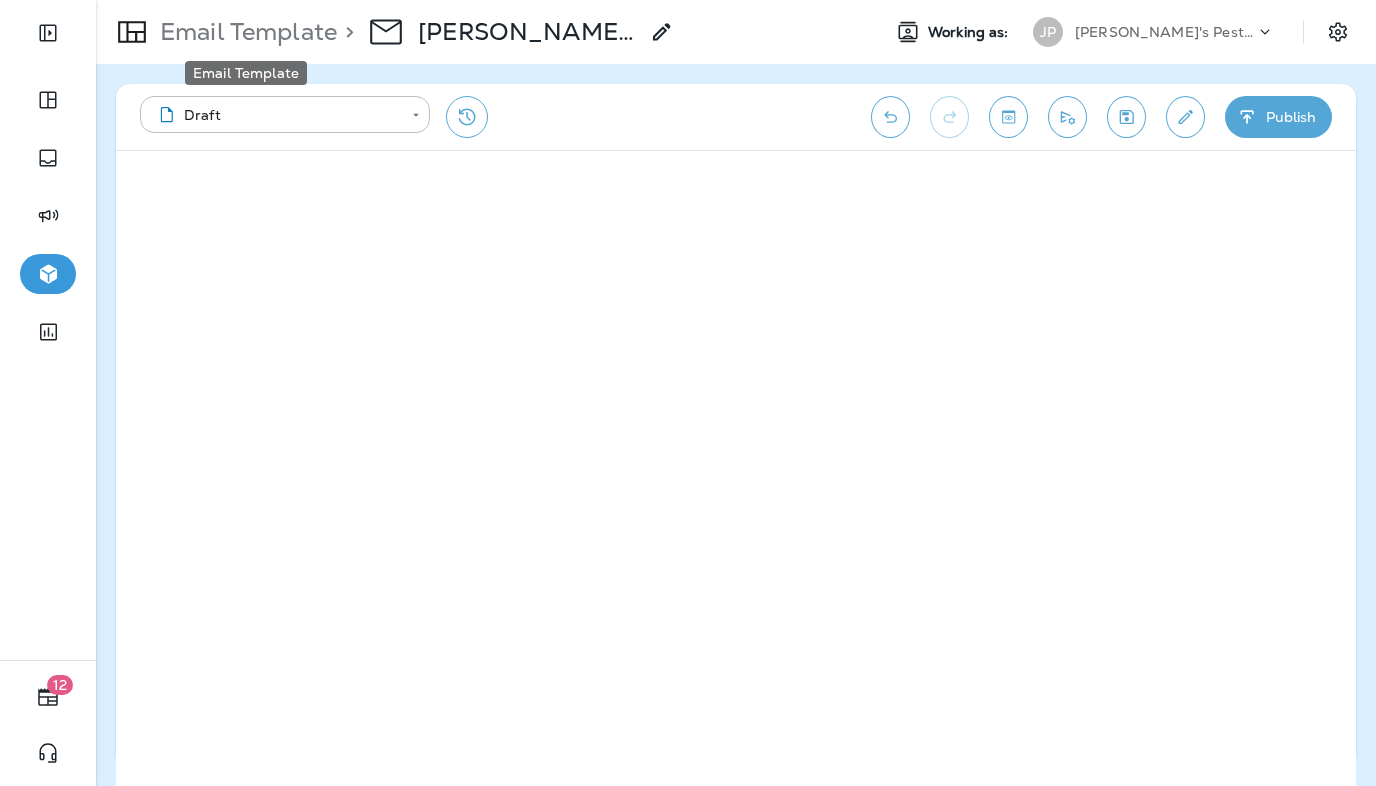 click on "Email Template" at bounding box center [244, 32] 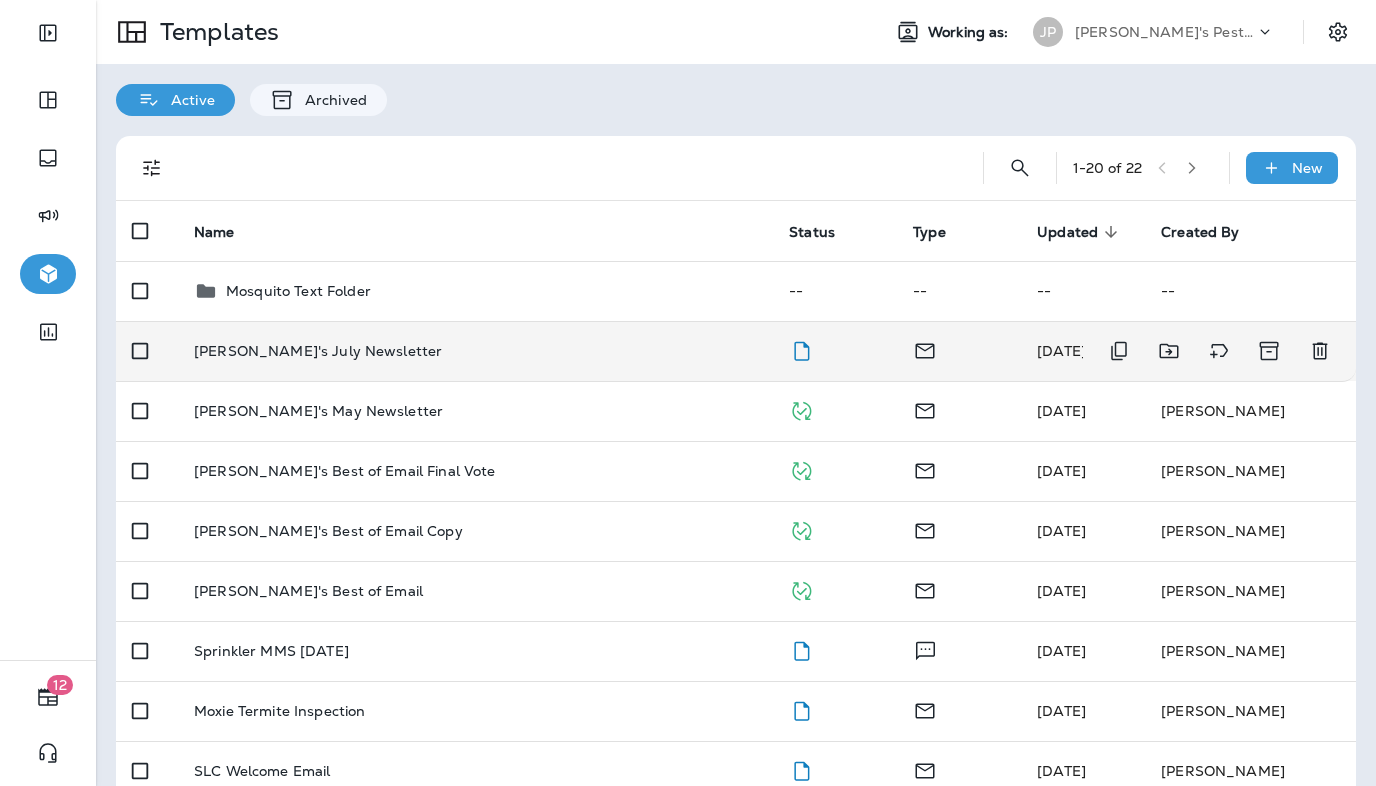 click on "Joshua's July Newsletter" at bounding box center (475, 351) 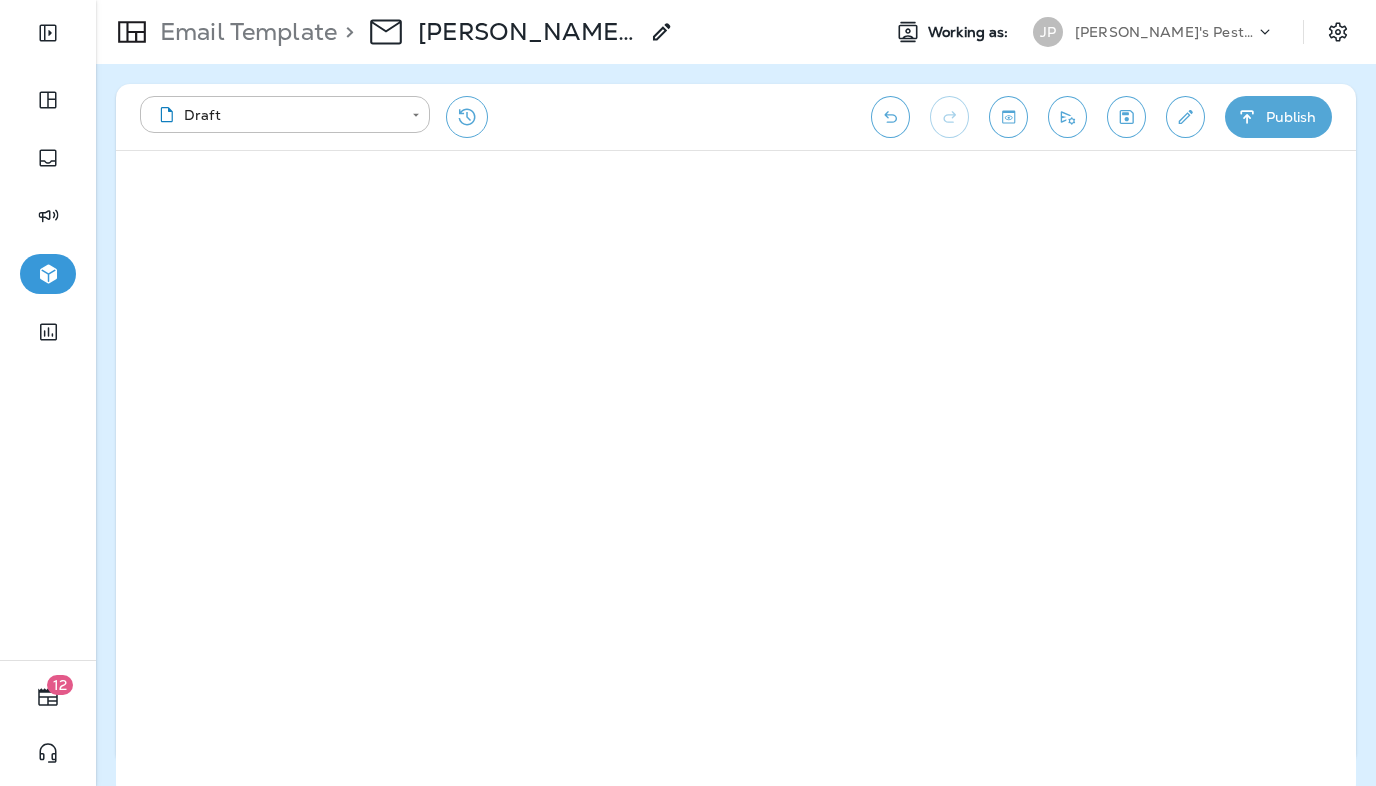 click 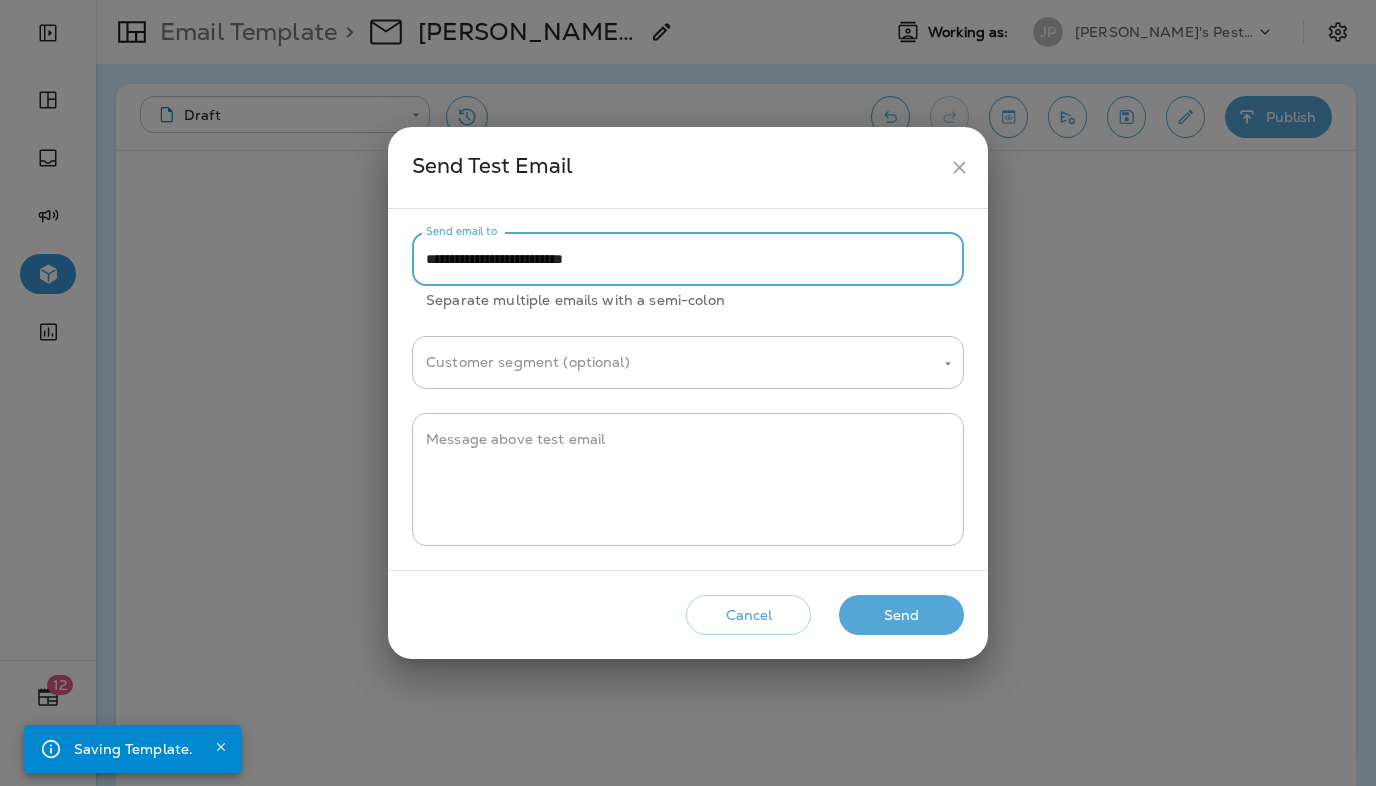 click on "**********" at bounding box center (688, 259) 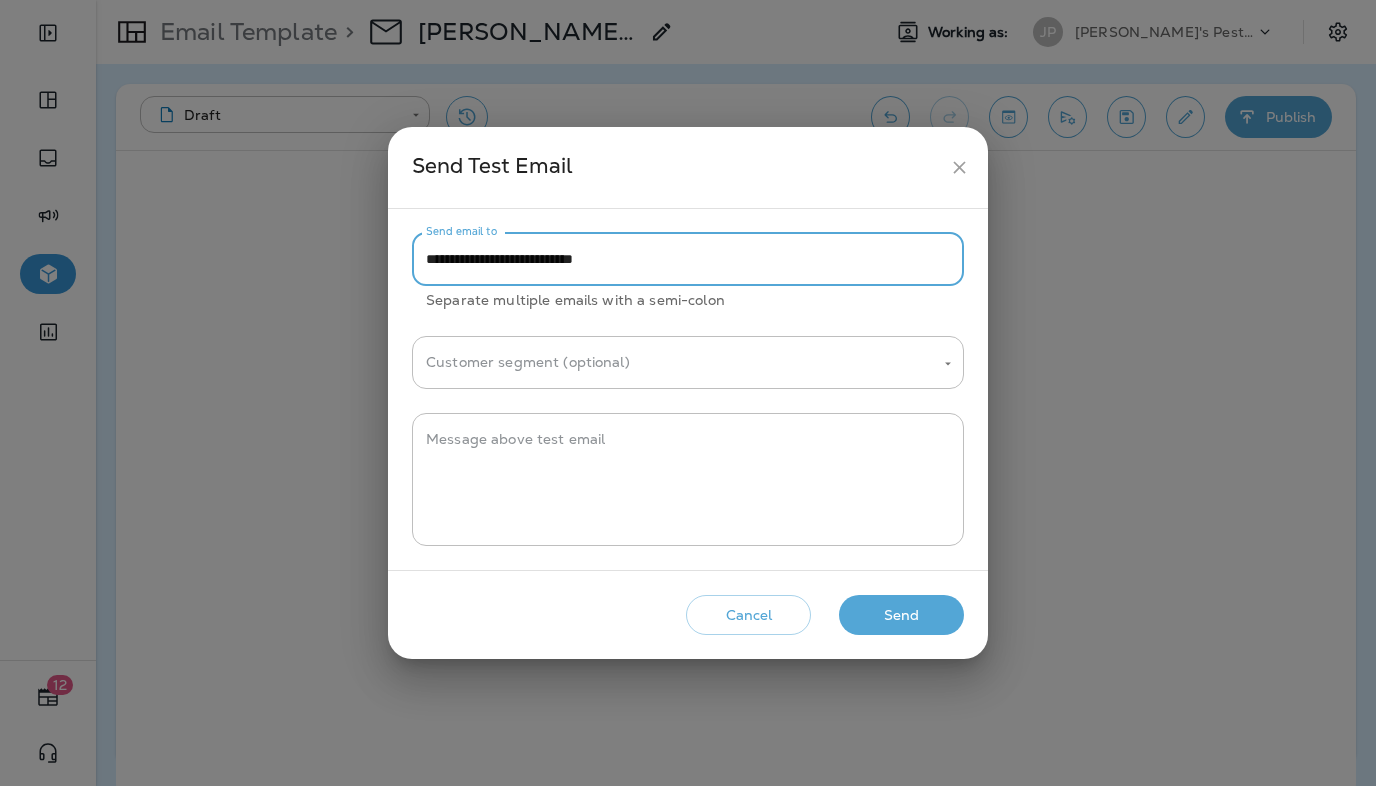 type on "**********" 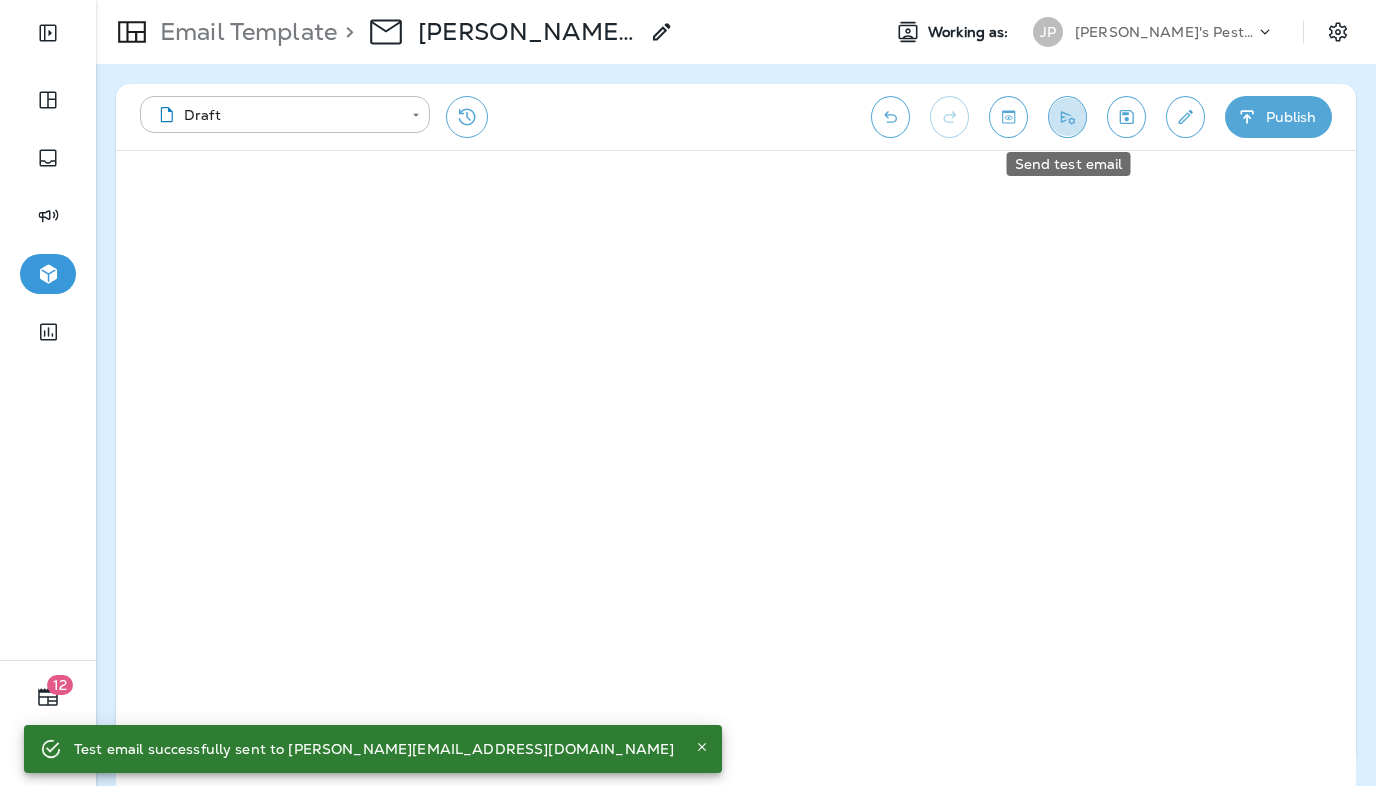 click 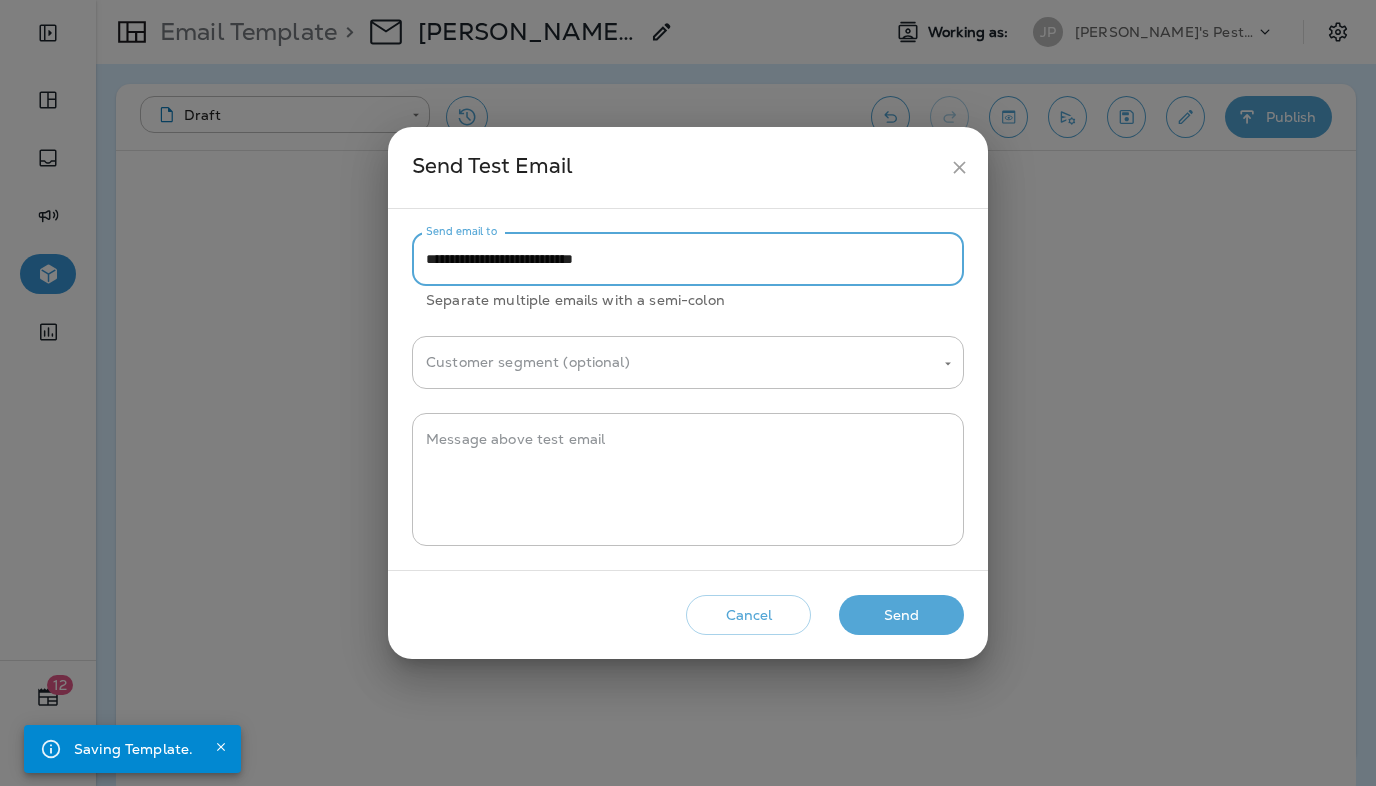 drag, startPoint x: 480, startPoint y: 262, endPoint x: 421, endPoint y: 259, distance: 59.07622 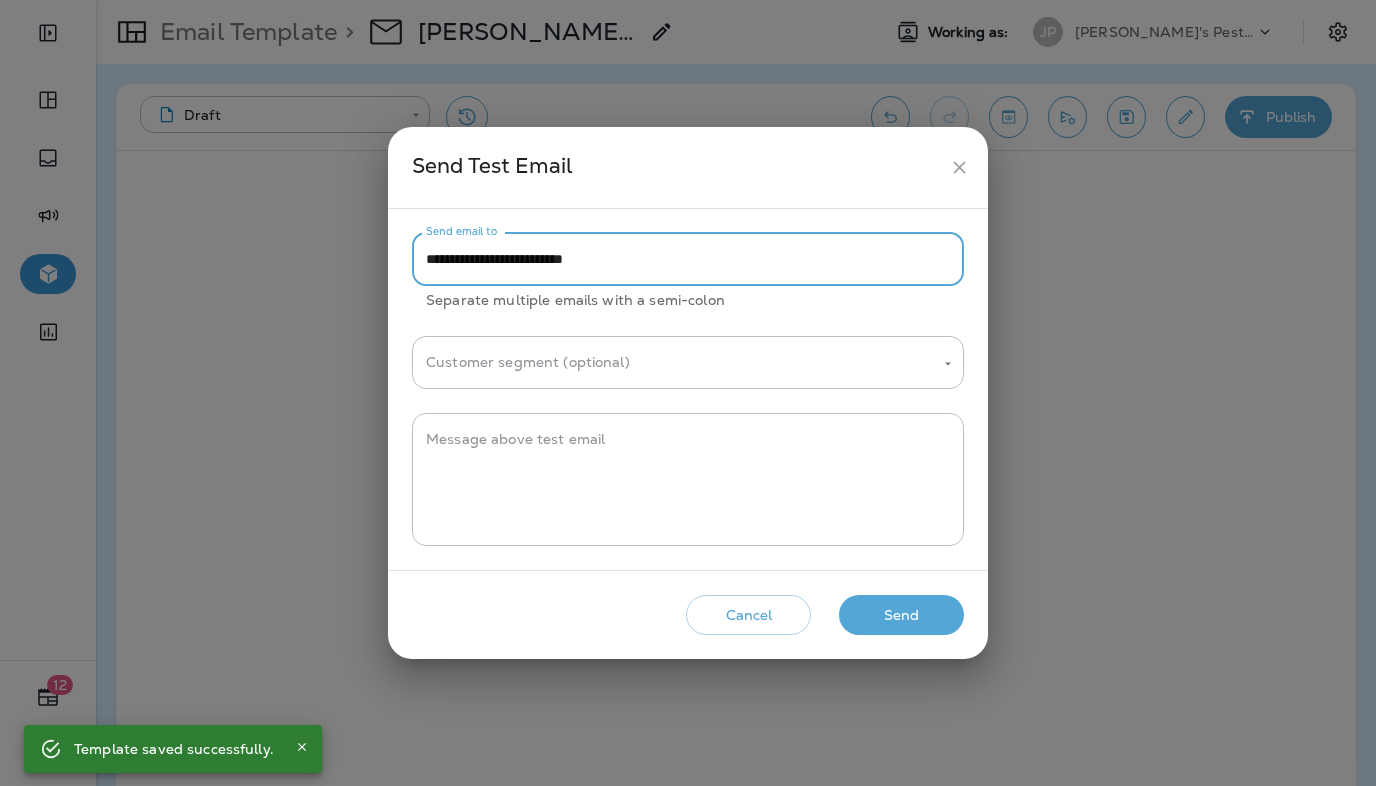 type on "**********" 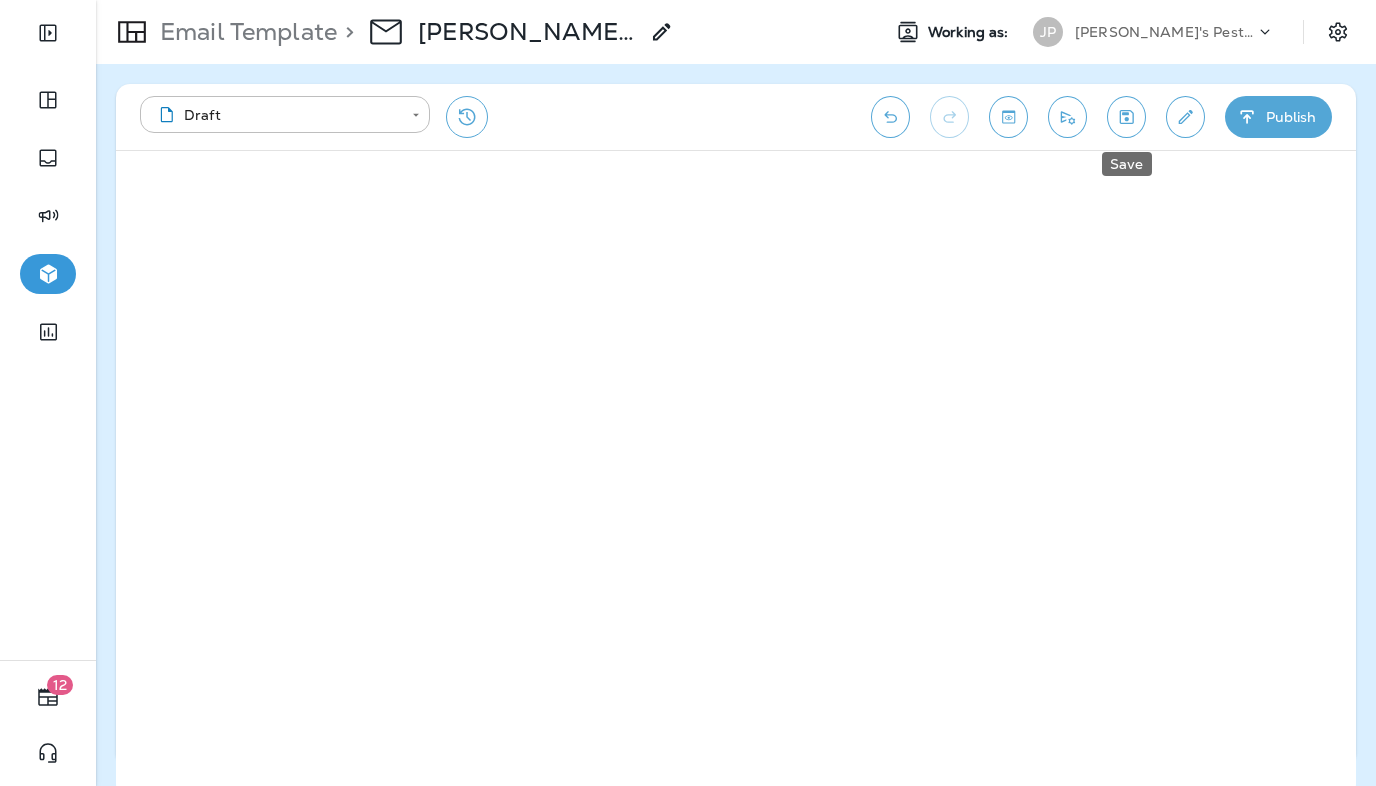 click 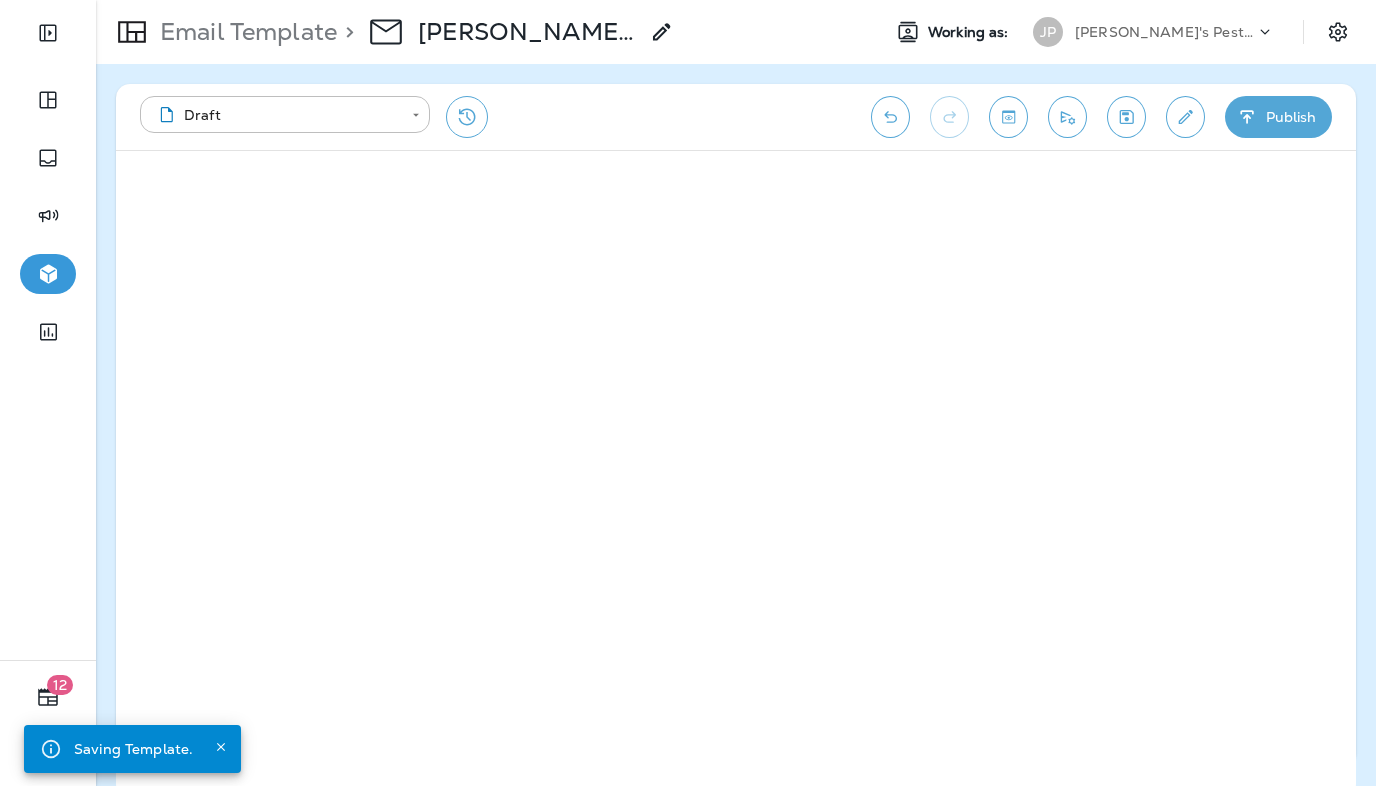 click 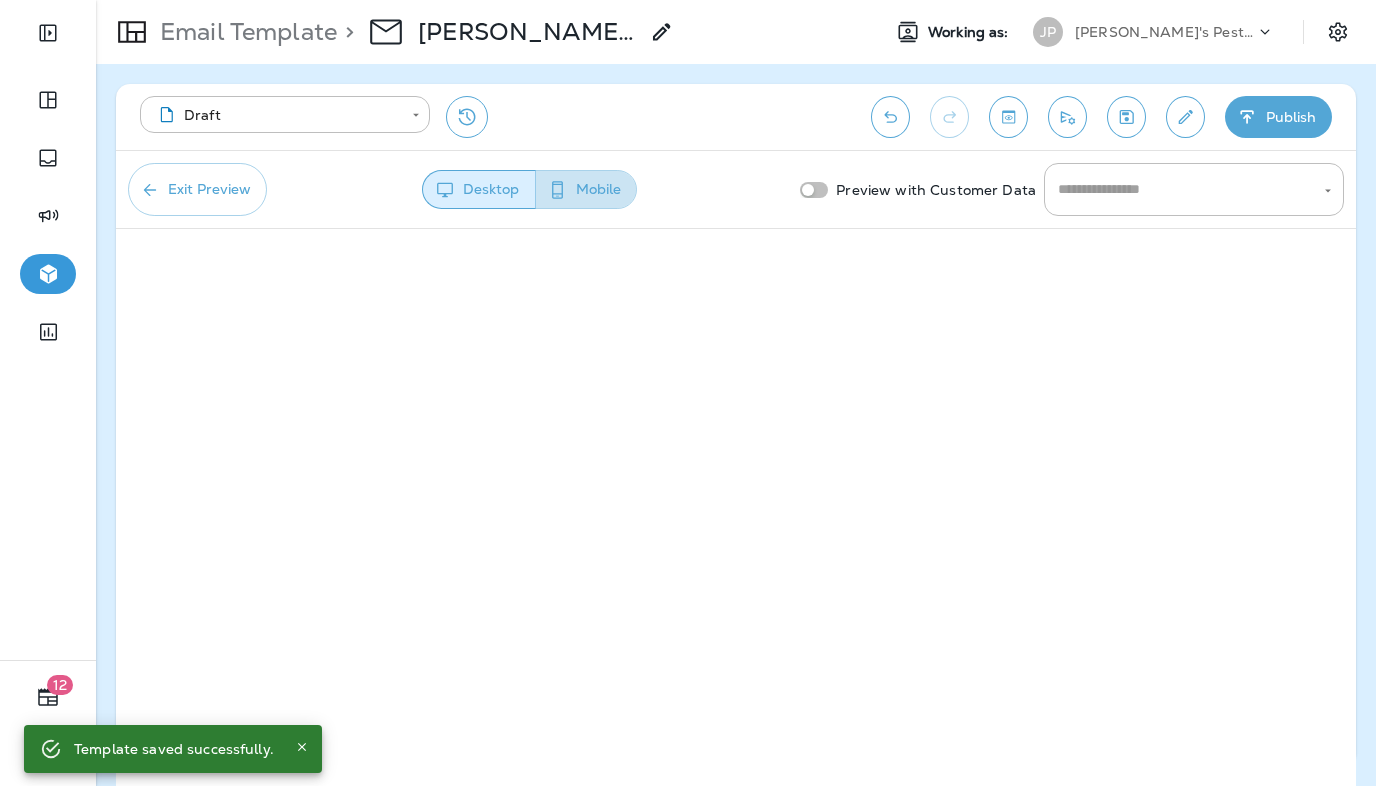 click on "Mobile" at bounding box center [586, 189] 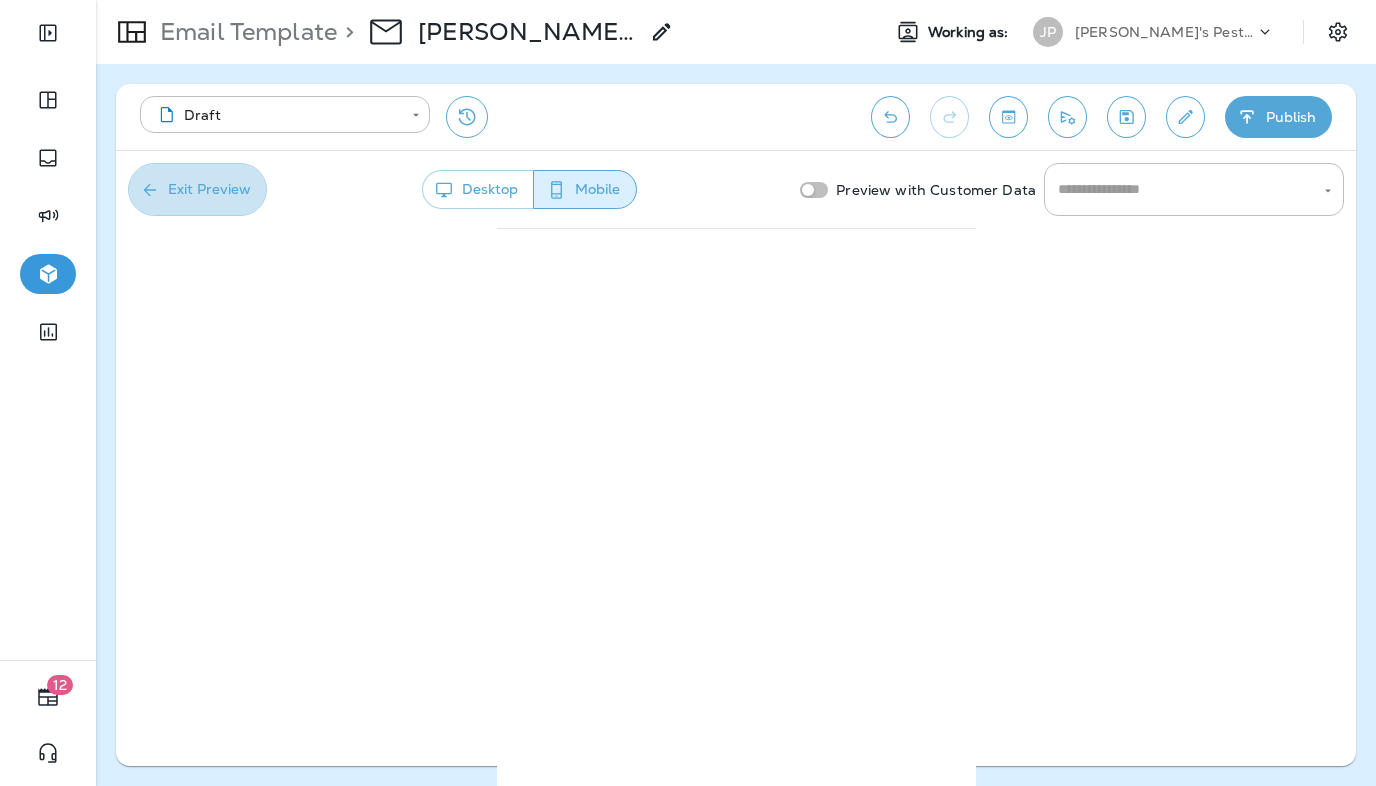 click on "Exit Preview" at bounding box center [197, 189] 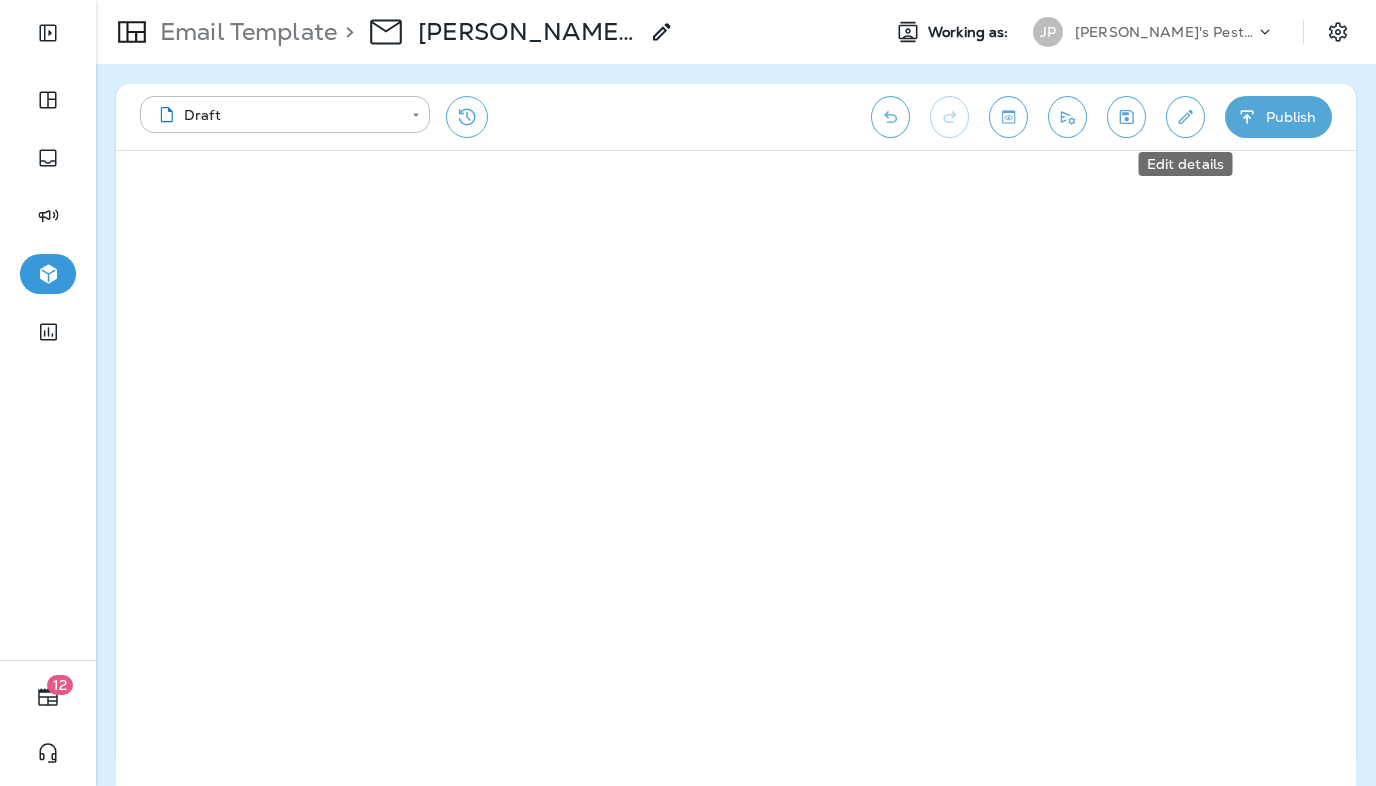 click at bounding box center [1185, 117] 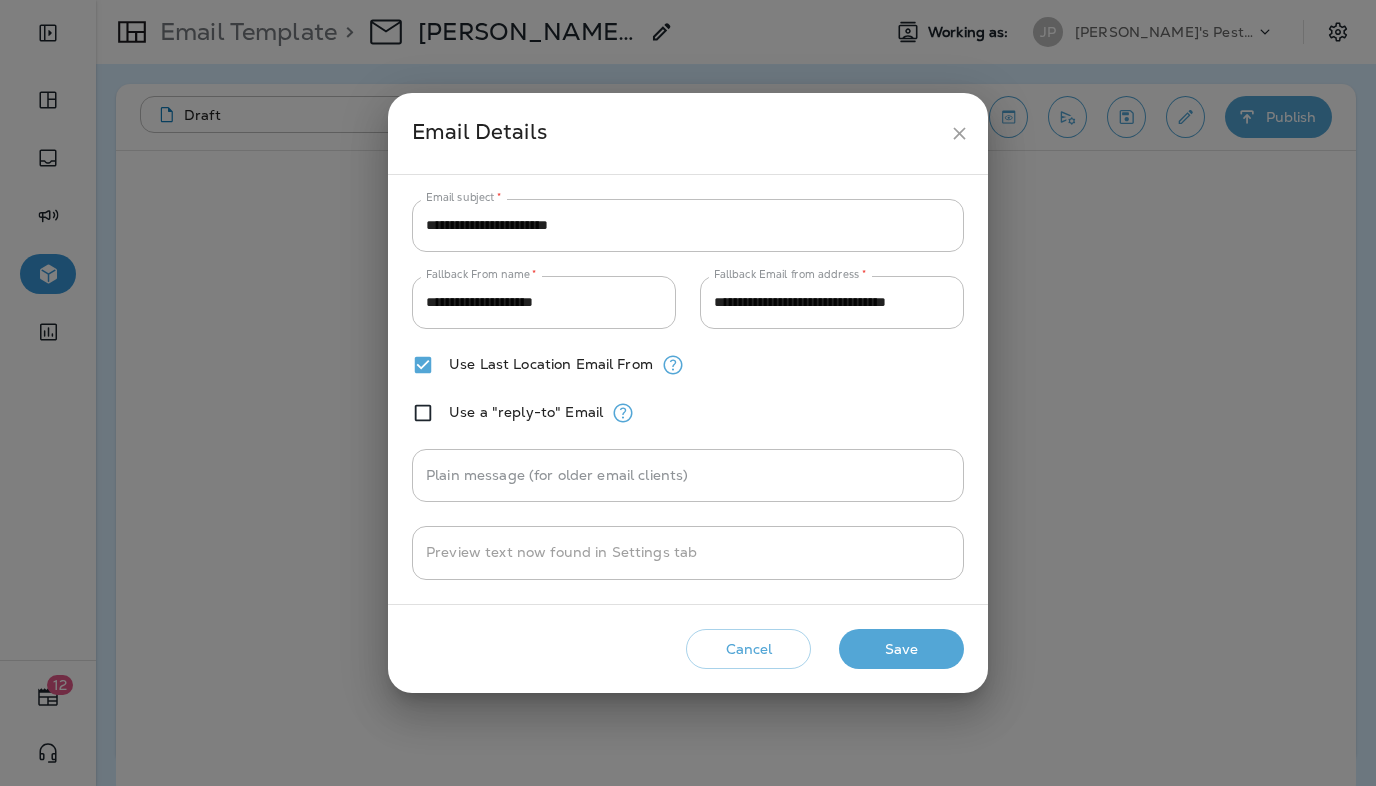 click 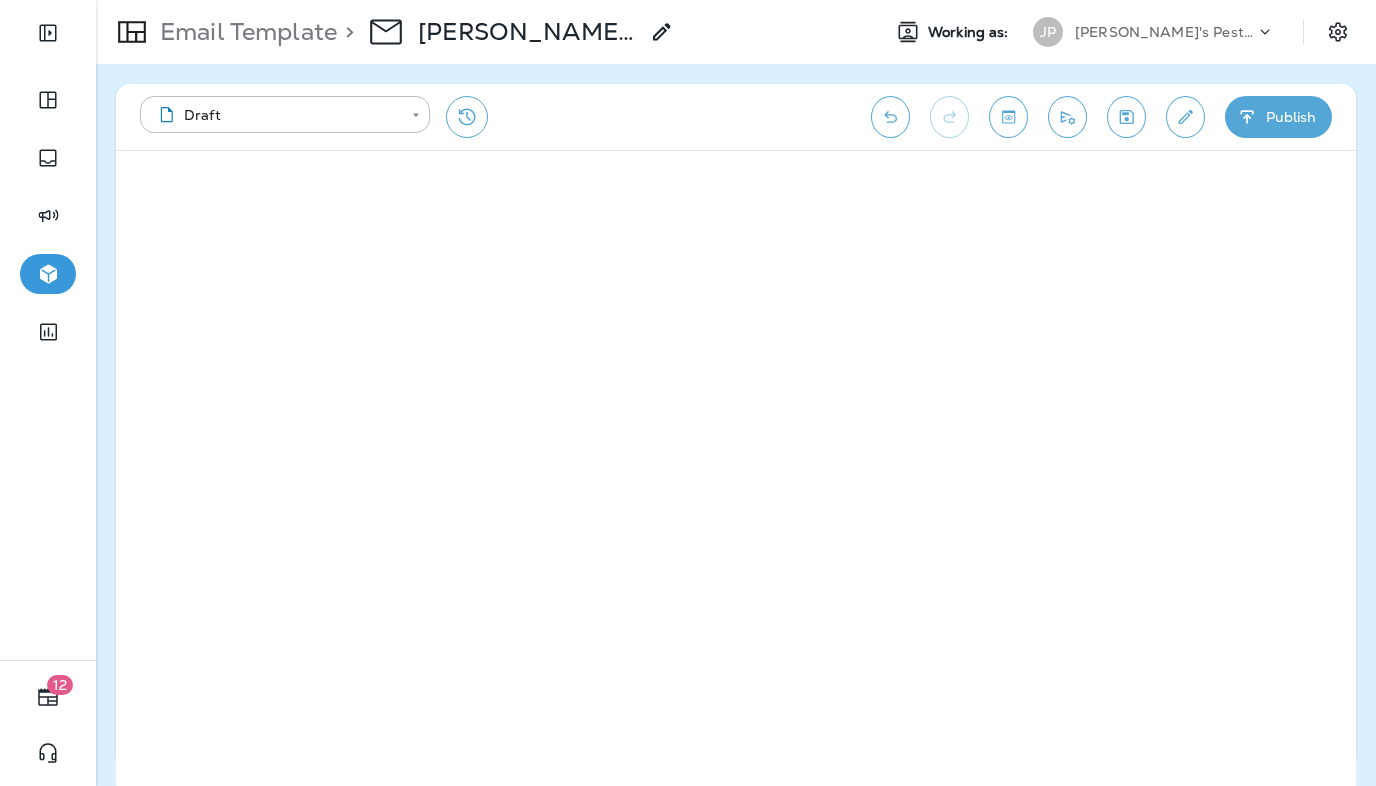 click 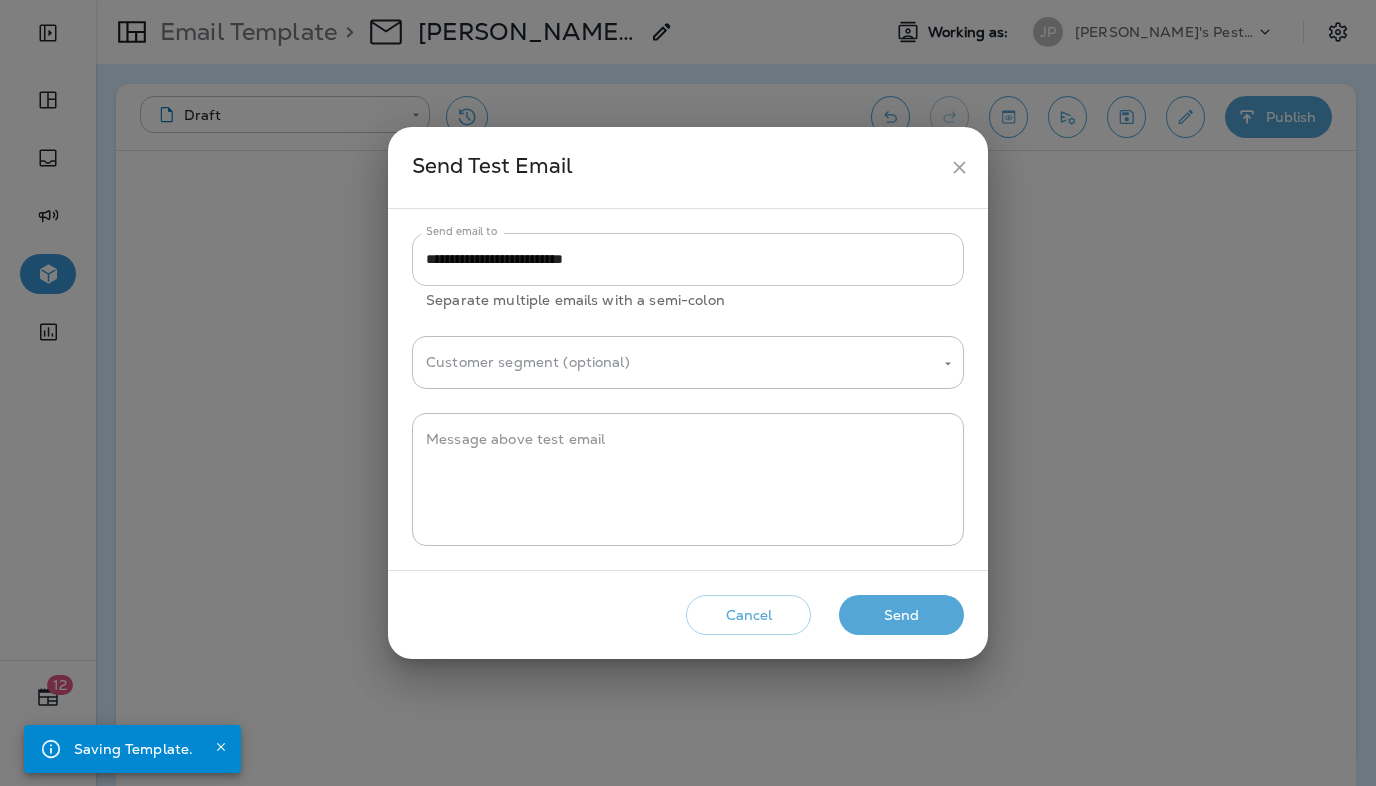 click on "**********" at bounding box center [688, 259] 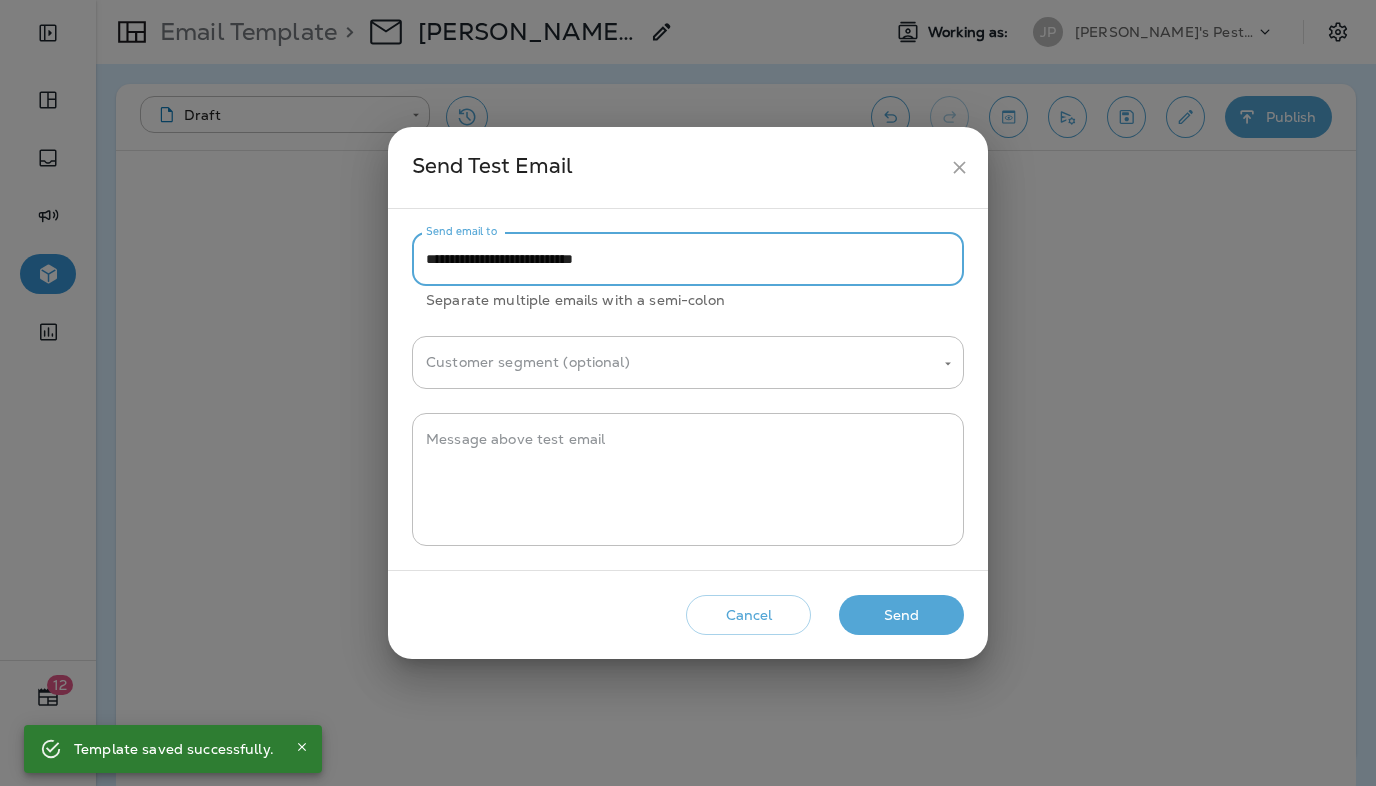 type on "**********" 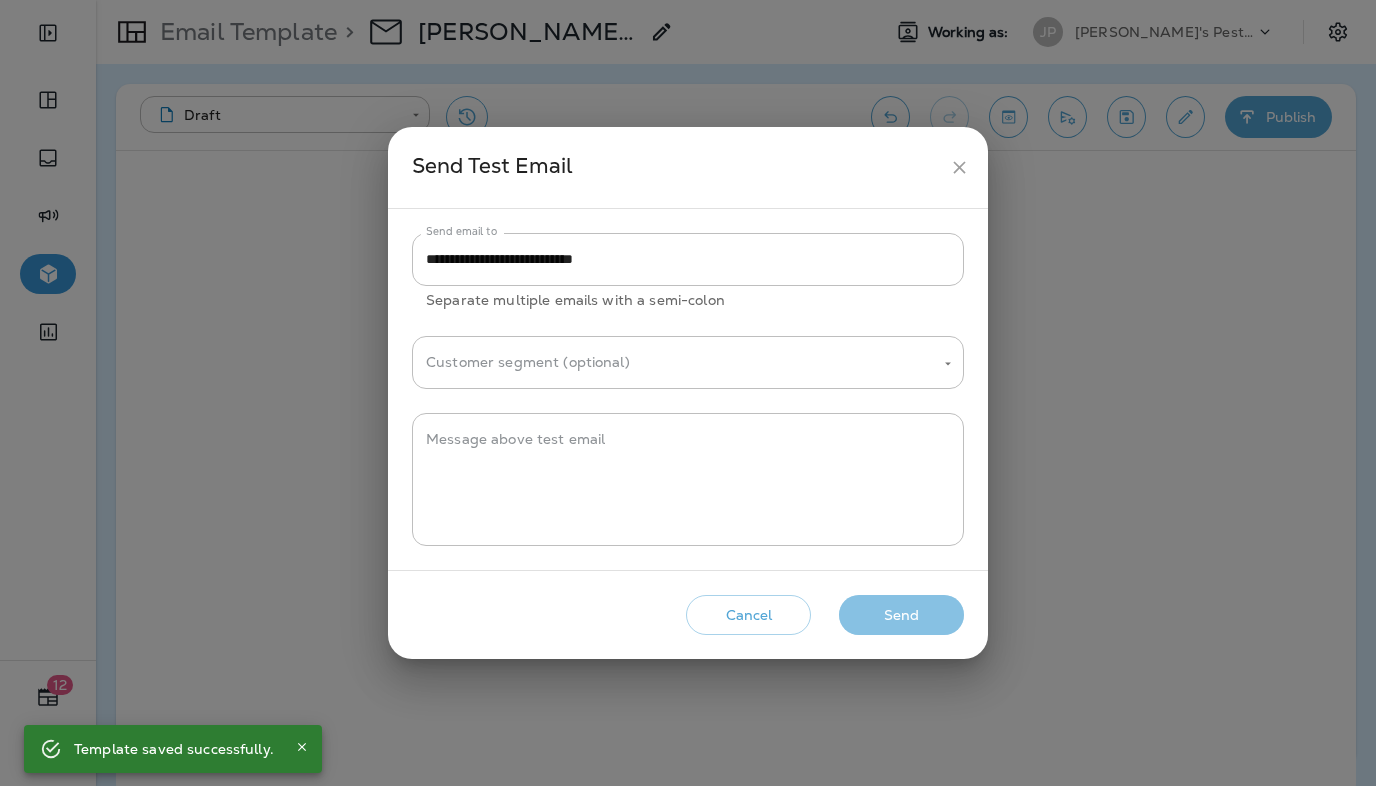 click on "Send" at bounding box center (901, 615) 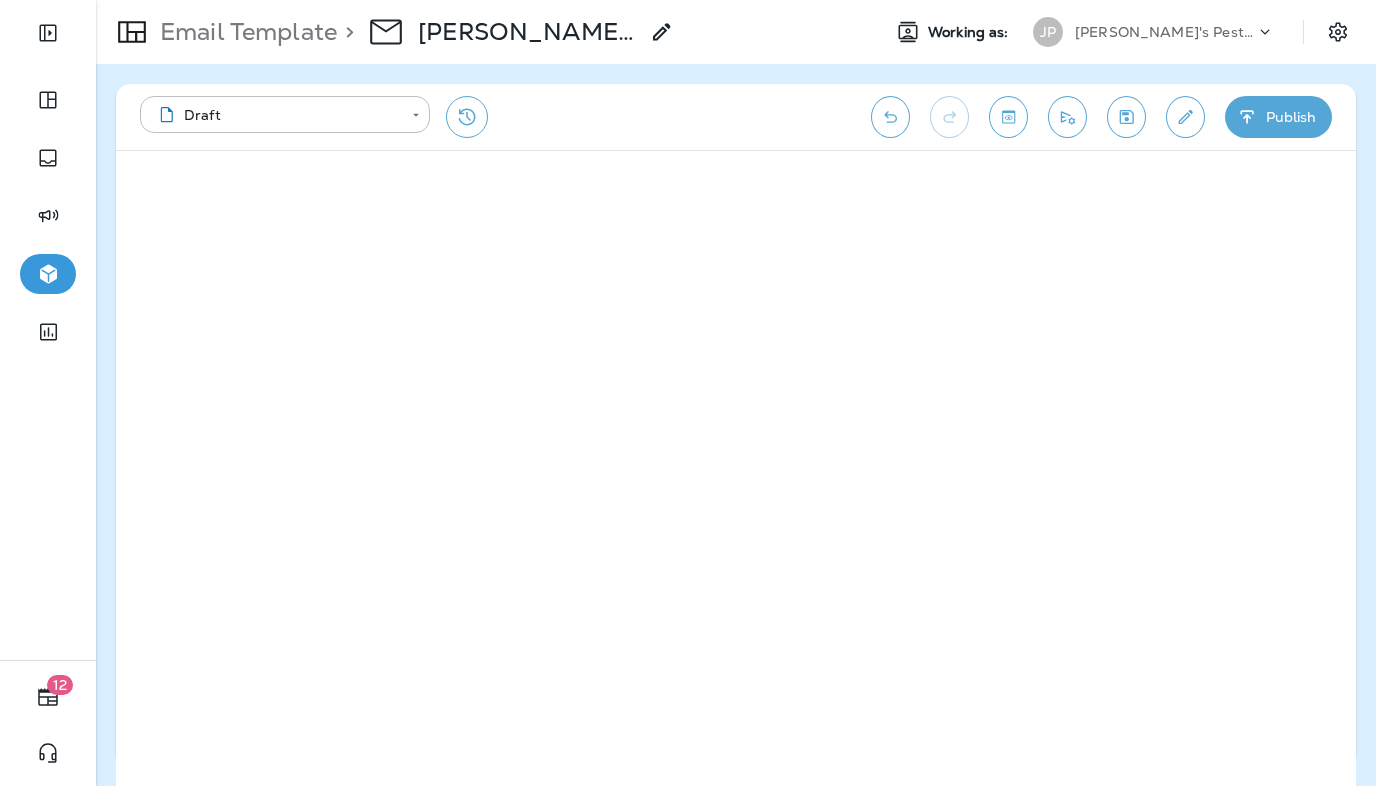 click on "Joshua's Pest Control - San Diego" at bounding box center [1165, 32] 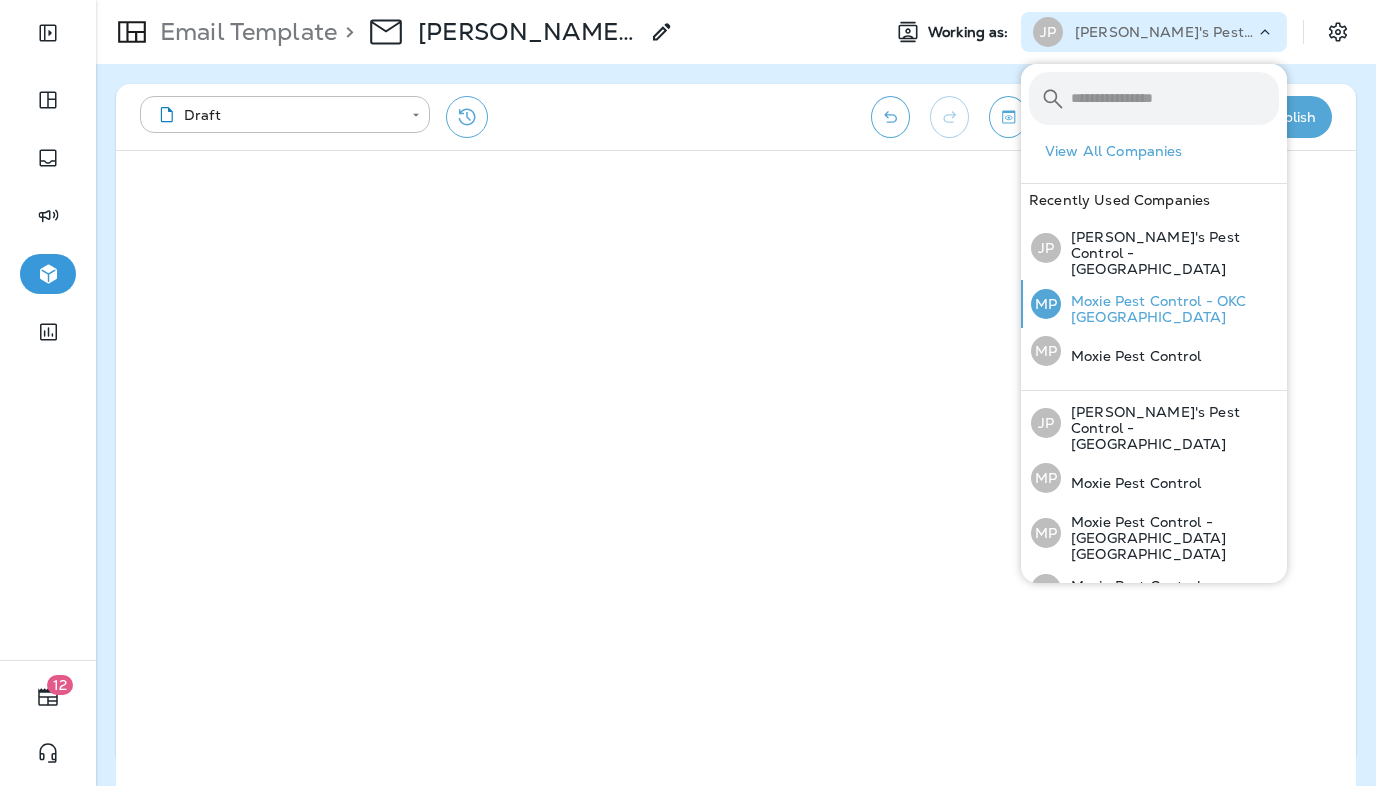 click on "Moxie Pest Control - OKC [GEOGRAPHIC_DATA]" at bounding box center [1170, 309] 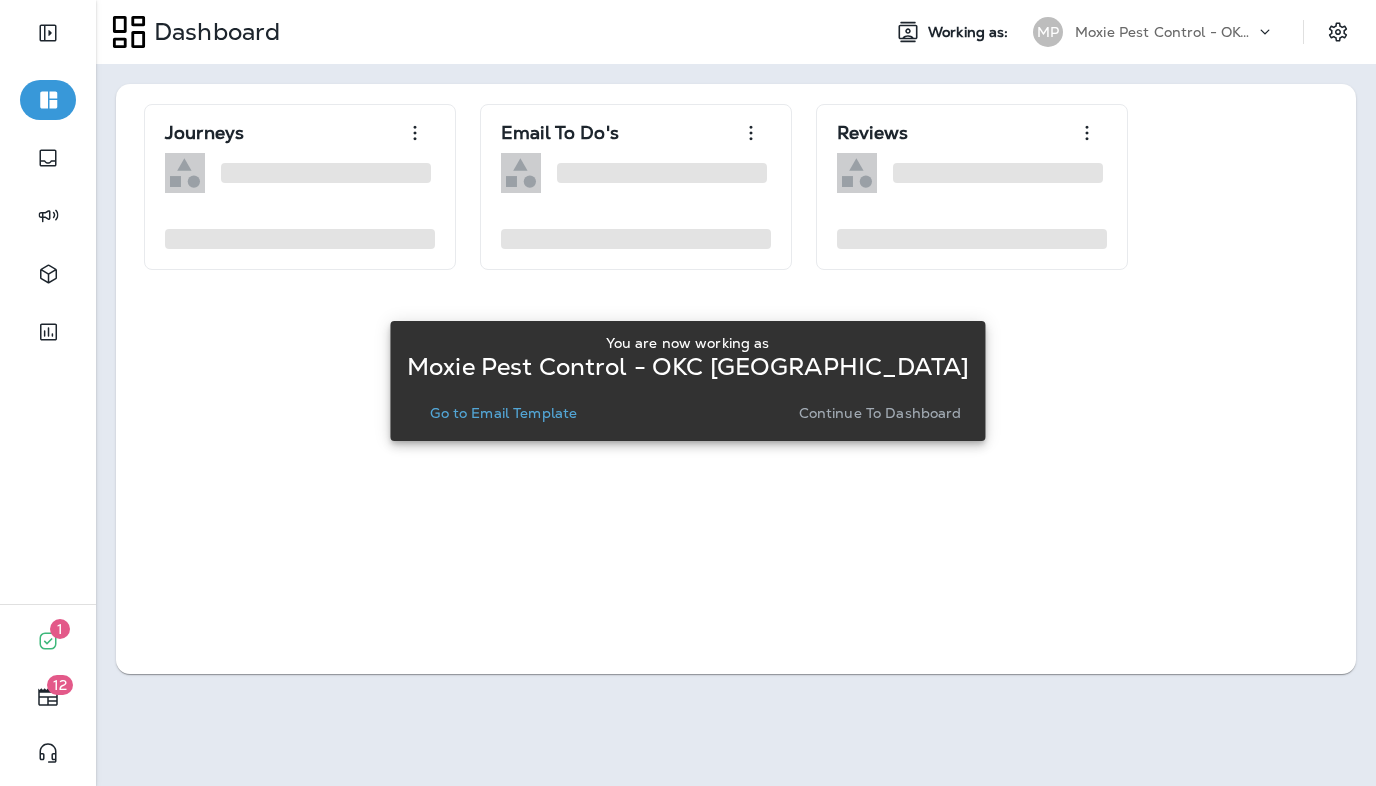 click on "Go to Email Template" at bounding box center [503, 413] 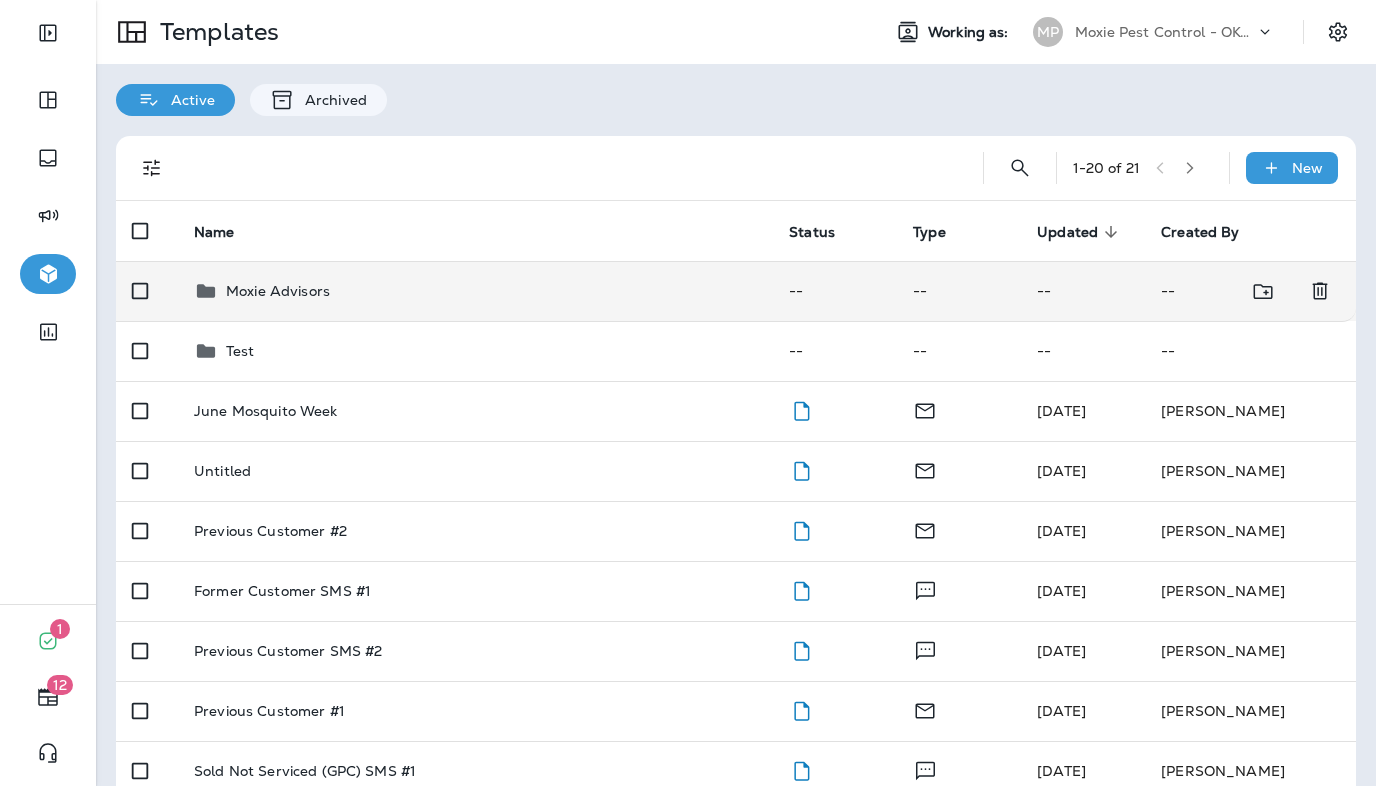click on "Moxie Advisors" at bounding box center (278, 291) 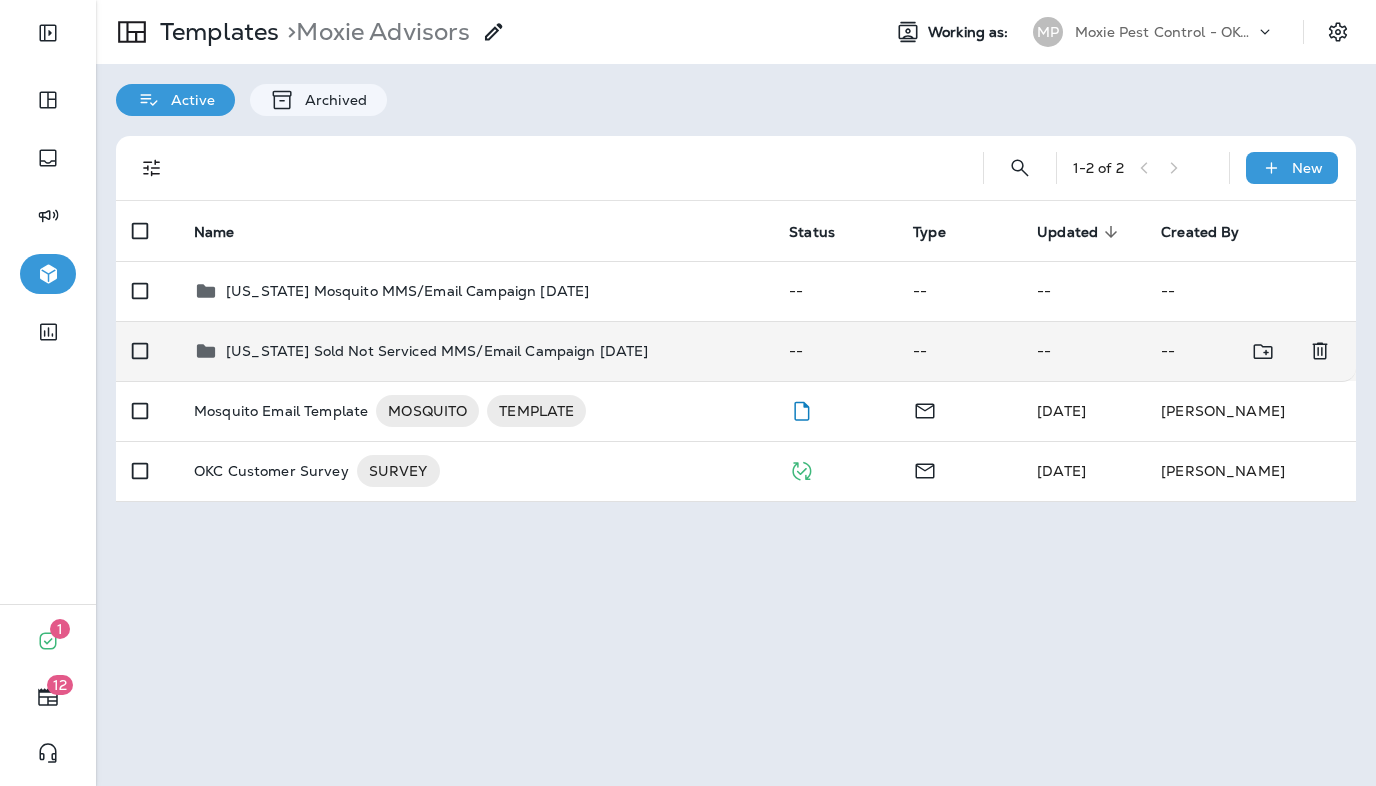 click on "[US_STATE] Sold Not Serviced MMS/Email Campaign [DATE]" at bounding box center [437, 351] 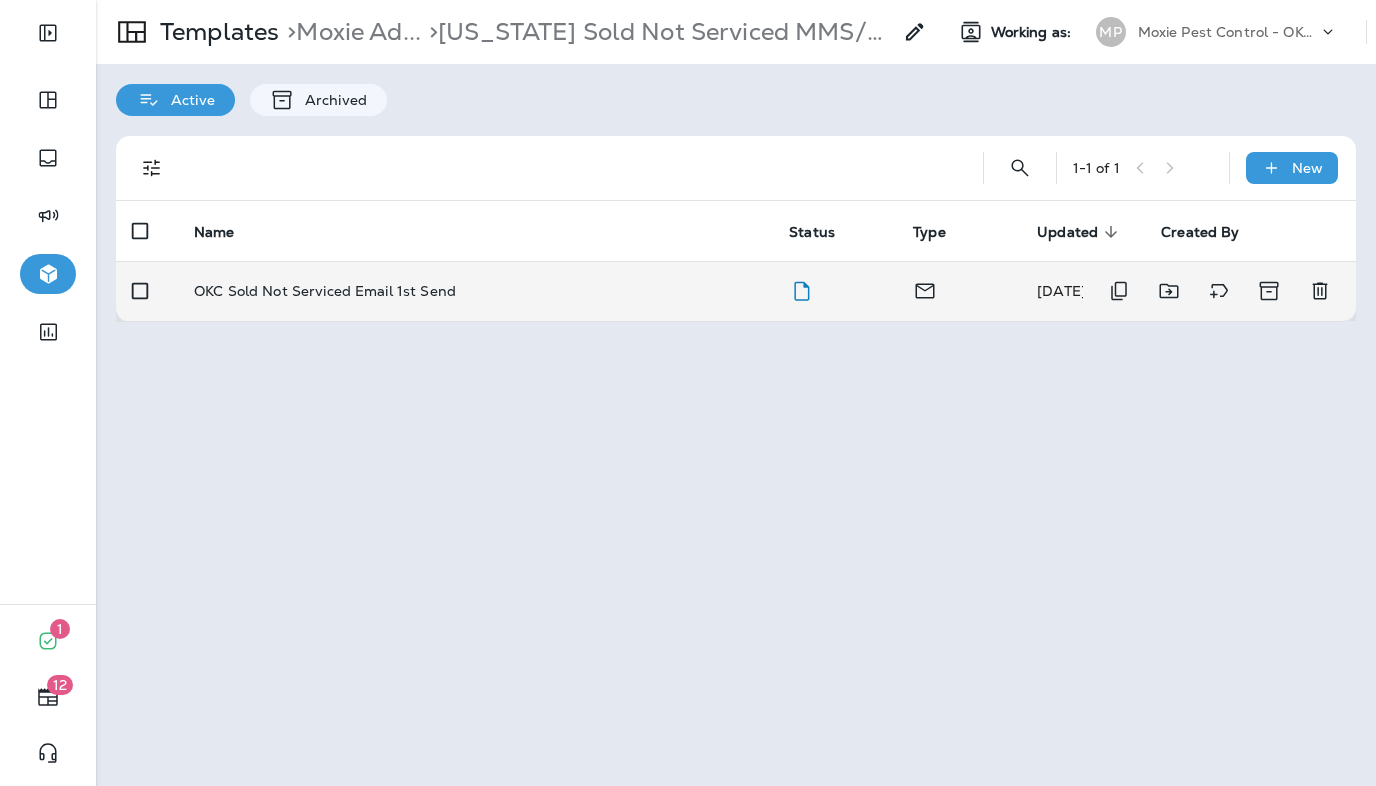 click on "OKC Sold Not Serviced Email 1st Send" at bounding box center [325, 291] 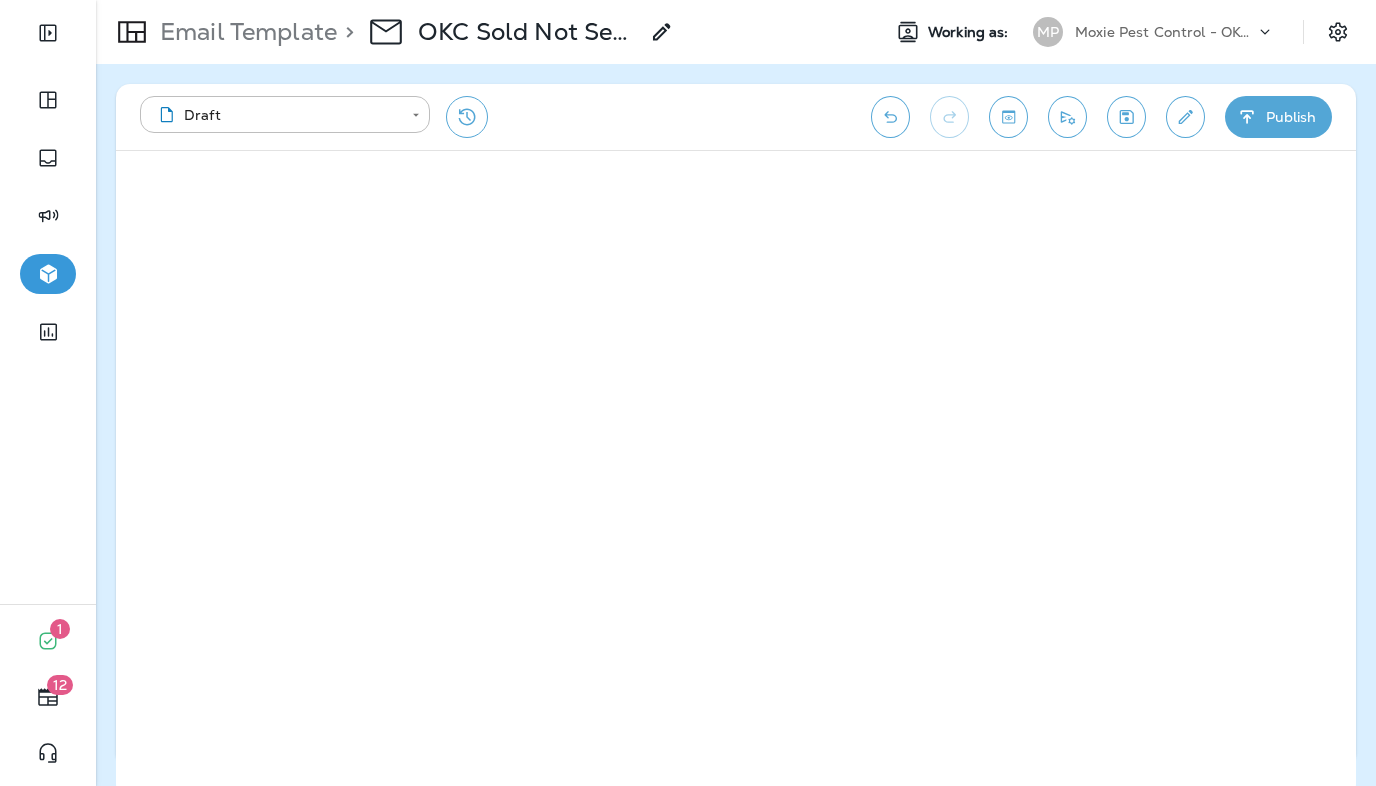 click on "Email Template" at bounding box center (244, 32) 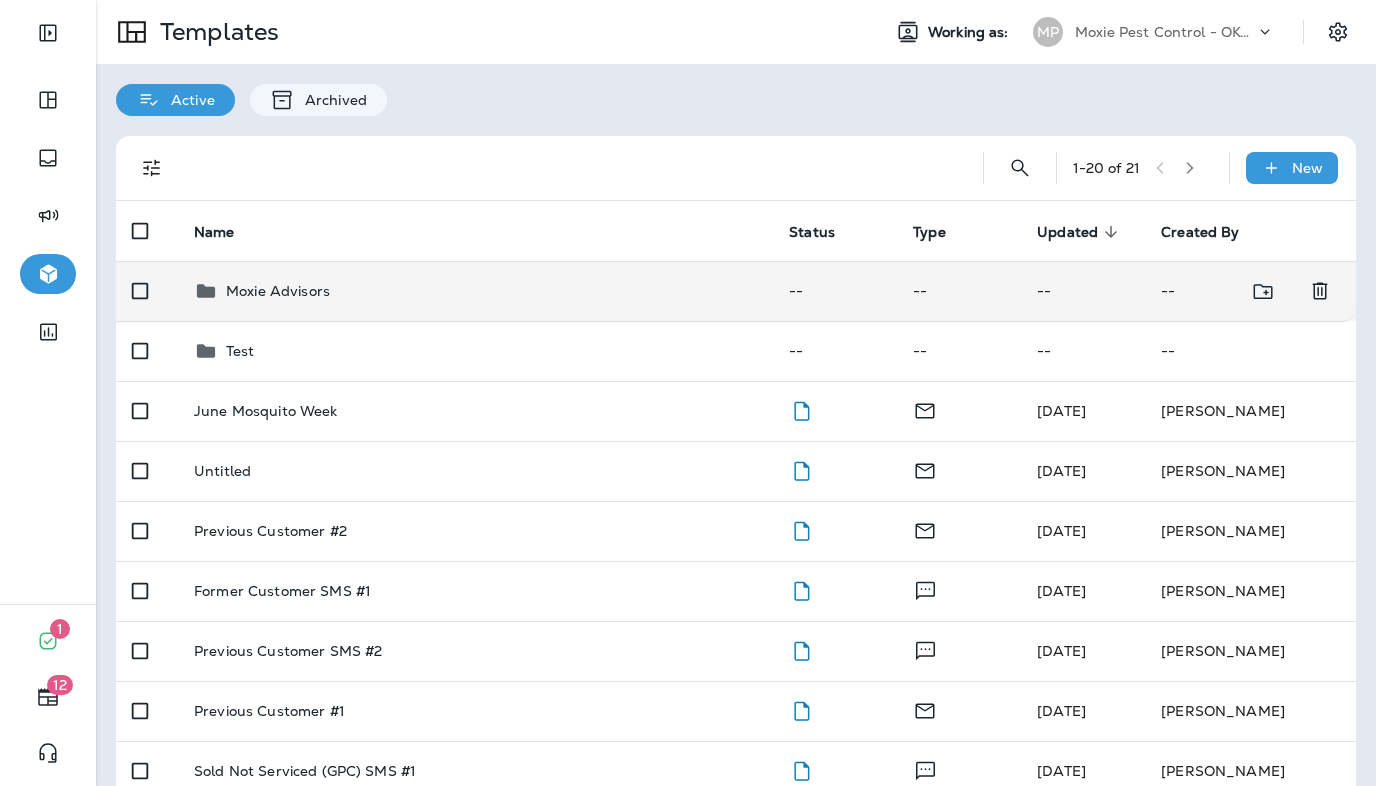 click on "Moxie Advisors" at bounding box center (475, 291) 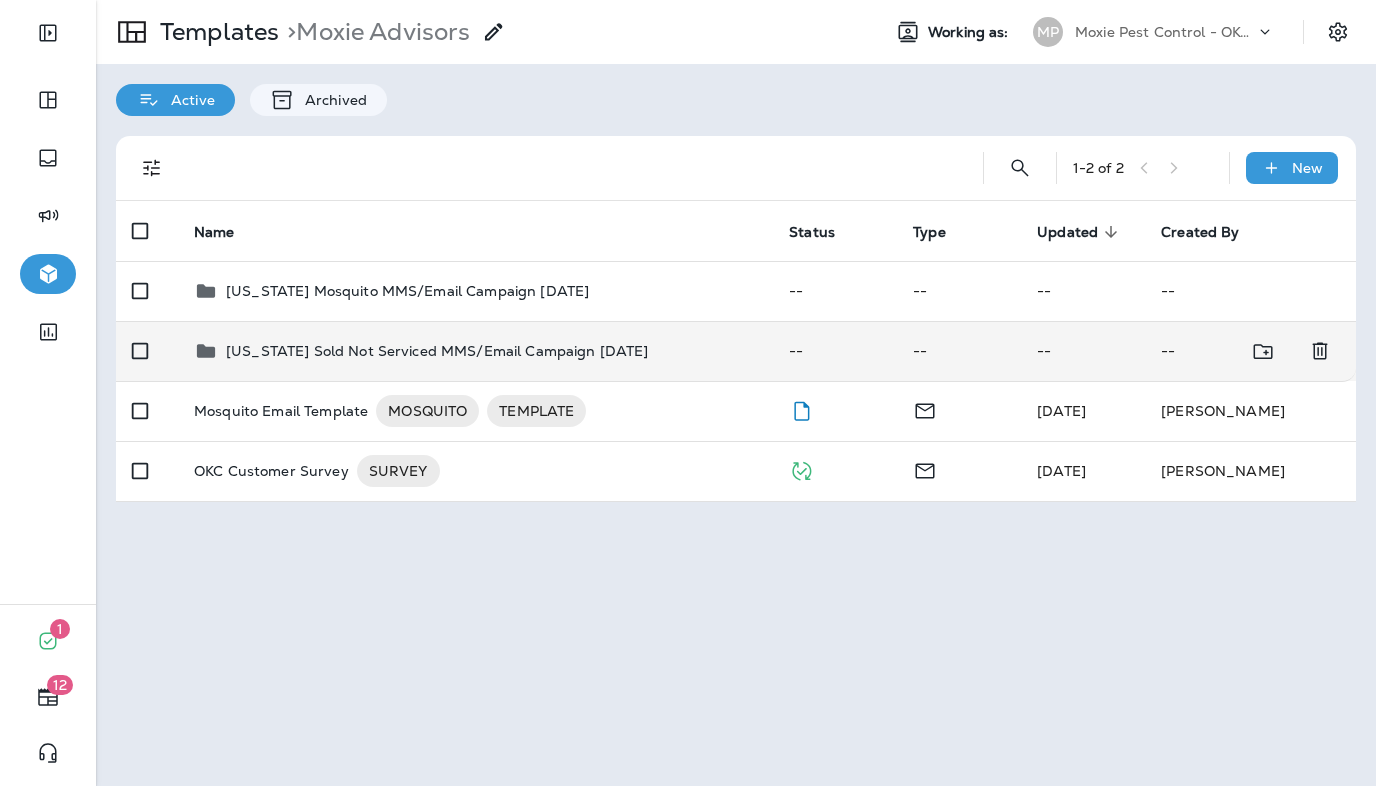 click on "[US_STATE] Sold Not Serviced MMS/Email Campaign [DATE]" at bounding box center (437, 351) 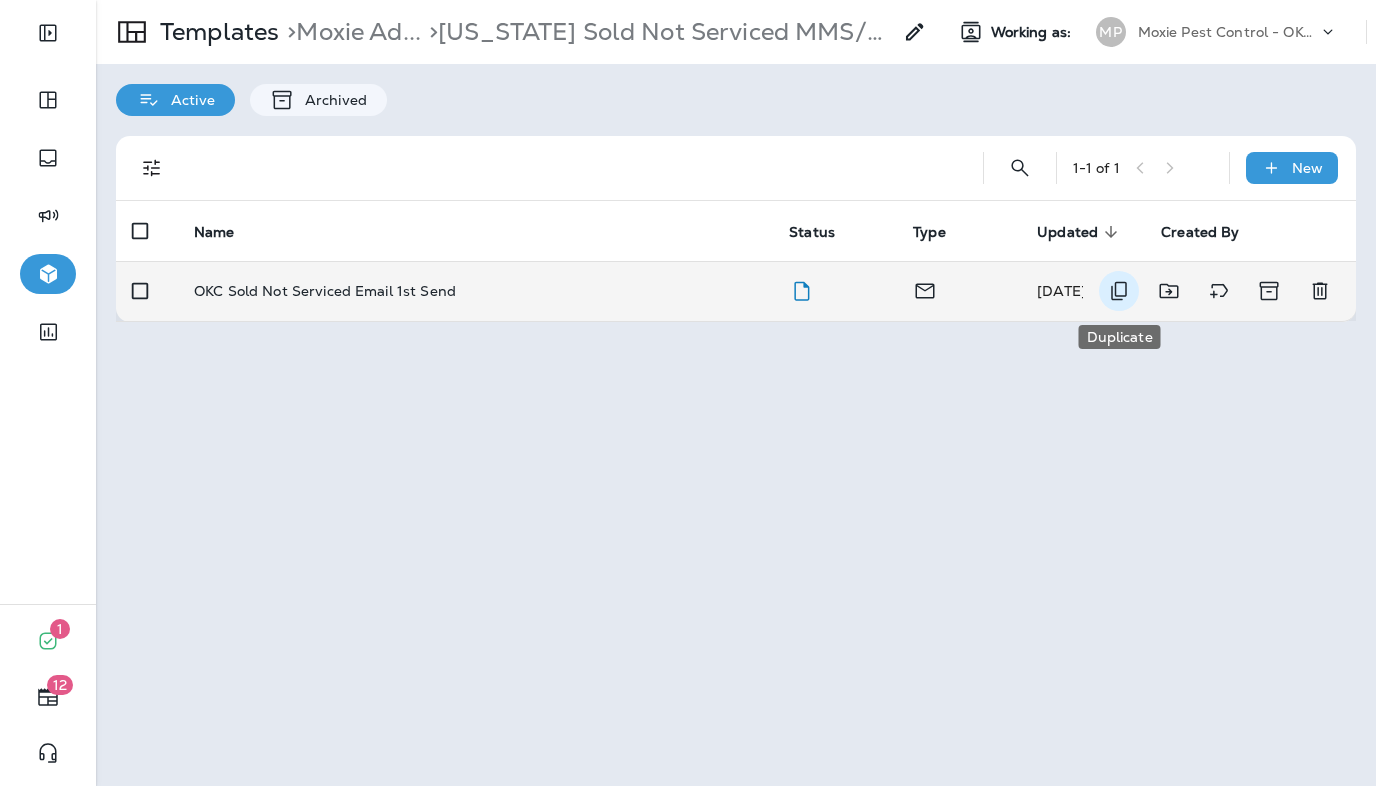 click 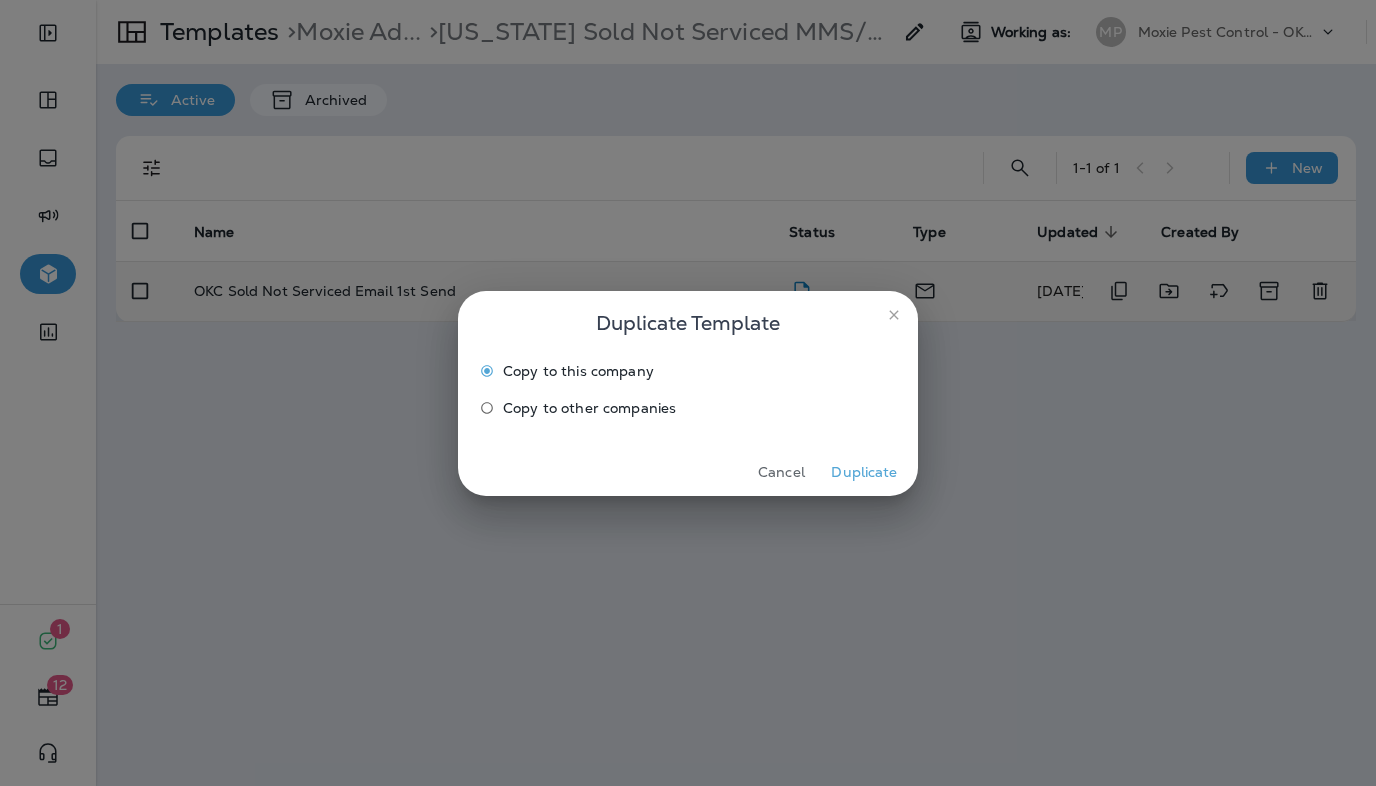 click on "Duplicate" at bounding box center [864, 472] 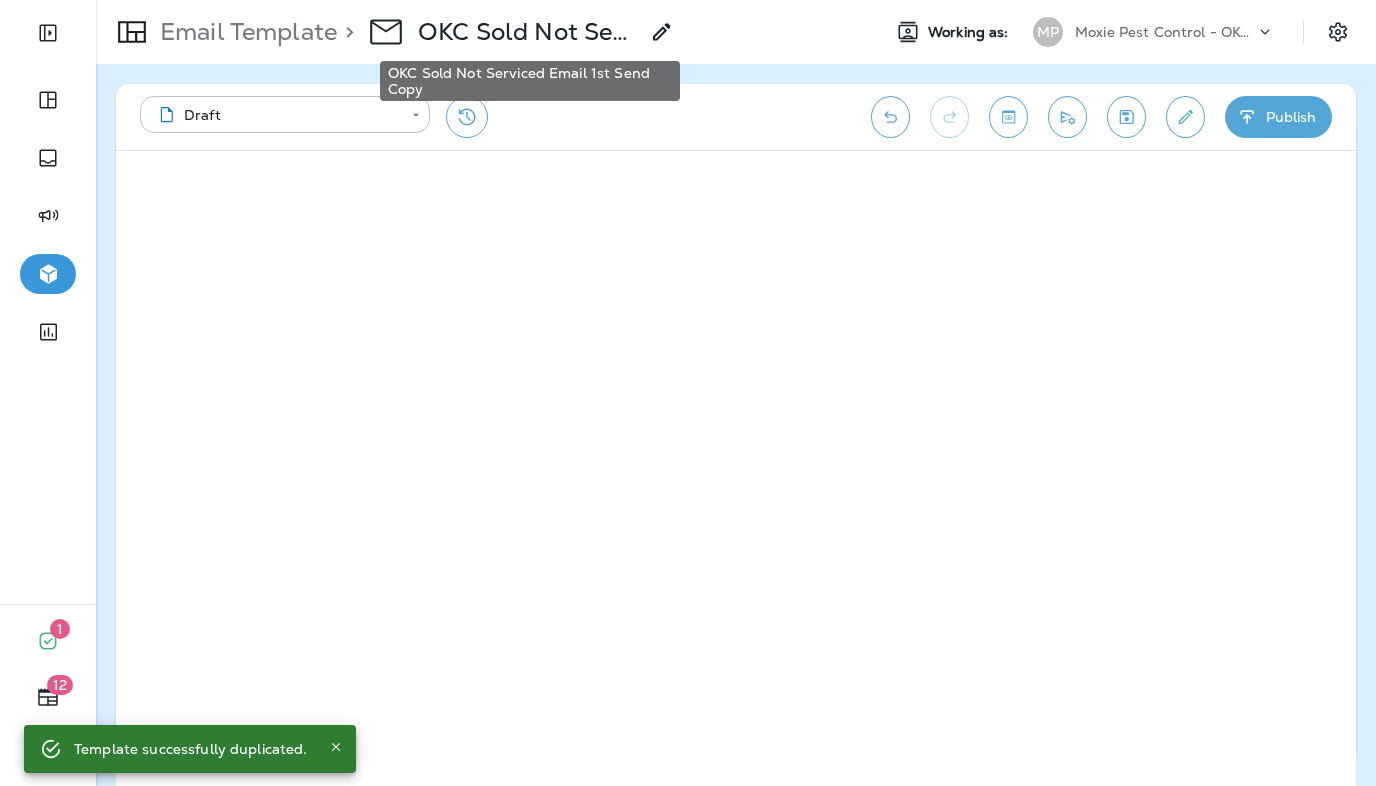 click on "OKC Sold Not Serviced Email 1st Send Copy" at bounding box center (528, 32) 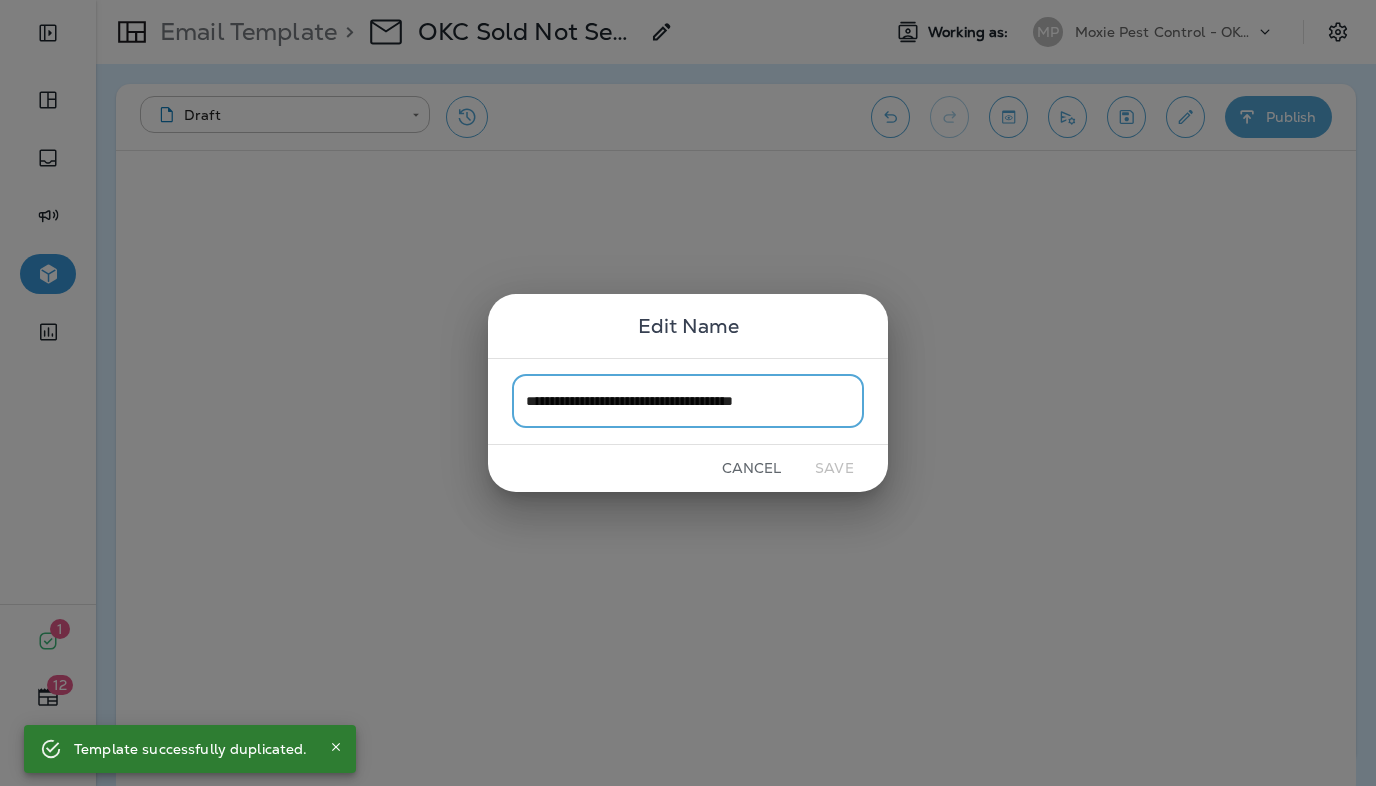 click on "**********" at bounding box center [688, 401] 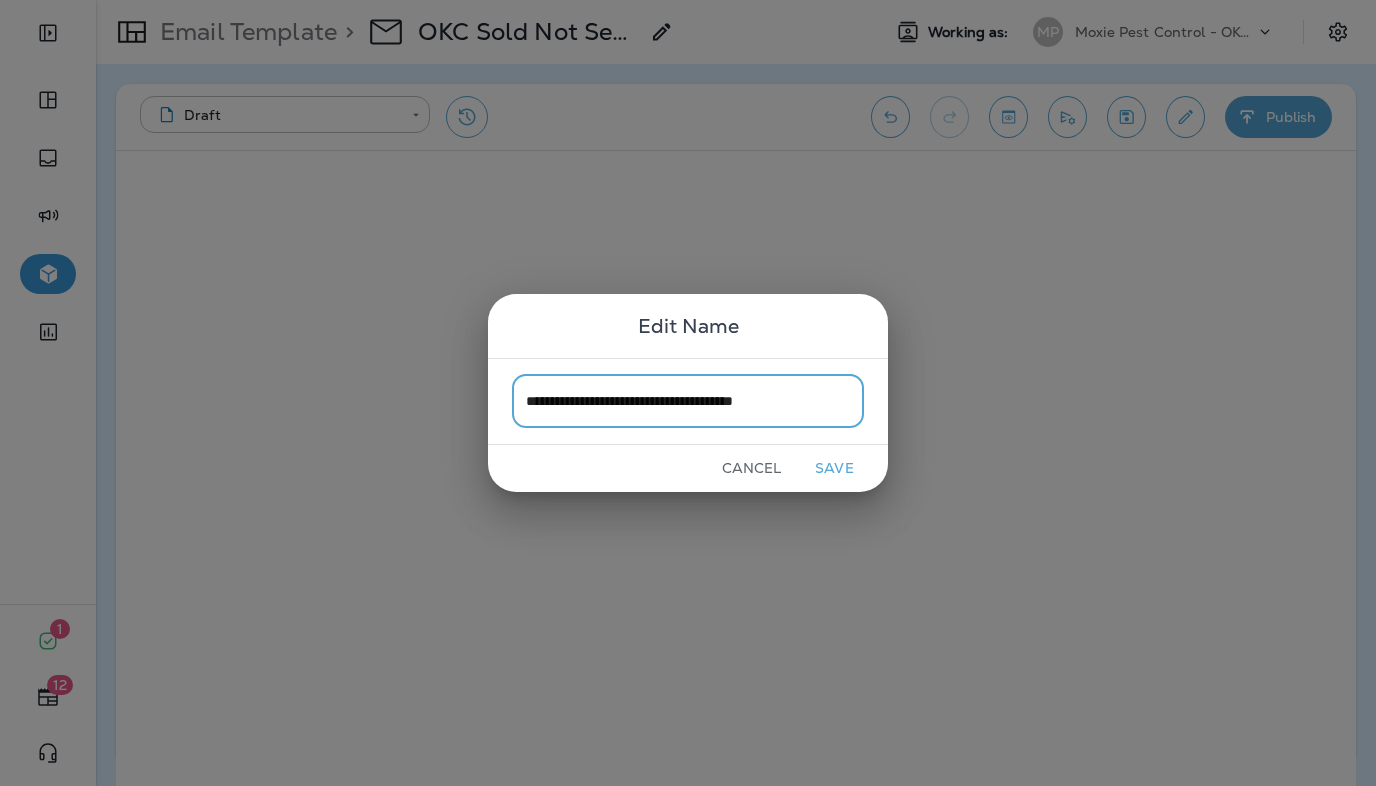 click on "**********" at bounding box center [688, 401] 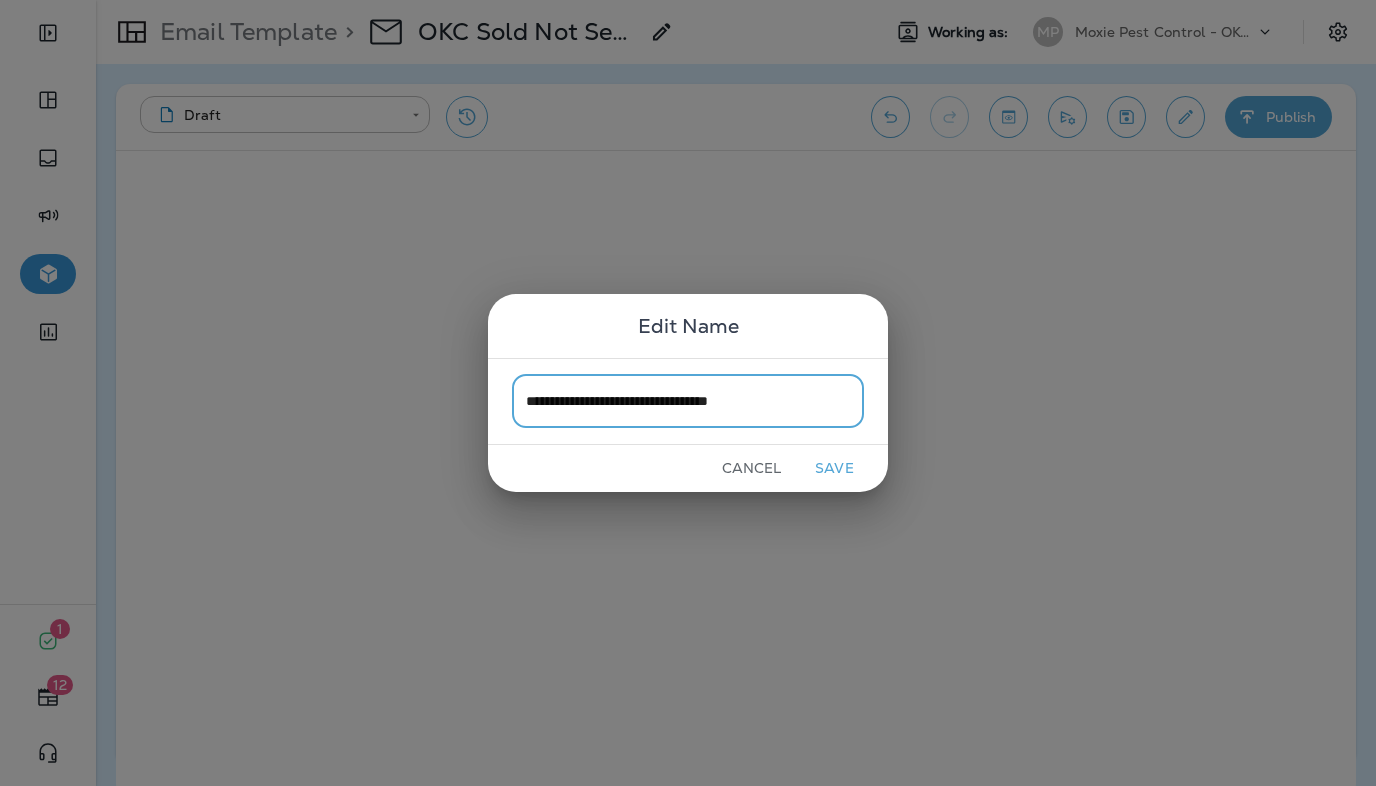 type on "**********" 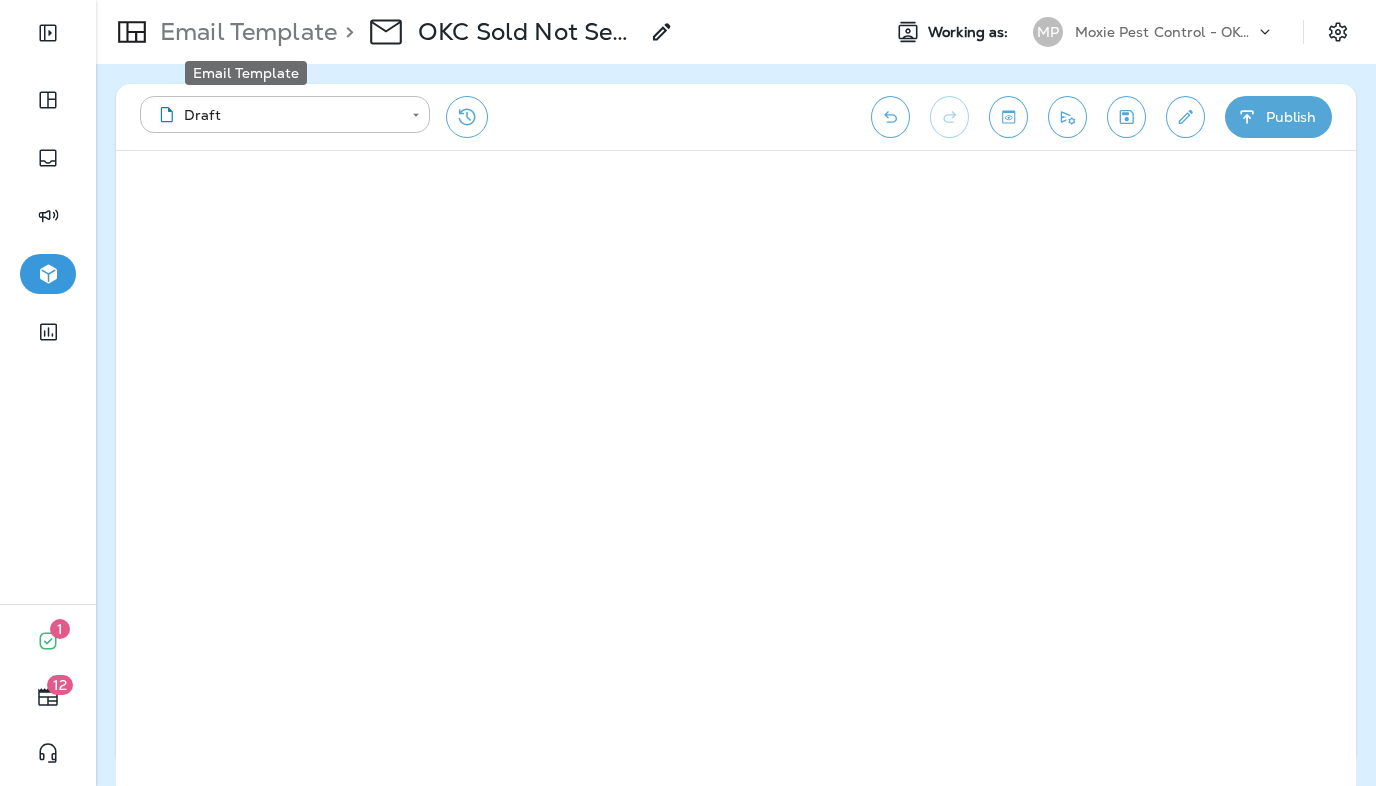 click on "Email Template" at bounding box center (244, 32) 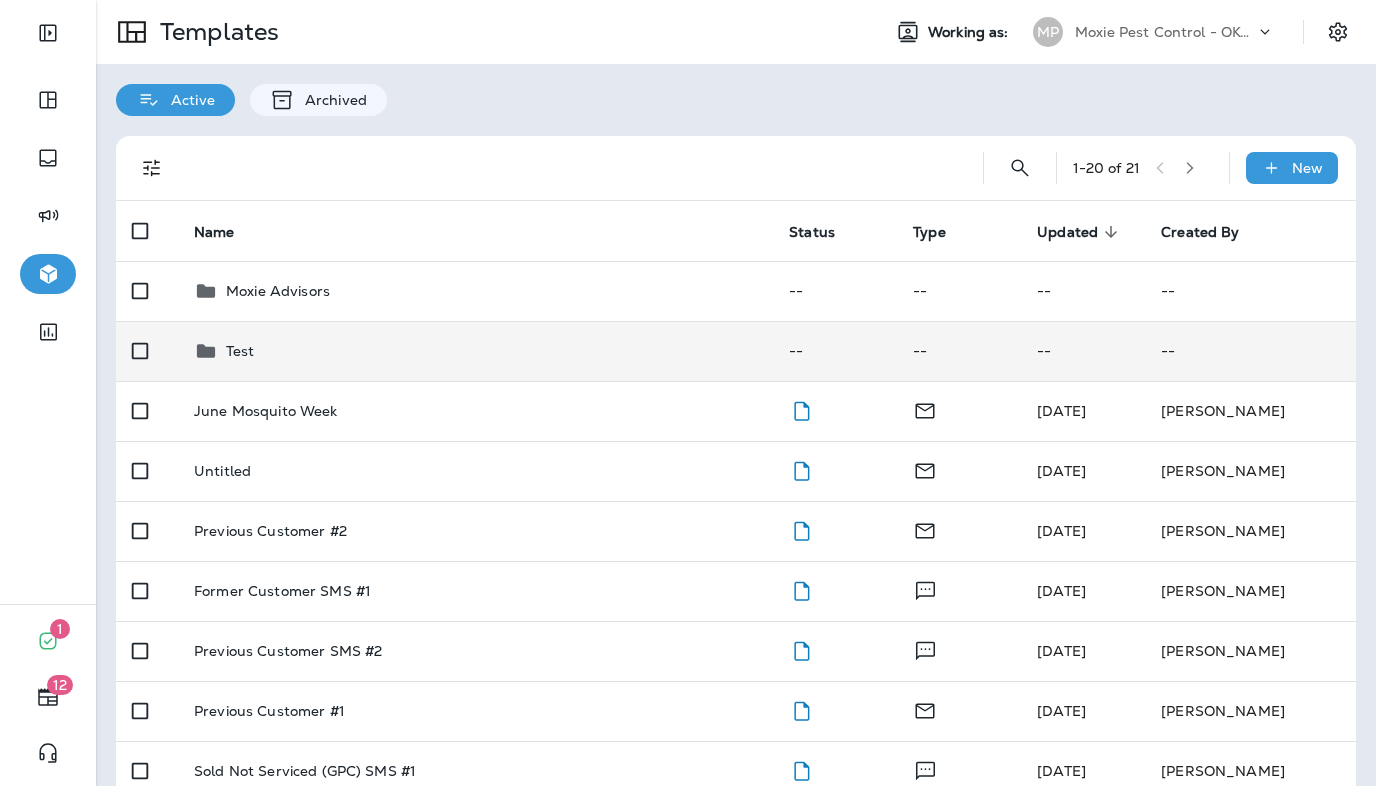 click on "Test" at bounding box center [475, 351] 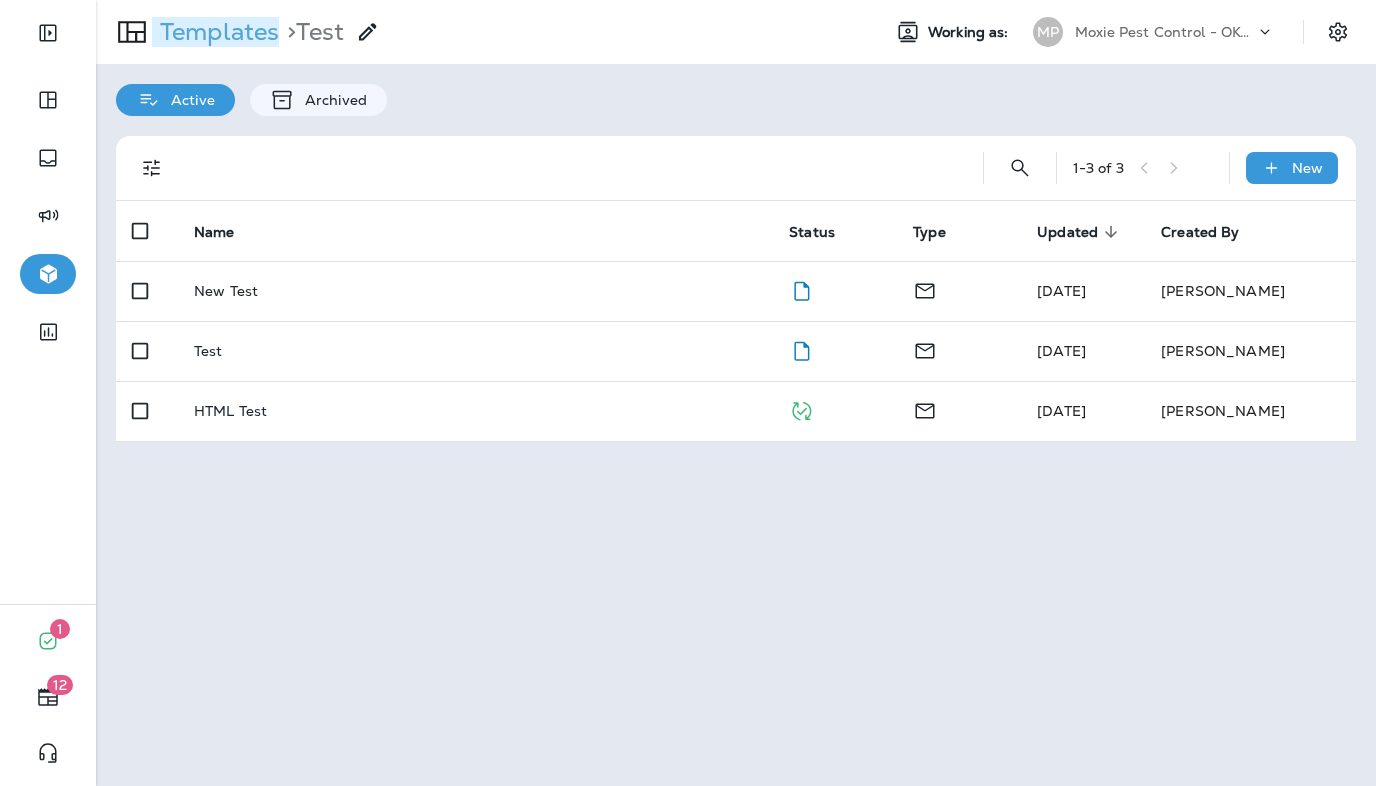 click on "Templates" at bounding box center (215, 32) 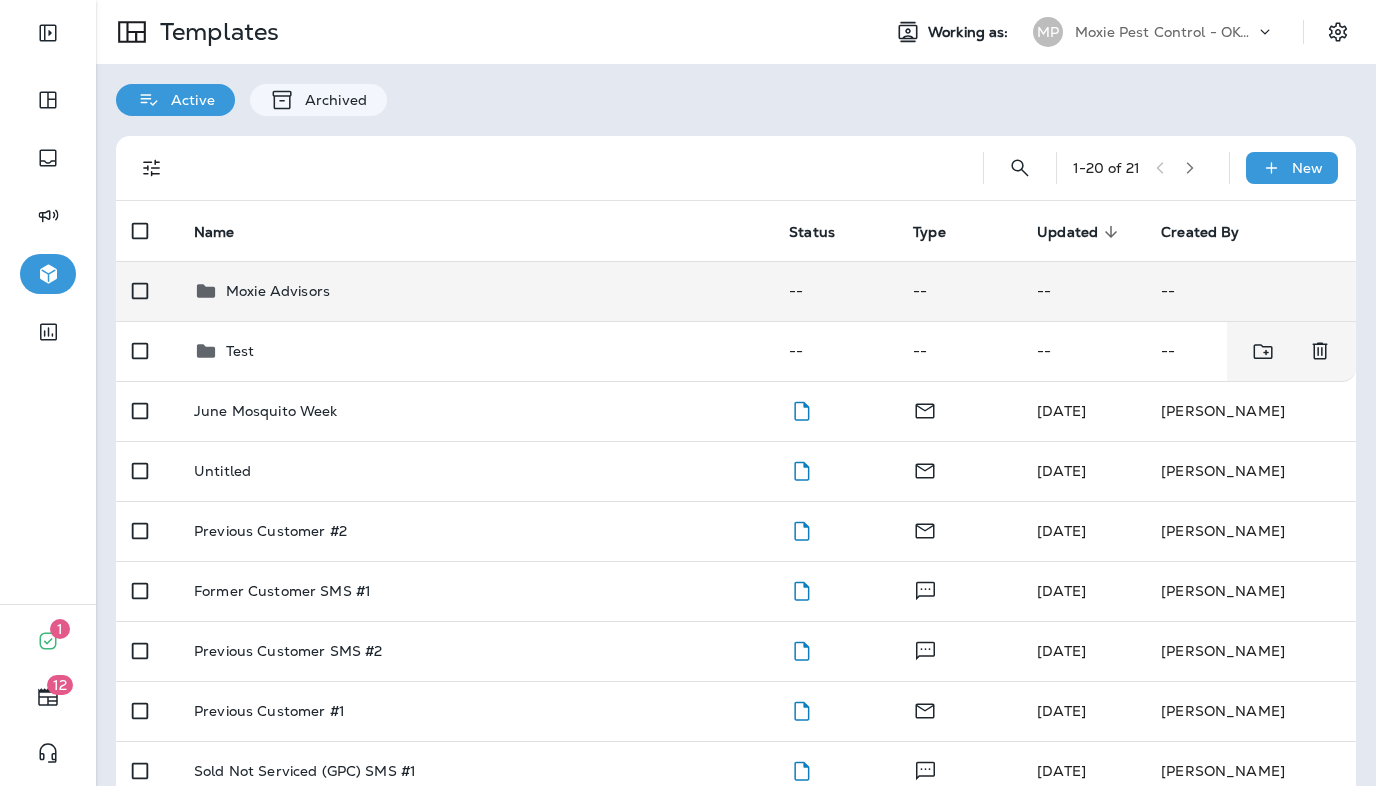 click on "Moxie Advisors" at bounding box center [278, 291] 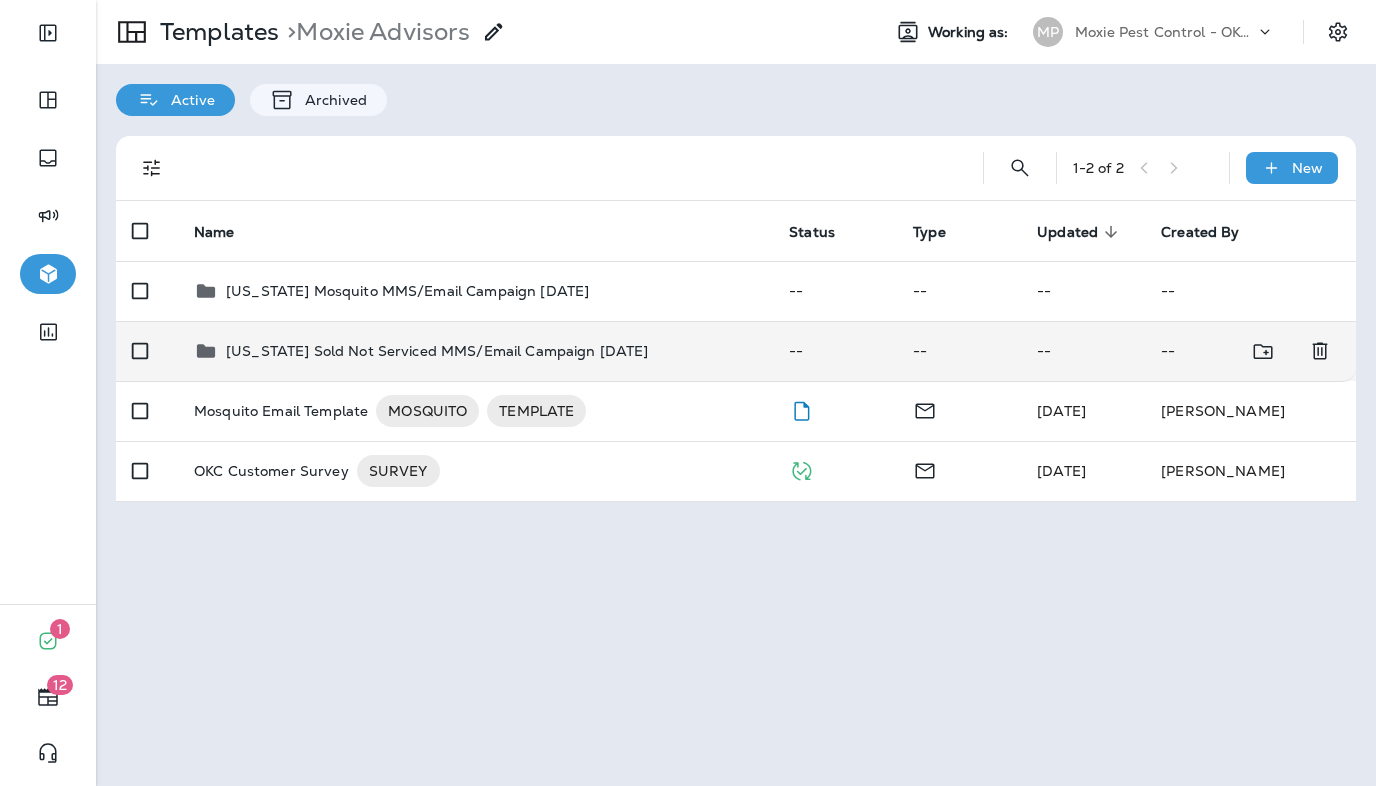 click on "[US_STATE] Sold Not Serviced MMS/Email Campaign [DATE]" at bounding box center (437, 351) 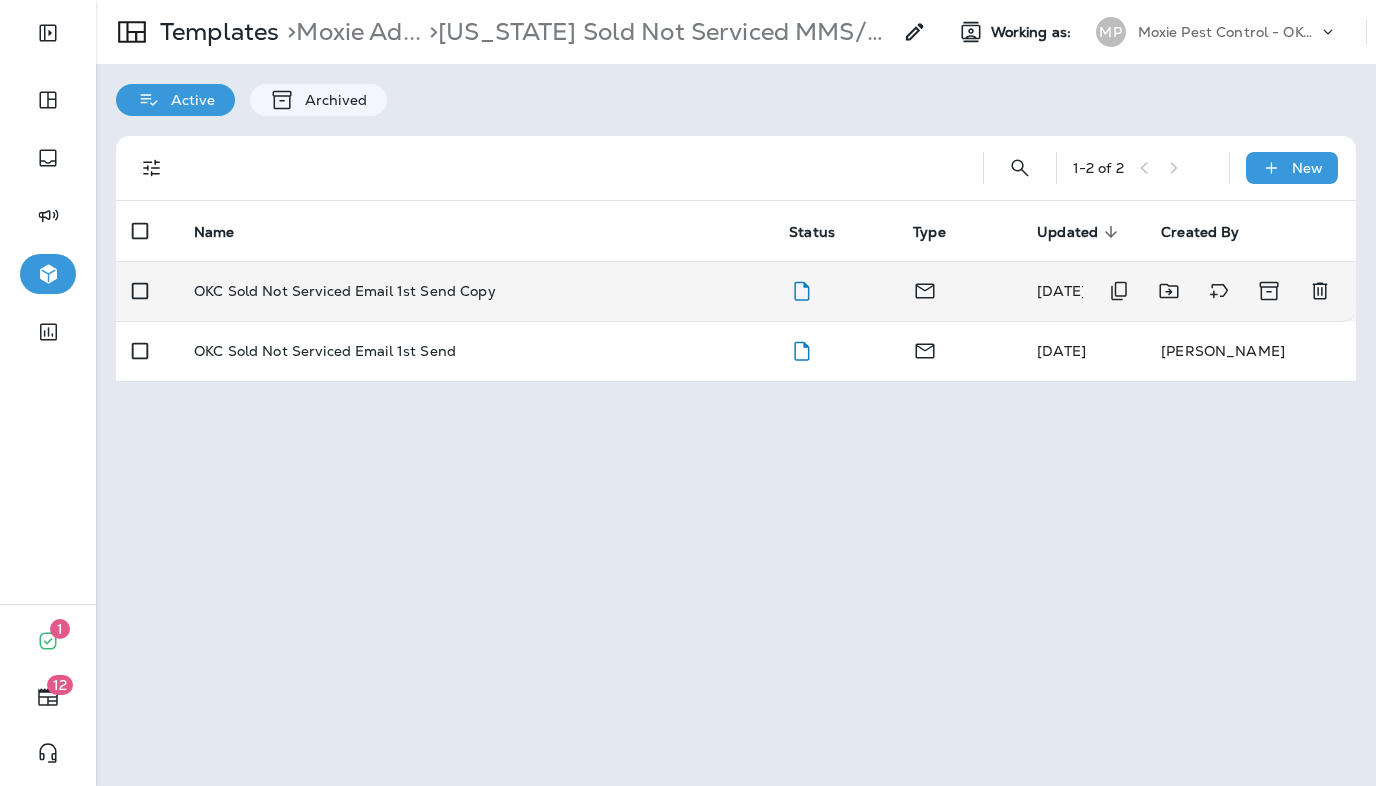 click on "OKC Sold Not Serviced Email 1st Send Copy" at bounding box center [345, 291] 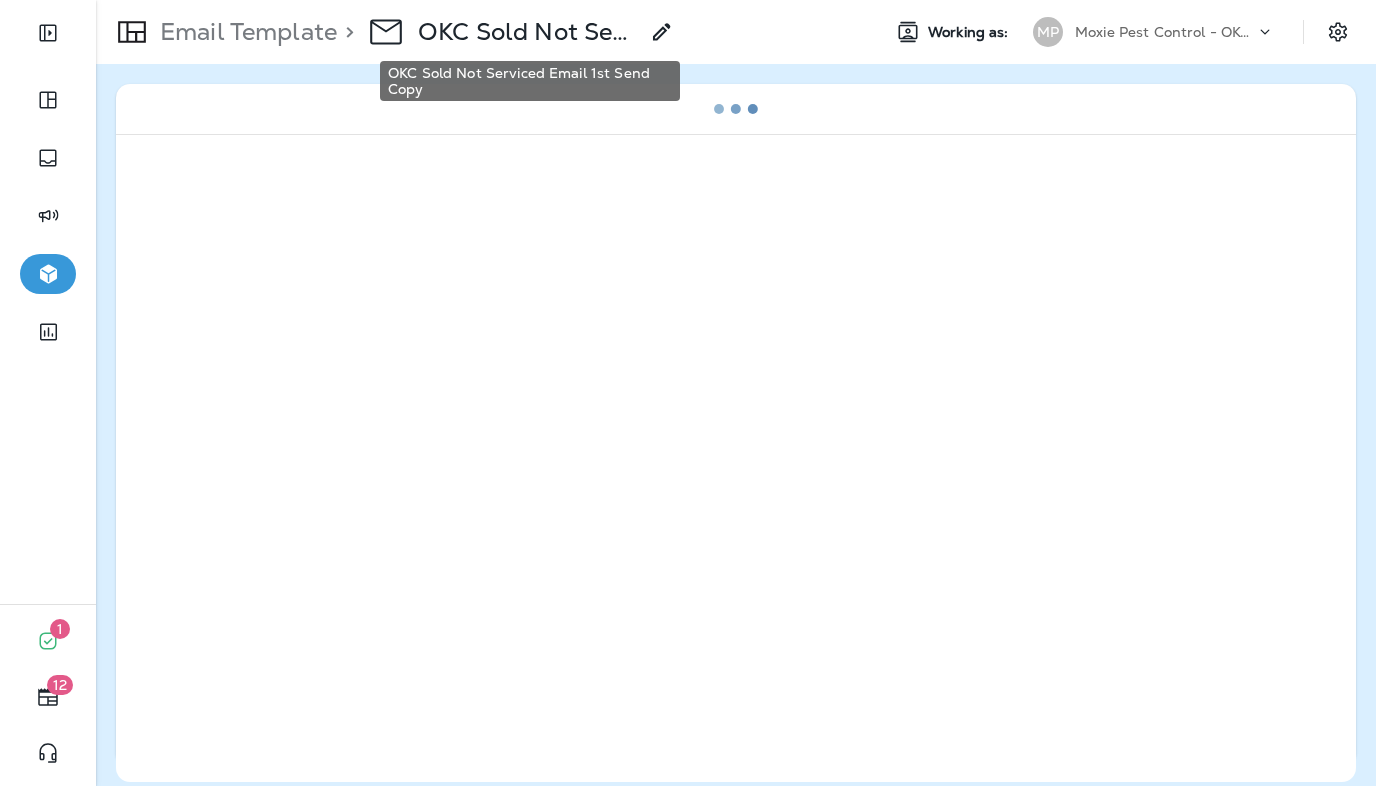 click on "OKC Sold Not Serviced Email 1st Send Copy" at bounding box center [528, 32] 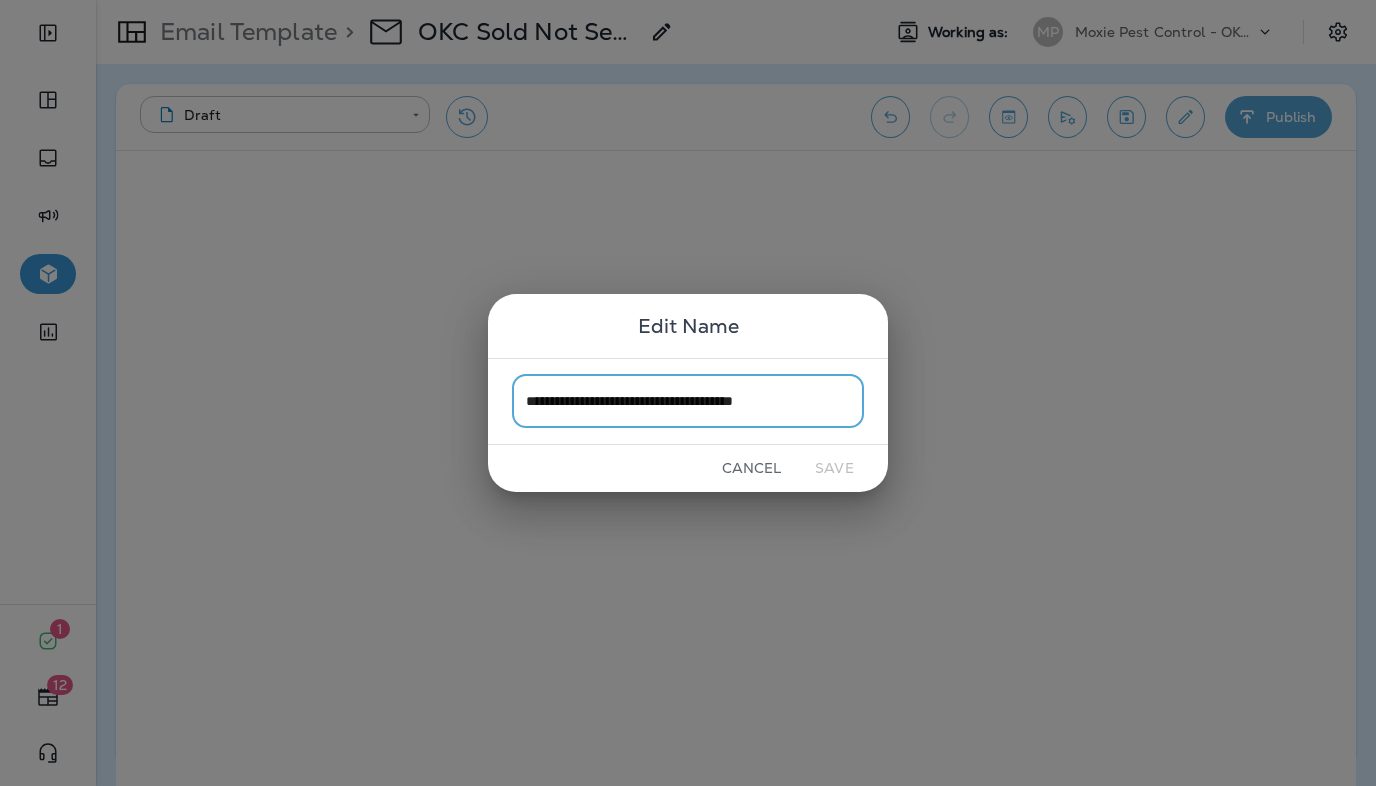 click on "**********" at bounding box center (688, 401) 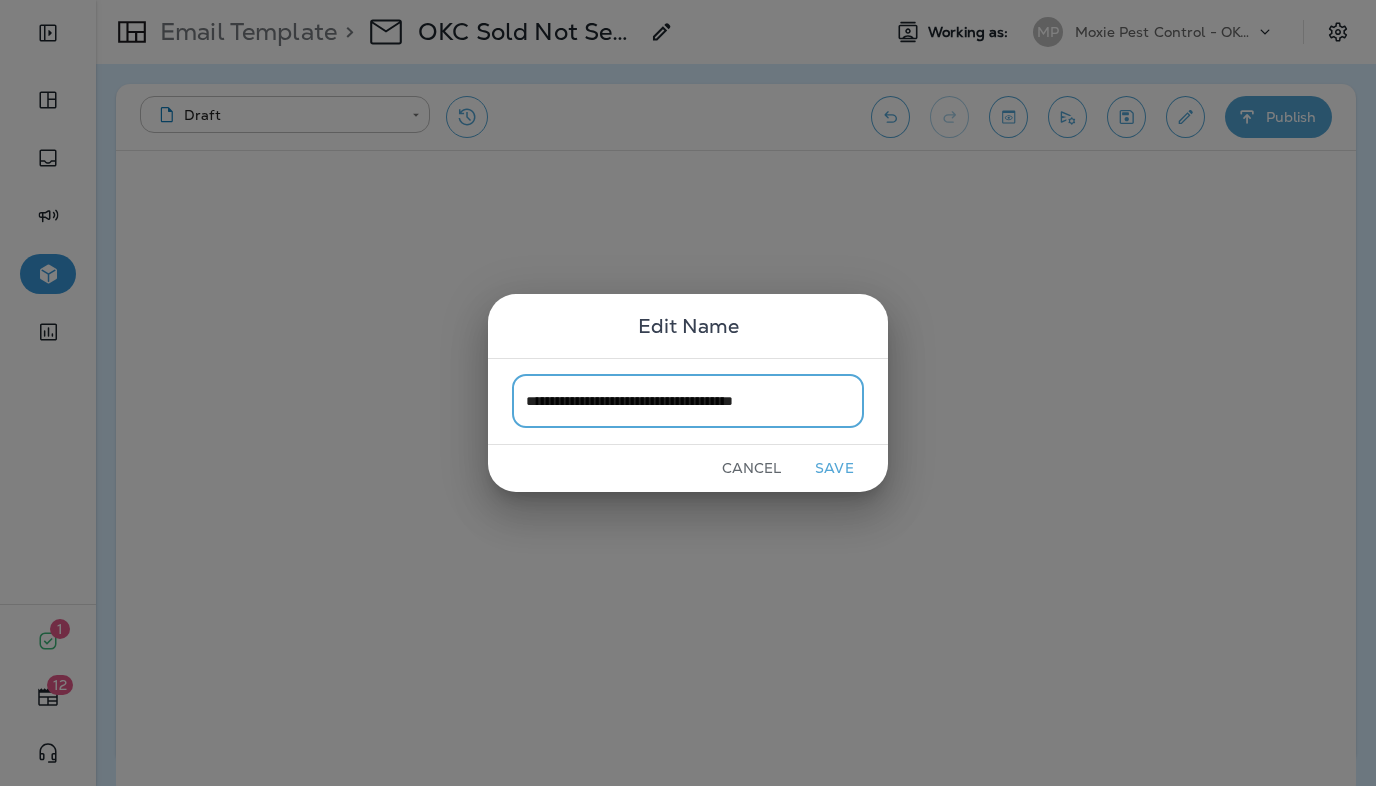 click on "**********" at bounding box center (688, 401) 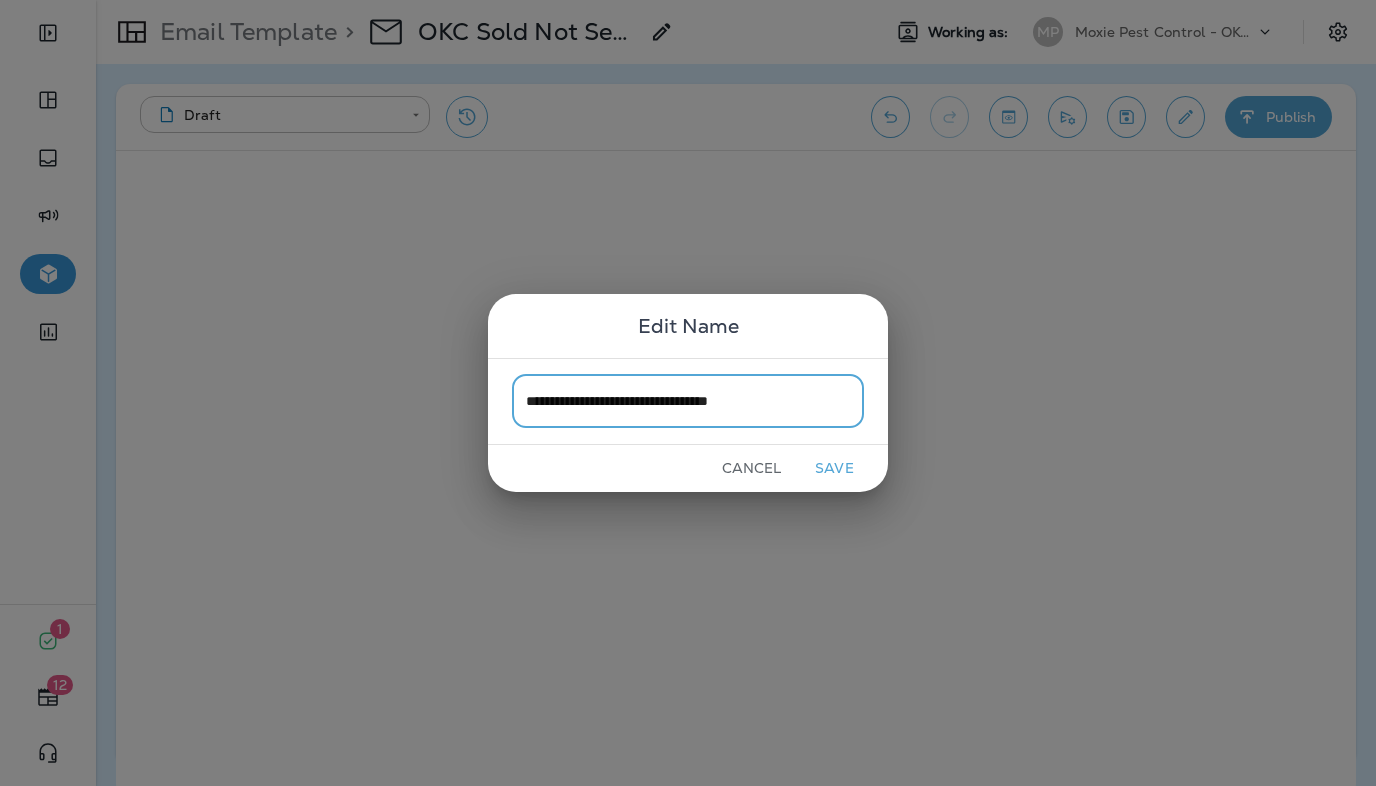 type on "**********" 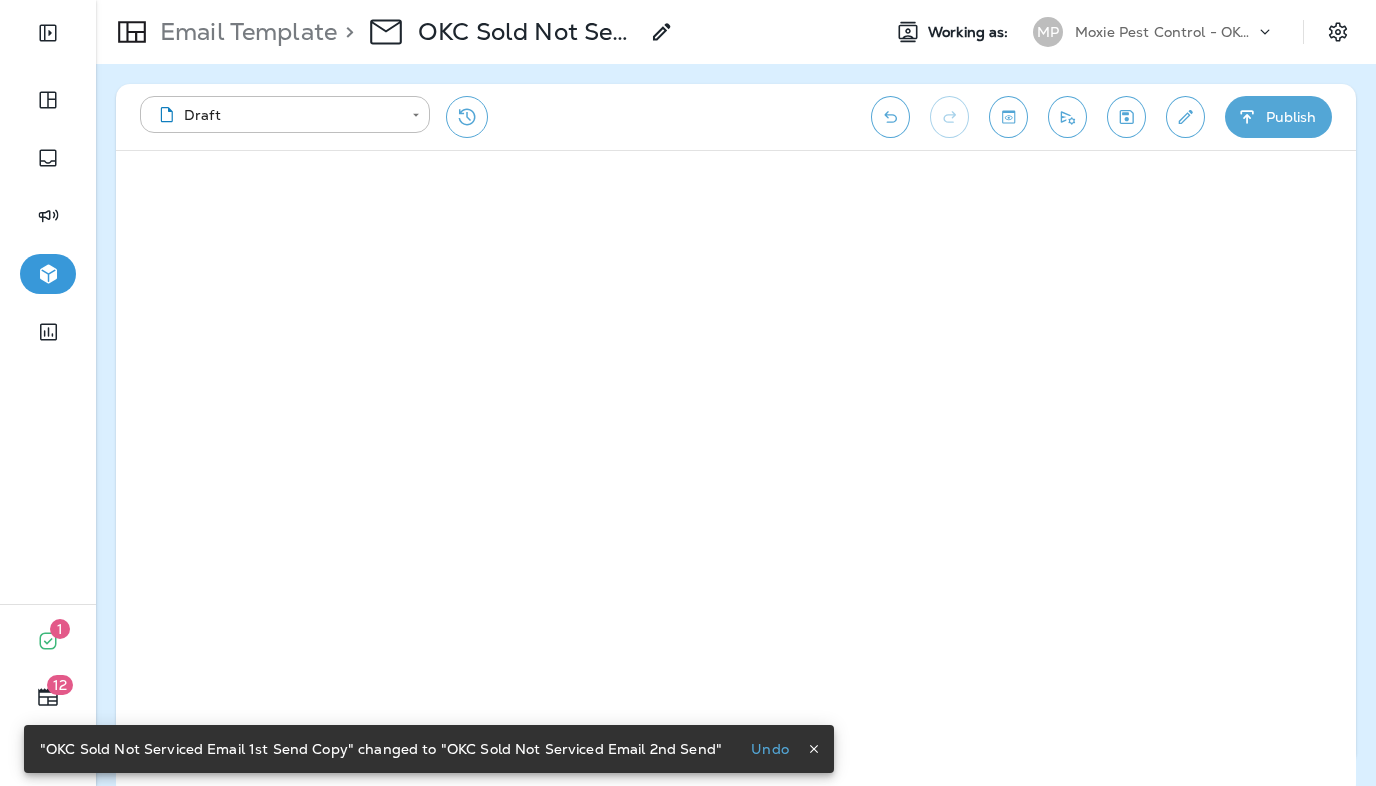 click on "Email Template" at bounding box center [244, 32] 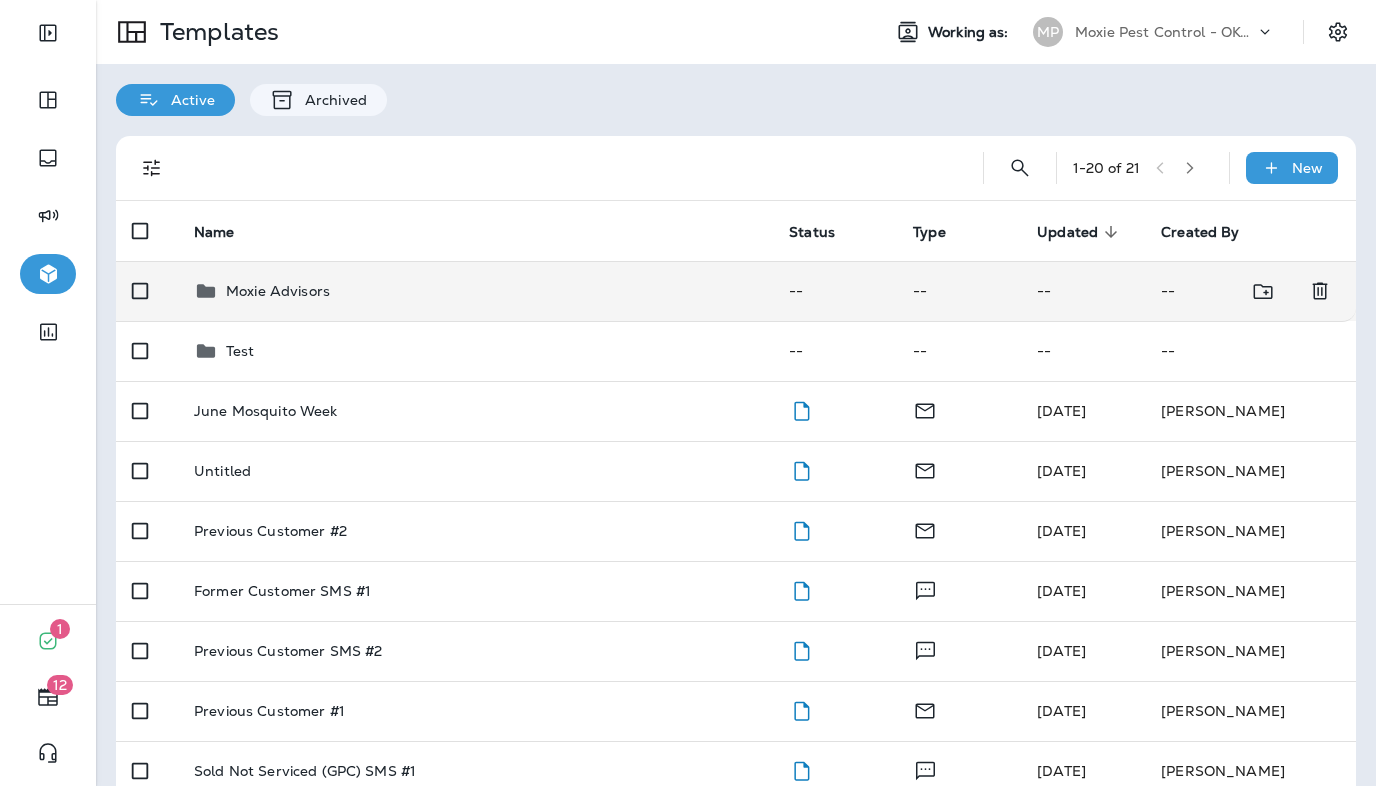 click on "Moxie Advisors" at bounding box center (475, 291) 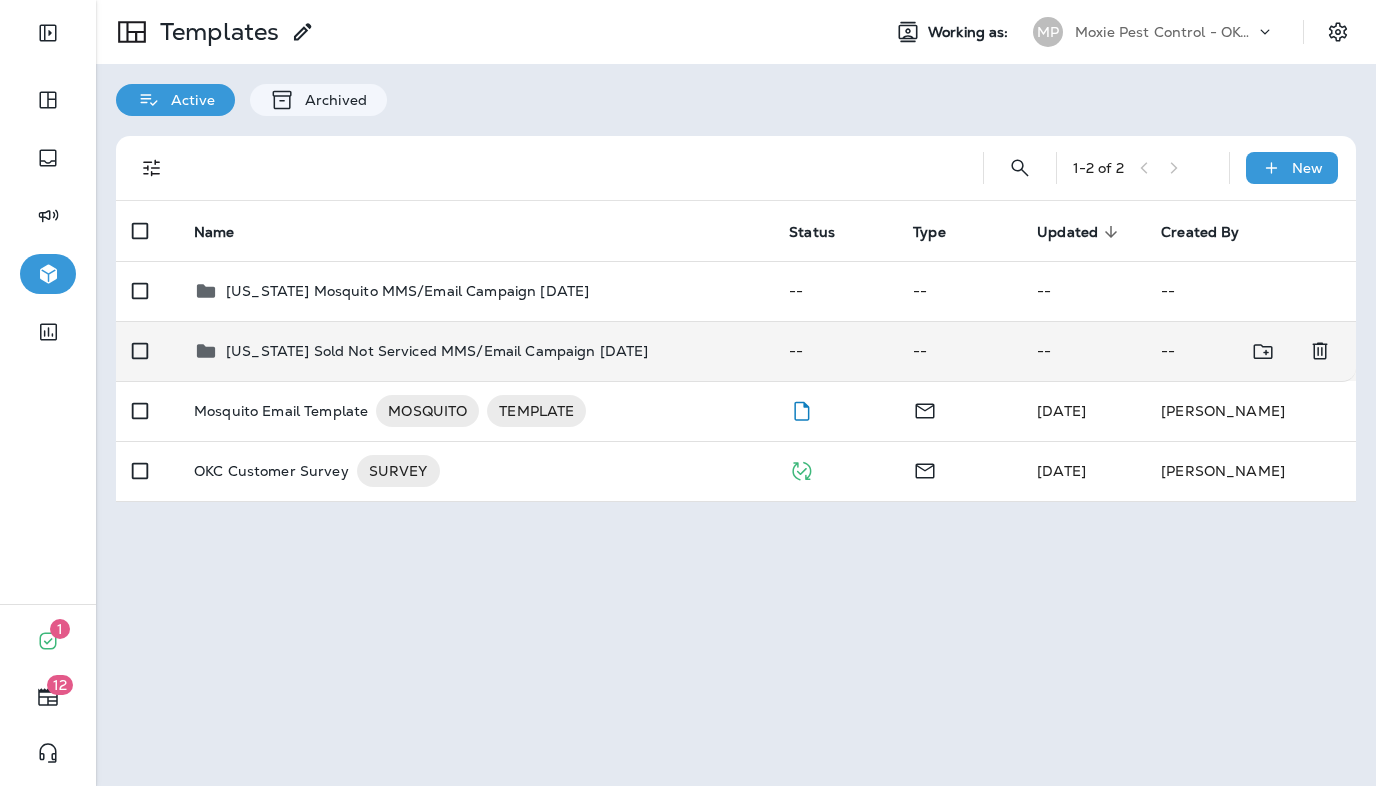 click on "[US_STATE] Sold Not Serviced MMS/Email Campaign [DATE]" at bounding box center (437, 351) 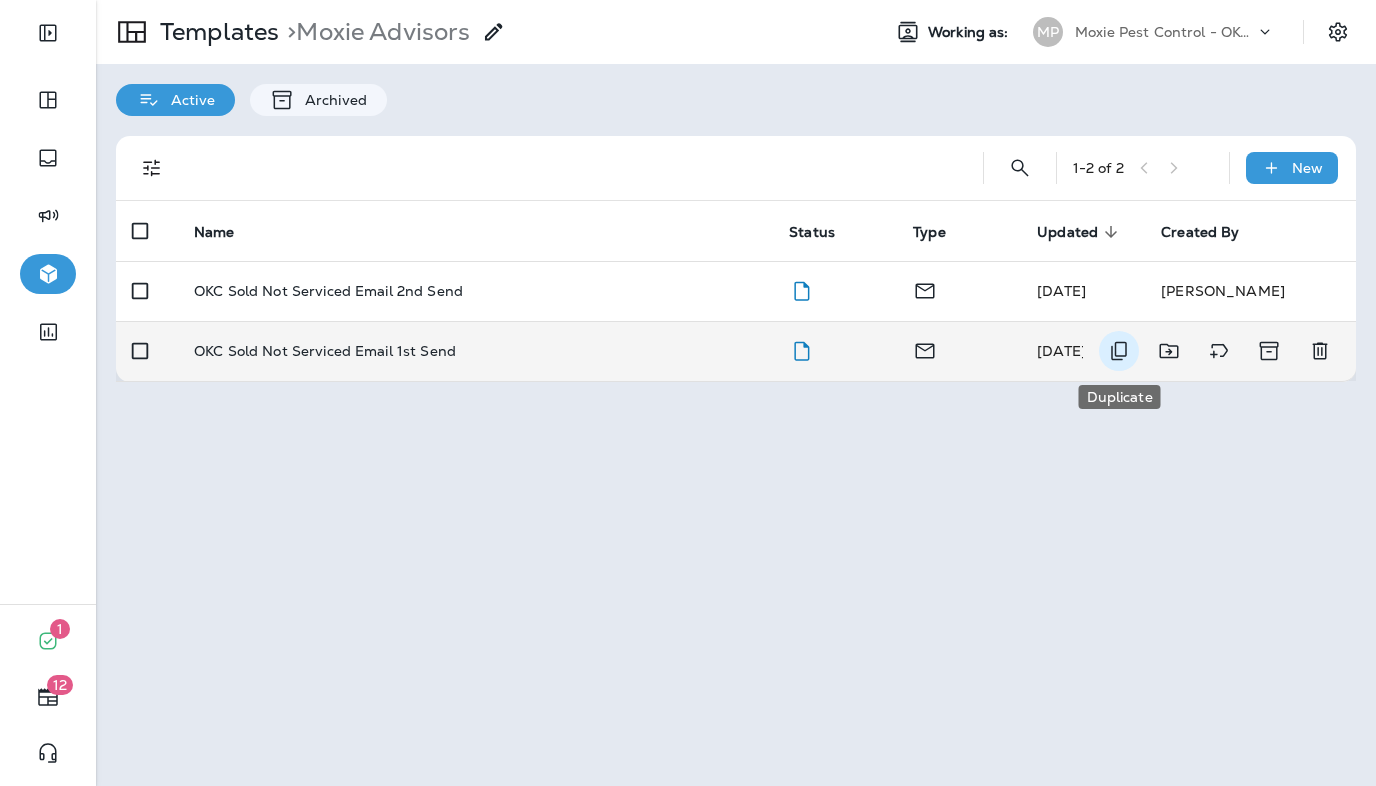 click 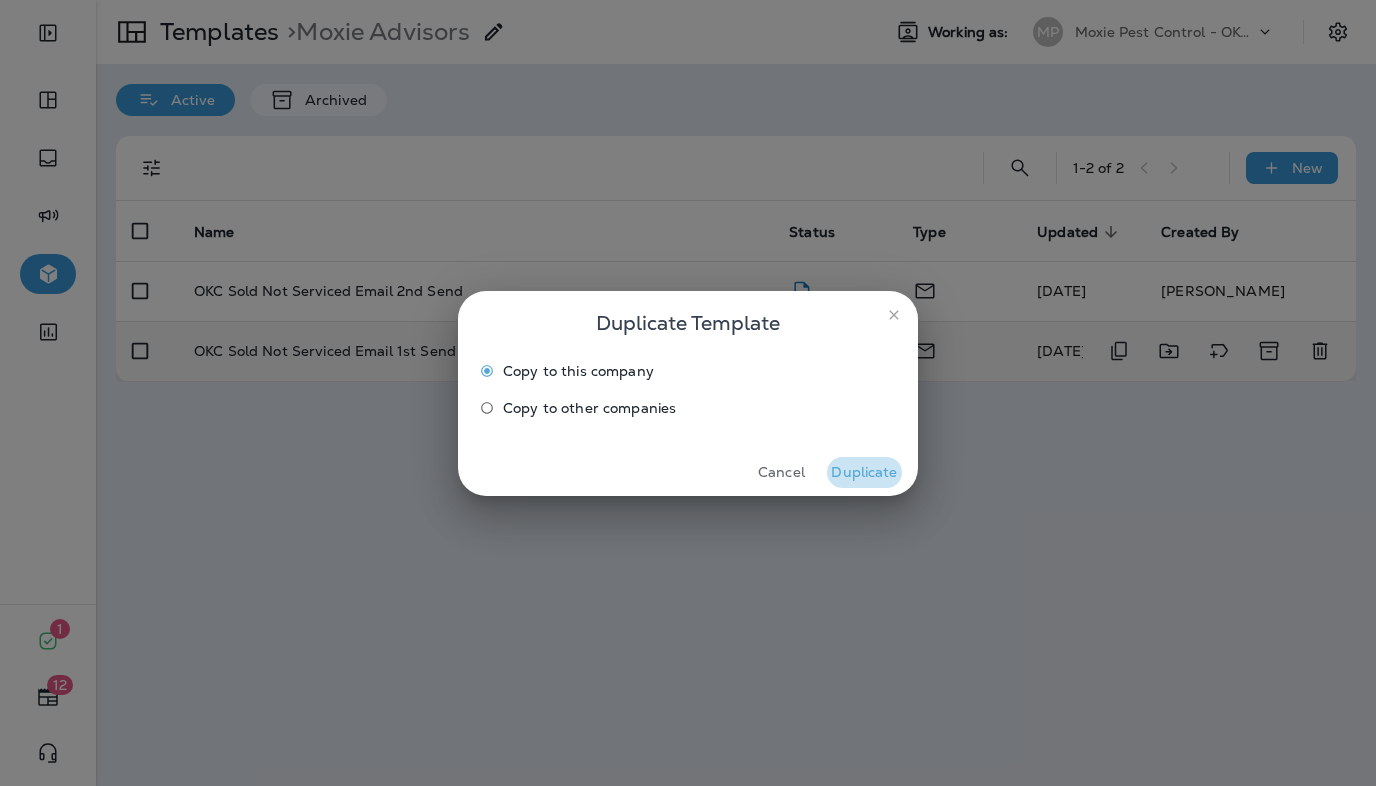 click on "Duplicate" at bounding box center (864, 472) 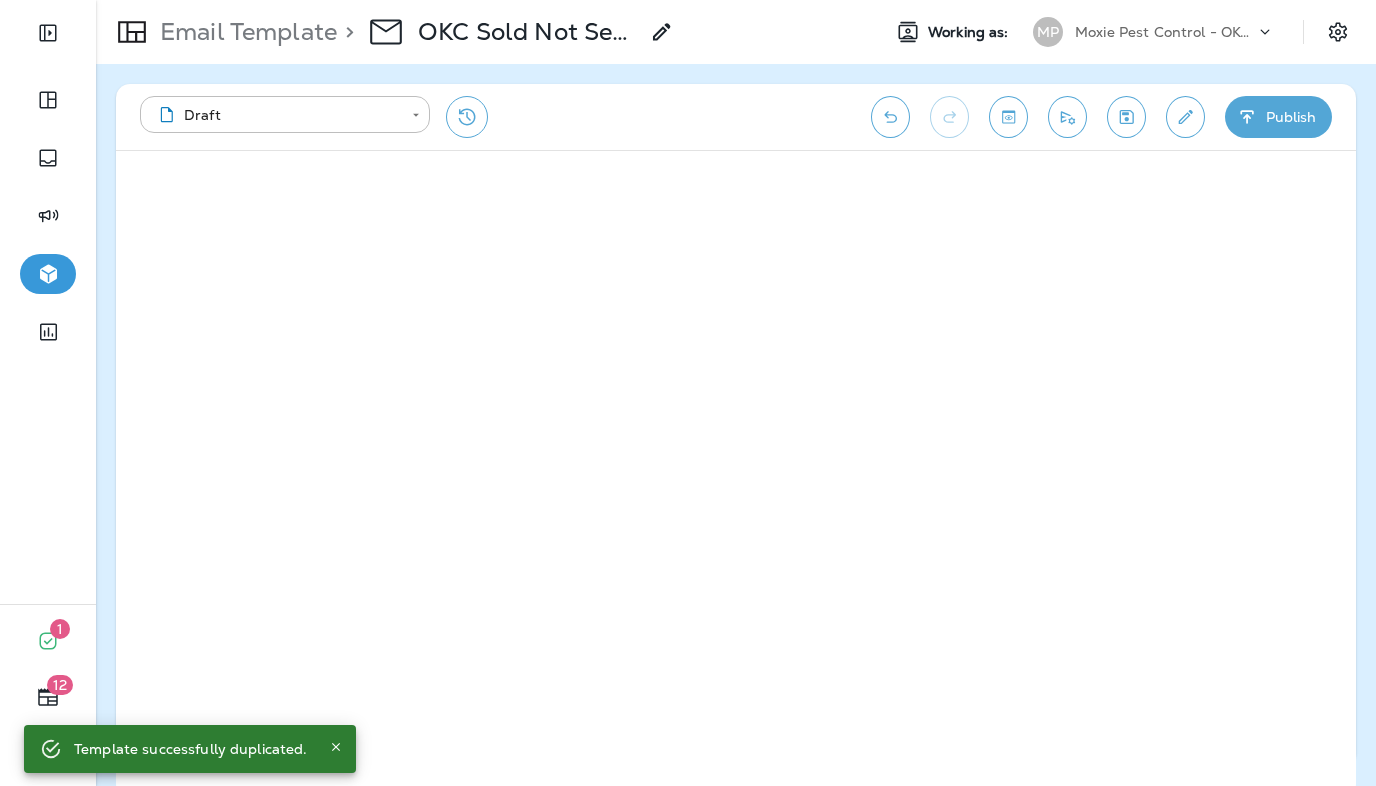 click on "OKC Sold Not Serviced Email 1st Send Copy" at bounding box center [528, 32] 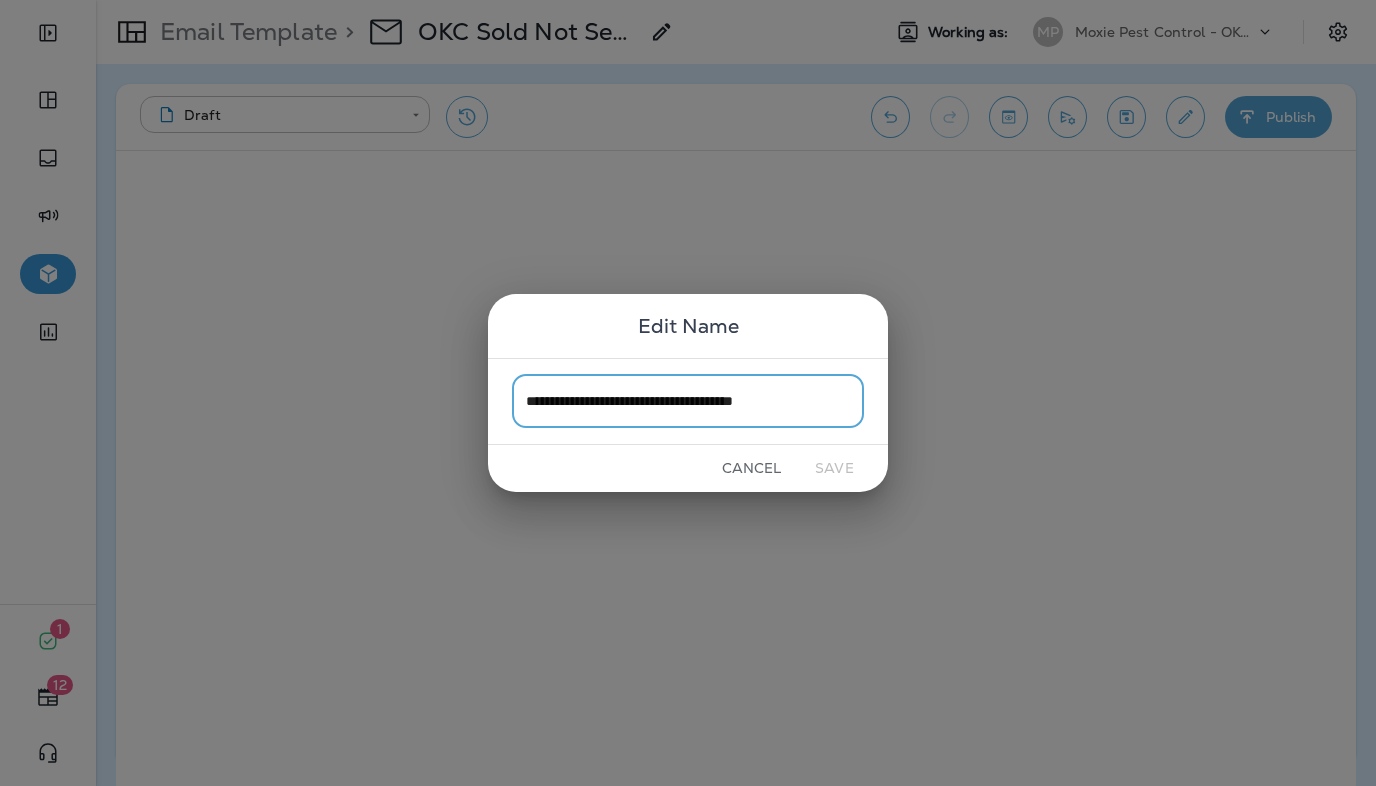 click on "**********" at bounding box center (688, 401) 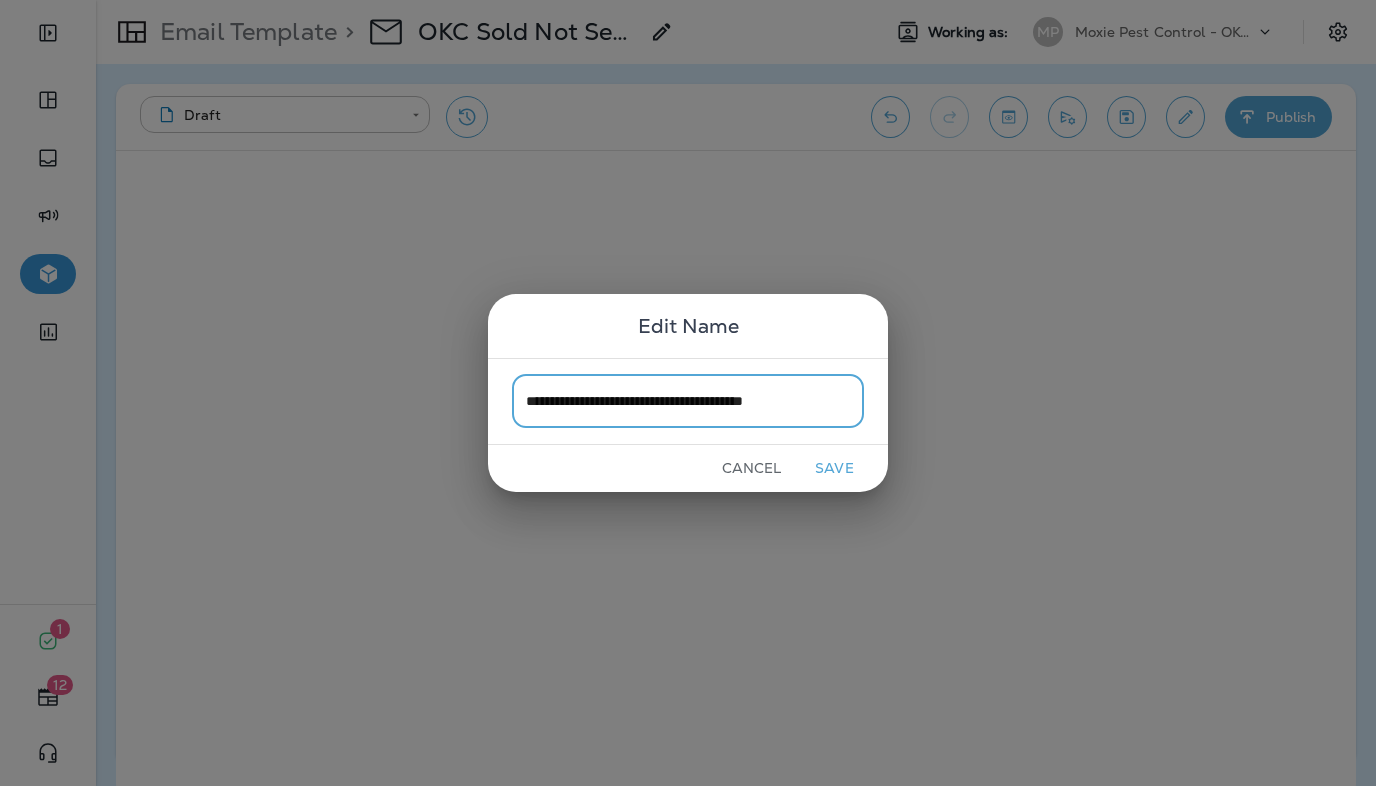 drag, startPoint x: 834, startPoint y: 406, endPoint x: 795, endPoint y: 406, distance: 39 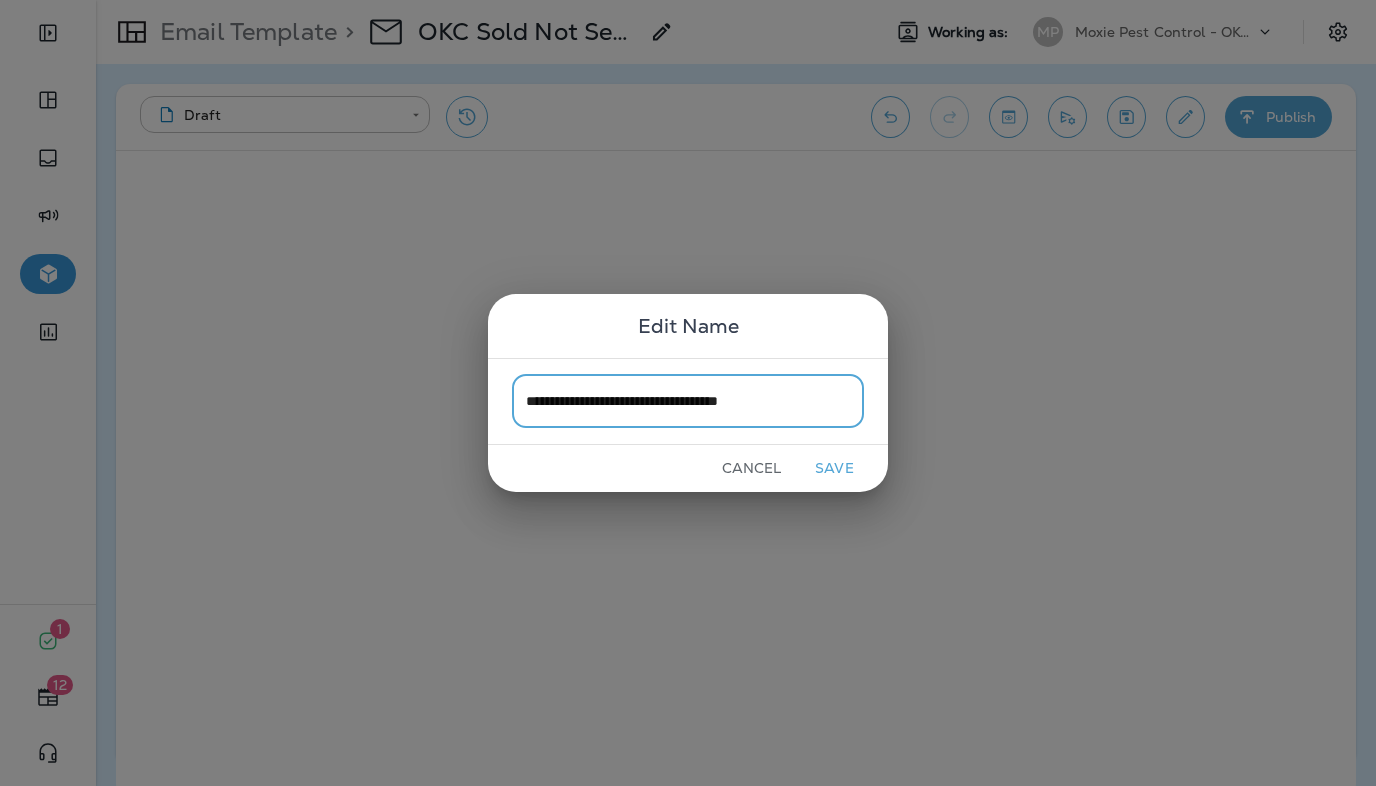 type on "**********" 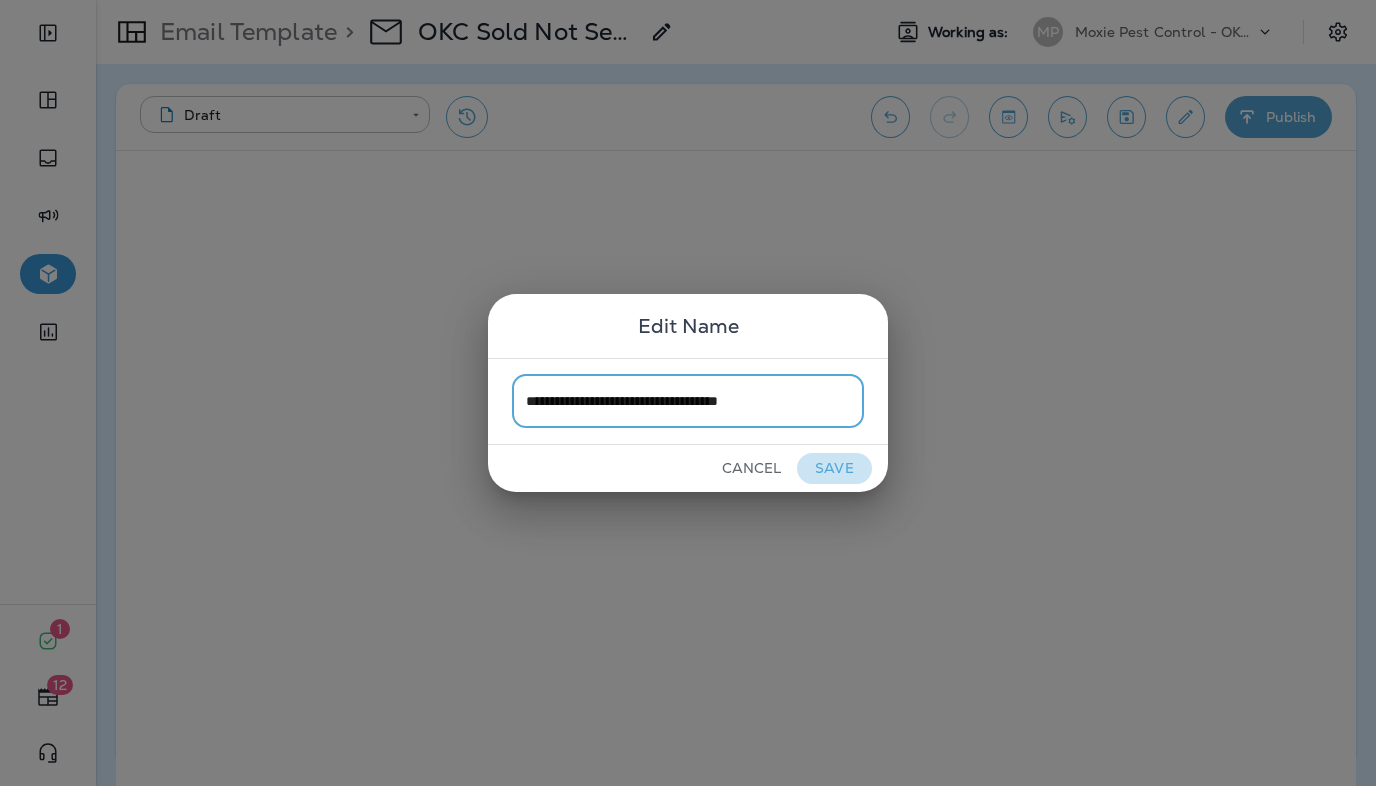 click on "Save" at bounding box center [834, 468] 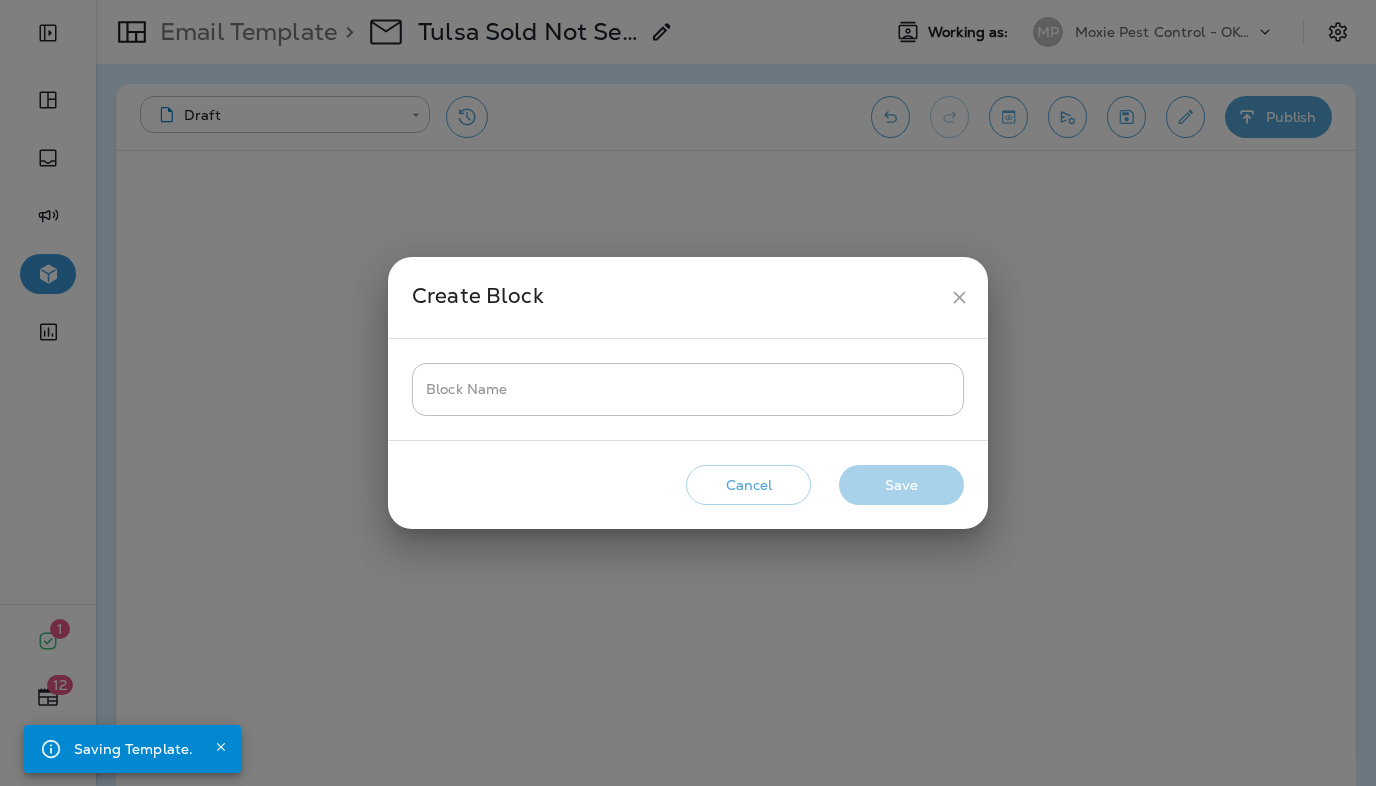 click on "Cancel" at bounding box center (748, 485) 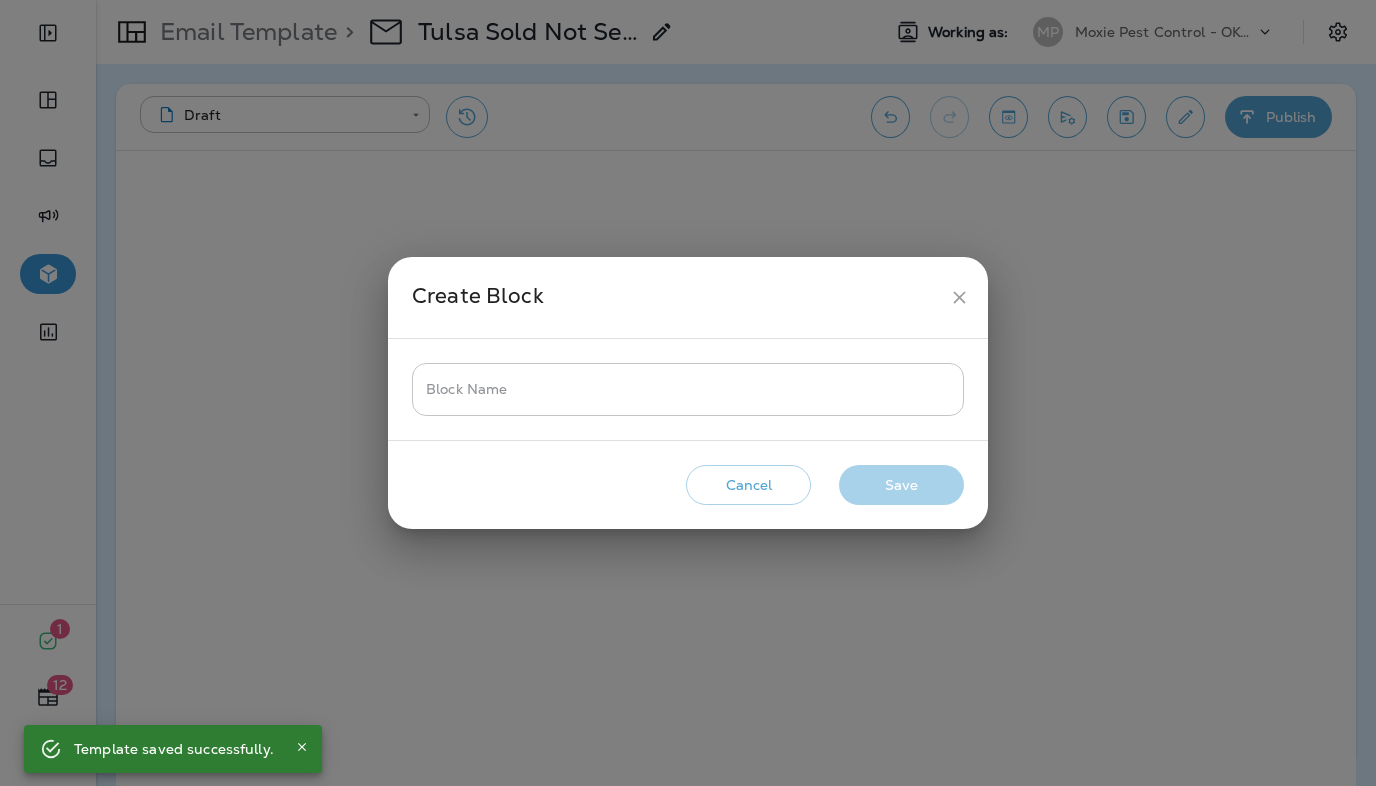 click on "Block Name" at bounding box center (688, 389) 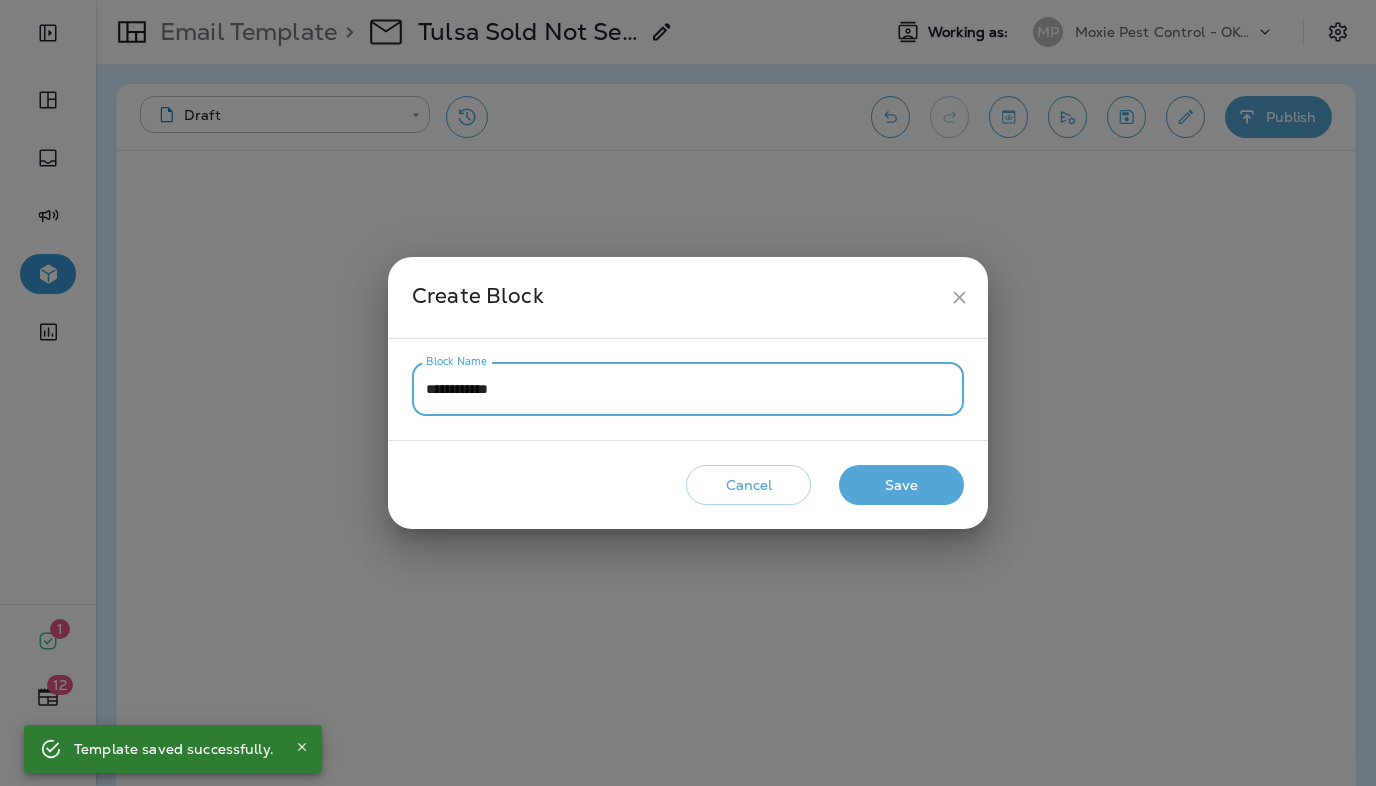 type on "**********" 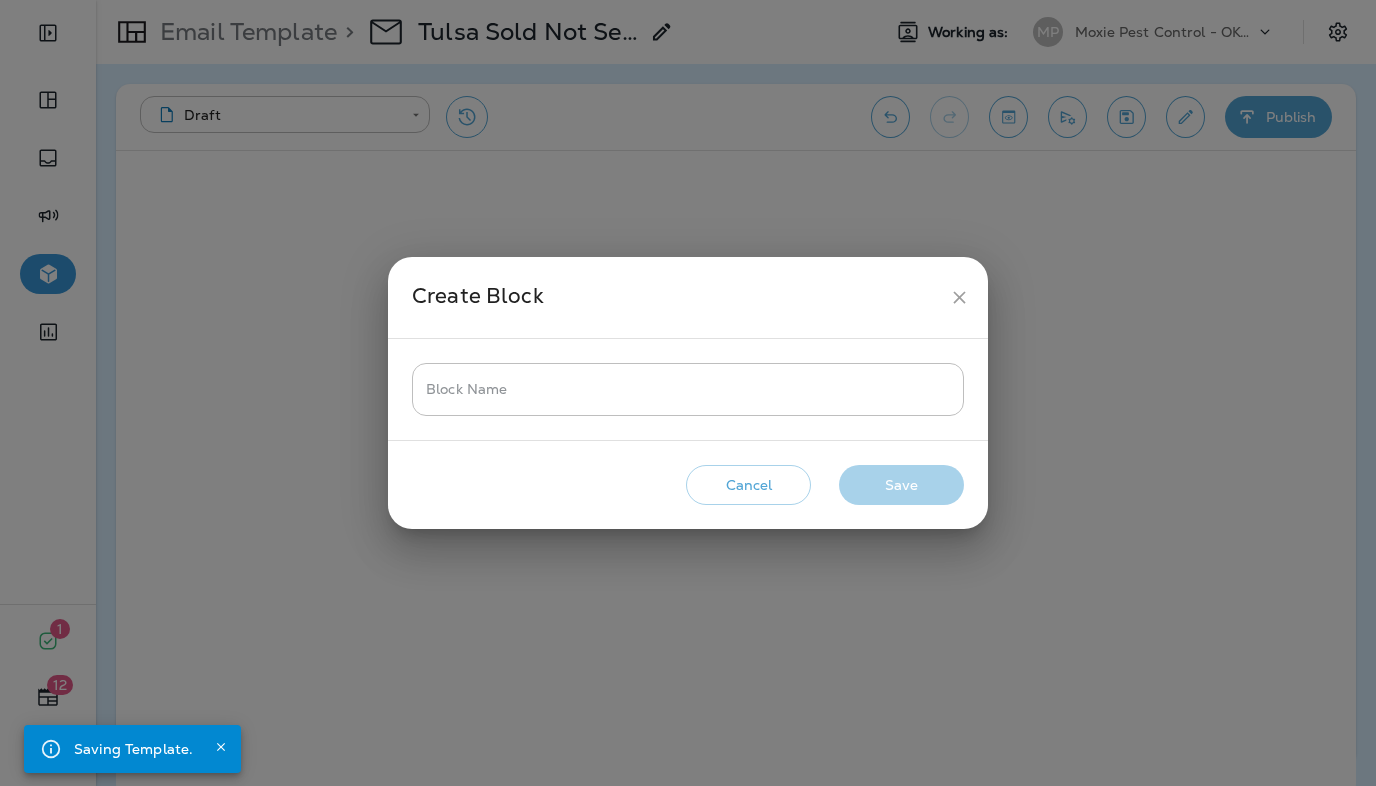 click on "Block Name Block Name" at bounding box center (688, 389) 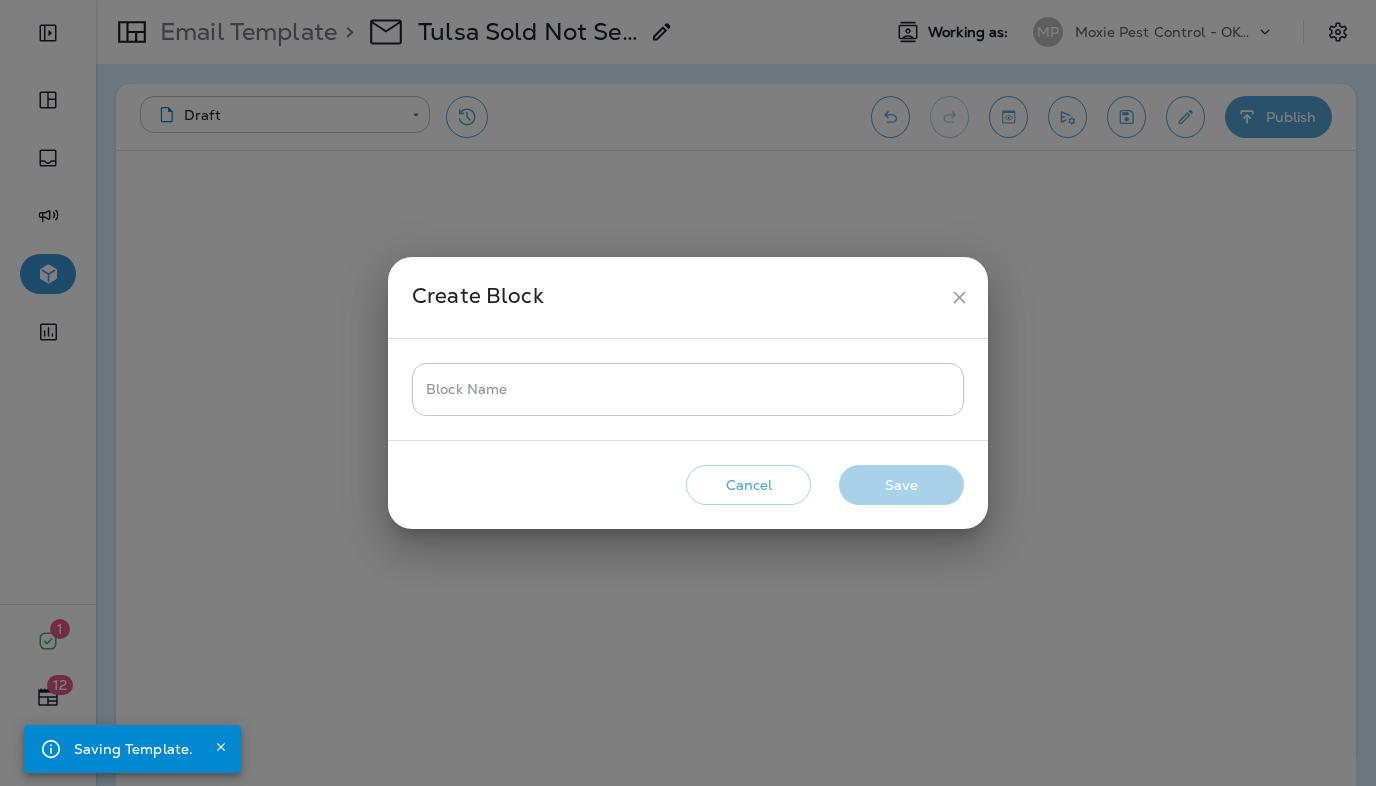 click on "Block Name" at bounding box center (688, 389) 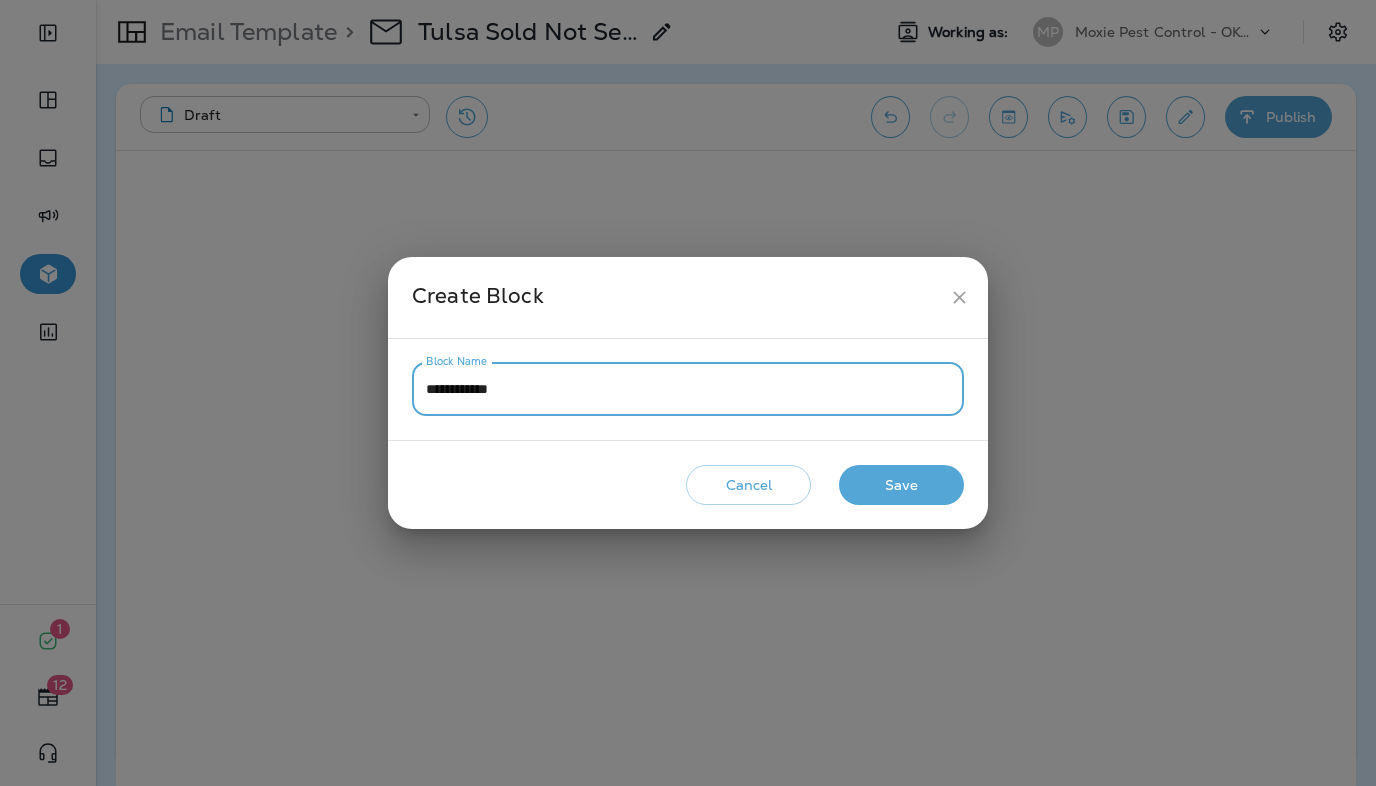 type on "**********" 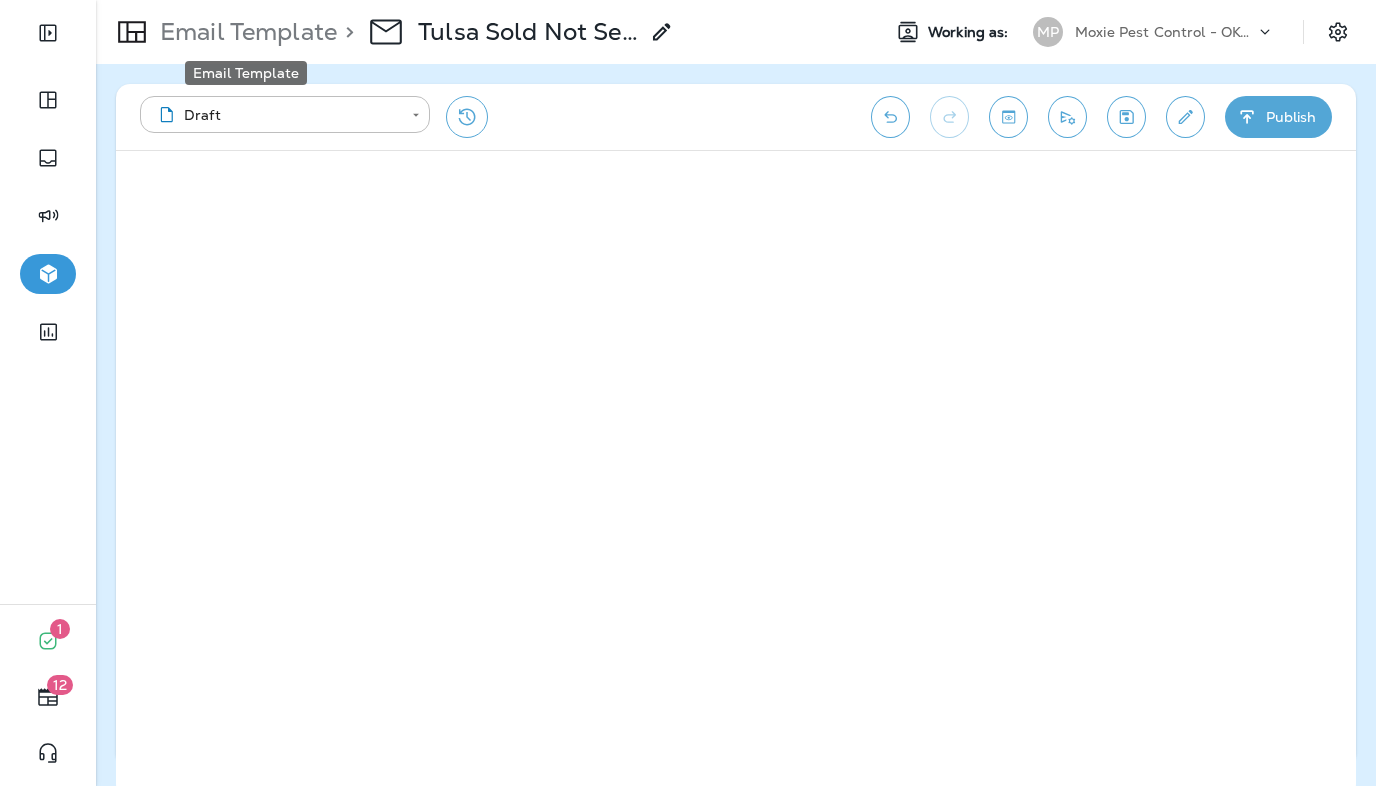 click on "Email Template" at bounding box center (244, 32) 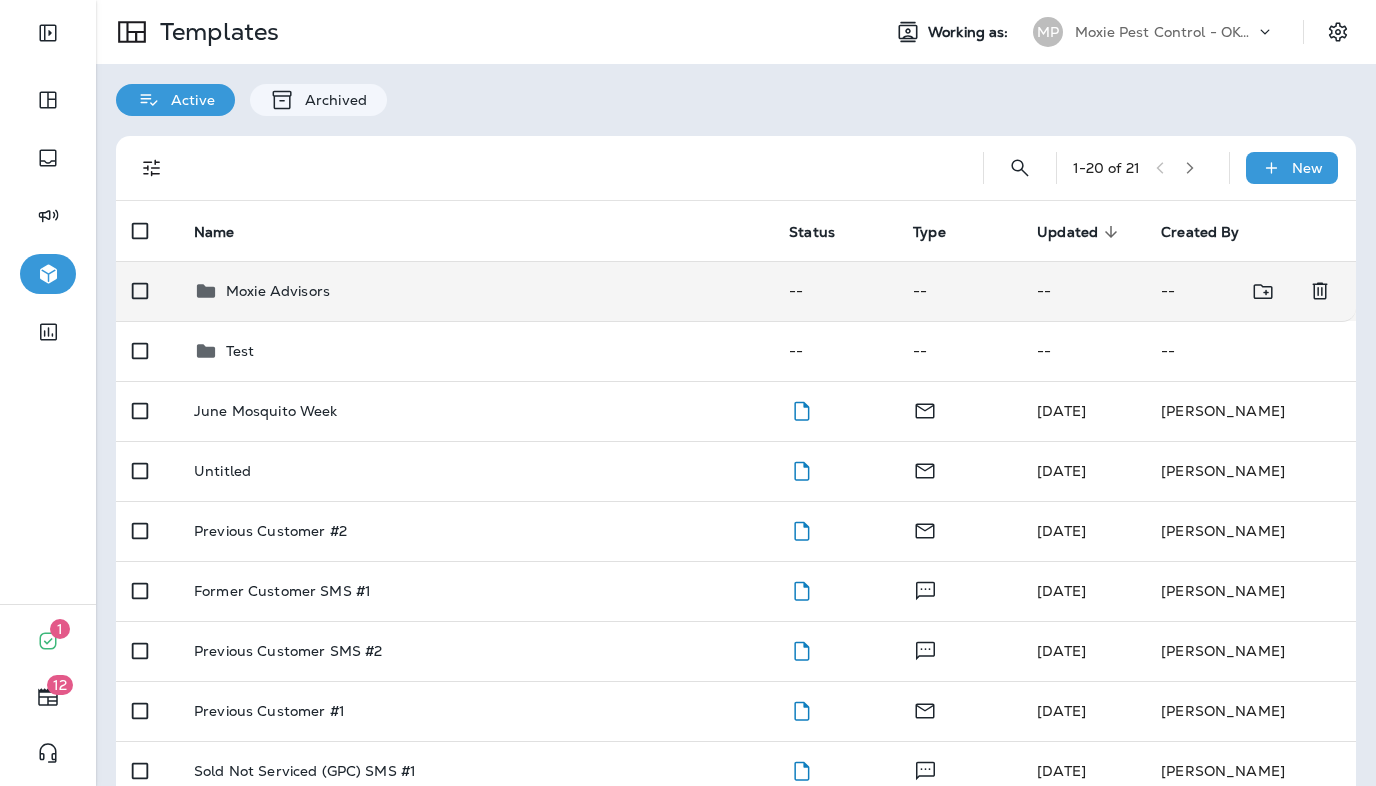 click on "Moxie Advisors" at bounding box center [475, 291] 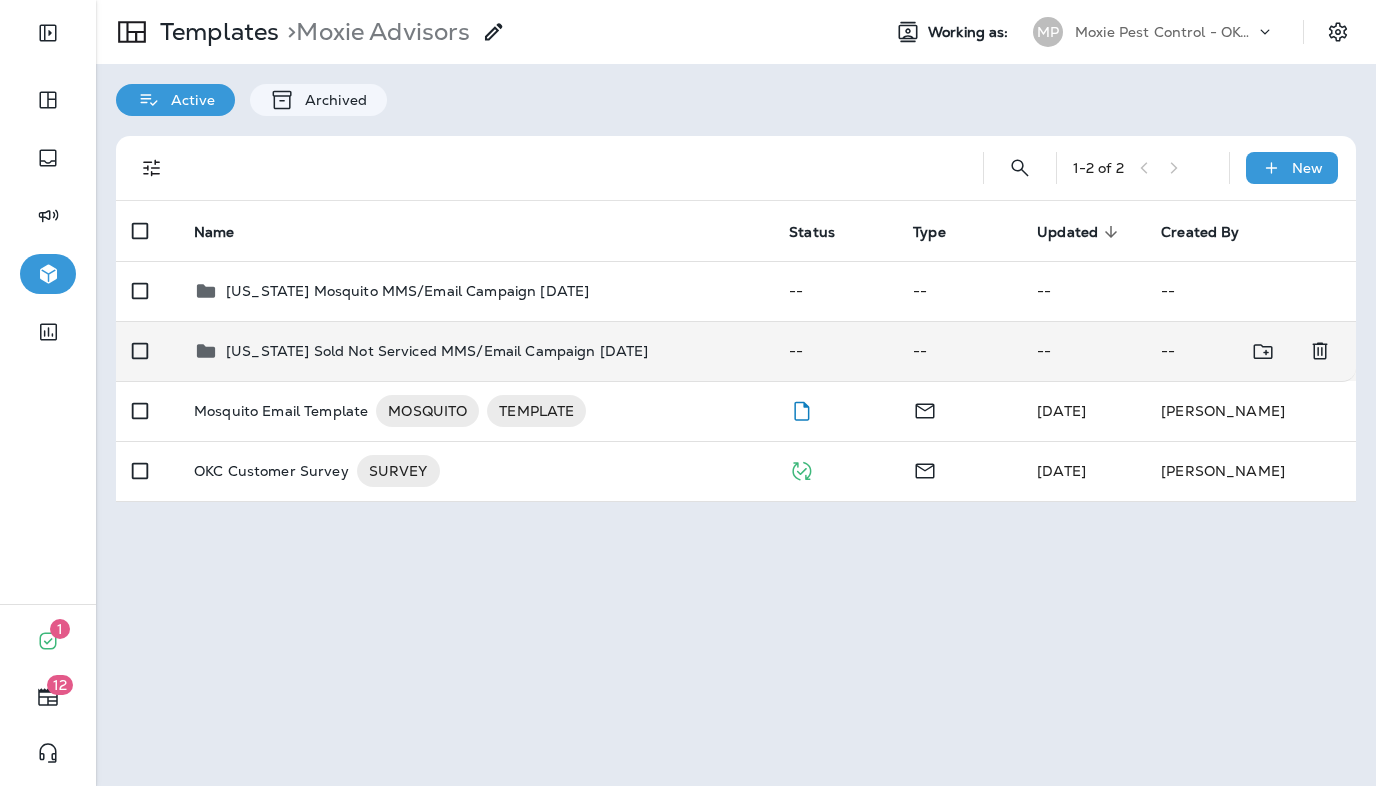 click on "[US_STATE] Sold Not Serviced MMS/Email Campaign [DATE]" at bounding box center [437, 351] 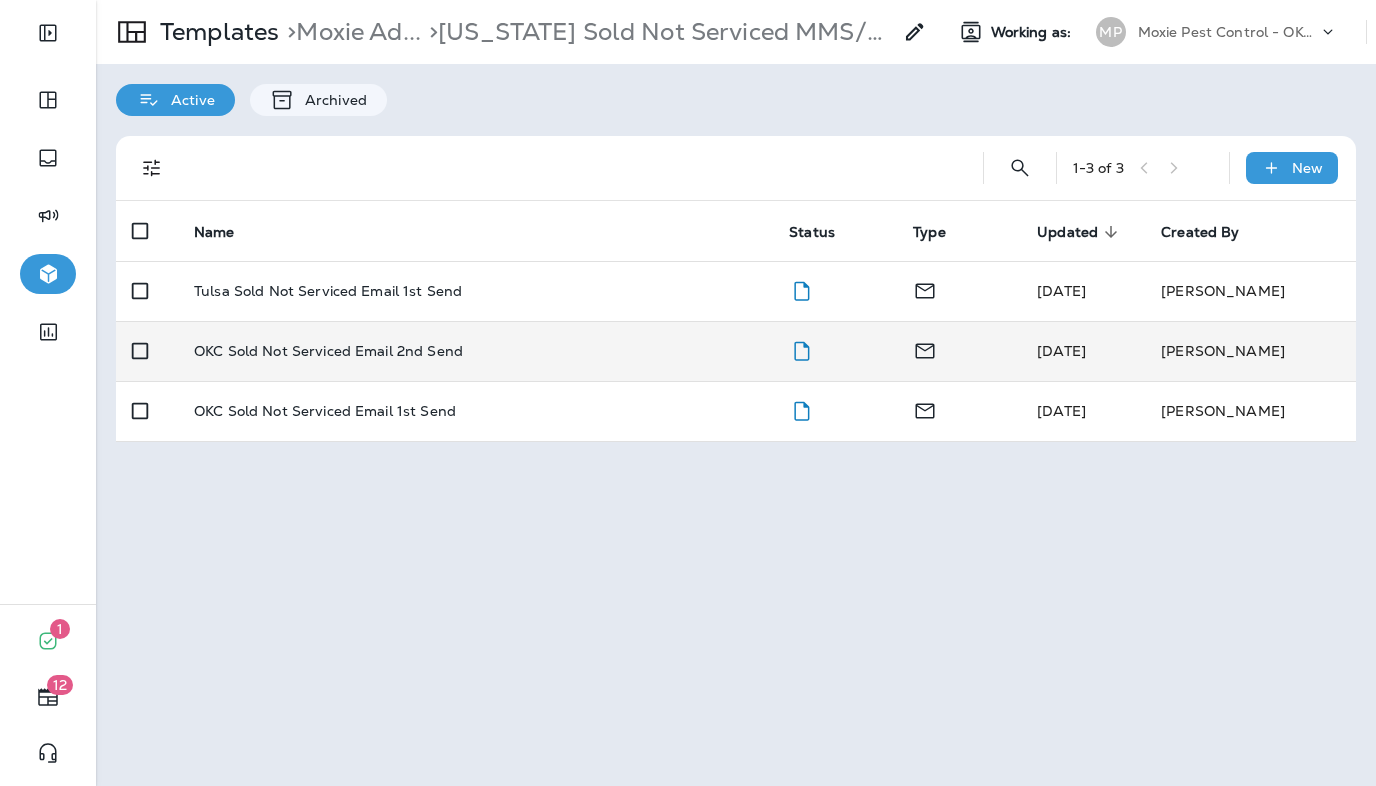 click on "OKC Sold Not Serviced Email 2nd Send" at bounding box center (475, 351) 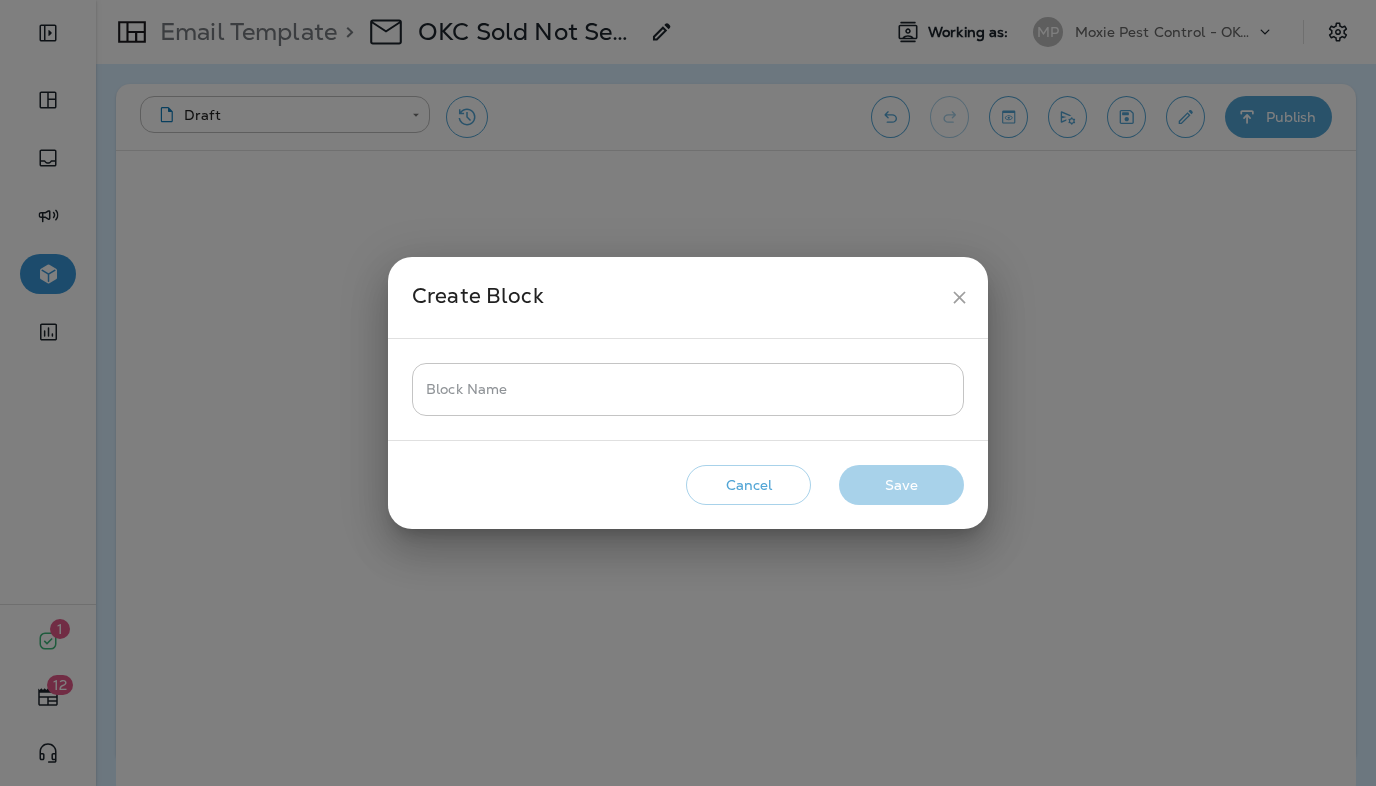 click on "Block Name" at bounding box center (688, 389) 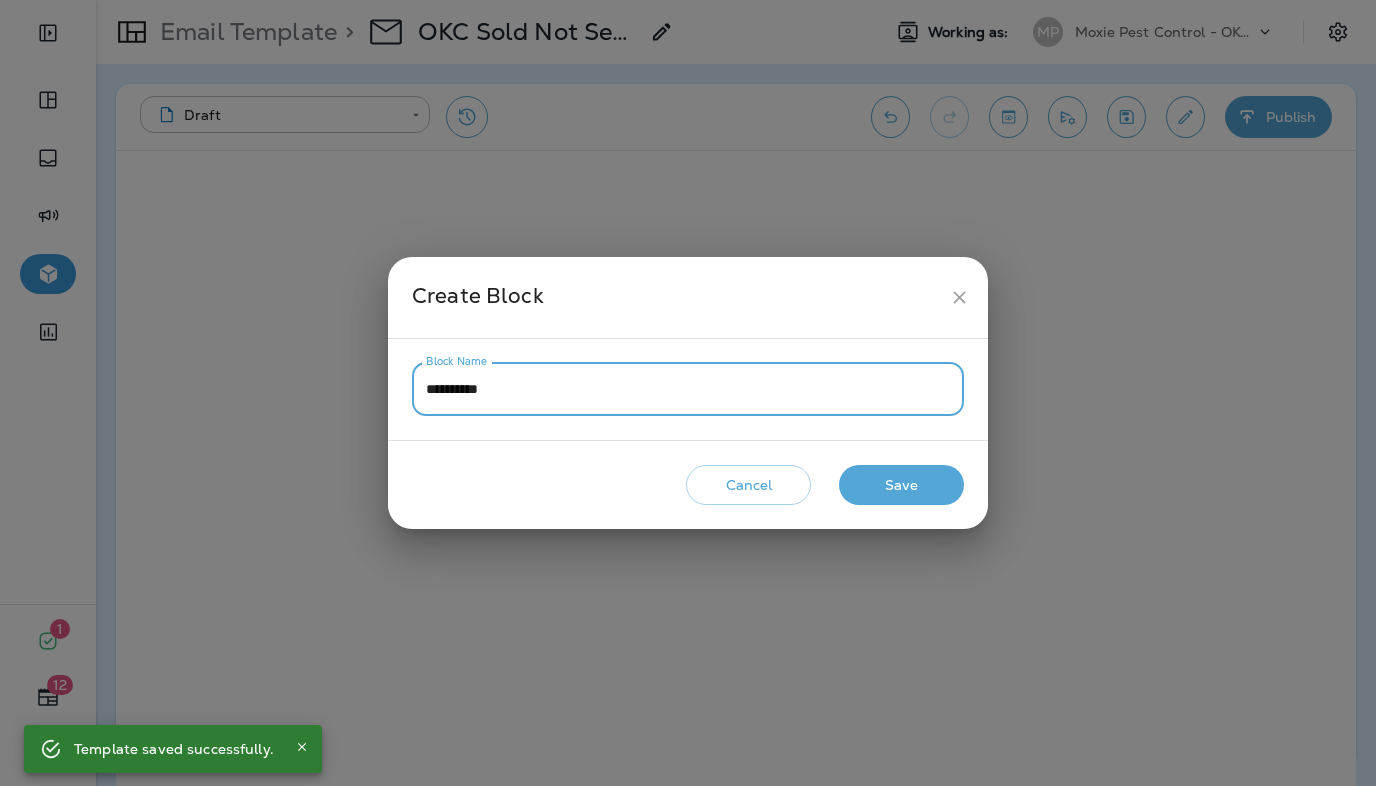 type on "**********" 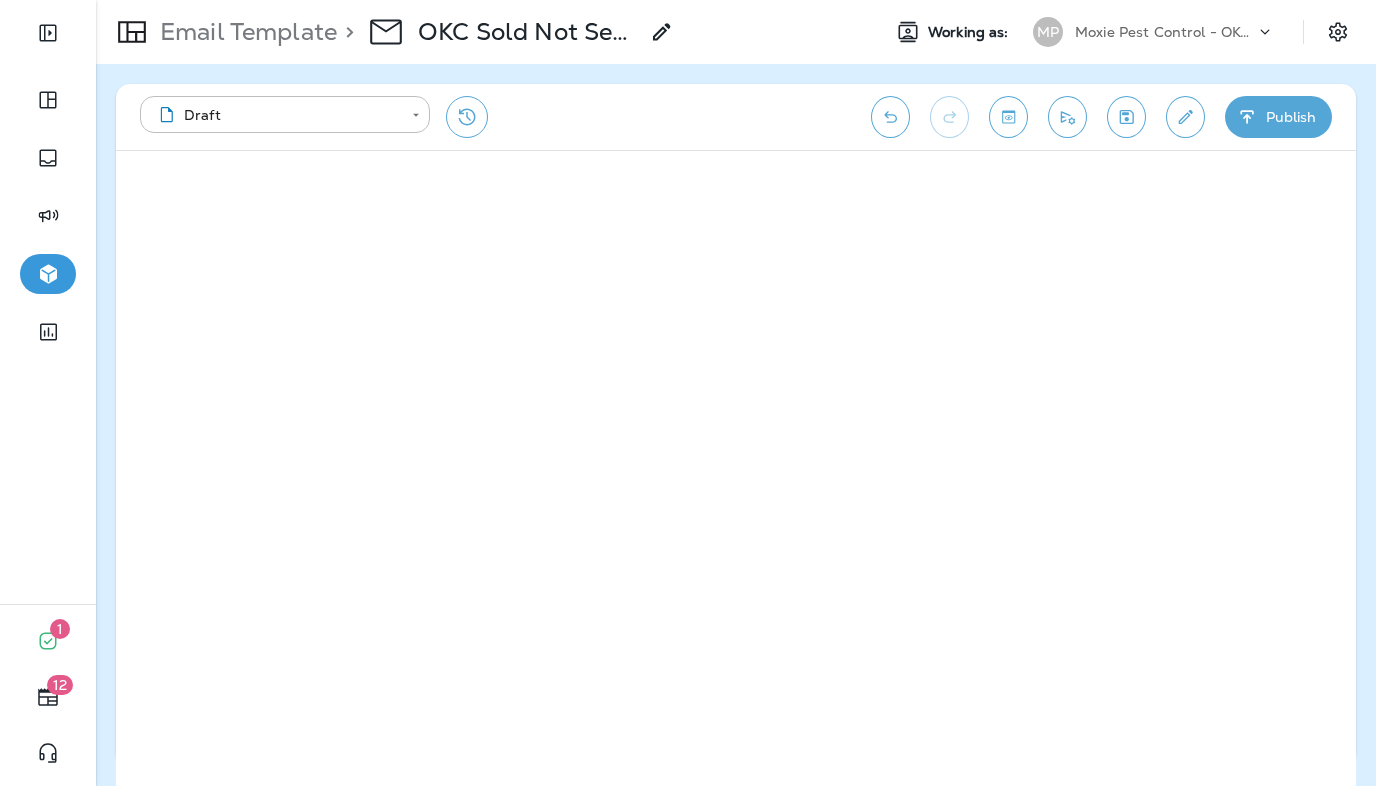 click 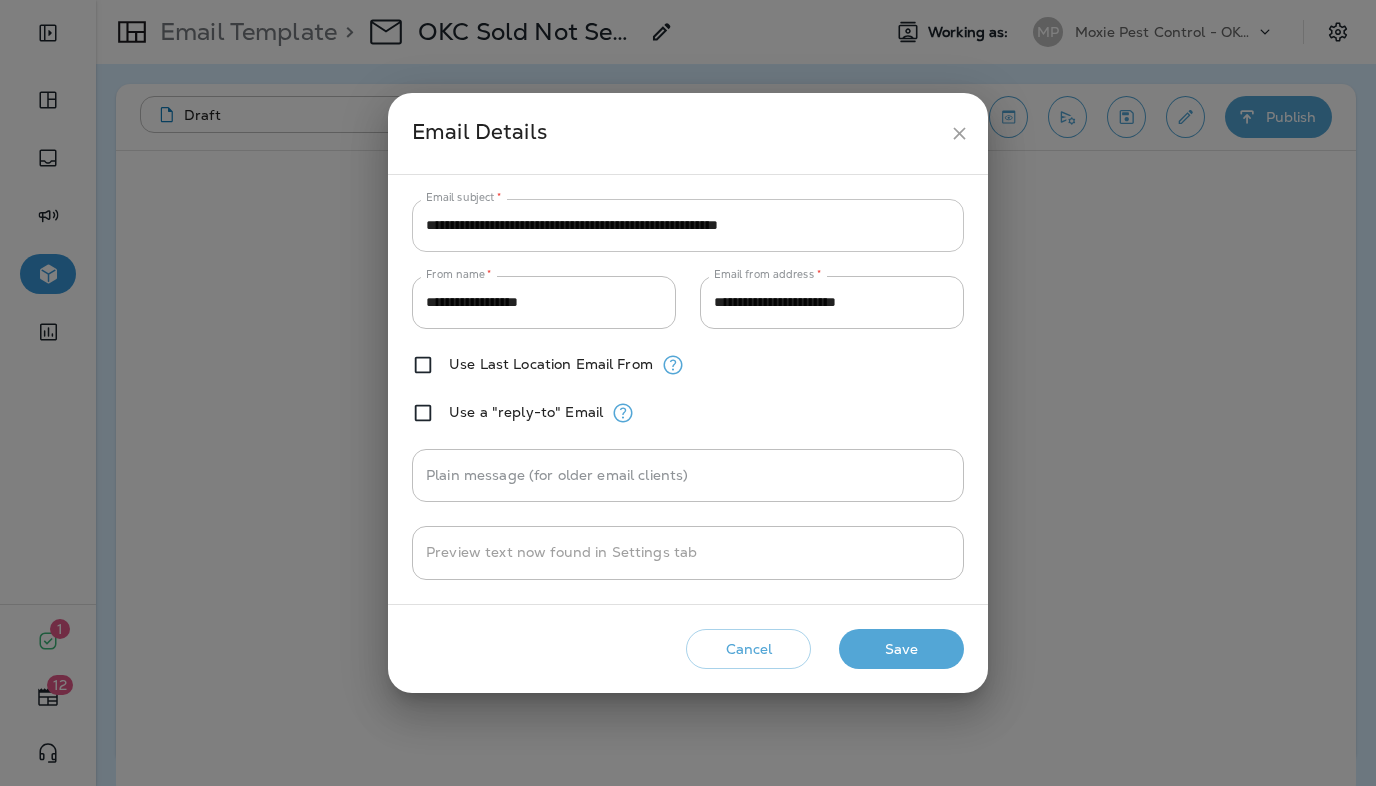 click on "**********" at bounding box center [688, 225] 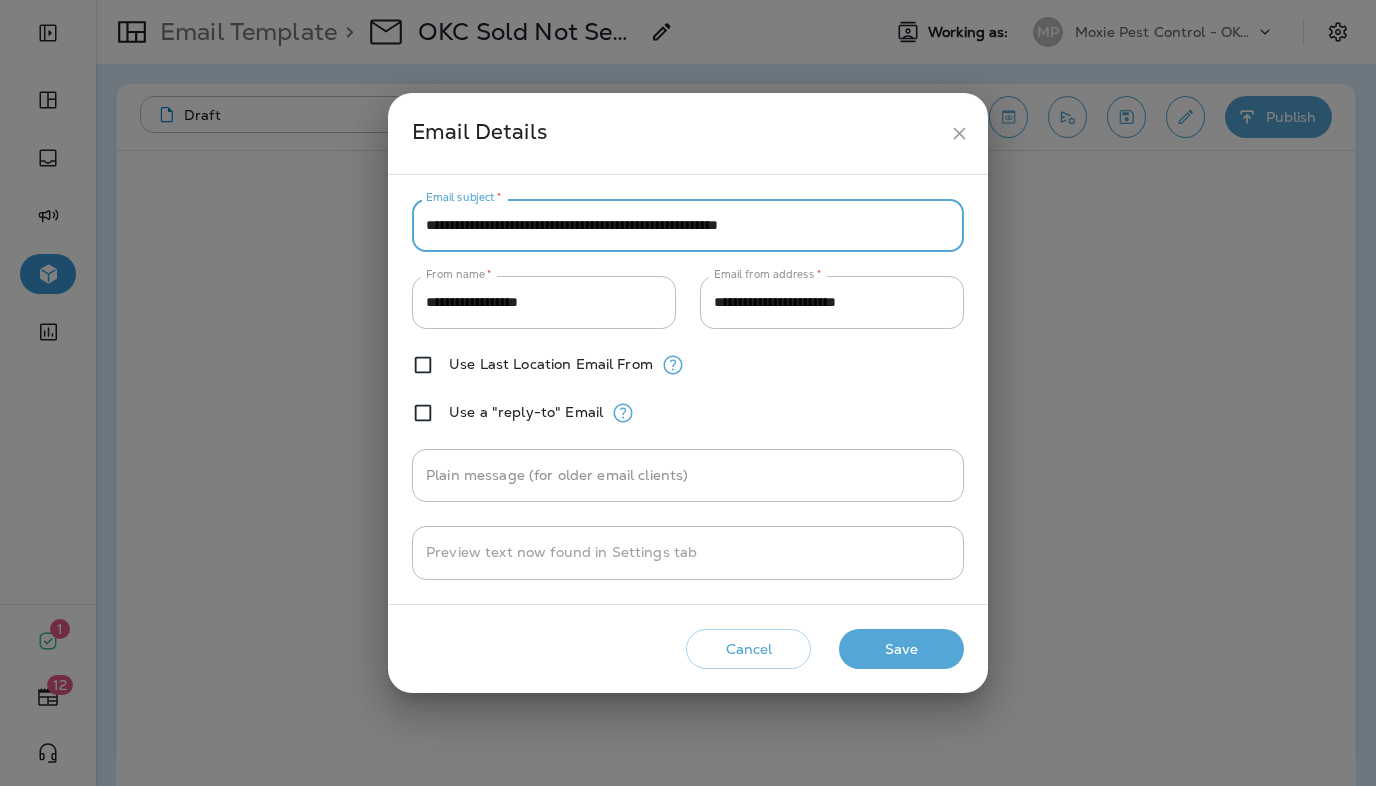 click on "**********" at bounding box center [688, 225] 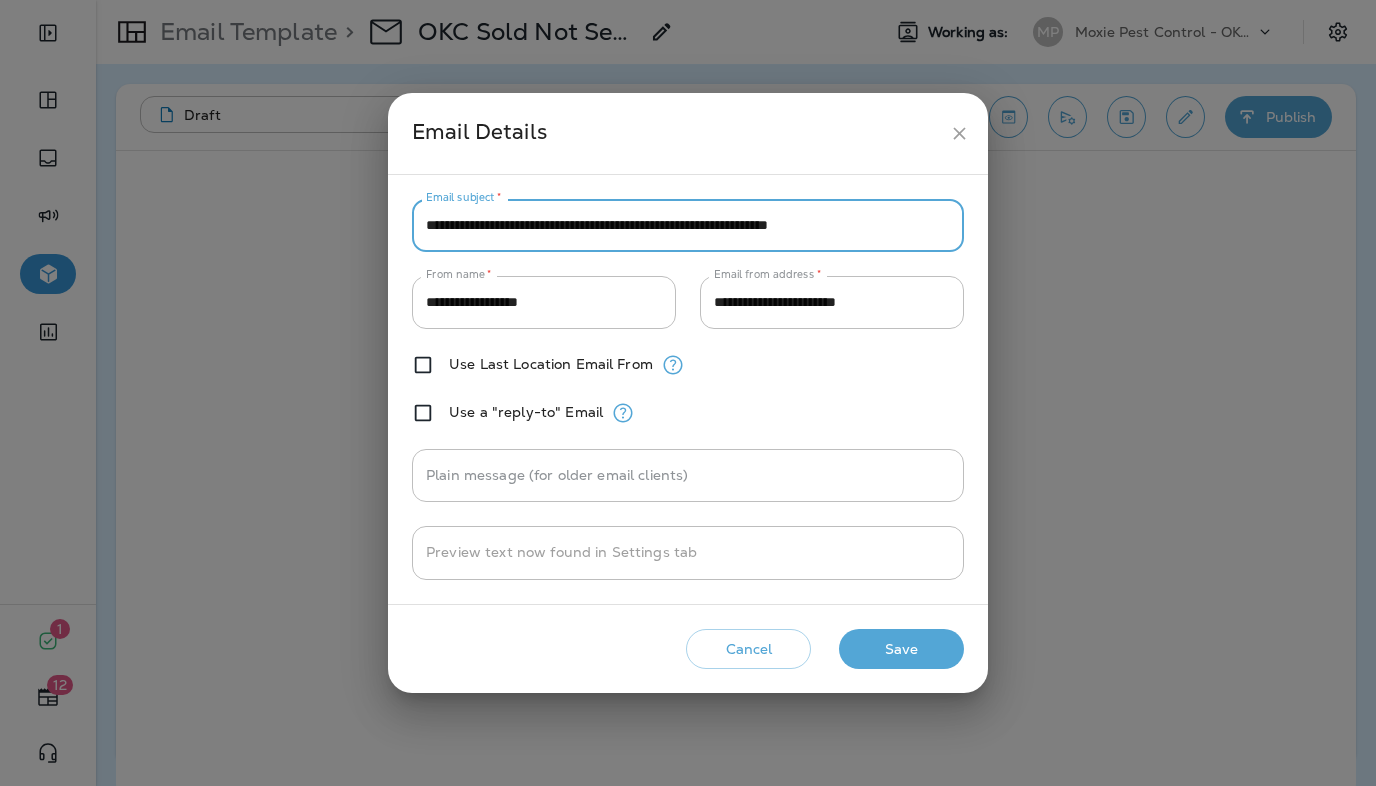 type on "**********" 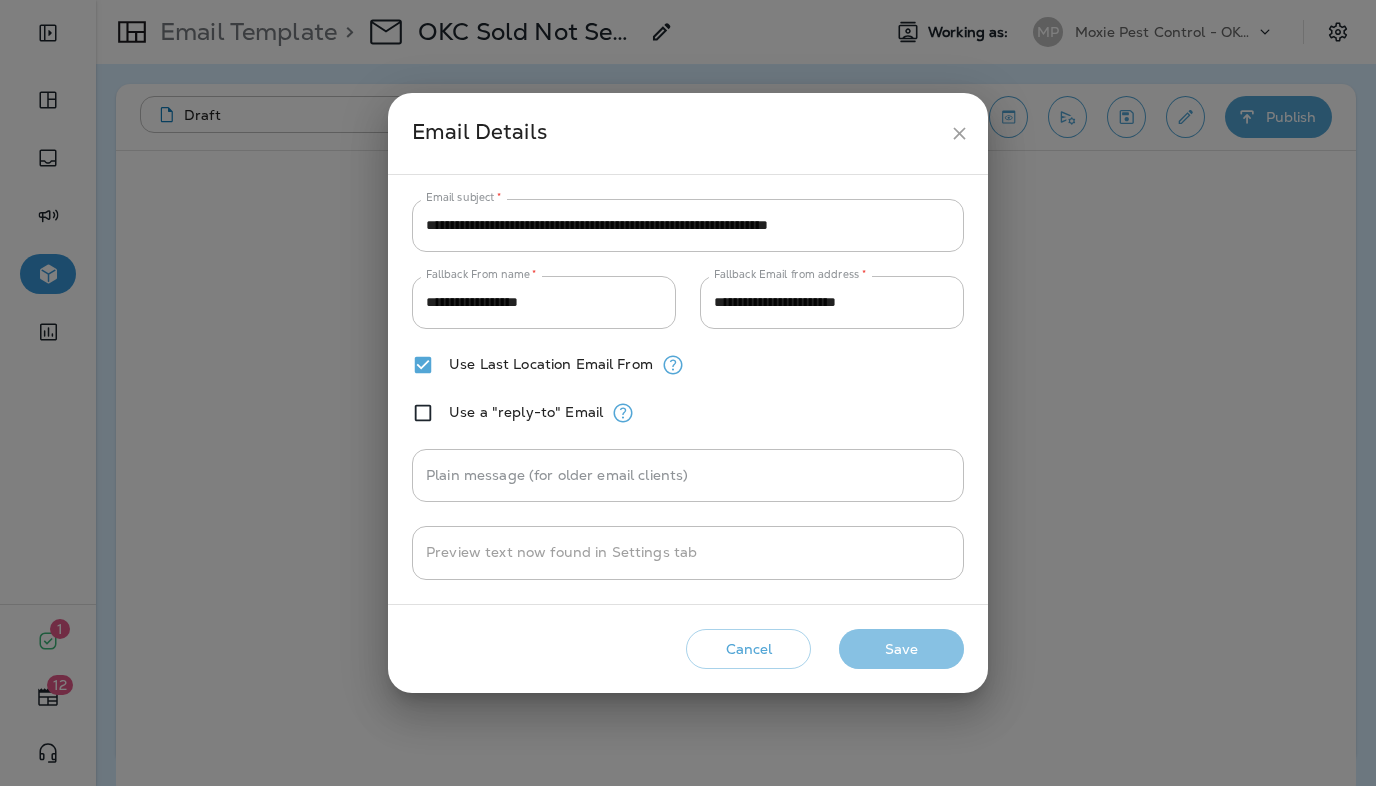 click on "Save" at bounding box center [901, 649] 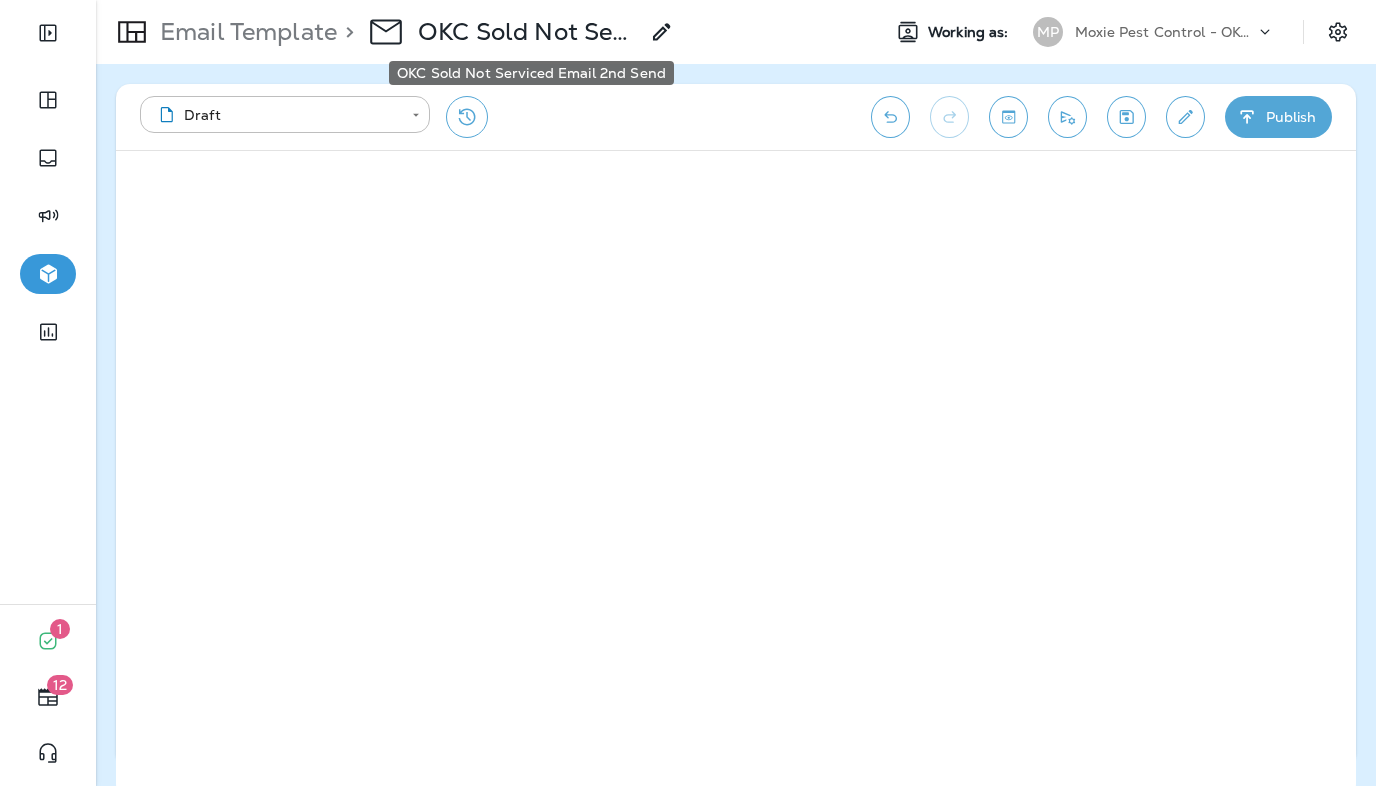 click on "OKC Sold Not Serviced Email 2nd Send" at bounding box center (528, 32) 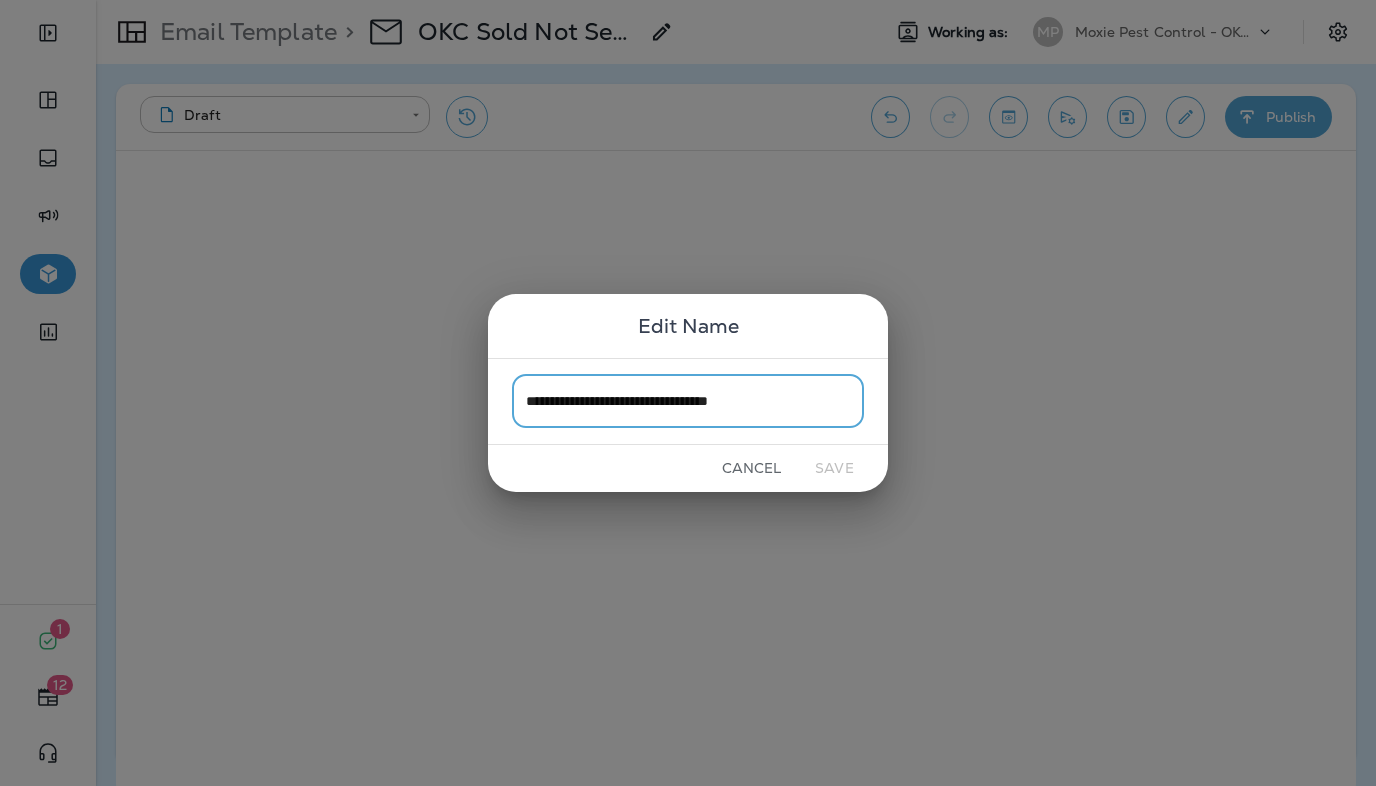 click on "Cancel" at bounding box center (751, 468) 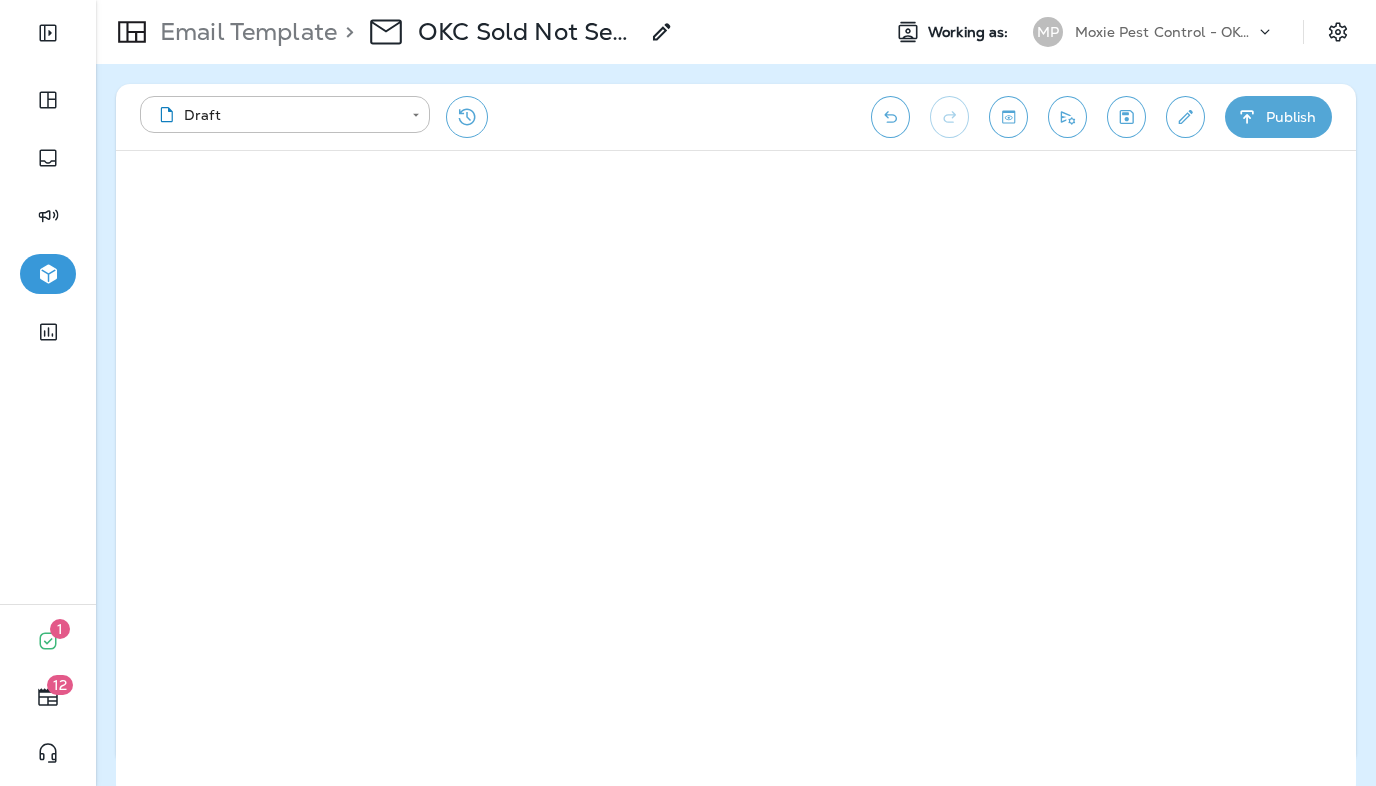 click on "Moxie Pest Control - OKC [GEOGRAPHIC_DATA]" at bounding box center (1165, 32) 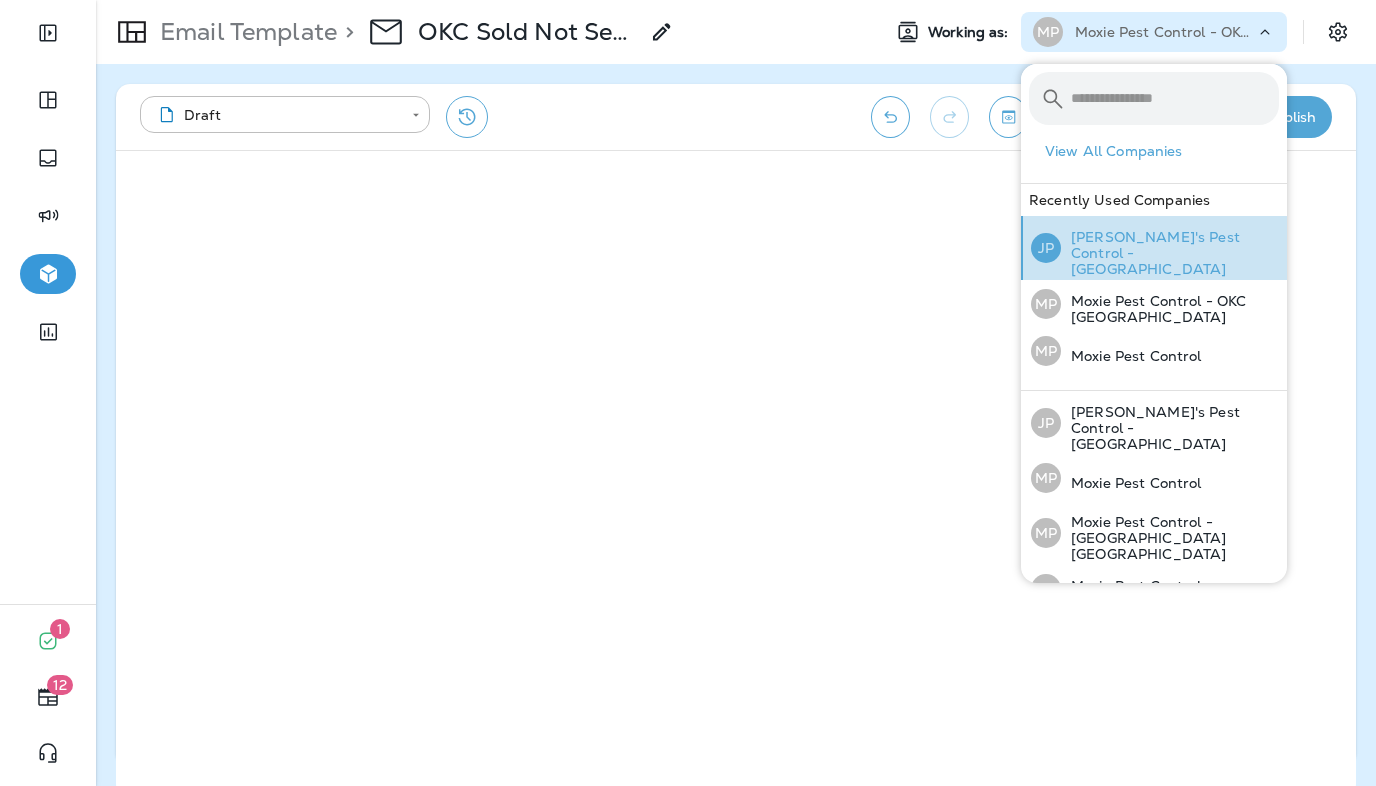 click on "Joshua's Pest Control - San Diego" at bounding box center [1170, 253] 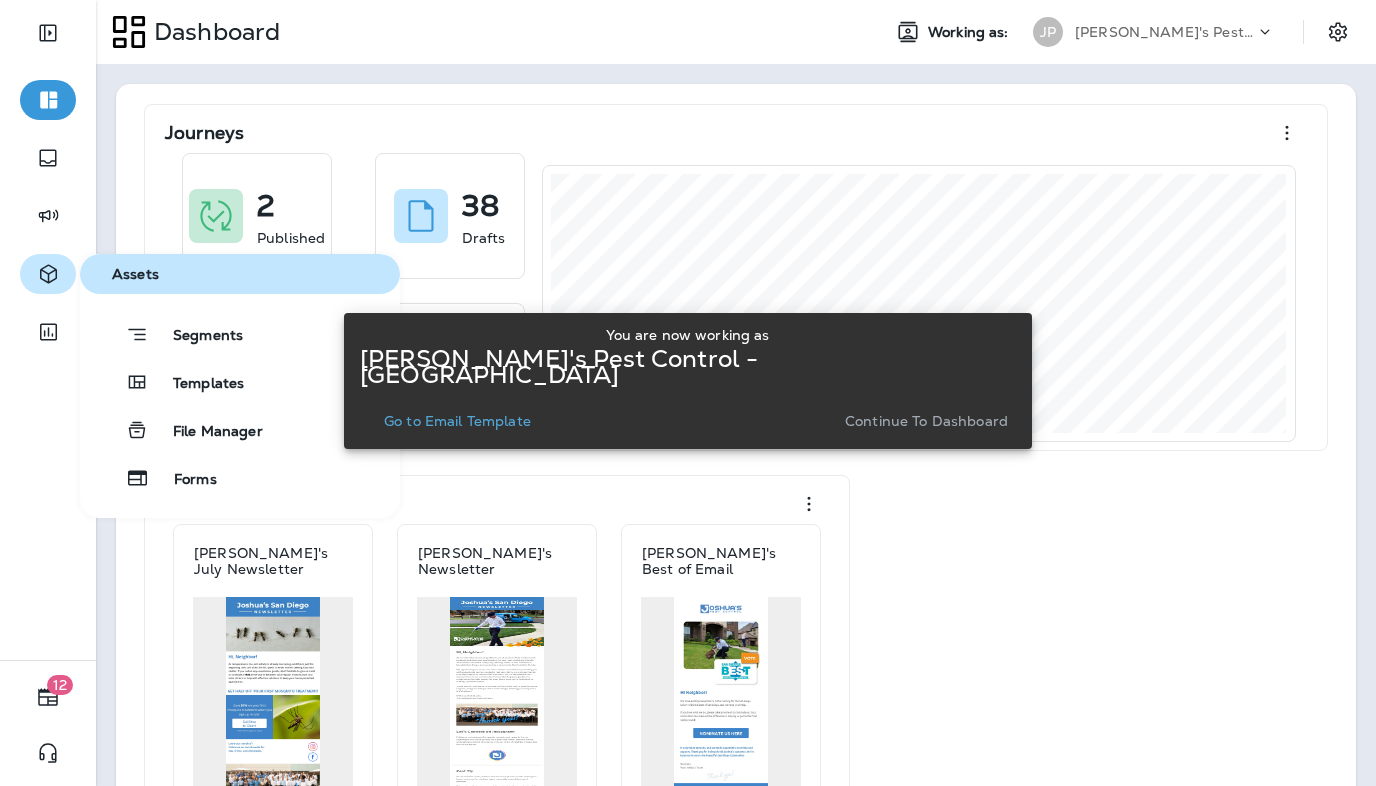 click 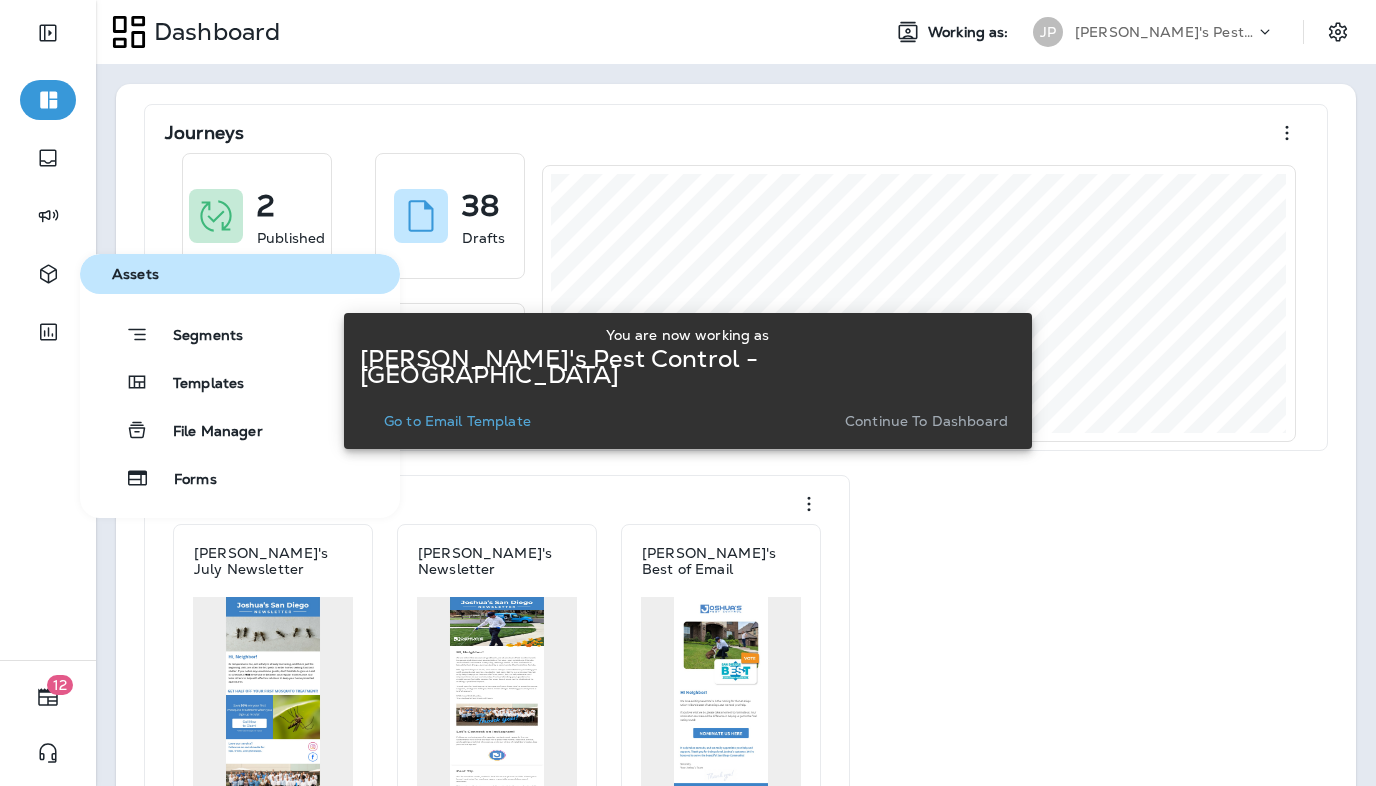 click on "Segments Templates File Manager Forms" at bounding box center [240, 406] 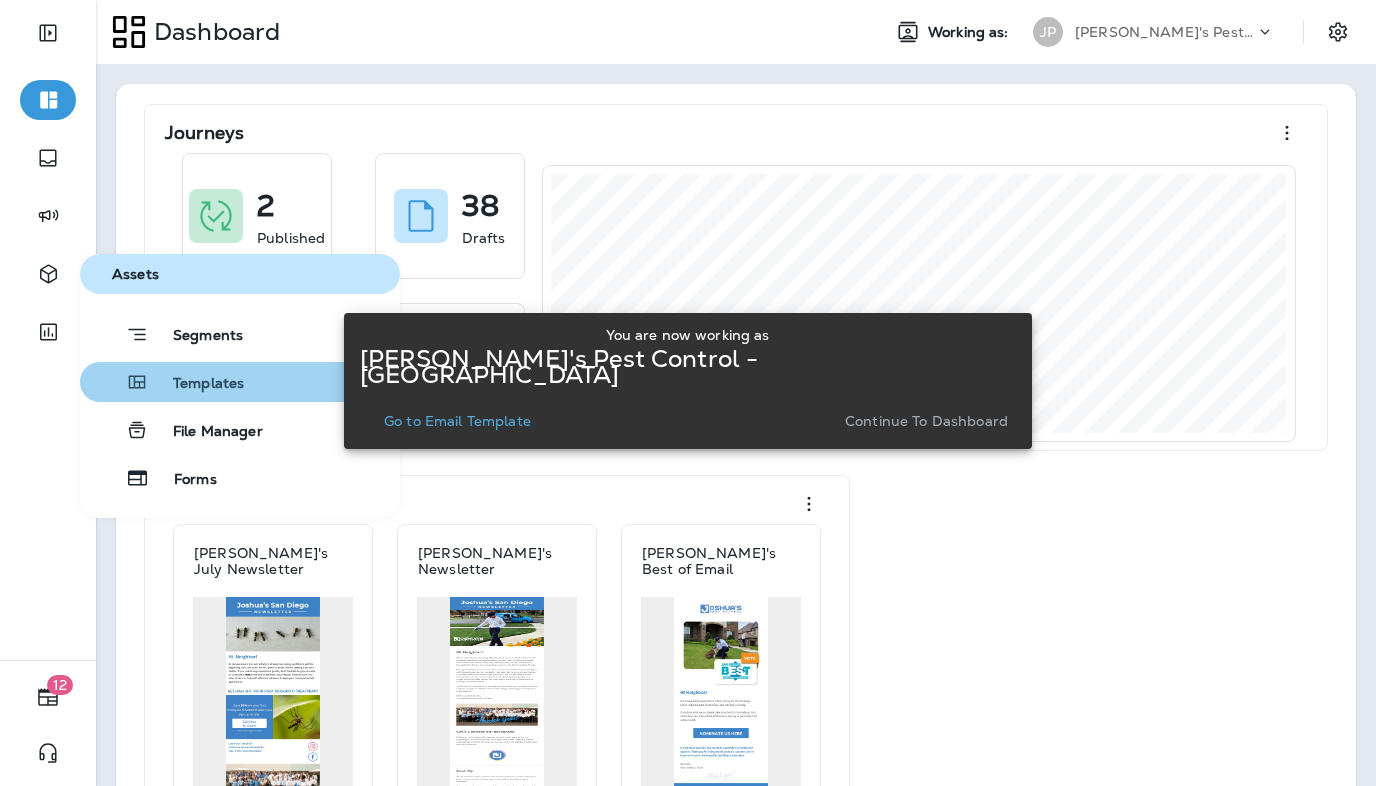 click on "Templates" at bounding box center [196, 384] 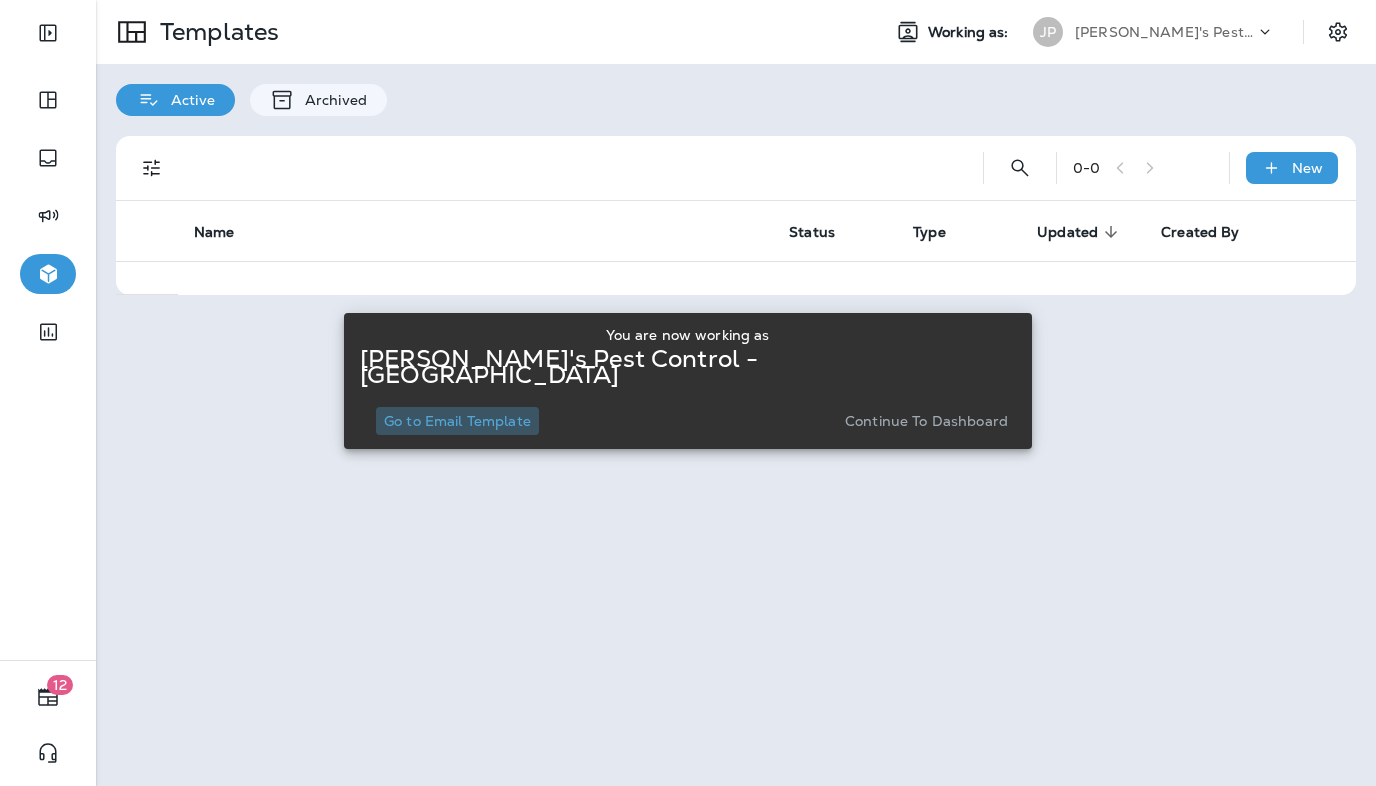 click on "Go to Email Template" at bounding box center (457, 421) 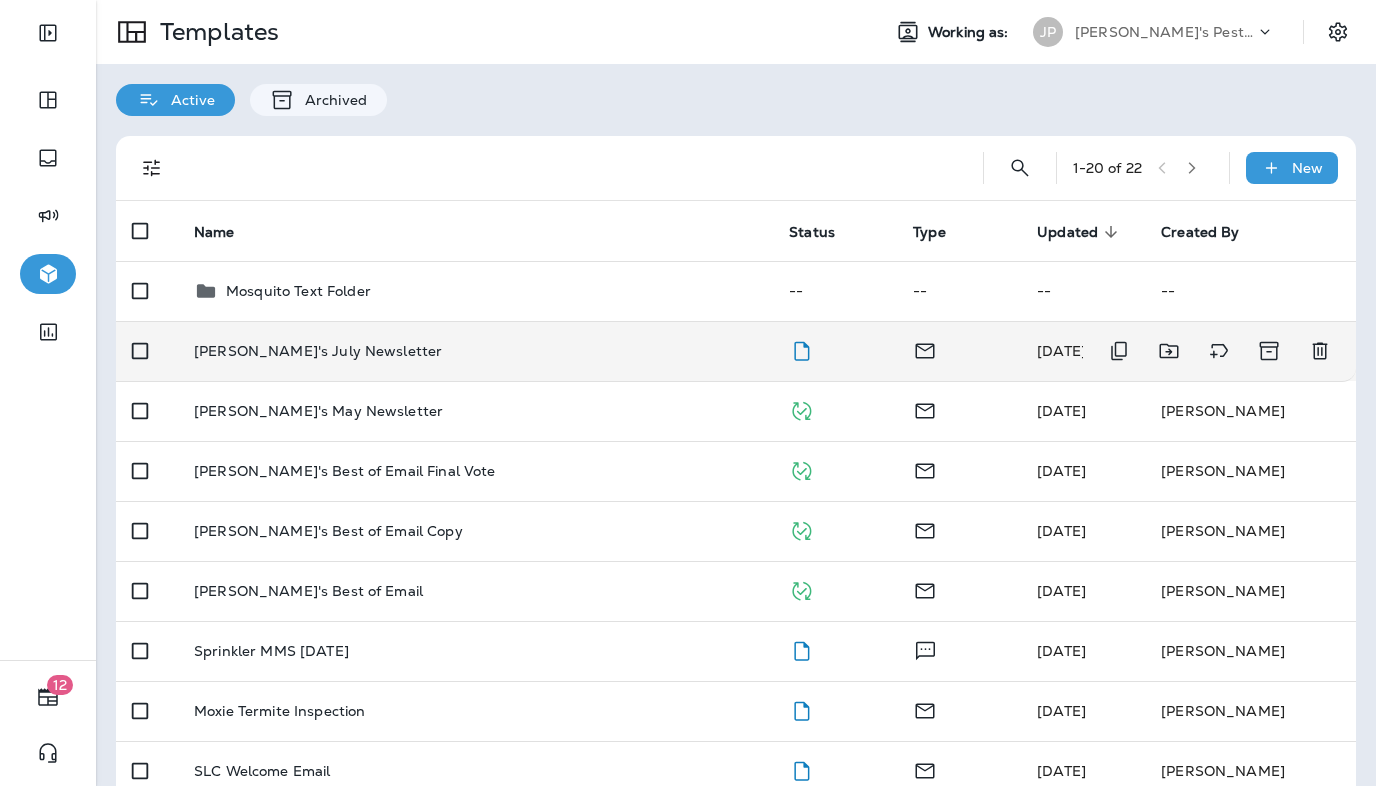 click on "Joshua's July Newsletter" at bounding box center (475, 351) 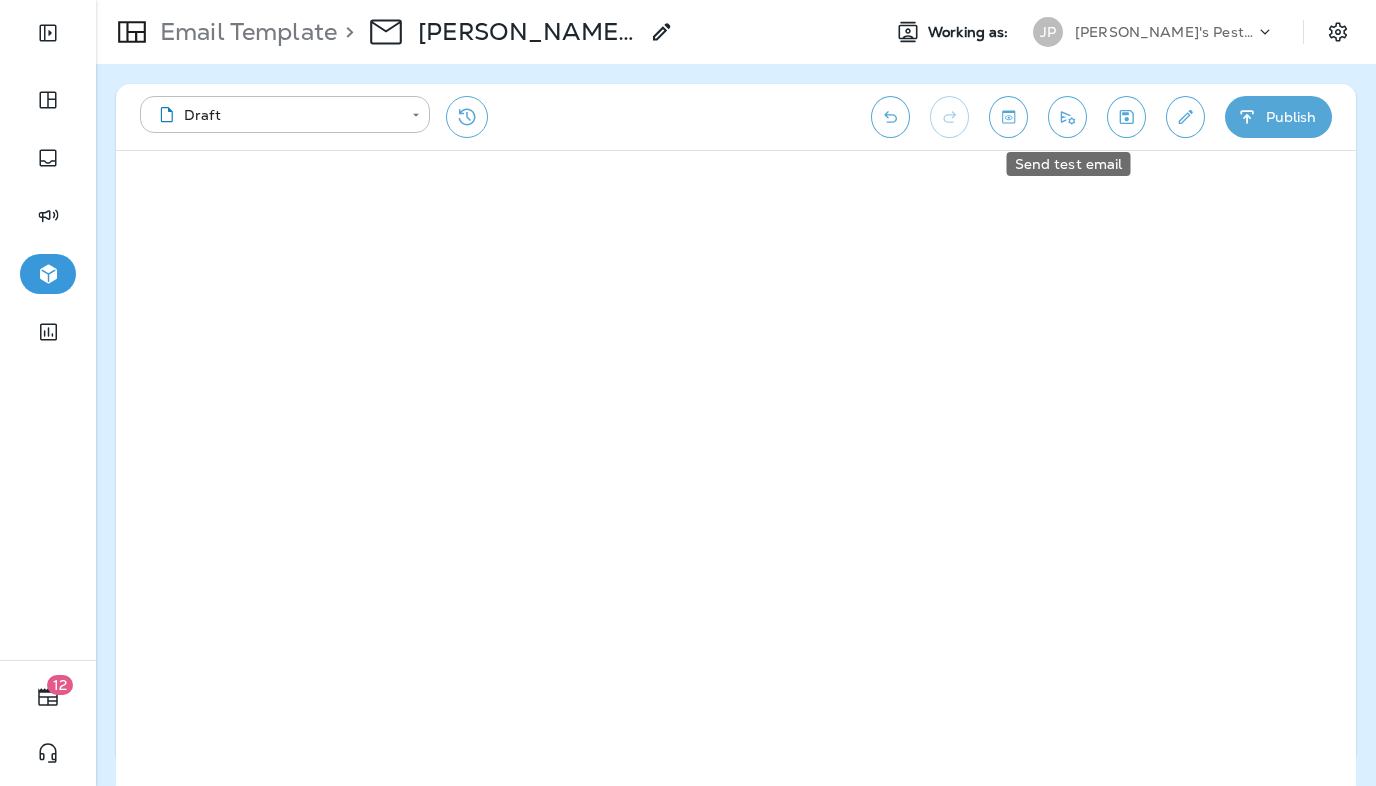 click 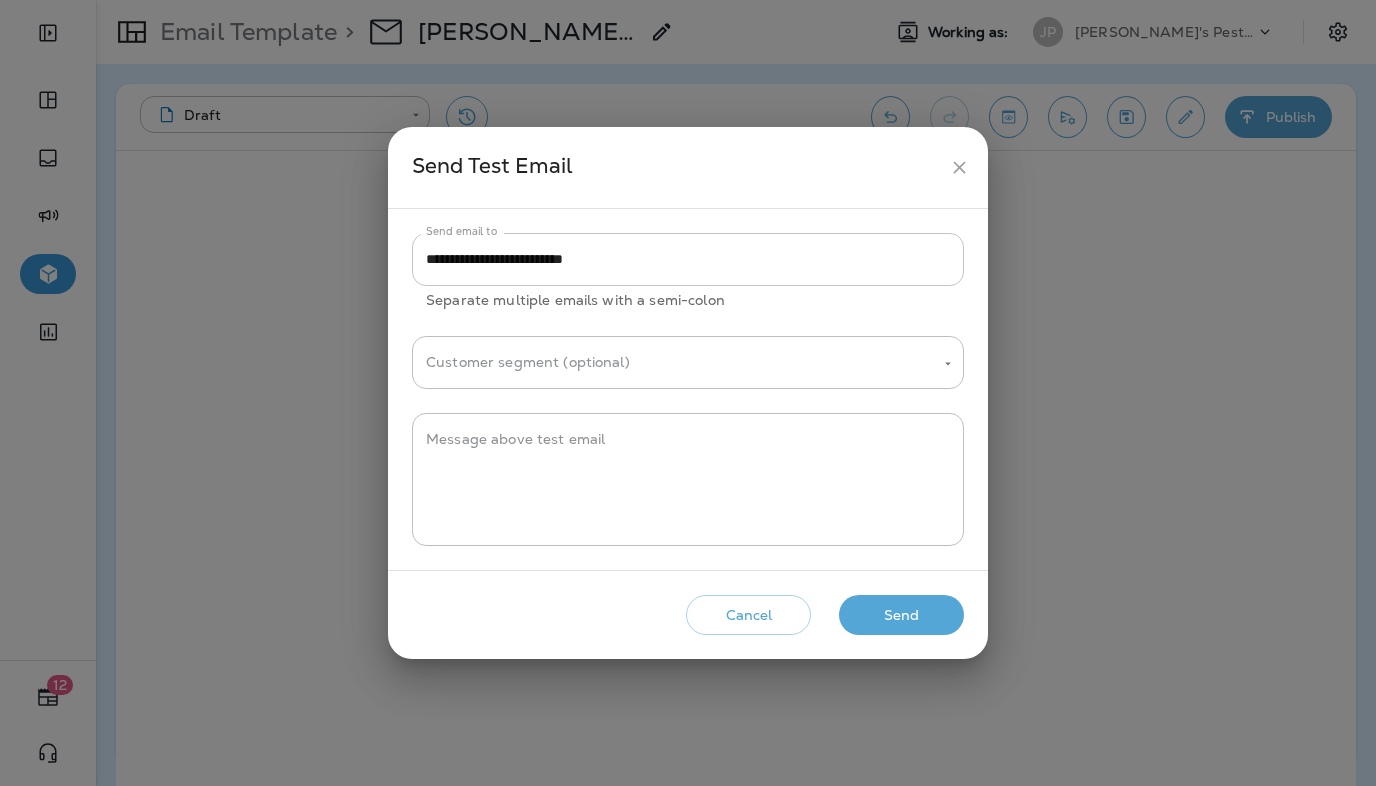click on "**********" at bounding box center (688, 259) 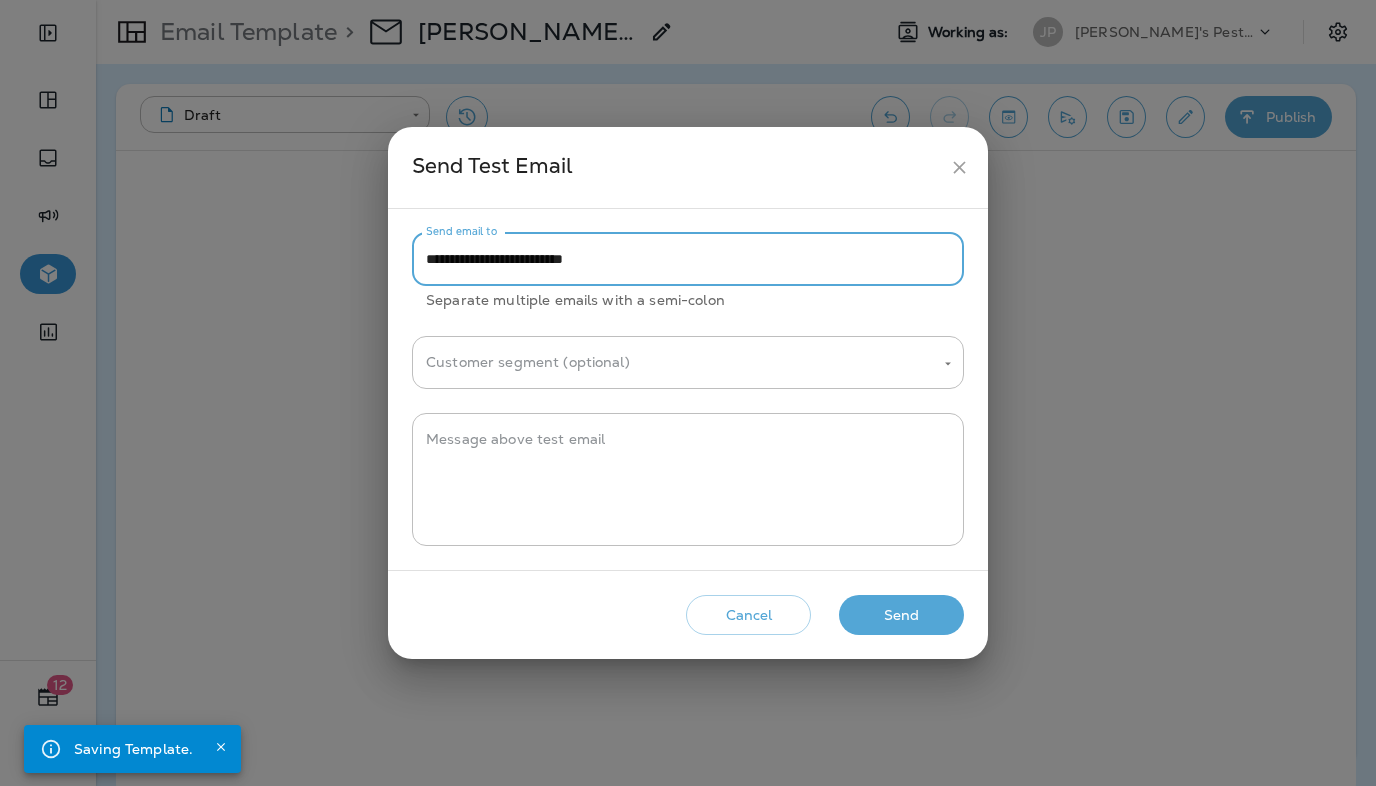 click on "**********" at bounding box center [688, 259] 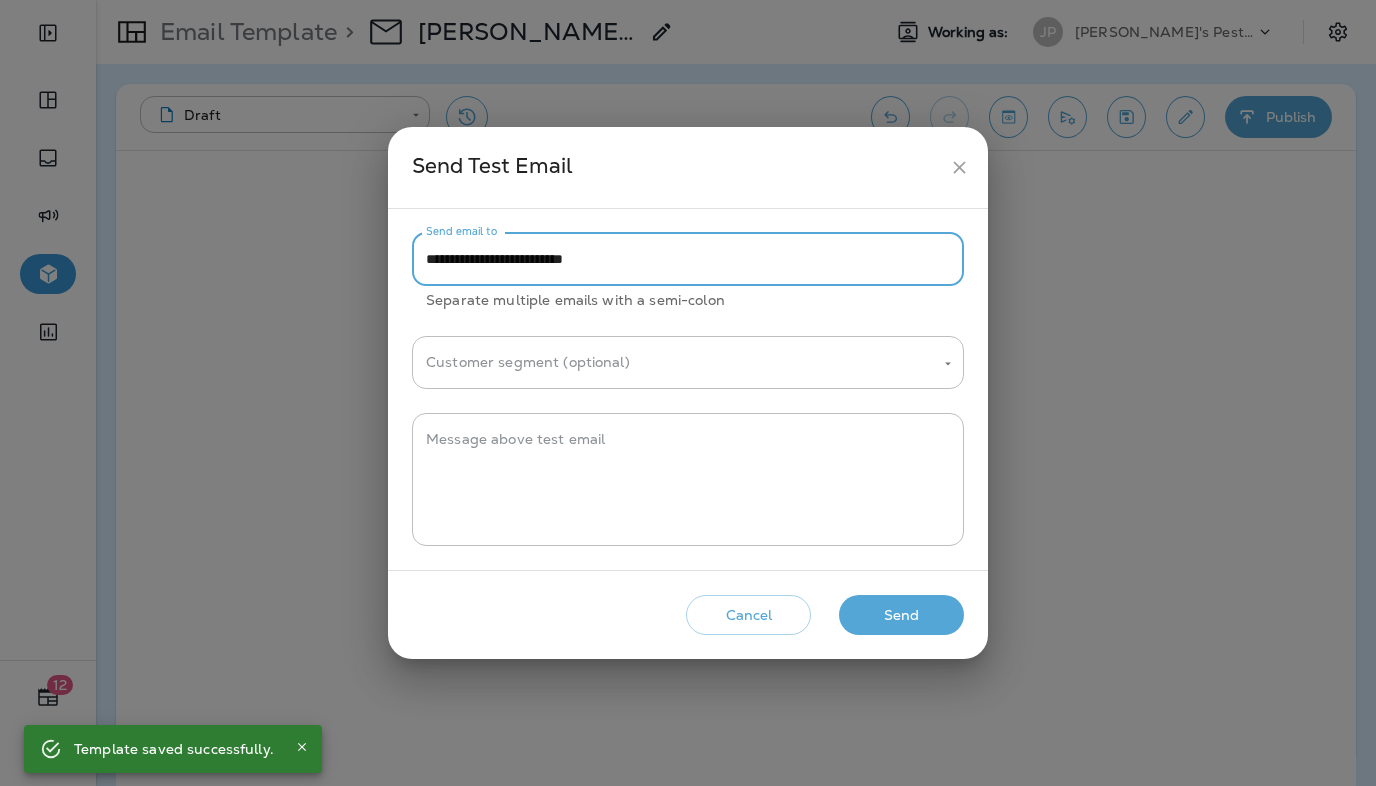 paste on "****" 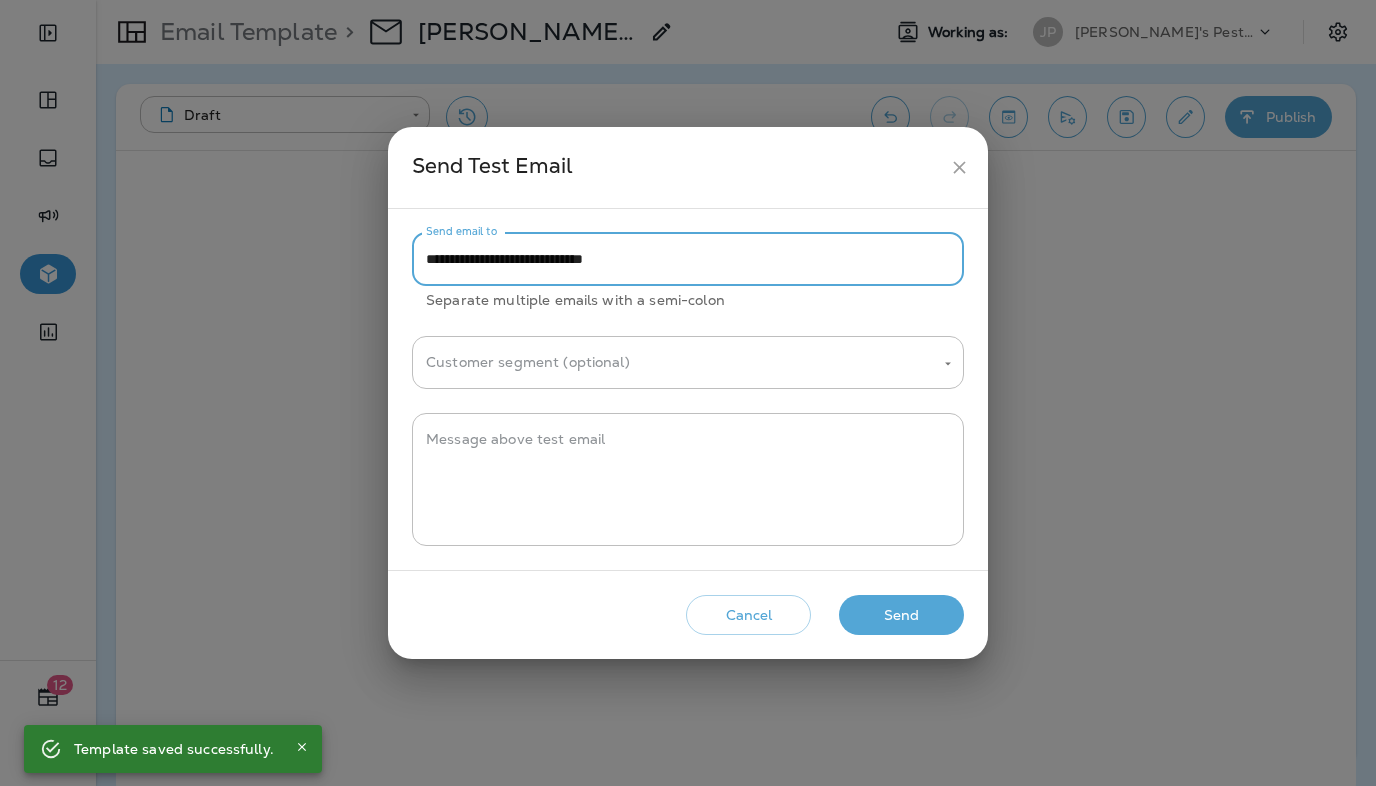 type on "**********" 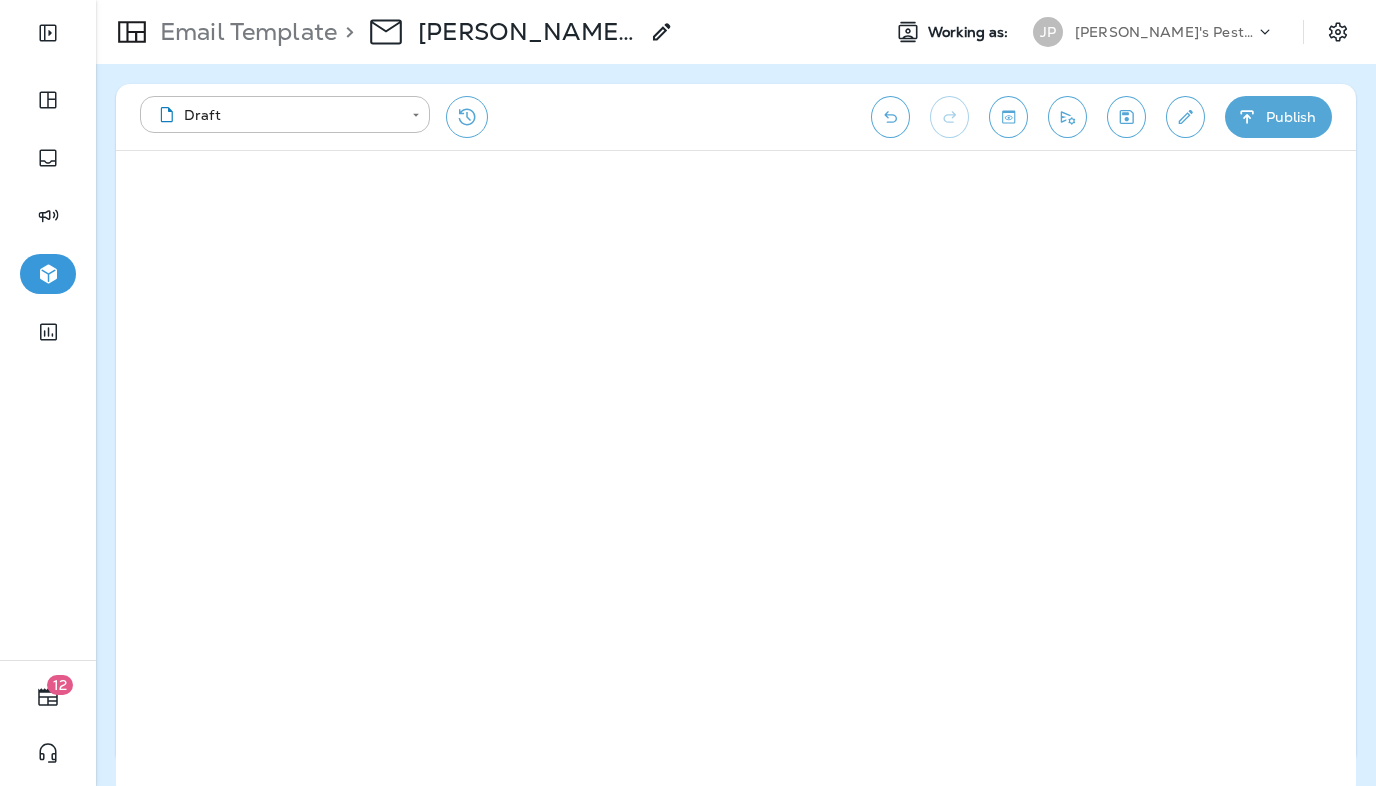 click on "Joshua's Pest Control - San Diego" at bounding box center [1165, 32] 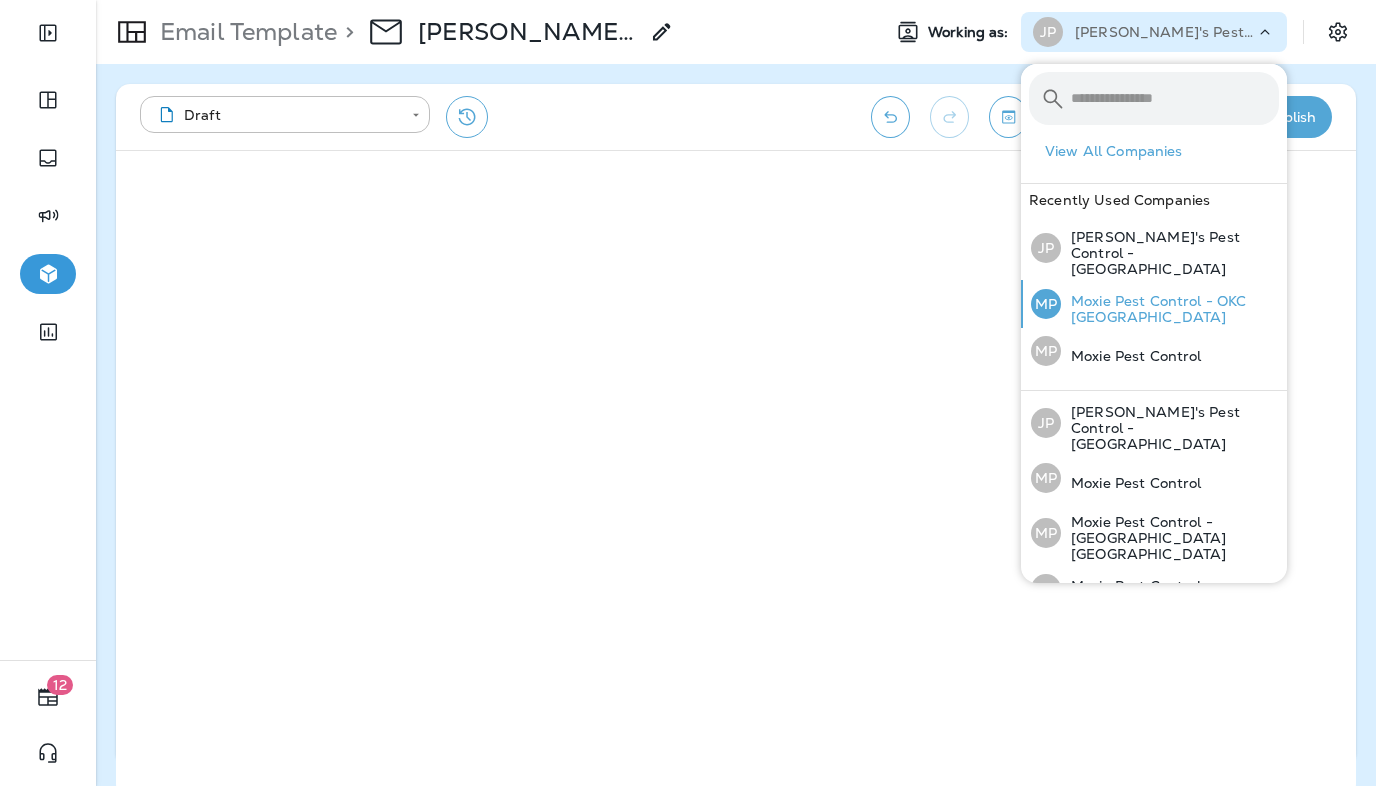 click on "Moxie Pest Control - OKC [GEOGRAPHIC_DATA]" at bounding box center [1170, 309] 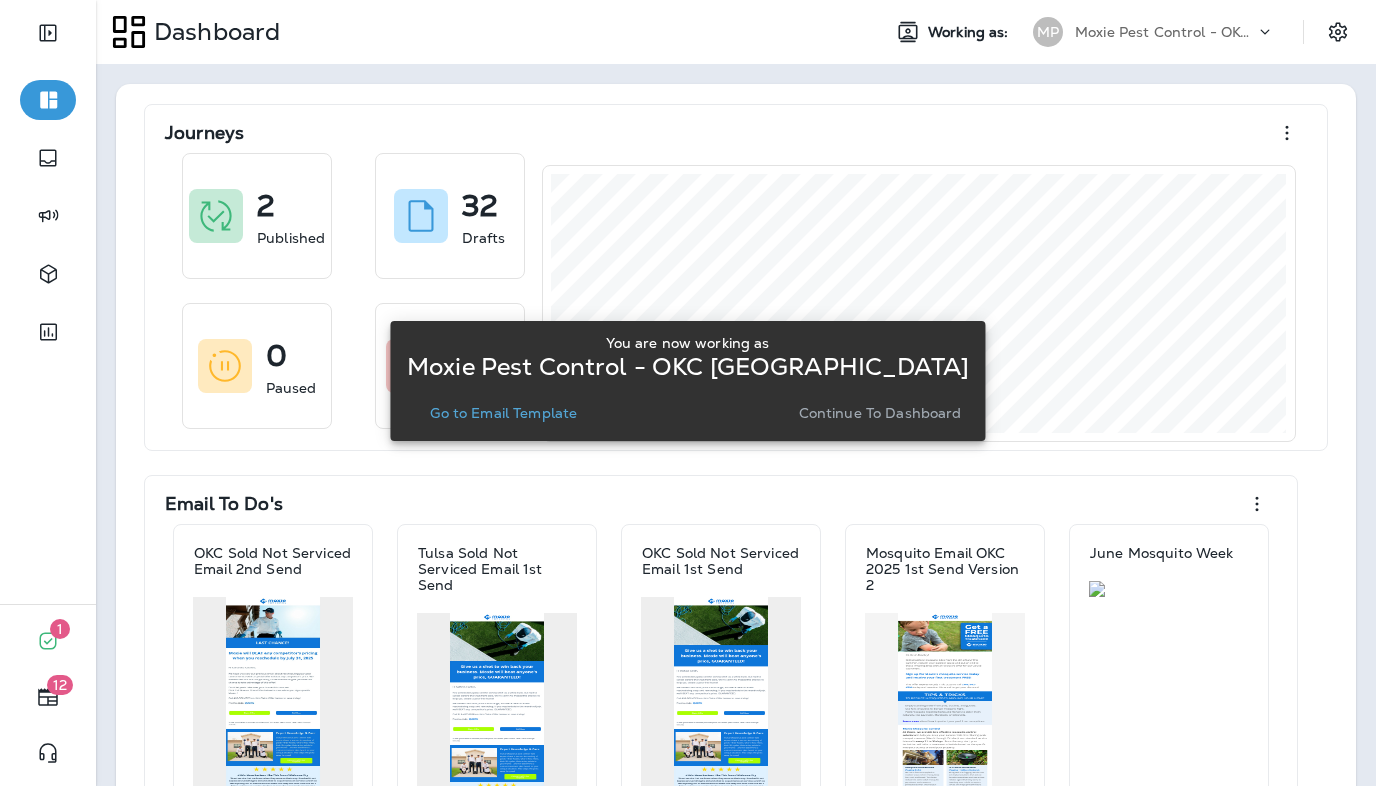 click on "Go to Email Template" at bounding box center (503, 413) 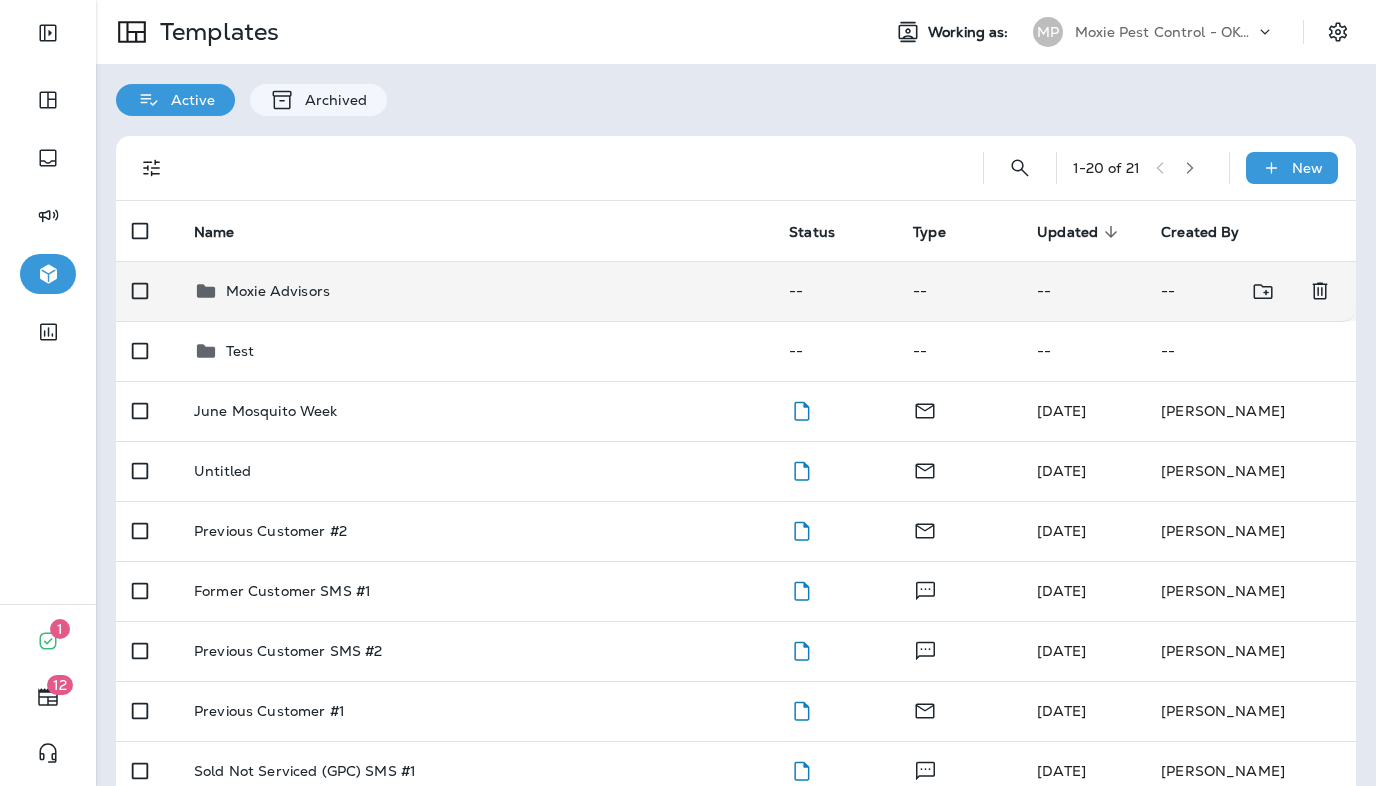 click on "Moxie Advisors" at bounding box center [475, 291] 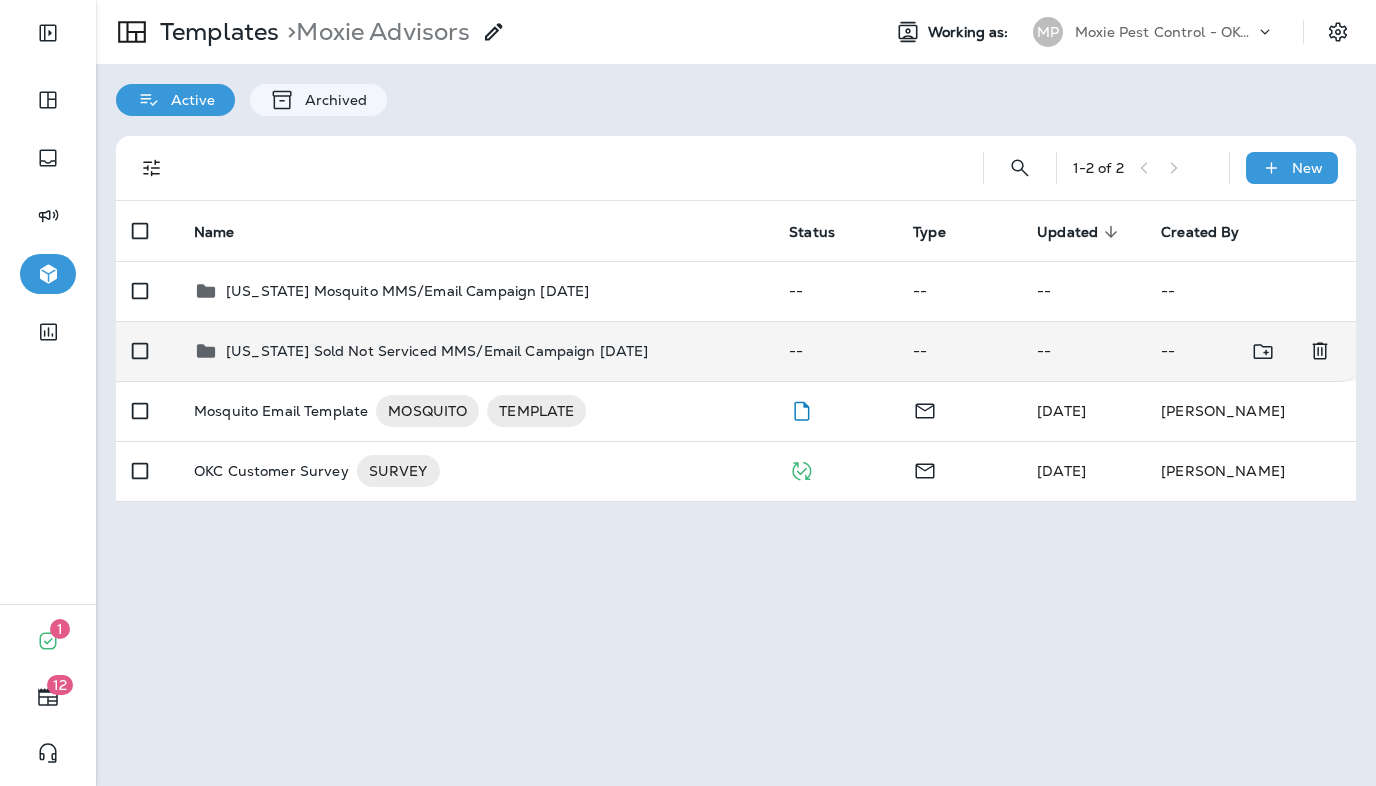 click on "[US_STATE] Sold Not Serviced MMS/Email Campaign [DATE]" at bounding box center (437, 351) 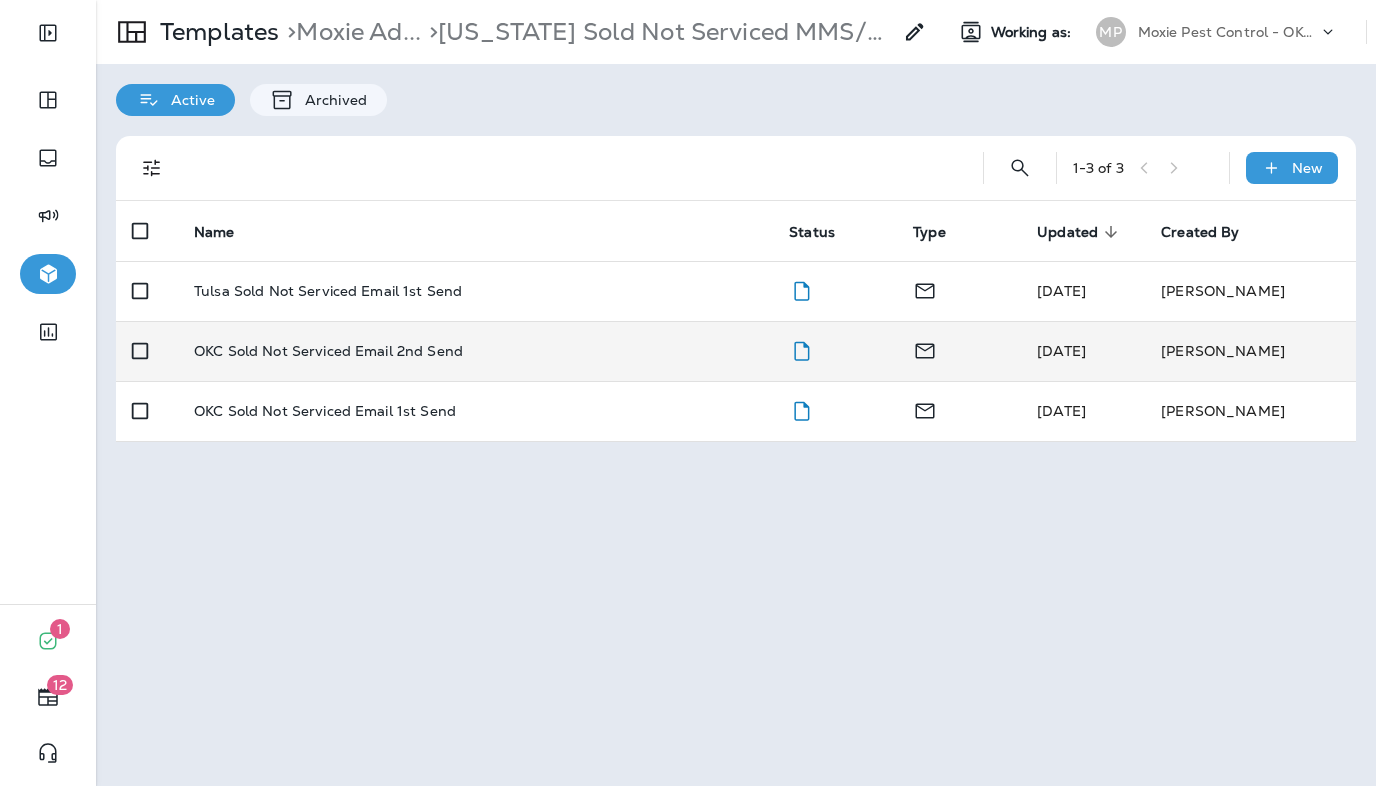 click on "OKC Sold Not Serviced Email 2nd Send" at bounding box center [328, 351] 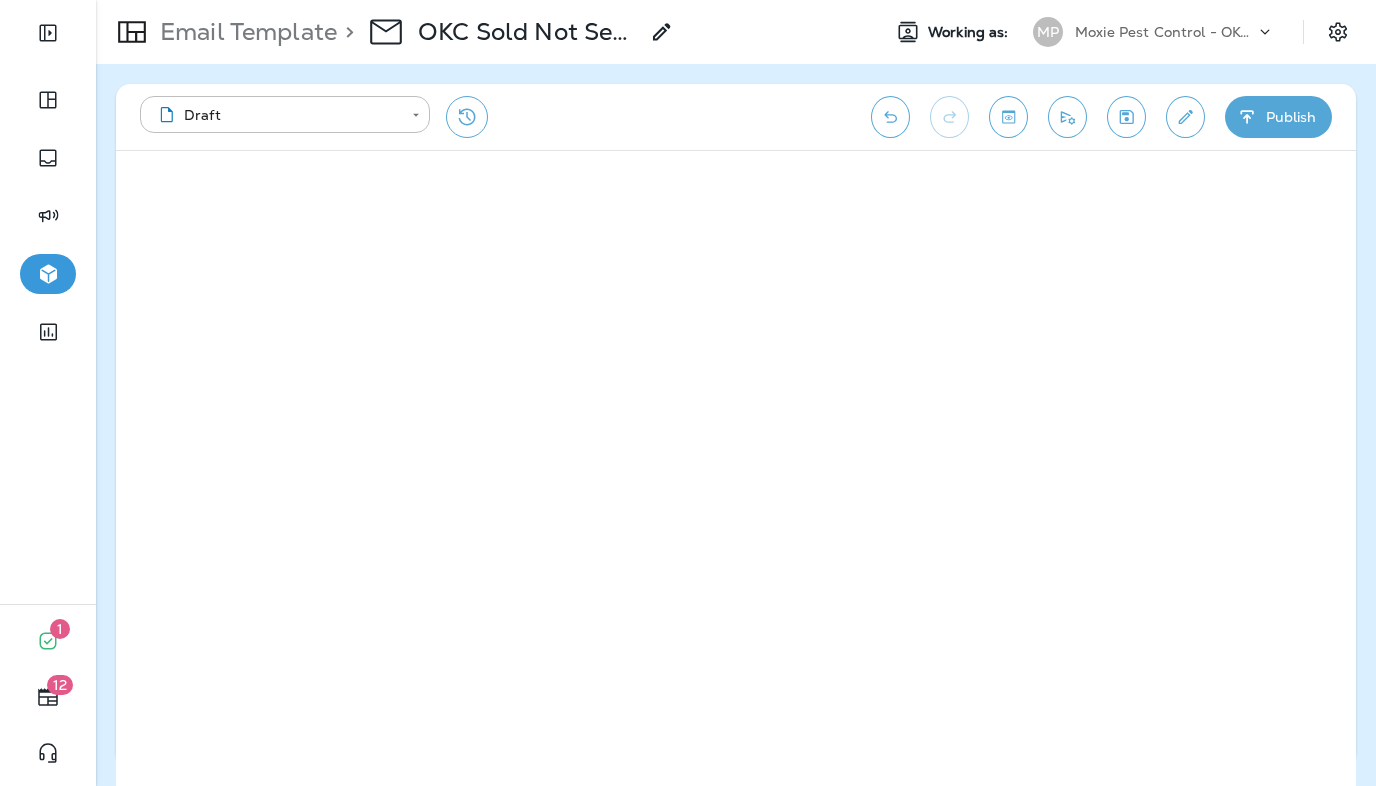 click on "**********" at bounding box center (736, 117) 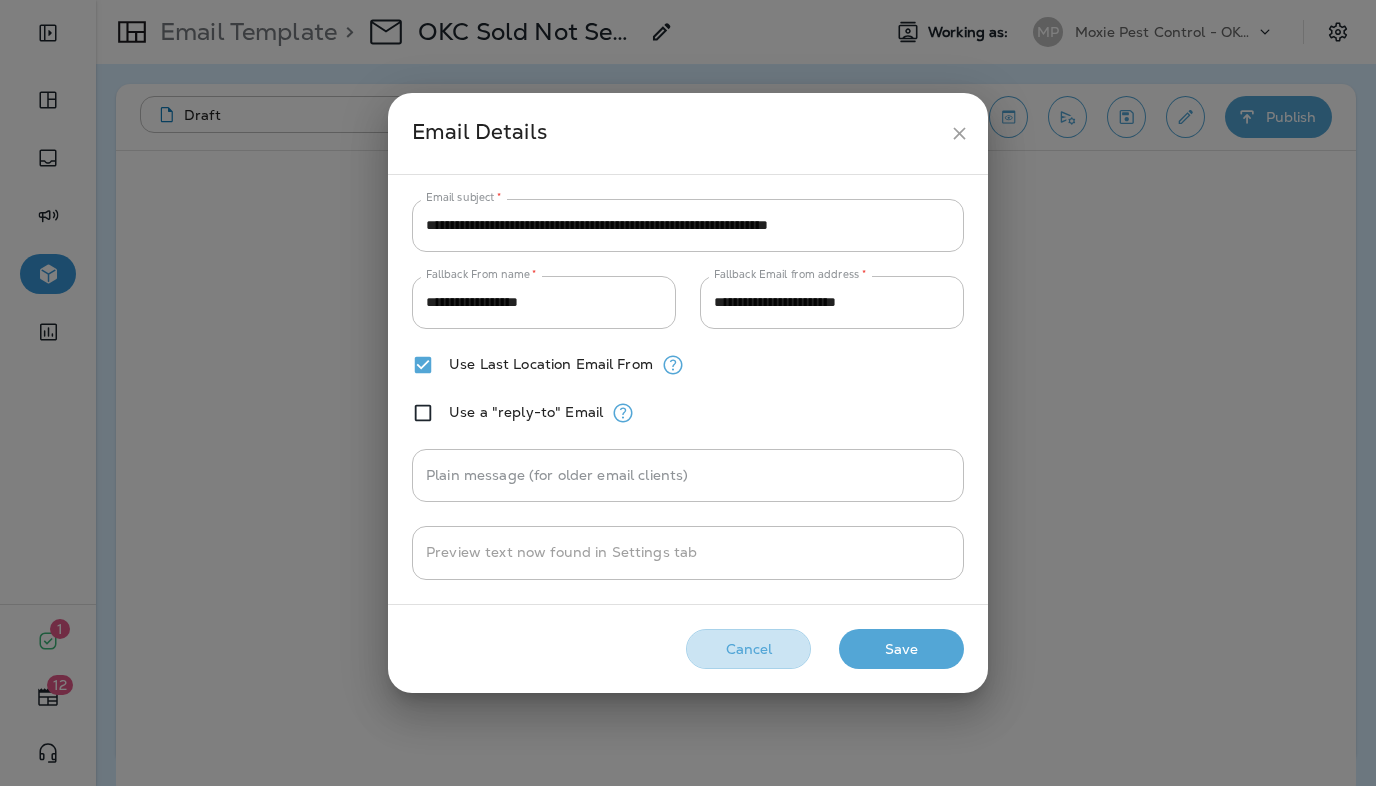 click on "Cancel" at bounding box center [748, 649] 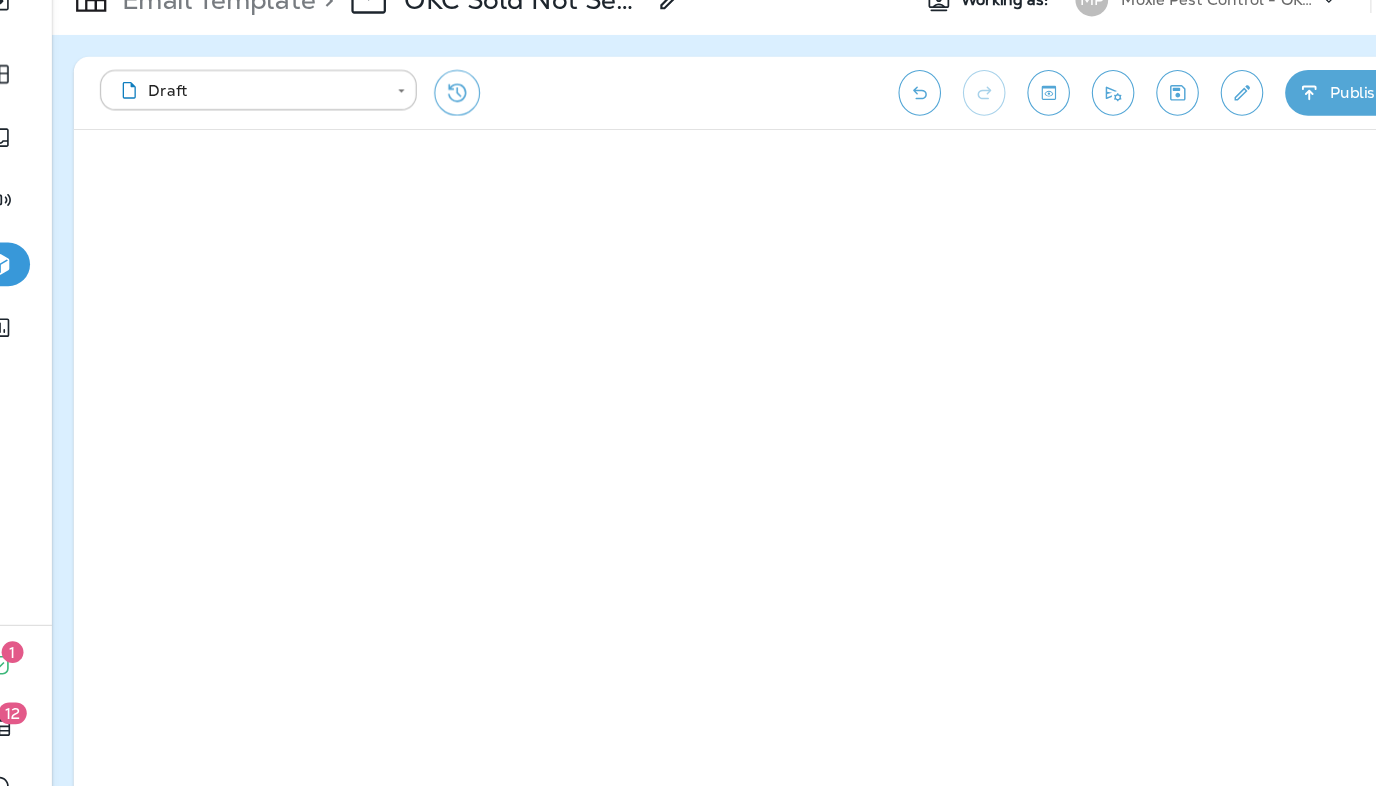 click 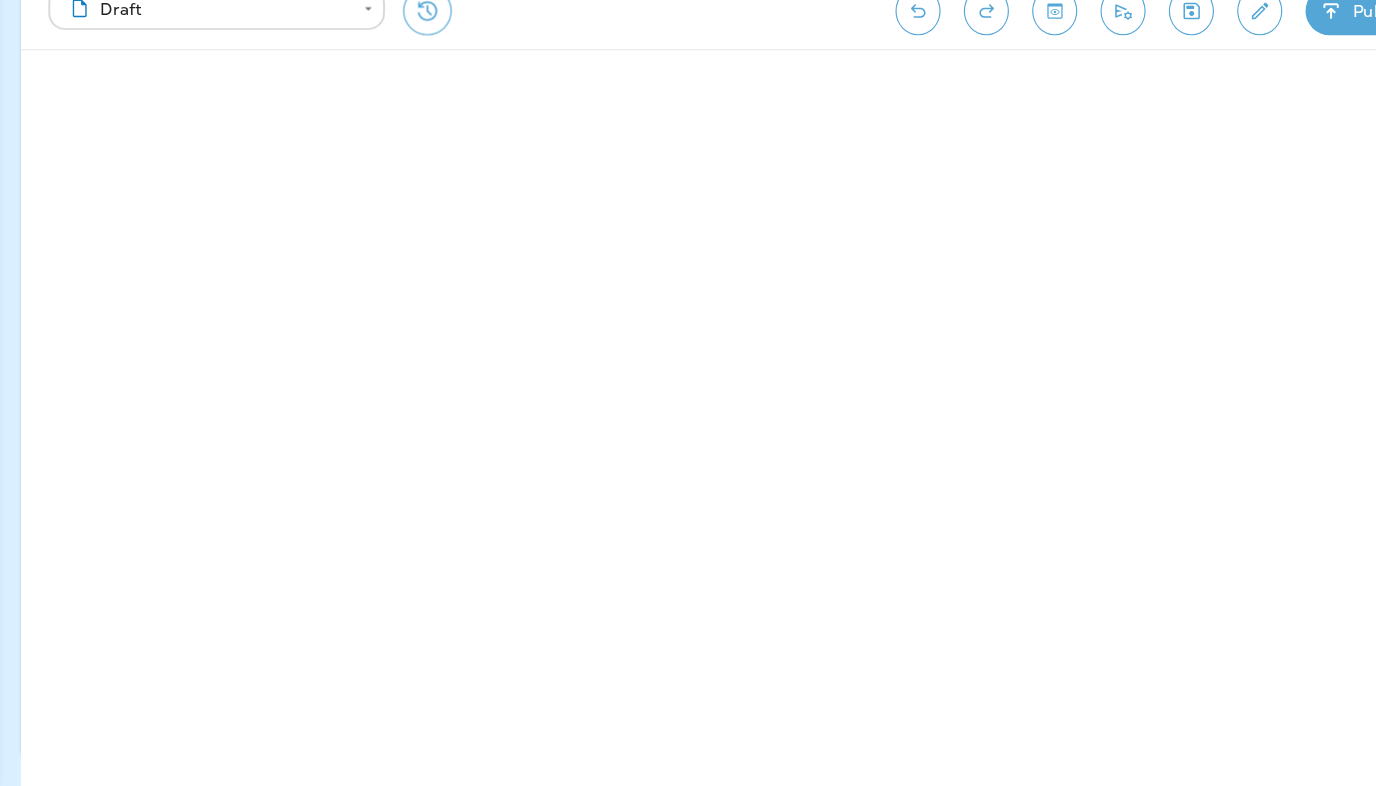 scroll, scrollTop: 0, scrollLeft: 0, axis: both 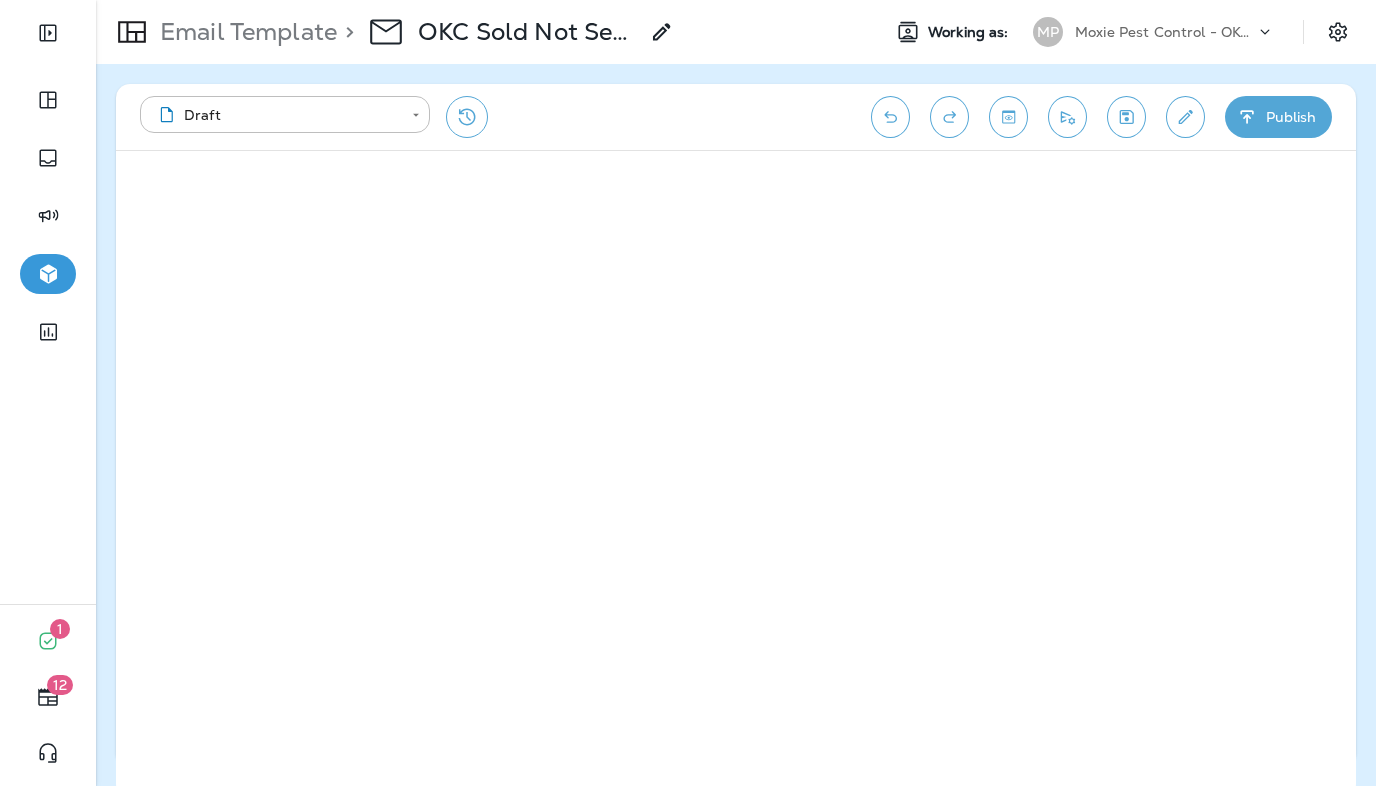 click 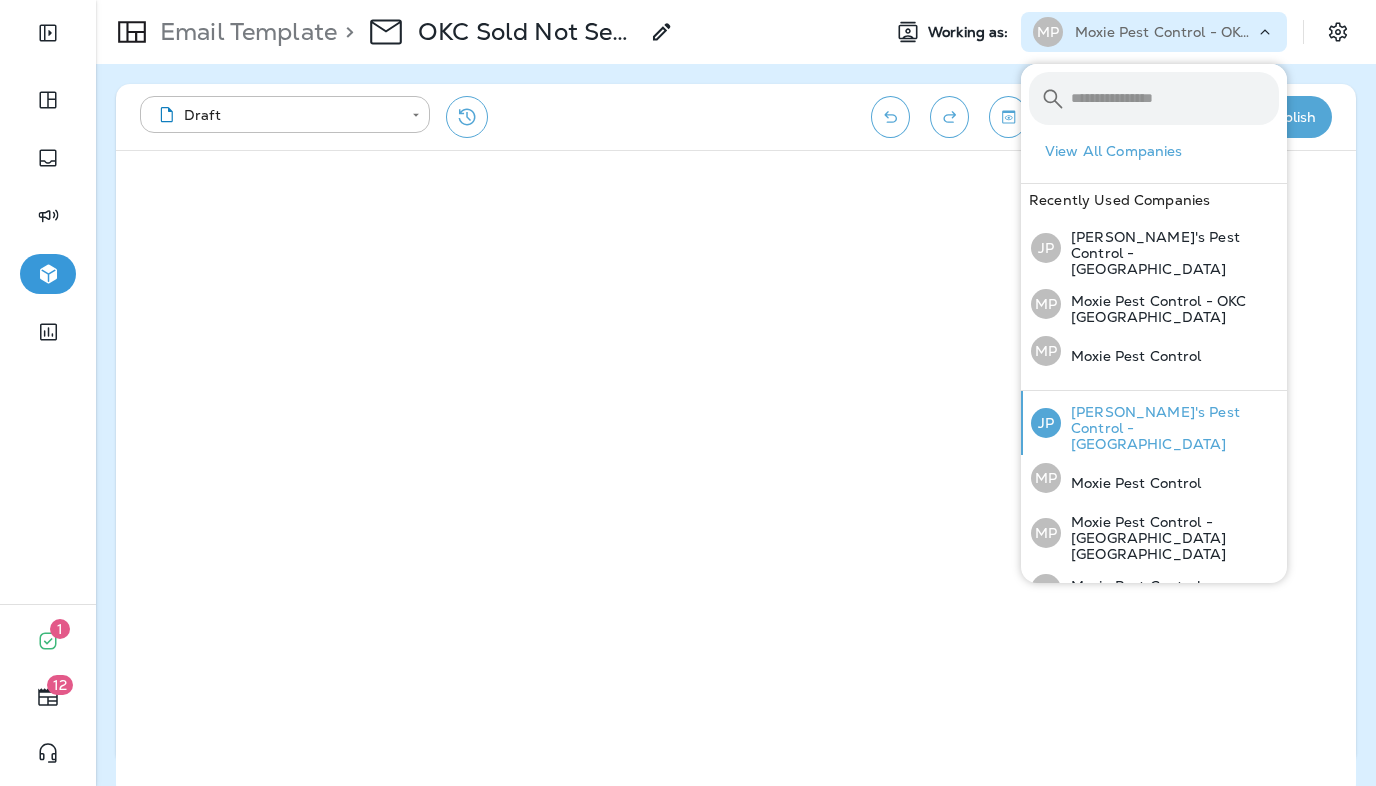 click on "Joshua's Pest Control - San Diego" at bounding box center (1170, 428) 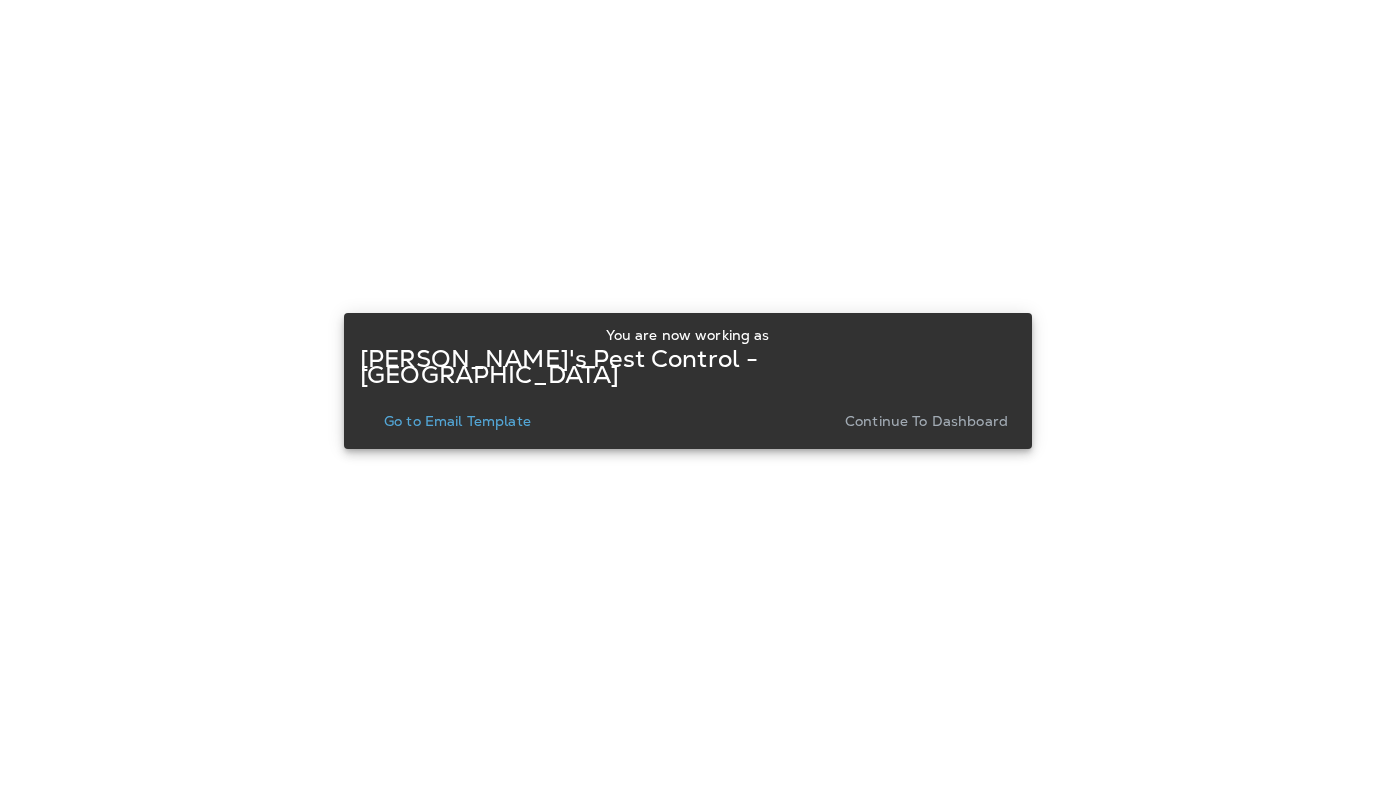 click on "Go to Email Template" at bounding box center (457, 421) 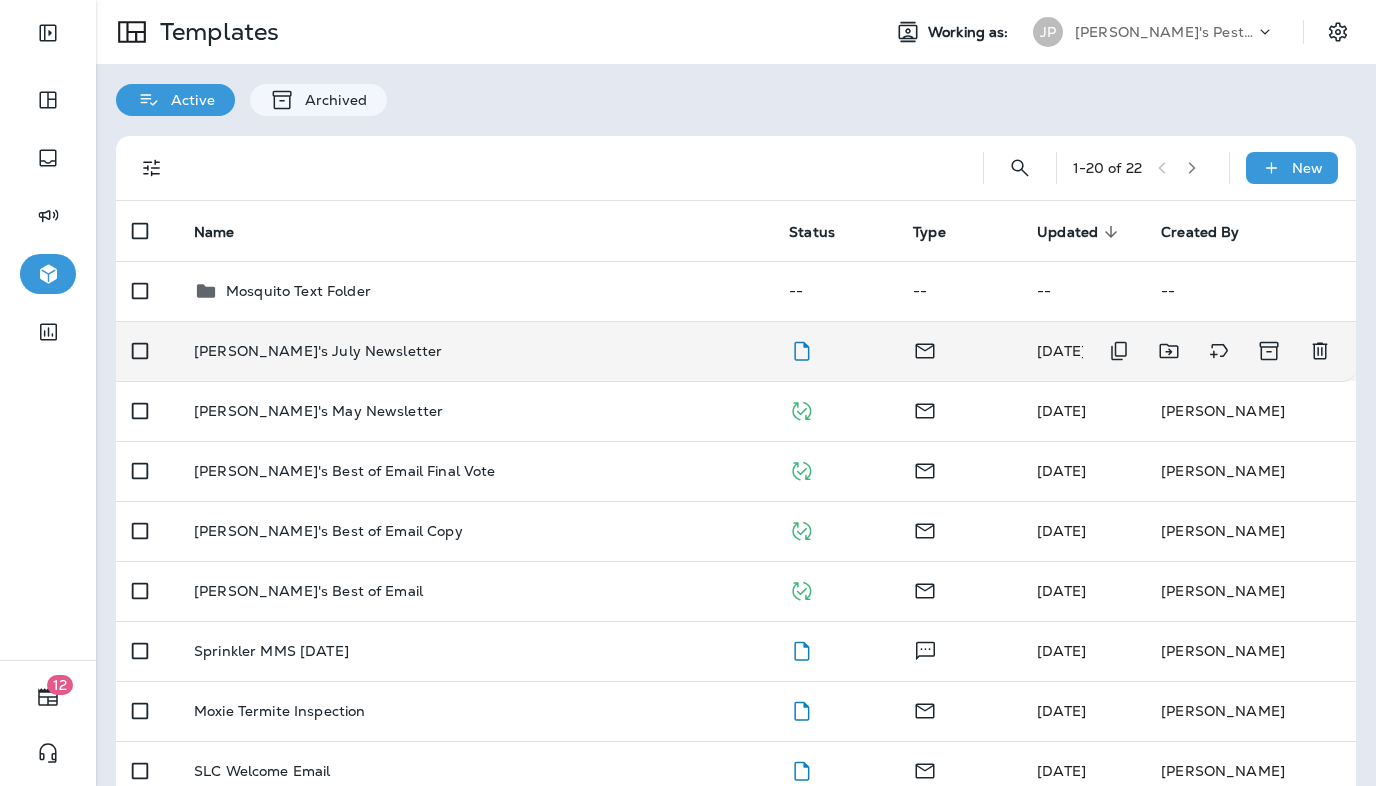 click on "Joshua's July Newsletter" at bounding box center (475, 351) 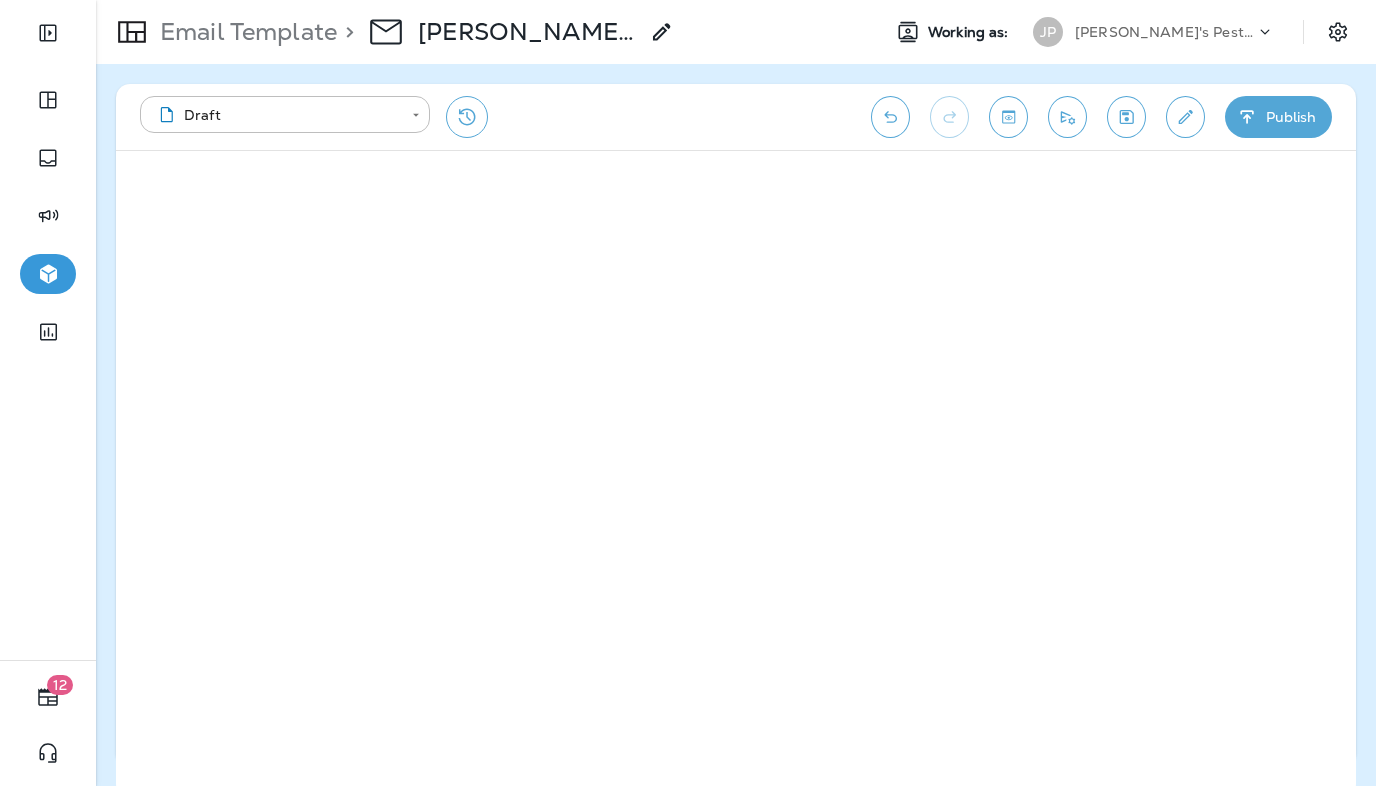 click 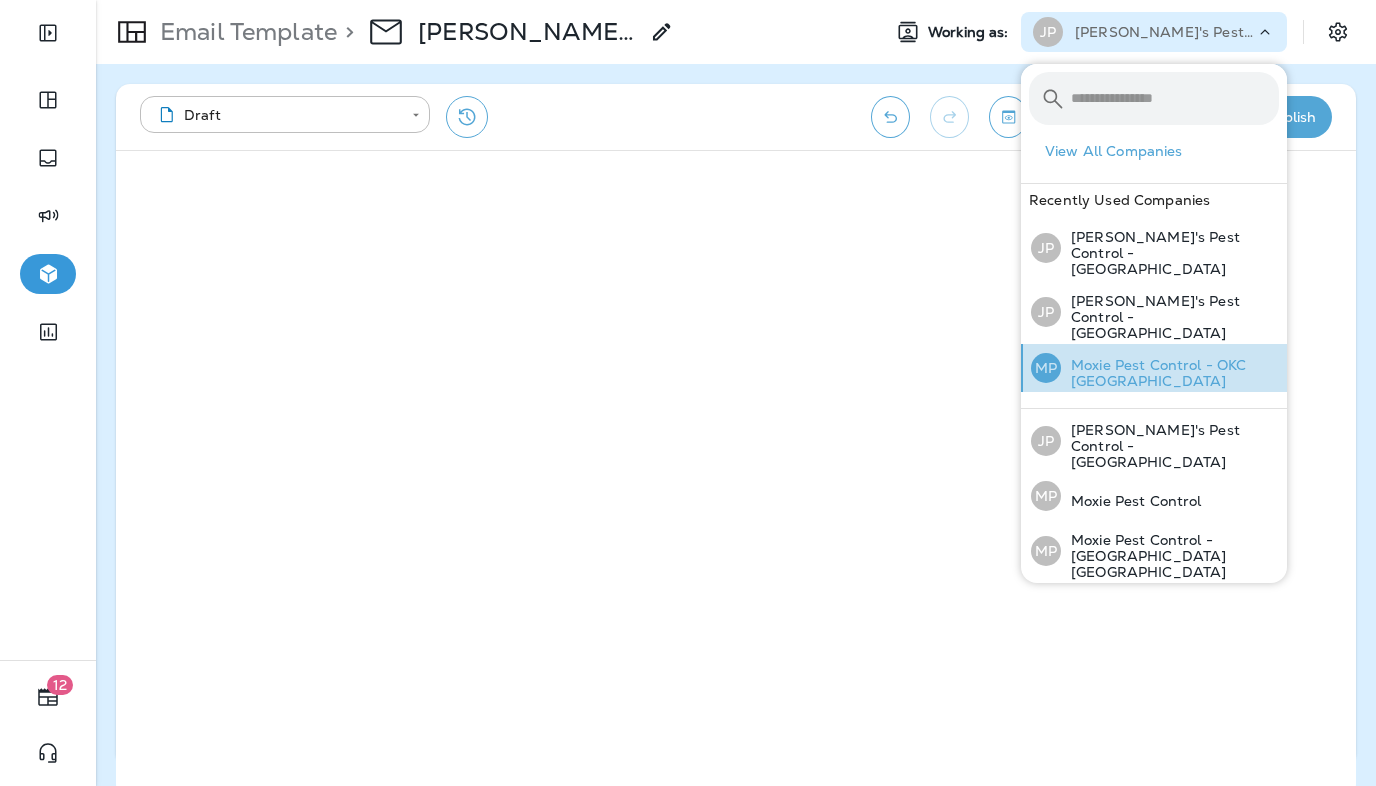 click on "Moxie Pest Control - OKC [GEOGRAPHIC_DATA]" at bounding box center [1170, 373] 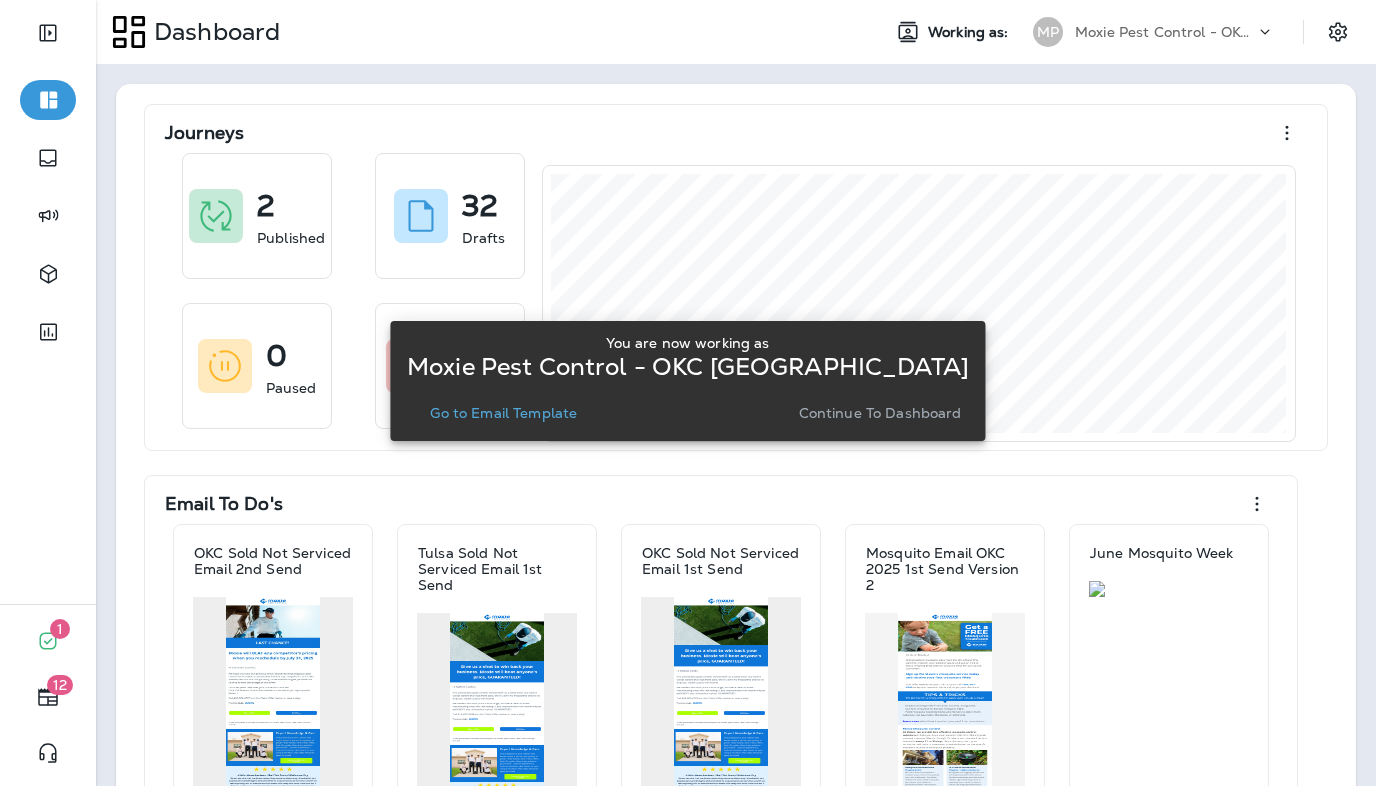 click on "Go to Email Template" at bounding box center [503, 413] 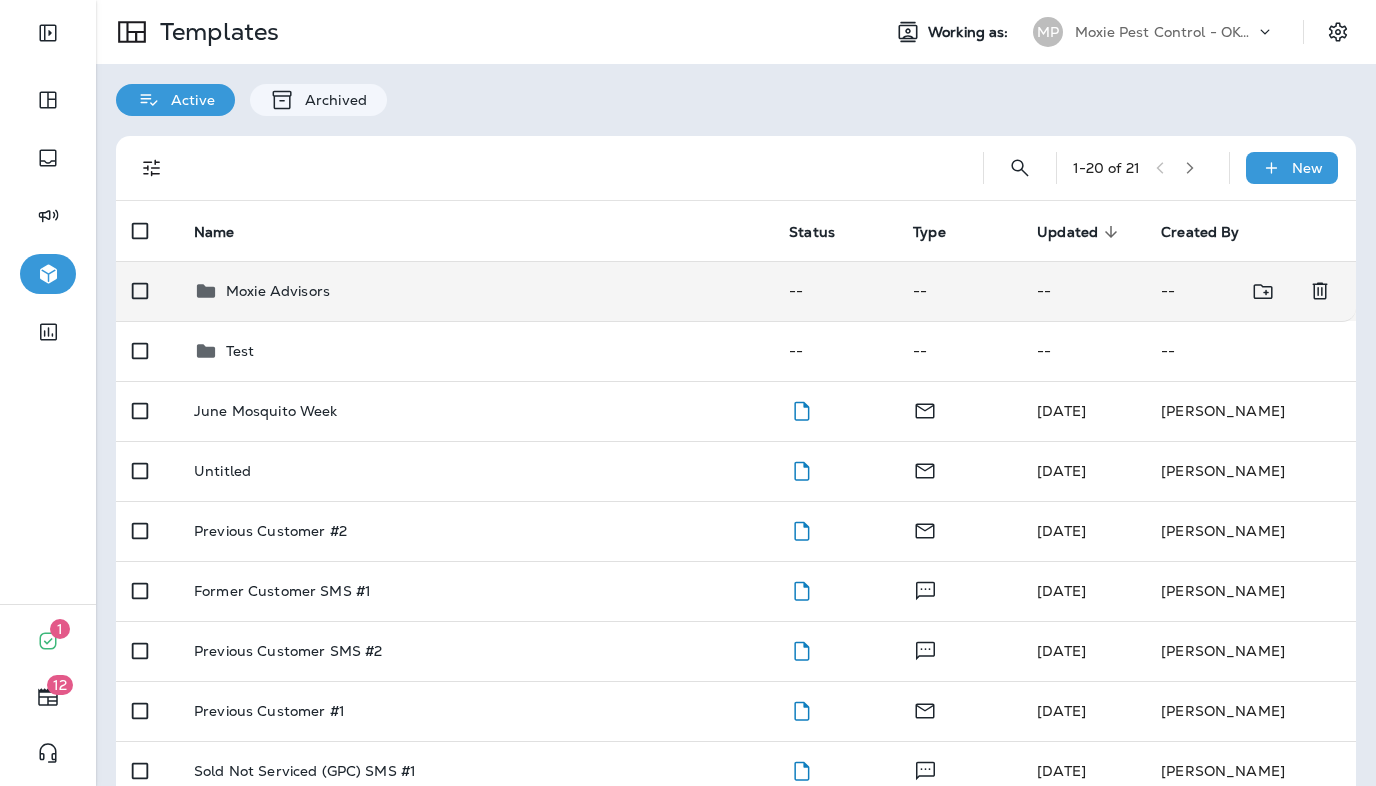 click on "Moxie Advisors" at bounding box center (278, 291) 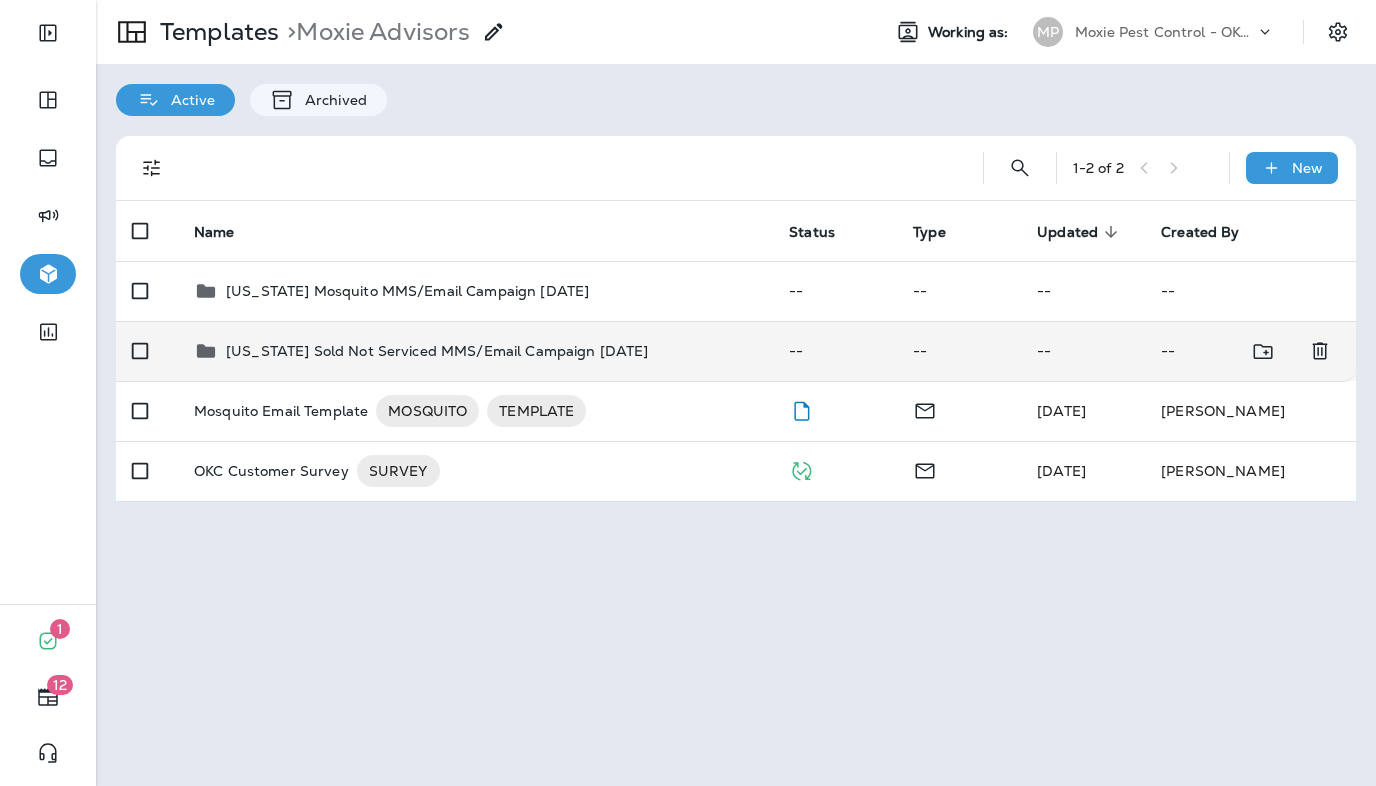 click on "[US_STATE] Sold Not Serviced MMS/Email Campaign [DATE]" at bounding box center (475, 351) 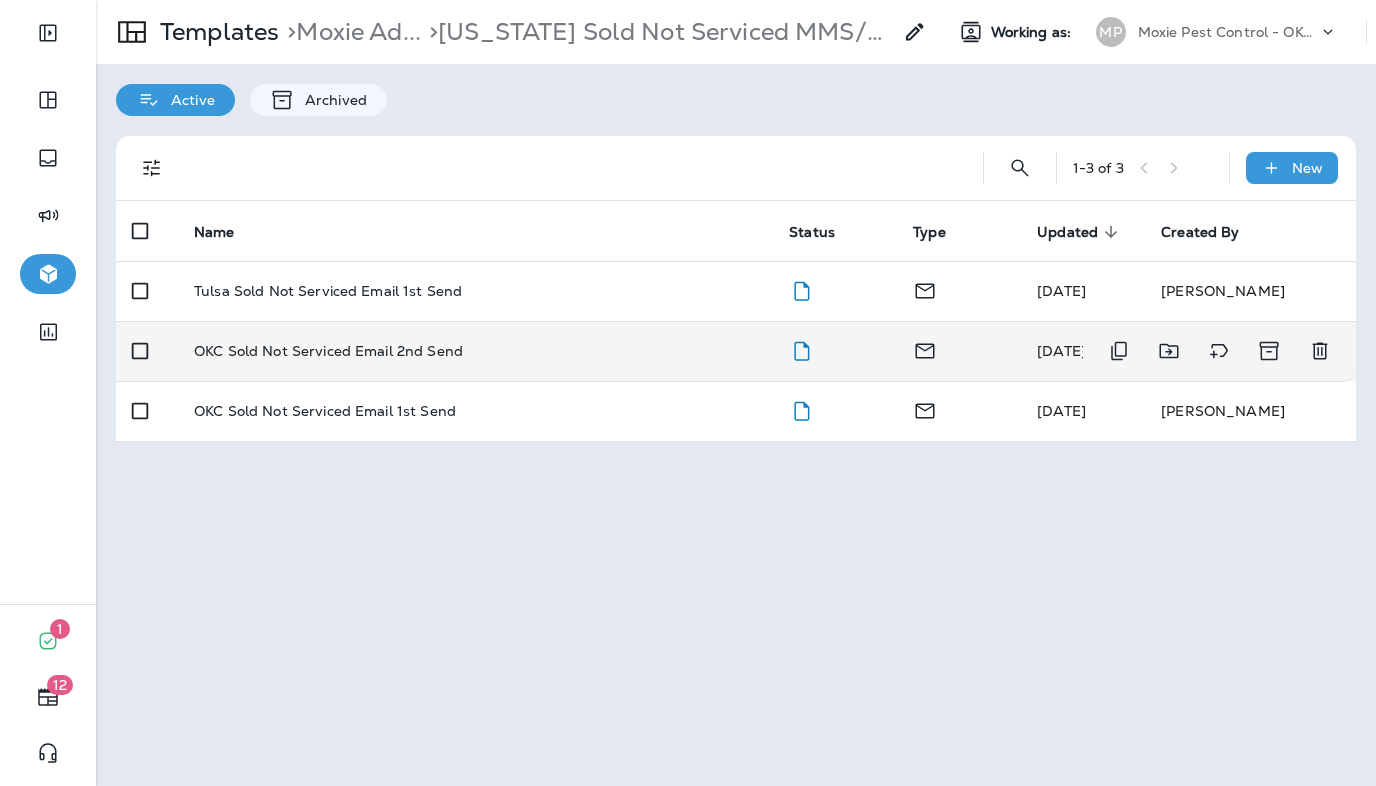 click on "OKC Sold Not Serviced Email 2nd Send" at bounding box center (475, 351) 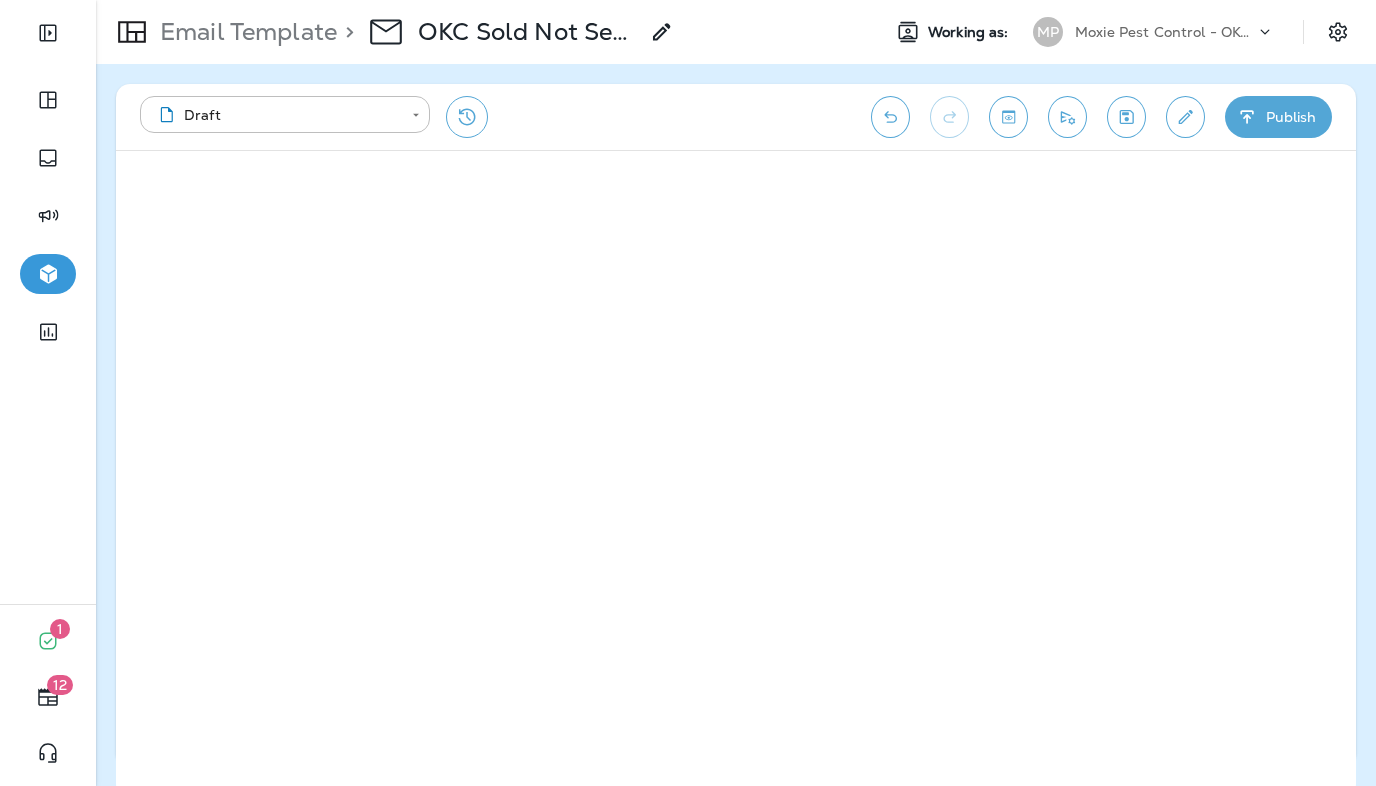 click on "Email Template" at bounding box center (244, 32) 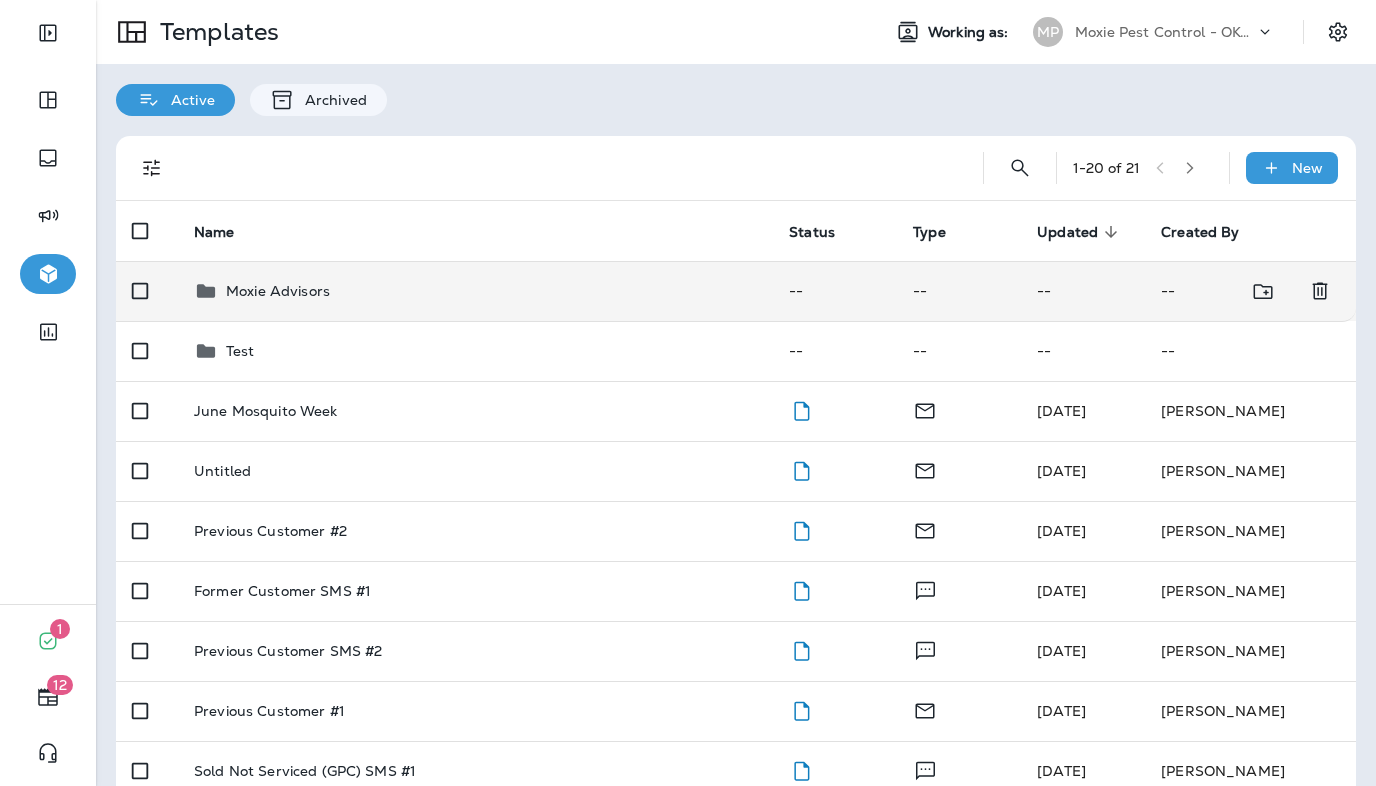 click on "Moxie Advisors" at bounding box center (278, 291) 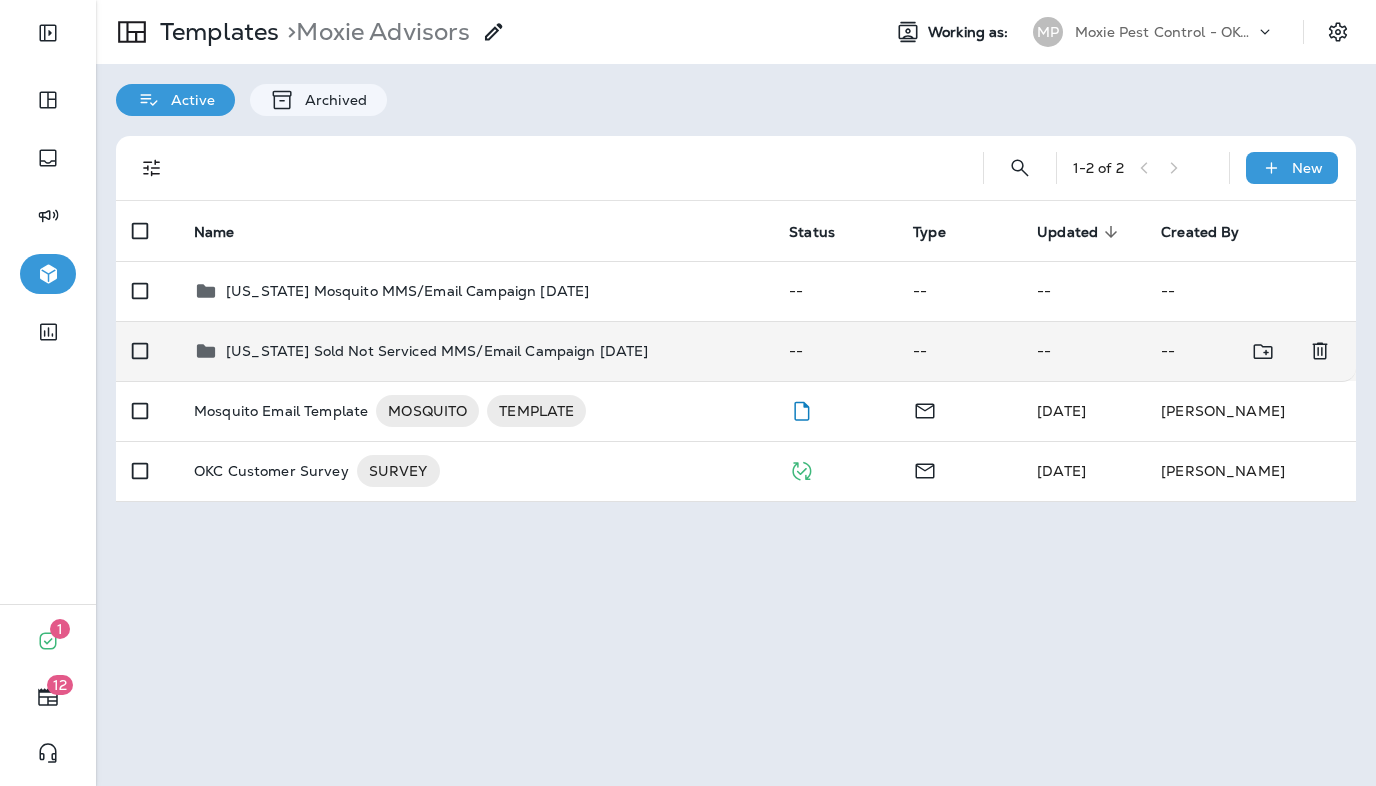 click on "[US_STATE] Sold Not Serviced MMS/Email Campaign [DATE]" at bounding box center (437, 351) 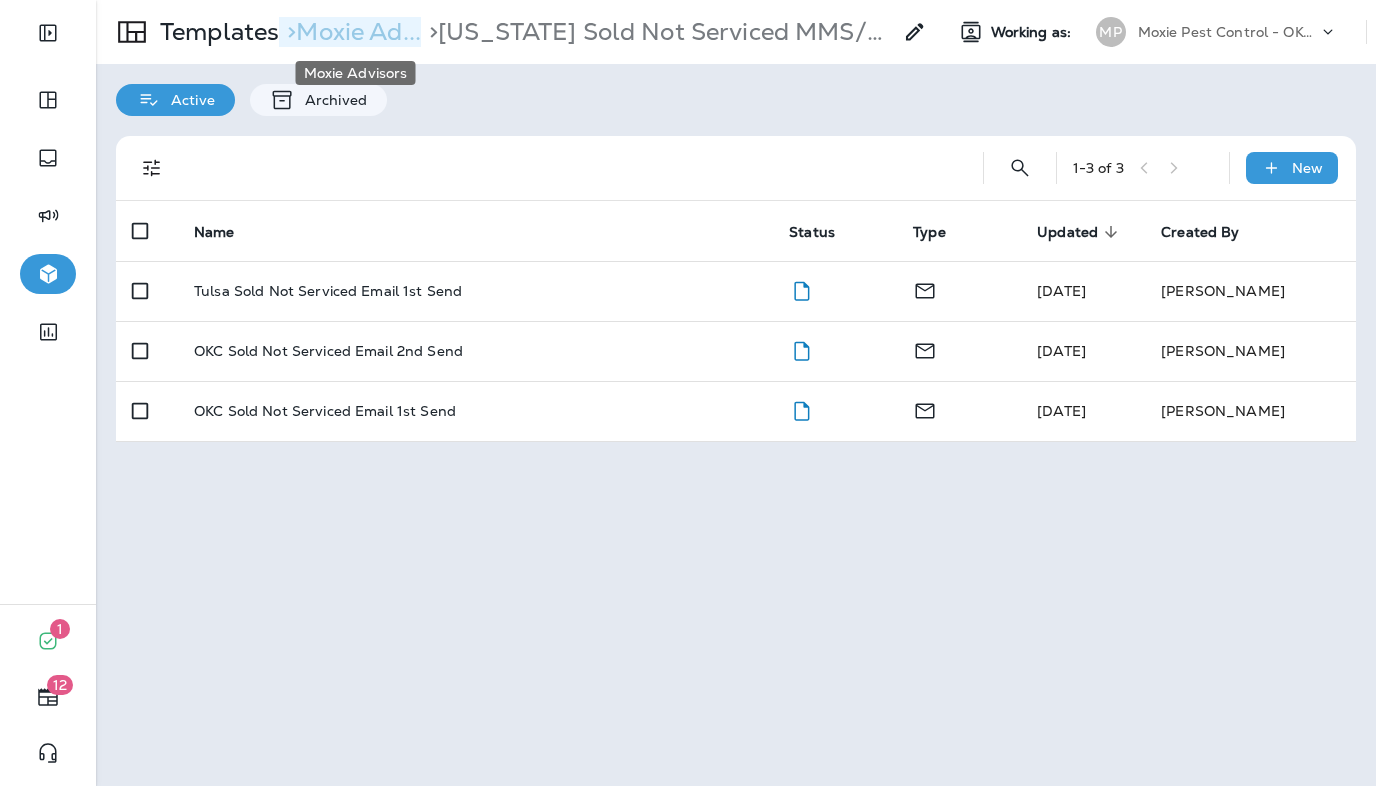 click on ">  Moxie Ad..." at bounding box center (350, 32) 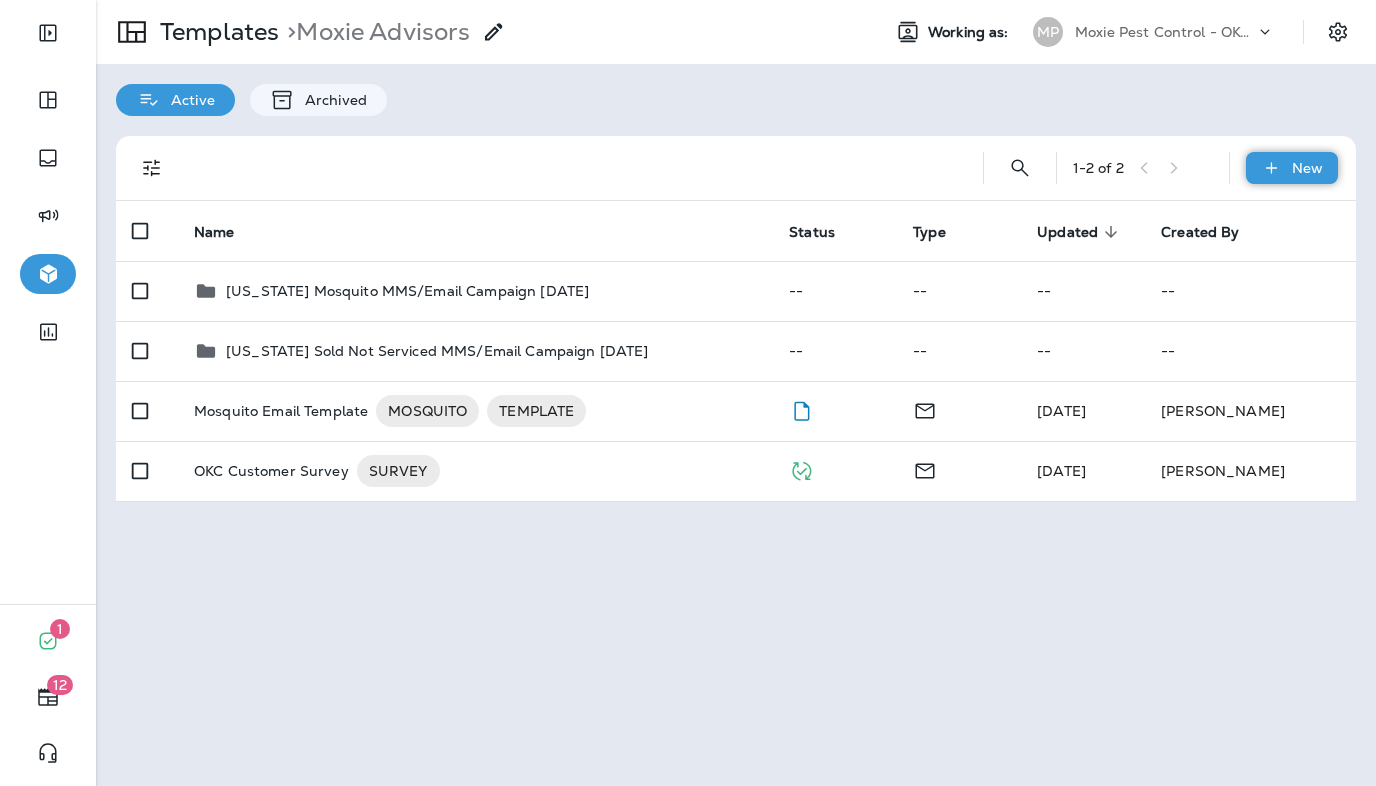 click on "New" at bounding box center [1307, 168] 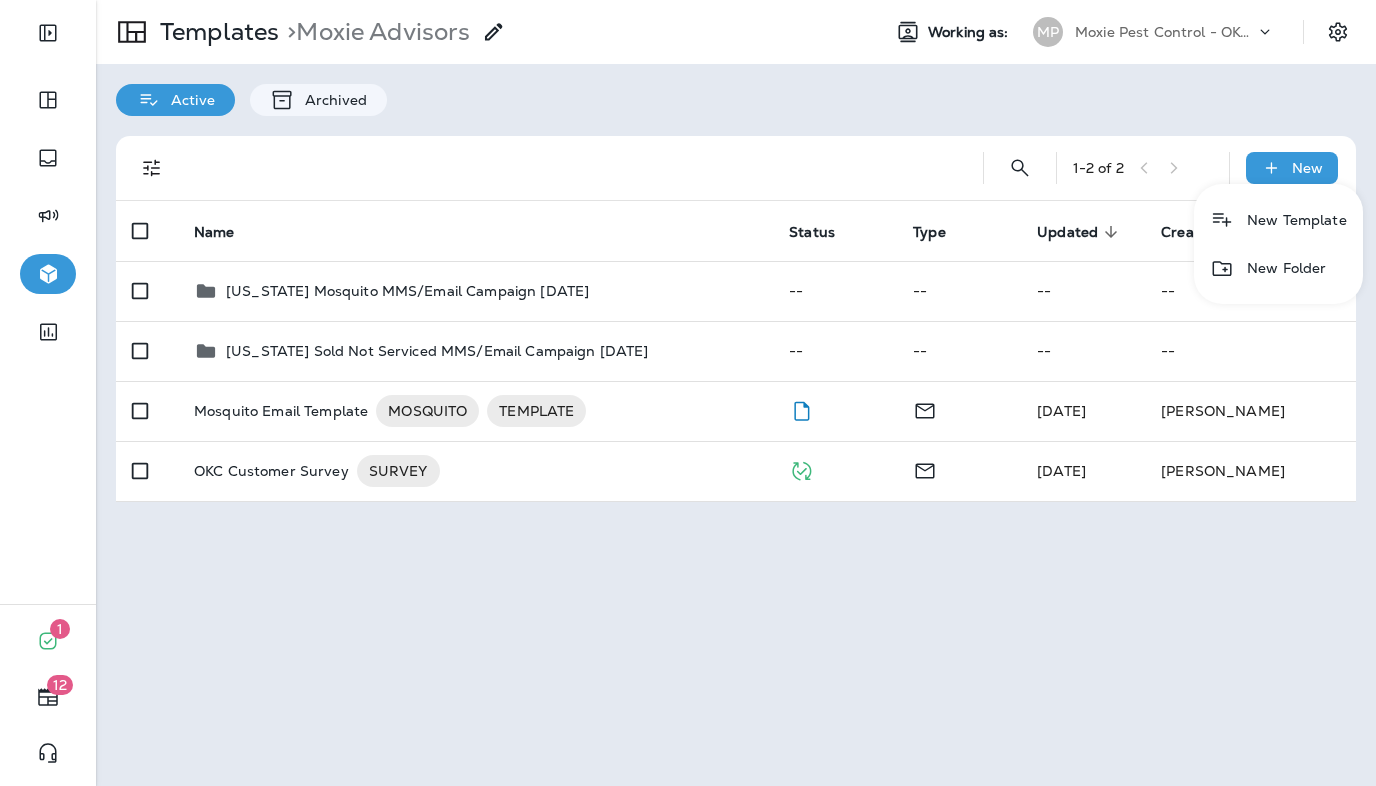 click on "New Folder" at bounding box center [1278, 268] 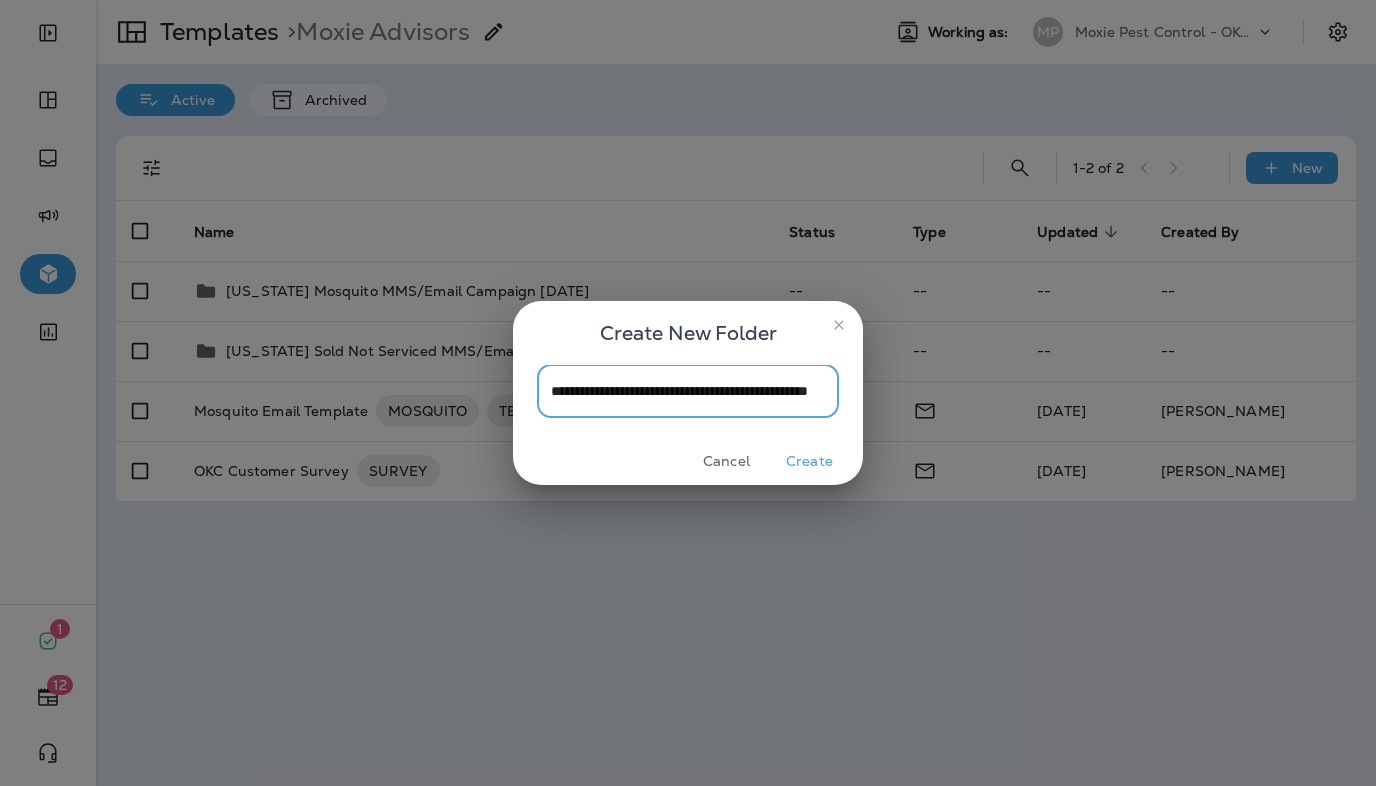 scroll, scrollTop: 0, scrollLeft: 133, axis: horizontal 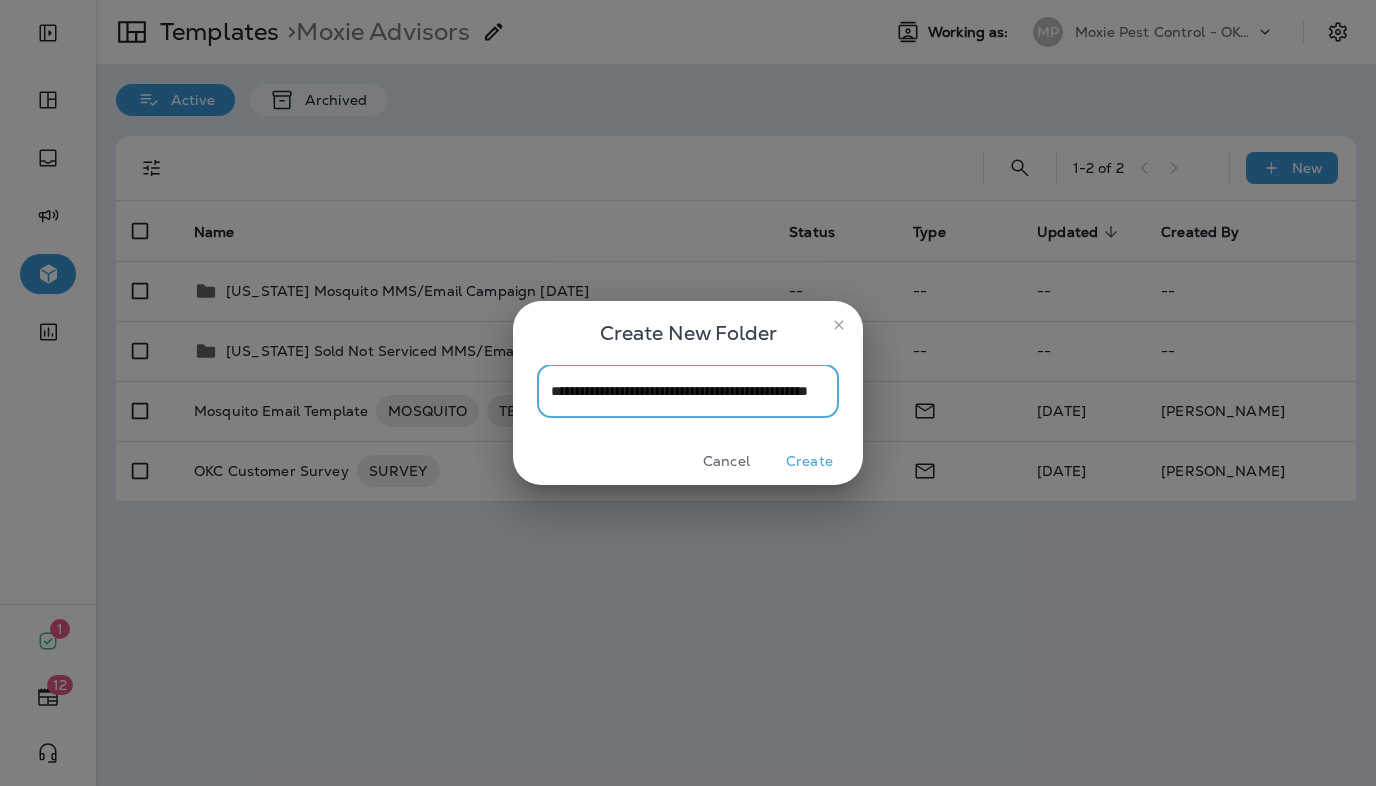 type on "**********" 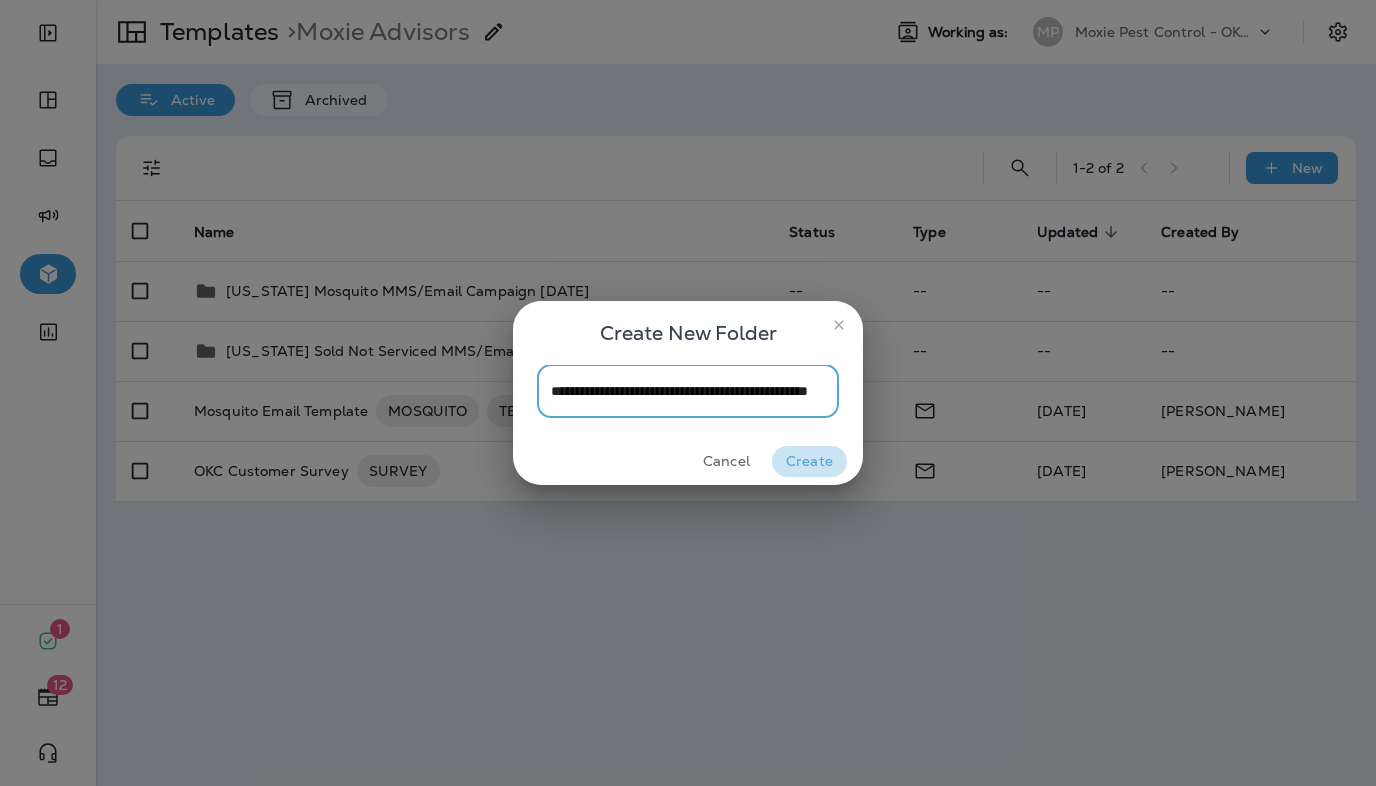 scroll, scrollTop: 0, scrollLeft: 0, axis: both 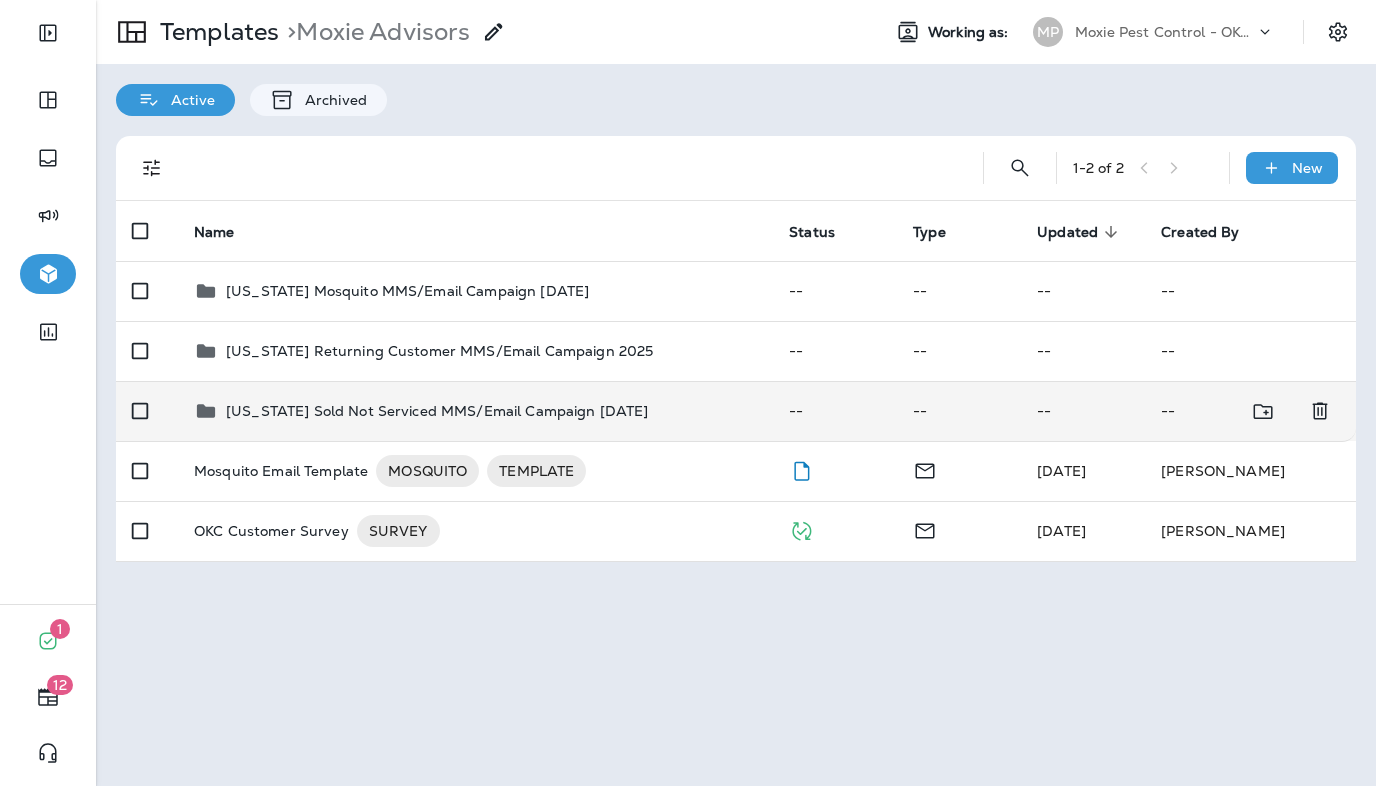 click on "[US_STATE] Sold Not Serviced MMS/Email Campaign [DATE]" at bounding box center [475, 411] 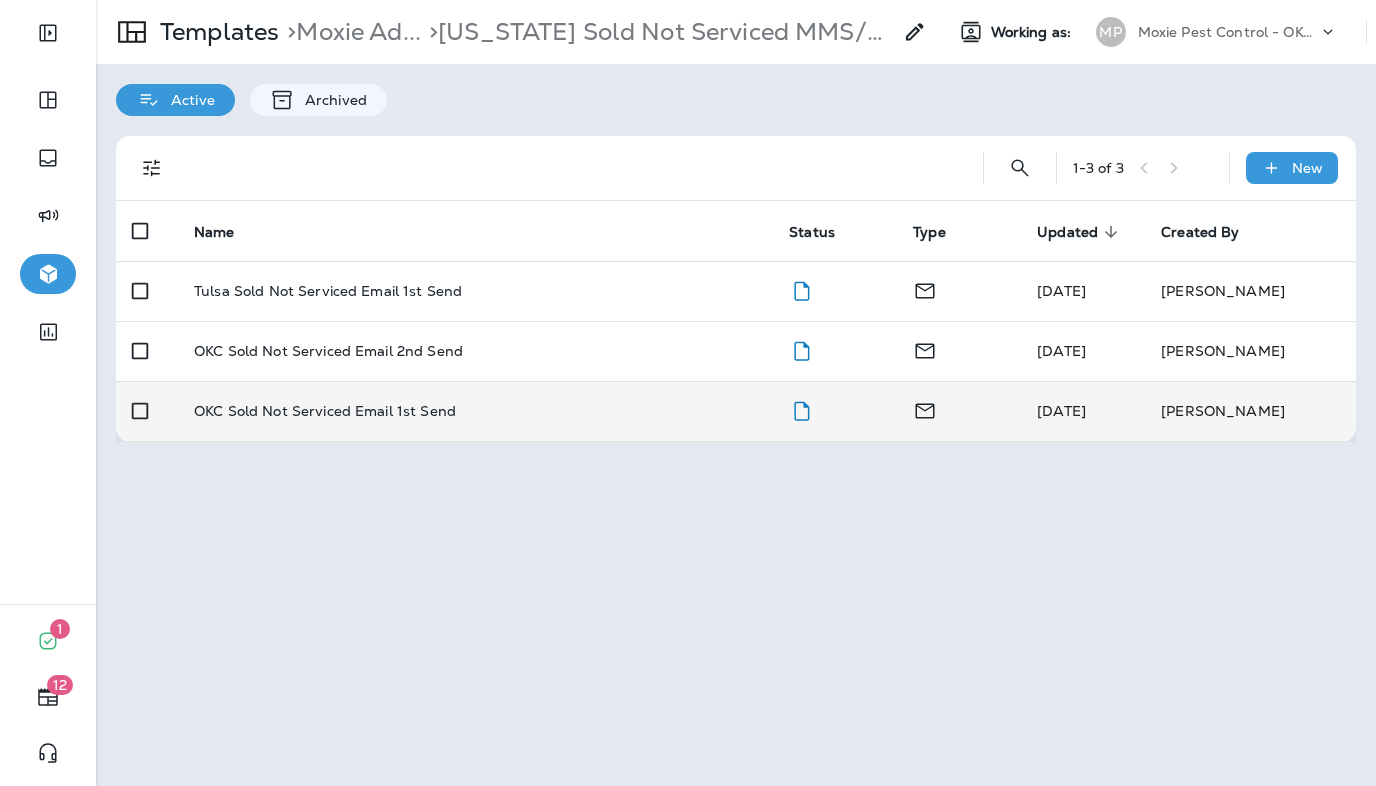 click on "OKC Sold Not Serviced Email 1st Send" at bounding box center [475, 411] 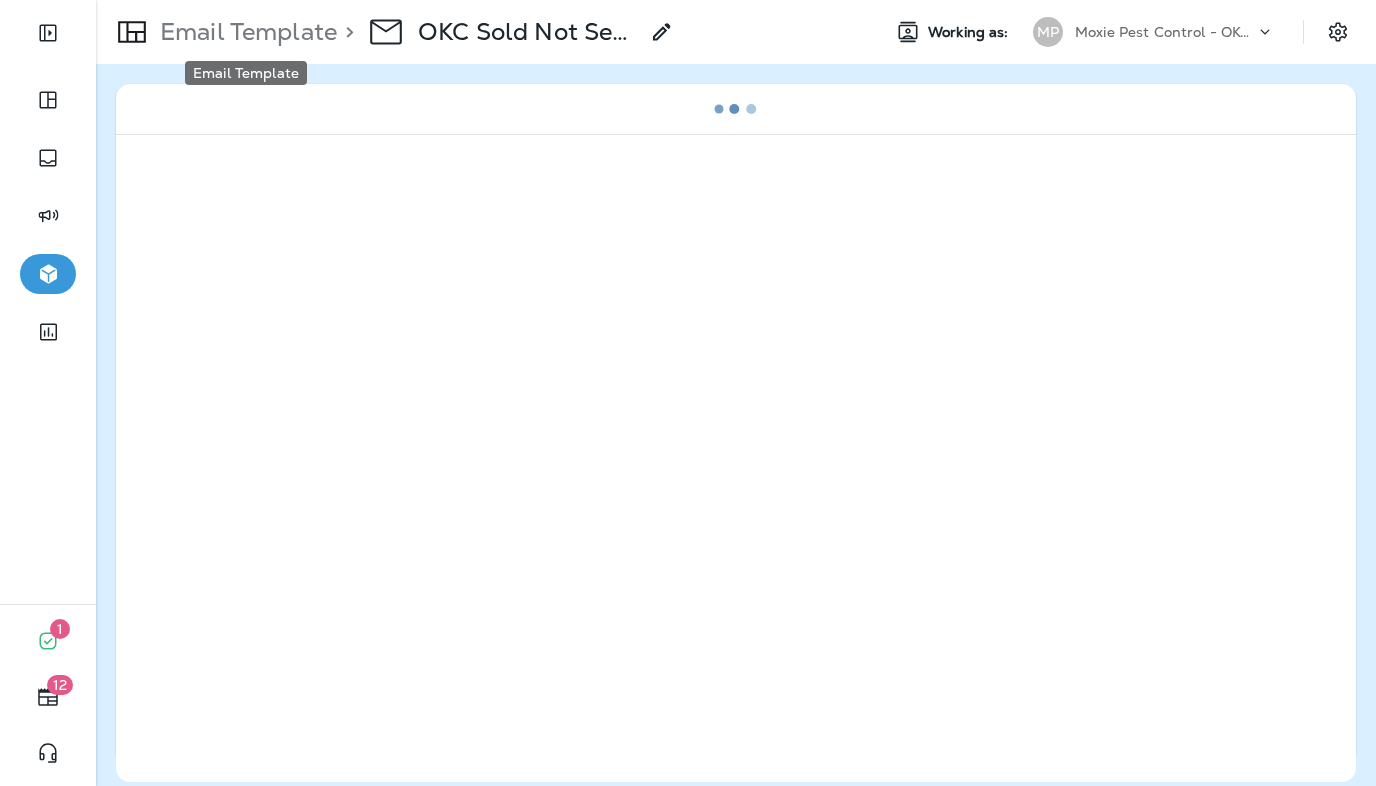 click on "Email Template" at bounding box center [244, 32] 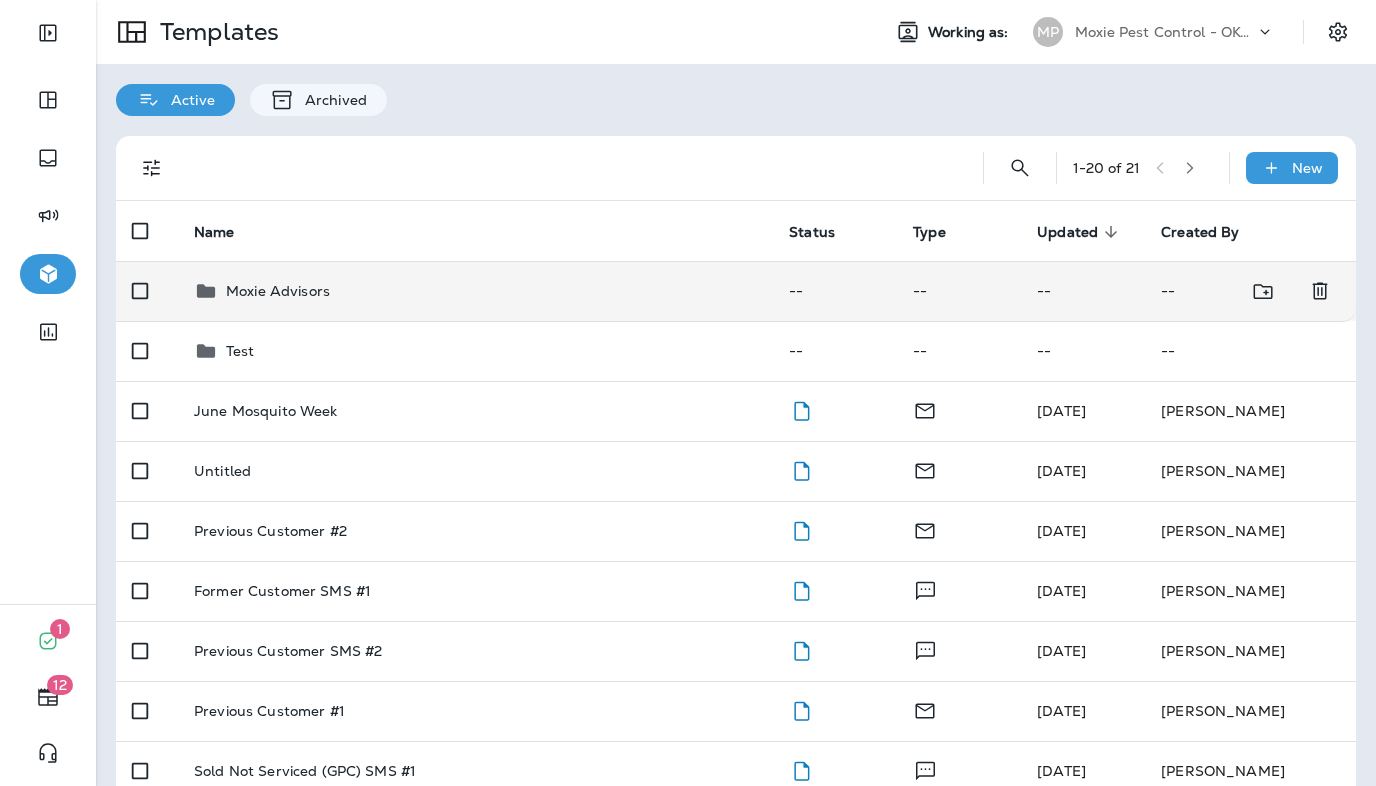 click on "Moxie Advisors" at bounding box center (278, 291) 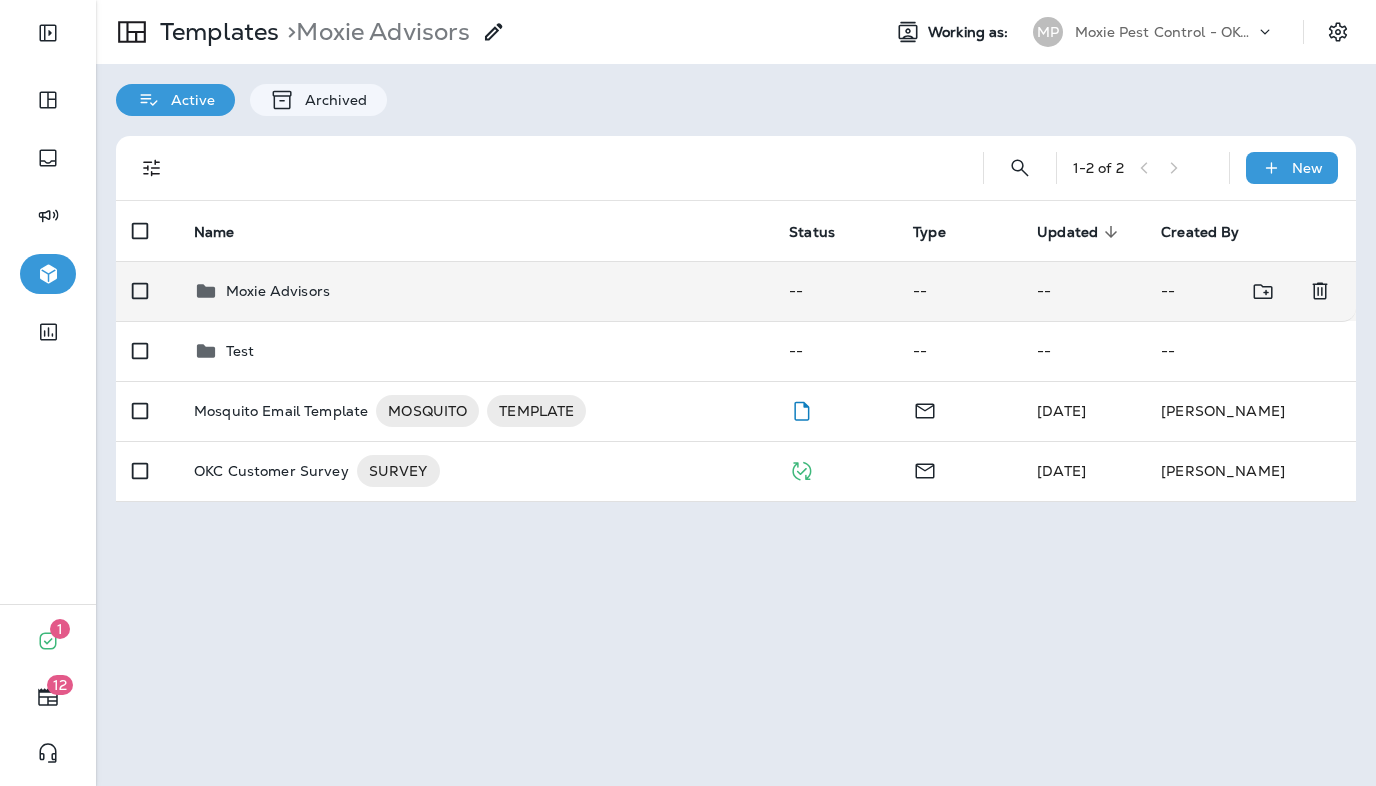 click on "Moxie Advisors" at bounding box center (475, 291) 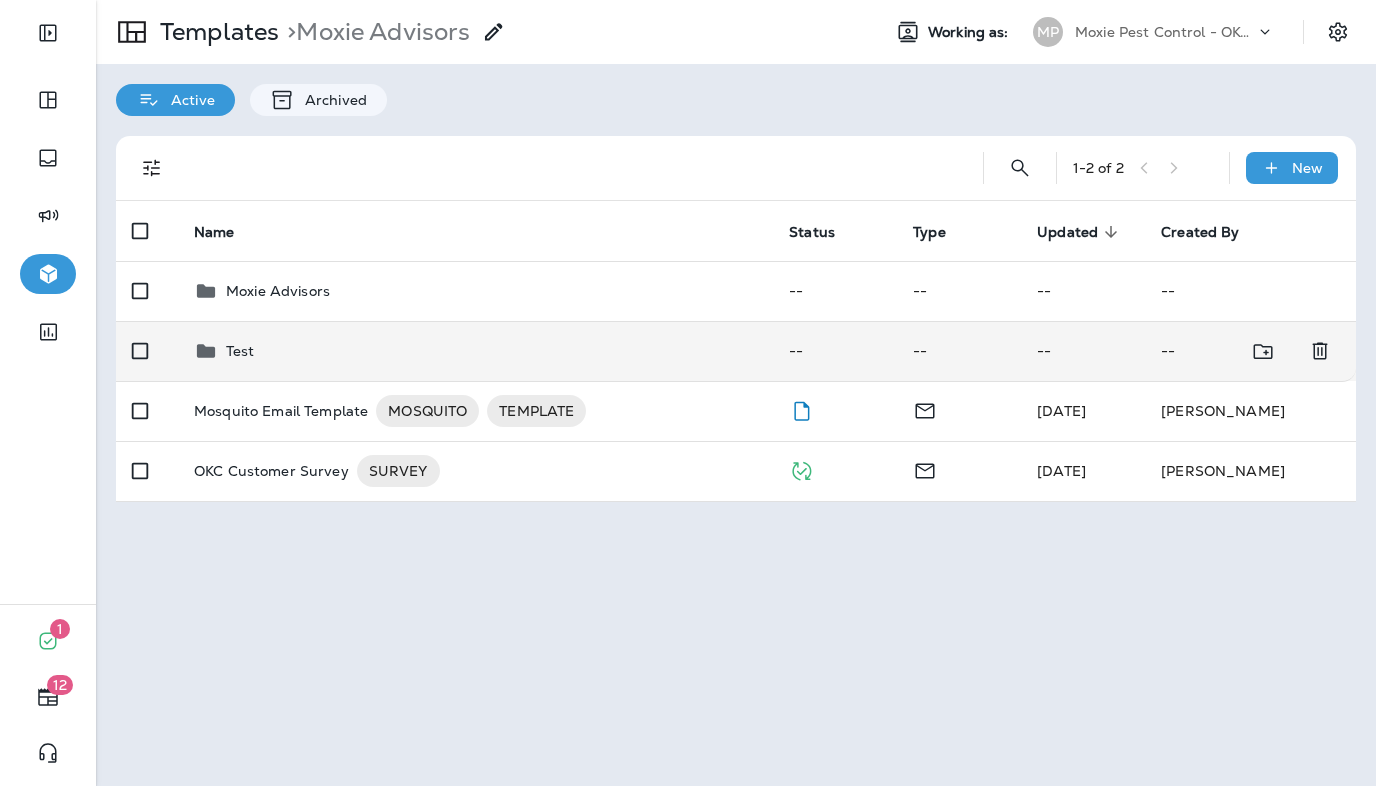click on "Test" at bounding box center (475, 351) 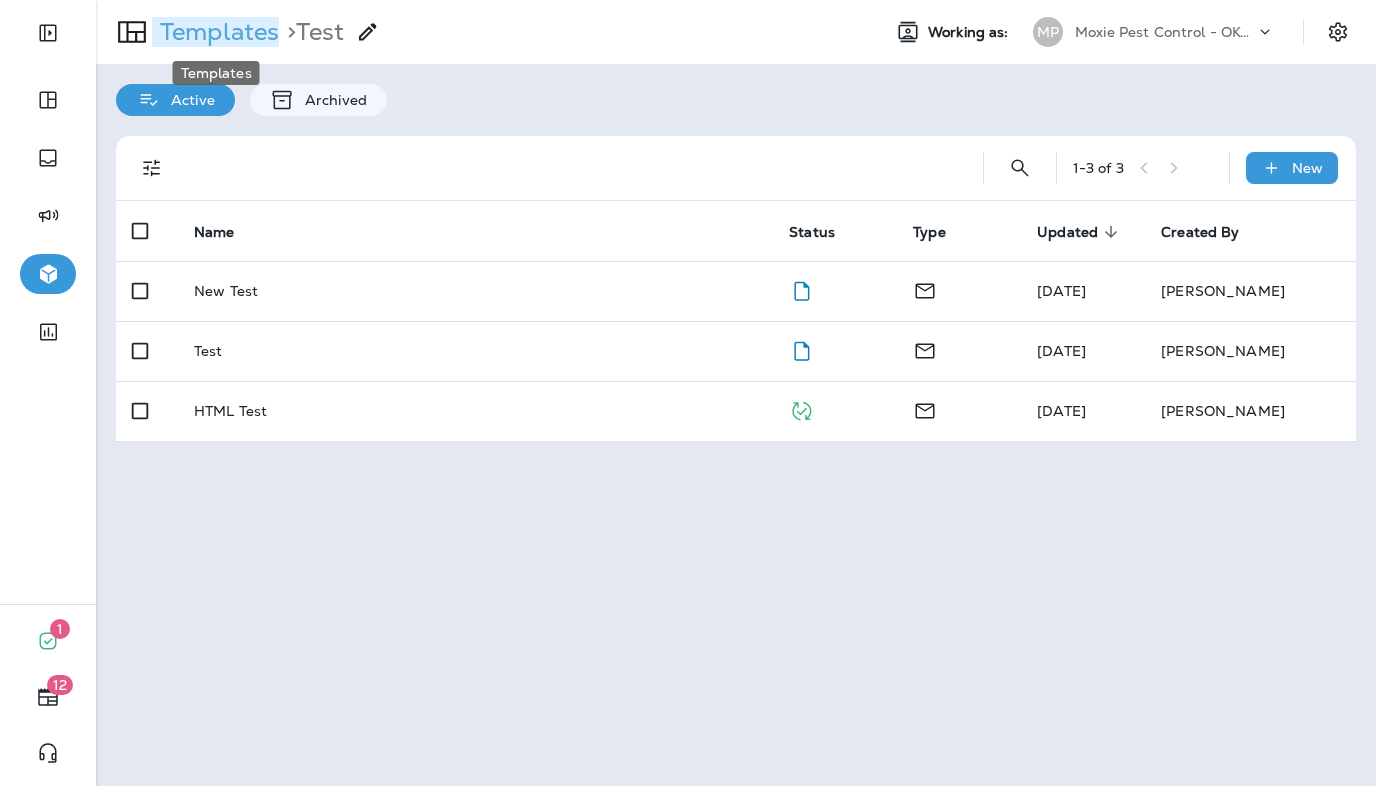 click on "Templates" at bounding box center (215, 32) 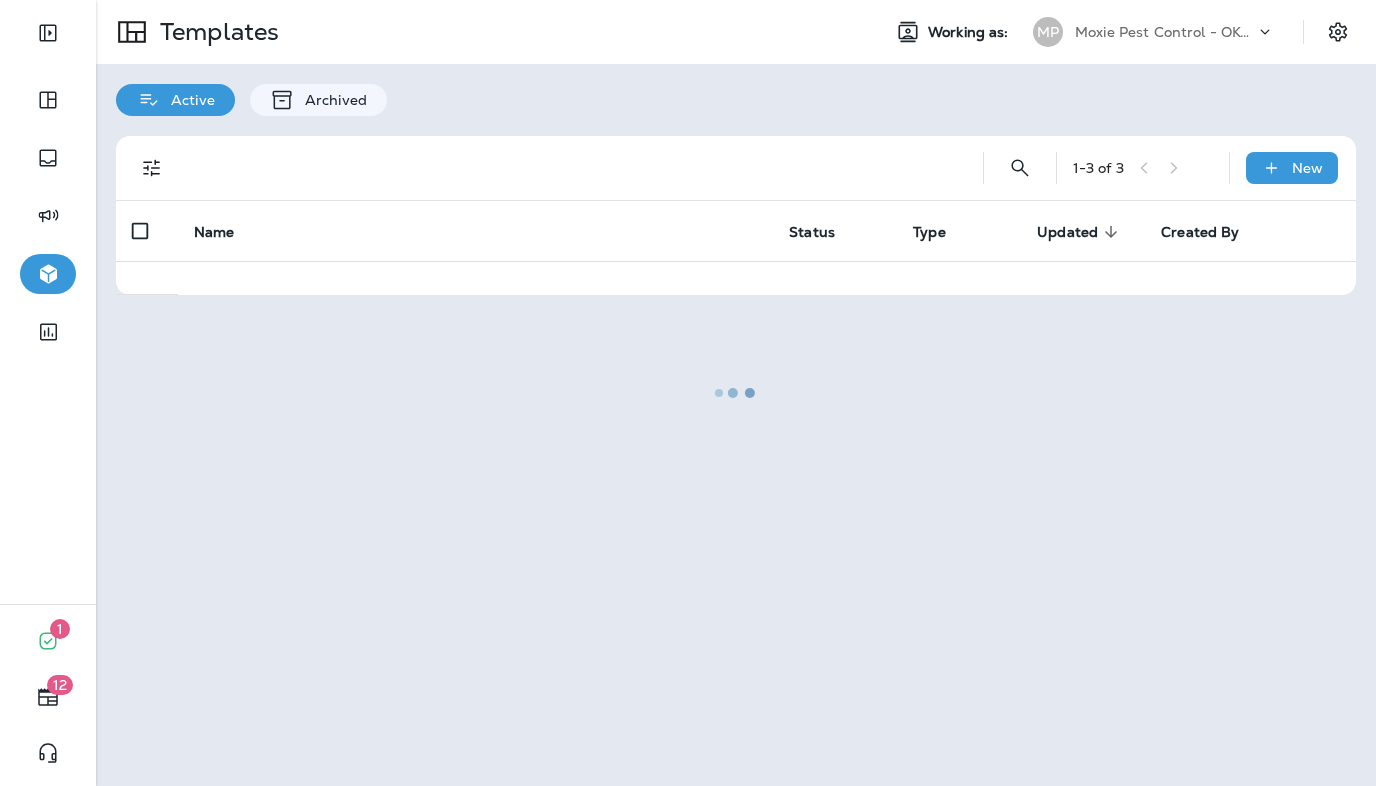 click at bounding box center (736, 393) 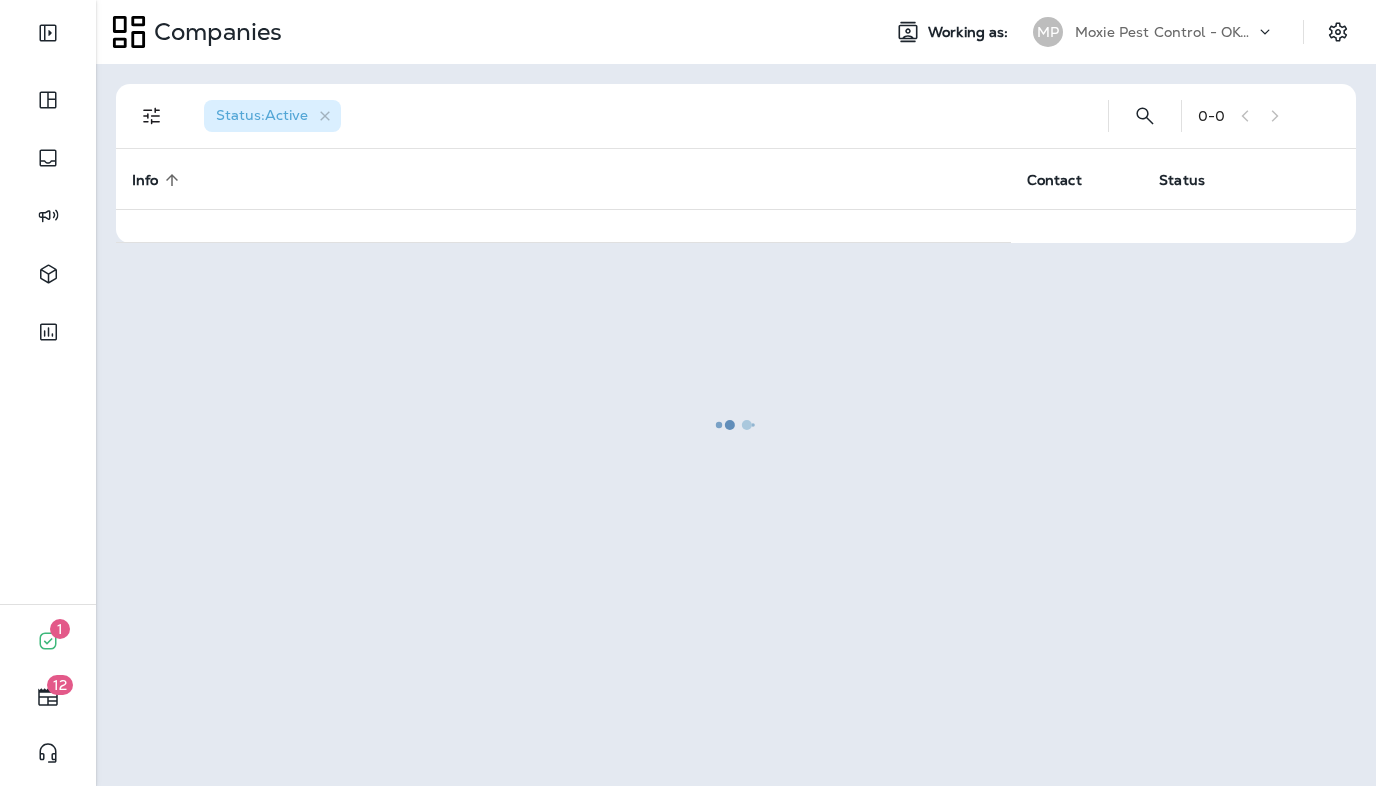 scroll, scrollTop: 0, scrollLeft: 0, axis: both 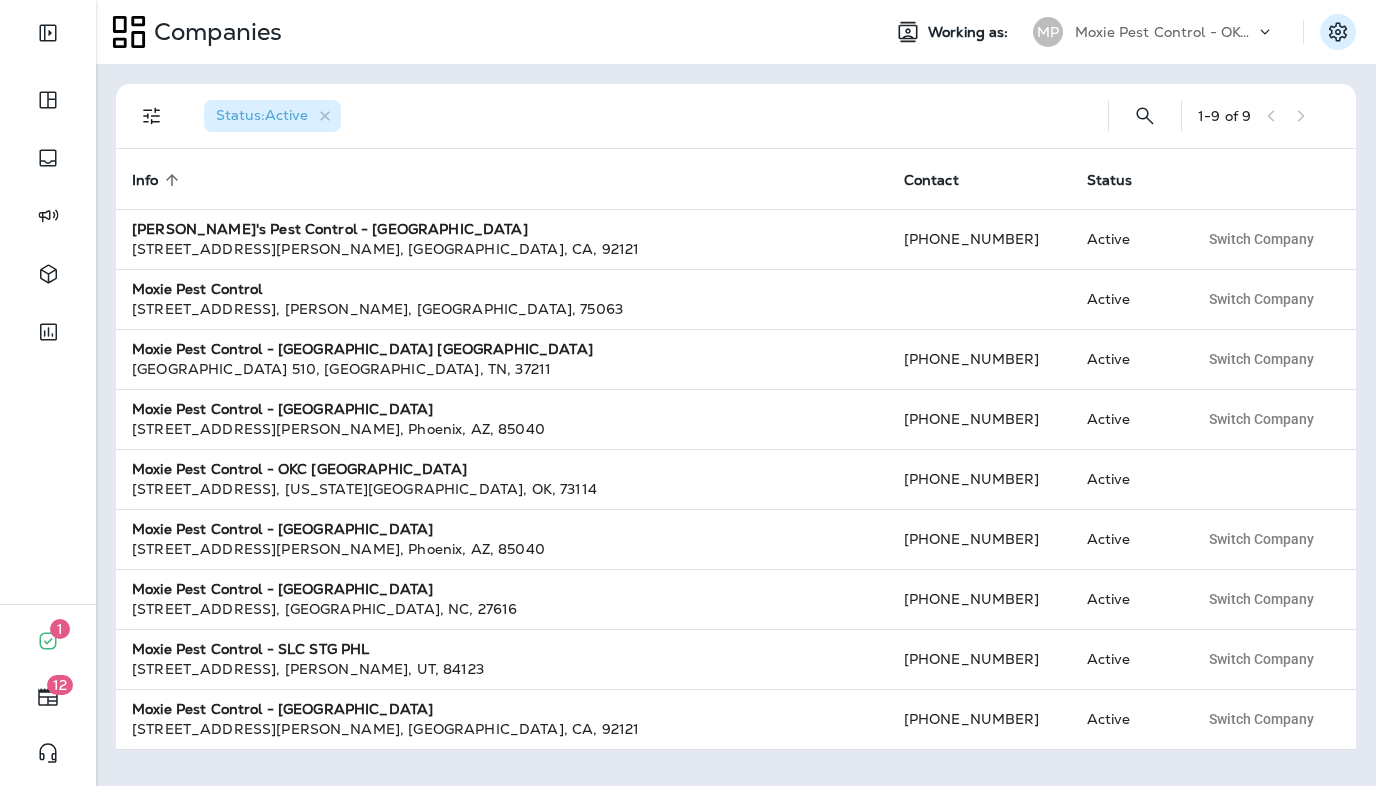 click 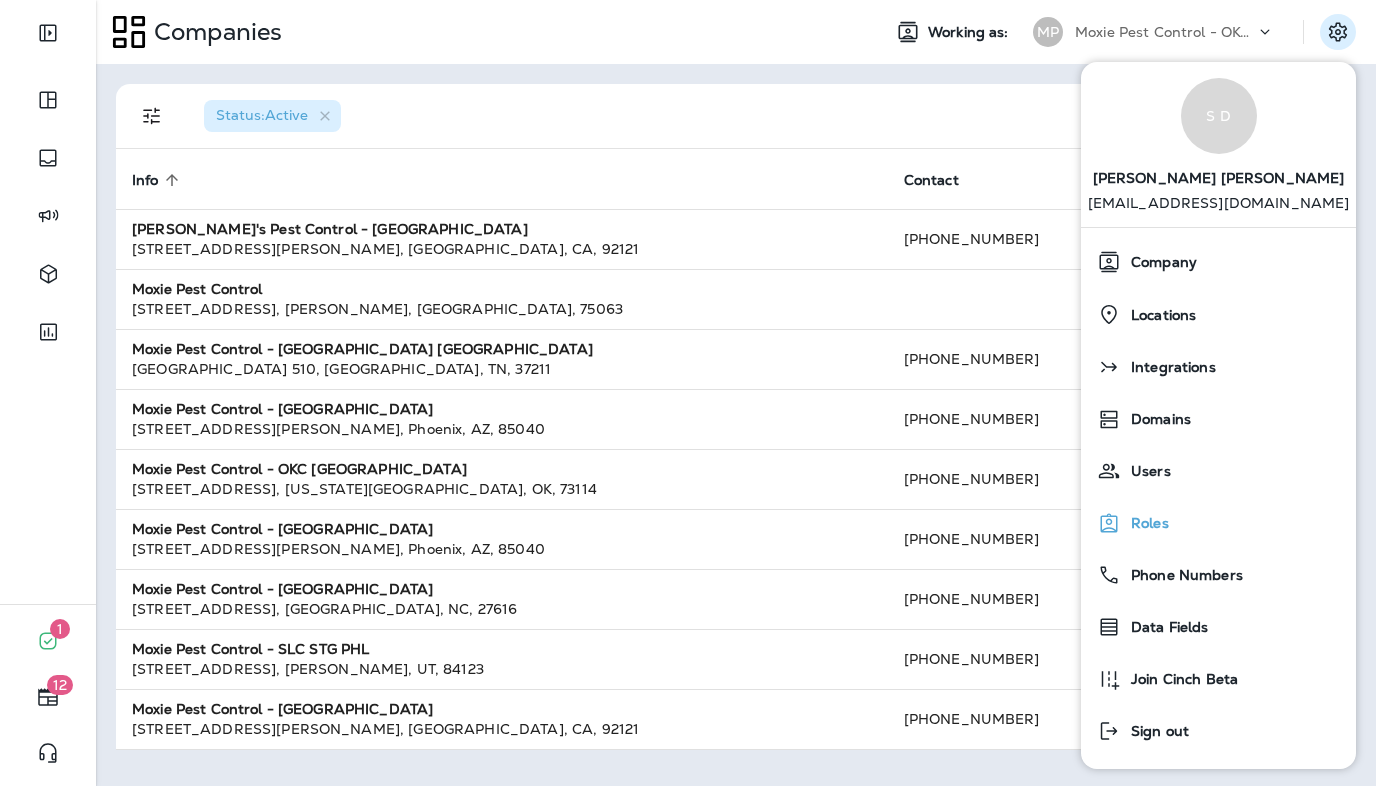 scroll, scrollTop: 23, scrollLeft: 0, axis: vertical 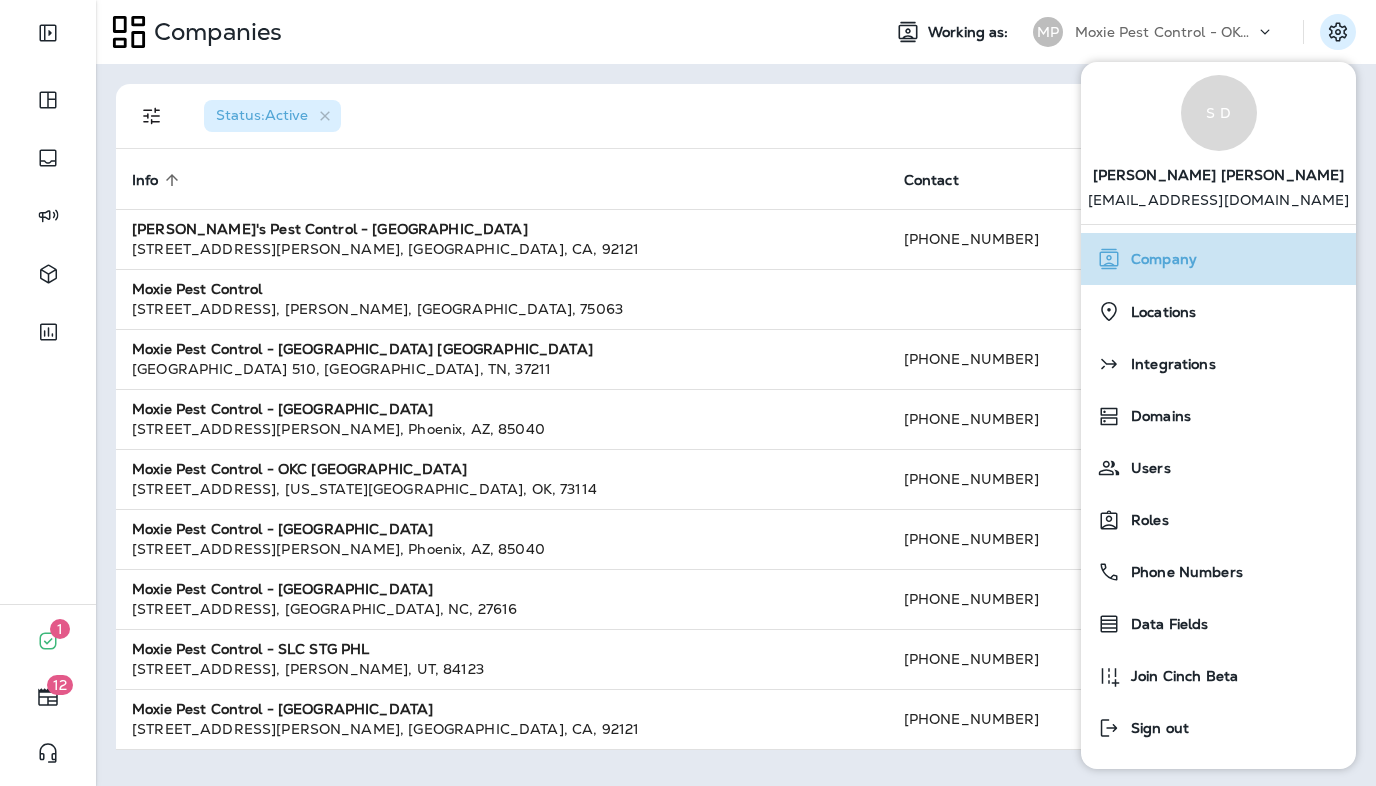 click on "Company" at bounding box center [1159, 259] 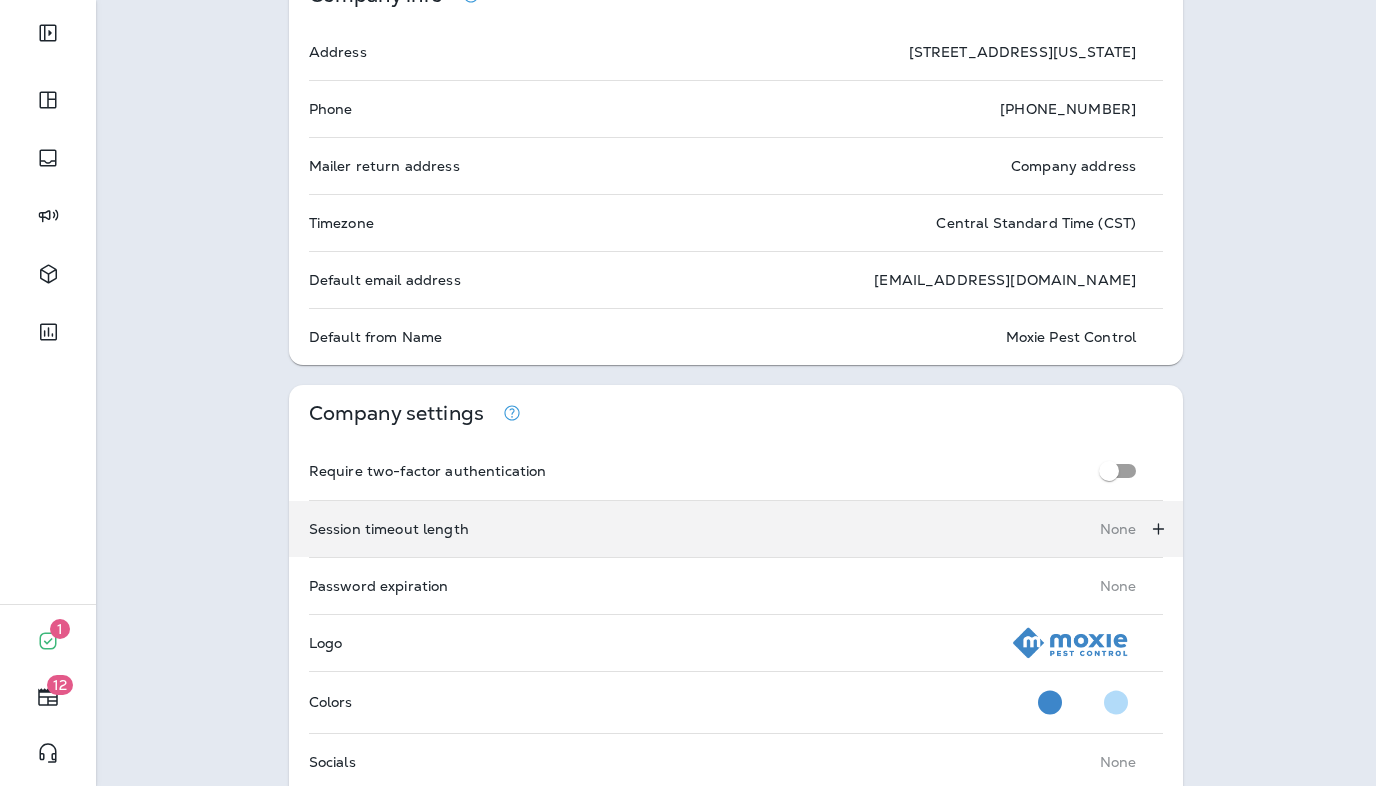 scroll, scrollTop: 0, scrollLeft: 0, axis: both 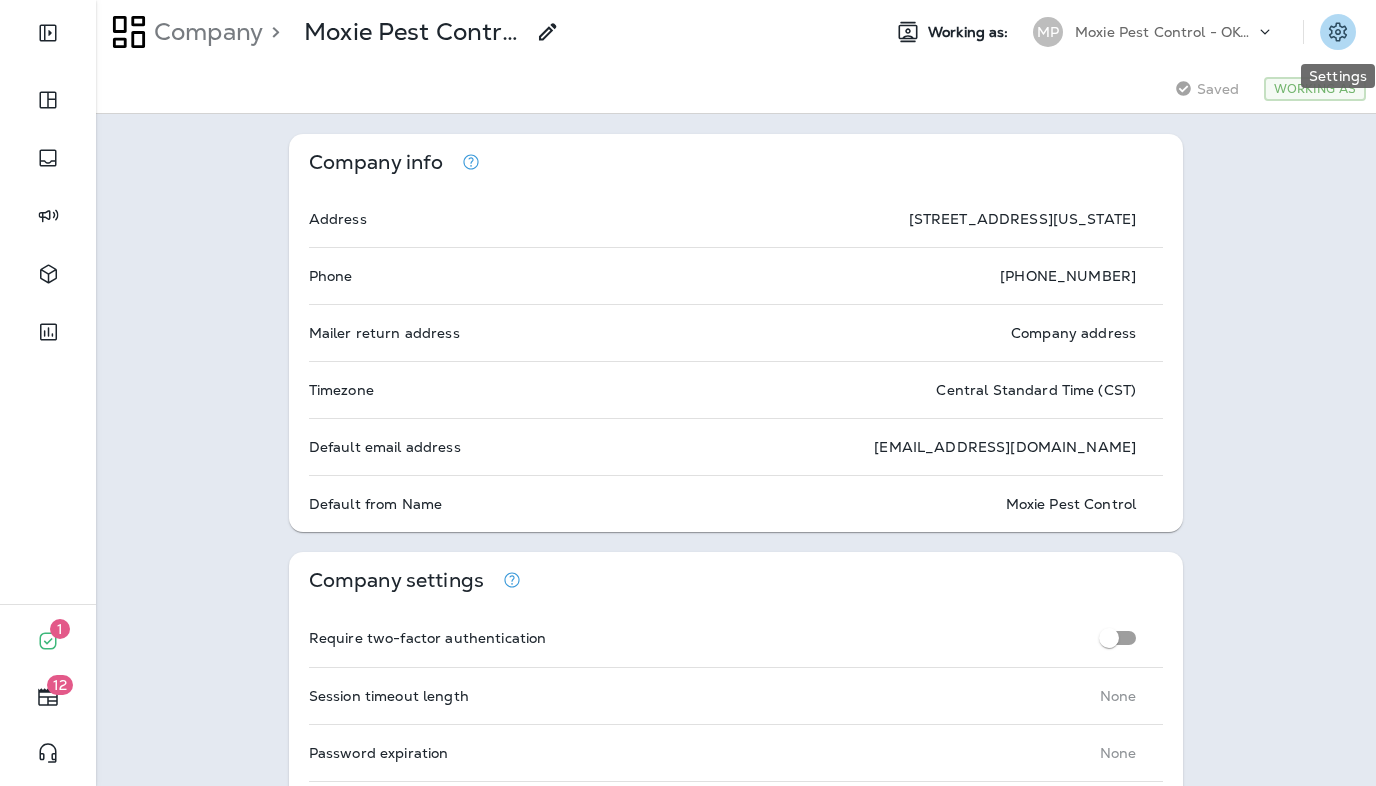 click 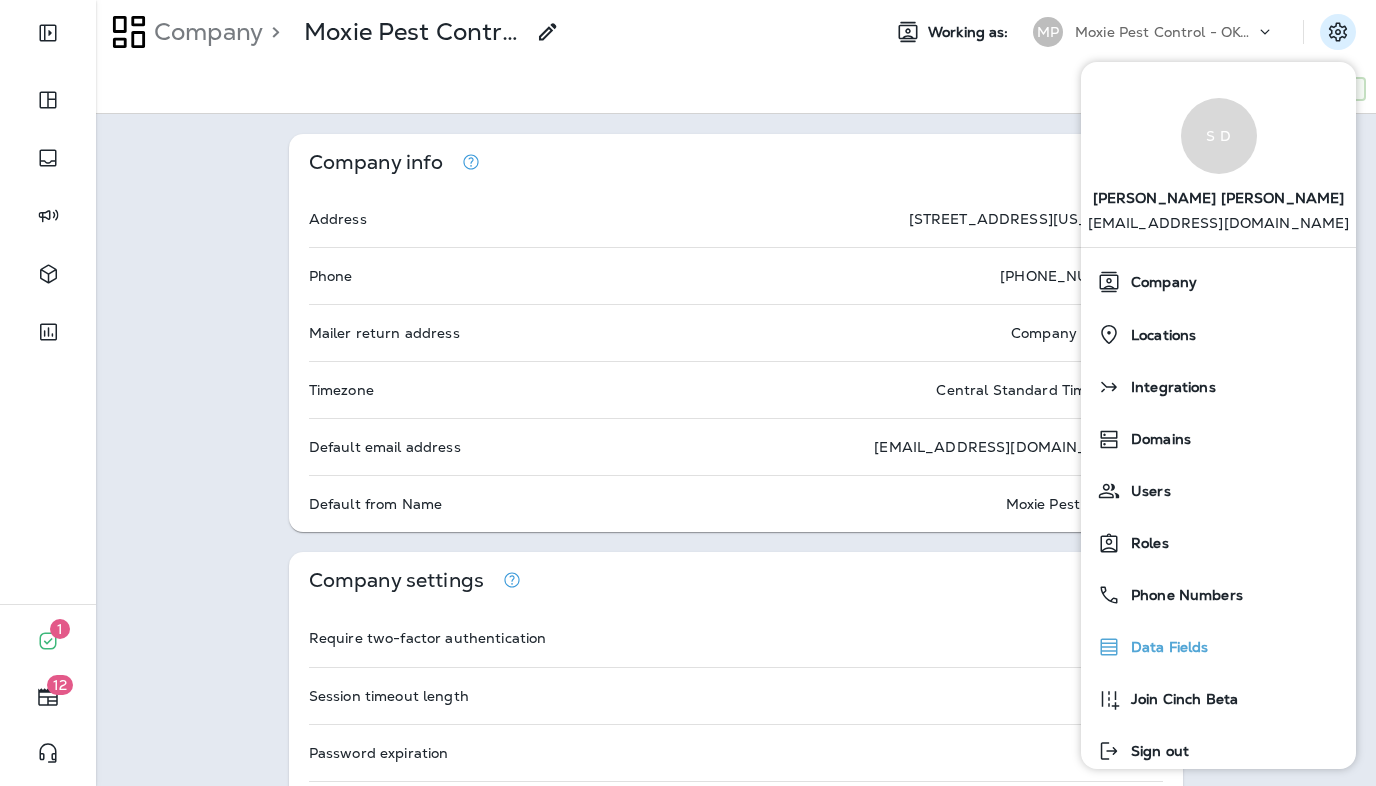 scroll, scrollTop: 23, scrollLeft: 0, axis: vertical 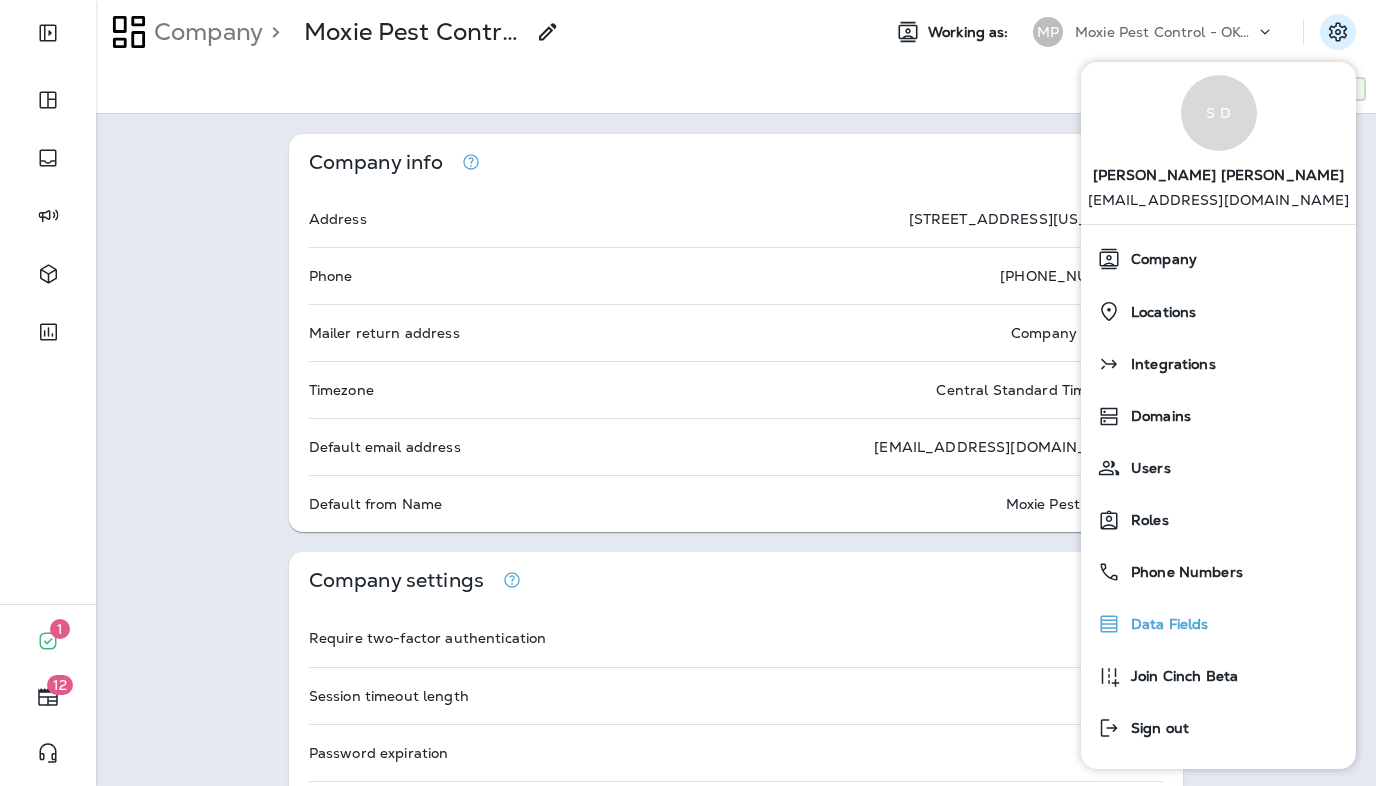 click on "Data Fields" at bounding box center [1218, 624] 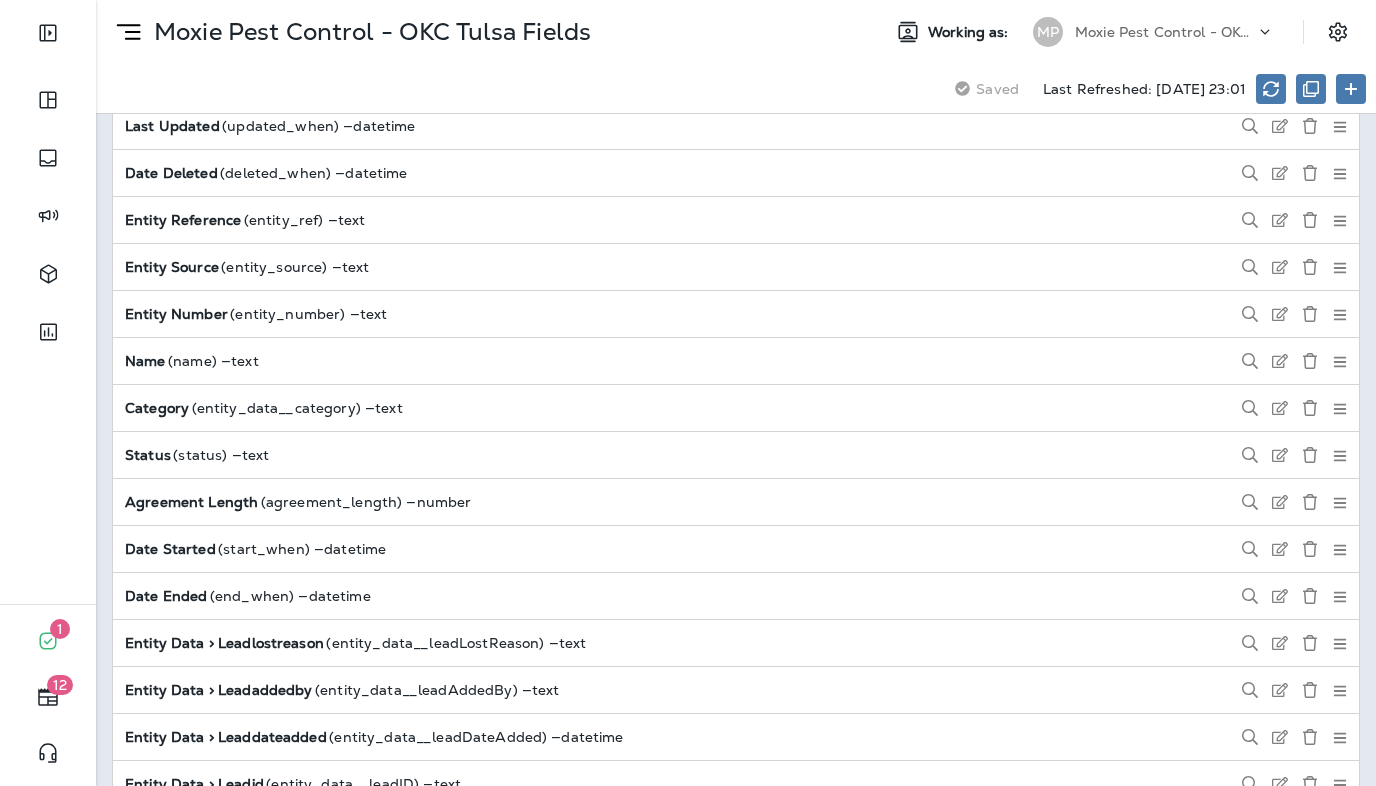 scroll, scrollTop: 7102, scrollLeft: 0, axis: vertical 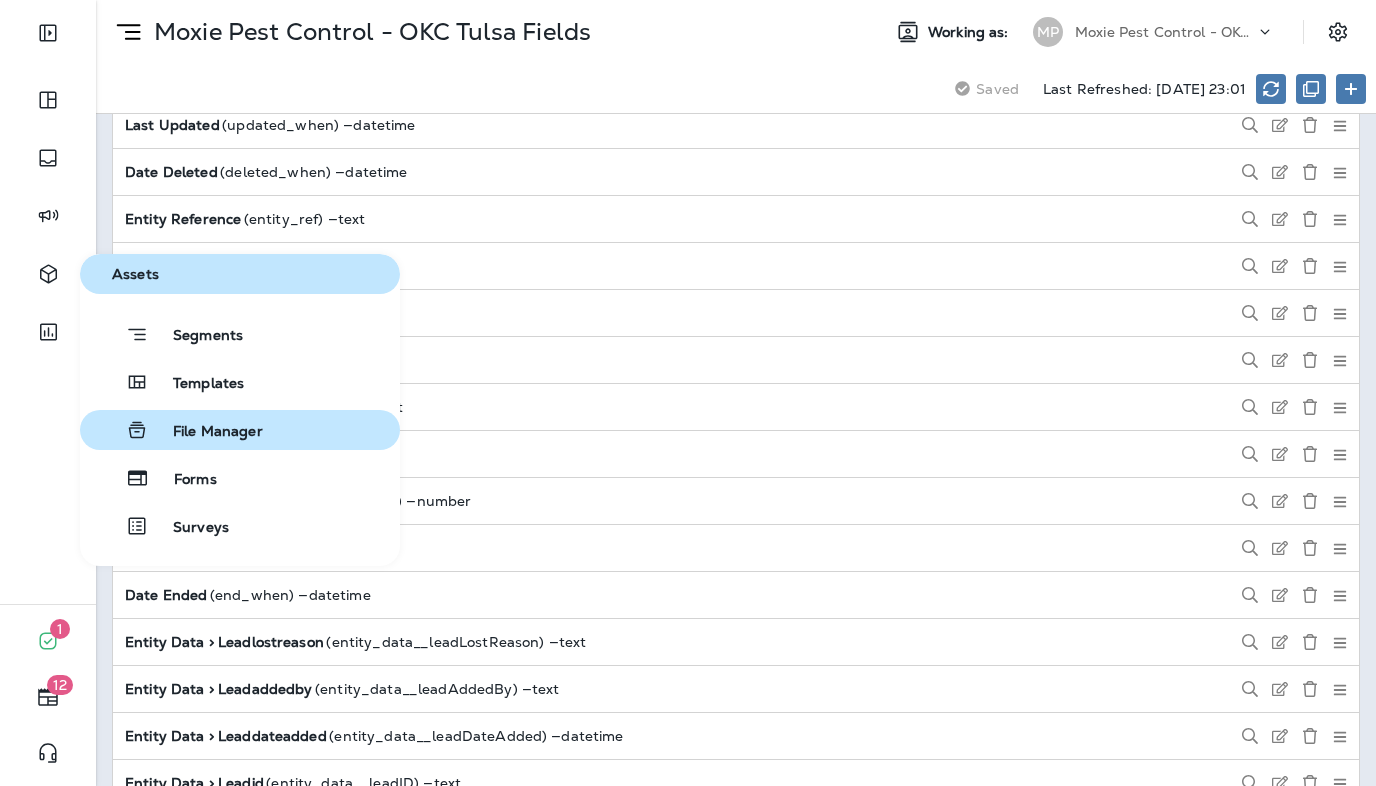 click on "File Manager" at bounding box center [206, 432] 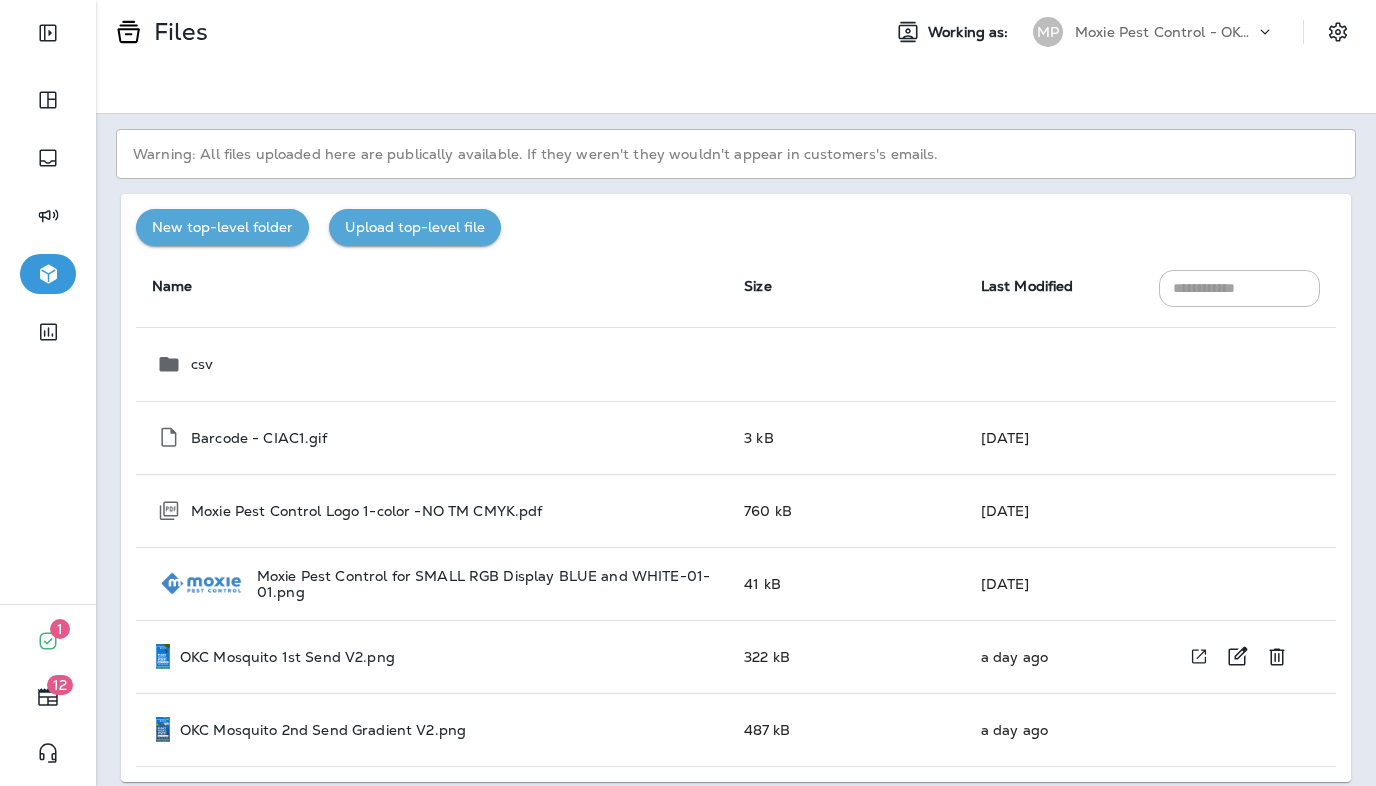 scroll, scrollTop: 0, scrollLeft: 0, axis: both 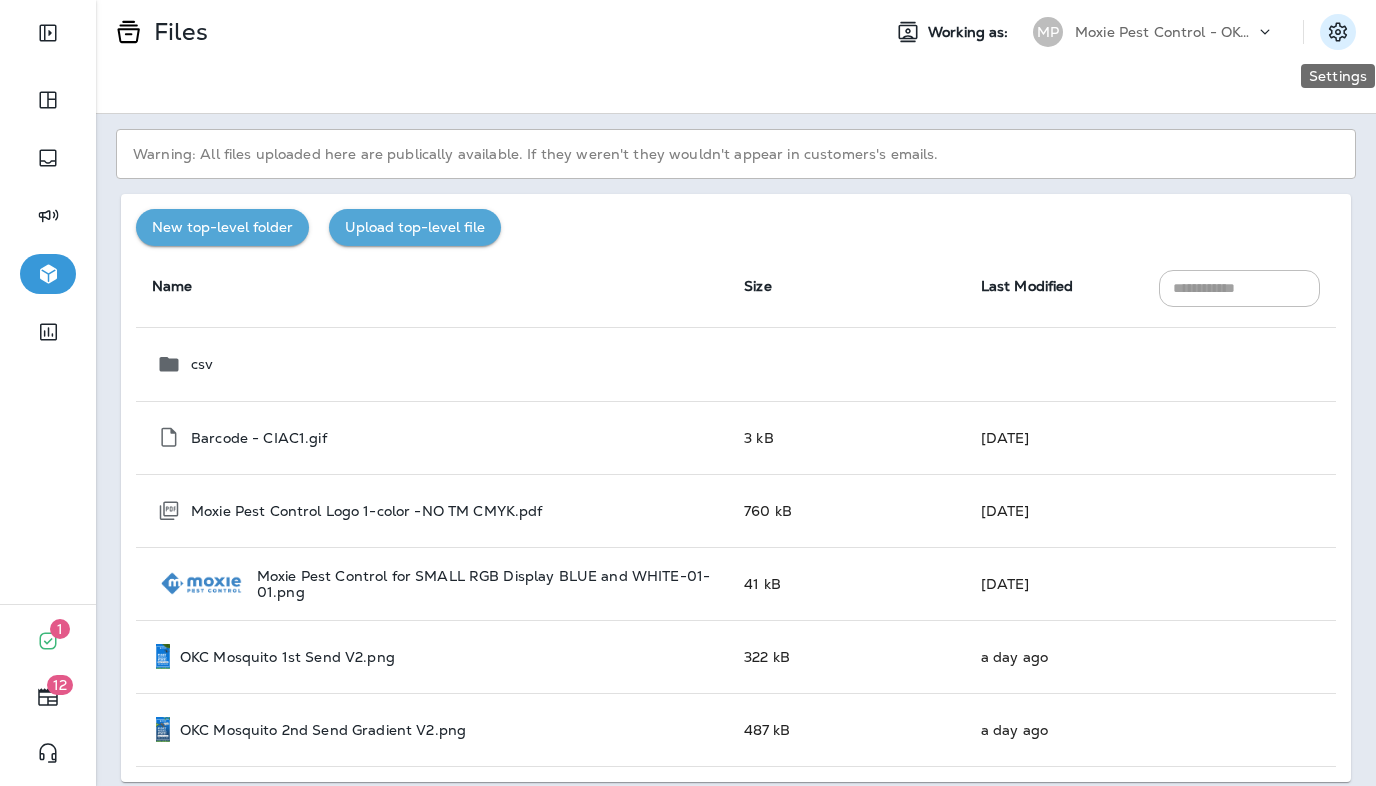 click 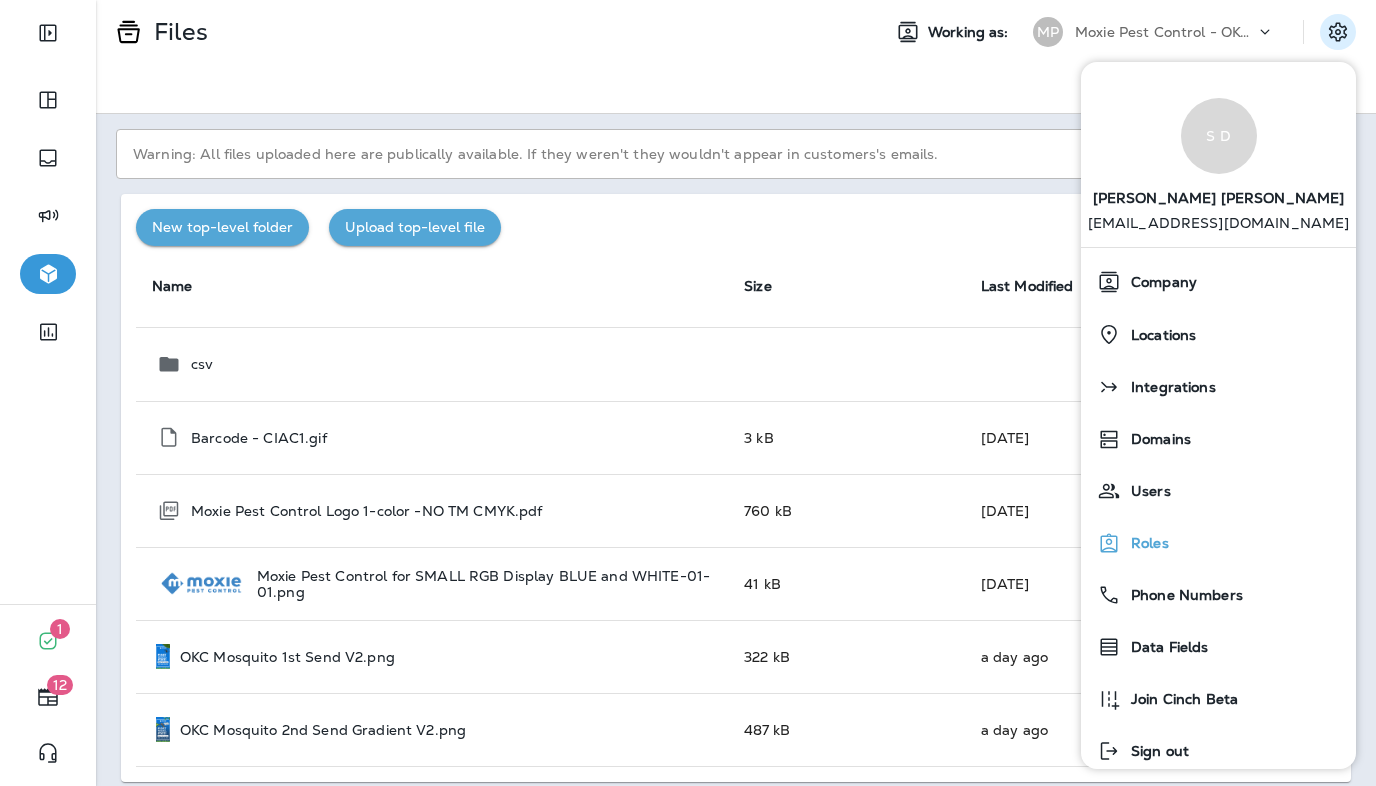 scroll, scrollTop: 23, scrollLeft: 0, axis: vertical 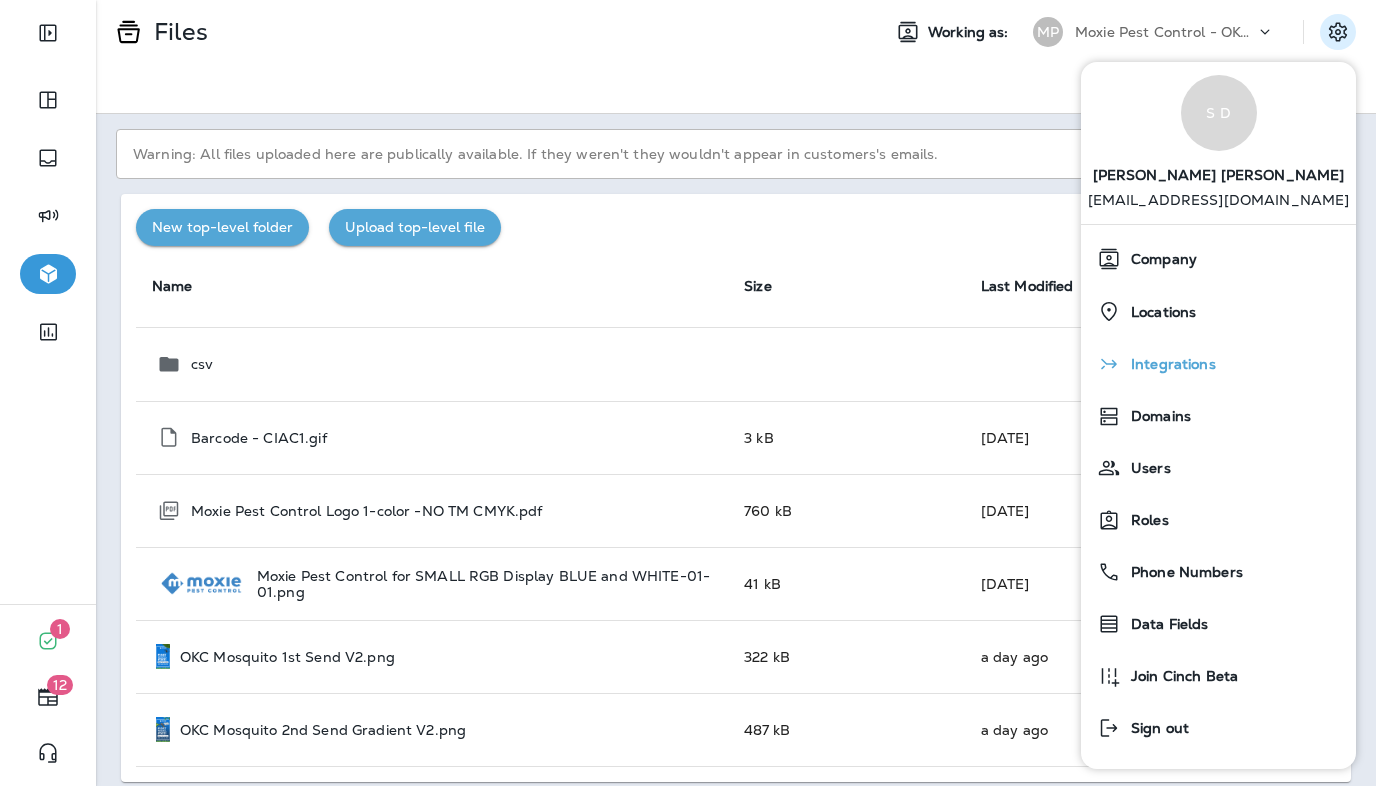 click on "Integrations" at bounding box center (1218, 364) 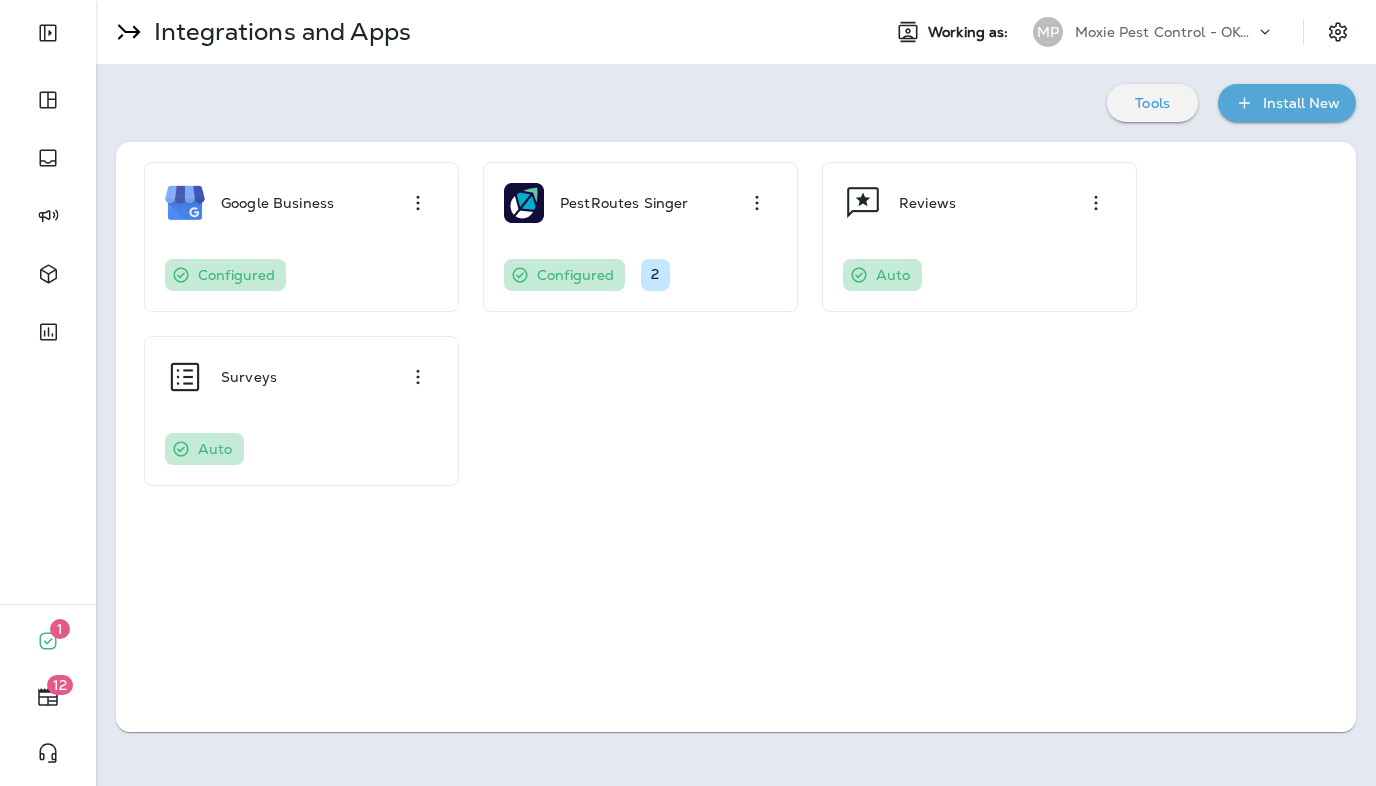 click on "Tools" at bounding box center (1152, 103) 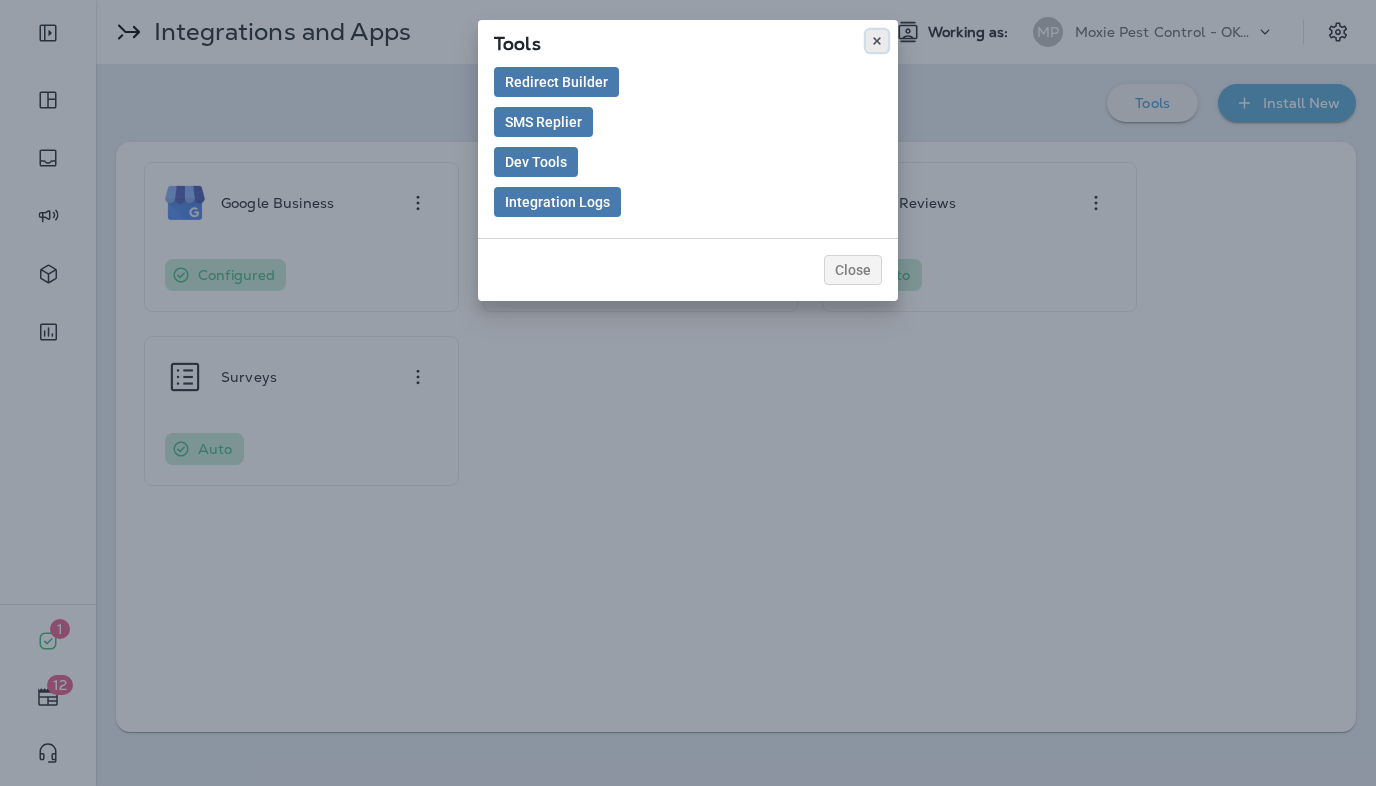 click 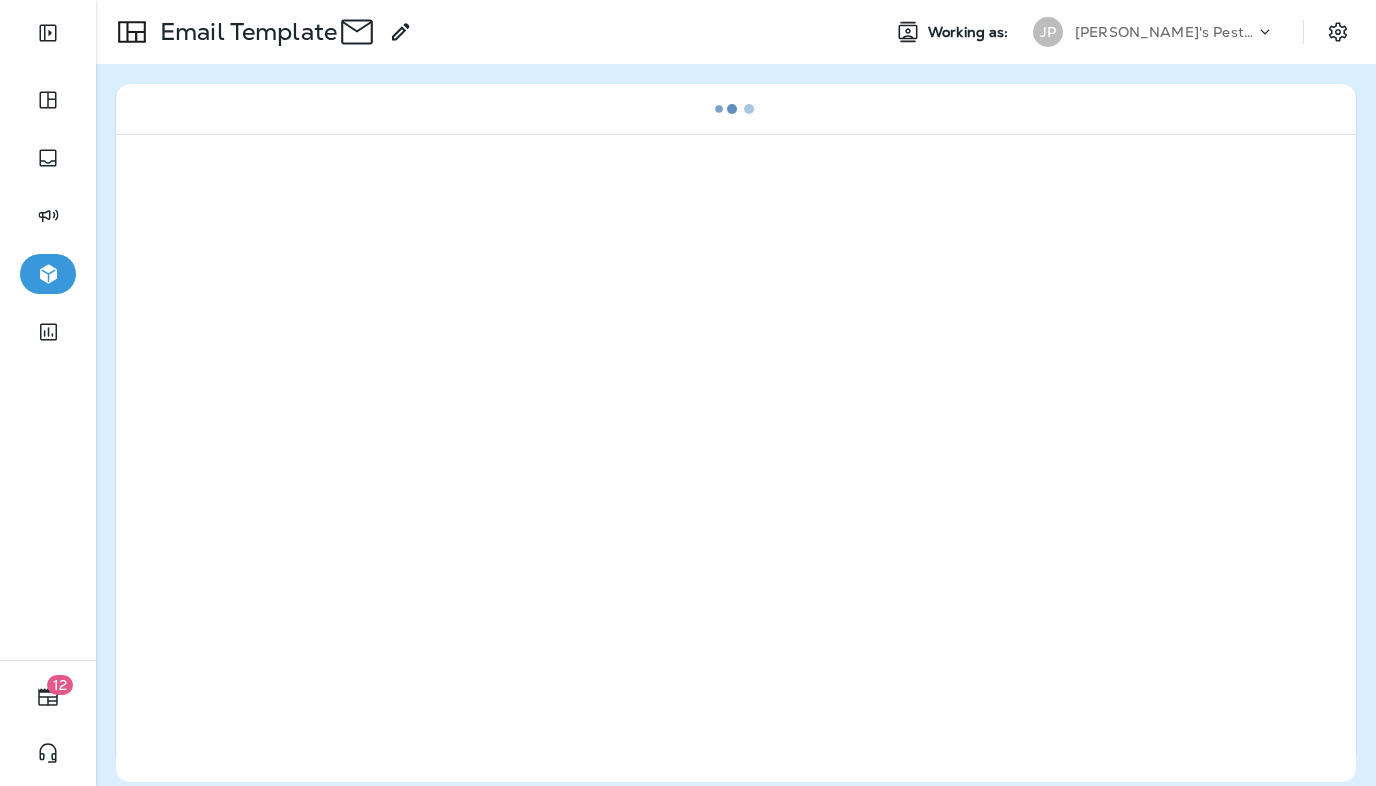 scroll, scrollTop: 0, scrollLeft: 0, axis: both 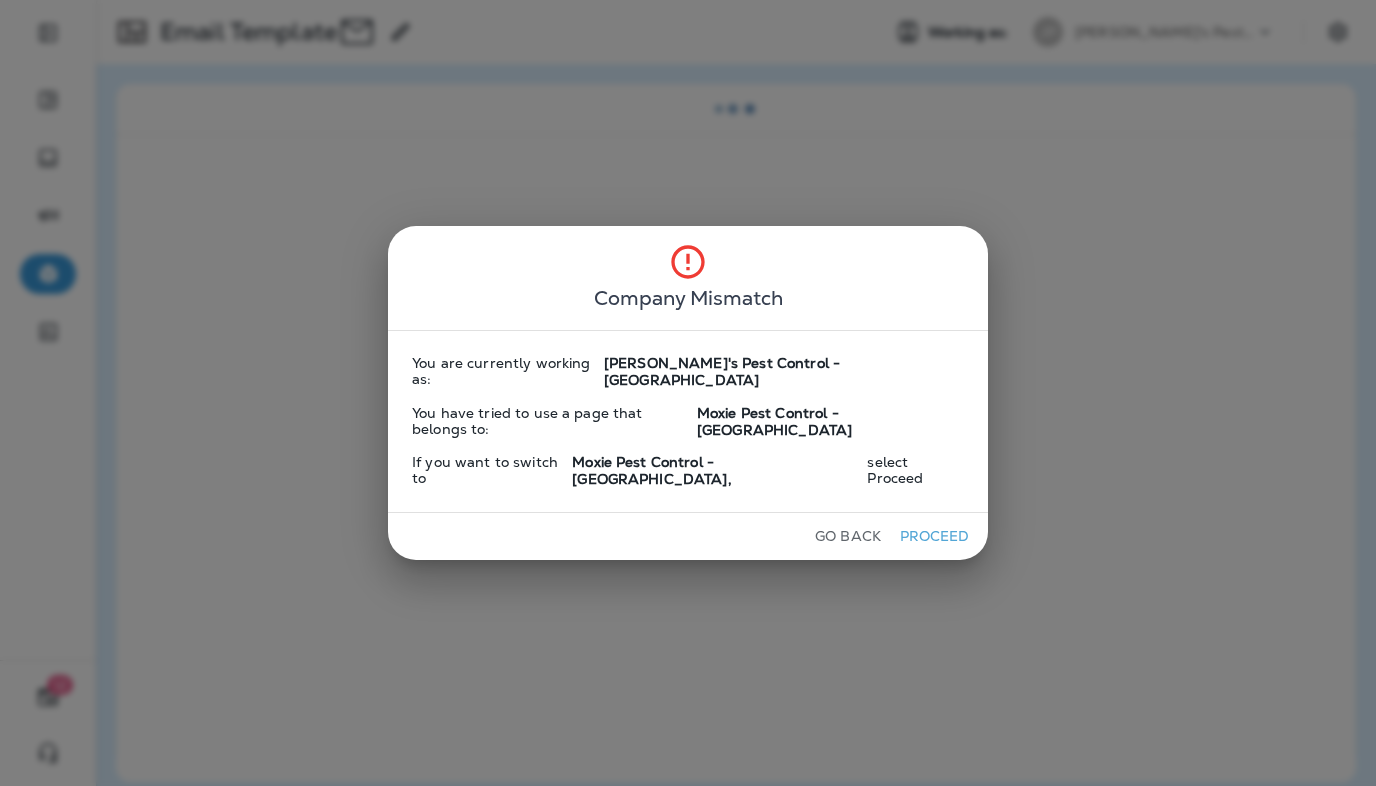 click on "Proceed" at bounding box center [934, 536] 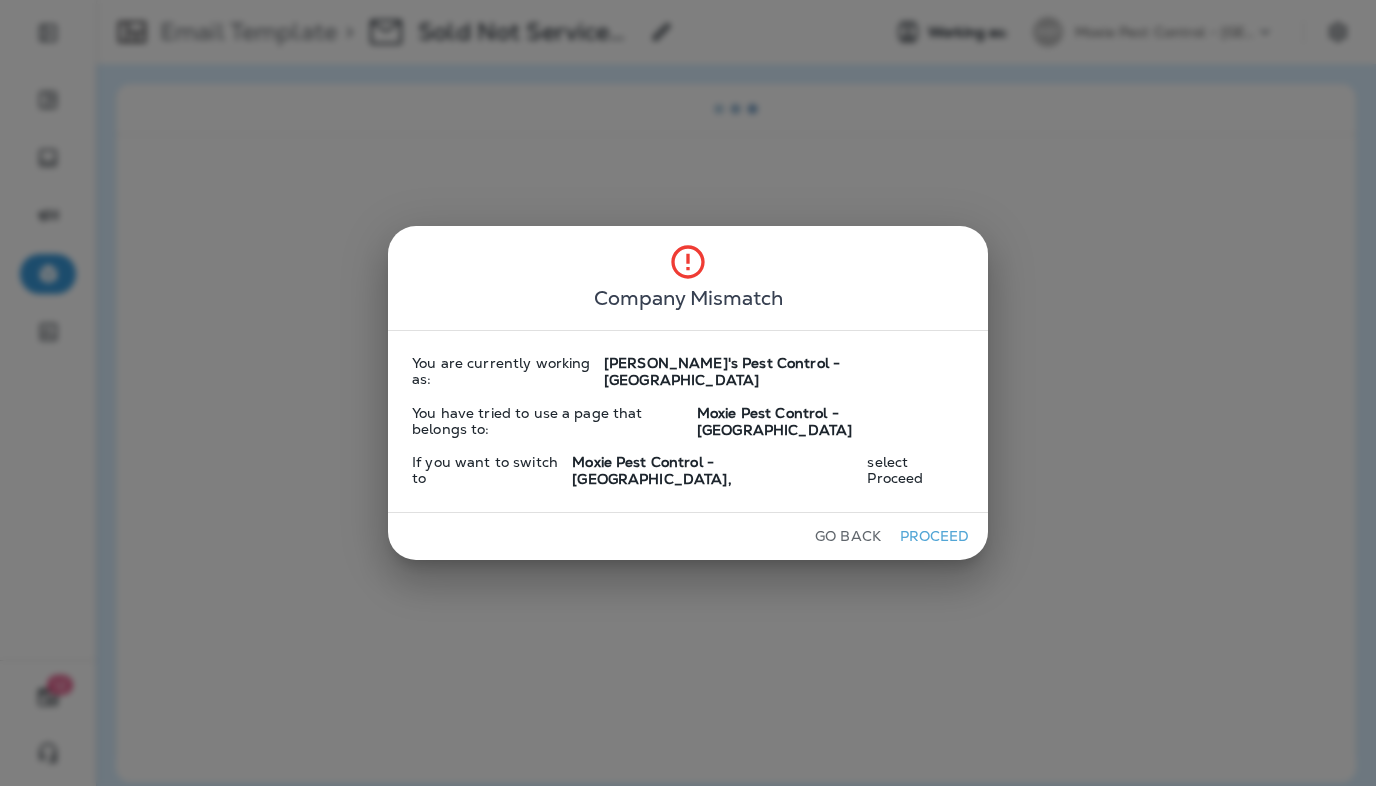 click on "Proceed" at bounding box center [934, 536] 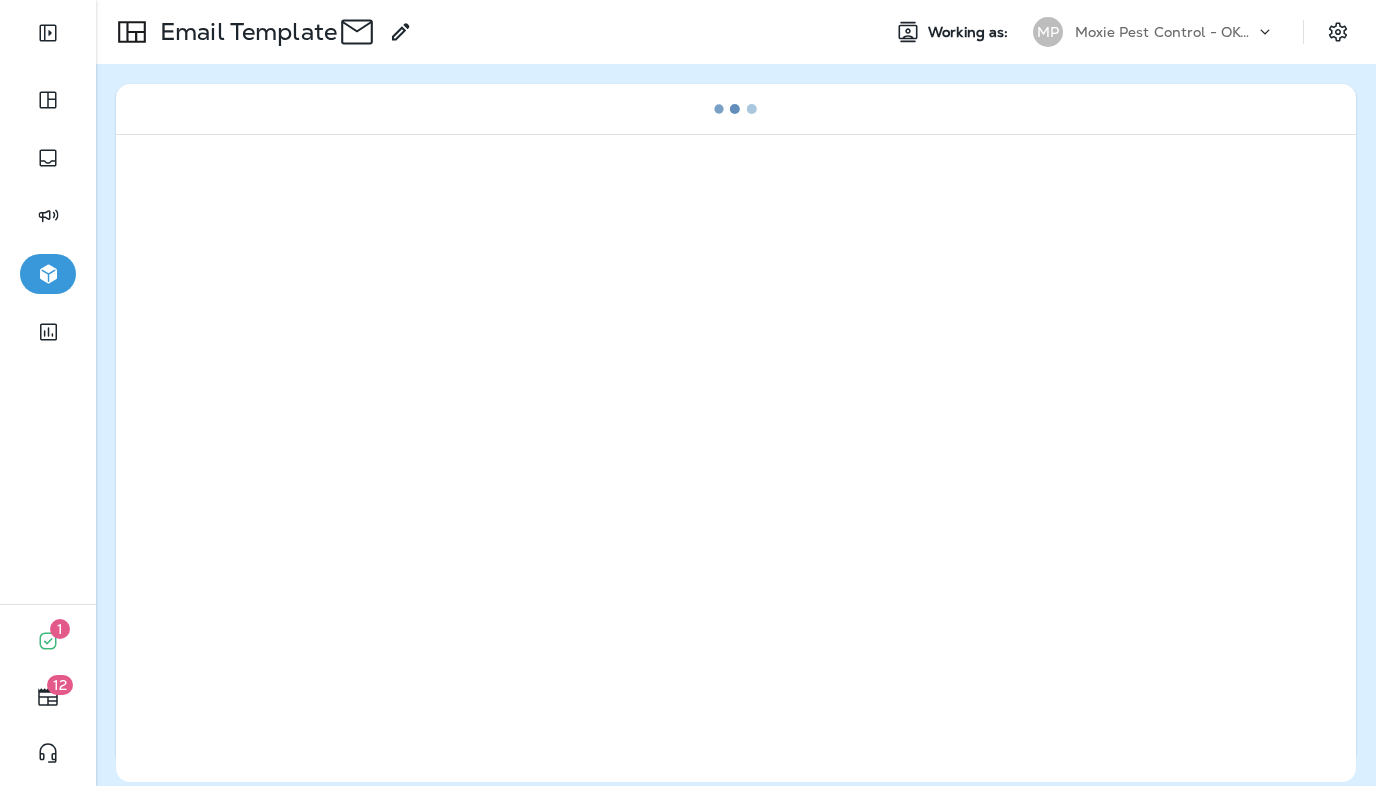 scroll, scrollTop: 0, scrollLeft: 0, axis: both 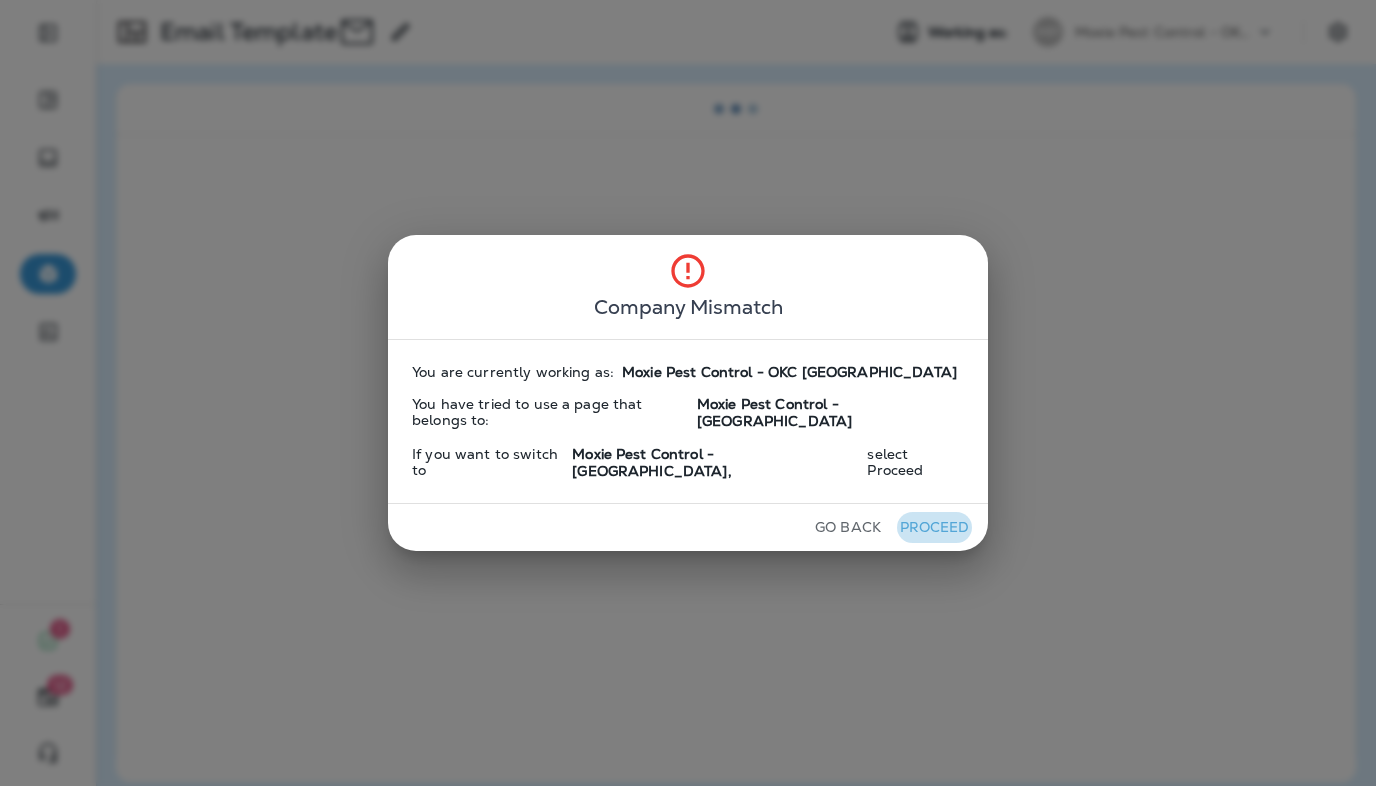 click on "Proceed" at bounding box center (934, 527) 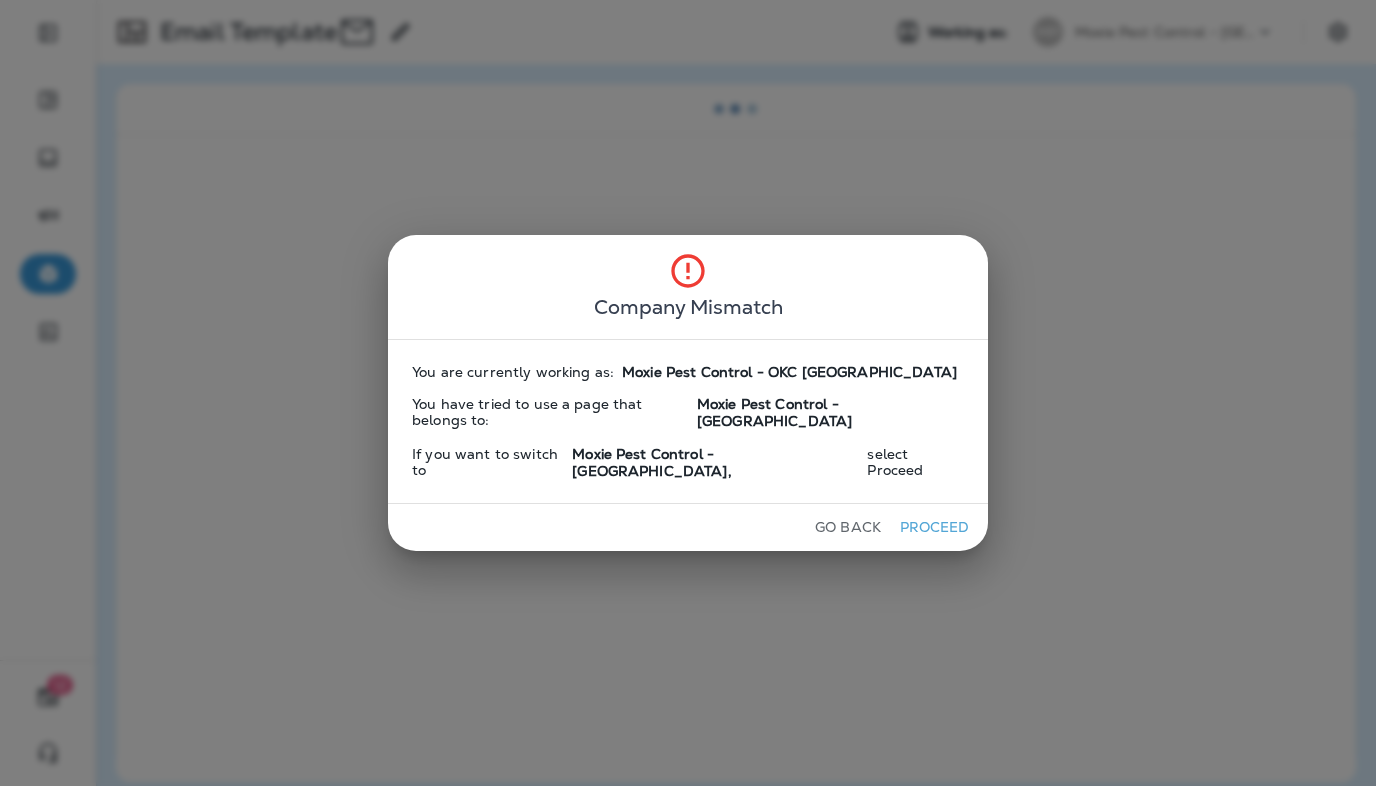 click on "Proceed" at bounding box center [934, 527] 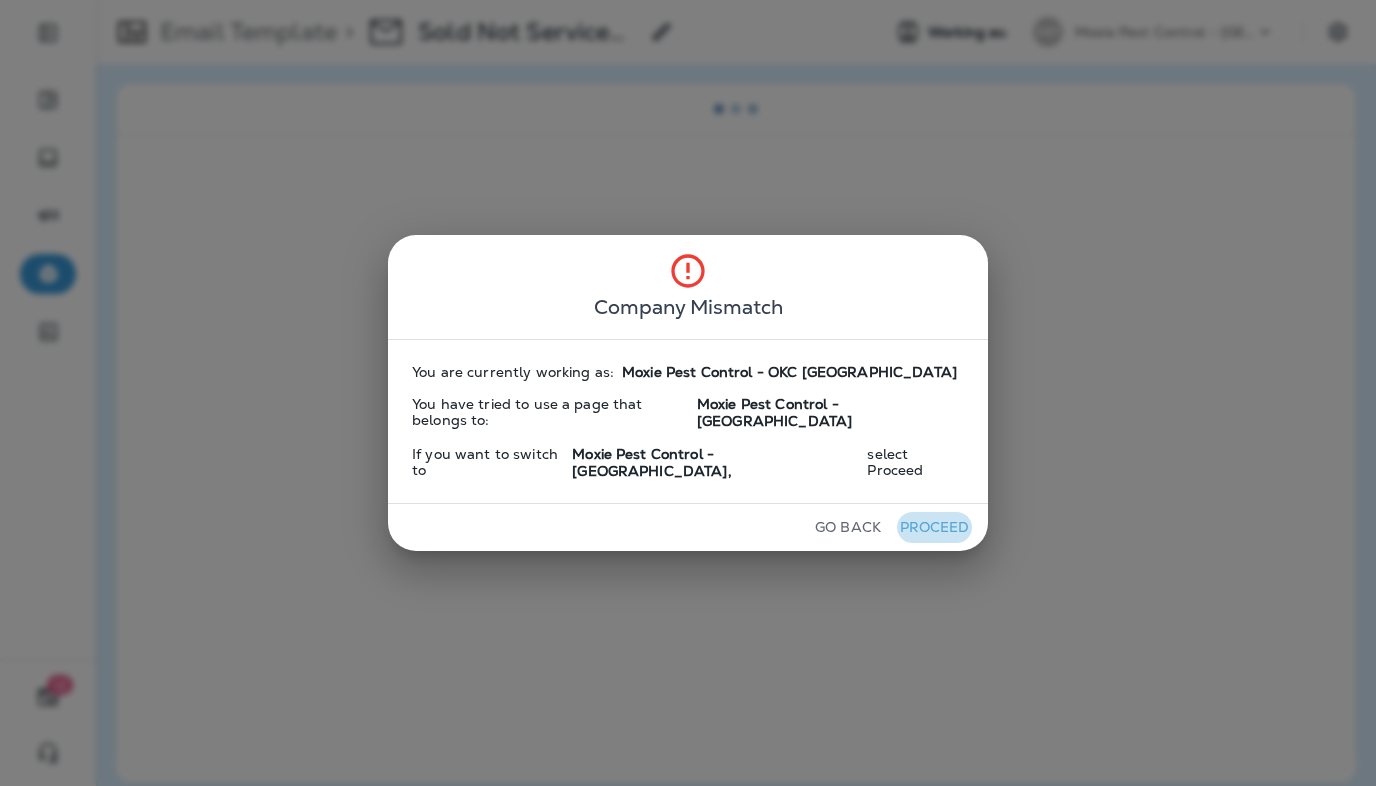 click on "Proceed" at bounding box center [934, 527] 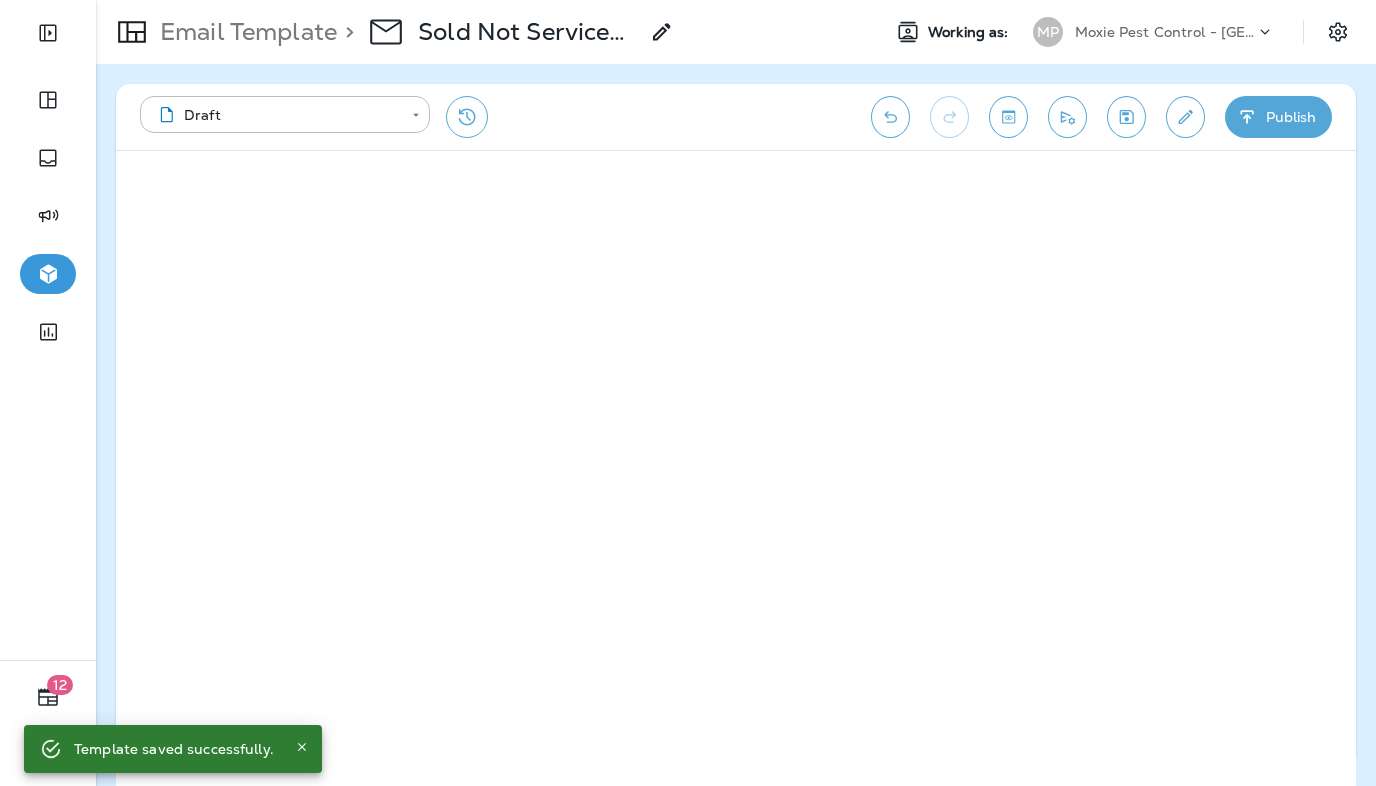 click on "Moxie Pest Control - Phoenix" at bounding box center (1165, 32) 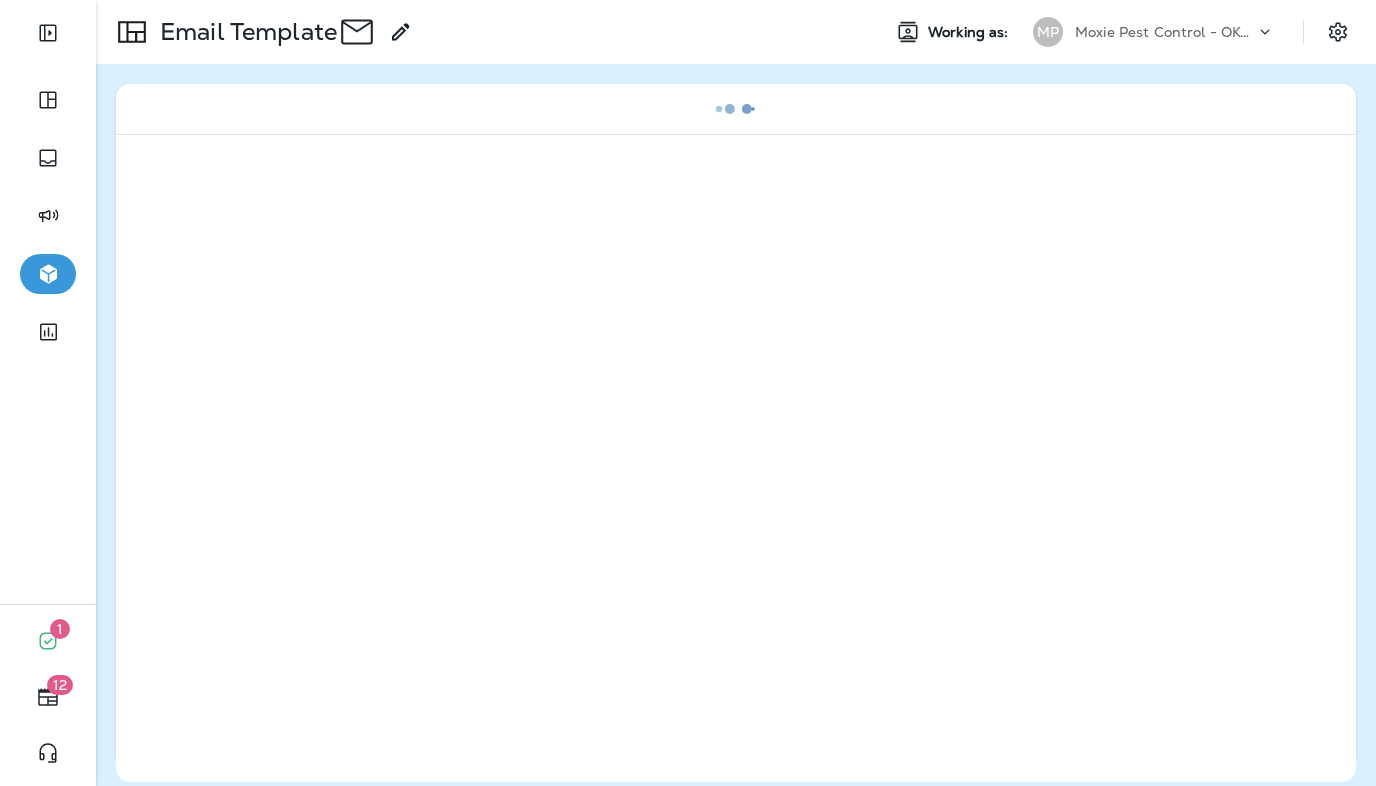 scroll, scrollTop: 0, scrollLeft: 0, axis: both 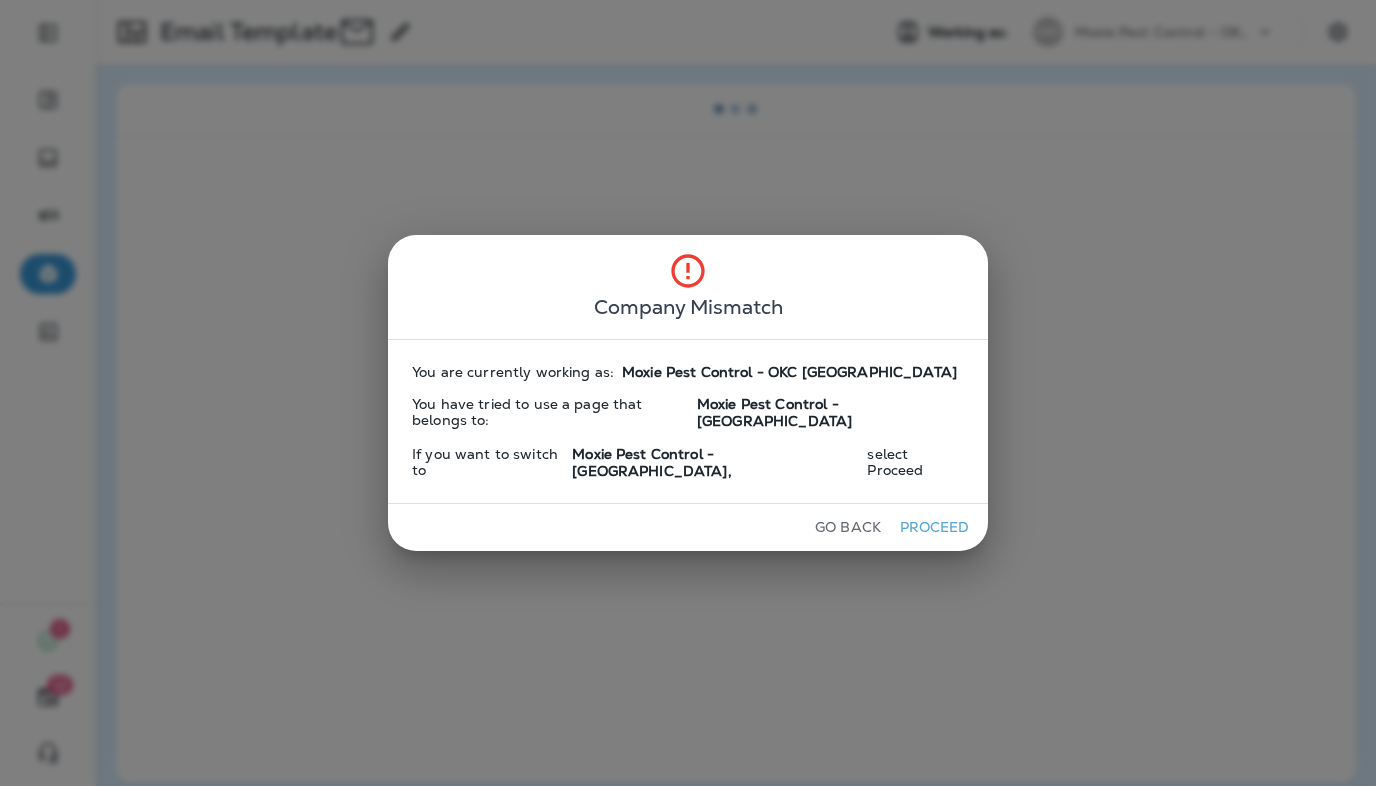 click on "Go Back Proceed" at bounding box center [688, 527] 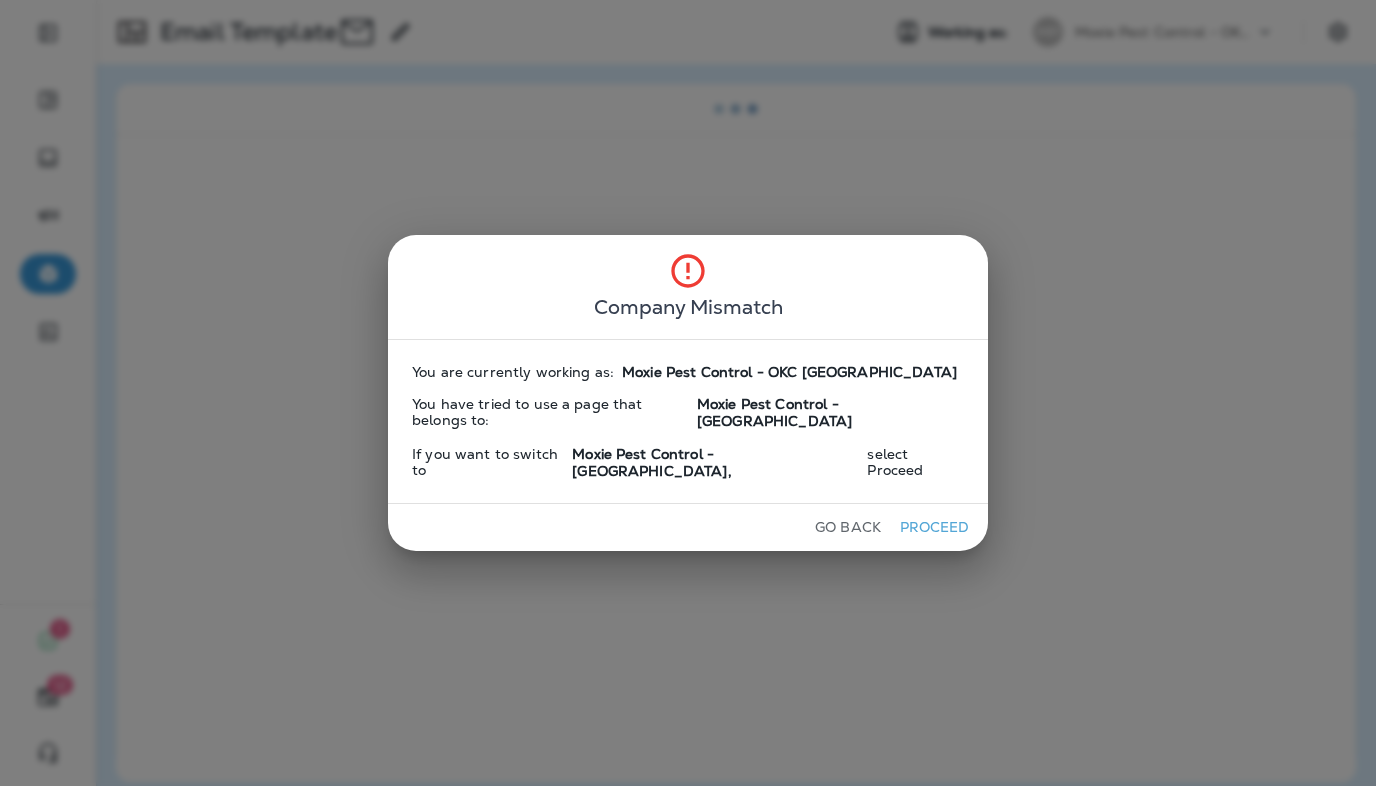 click on "Proceed" at bounding box center [934, 527] 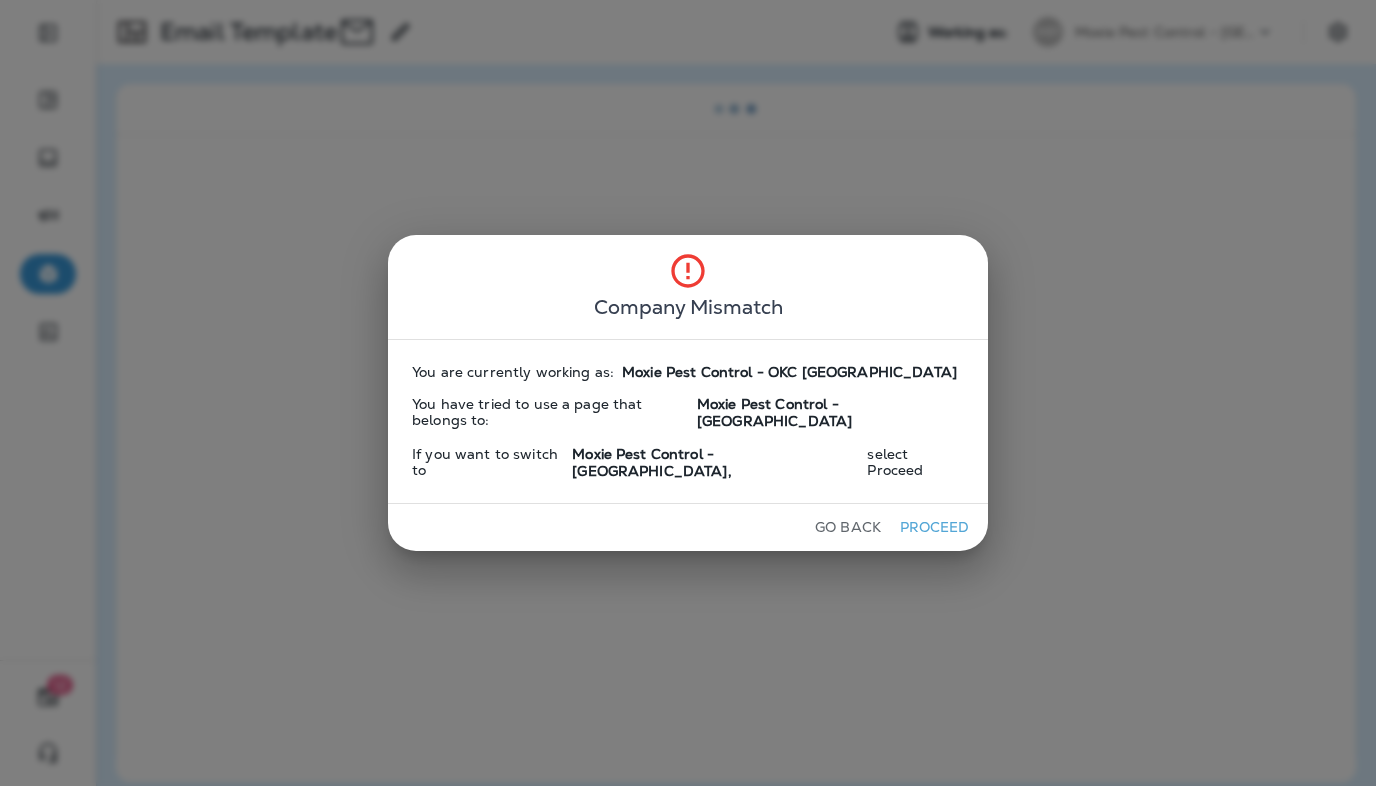 click on "Proceed" at bounding box center [934, 527] 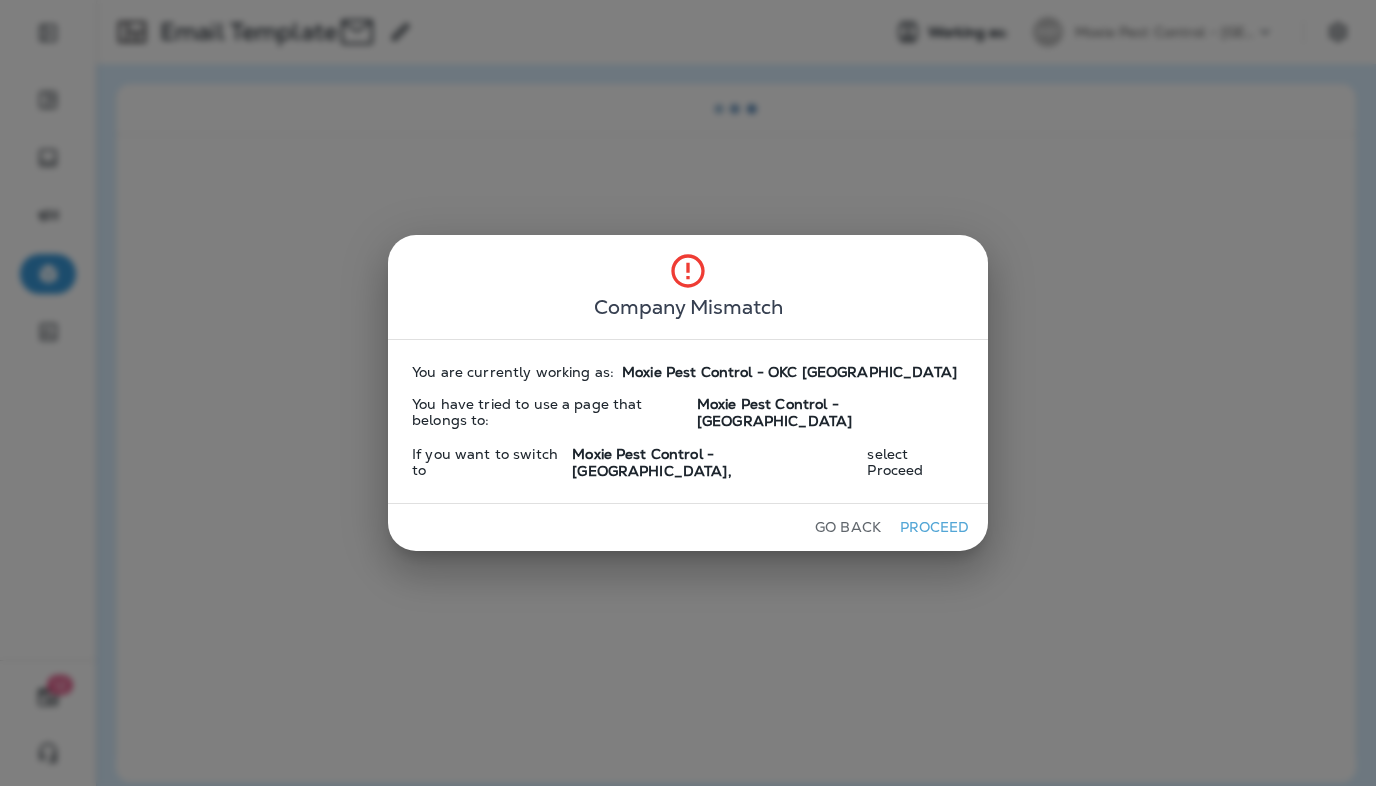 click on "Proceed" at bounding box center [934, 527] 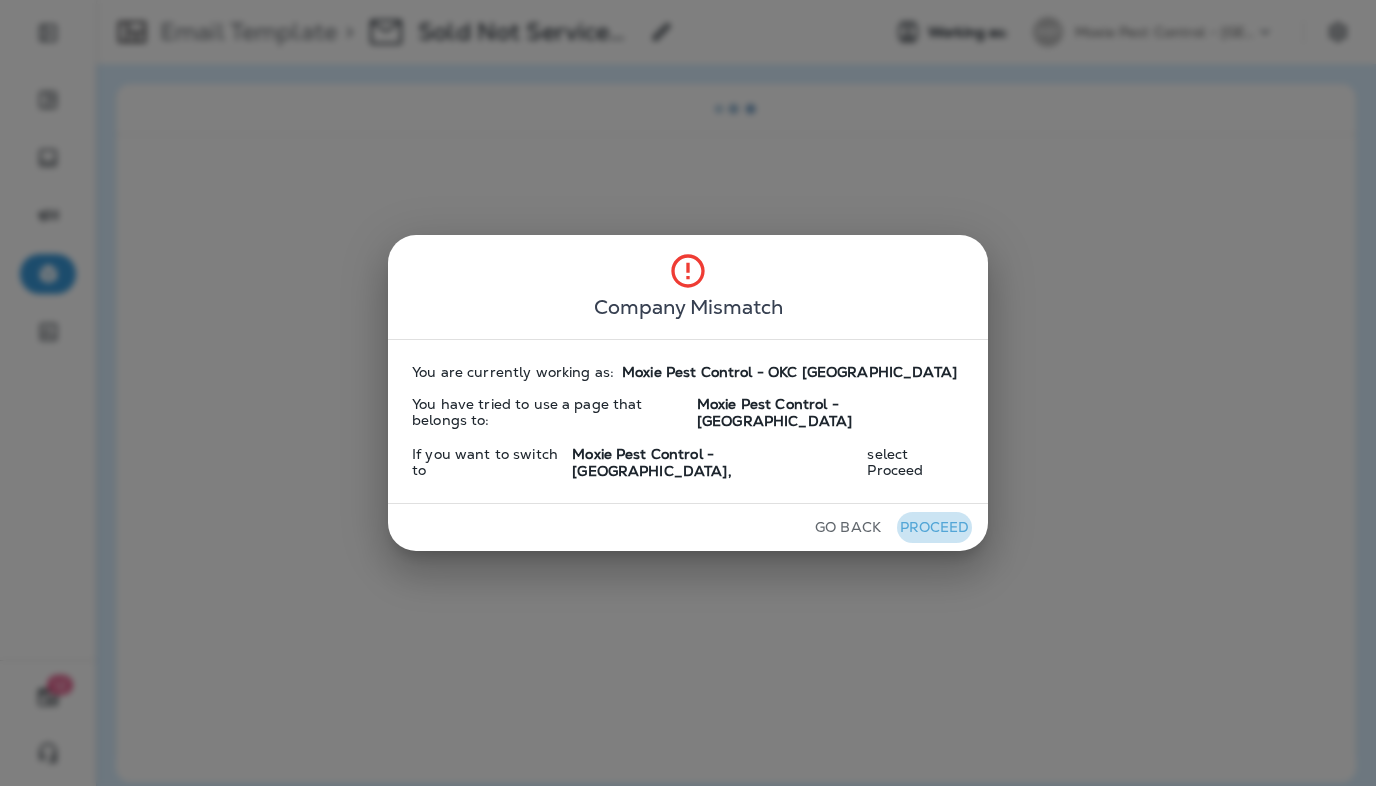 click on "Proceed" at bounding box center (934, 527) 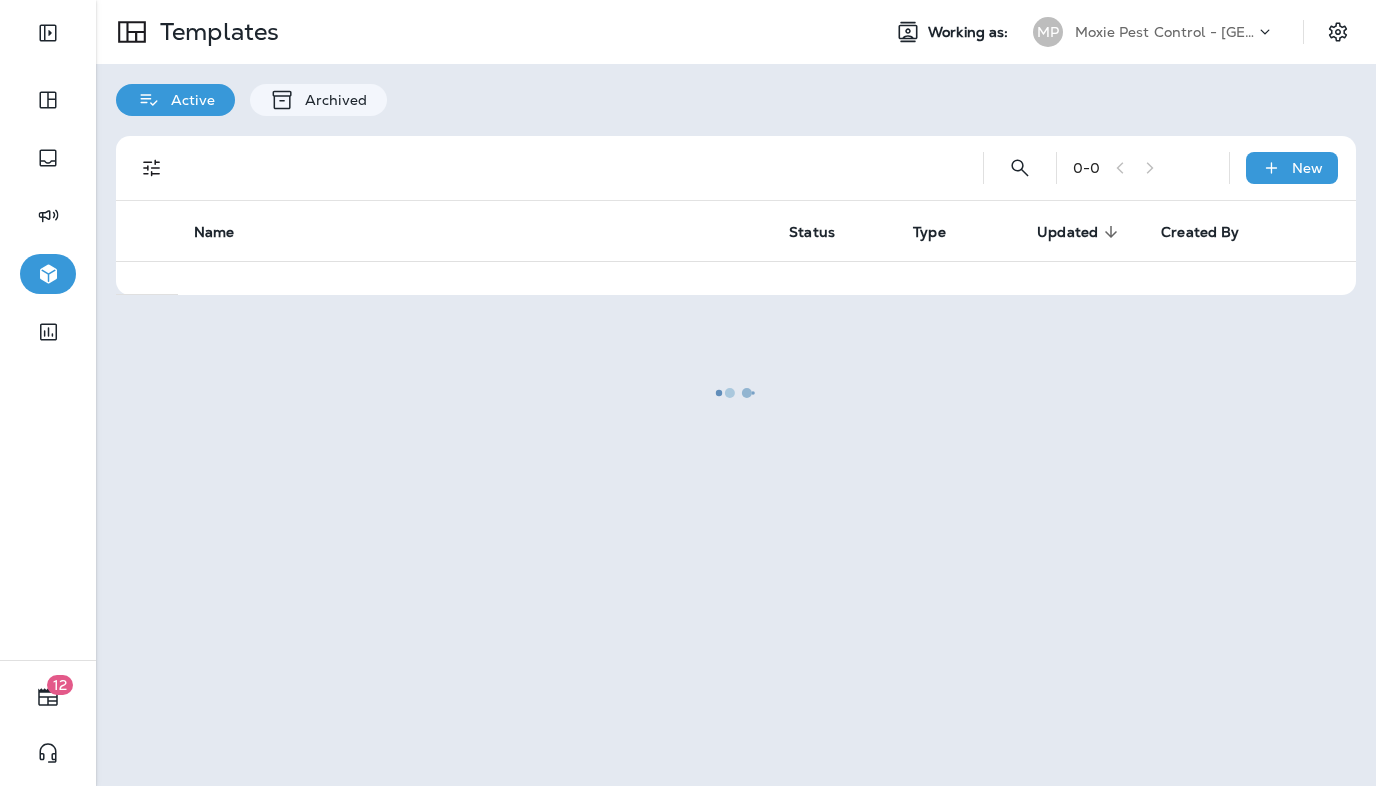 scroll, scrollTop: 0, scrollLeft: 0, axis: both 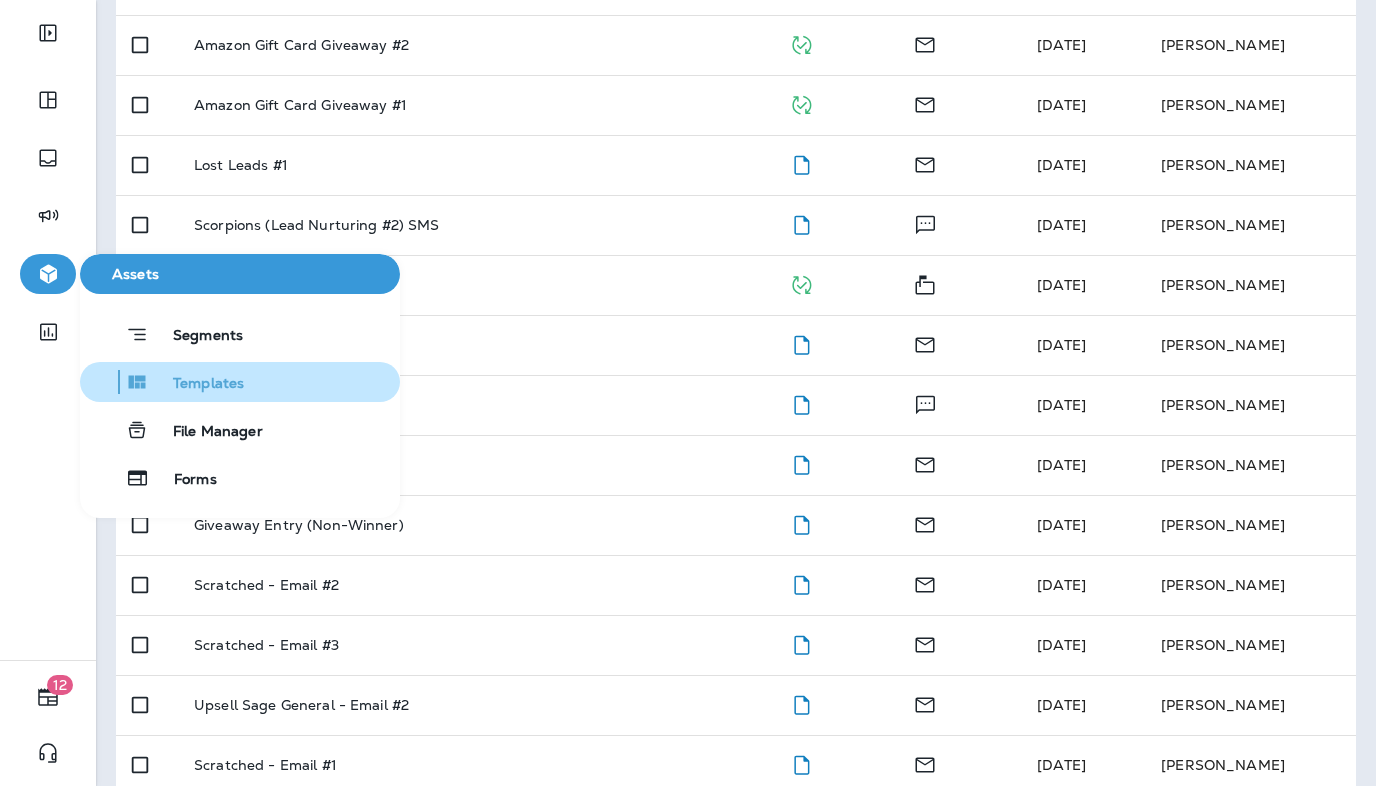 click on "Templates" at bounding box center (196, 384) 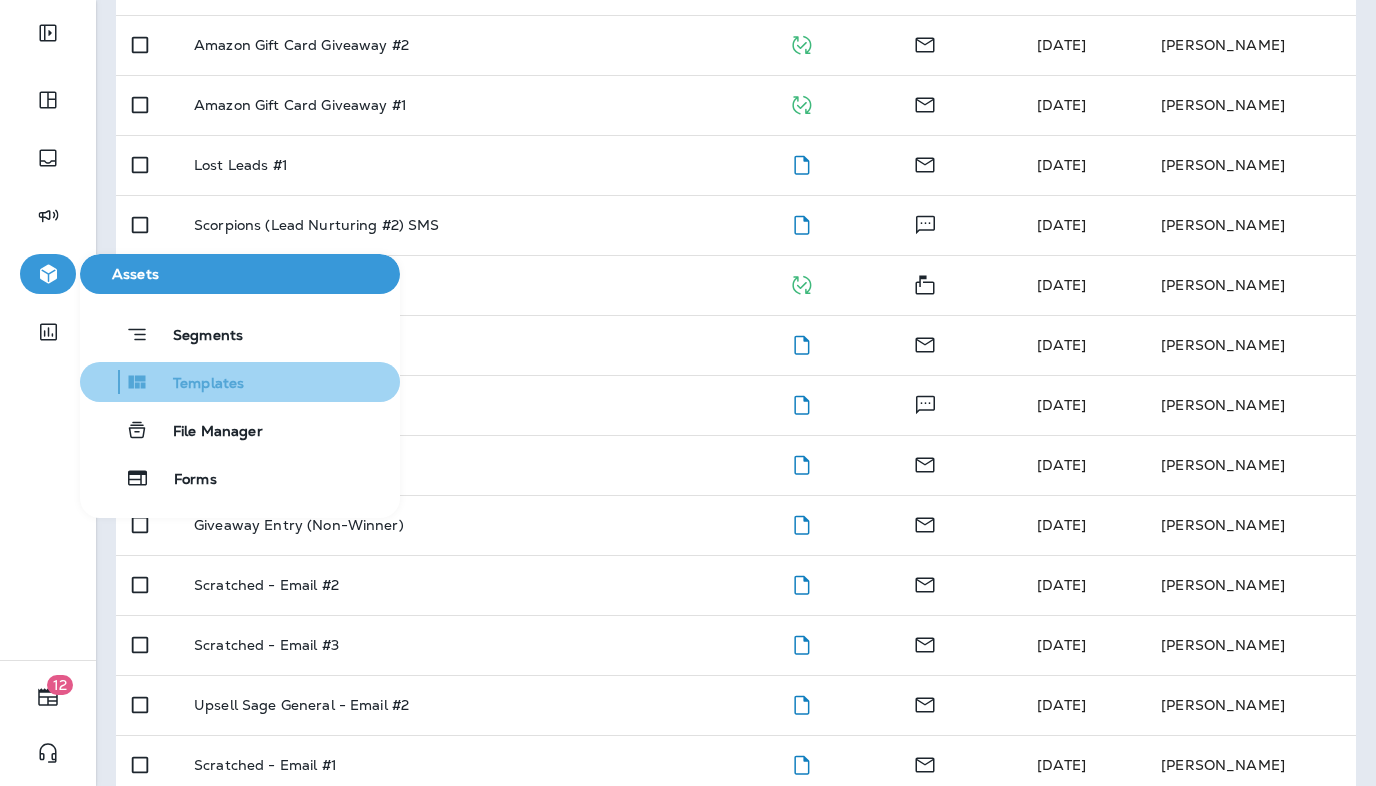 click on "Templates" at bounding box center [196, 384] 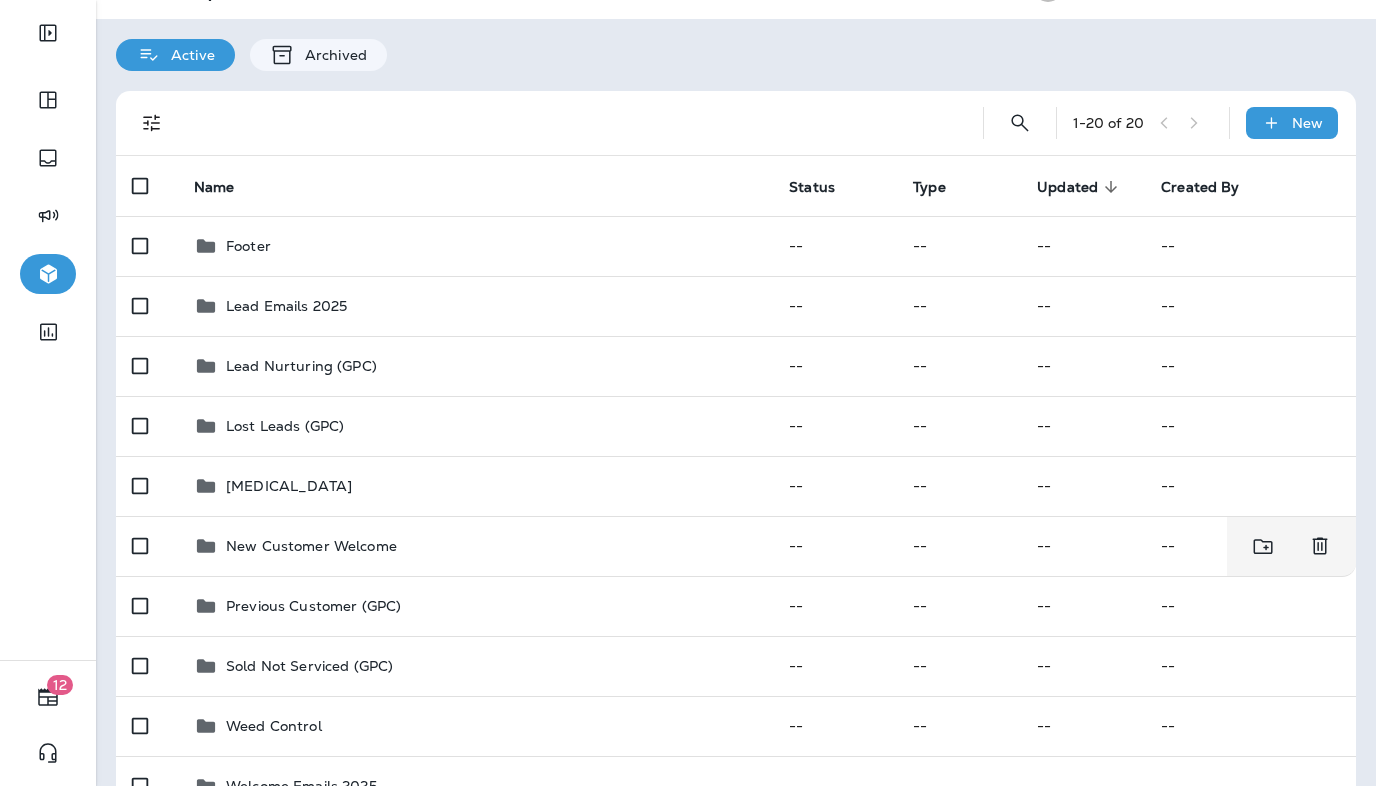 scroll, scrollTop: 0, scrollLeft: 0, axis: both 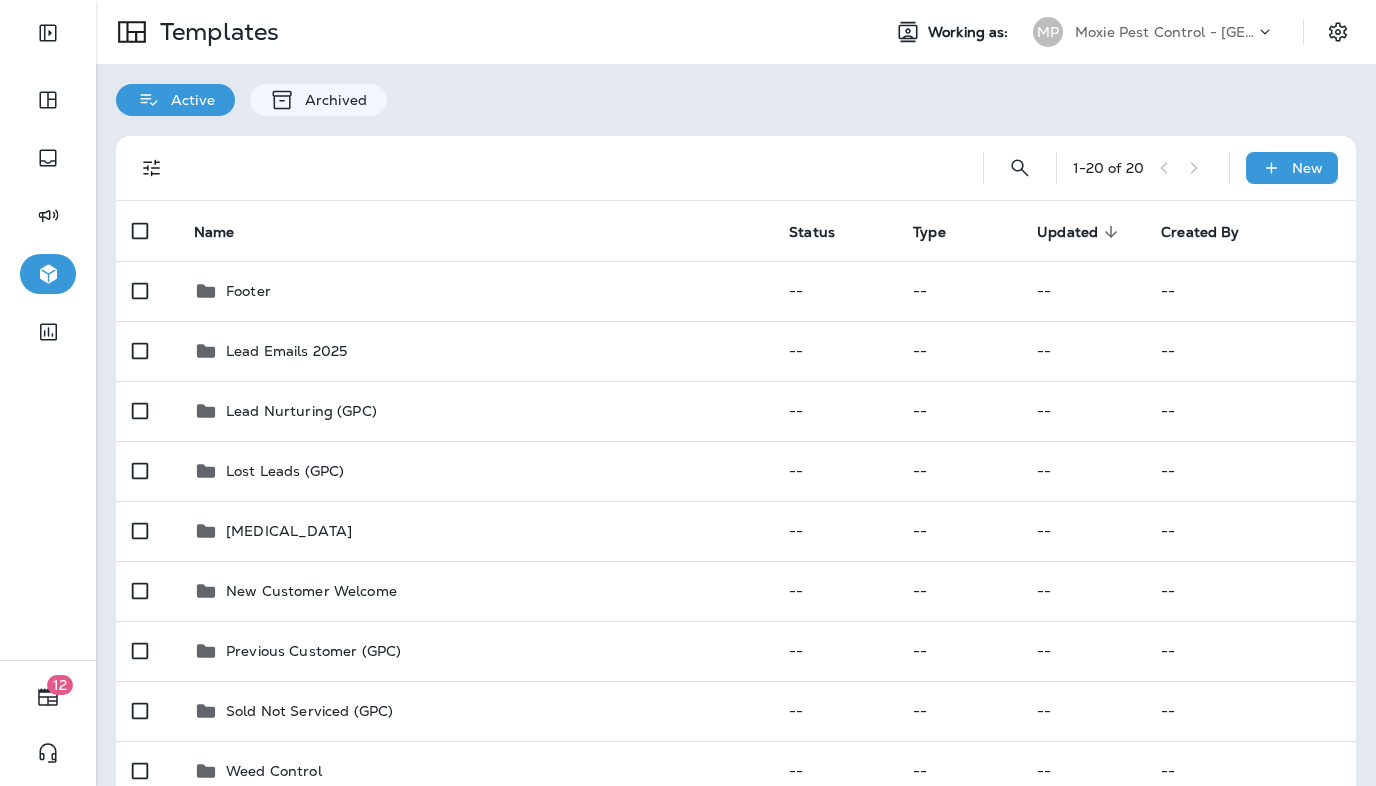 click on "Moxie Pest Control - [GEOGRAPHIC_DATA]" at bounding box center (1165, 32) 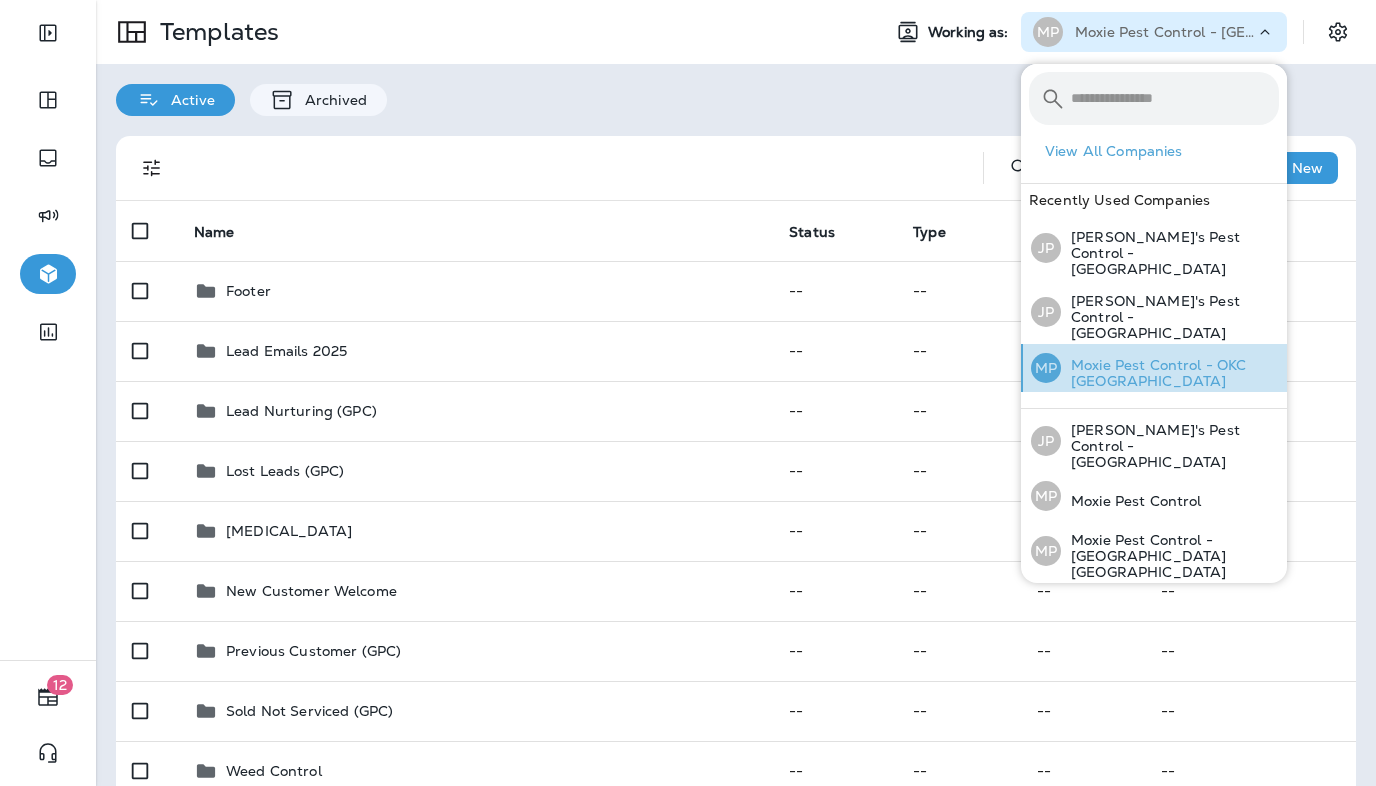 click on "Moxie Pest Control - OKC [GEOGRAPHIC_DATA]" at bounding box center (1170, 373) 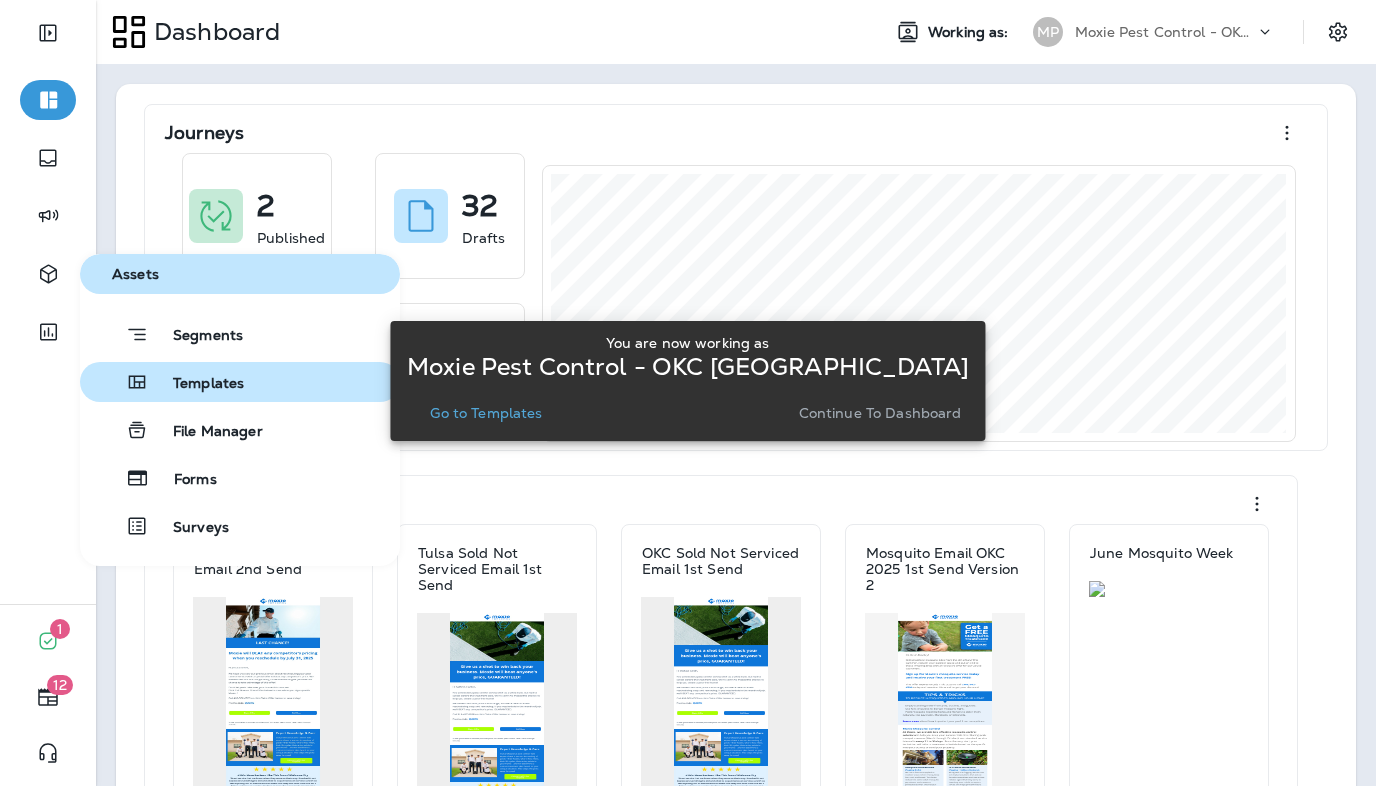 click on "Templates" at bounding box center [196, 384] 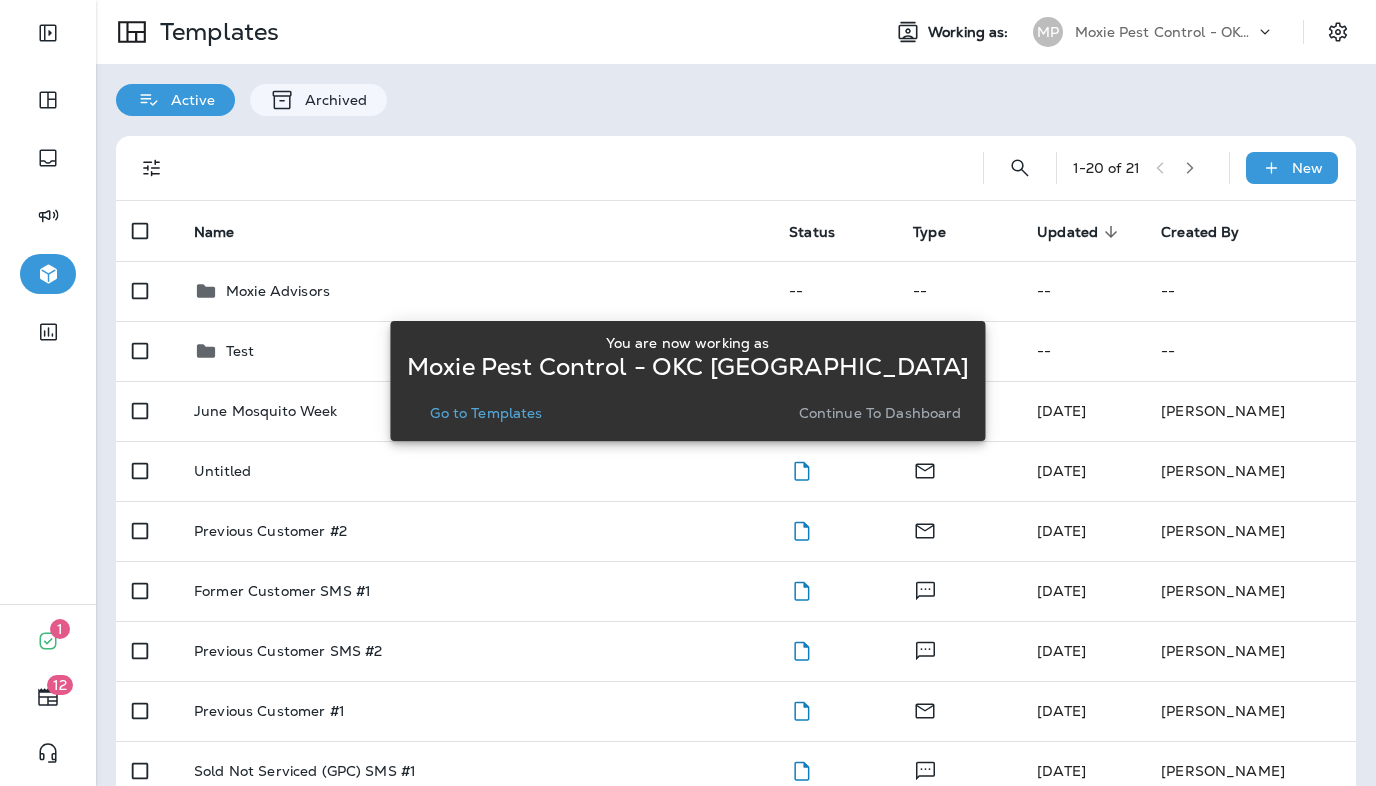 click on "Go to Templates" at bounding box center (486, 413) 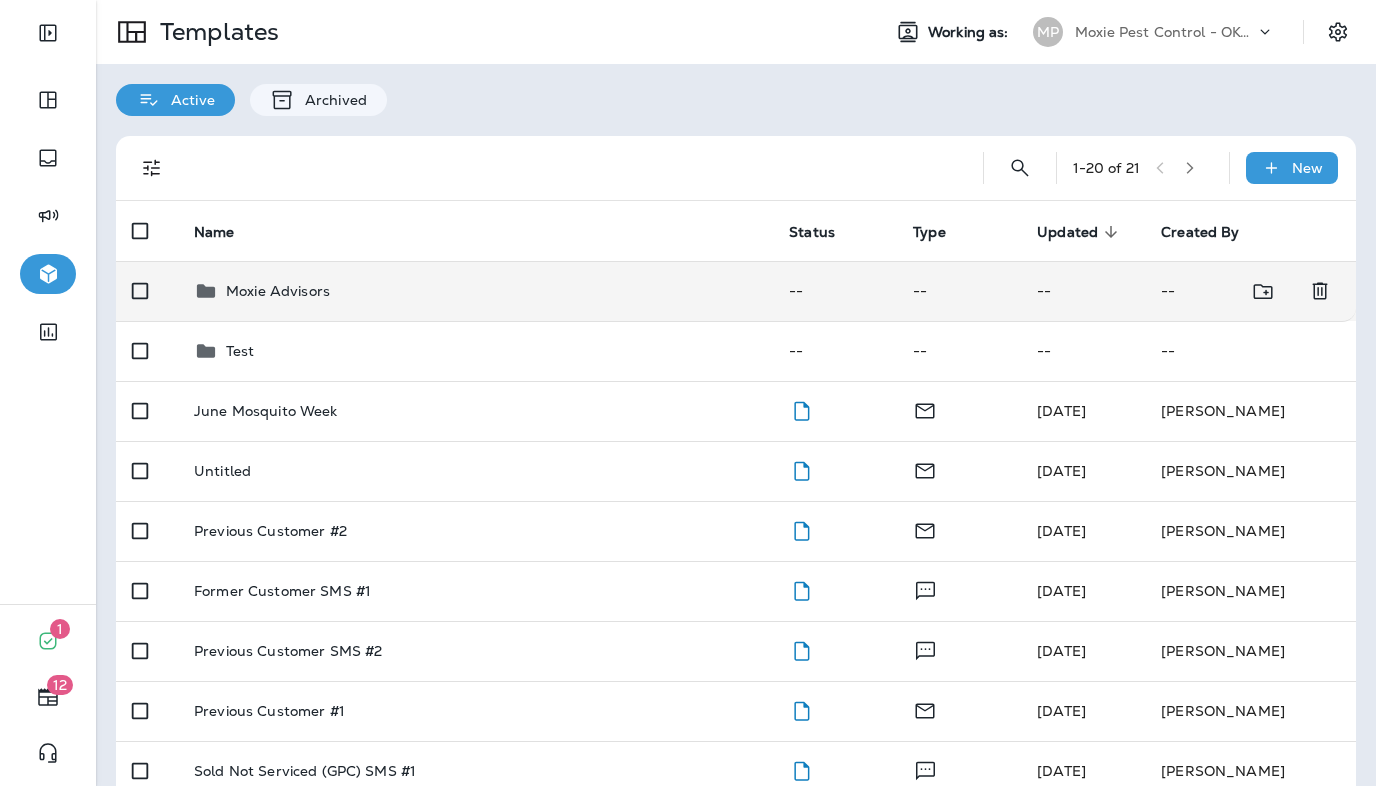 click on "Moxie Advisors" at bounding box center [475, 291] 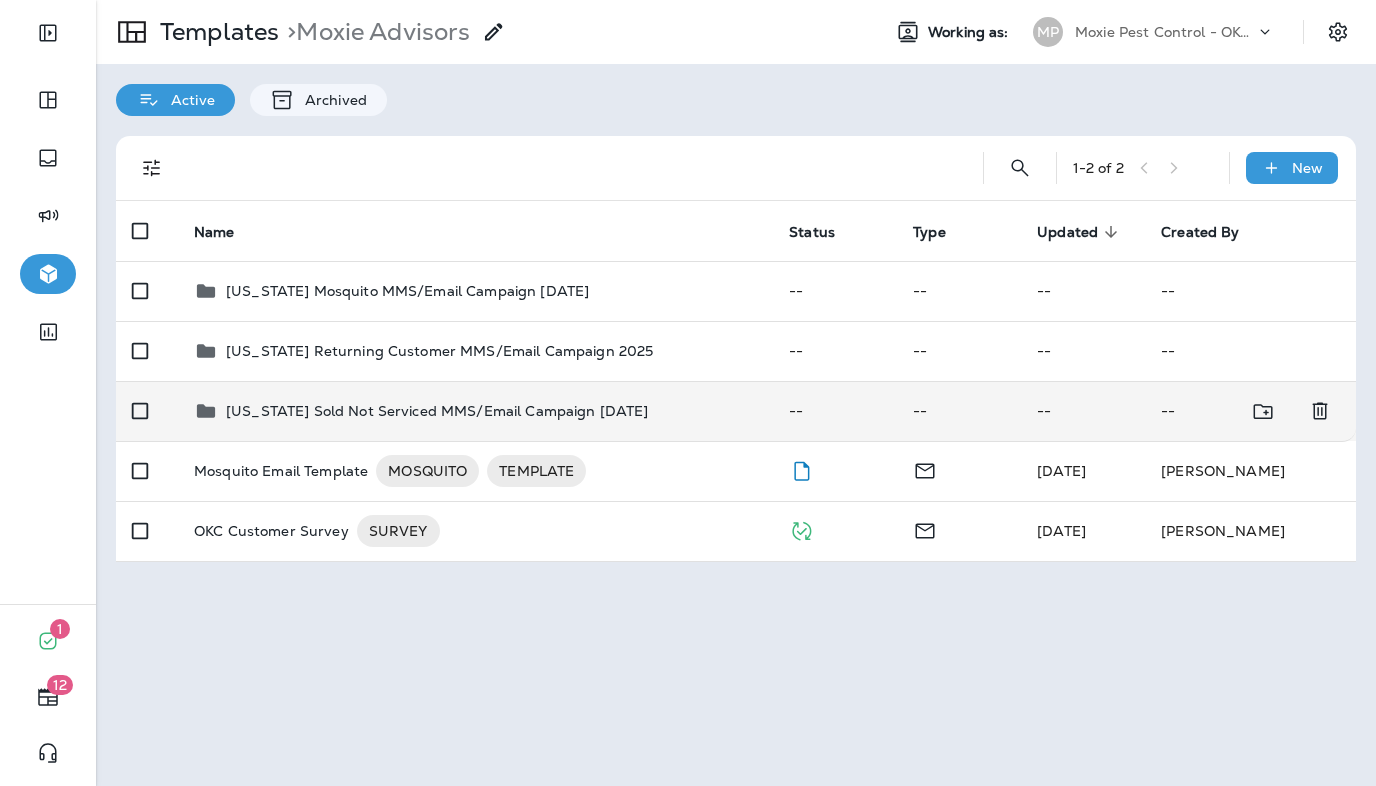 click on "[US_STATE] Sold Not Serviced MMS/Email Campaign [DATE]" at bounding box center [437, 411] 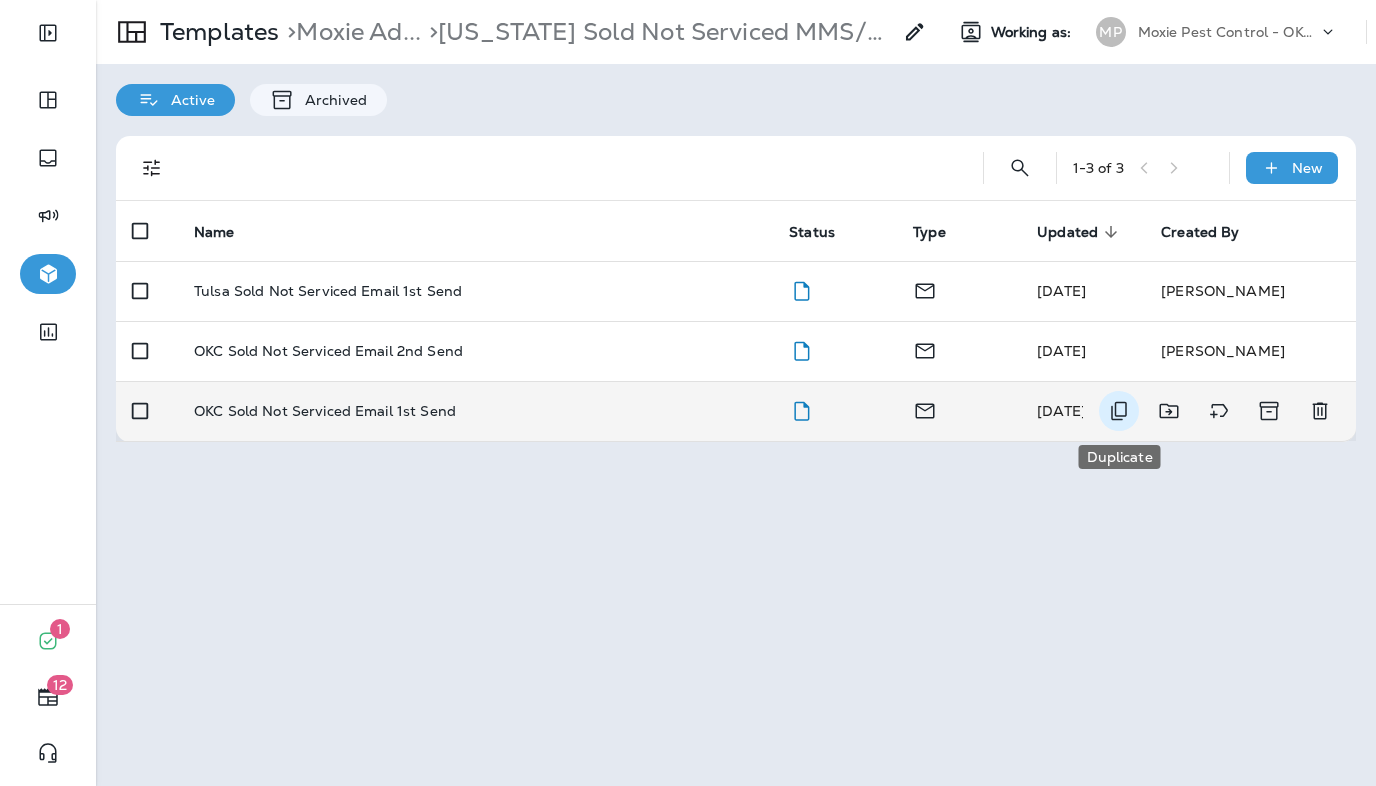 click 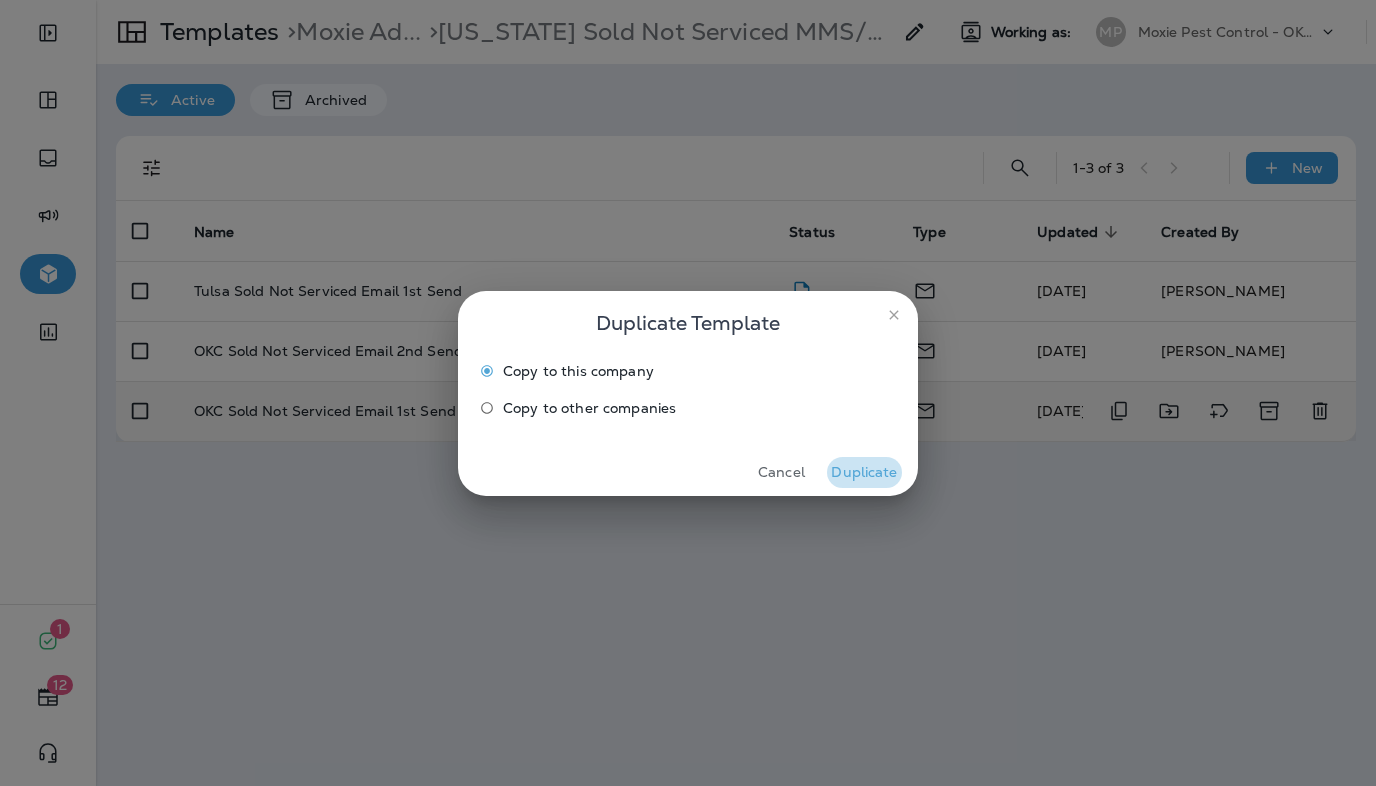 click on "Duplicate" at bounding box center [864, 472] 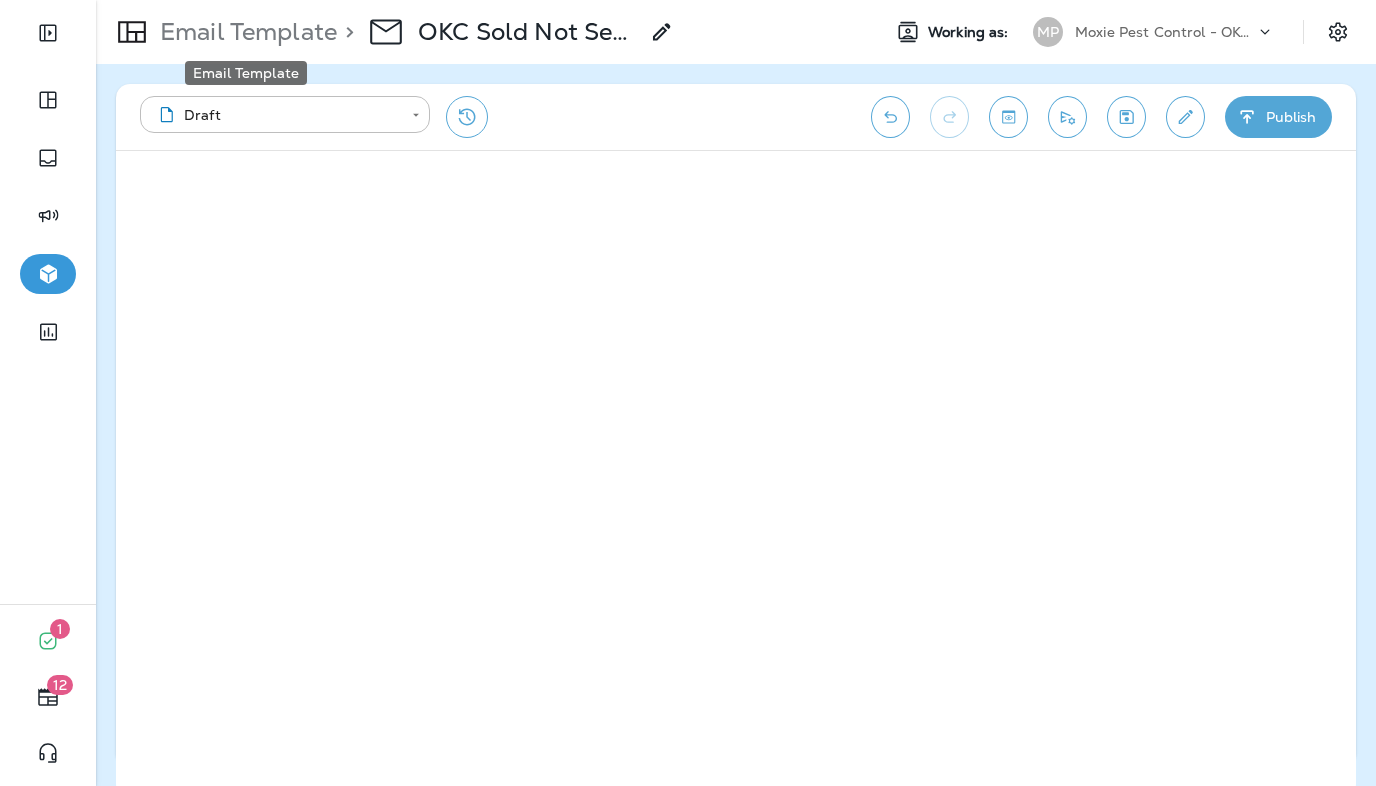 click on "Email Template" at bounding box center [244, 32] 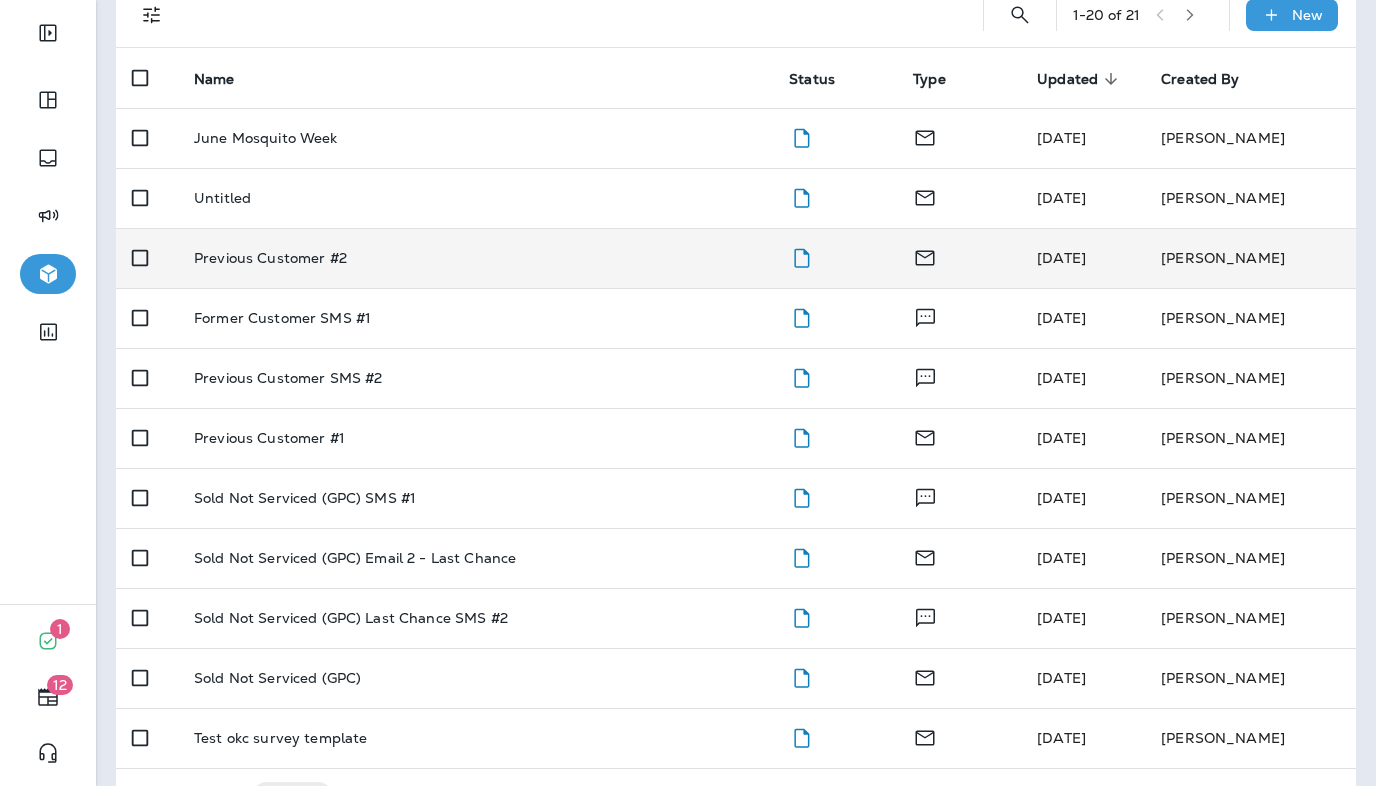 scroll, scrollTop: 0, scrollLeft: 0, axis: both 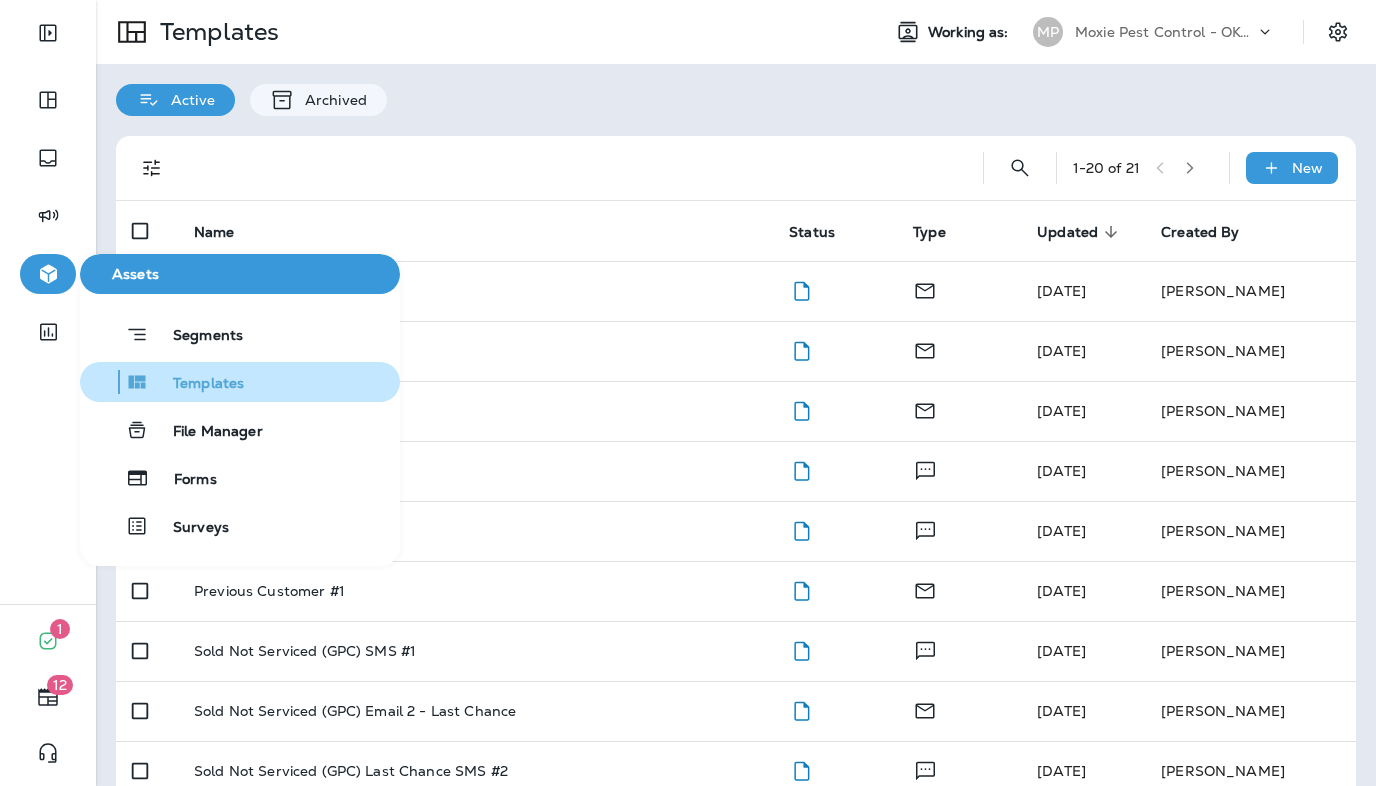 click 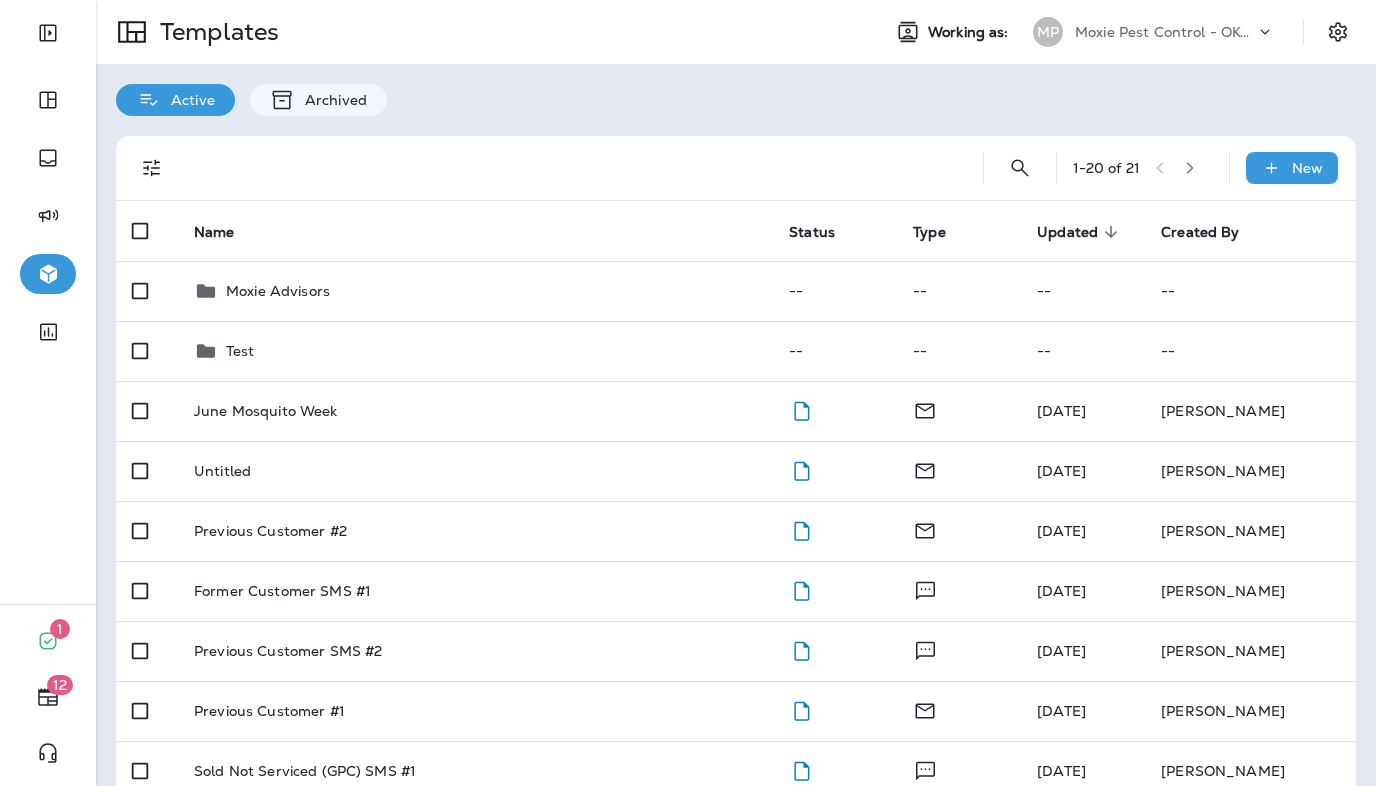 click on "Moxie Pest Control - OKC [GEOGRAPHIC_DATA]" at bounding box center (1165, 32) 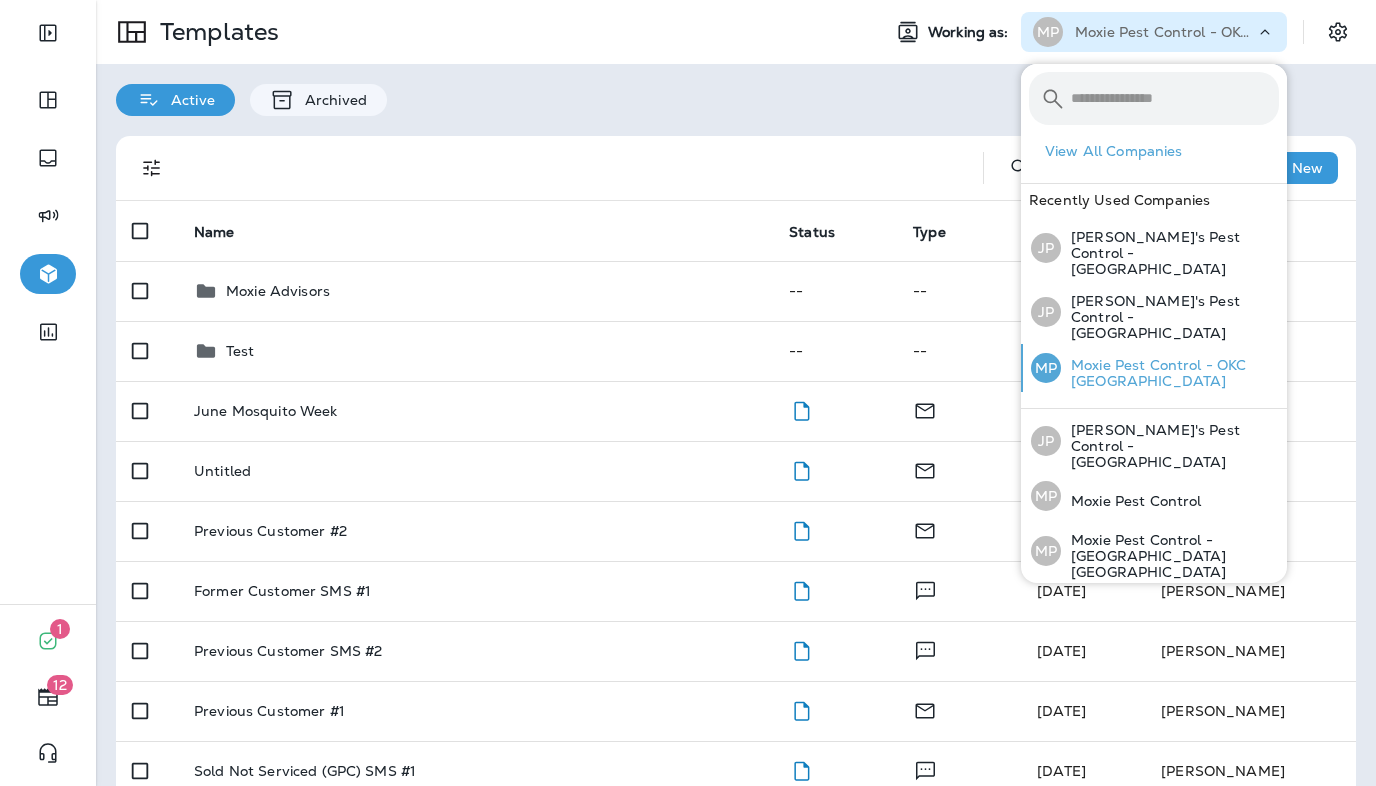 click on "Moxie Pest Control - OKC [GEOGRAPHIC_DATA]" at bounding box center [1170, 373] 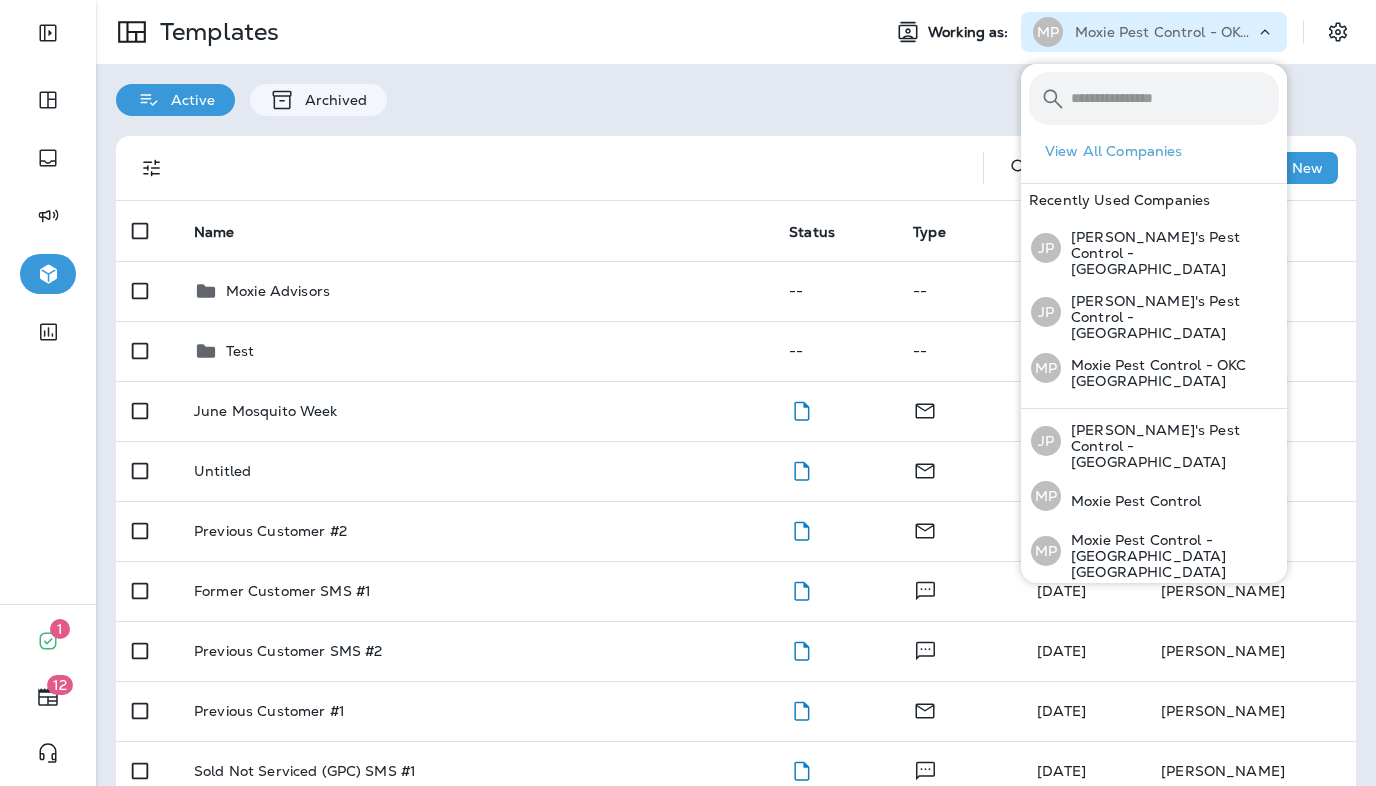 click on "Active Archived" at bounding box center (736, 90) 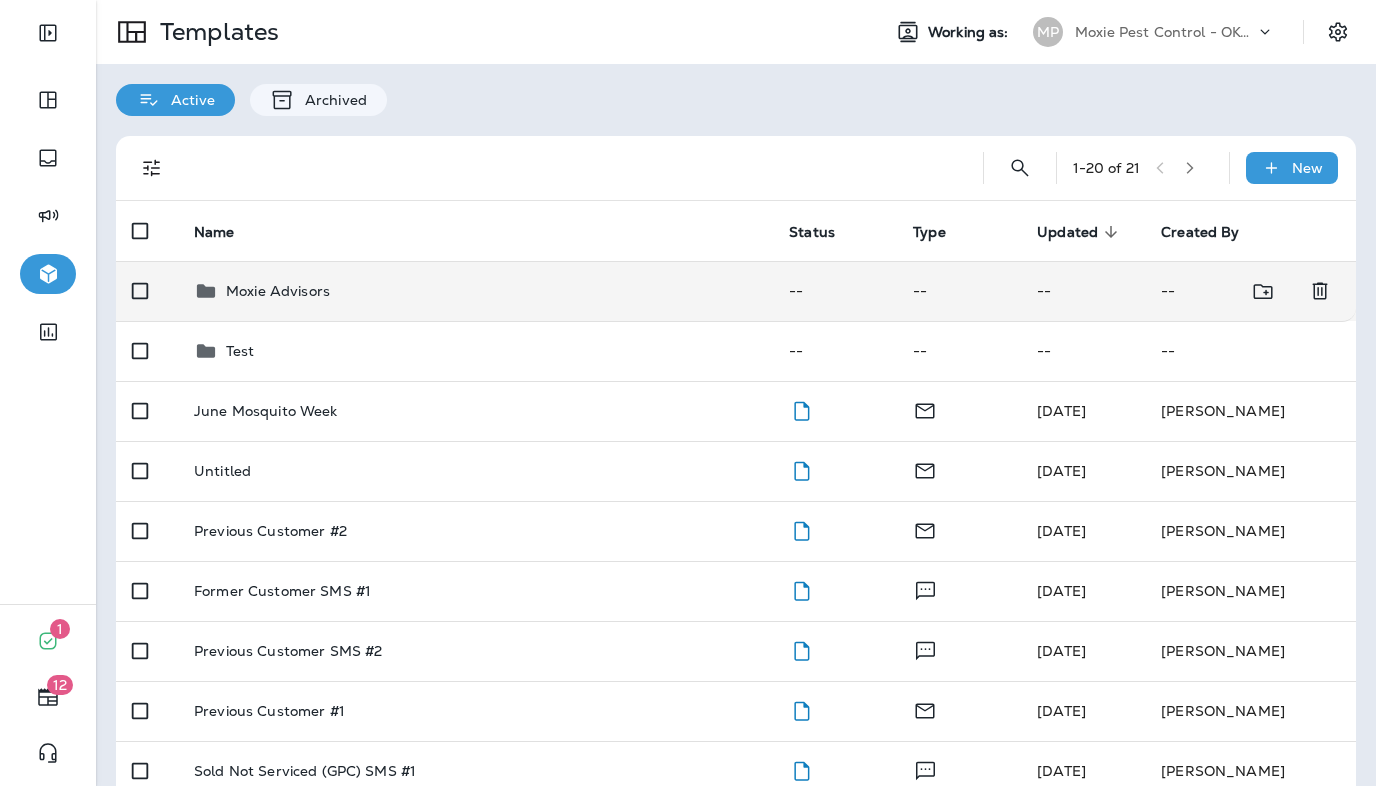 click on "Moxie Advisors" at bounding box center (475, 291) 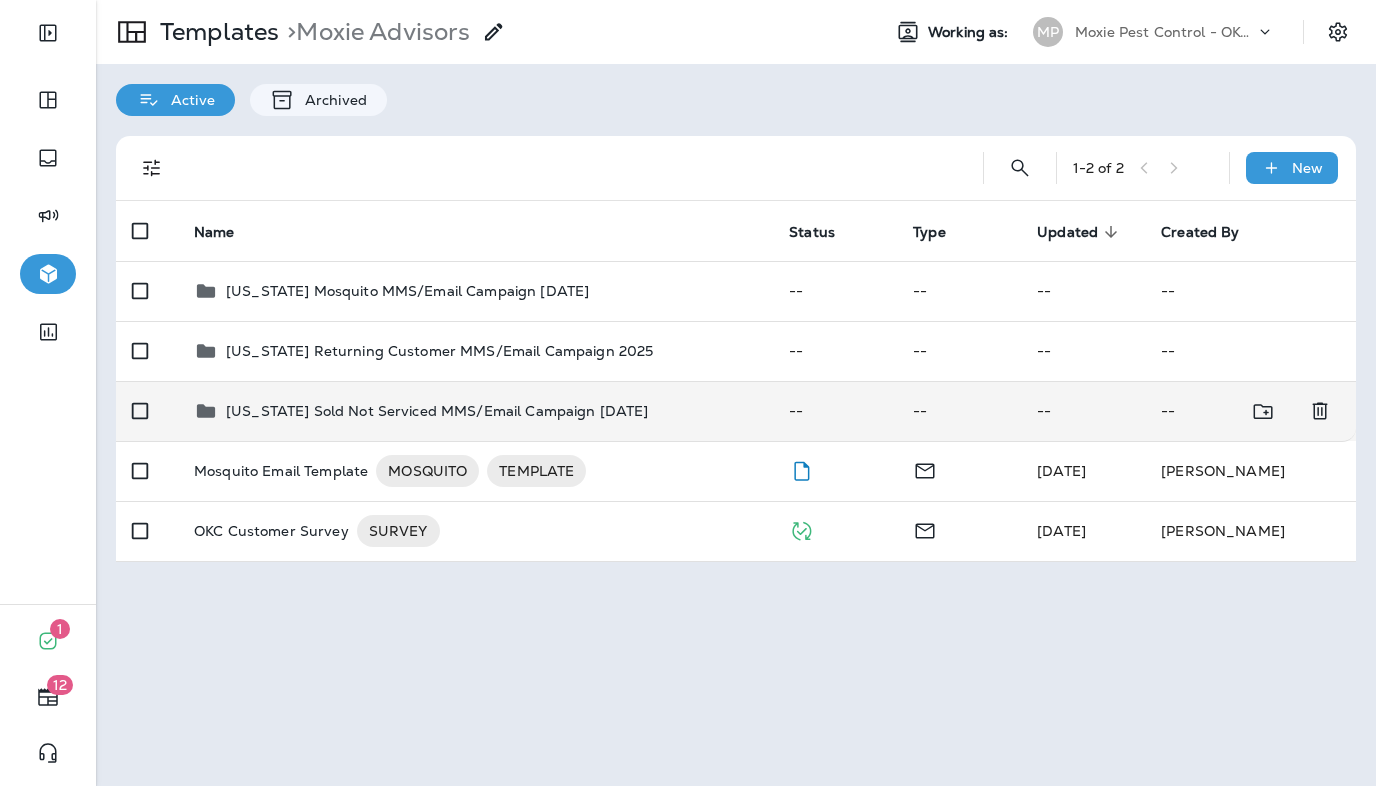 click on "[US_STATE] Sold Not Serviced MMS/Email Campaign [DATE]" at bounding box center [437, 411] 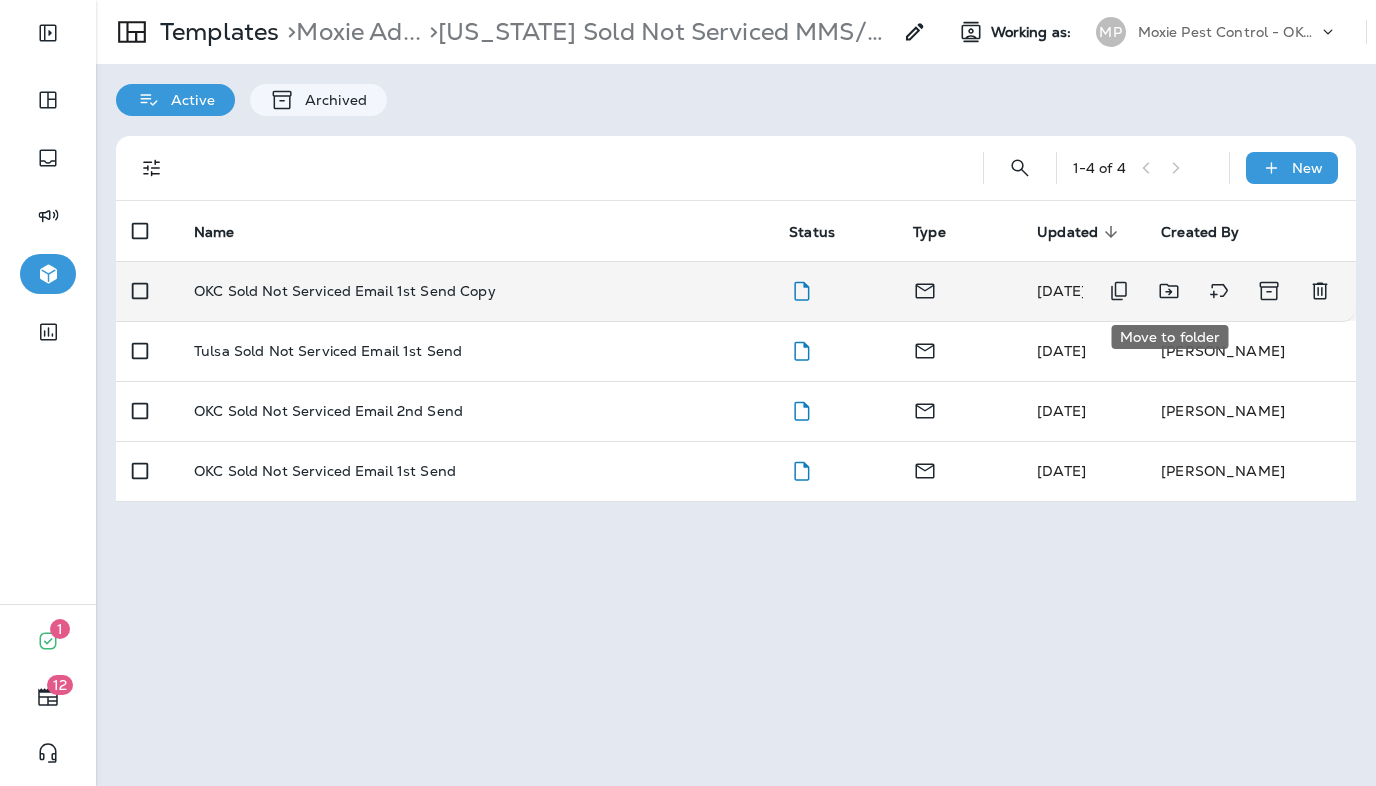 click 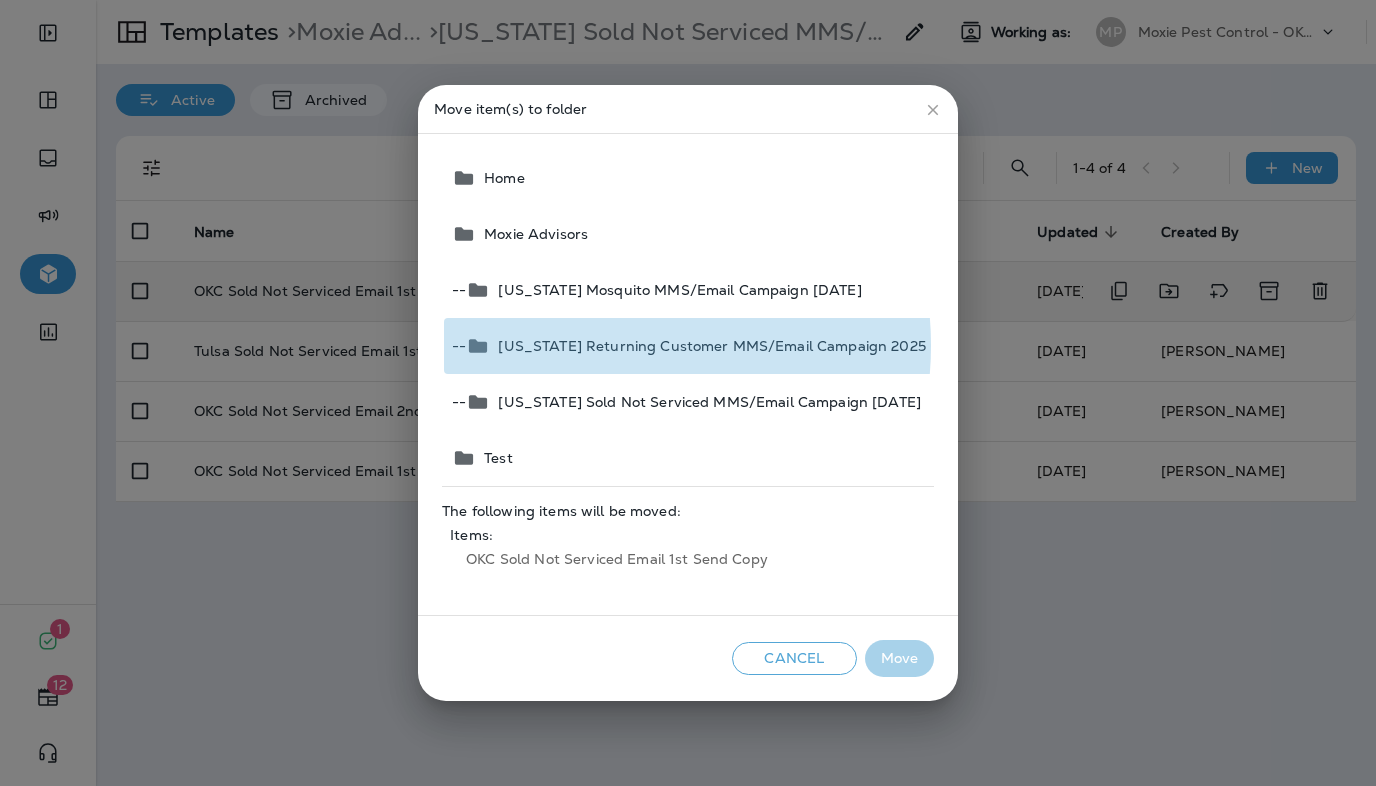 click on "[US_STATE] Returning Customer MMS/Email Campaign 2025" at bounding box center (707, 346) 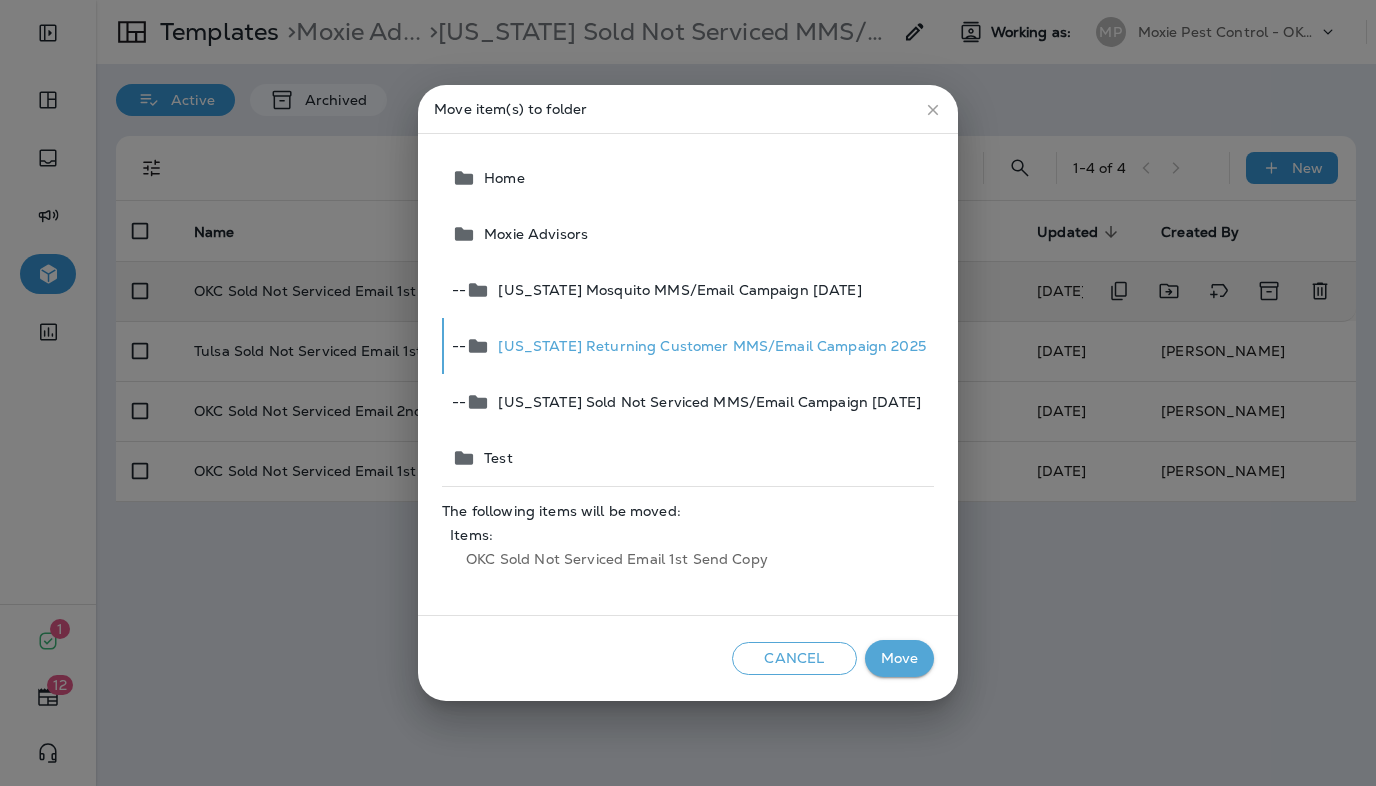 click on "Move" at bounding box center [899, 658] 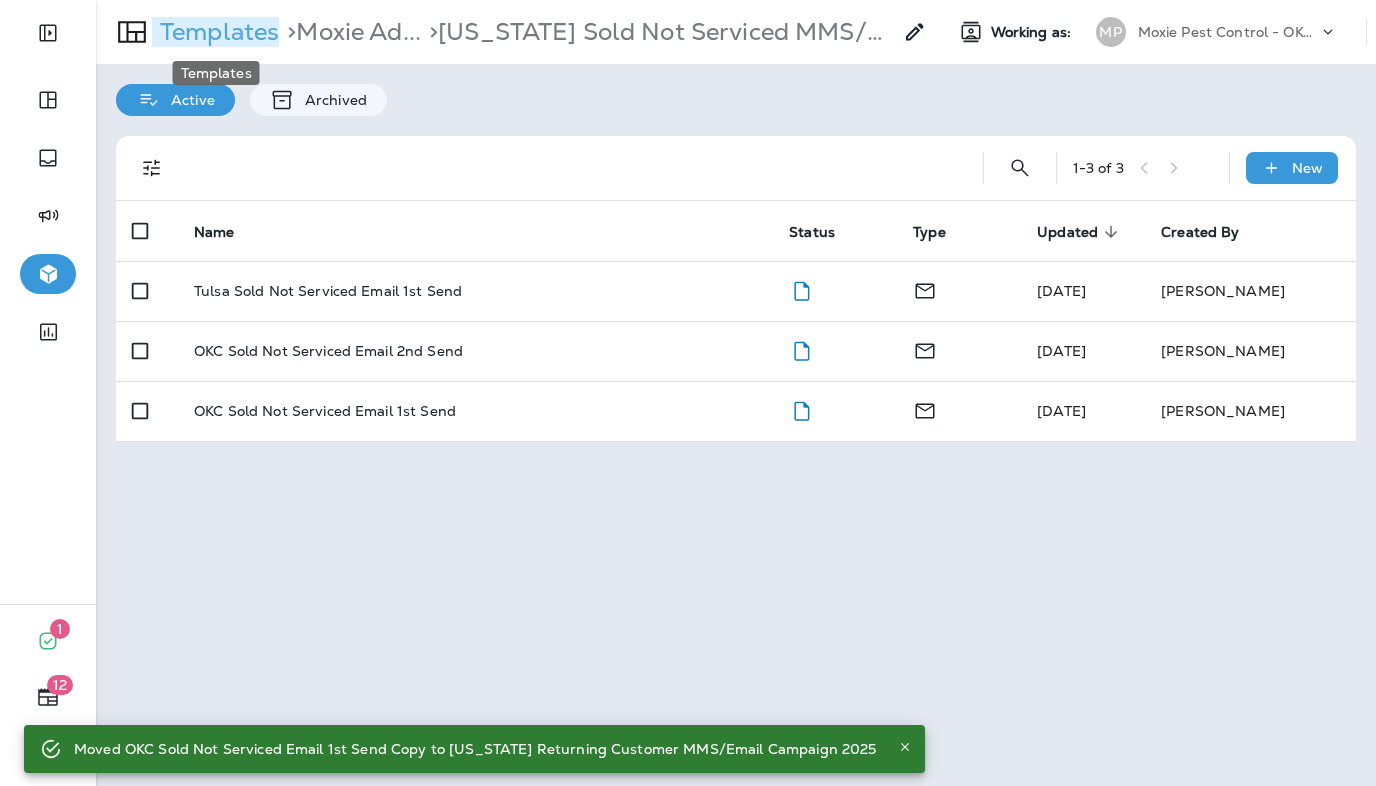click on "Templates" at bounding box center [215, 32] 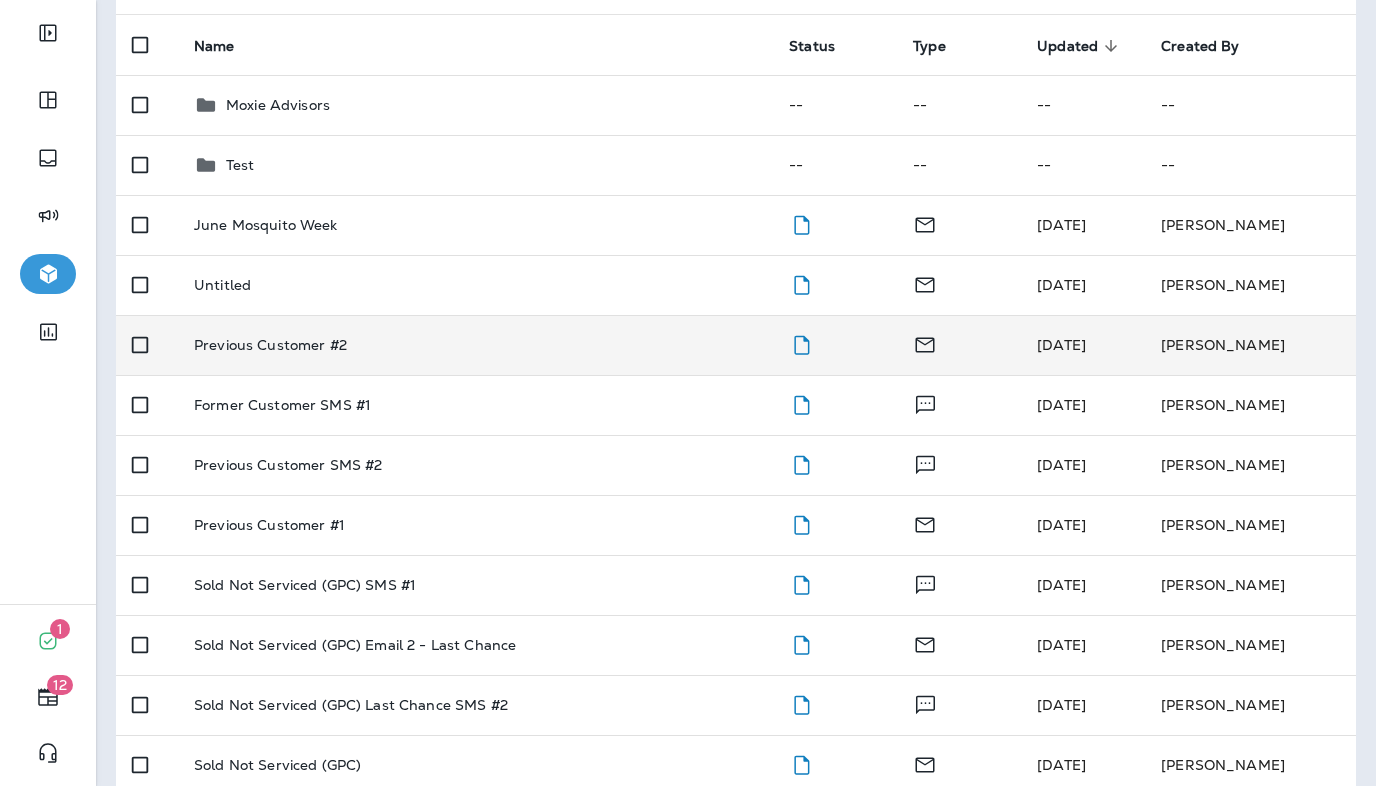 scroll, scrollTop: 0, scrollLeft: 0, axis: both 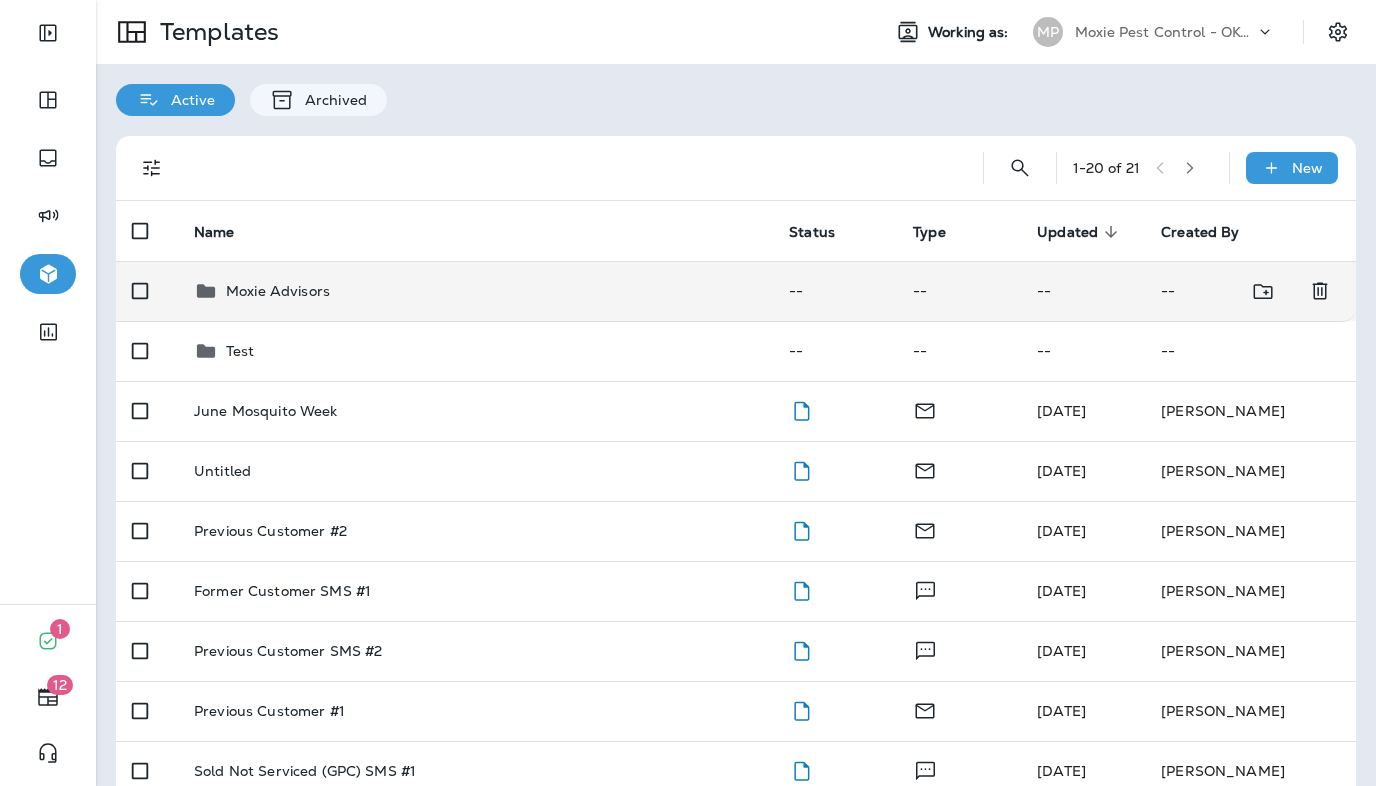 click on "Moxie Advisors" at bounding box center [278, 291] 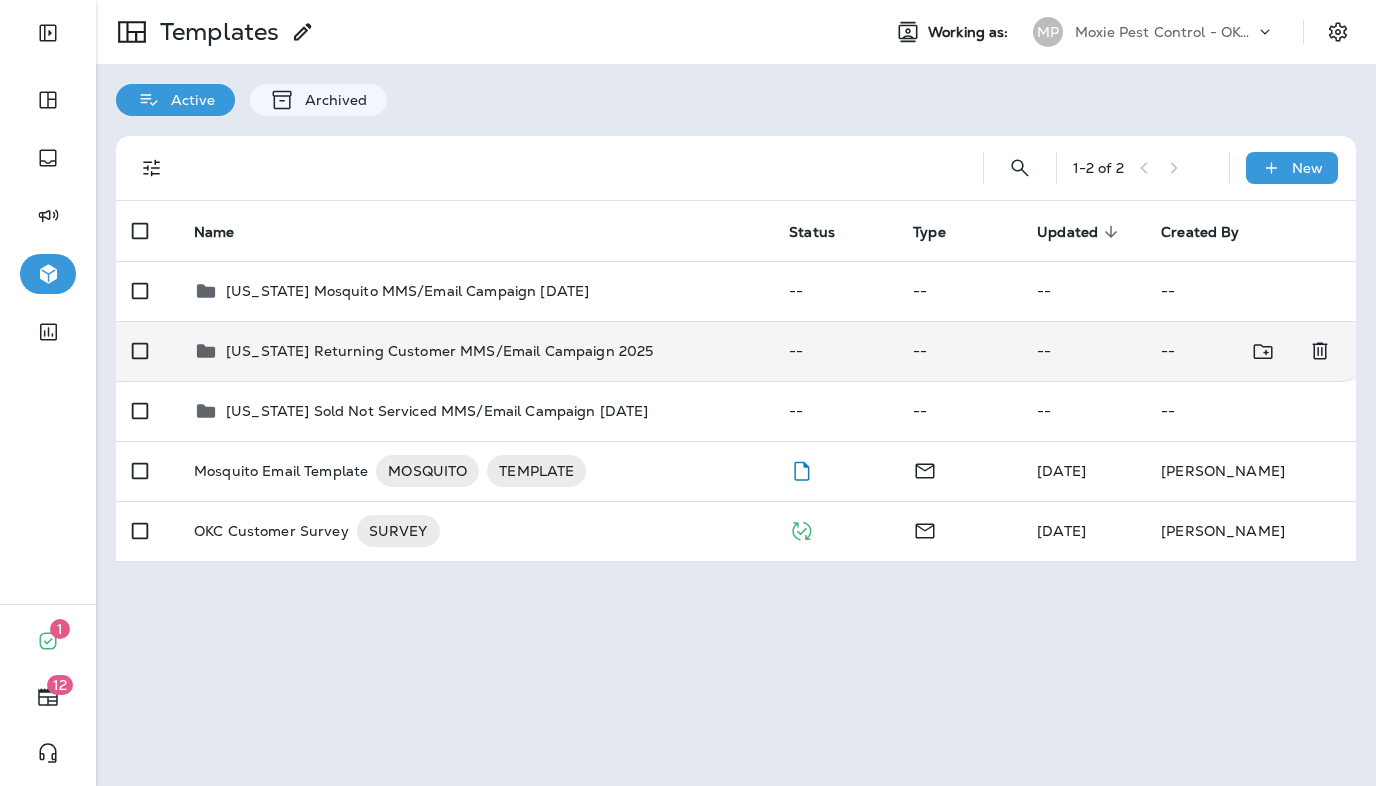 click on "[US_STATE] Returning Customer MMS/Email Campaign 2025" at bounding box center (475, 351) 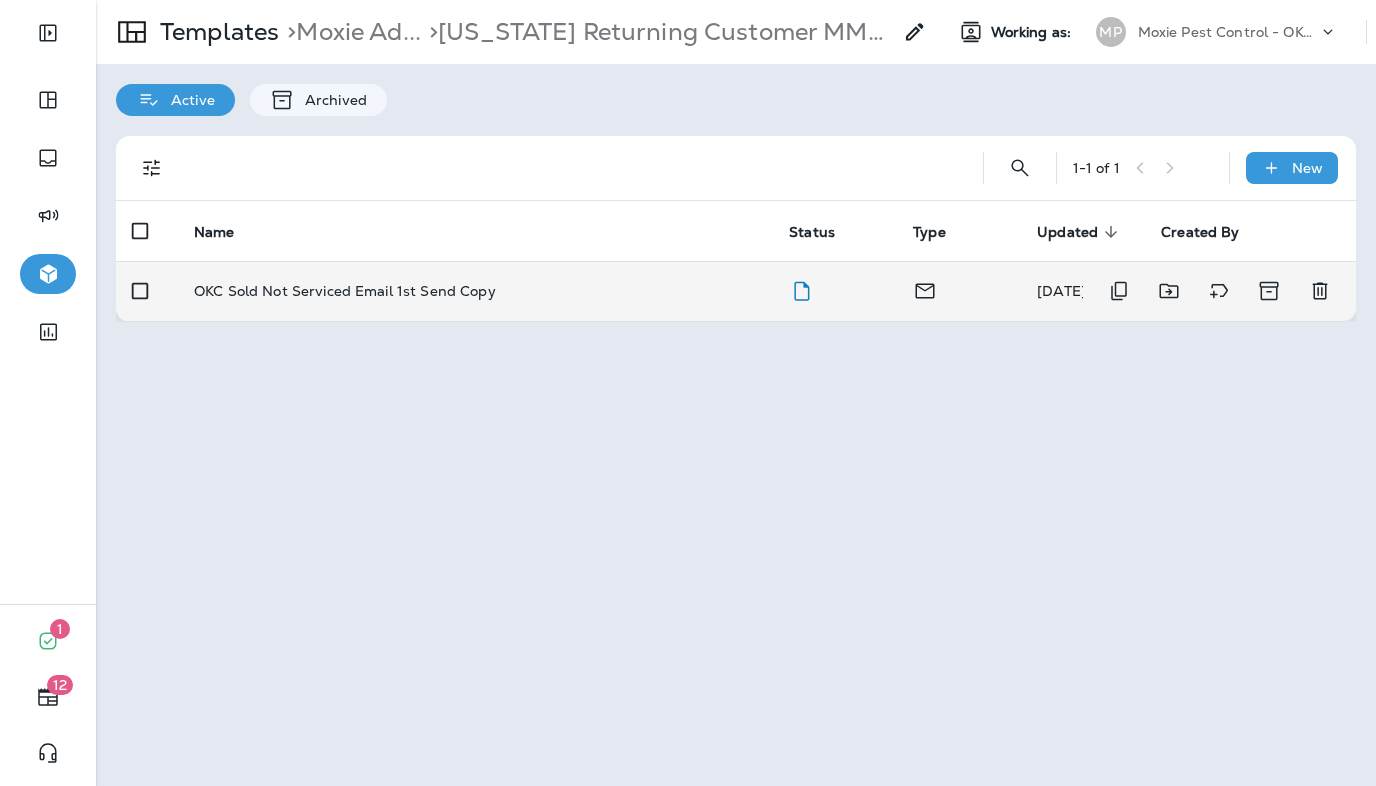 click on "OKC Sold Not Serviced Email 1st Send Copy" at bounding box center [345, 291] 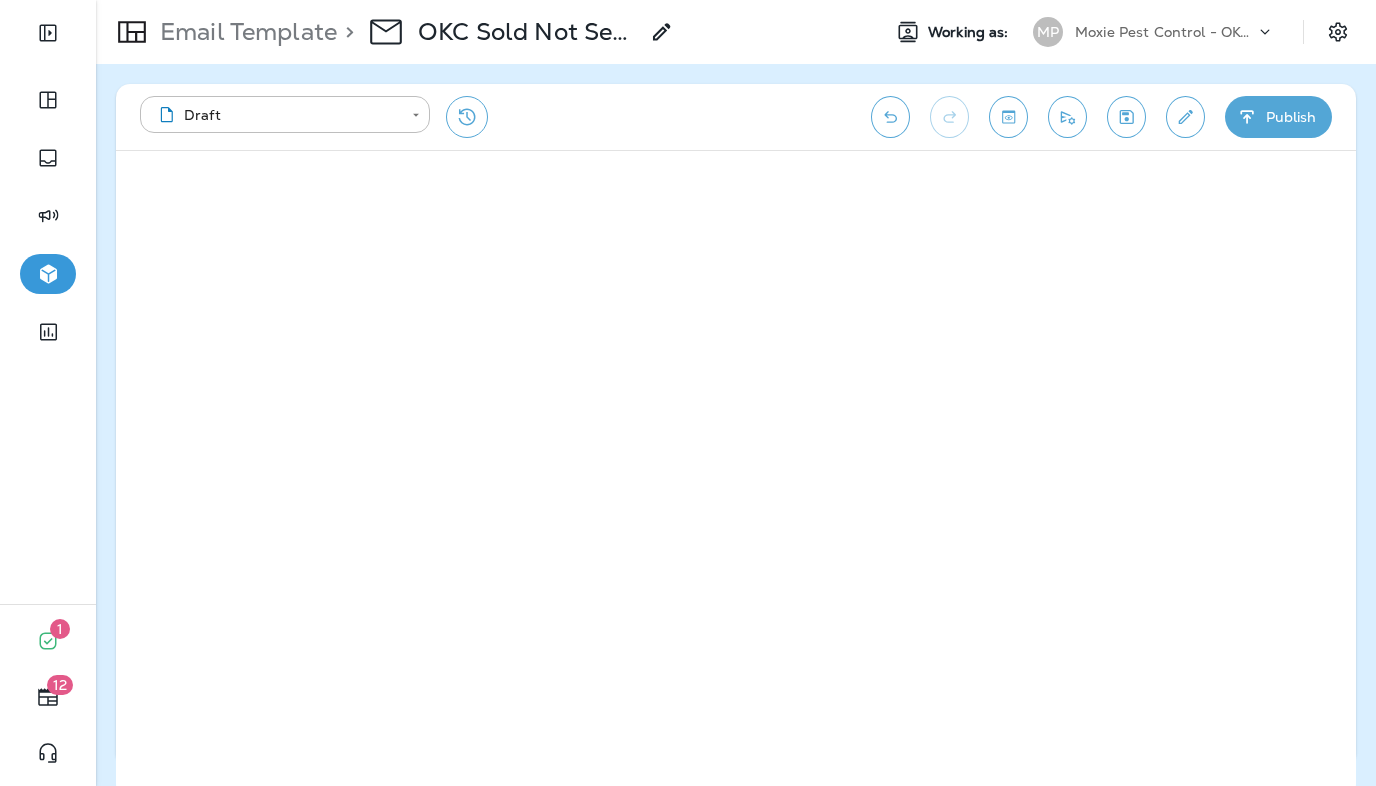 click on "OKC Sold Not Serviced Email 1st Send Copy" at bounding box center (528, 32) 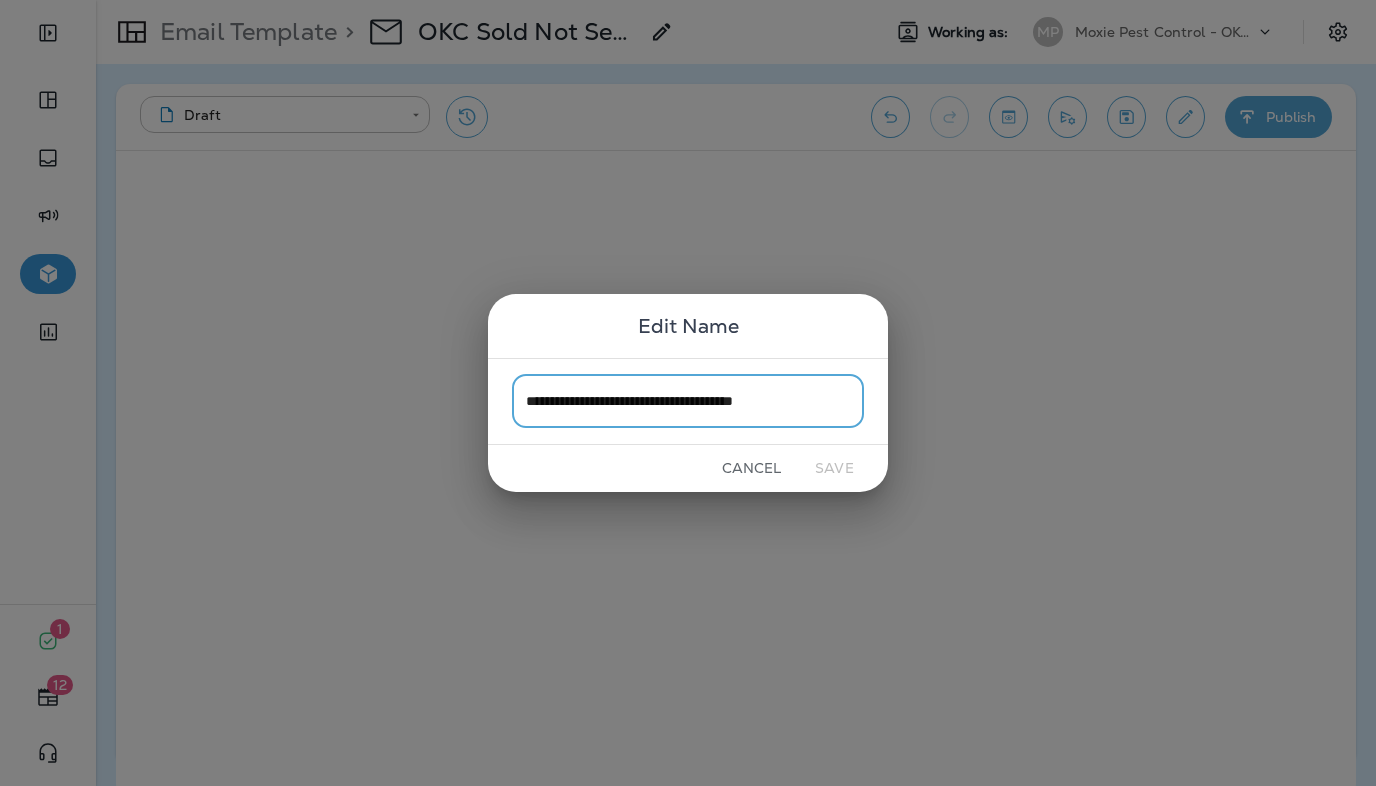 click on "**********" at bounding box center (688, 401) 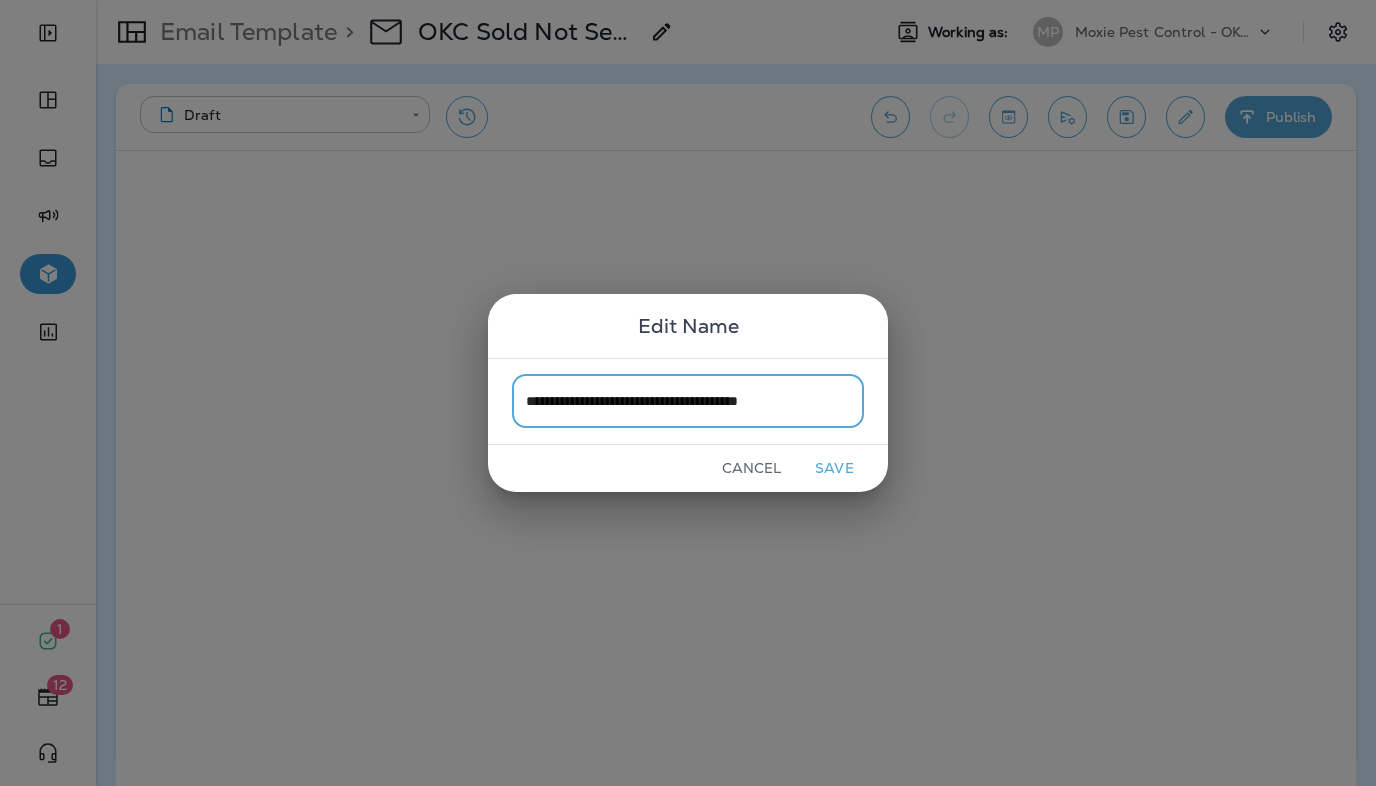 drag, startPoint x: 842, startPoint y: 403, endPoint x: 803, endPoint y: 403, distance: 39 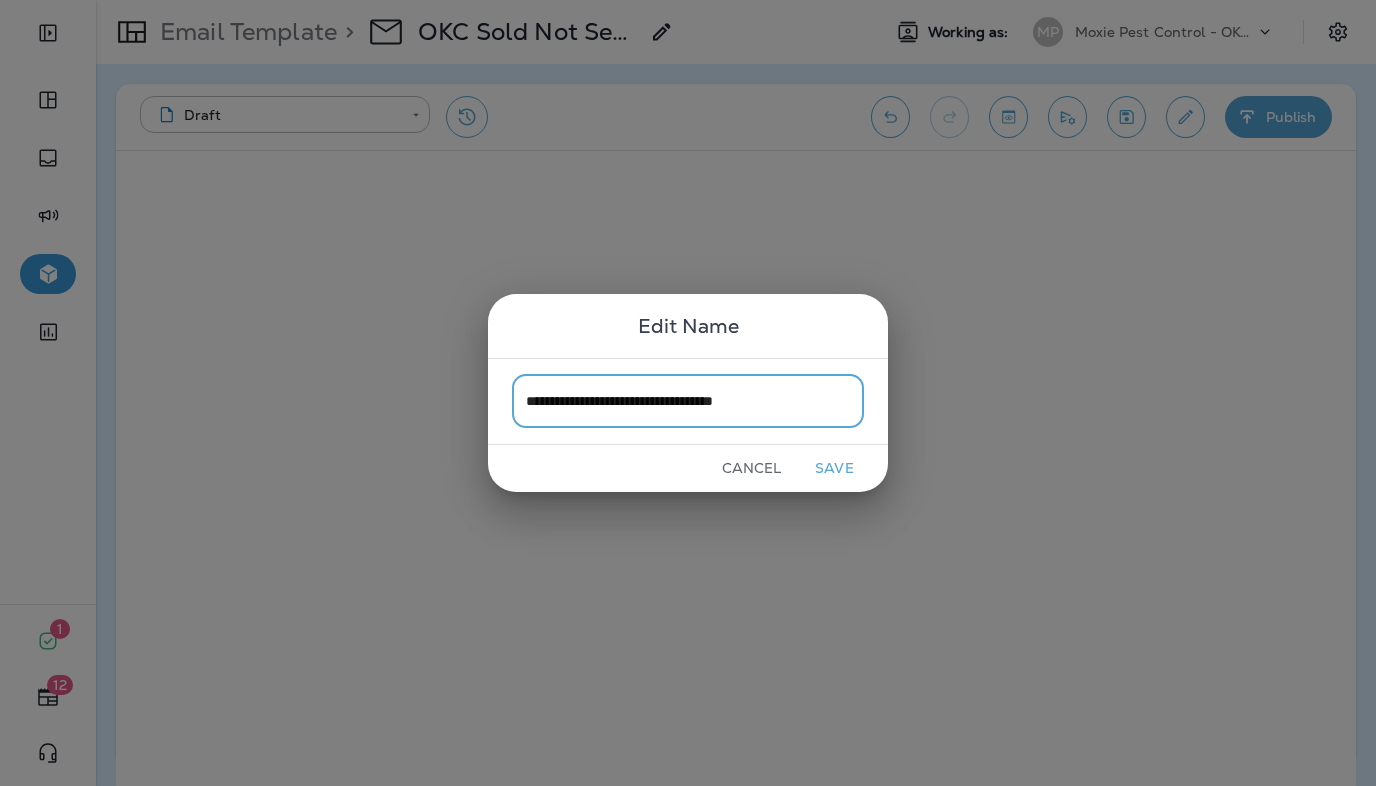 type on "**********" 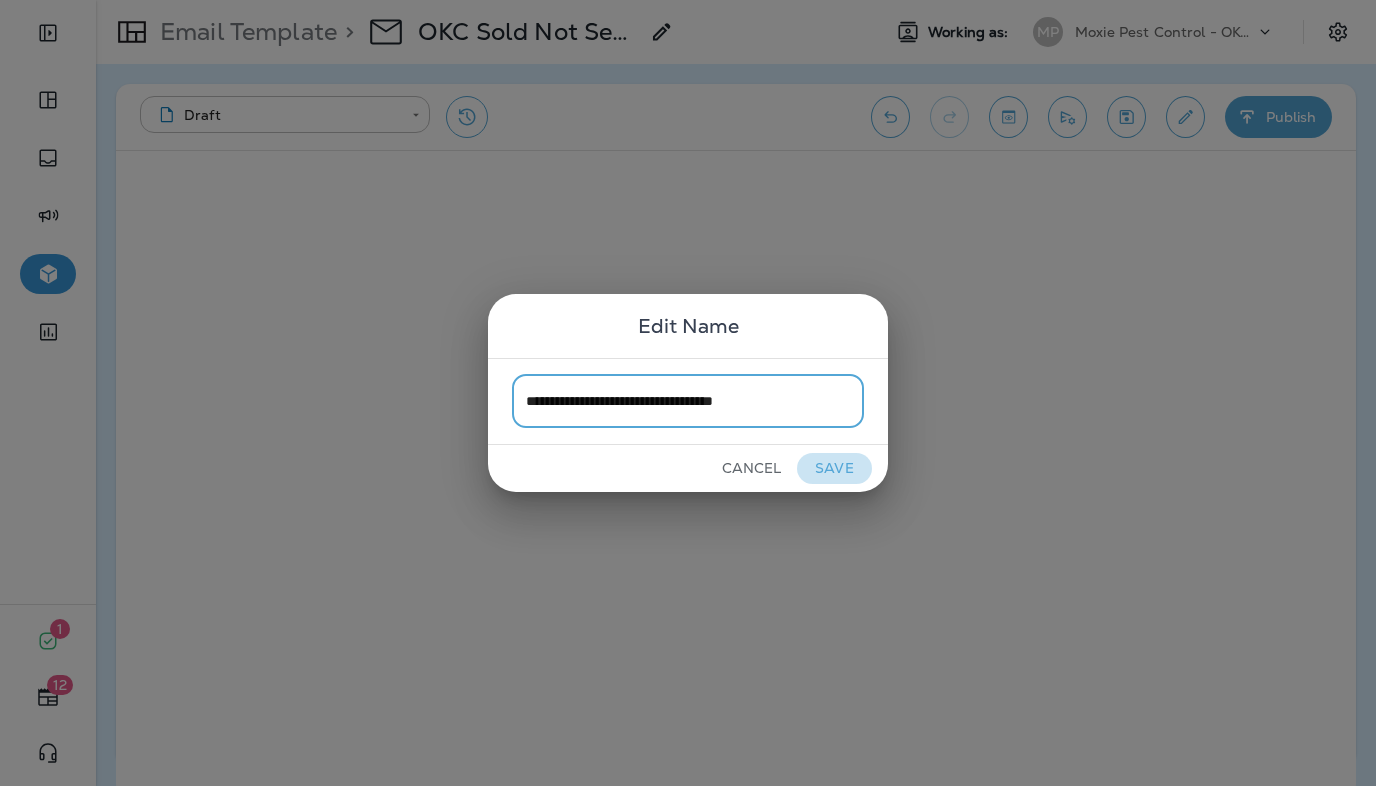 click on "Save" at bounding box center (834, 468) 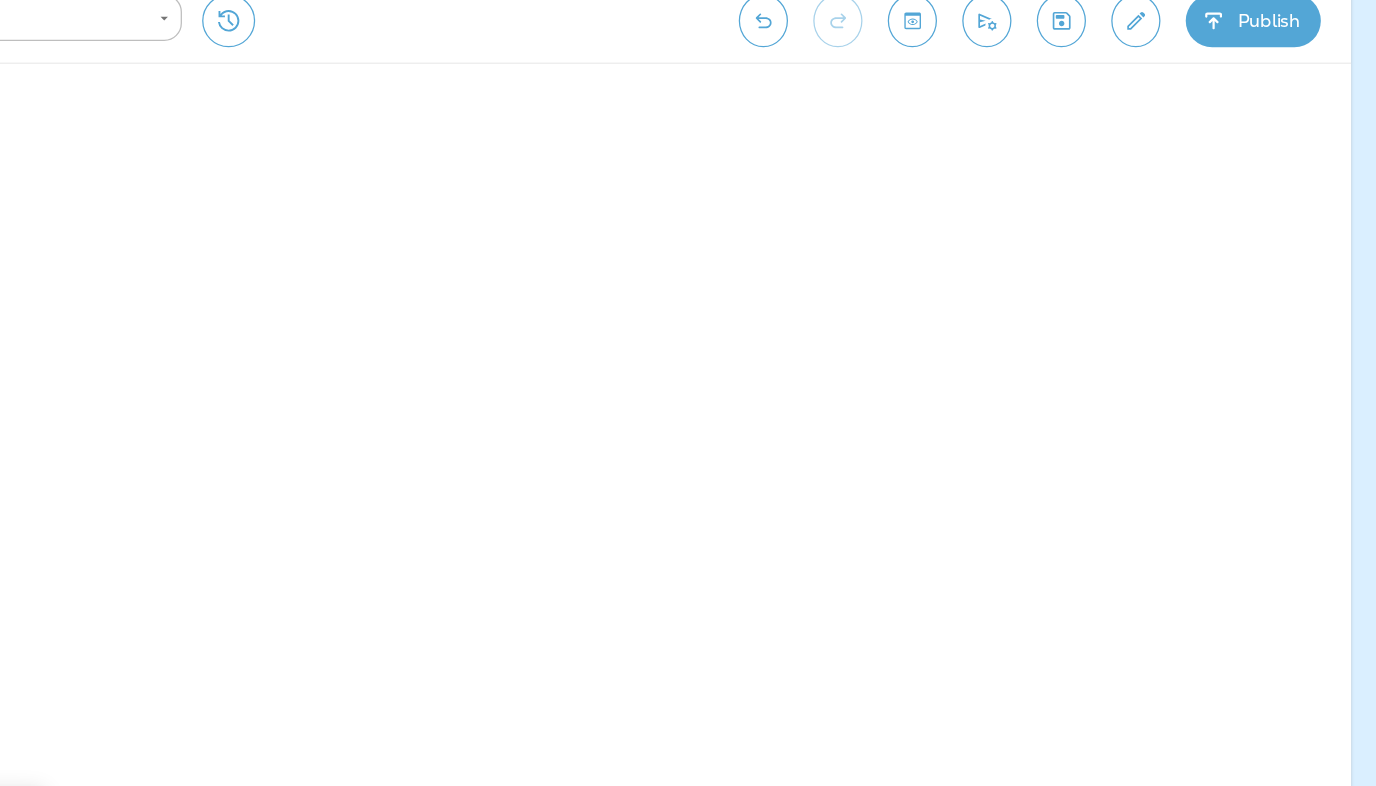scroll, scrollTop: 0, scrollLeft: 0, axis: both 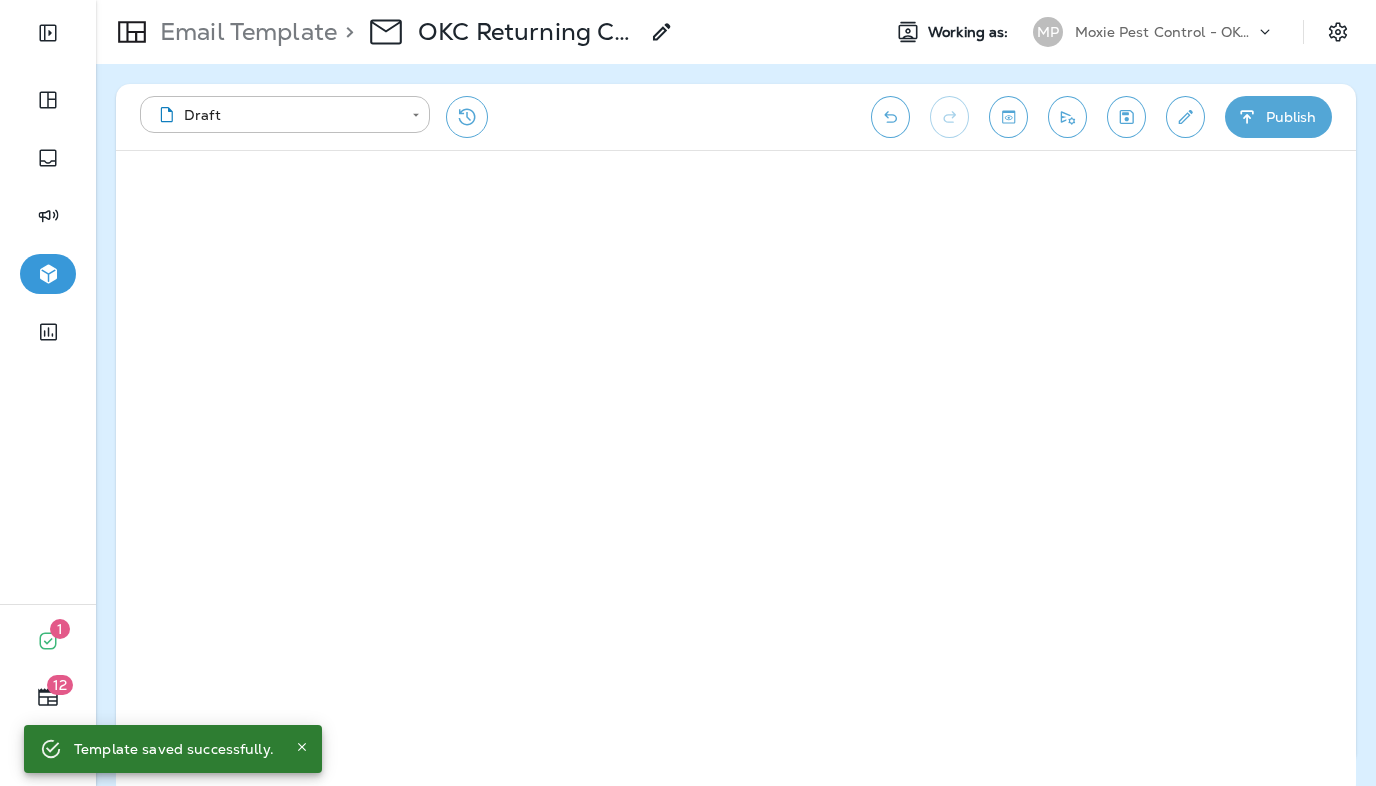 click at bounding box center (1185, 117) 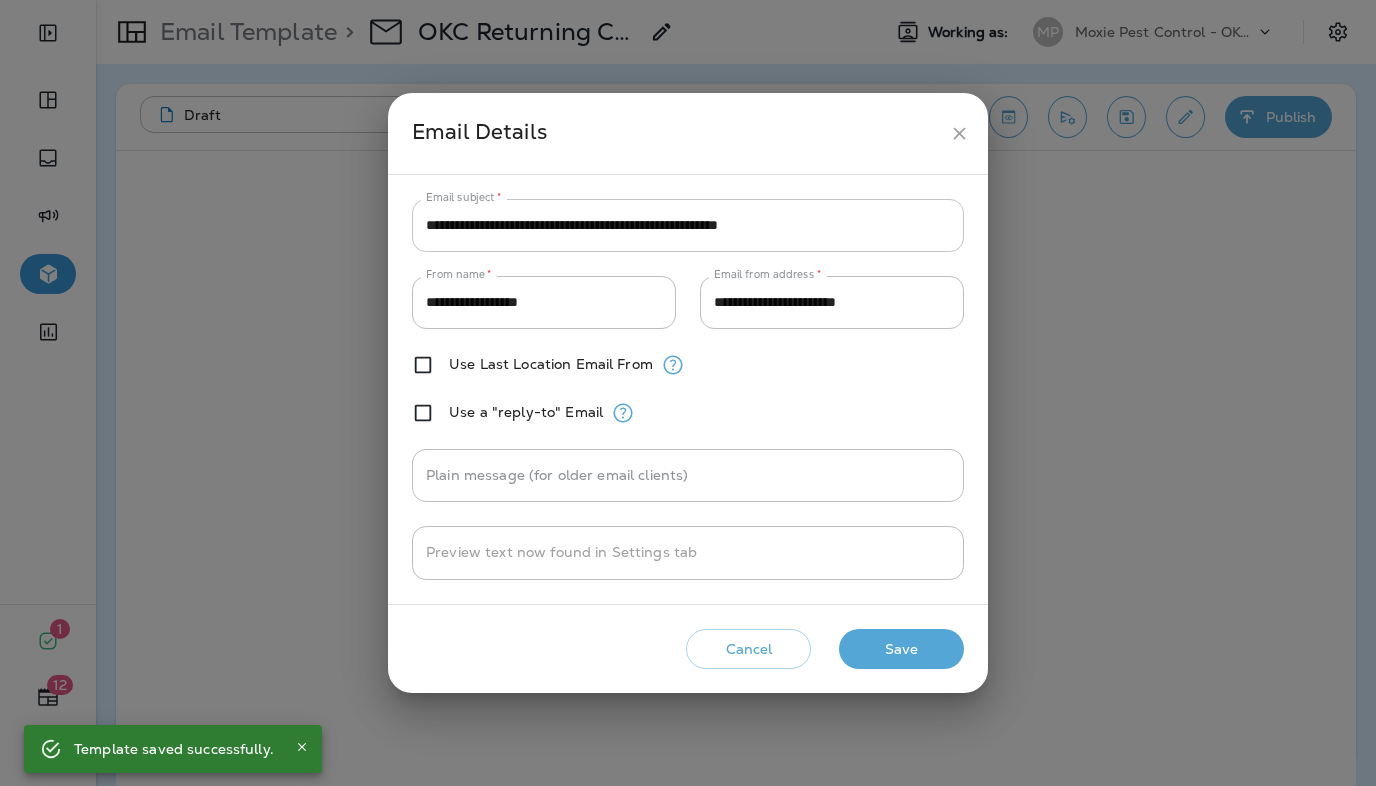 click on "**********" at bounding box center (688, 225) 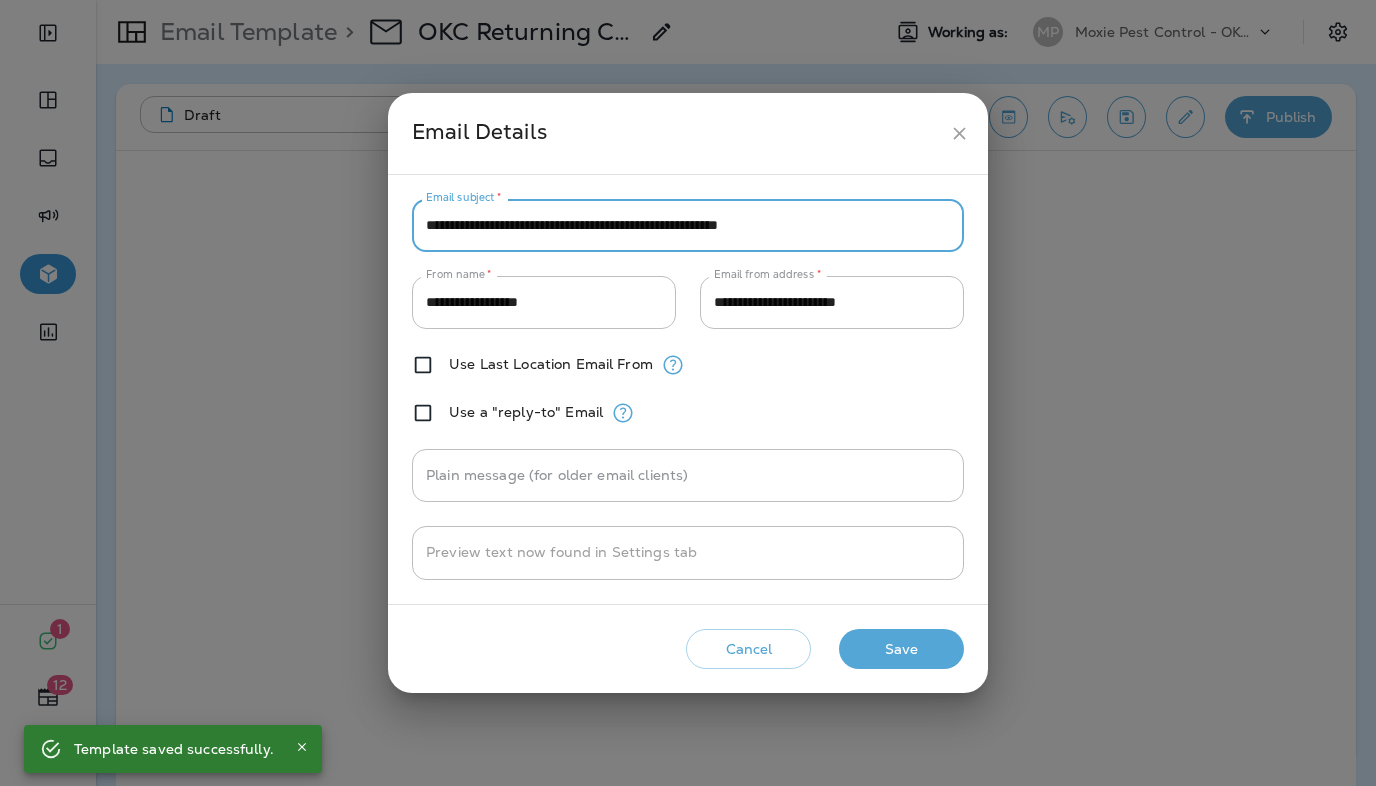 click on "**********" at bounding box center (688, 225) 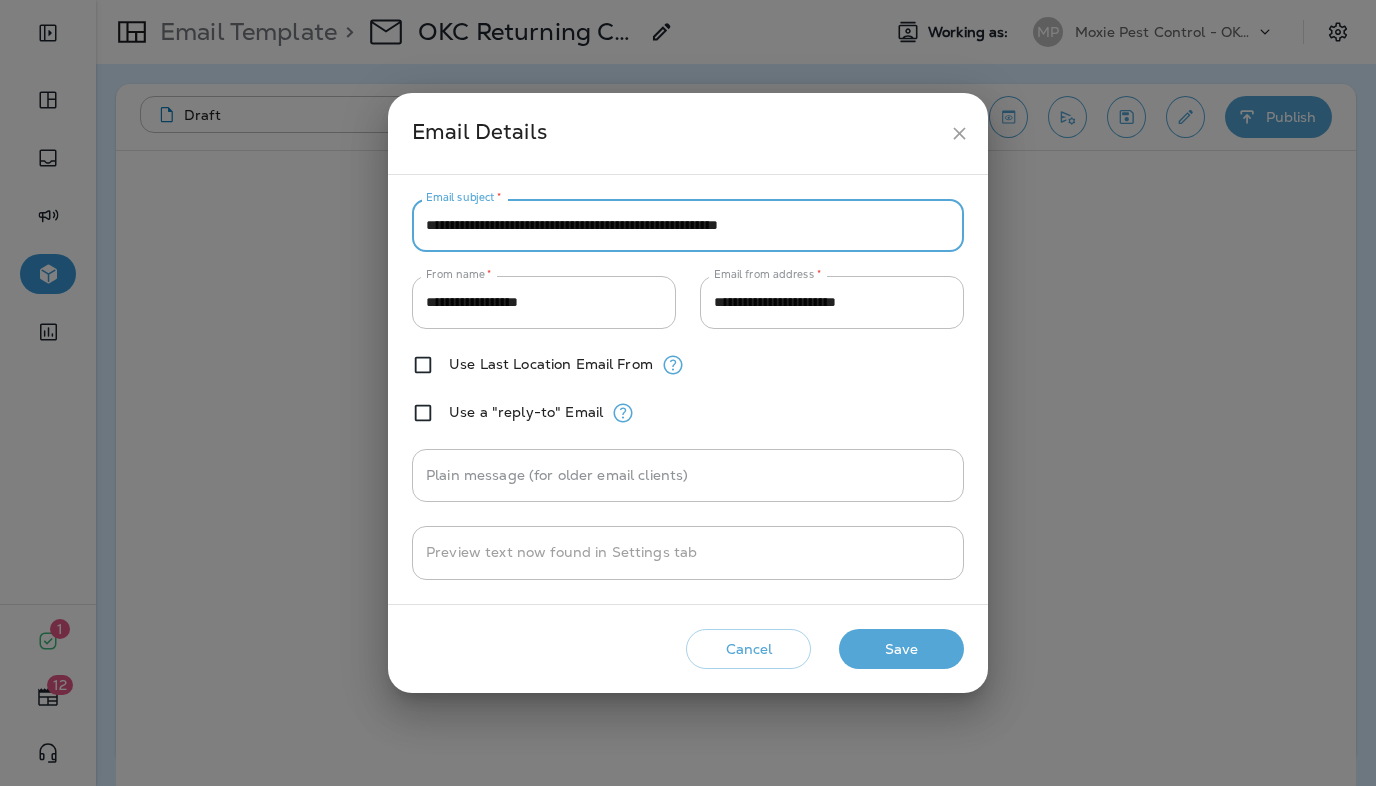 paste 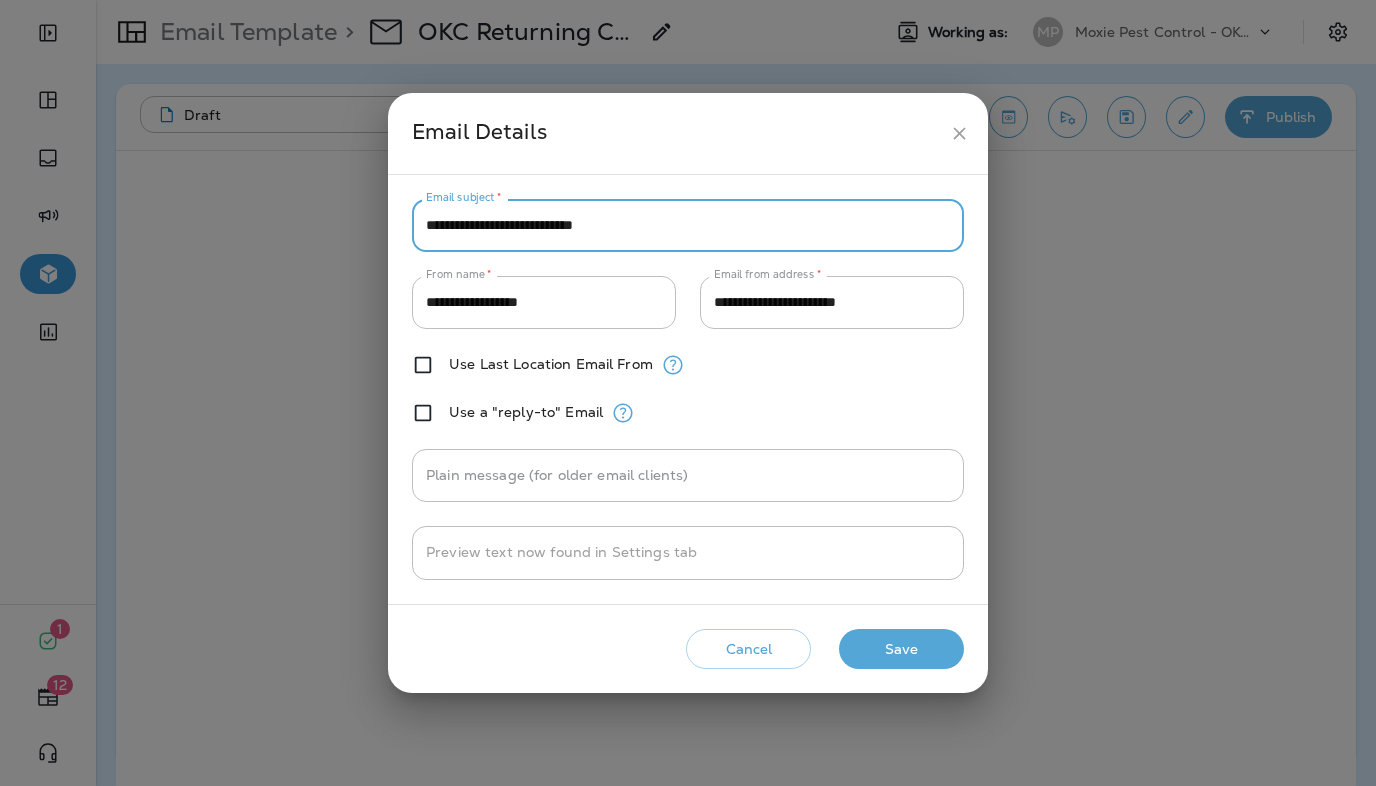 type on "**********" 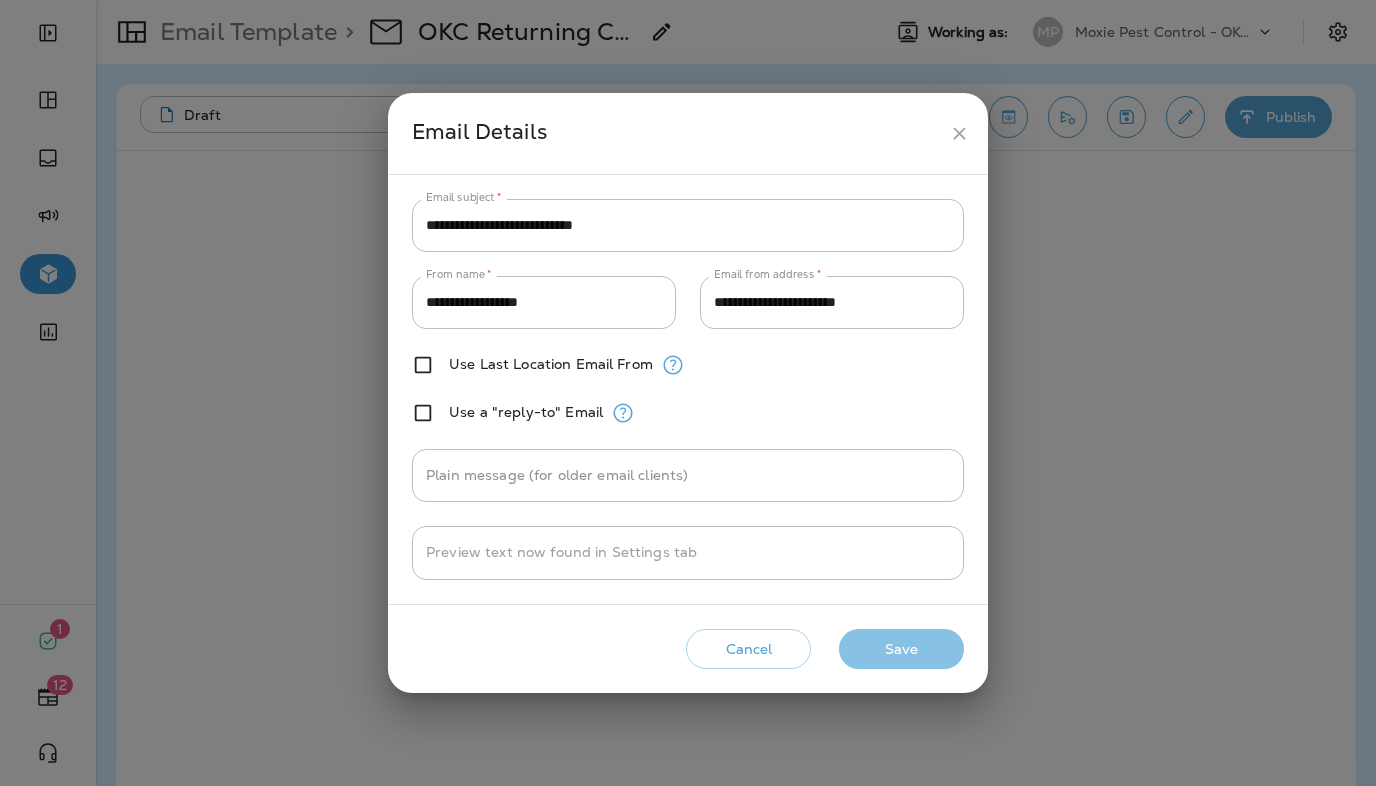 click on "Save" at bounding box center (901, 649) 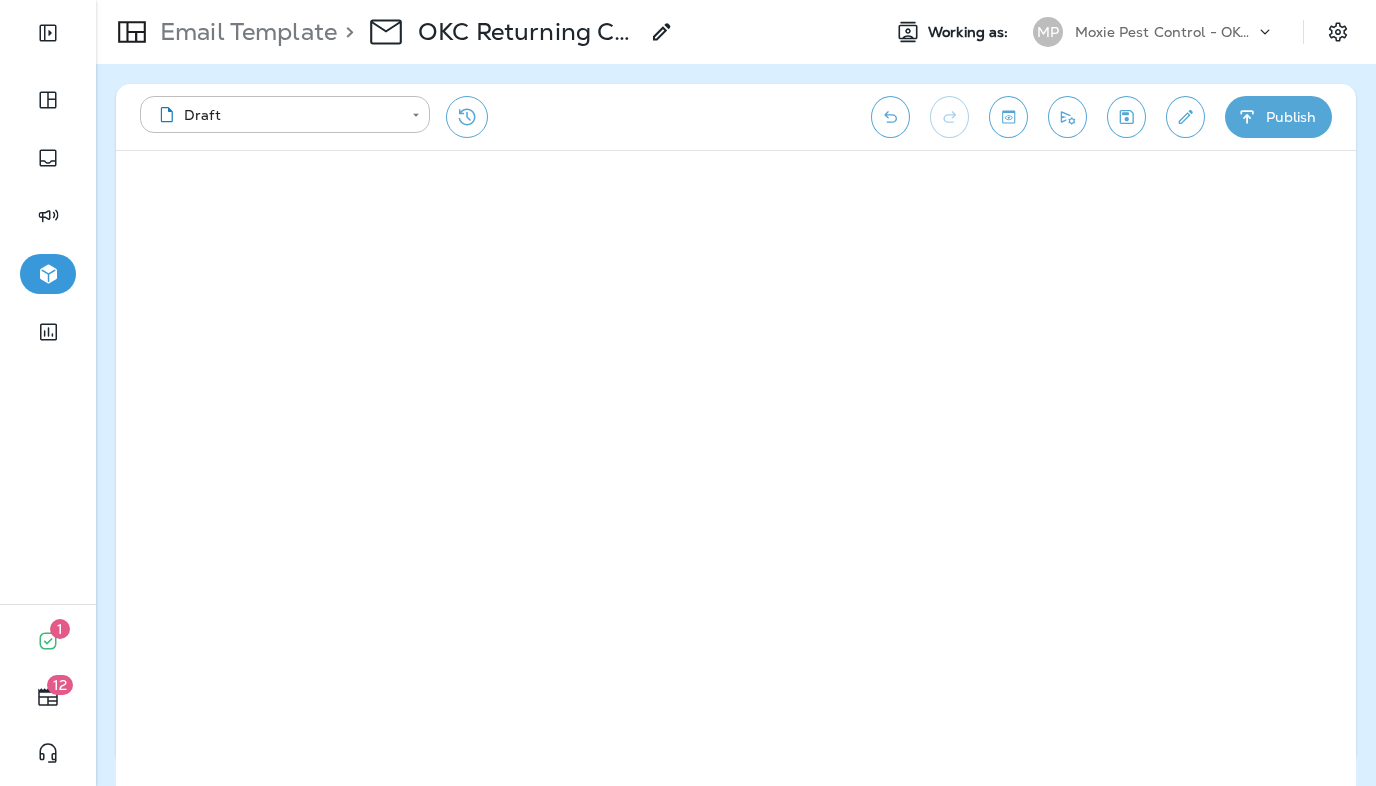 click on "Email Template" at bounding box center (244, 32) 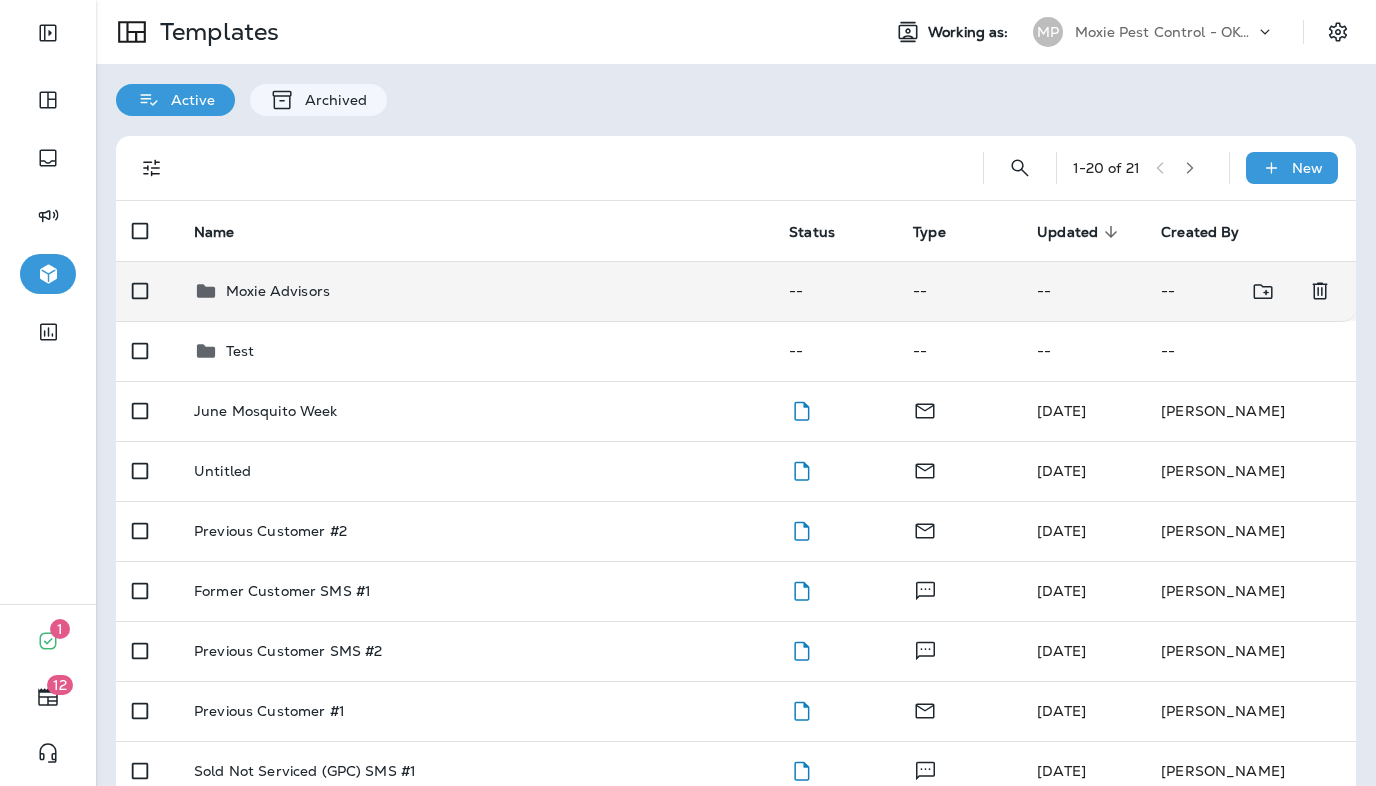 click on "Moxie Advisors" at bounding box center (475, 291) 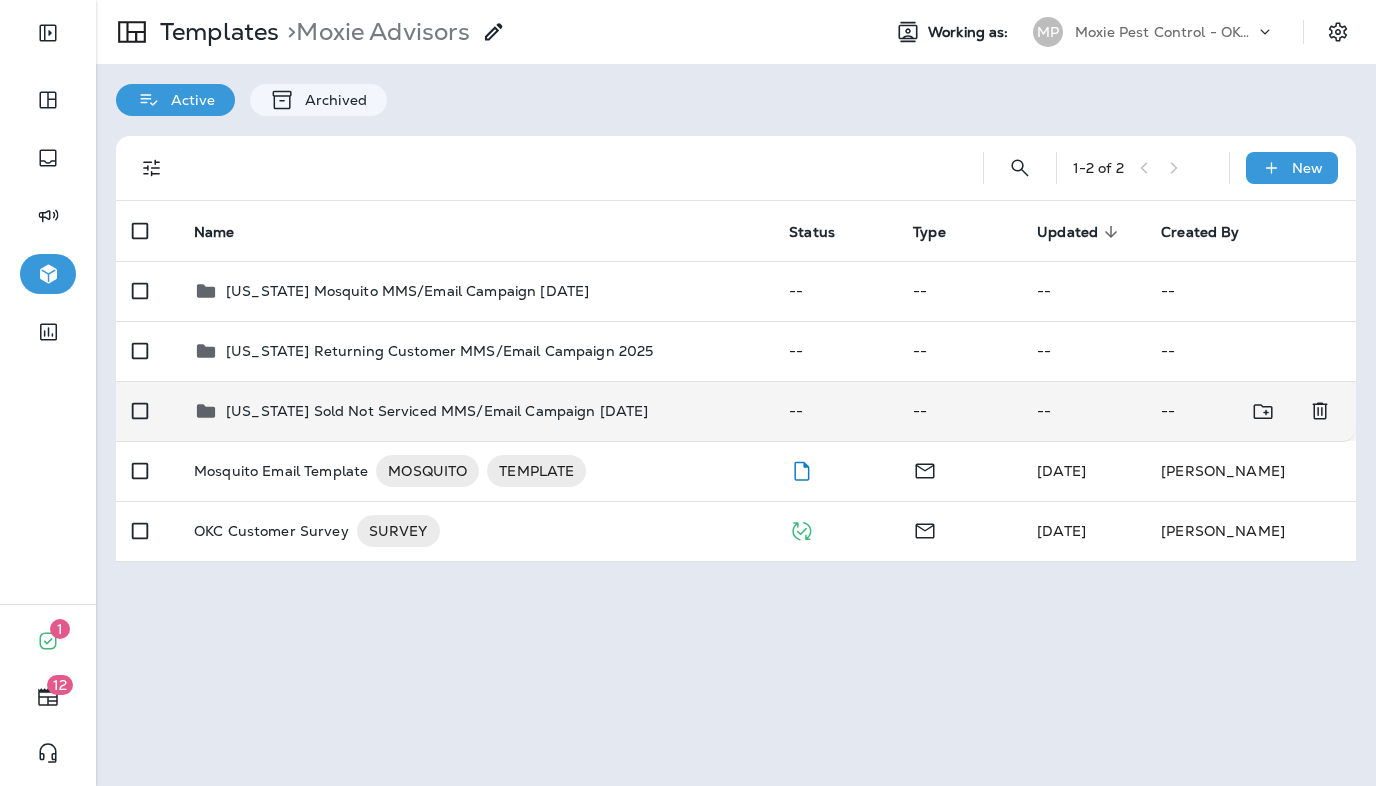 click on "[US_STATE] Sold Not Serviced MMS/Email Campaign [DATE]" at bounding box center (437, 411) 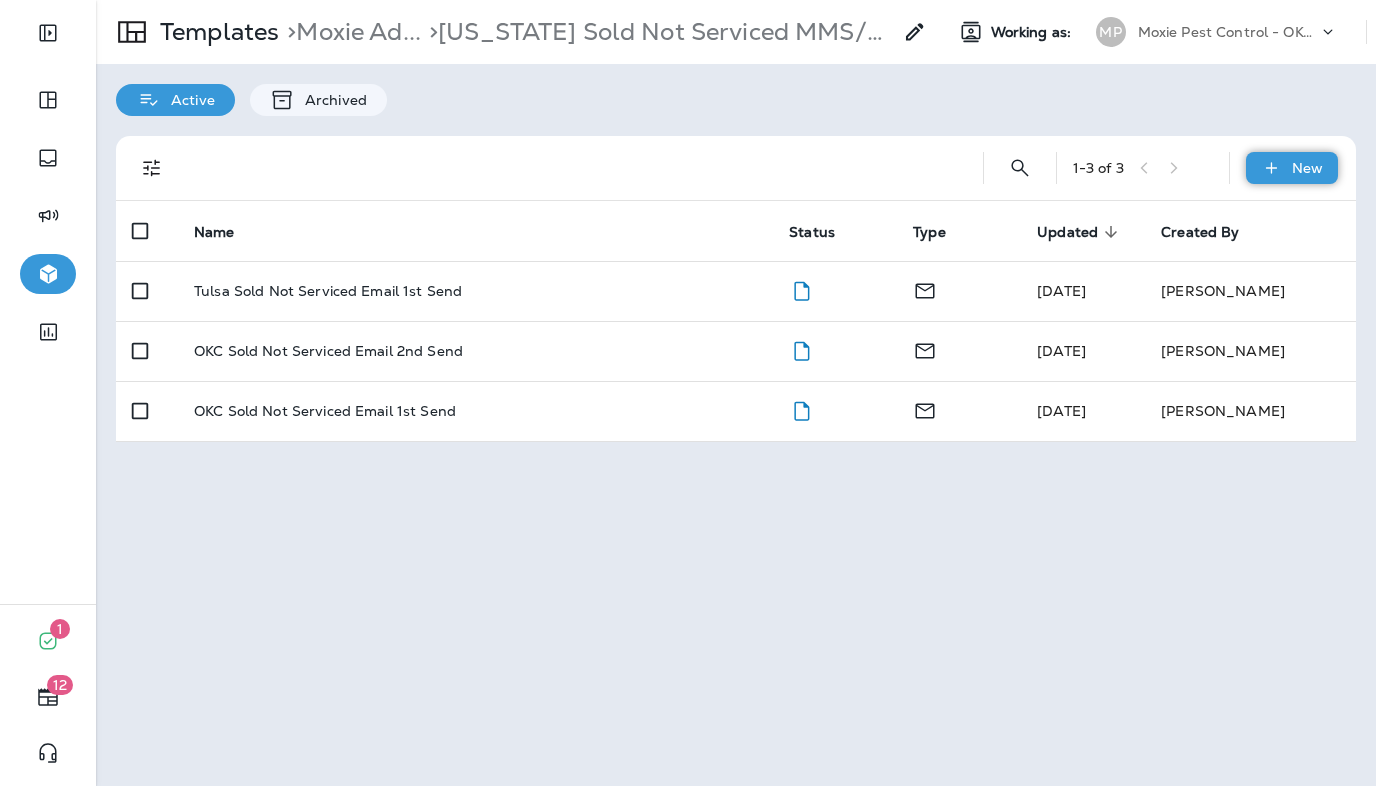 click 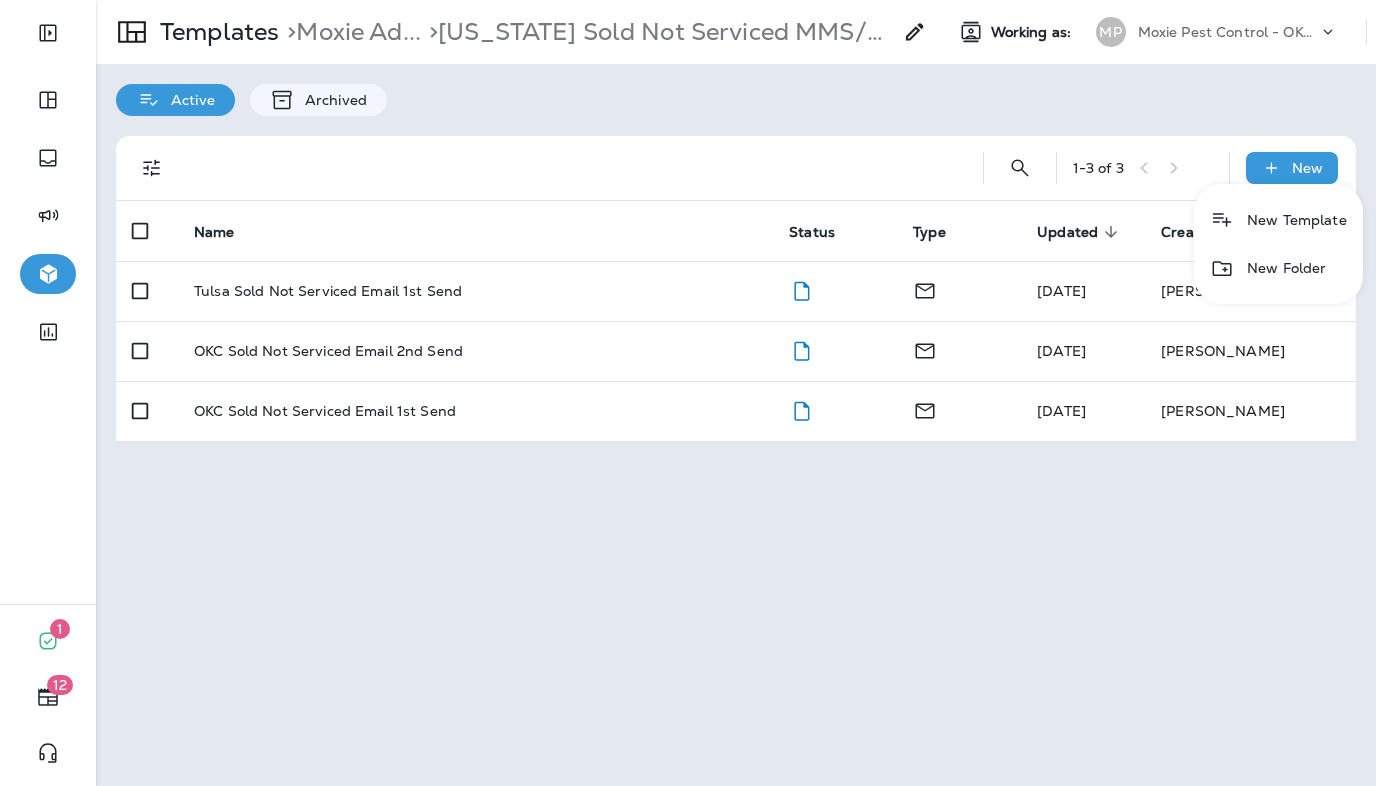 click on "New Template" at bounding box center [1278, 220] 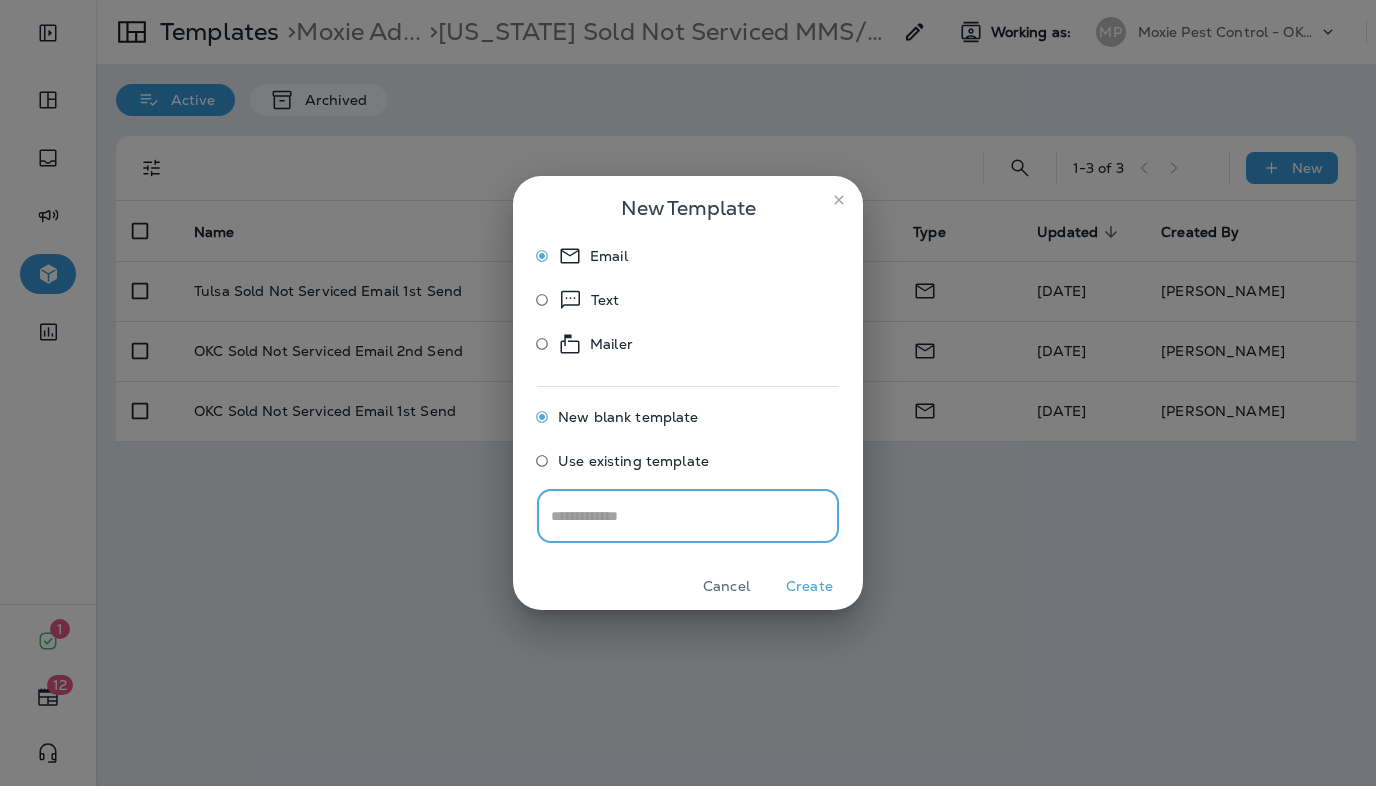 click 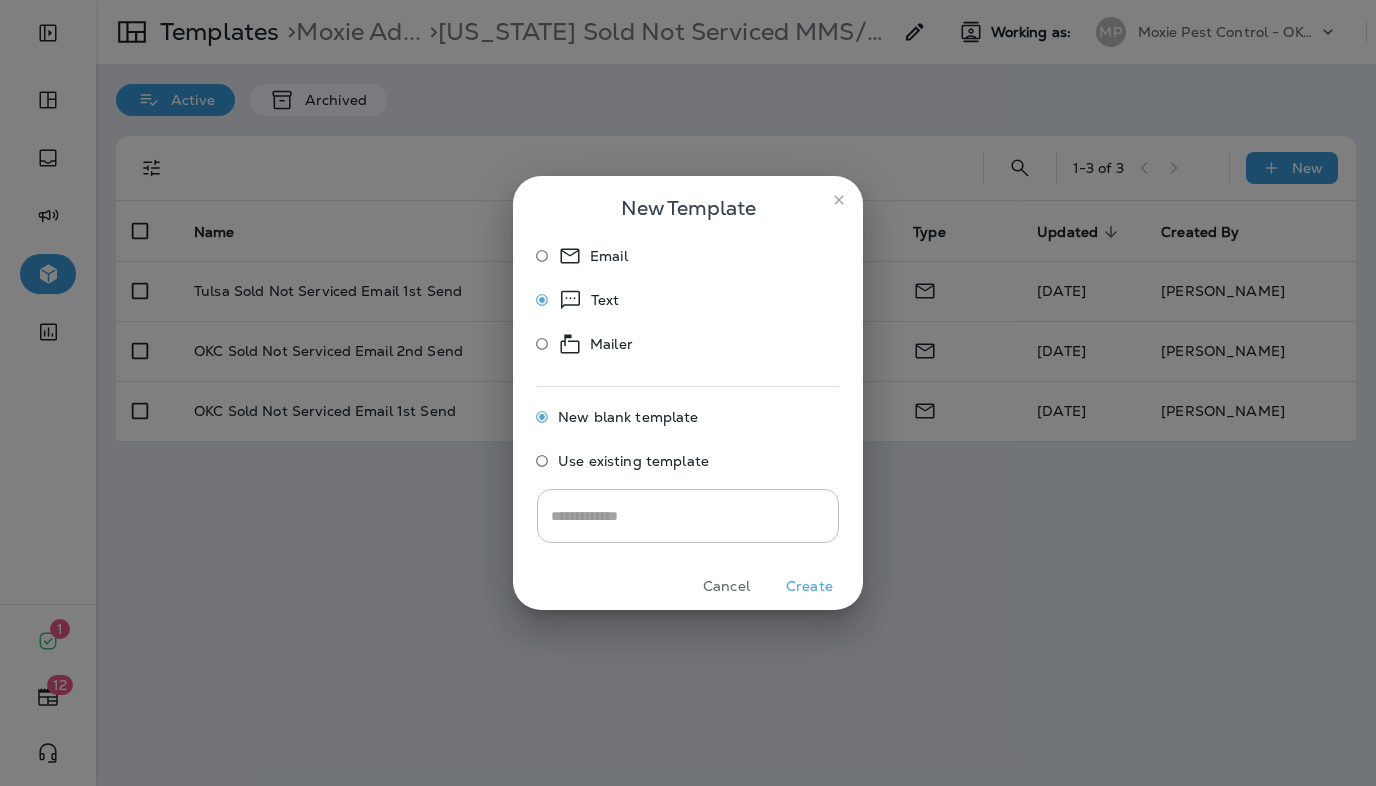 click on "Create" at bounding box center (809, 586) 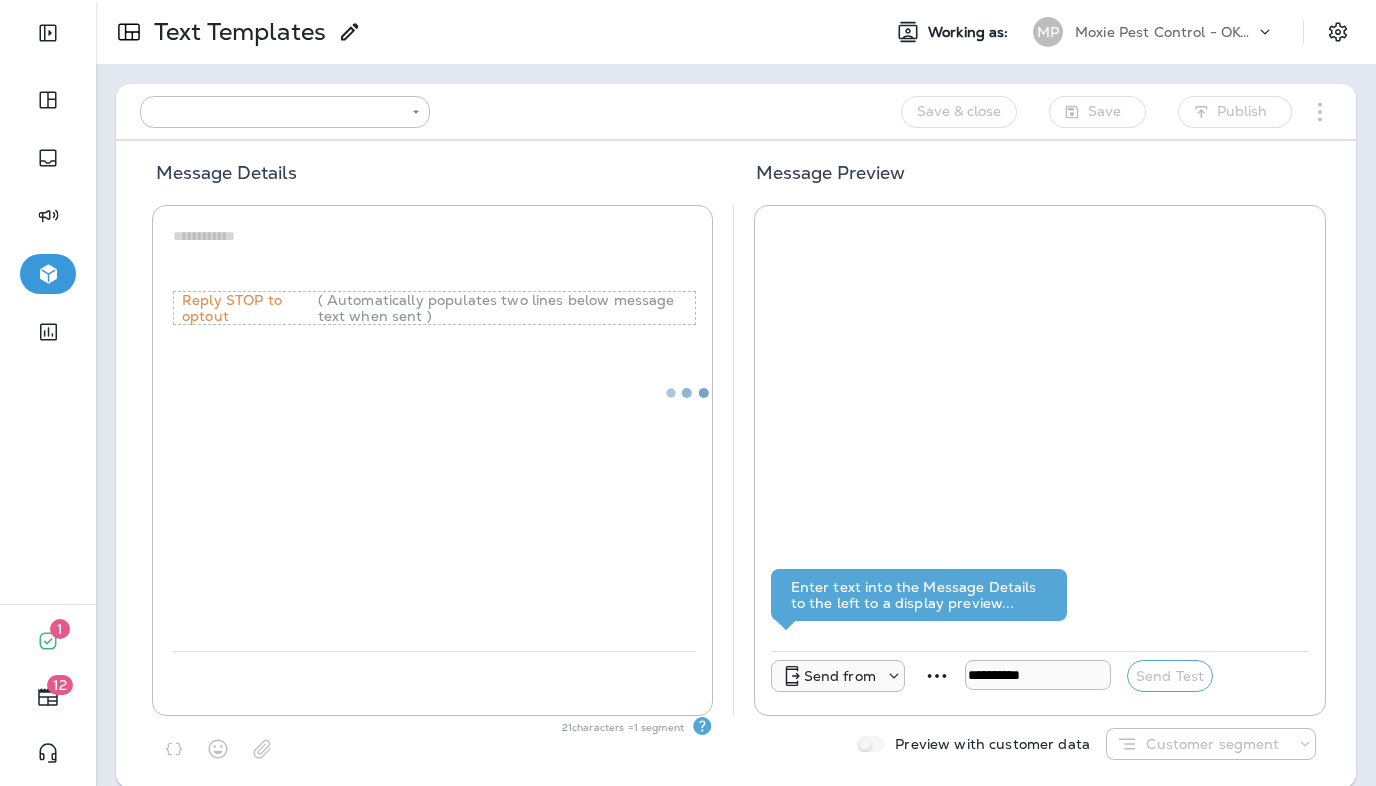 click at bounding box center (688, 393) 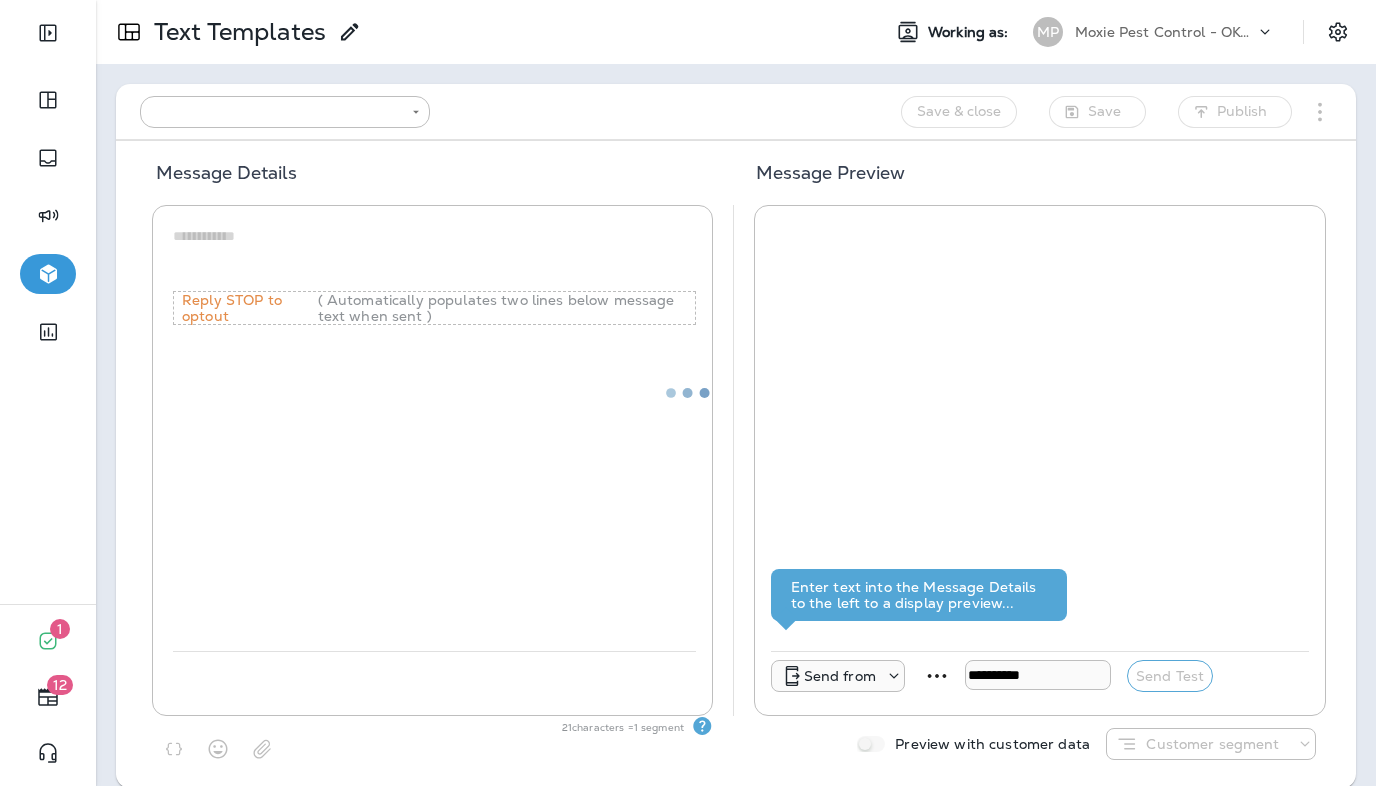 click at bounding box center [688, 393] 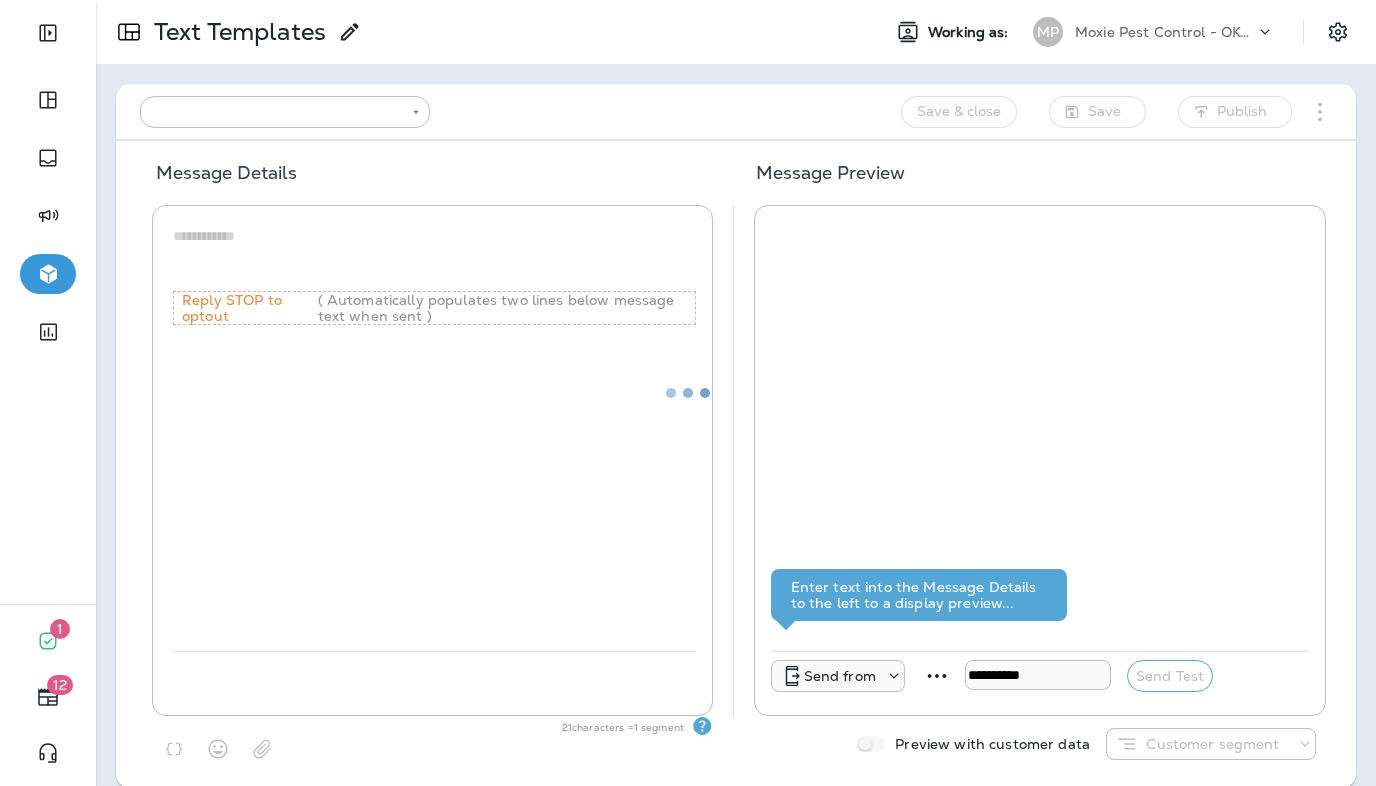 click at bounding box center (688, 393) 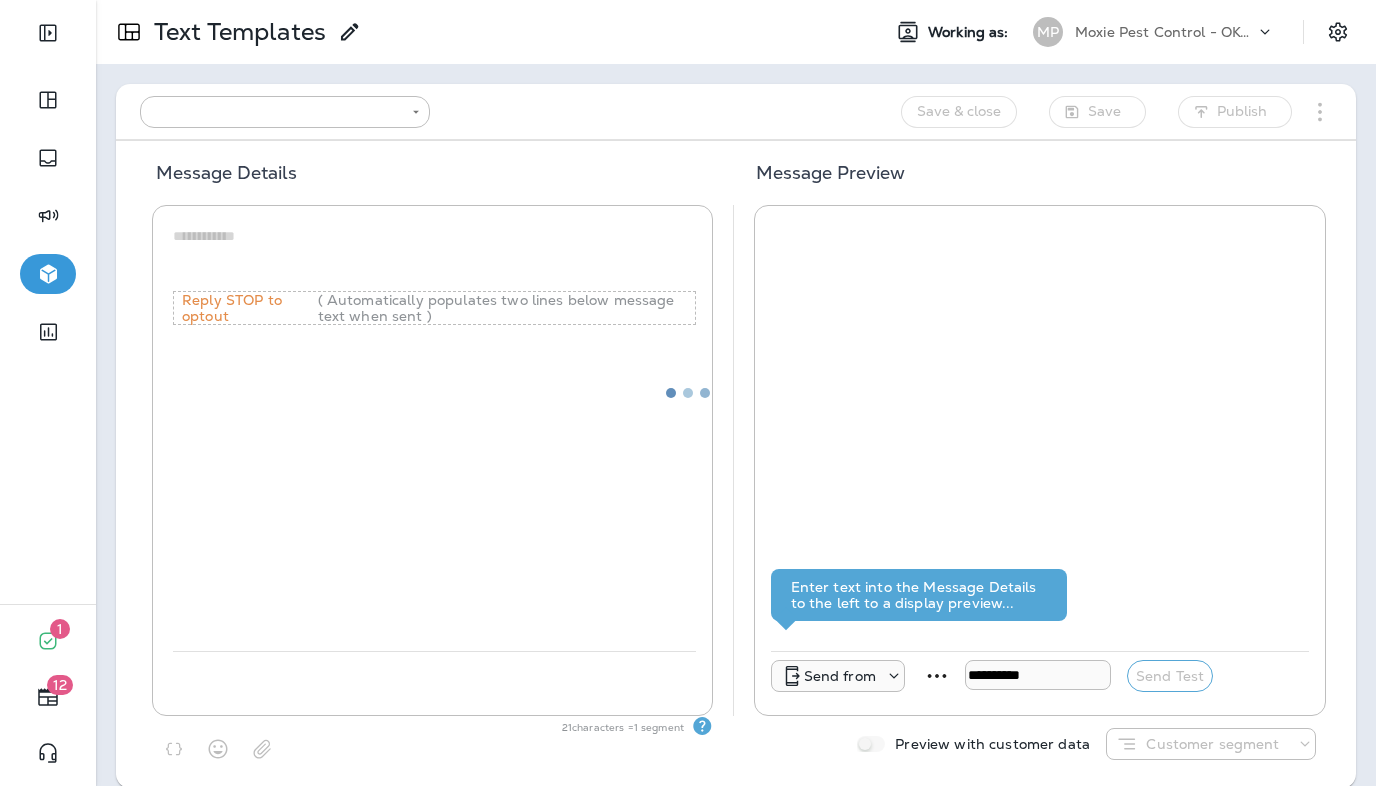 click at bounding box center [688, 393] 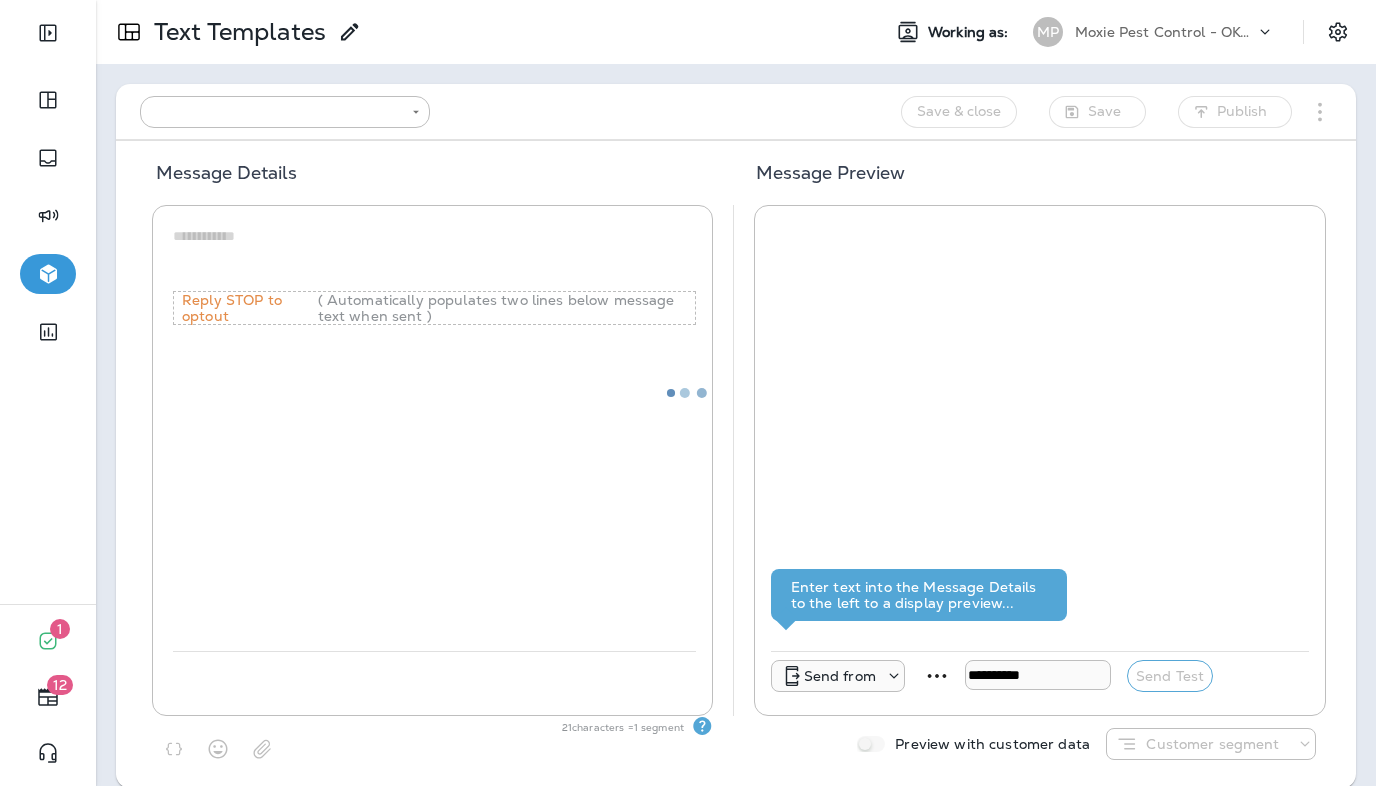 click at bounding box center (688, 393) 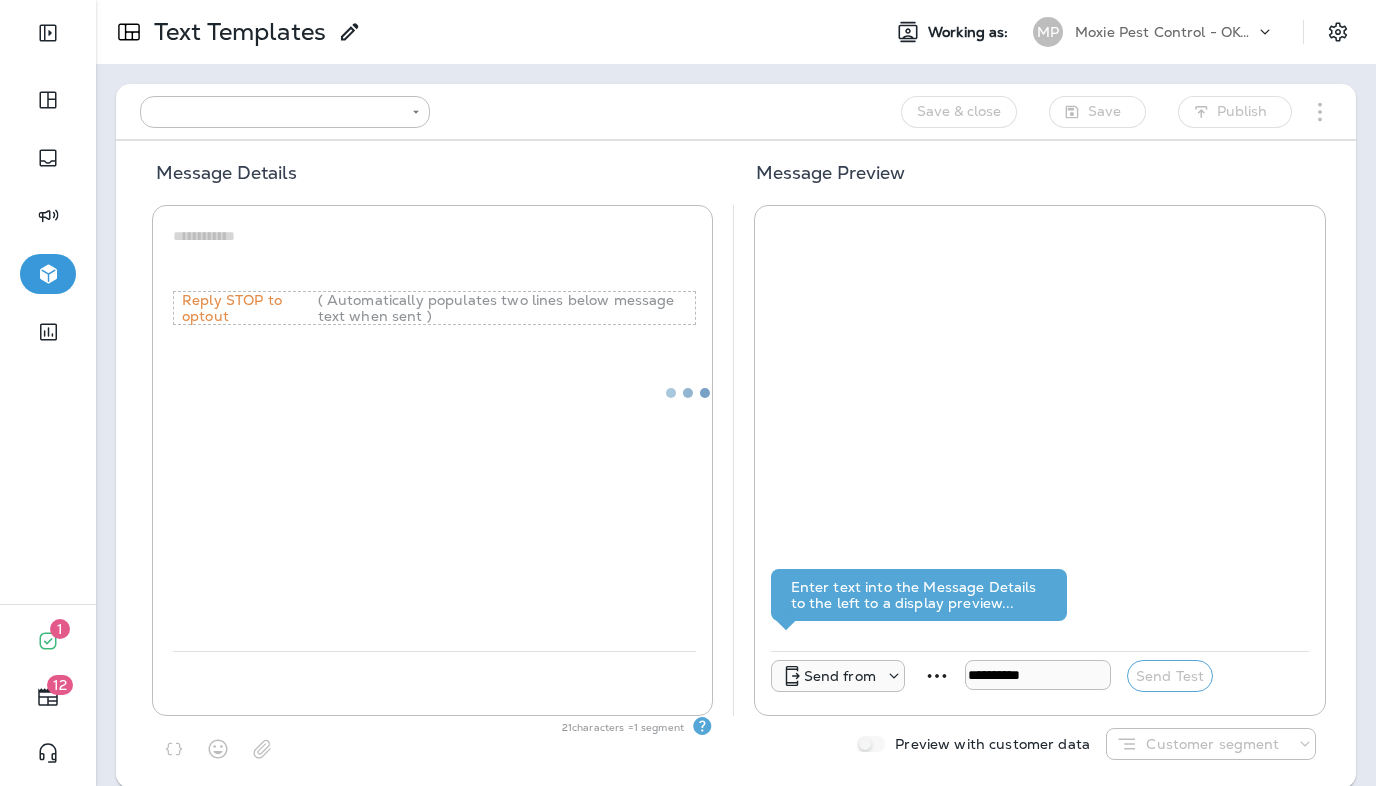 click at bounding box center (688, 393) 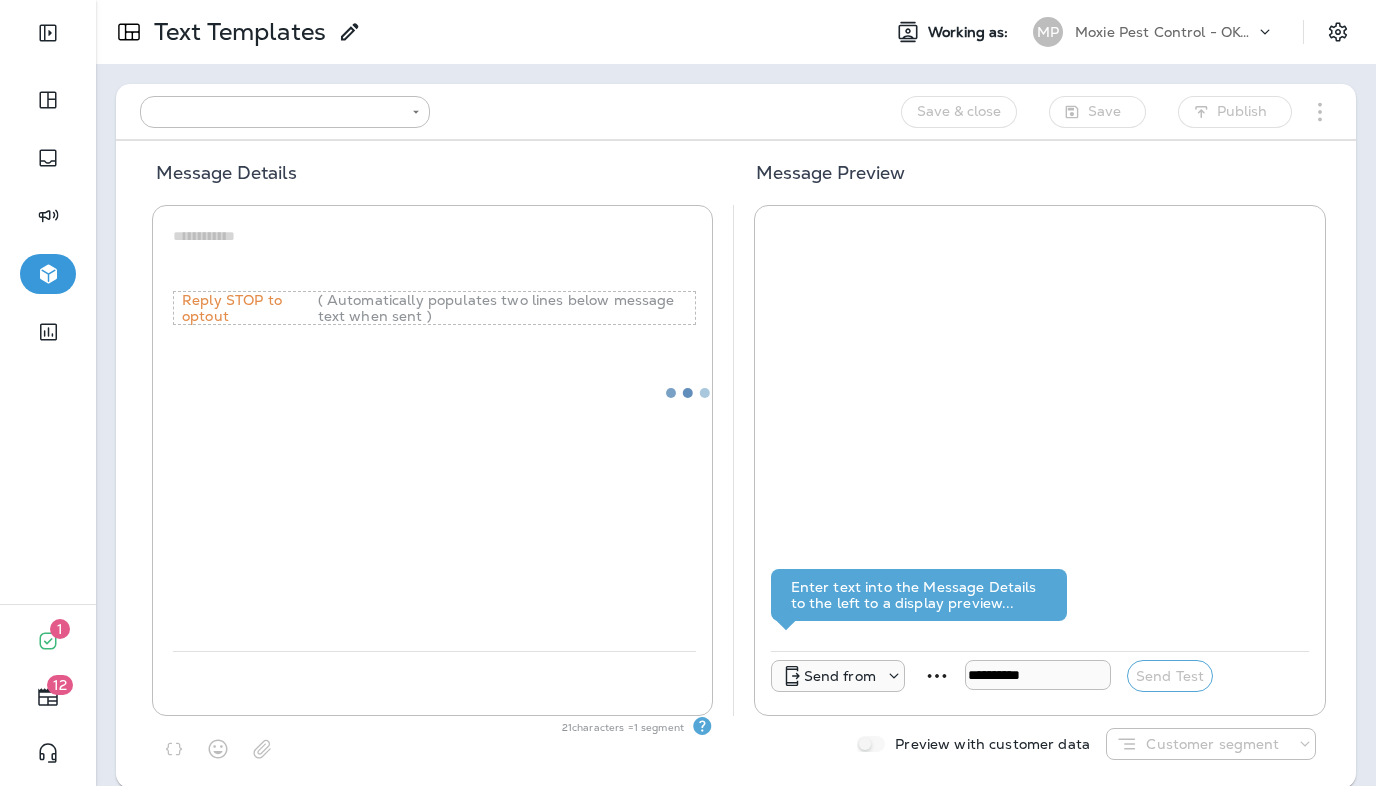 click at bounding box center [688, 393] 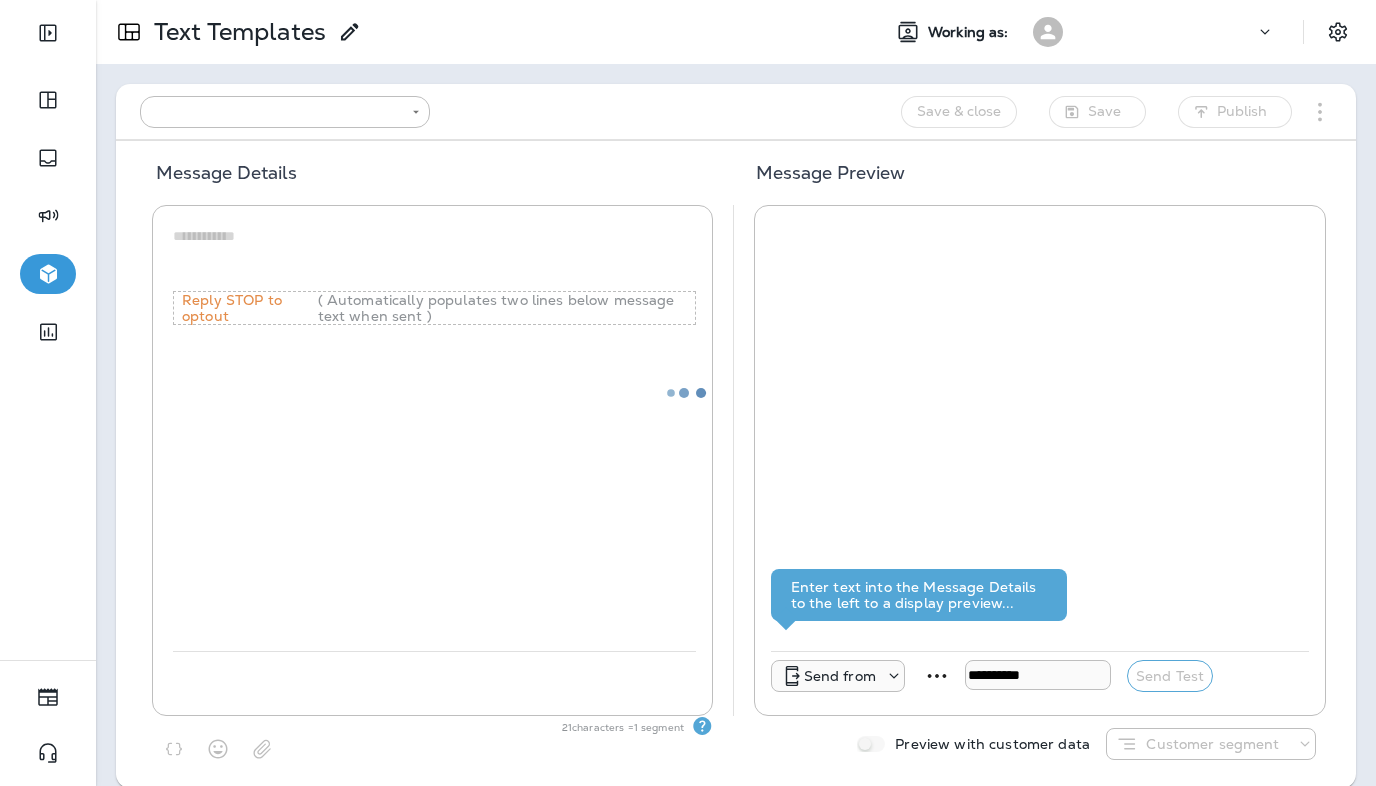 scroll, scrollTop: 0, scrollLeft: 0, axis: both 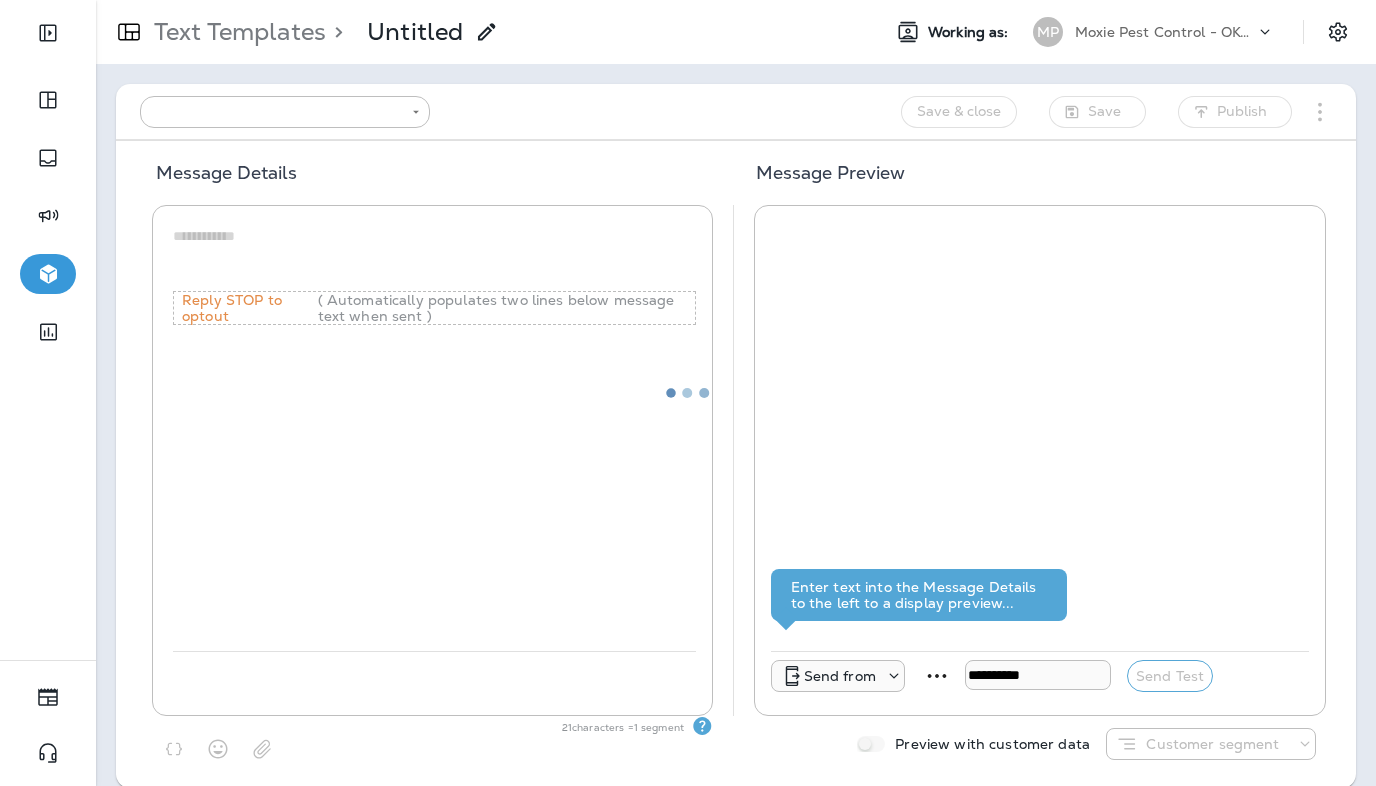 type on "**********" 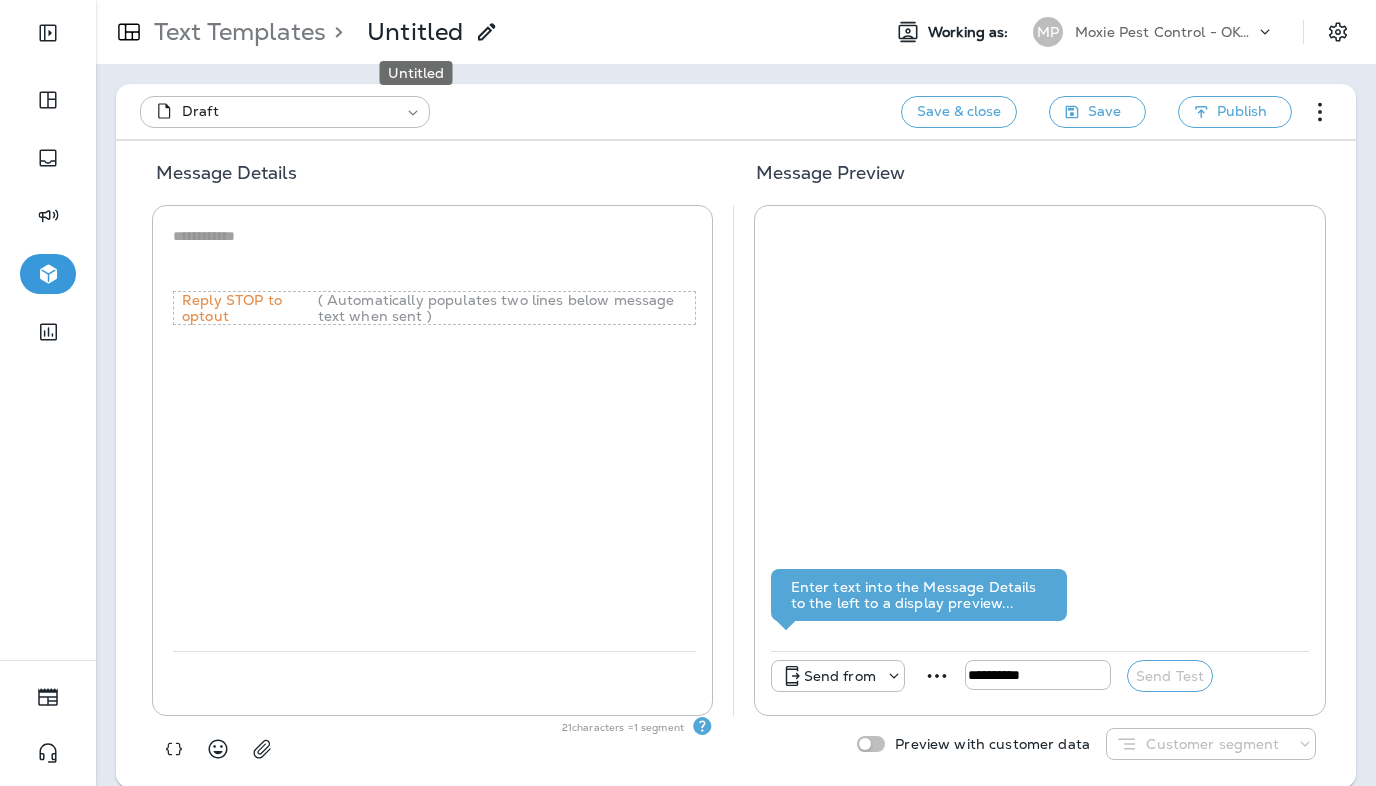 click on "Untitled" at bounding box center [415, 32] 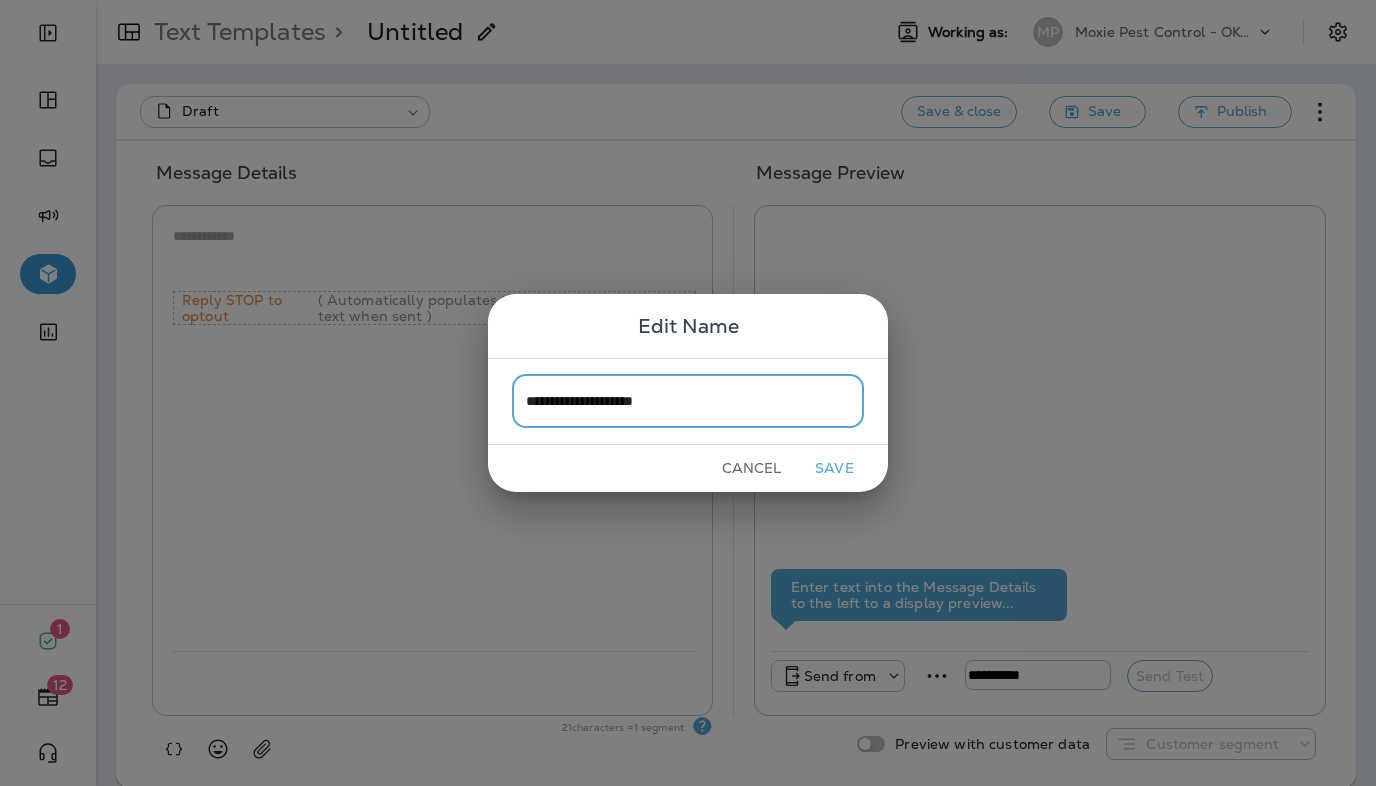 click on "**********" at bounding box center (688, 401) 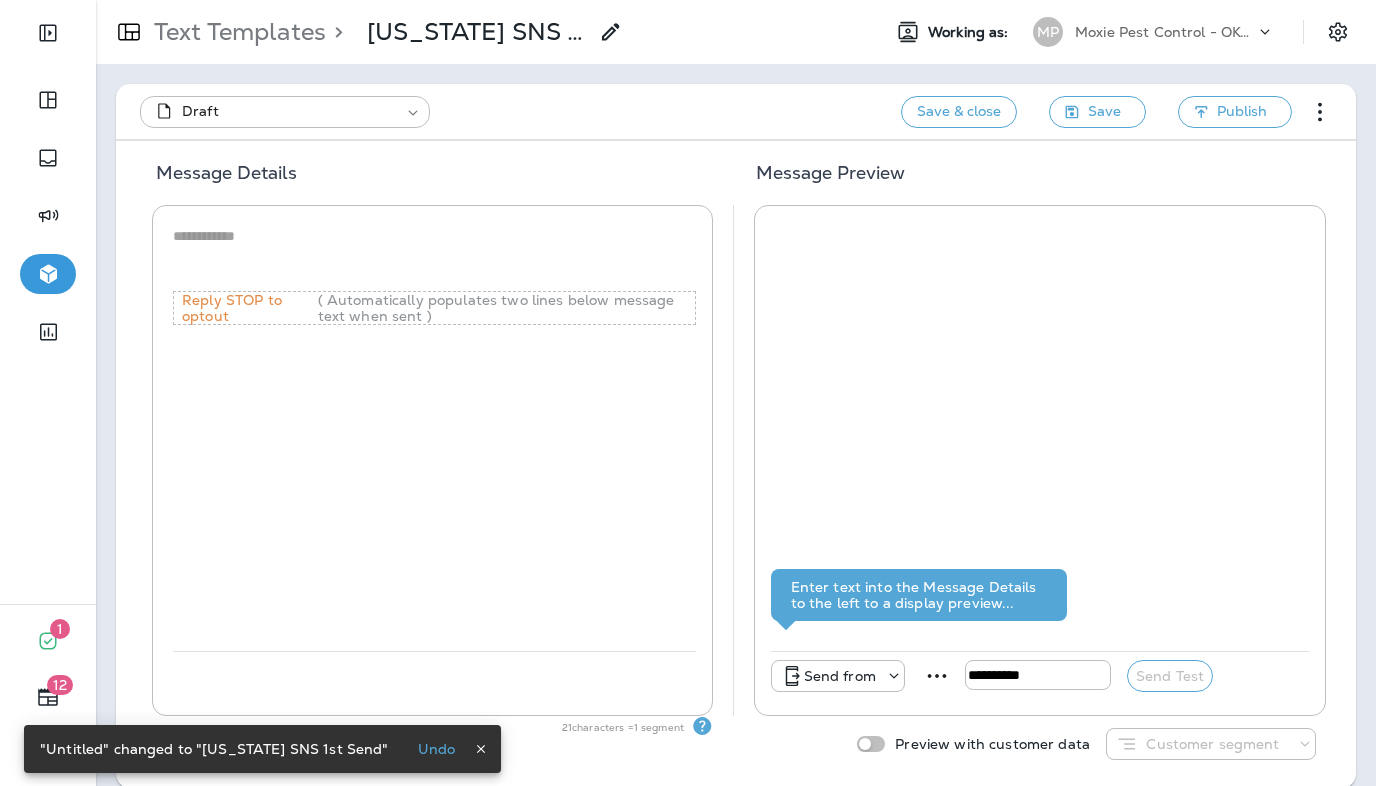 scroll, scrollTop: 22, scrollLeft: 0, axis: vertical 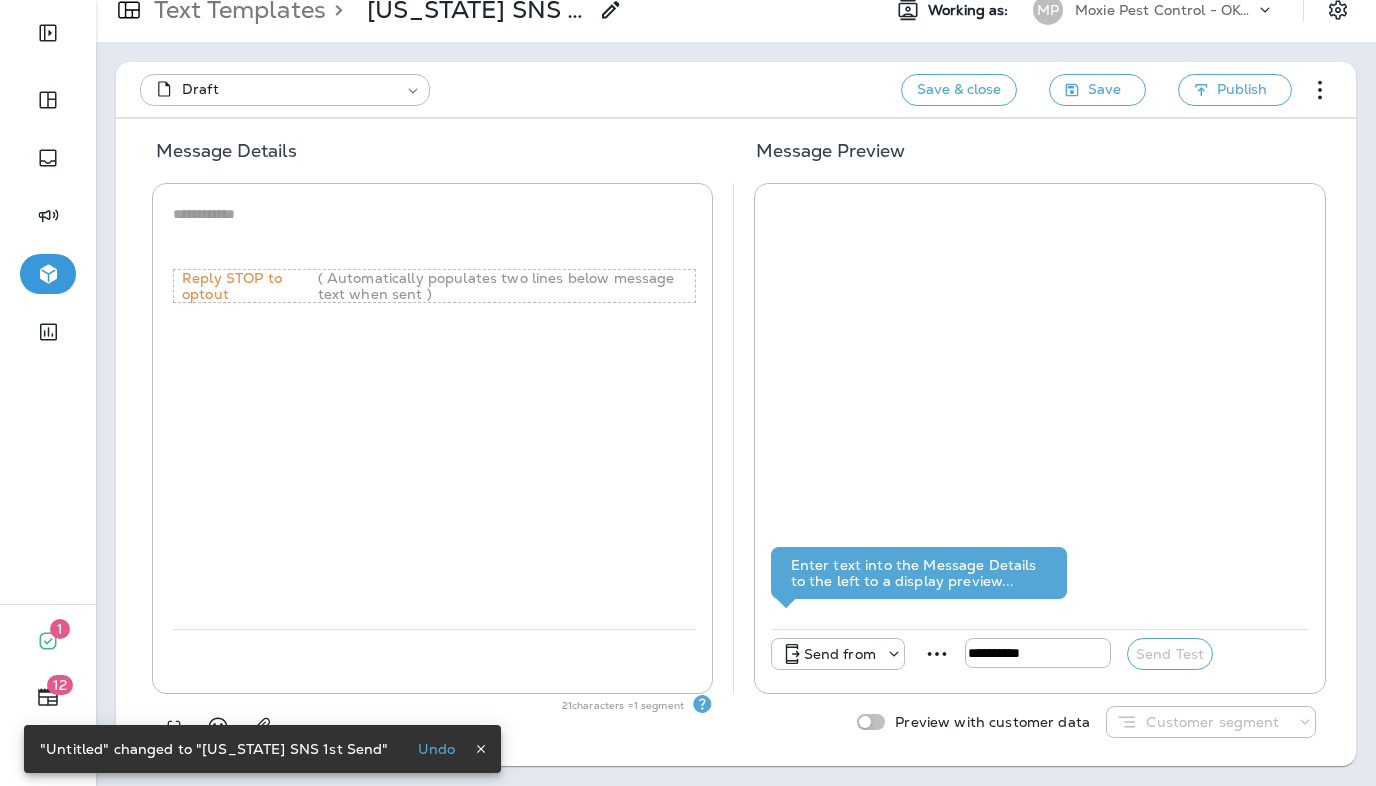 click at bounding box center [434, 234] 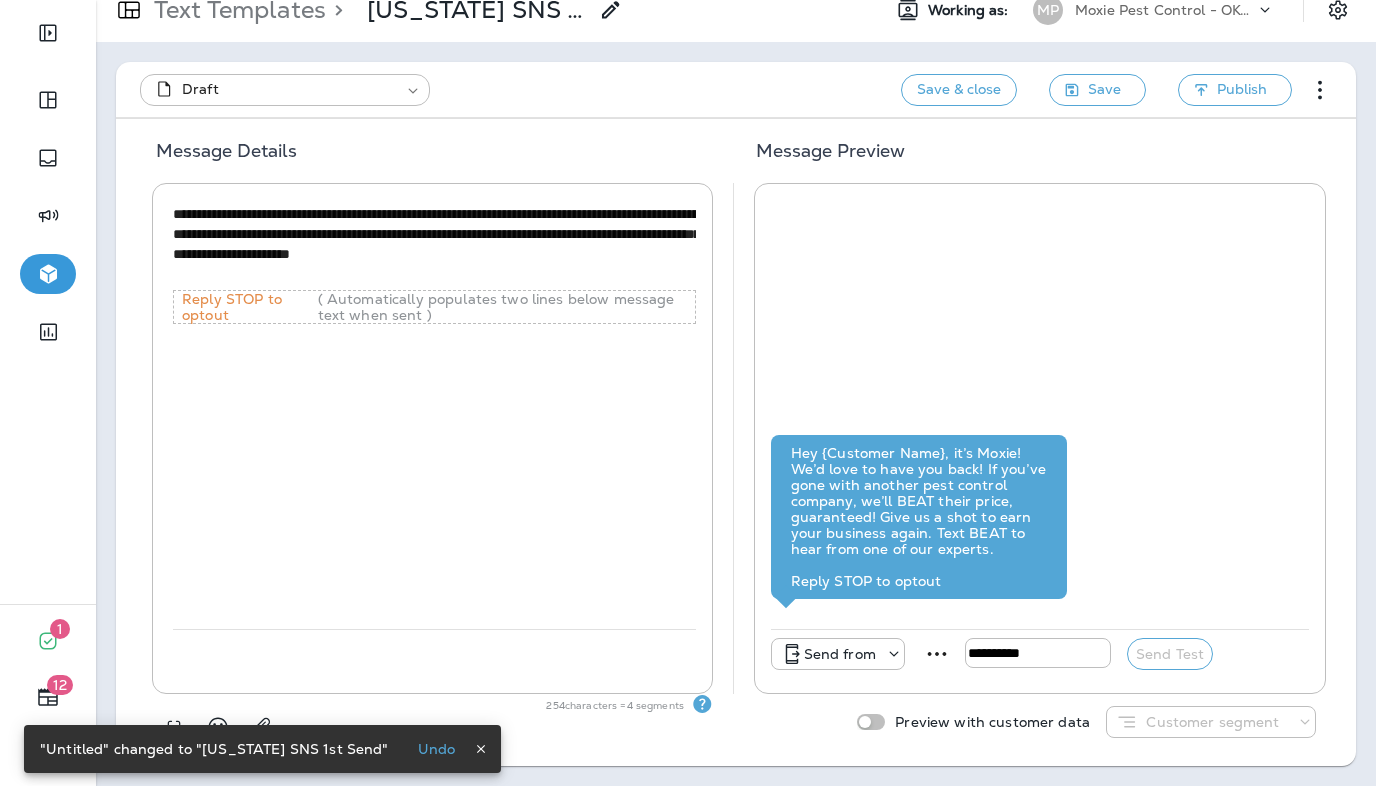 click on "**********" at bounding box center (434, 244) 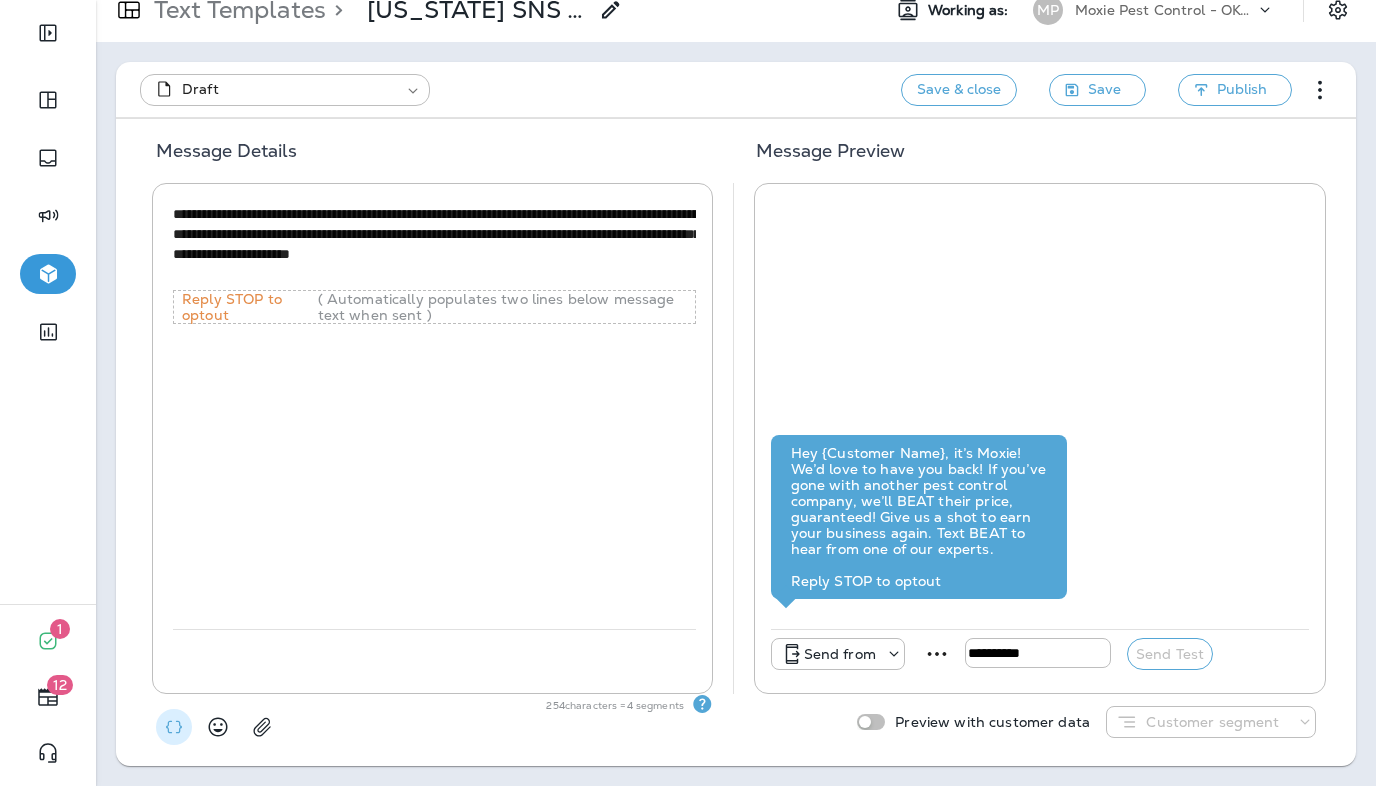 click 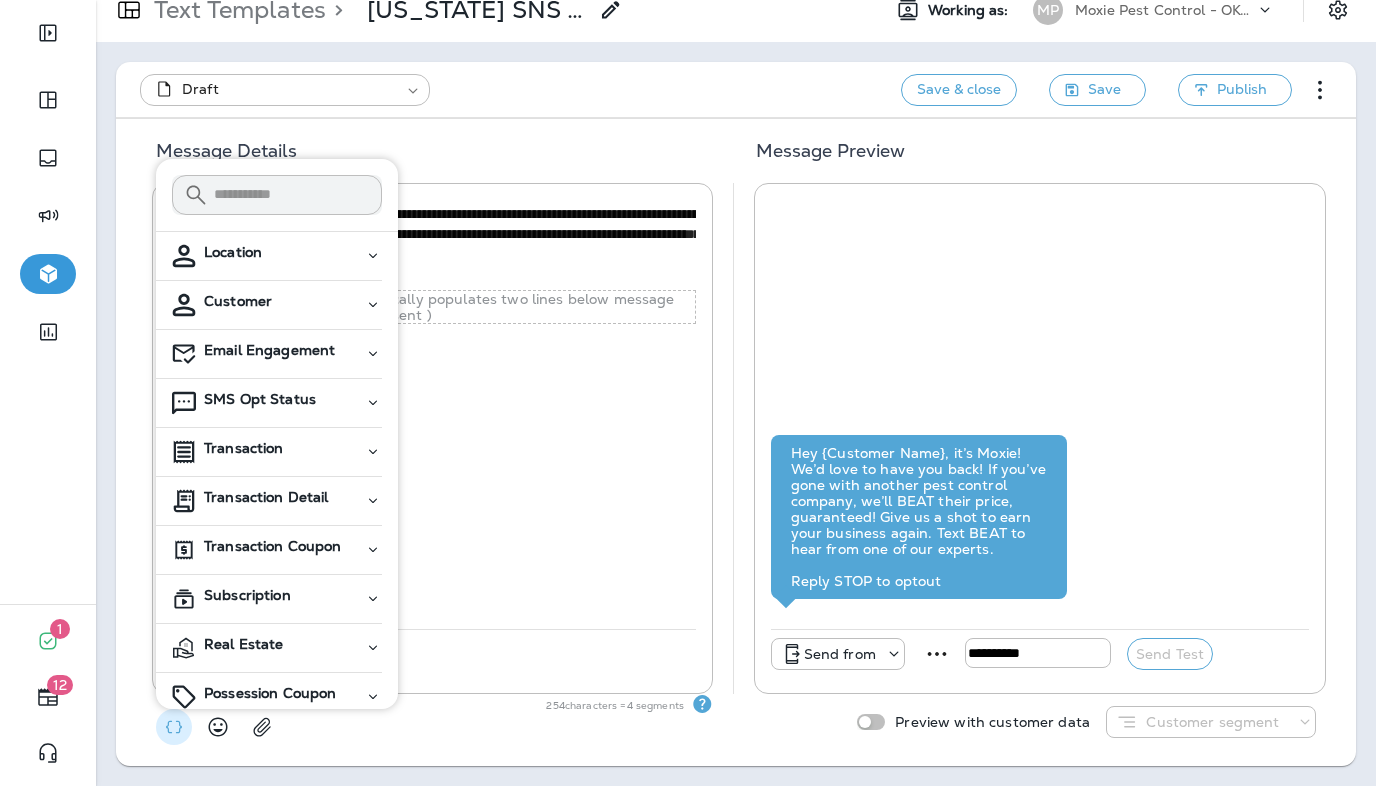 click 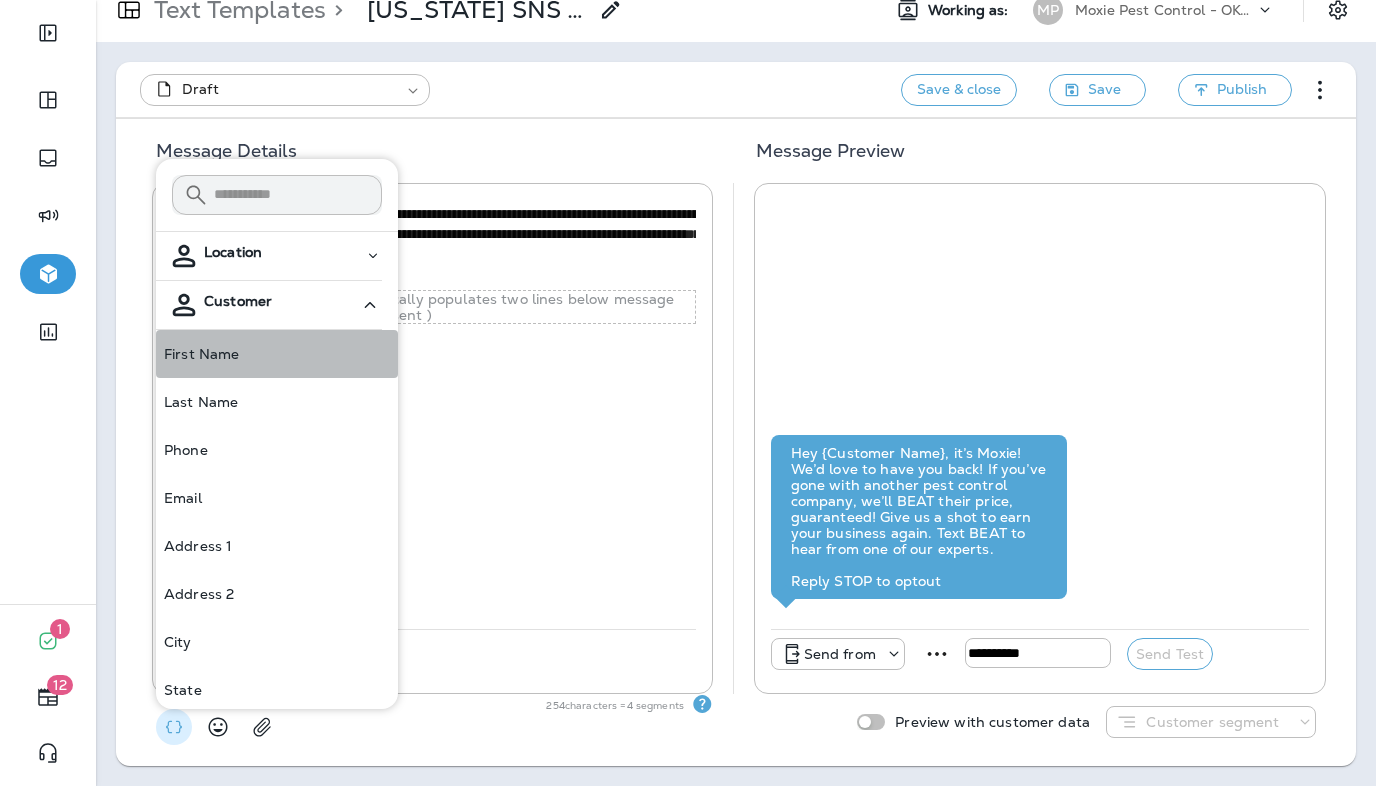 click on "First Name" at bounding box center (277, 354) 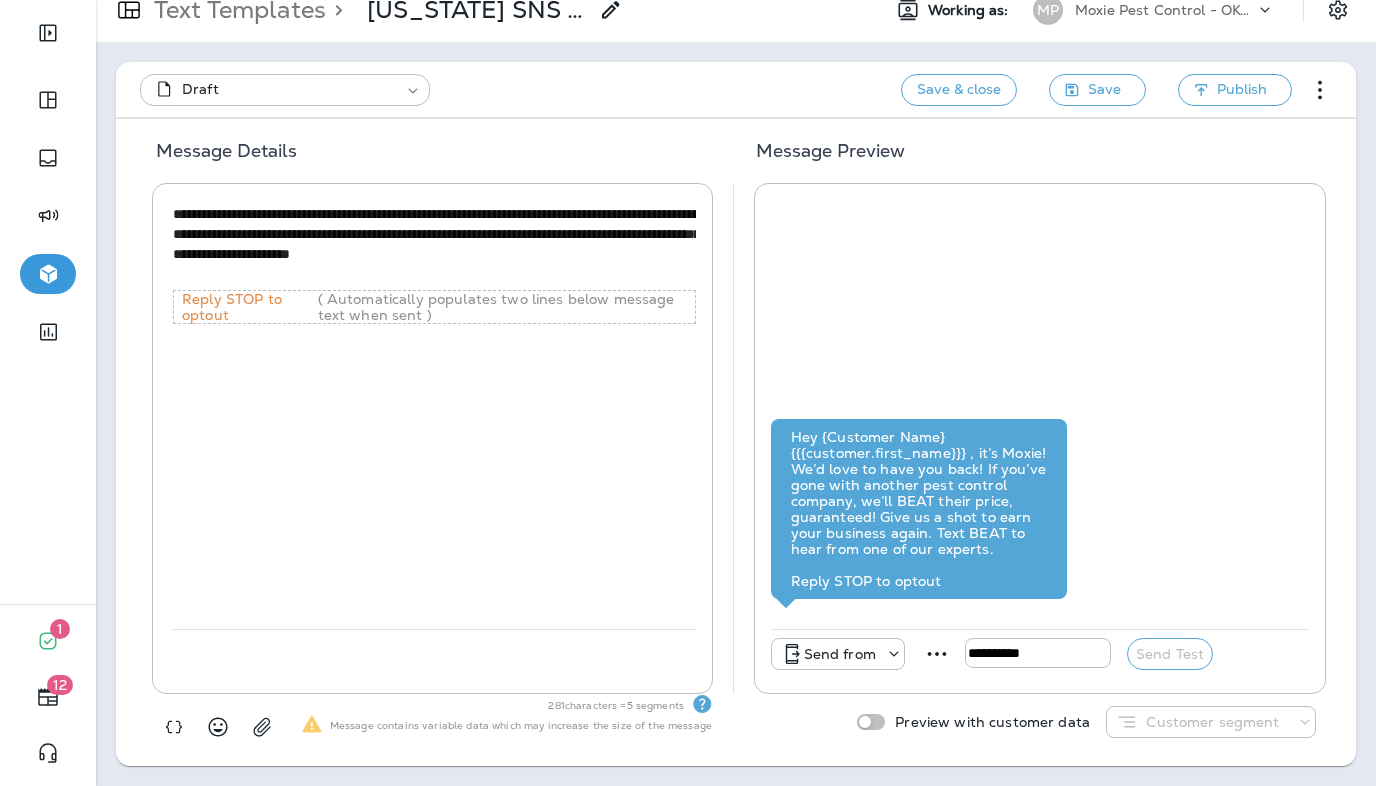 click on "**********" at bounding box center (434, 244) 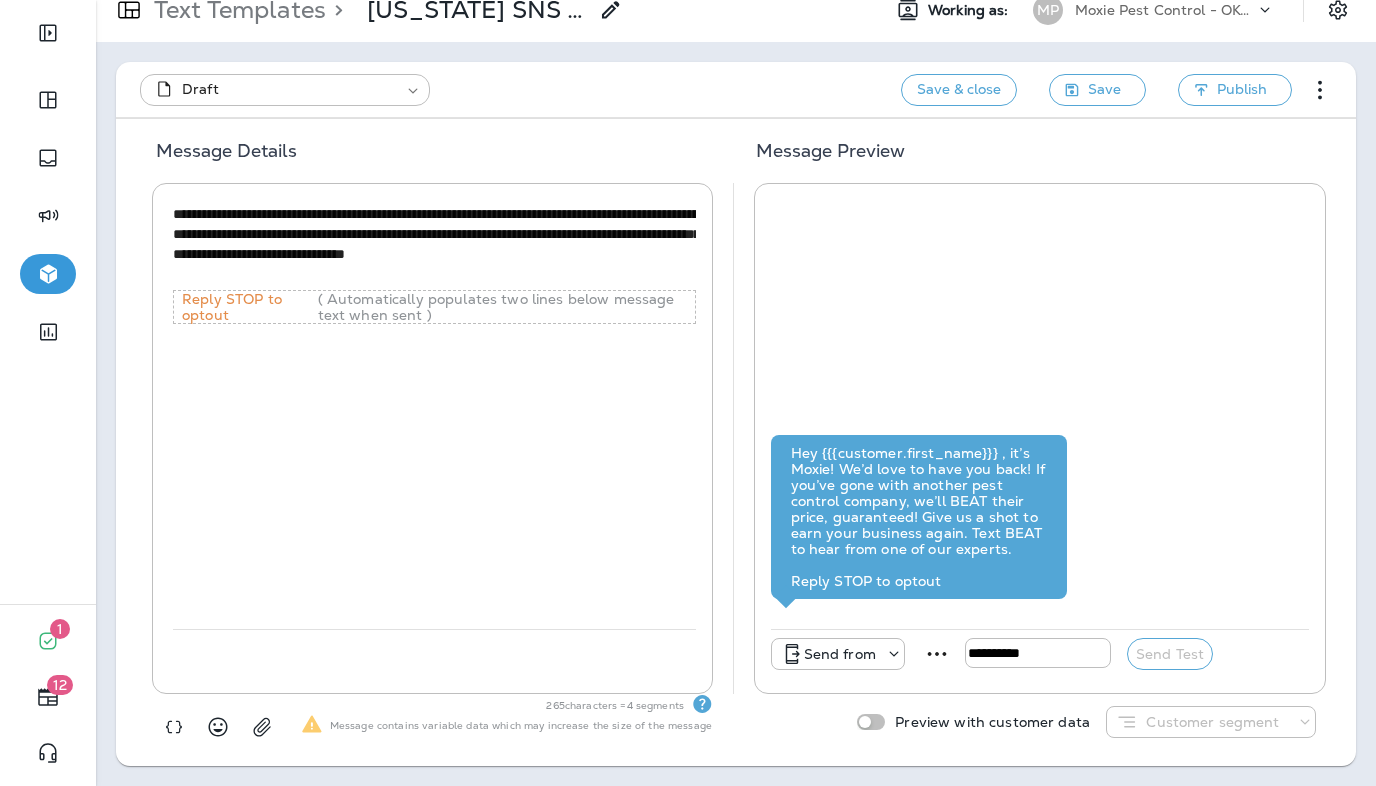 type on "**********" 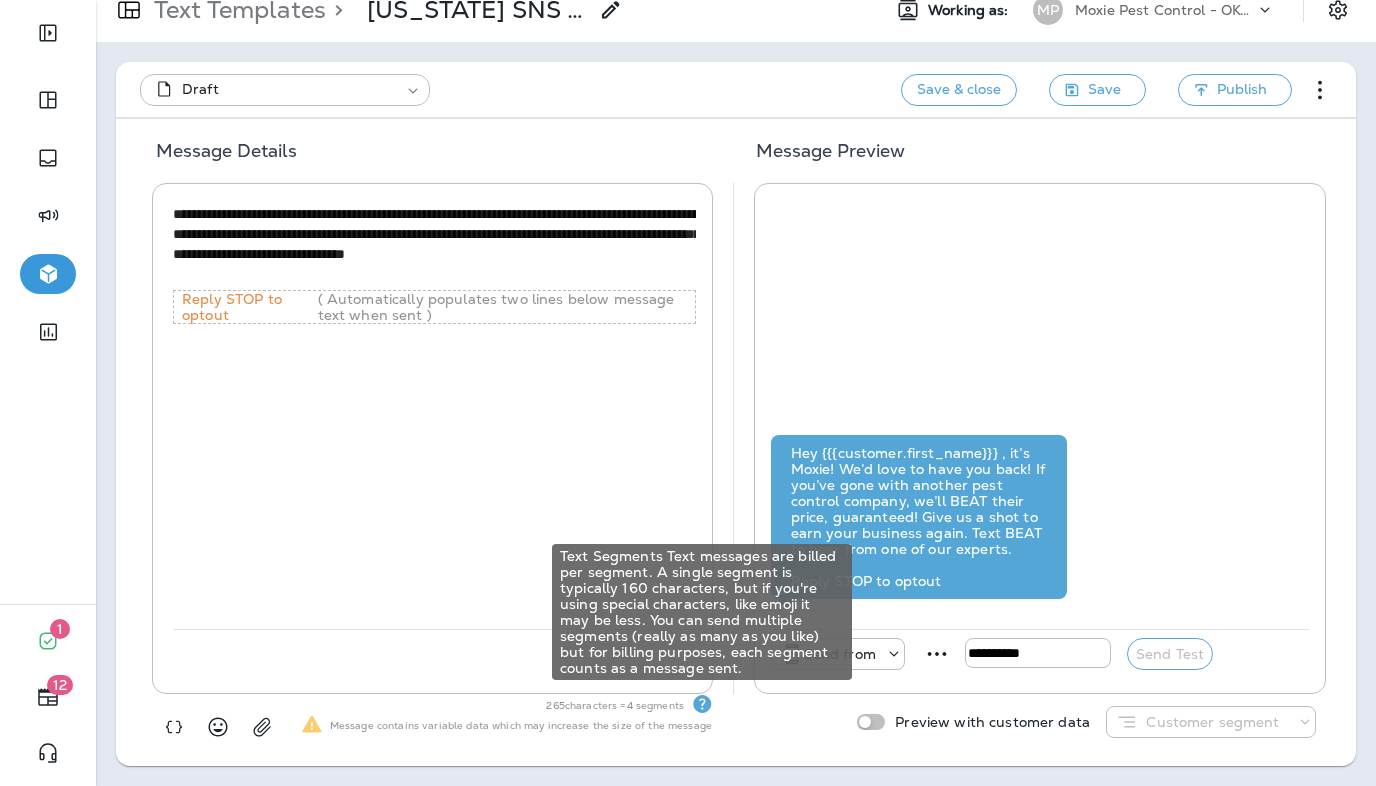 click 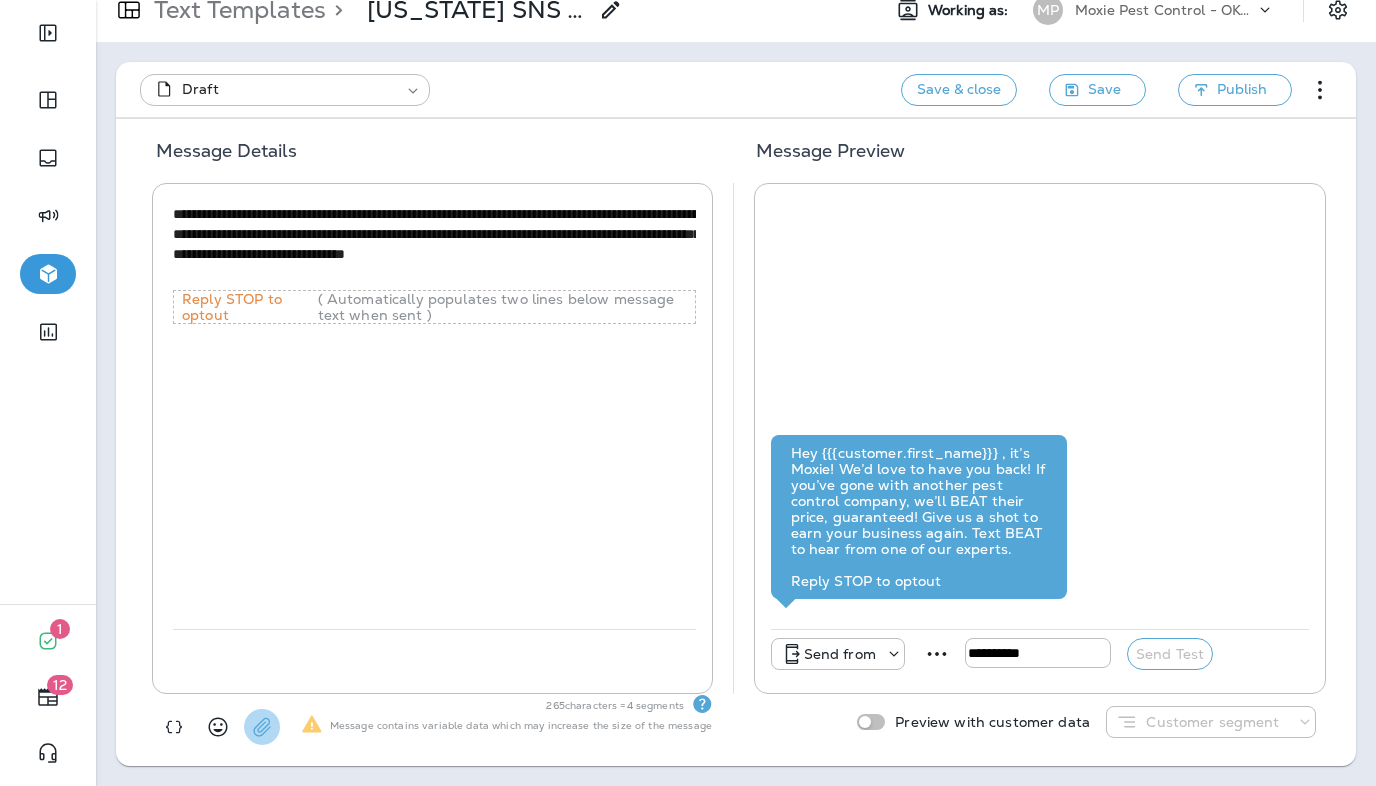 click 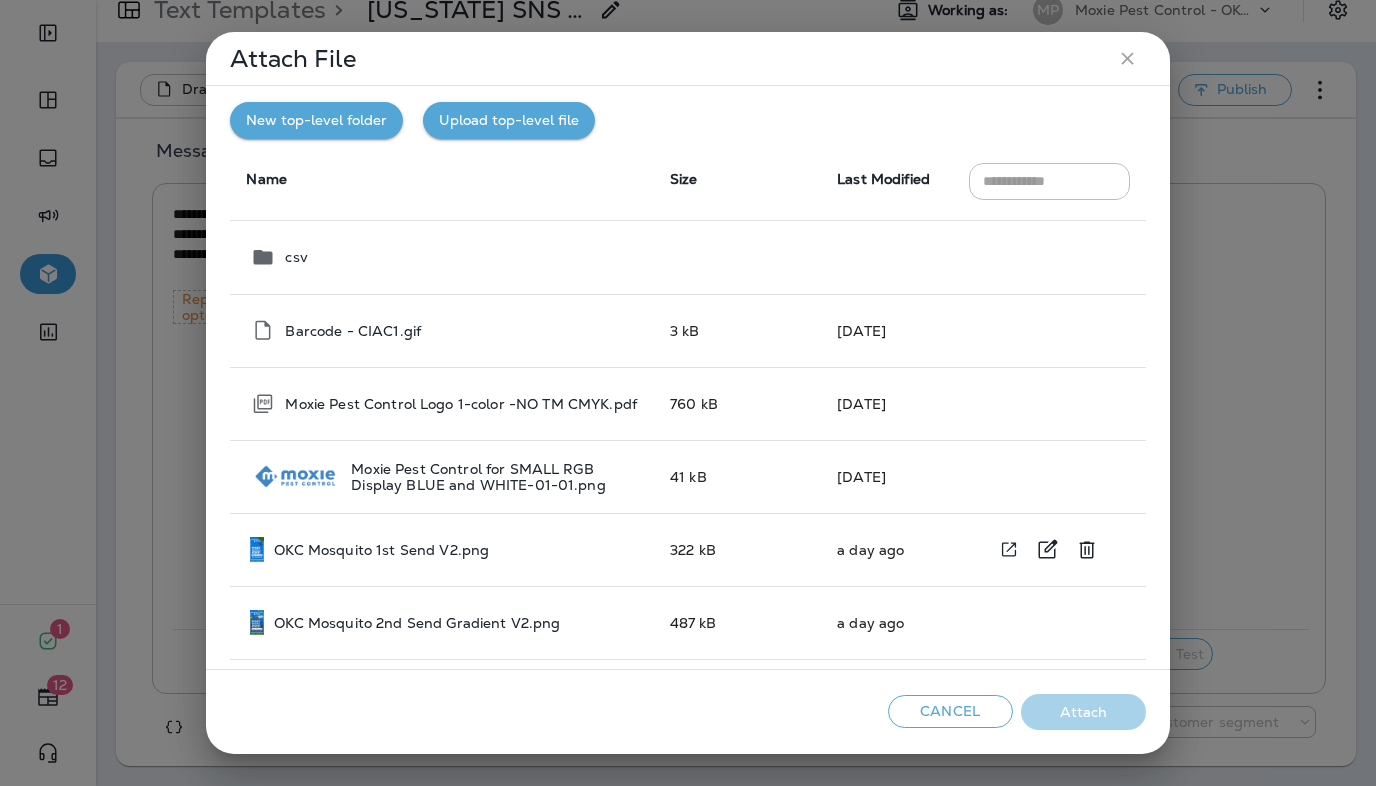 click on "OKC Mosquito 1st Send V2.png" at bounding box center (444, 549) 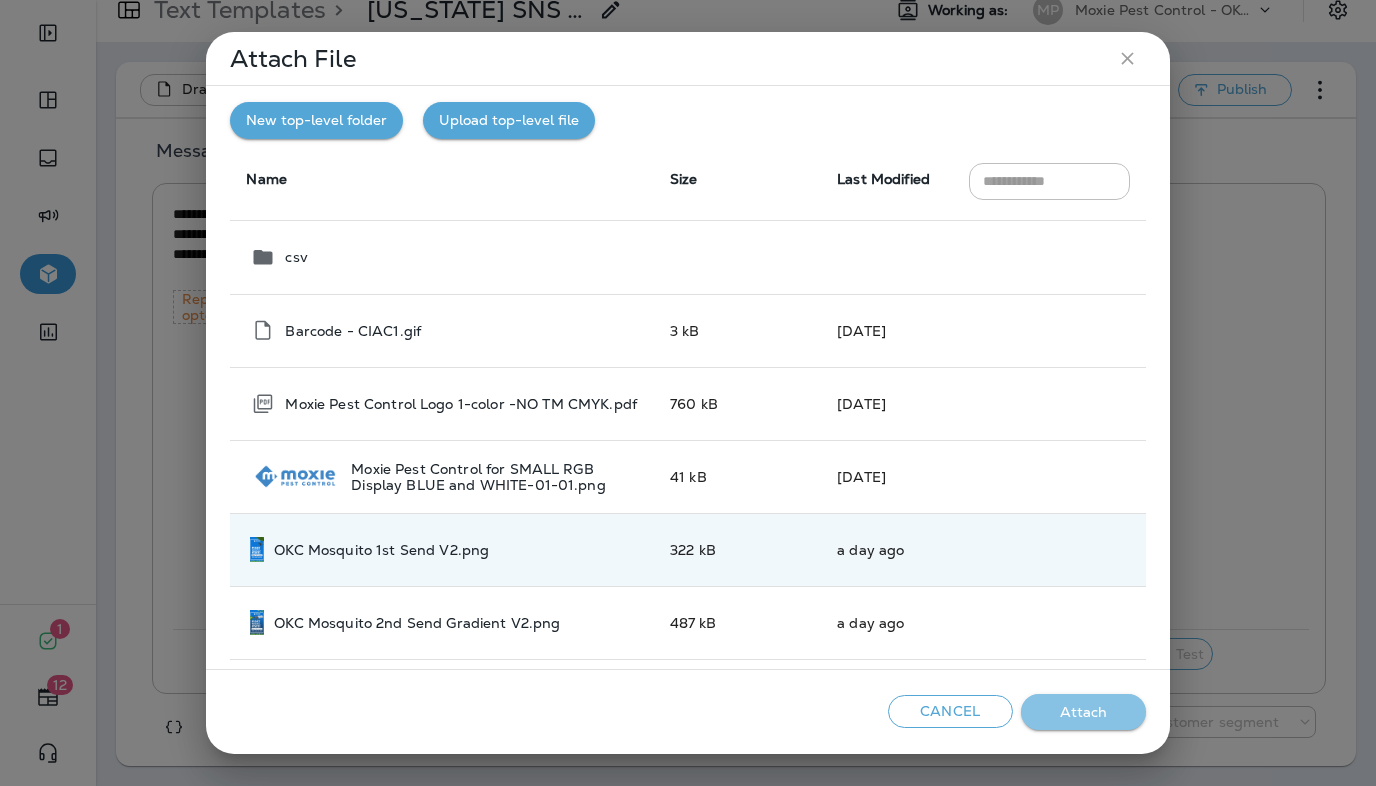 click on "Attach" at bounding box center (1083, 712) 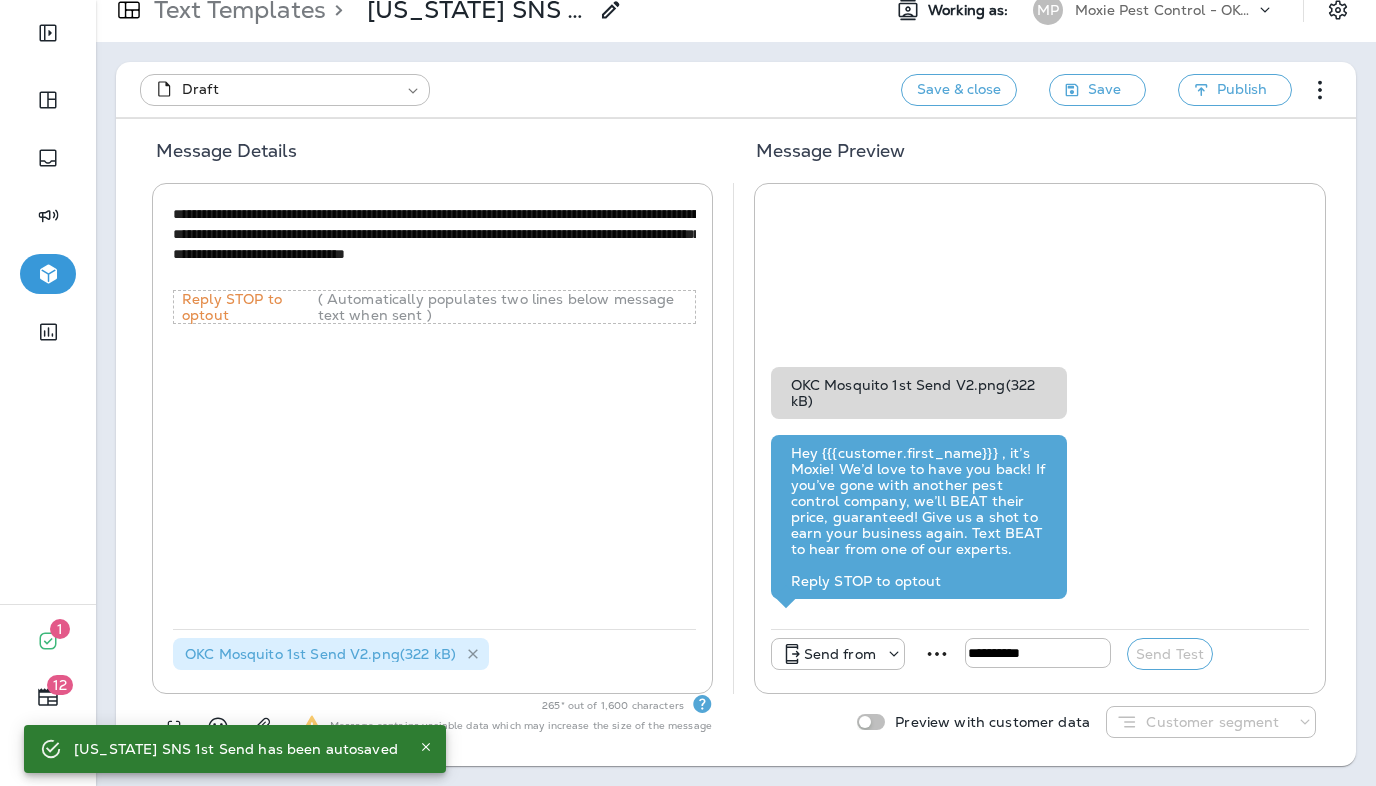 click 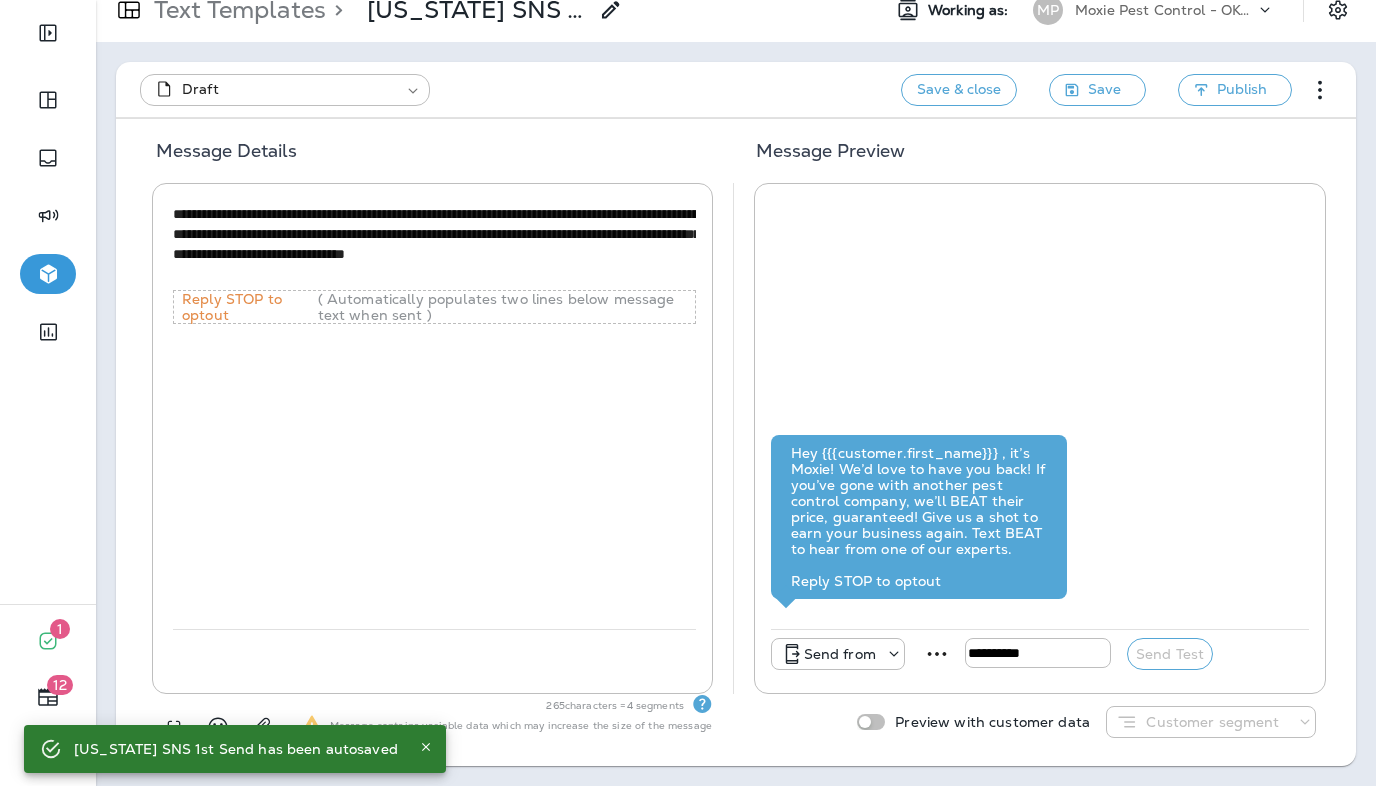 click on "**********" at bounding box center [434, 414] 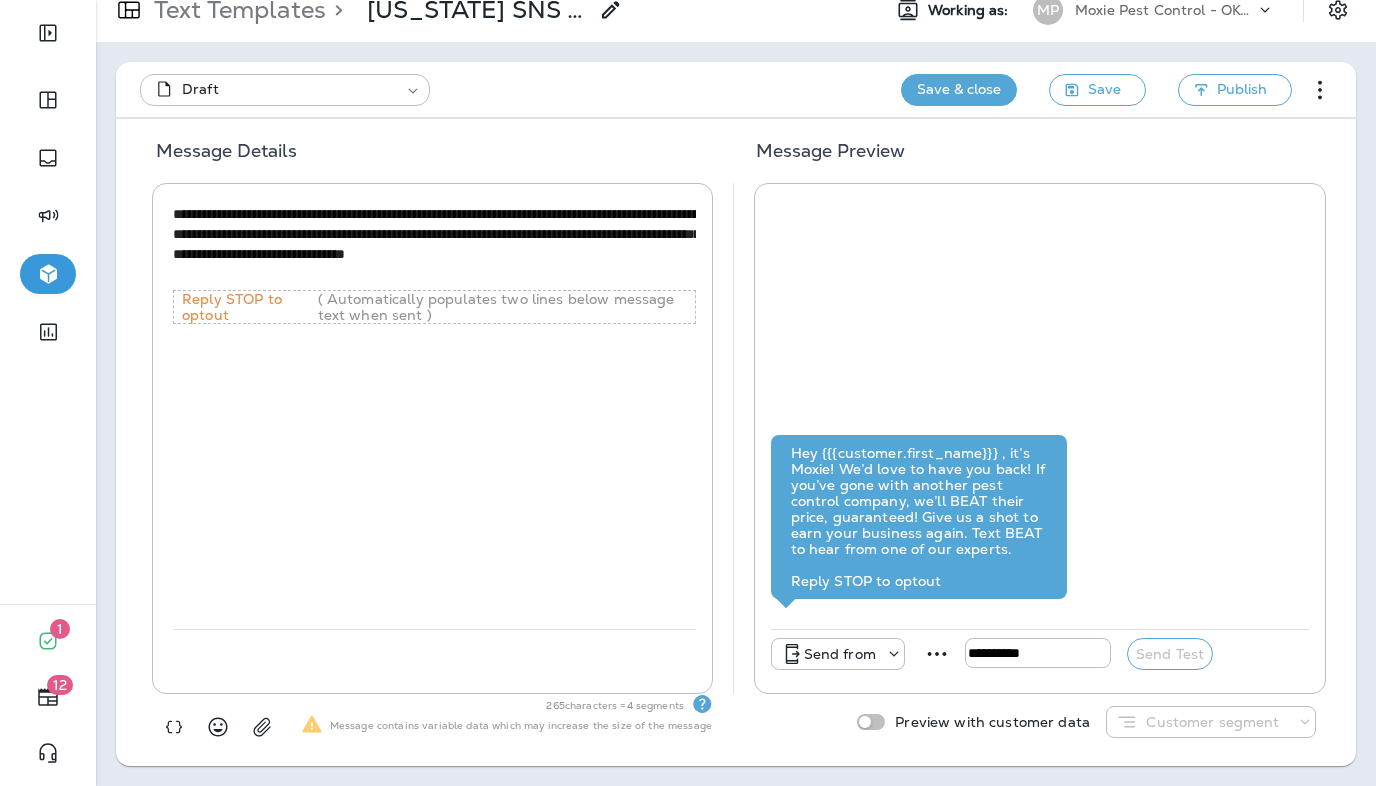 click on "Save & close" at bounding box center (959, 90) 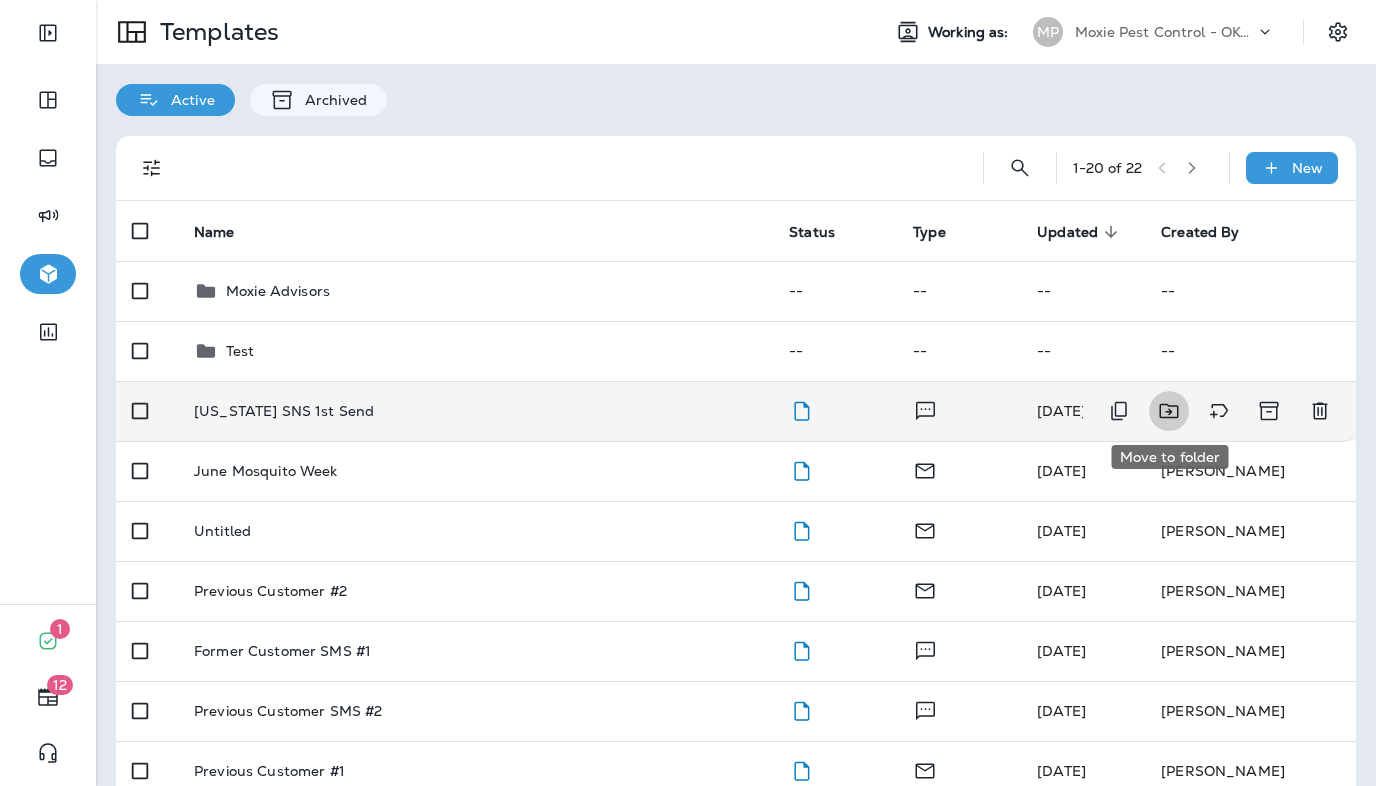 click 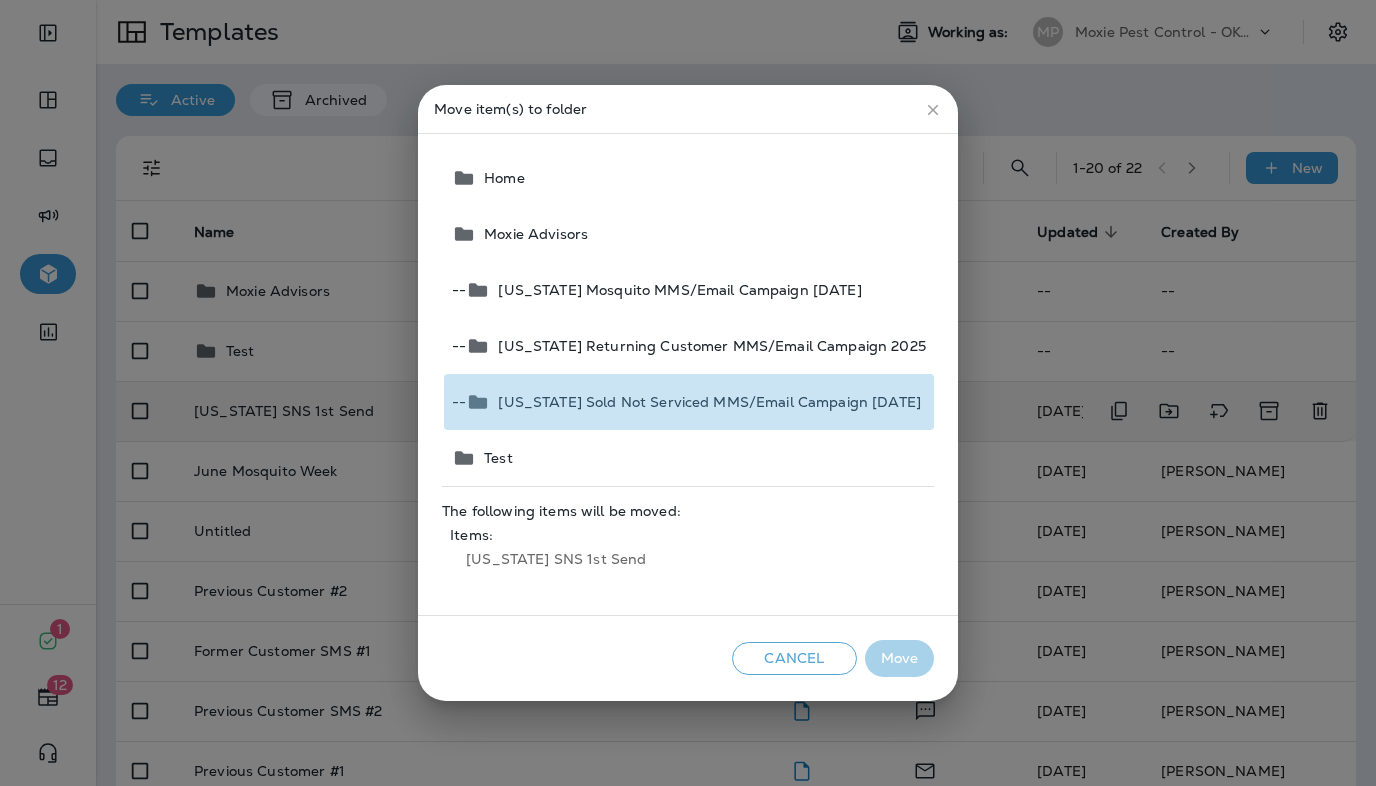 click on "[US_STATE] Sold Not Serviced MMS/Email Campaign [DATE]" at bounding box center (705, 402) 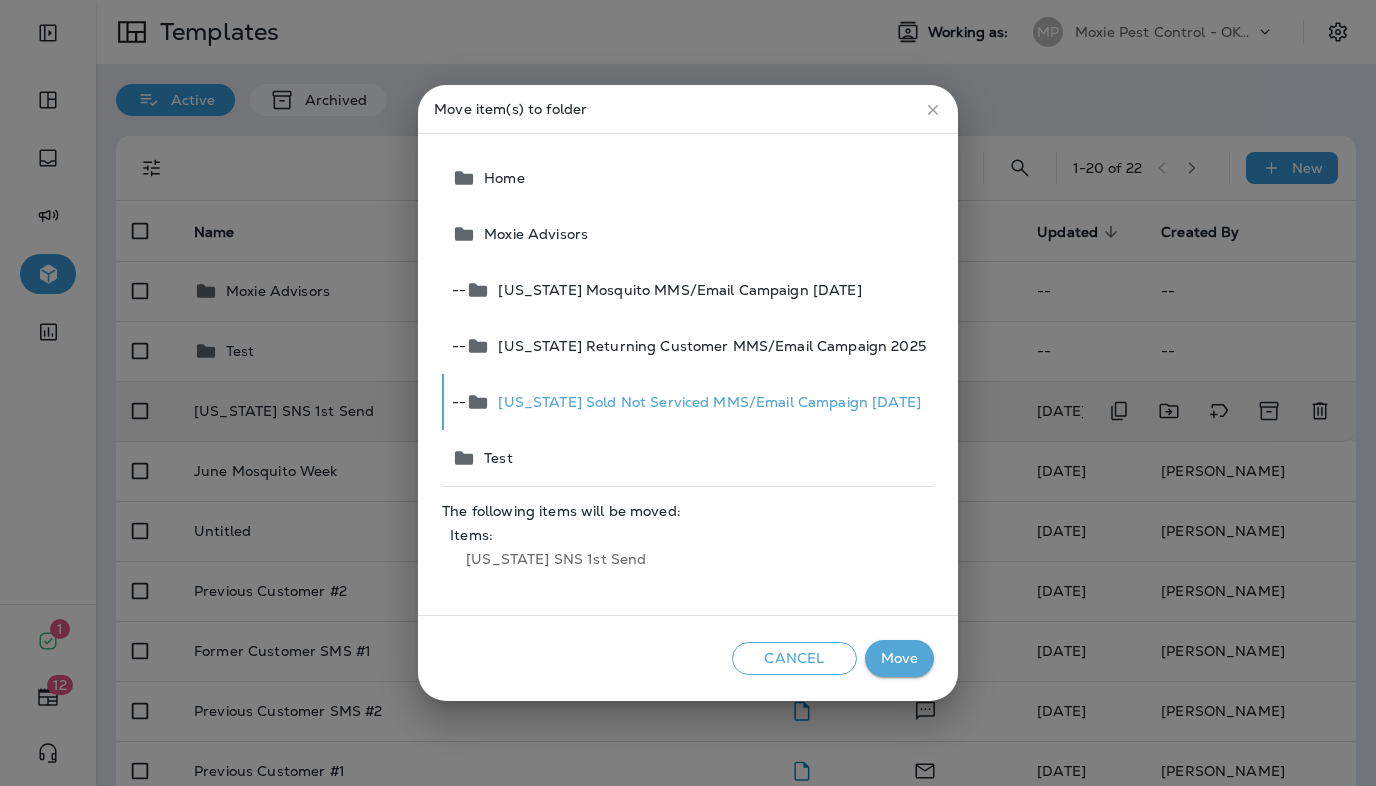 click on "Move" at bounding box center (899, 658) 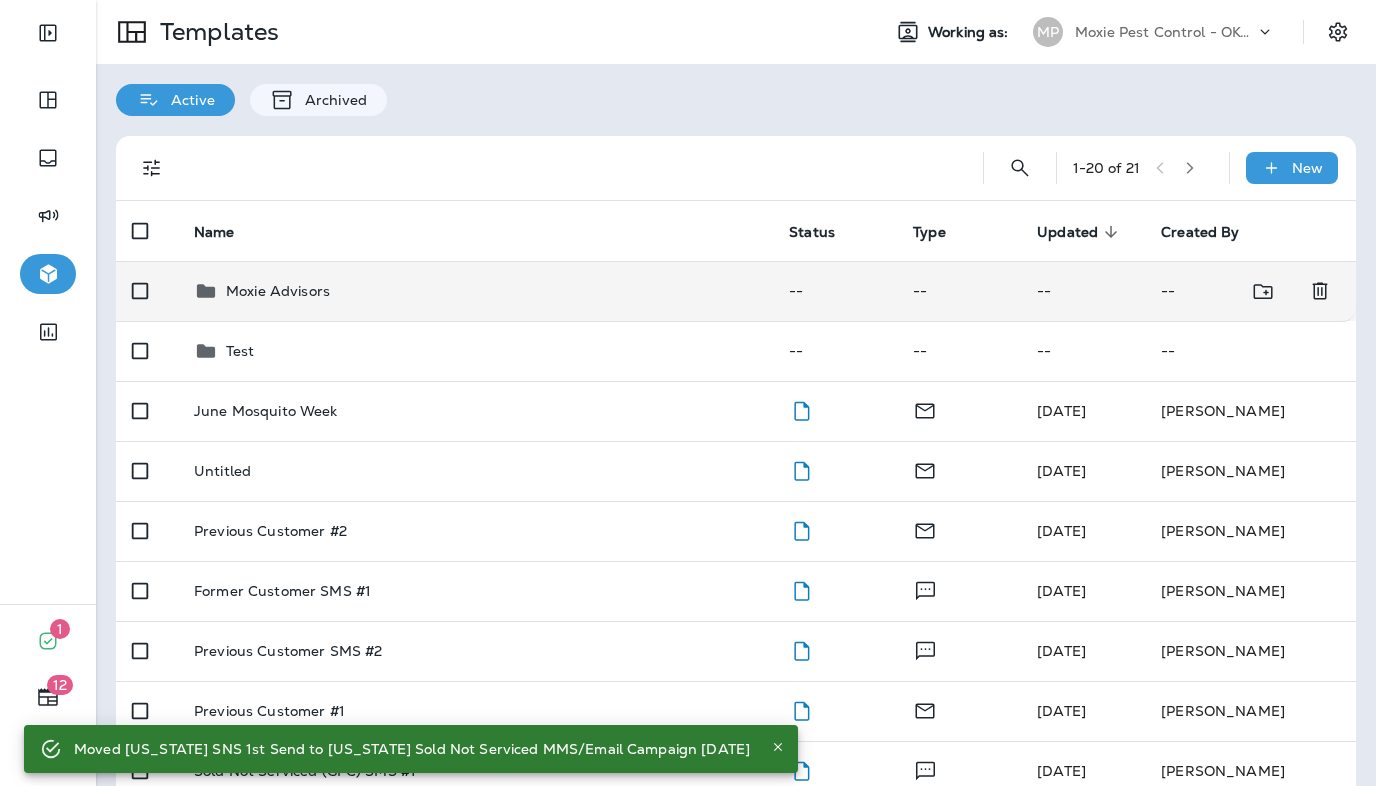 click on "Moxie Advisors" at bounding box center (475, 291) 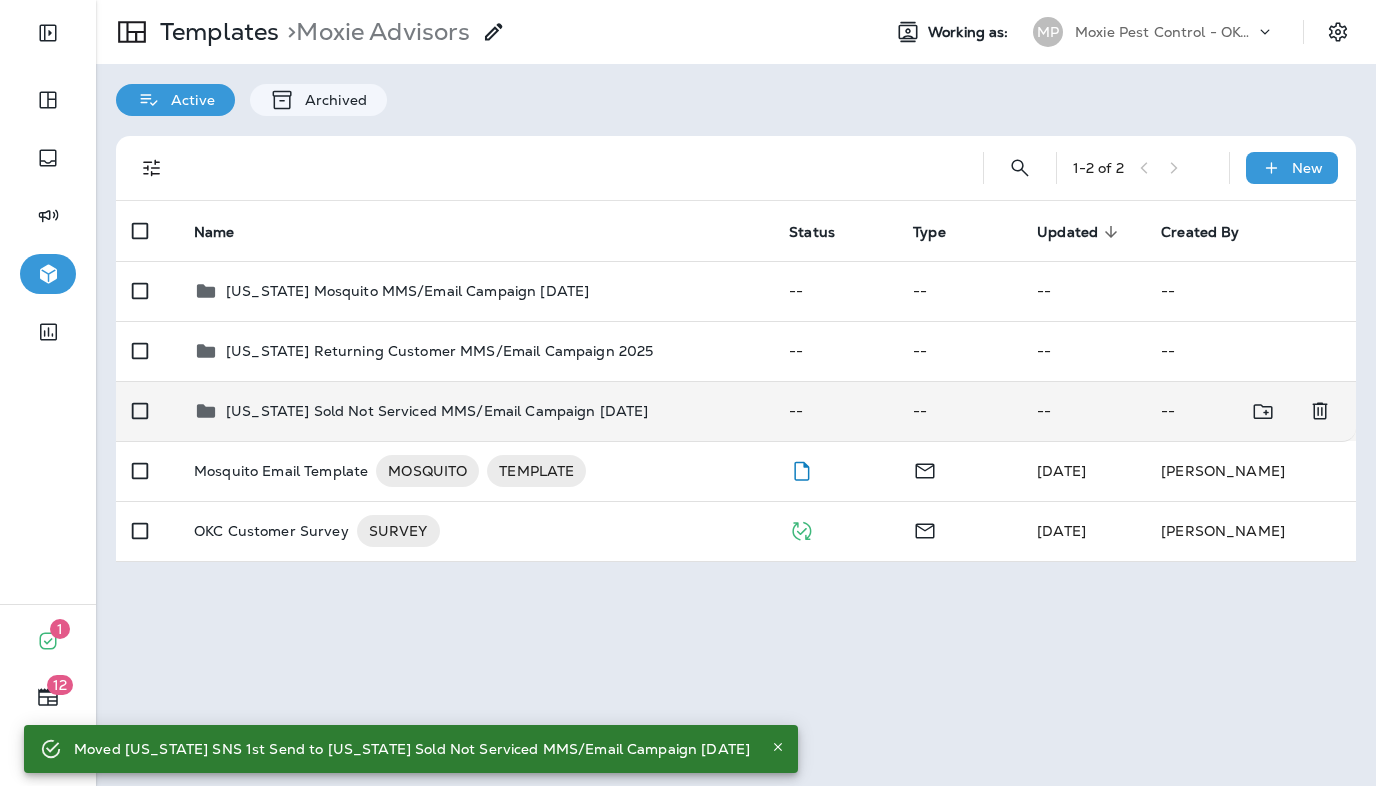 click on "[US_STATE] Sold Not Serviced MMS/Email Campaign [DATE]" at bounding box center (437, 411) 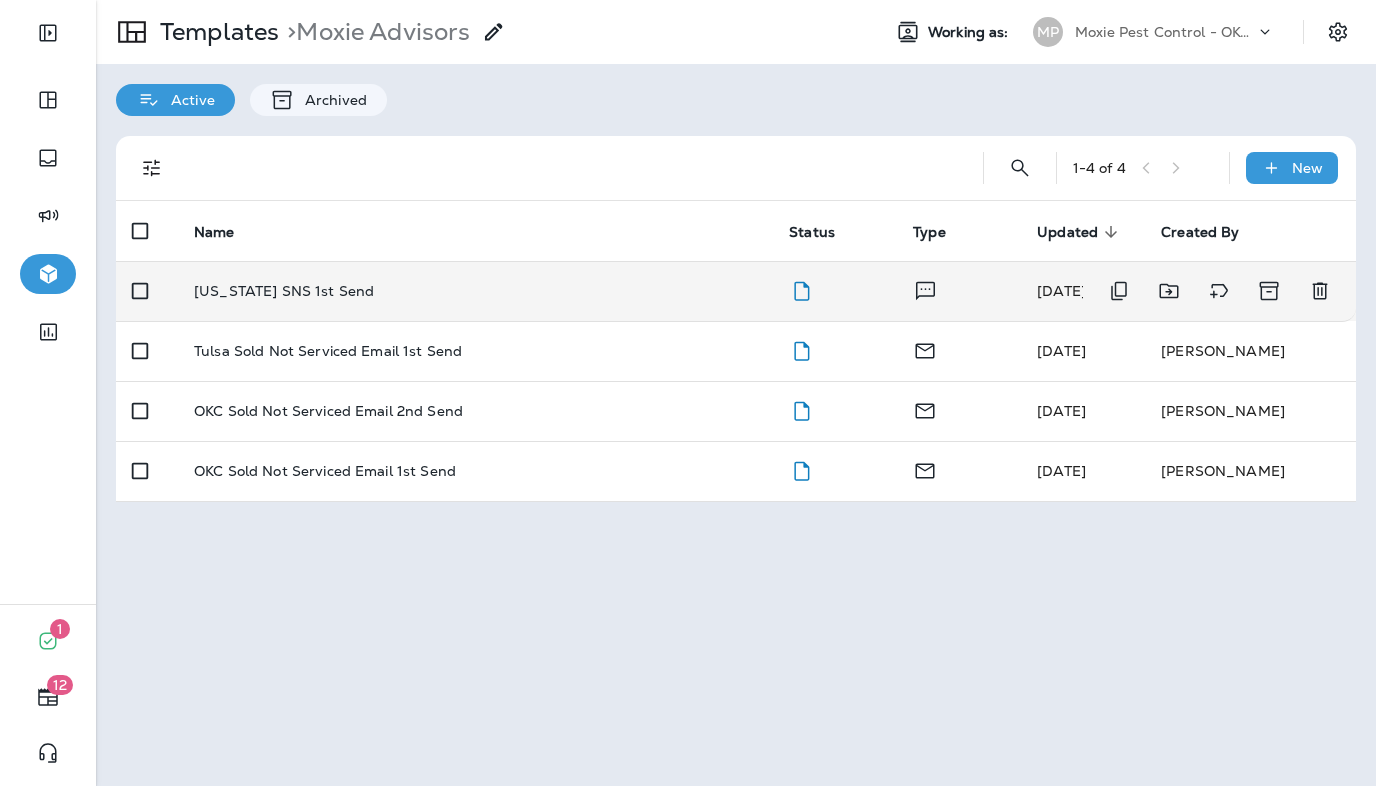 click on "[US_STATE] SNS 1st Send" at bounding box center (284, 291) 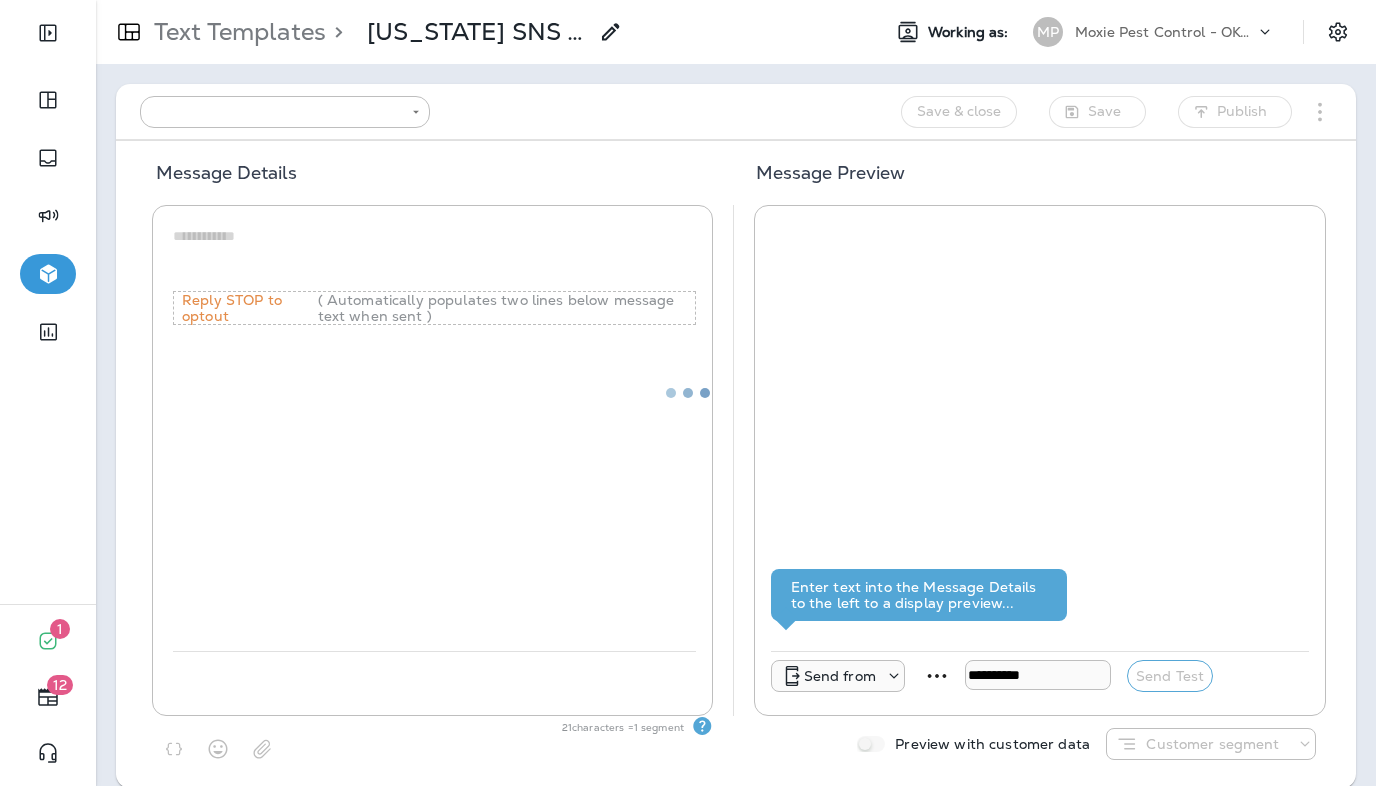 type on "**********" 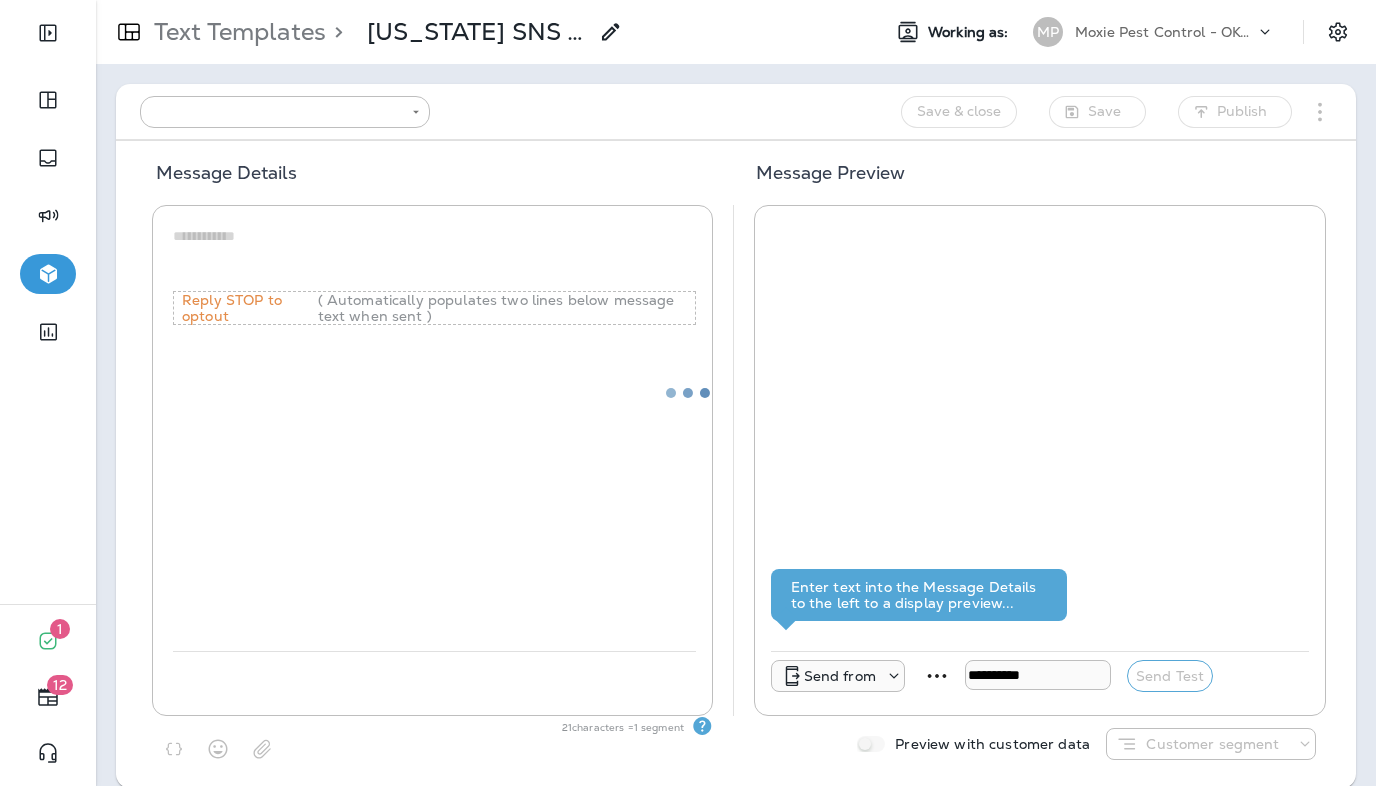 type on "**********" 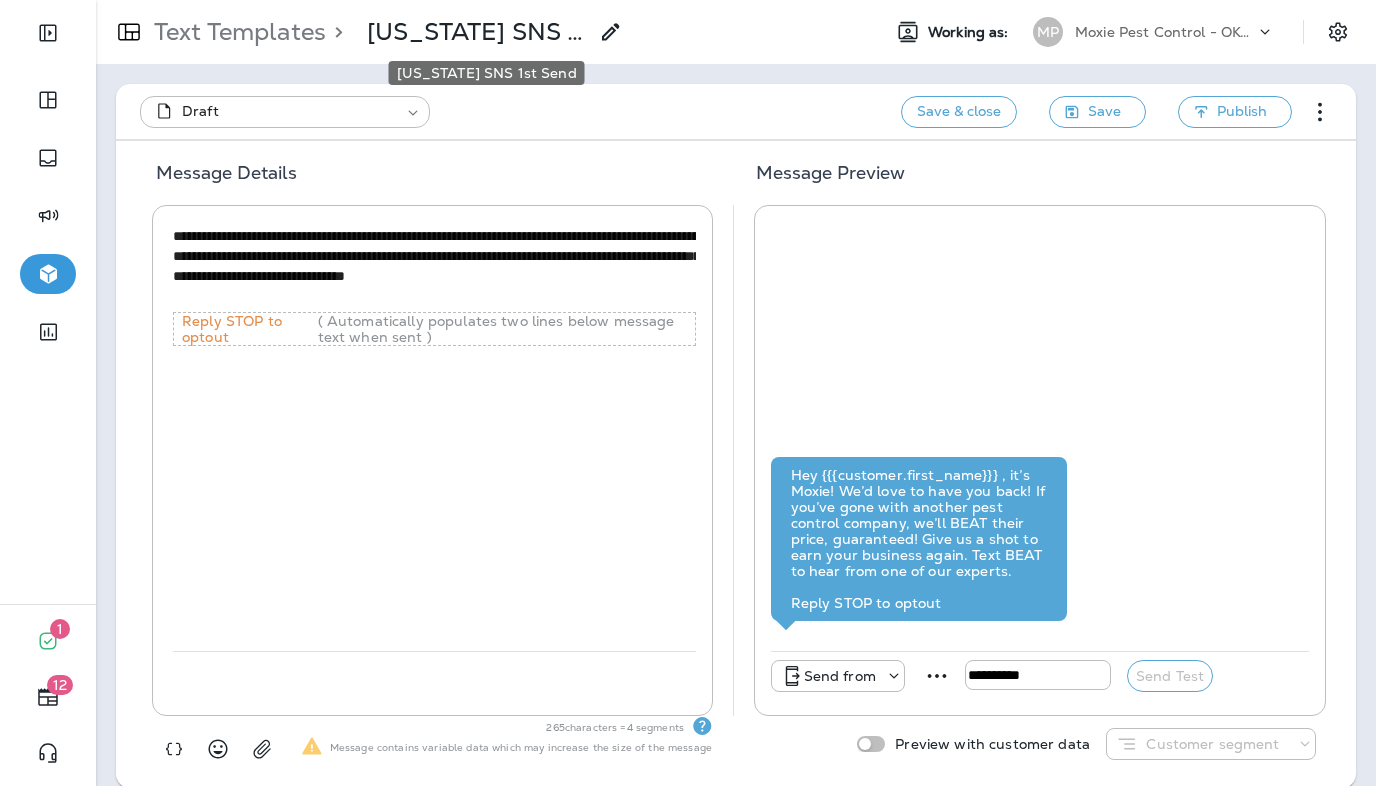 click on "[US_STATE] SNS 1st Send" at bounding box center [477, 32] 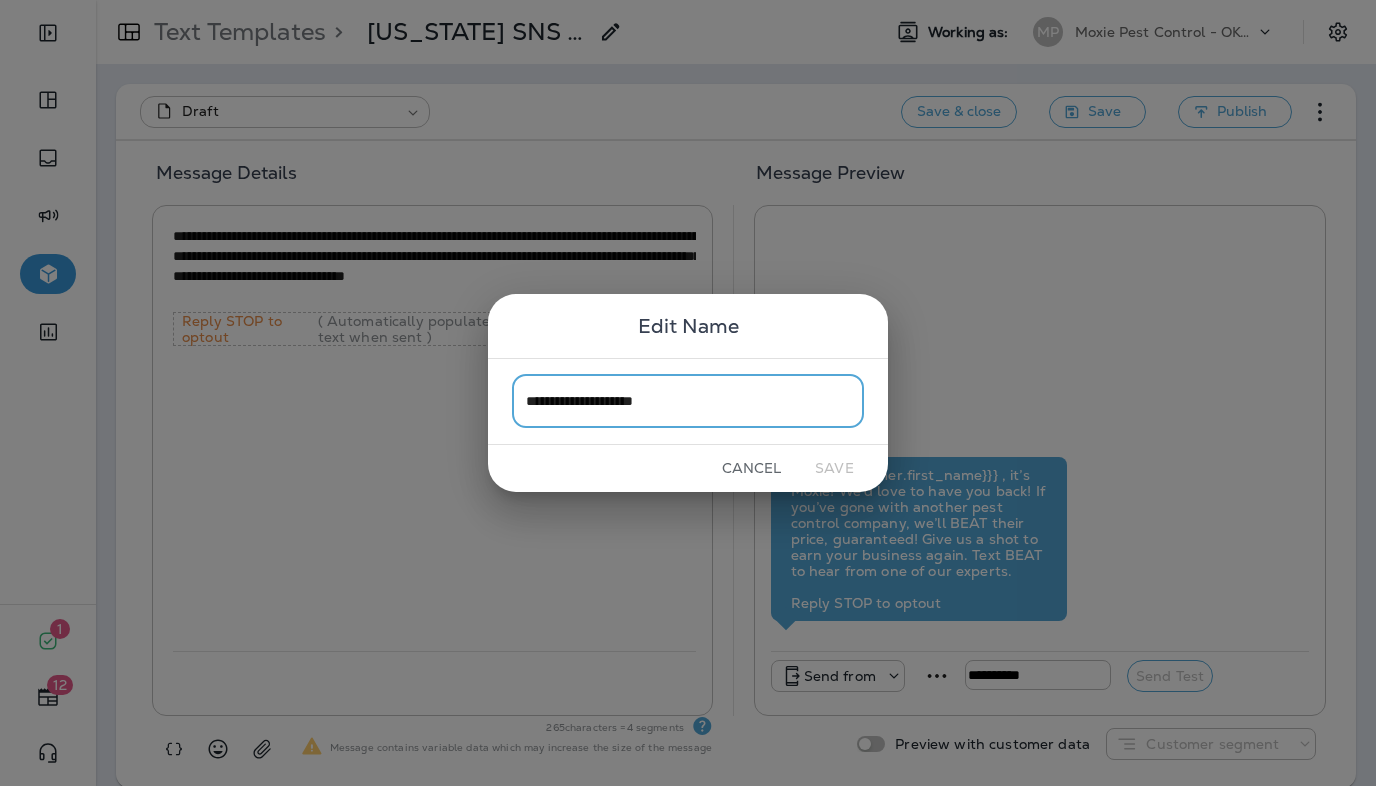click on "**********" at bounding box center [688, 401] 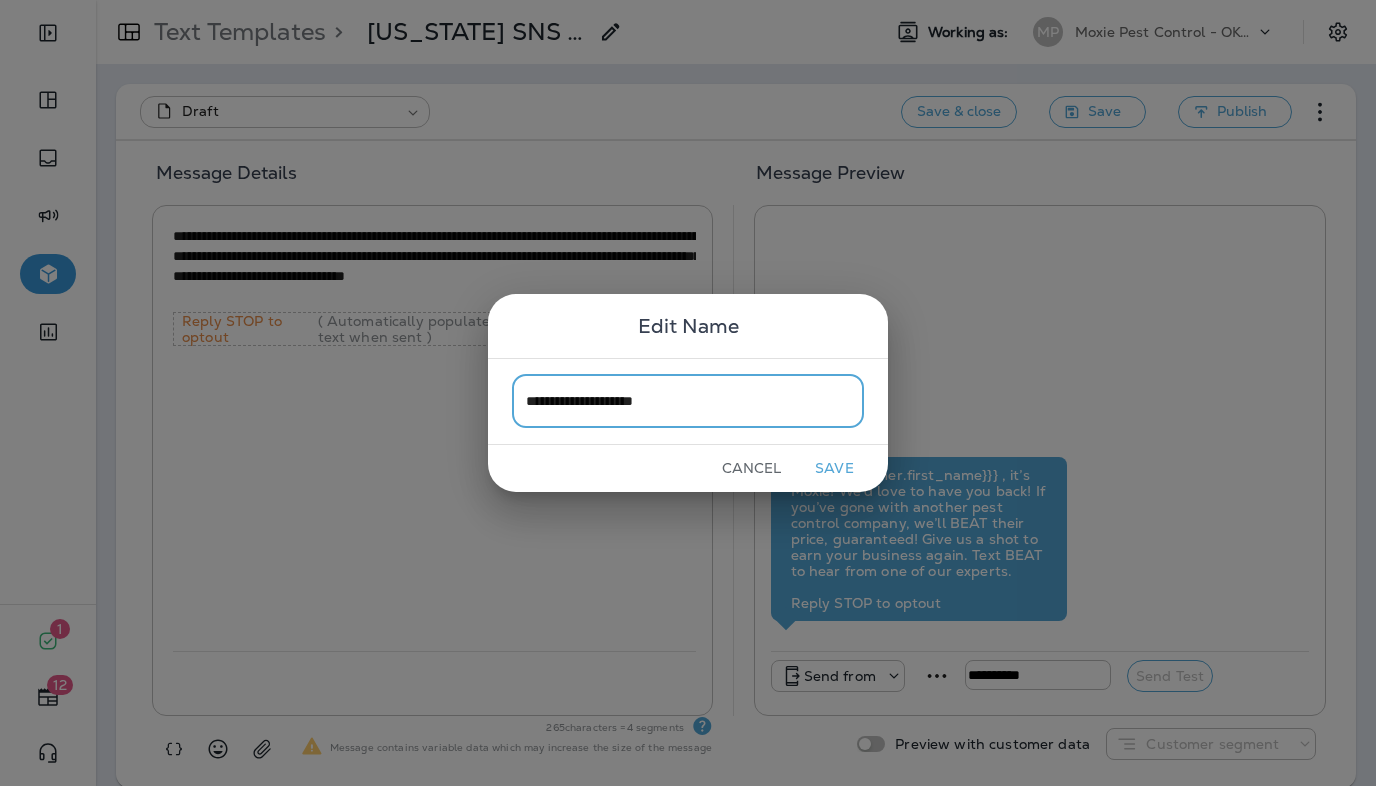 type on "**********" 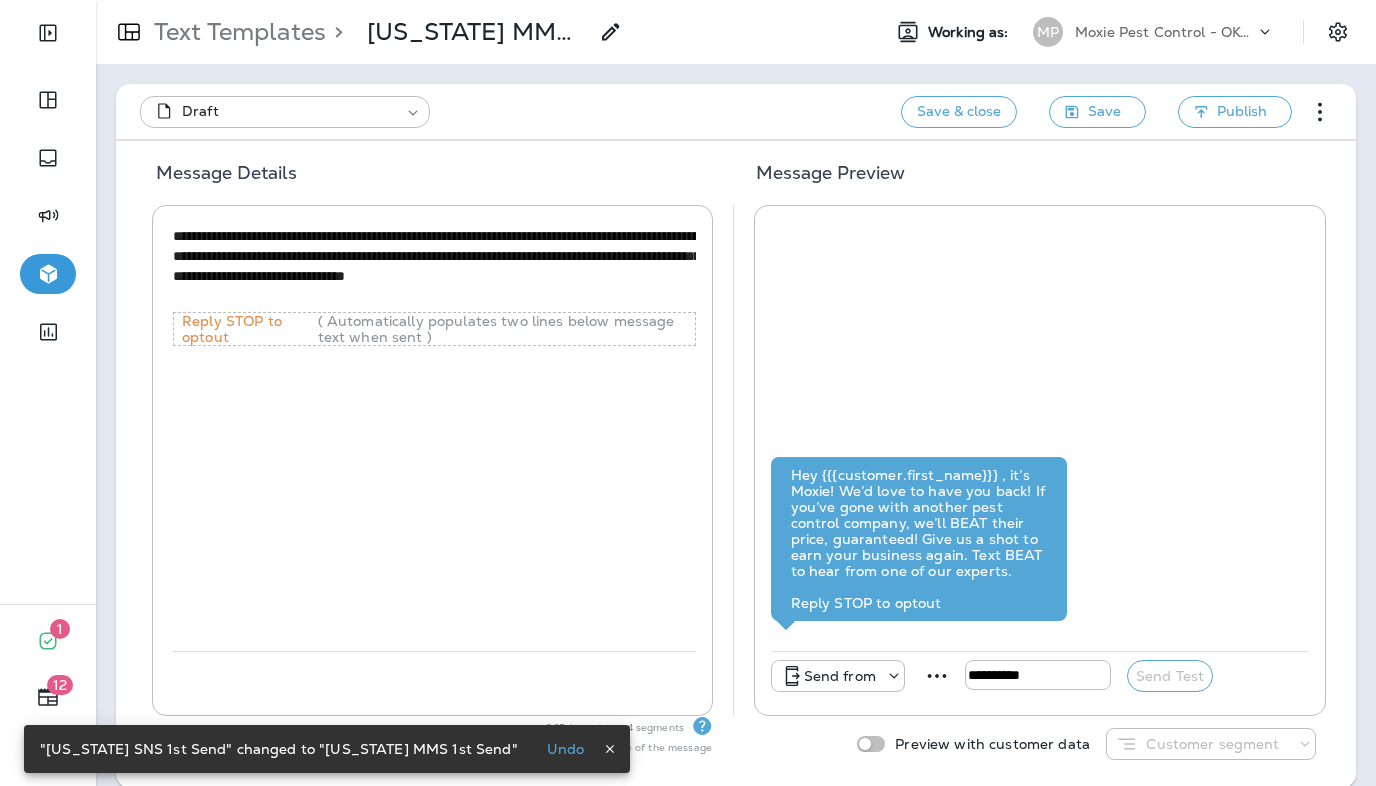scroll, scrollTop: 22, scrollLeft: 0, axis: vertical 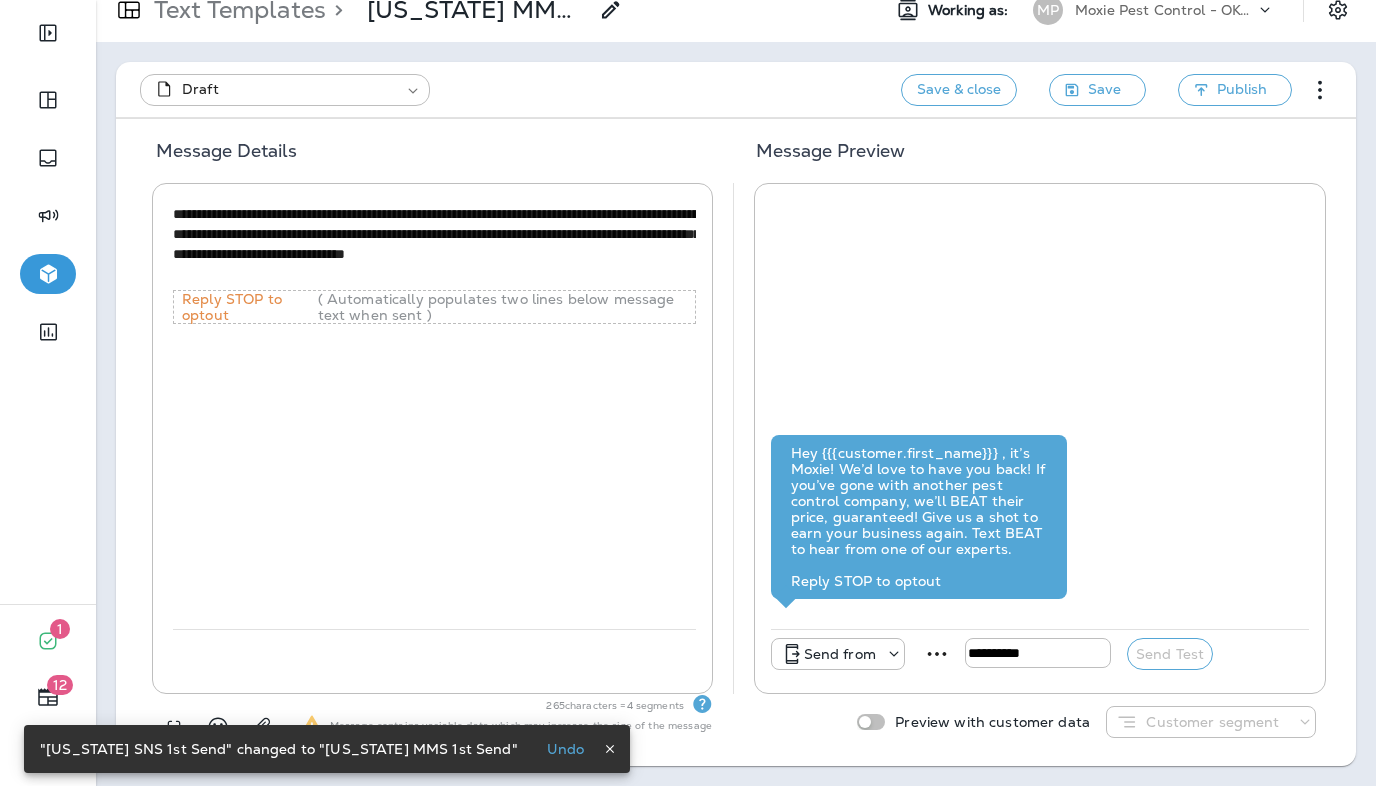 click 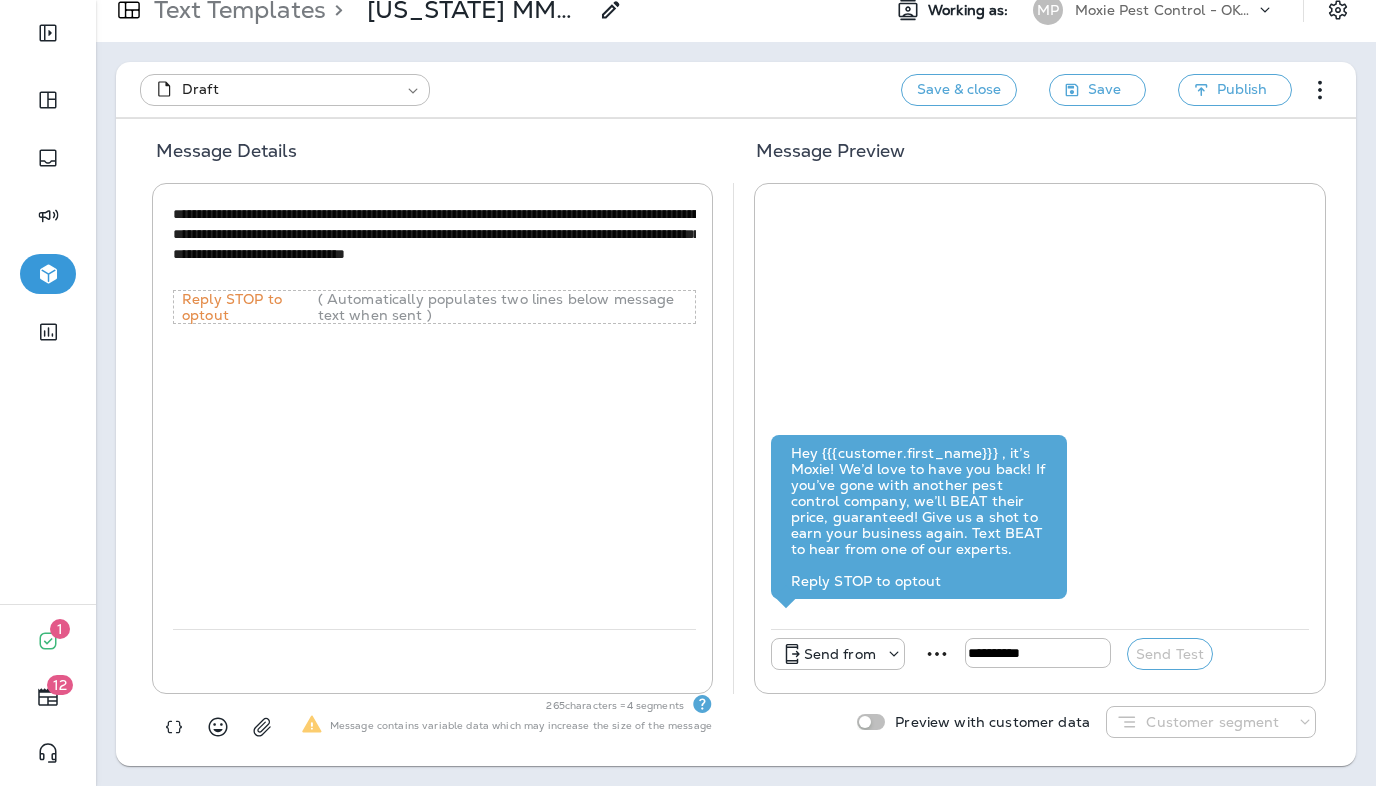 click on "**********" at bounding box center [434, 244] 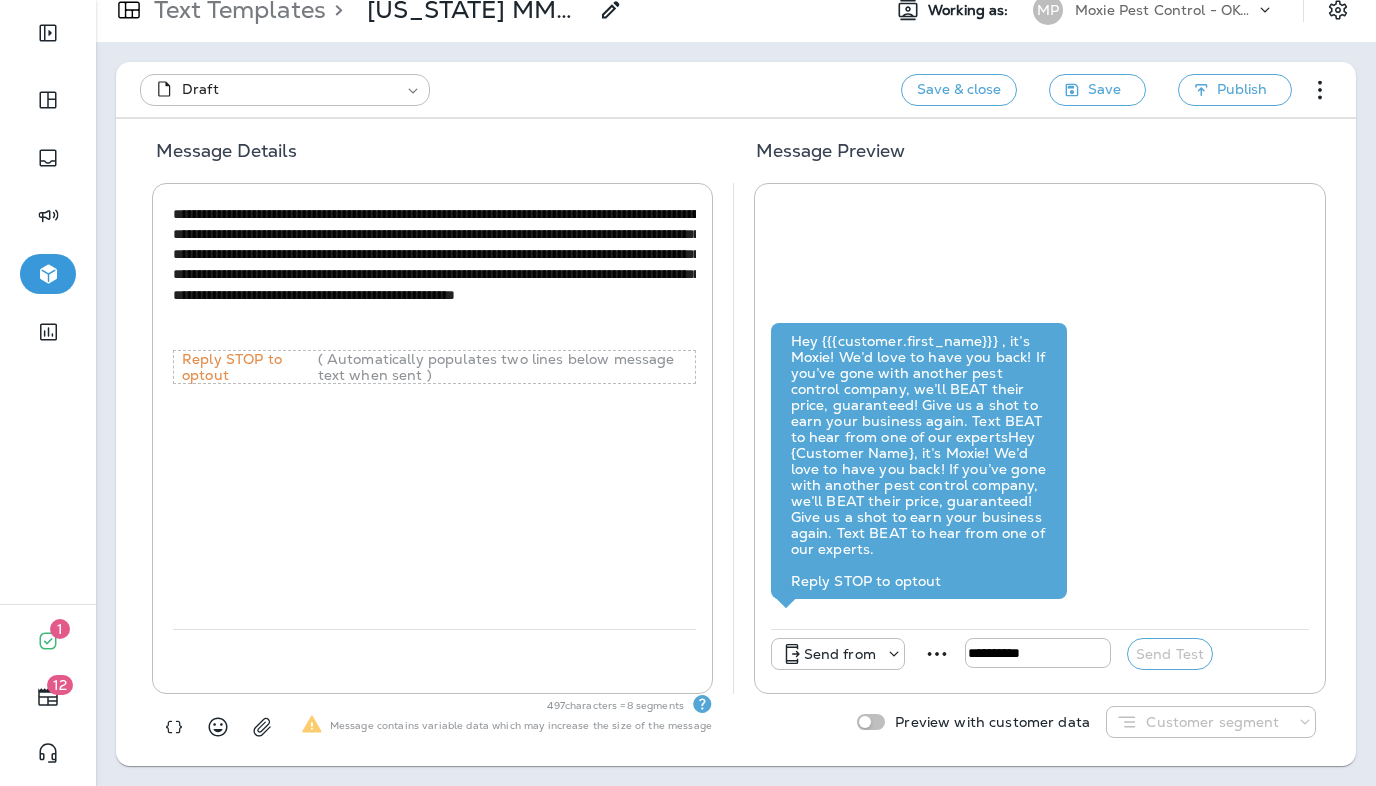 drag, startPoint x: 331, startPoint y: 277, endPoint x: 383, endPoint y: 218, distance: 78.64477 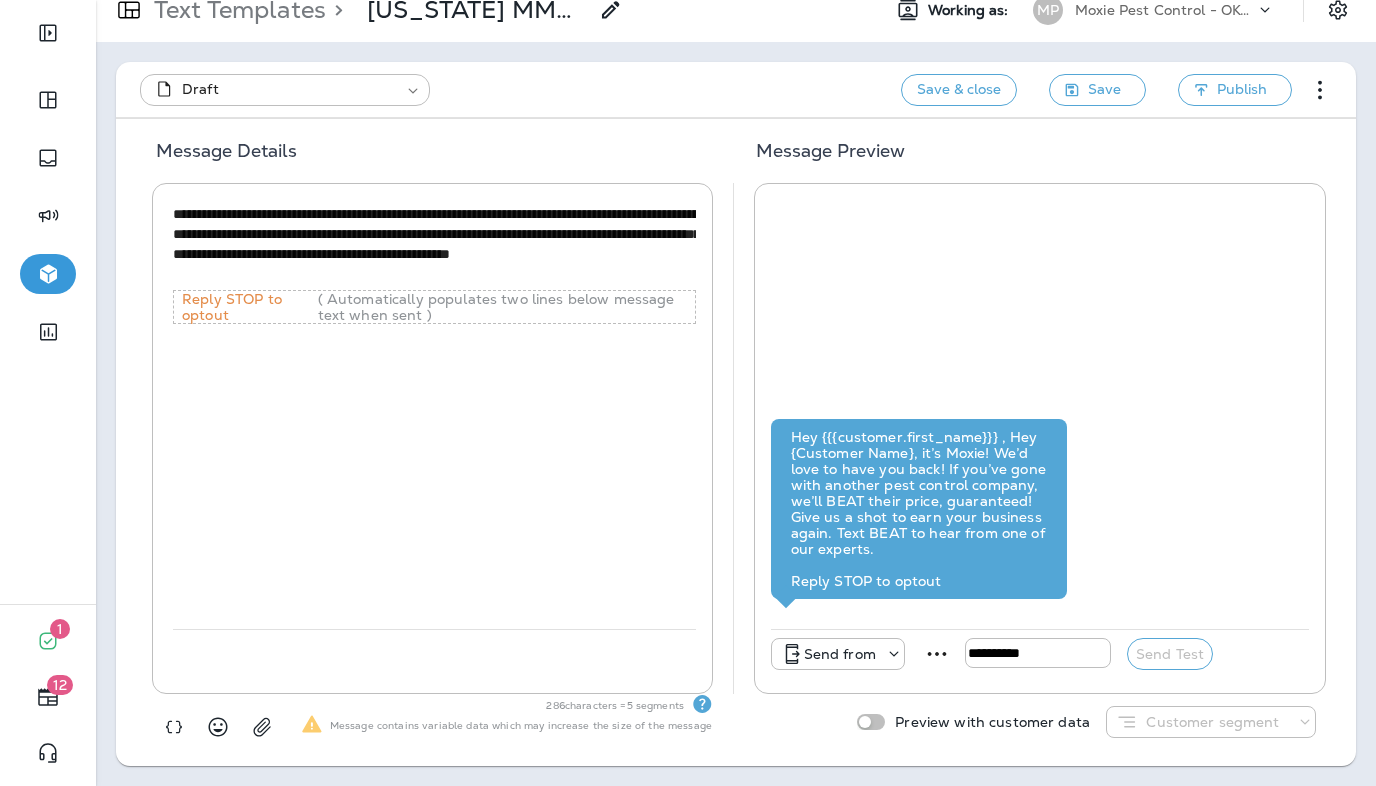click on "**********" at bounding box center [434, 244] 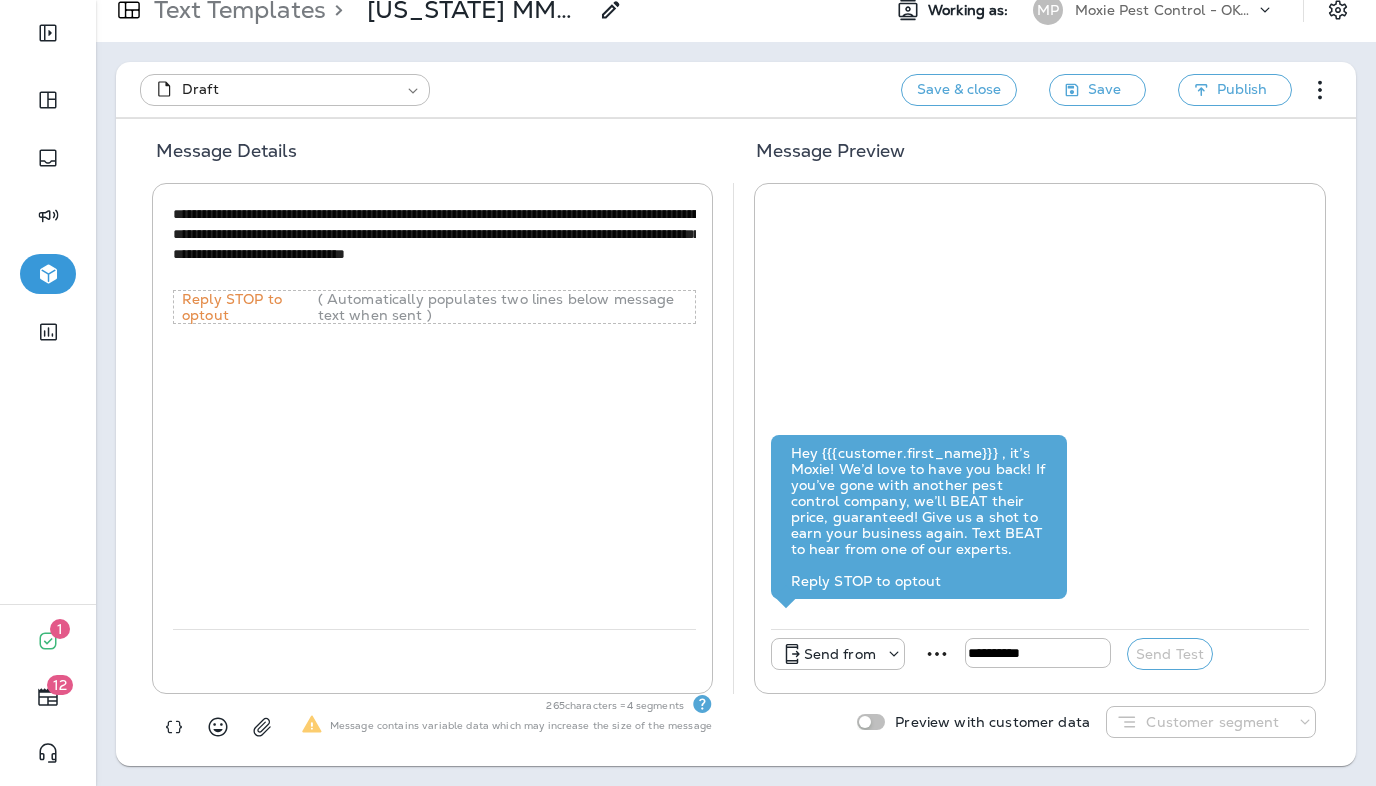 click on "**********" at bounding box center (434, 244) 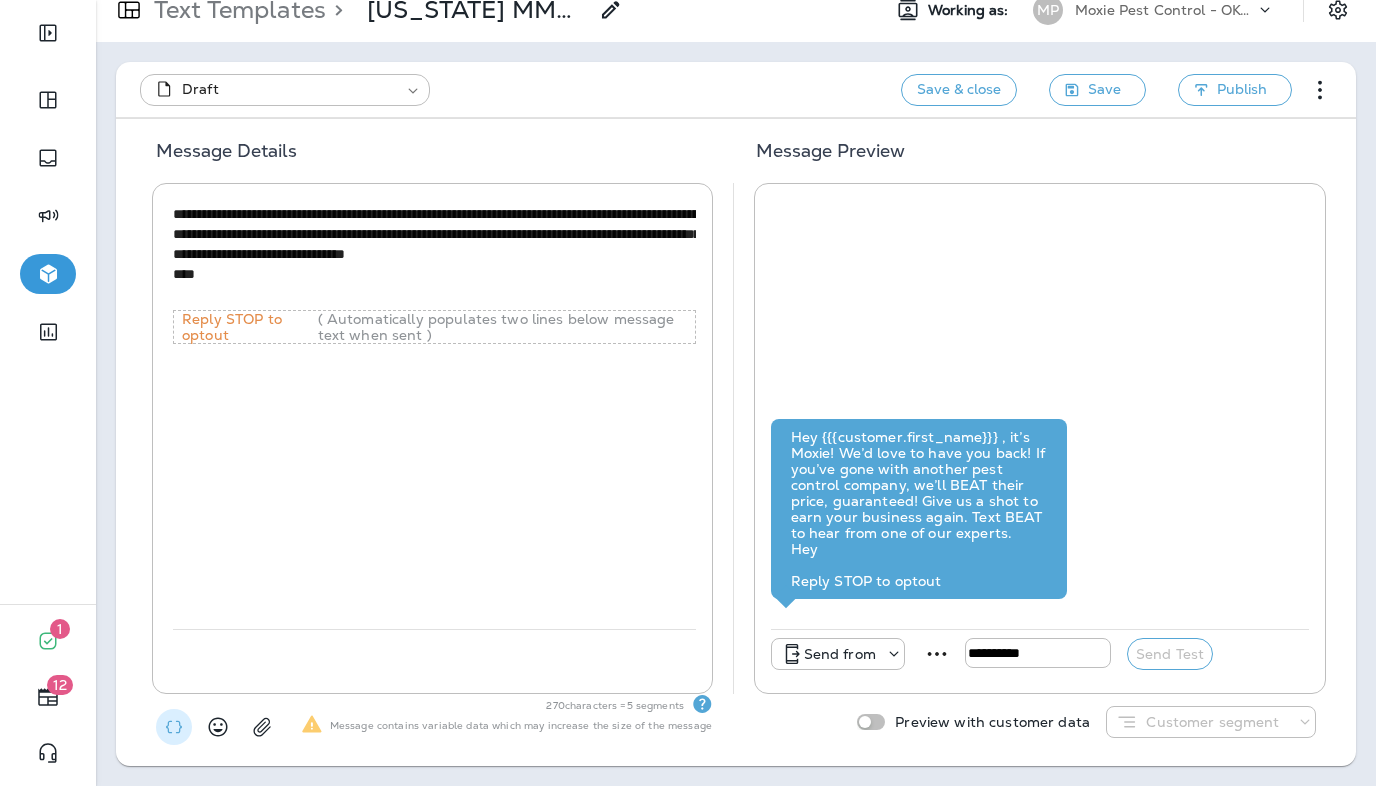 click 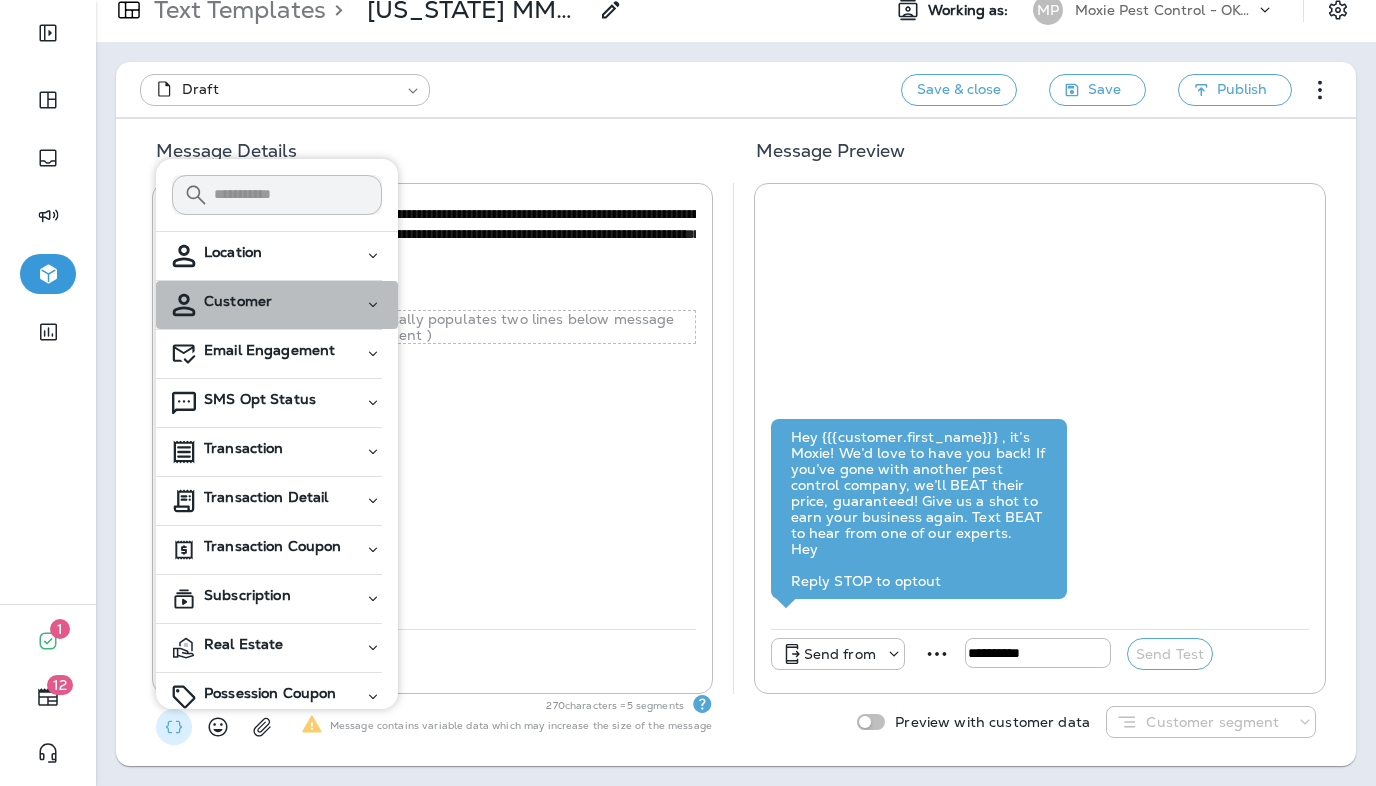 click on "Customer" at bounding box center (284, 305) 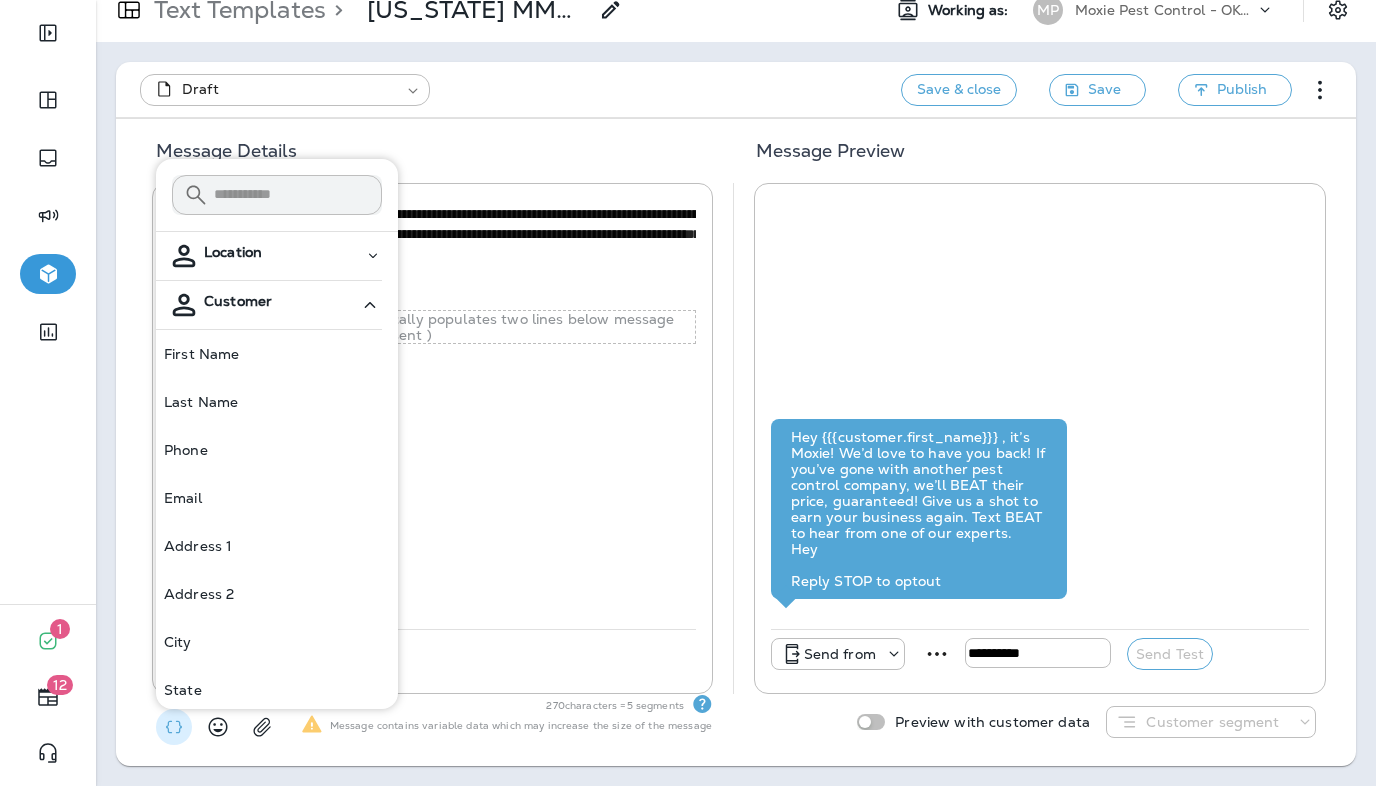 click on "First Name" at bounding box center [201, 354] 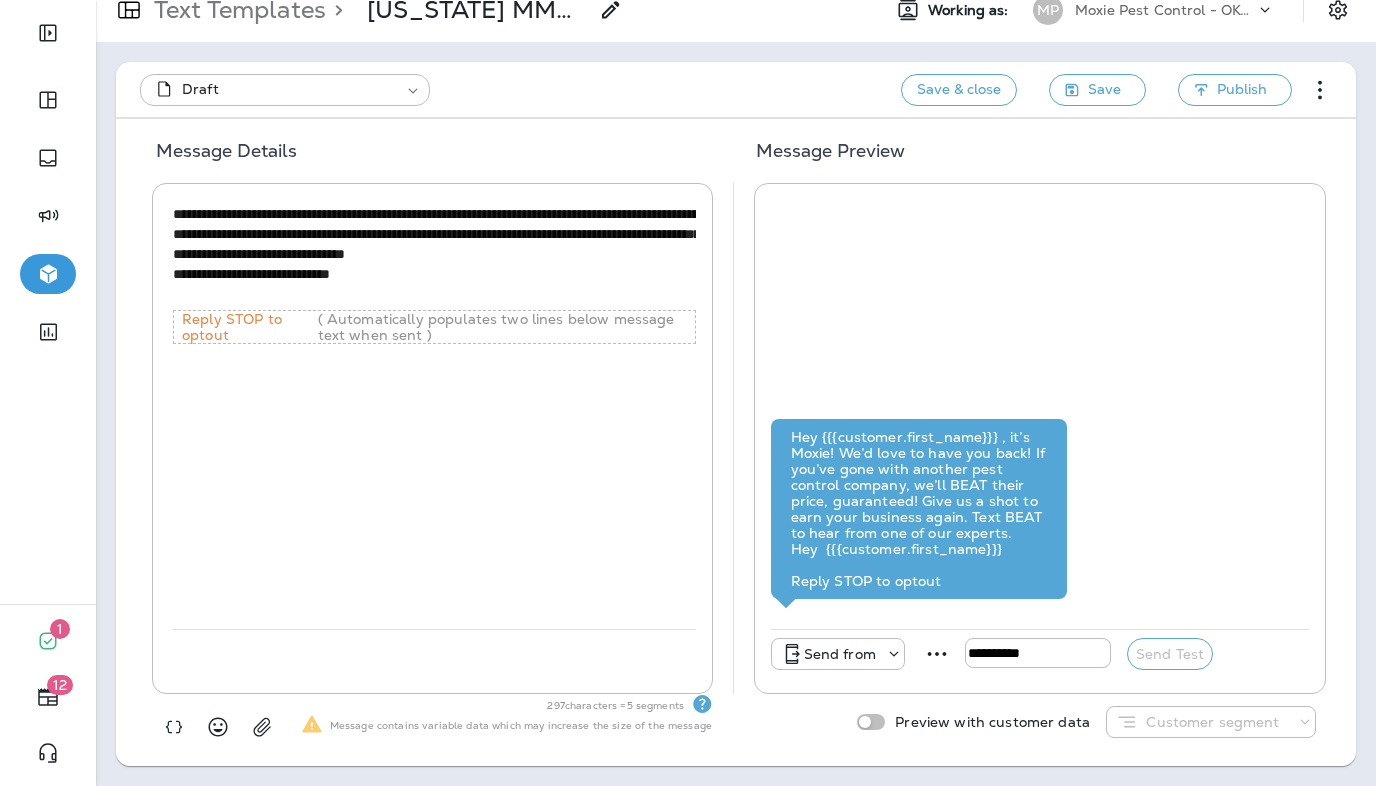 click on "**********" at bounding box center (434, 254) 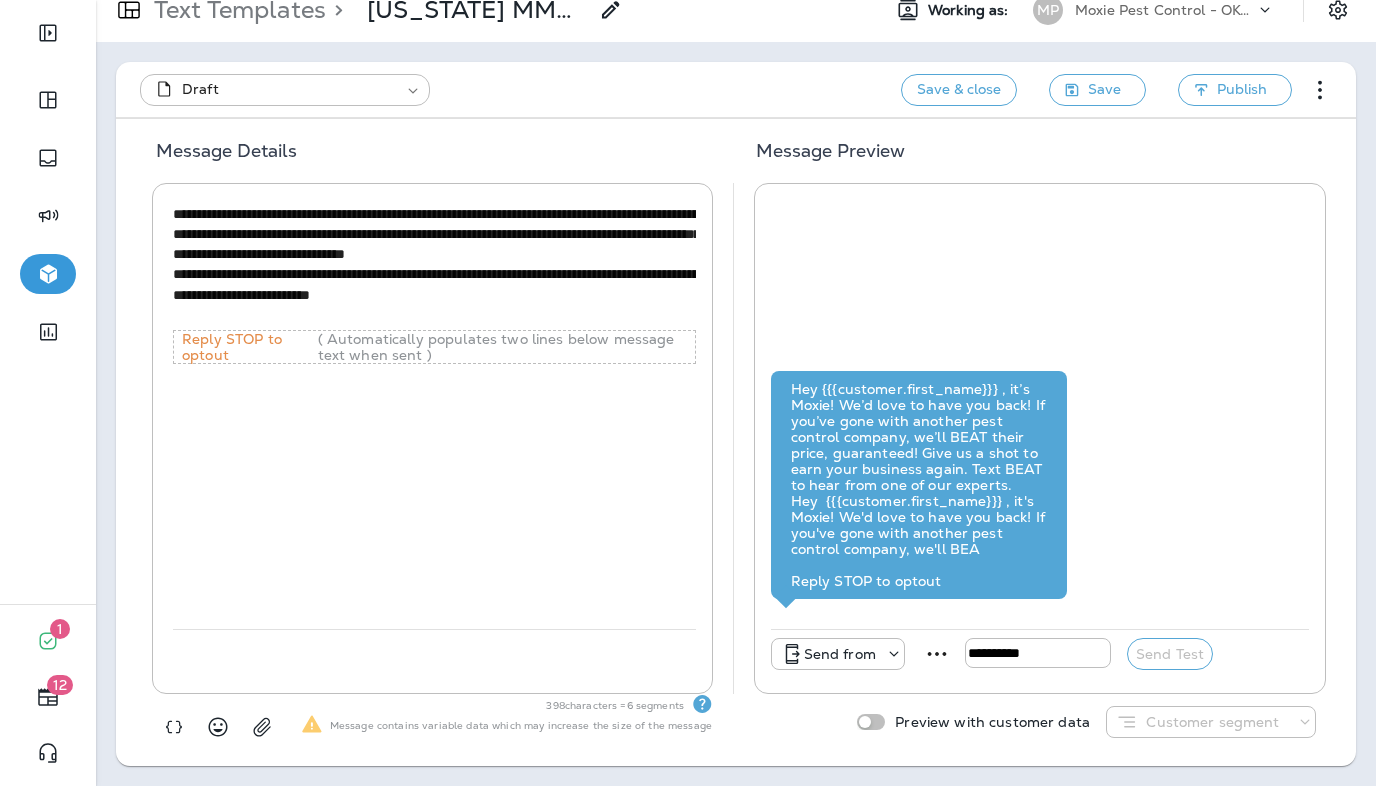 type on "**********" 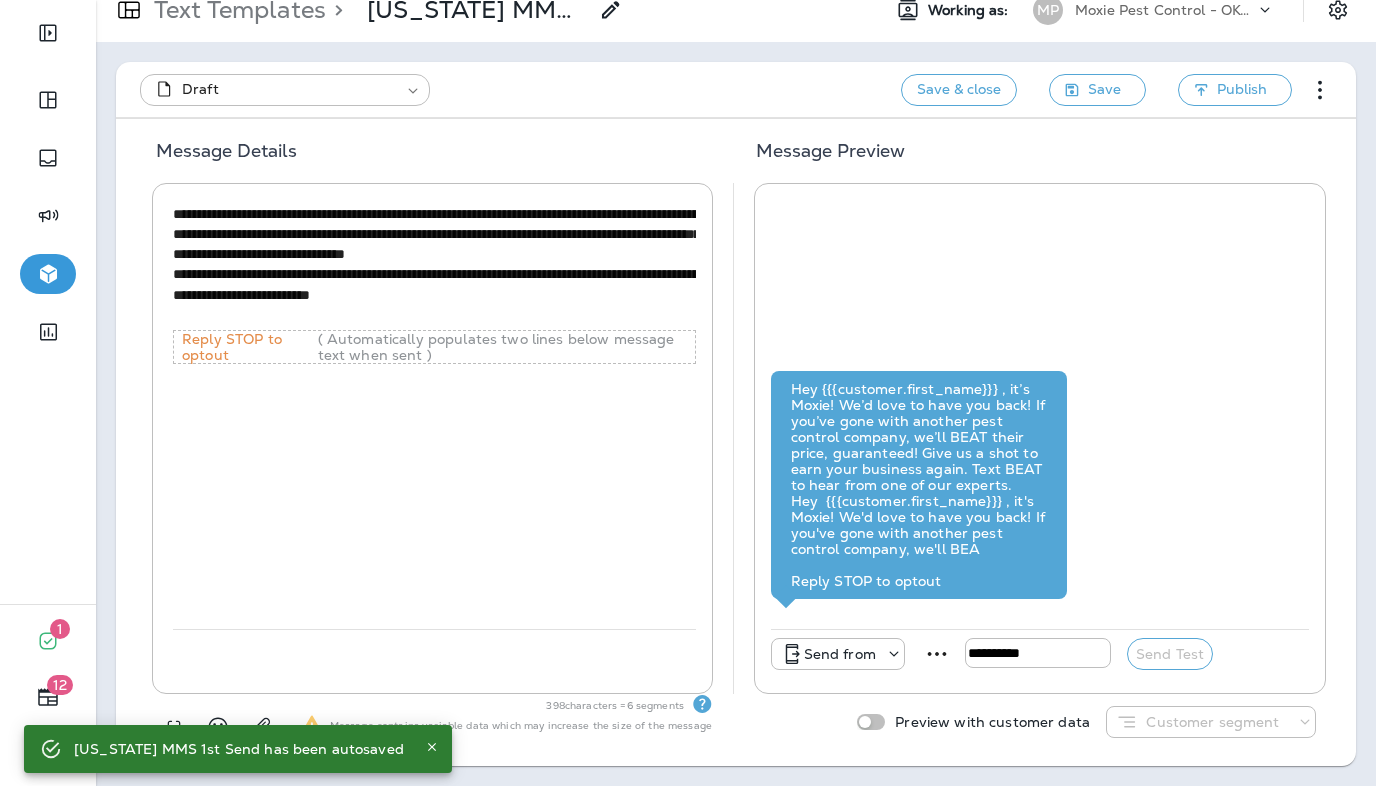 click on "**********" at bounding box center [434, 264] 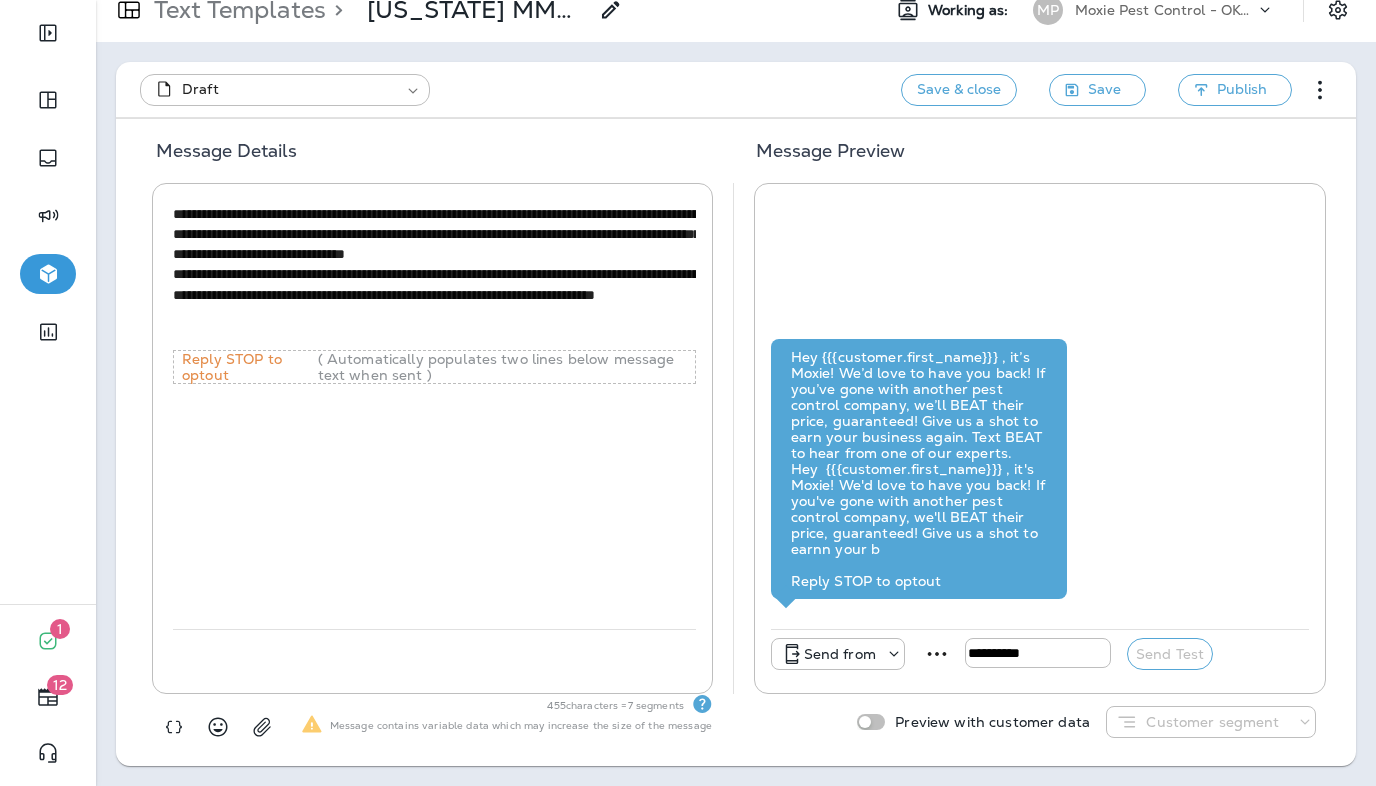 click on "**********" at bounding box center (434, 274) 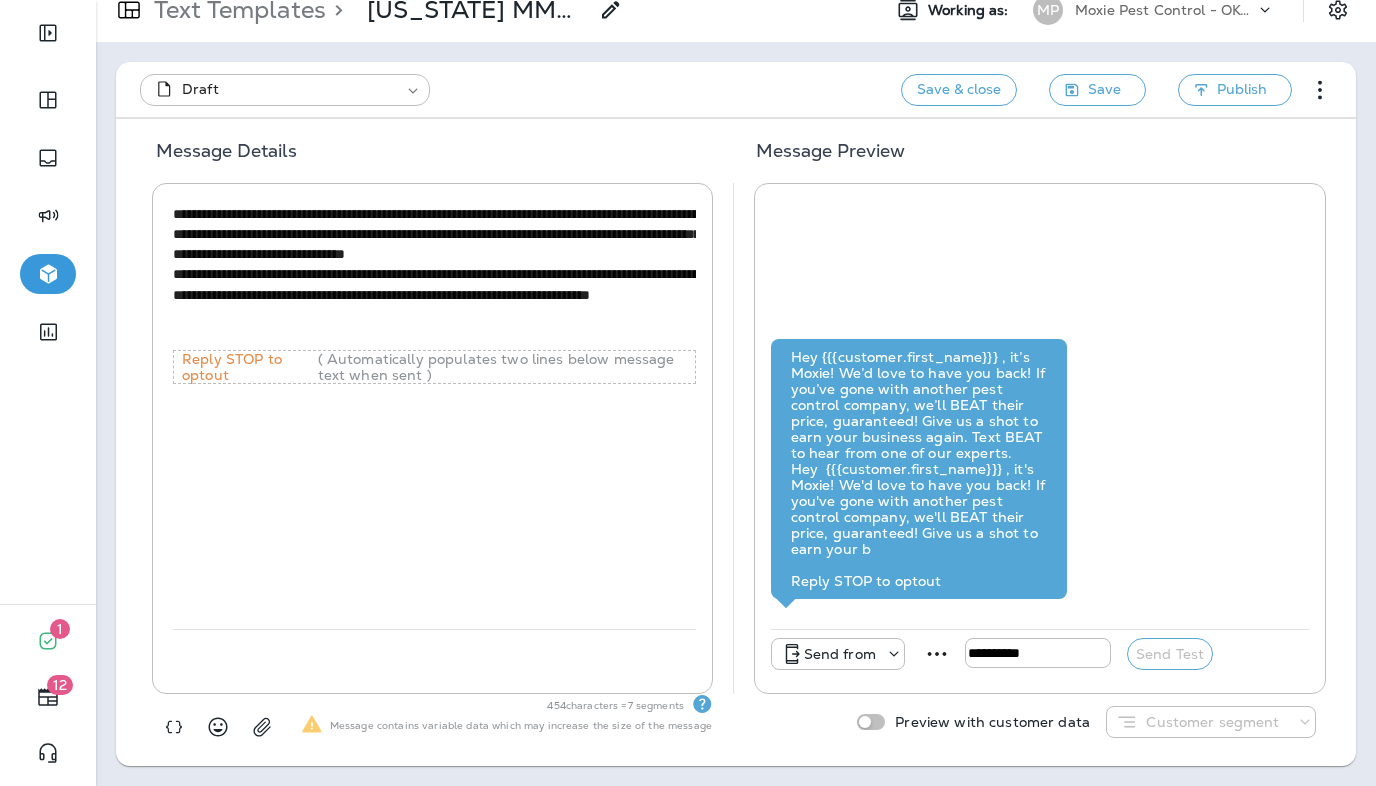 click on "**********" at bounding box center [434, 274] 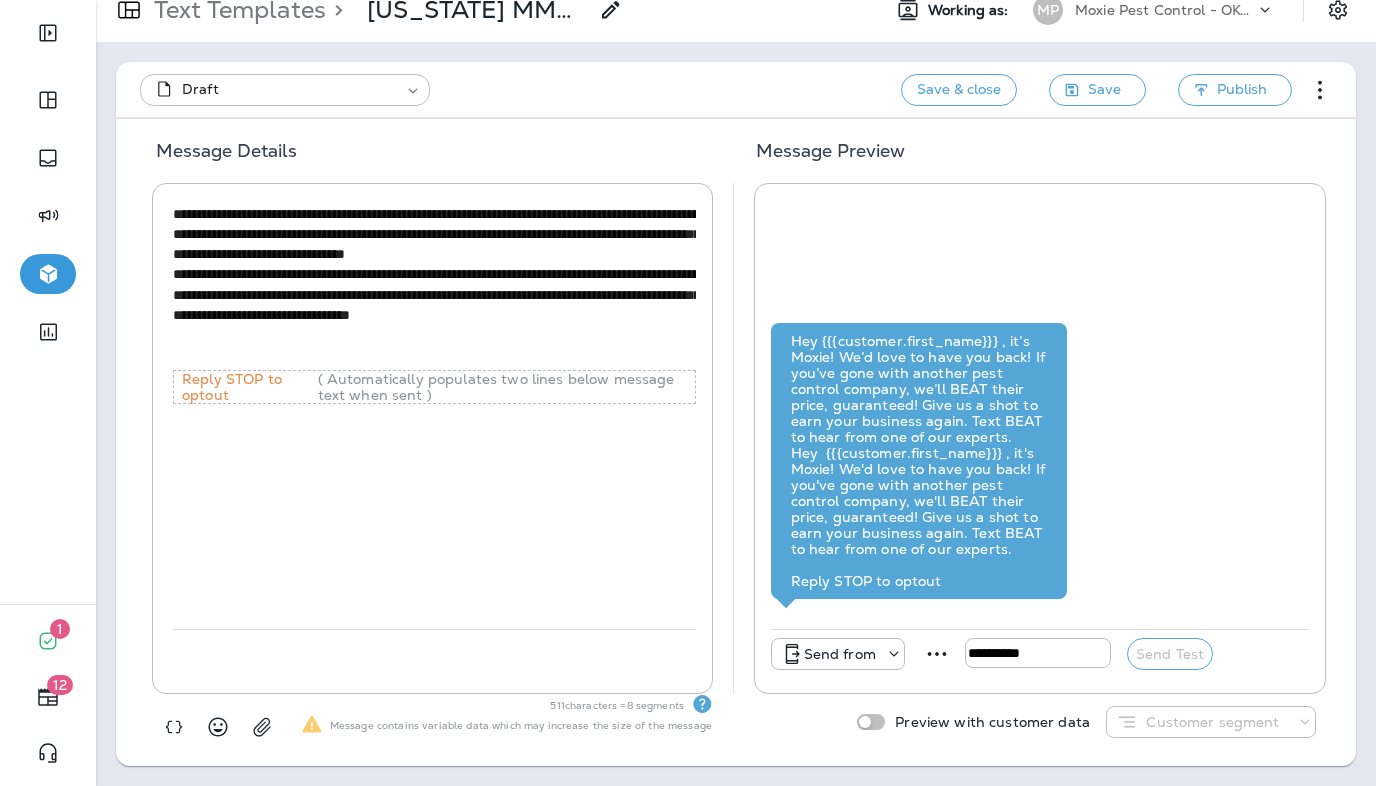 drag, startPoint x: 356, startPoint y: 274, endPoint x: 174, endPoint y: 220, distance: 189.84204 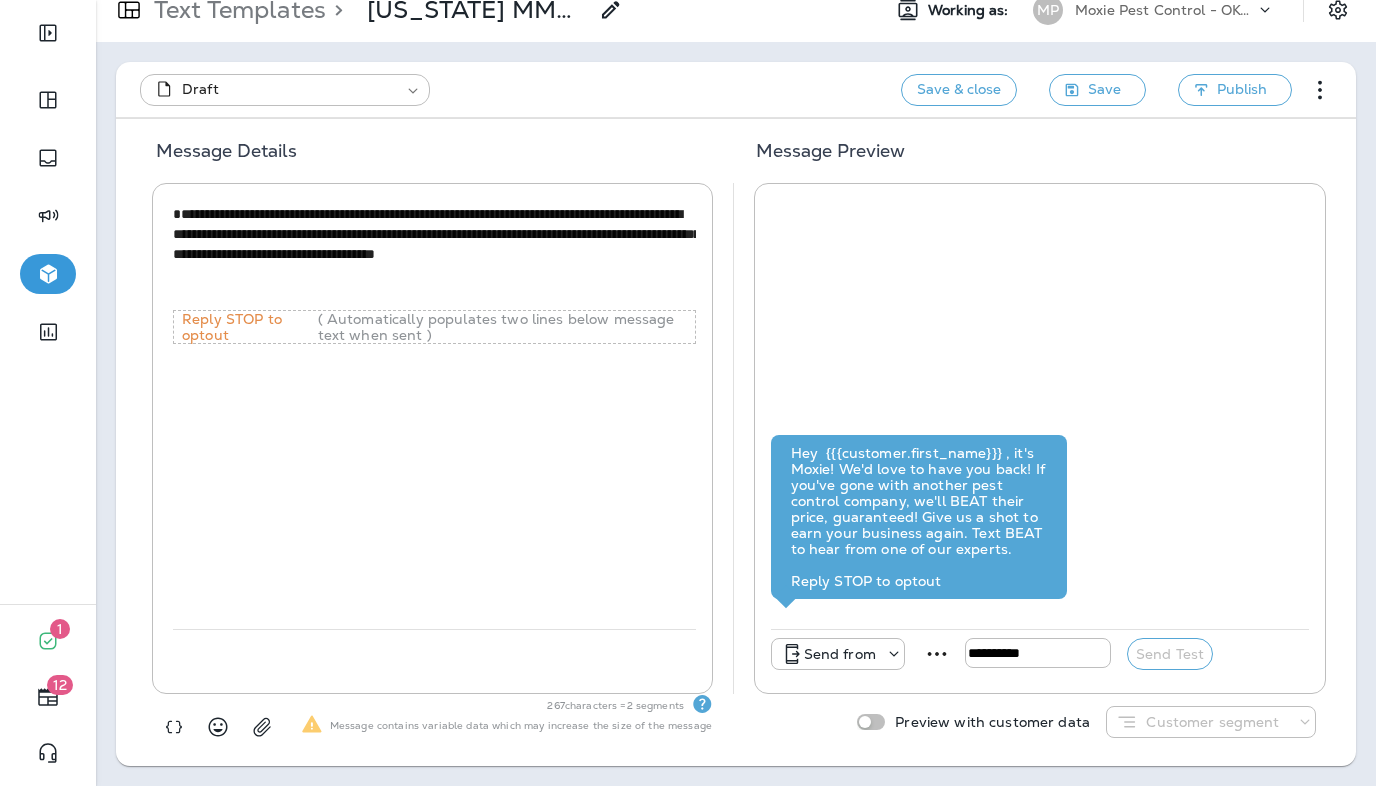 click on "**********" at bounding box center (434, 254) 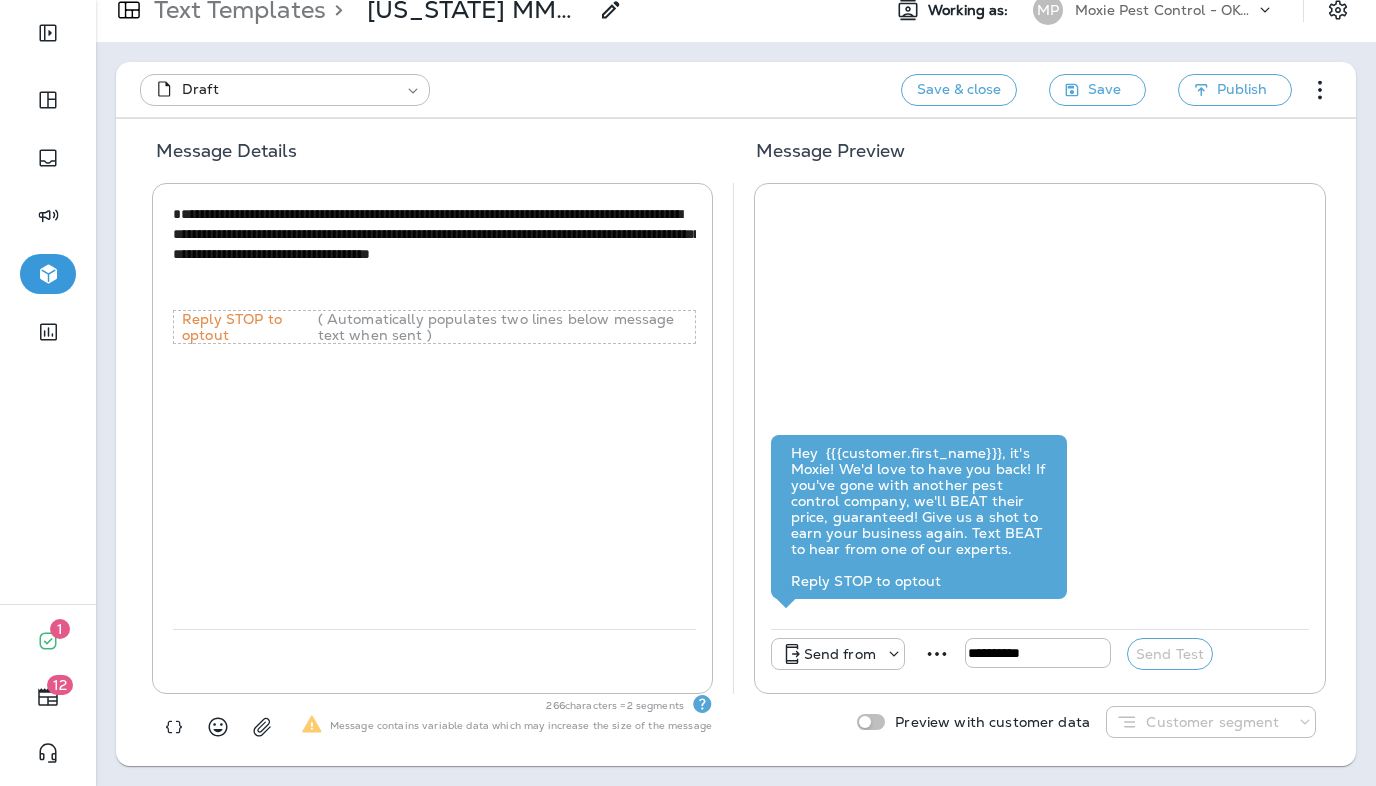type on "**********" 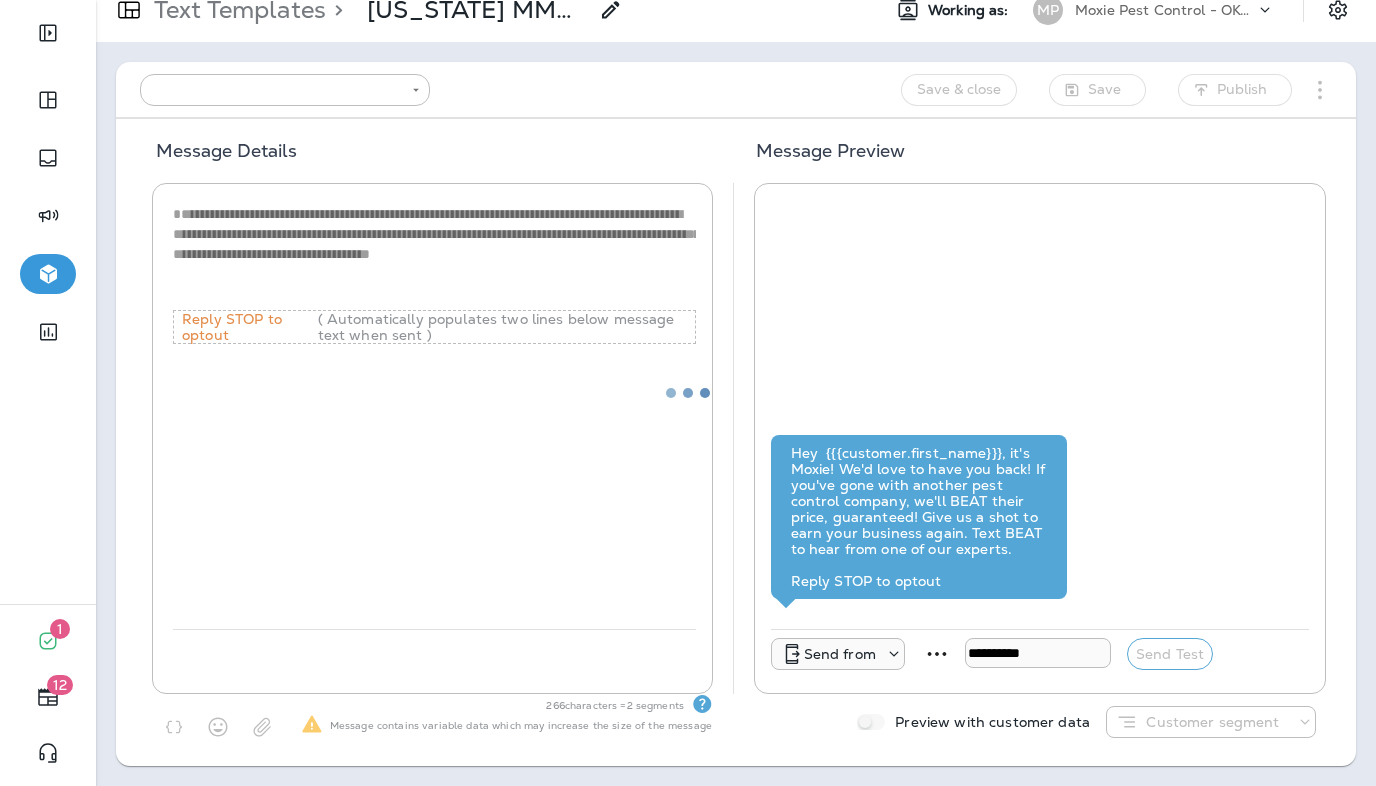 click at bounding box center [688, 393] 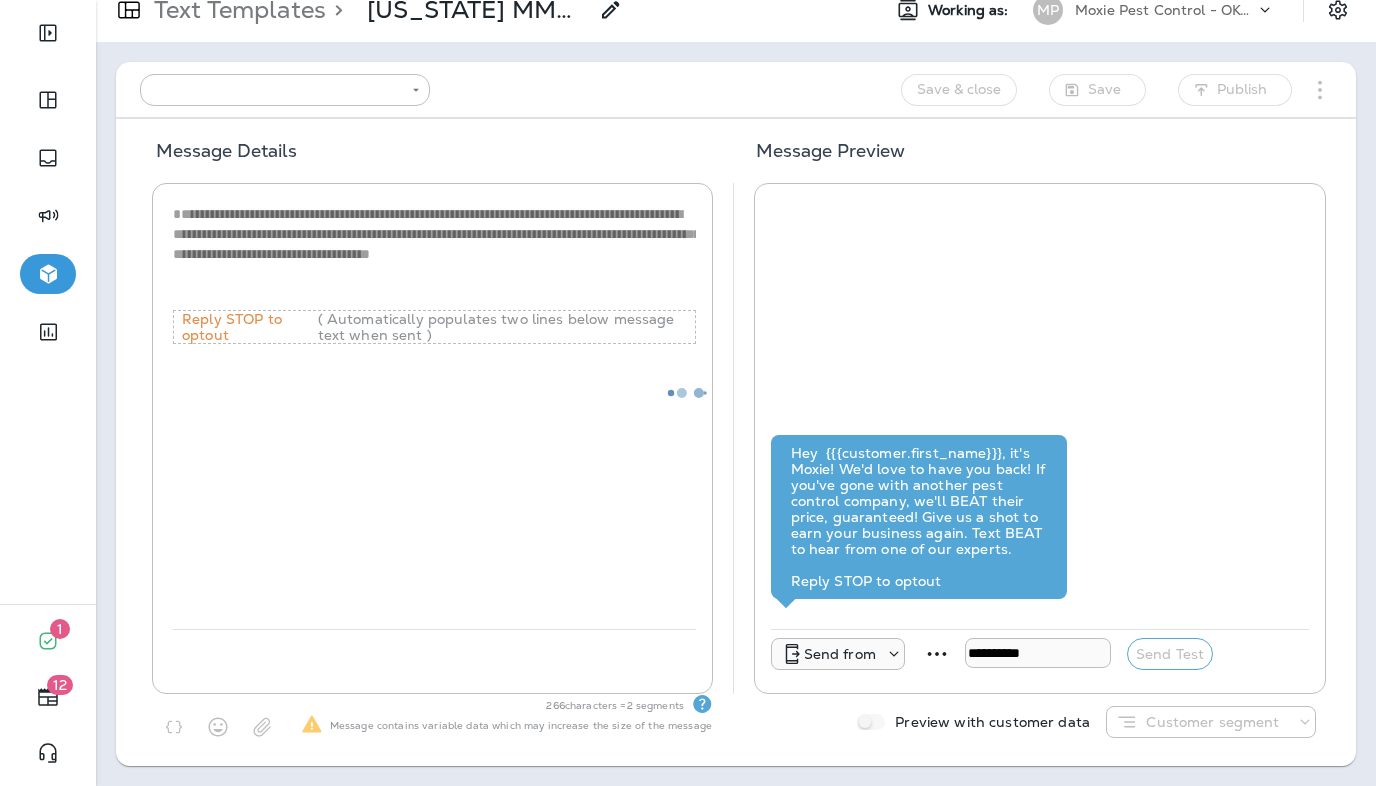 type on "**********" 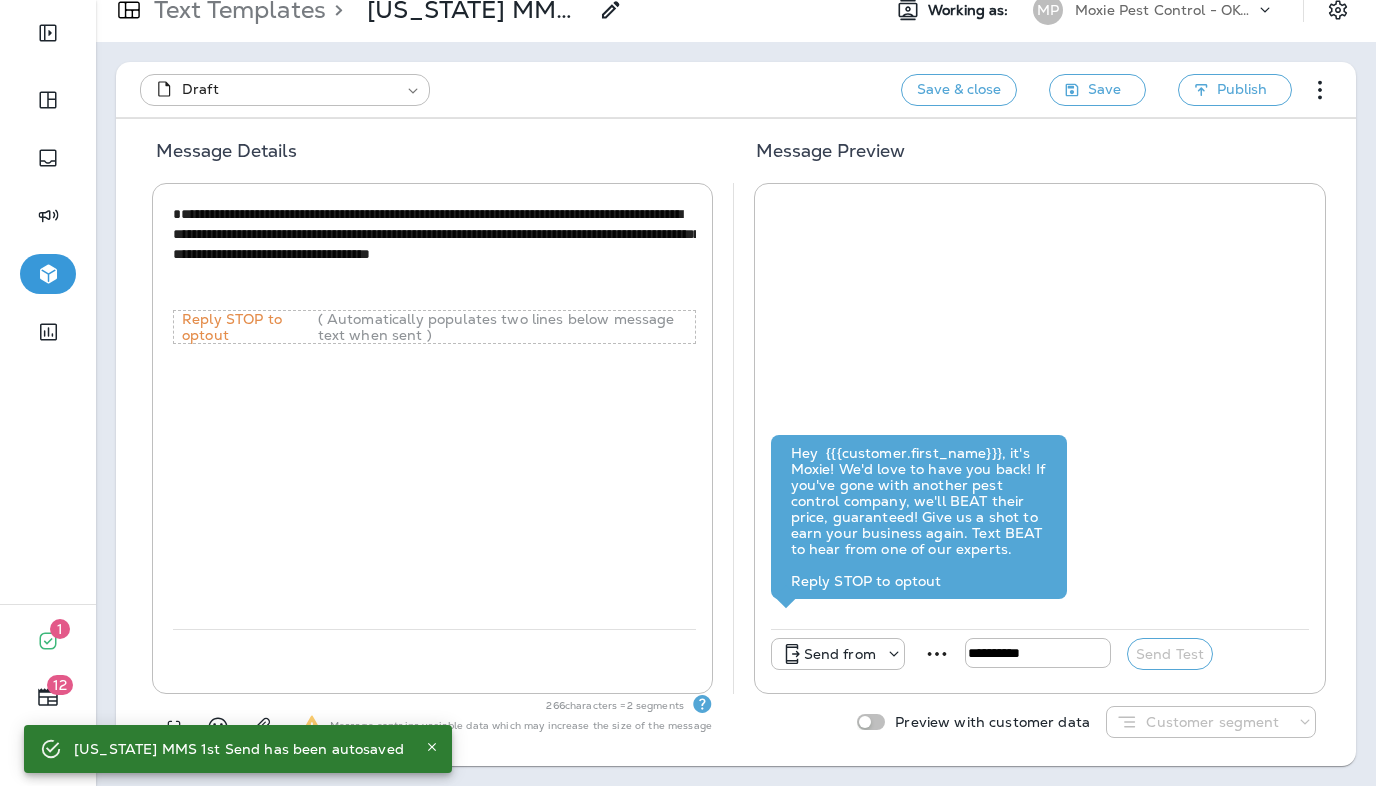 click on "**********" at bounding box center [434, 254] 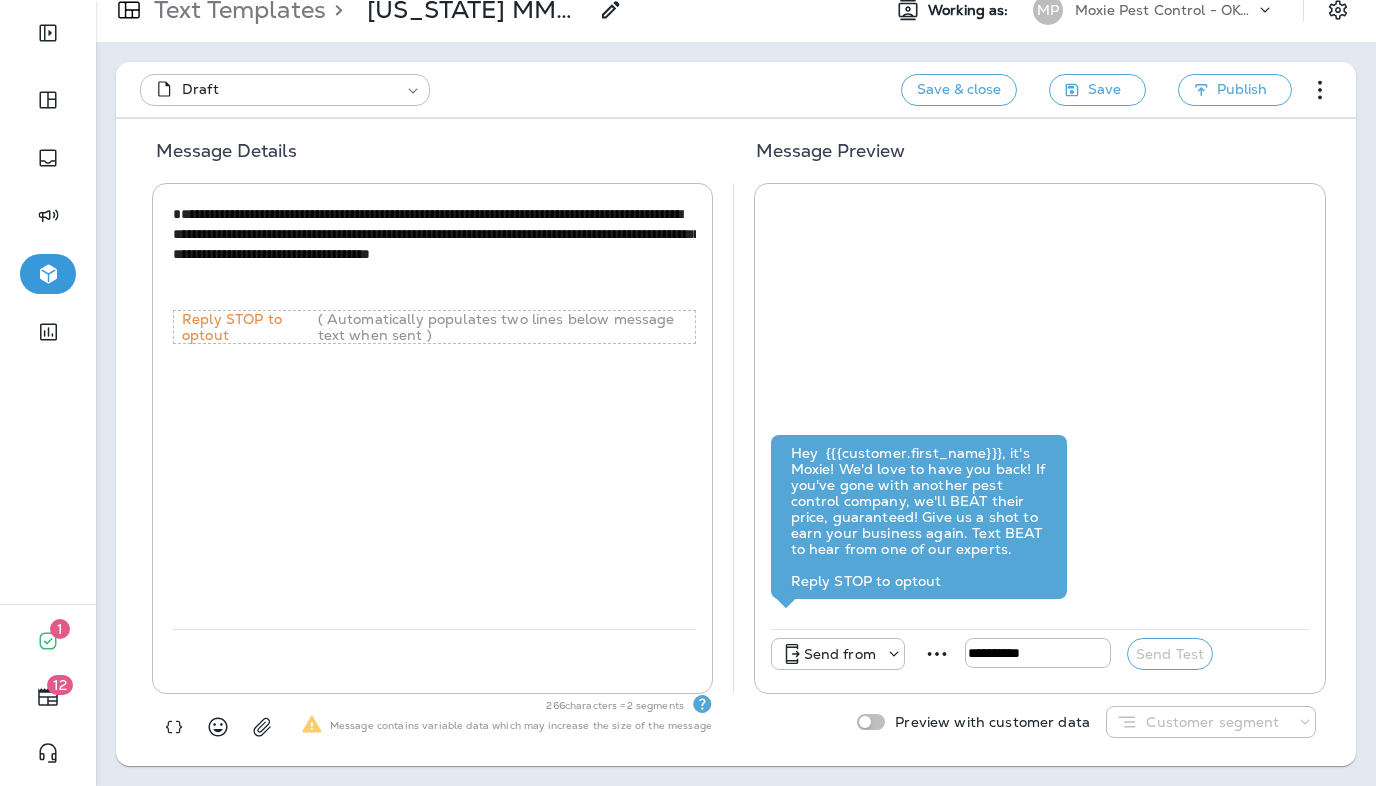 click on "**********" at bounding box center [434, 254] 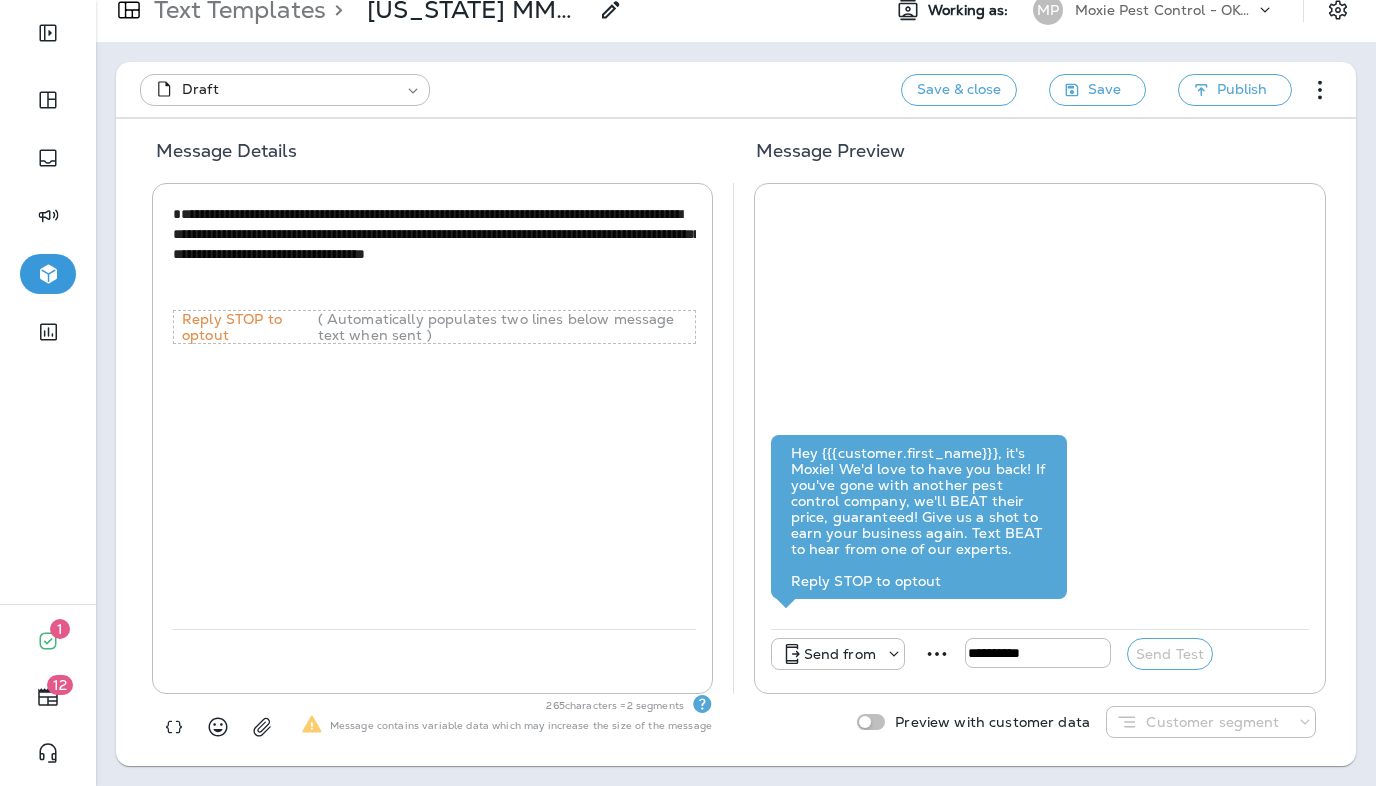 click on "**********" at bounding box center (434, 414) 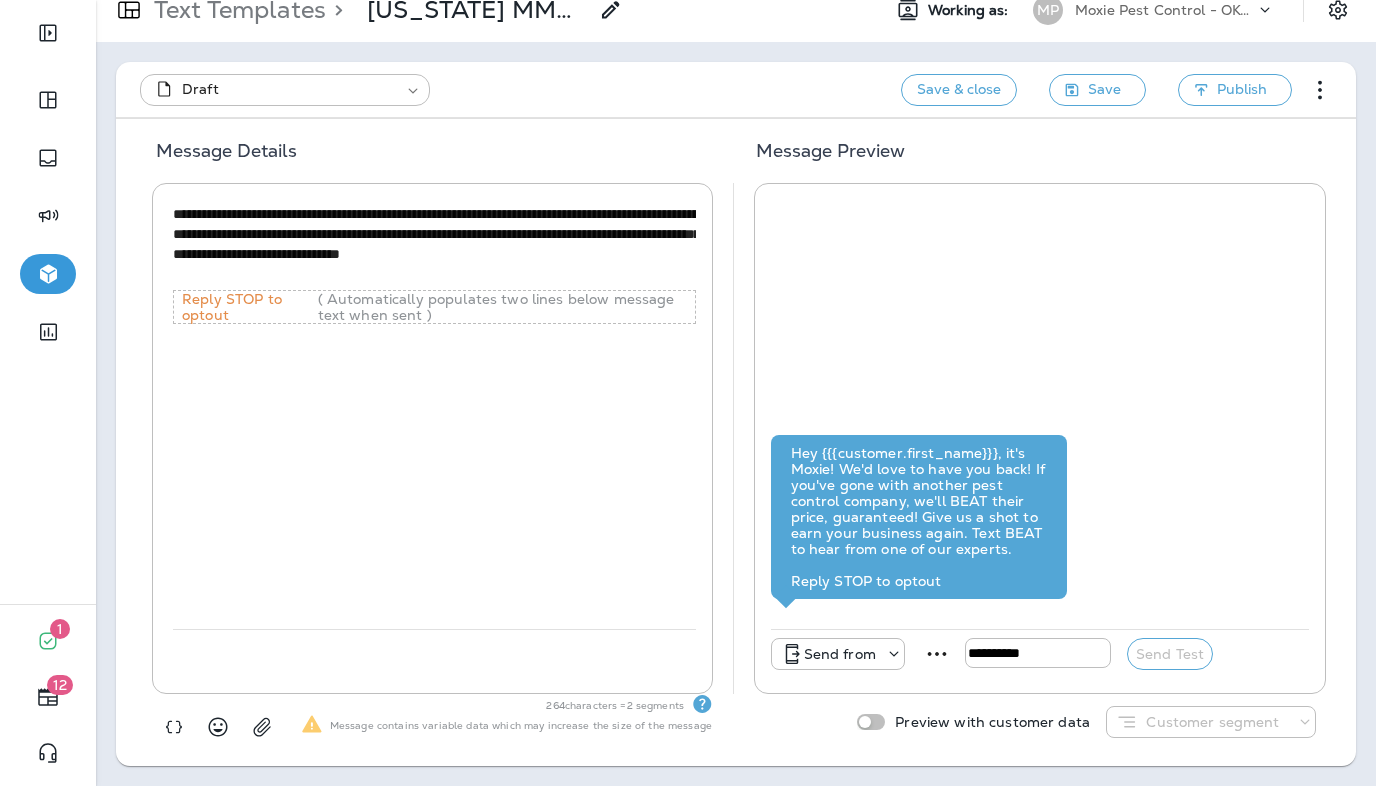 click on "**********" at bounding box center [434, 244] 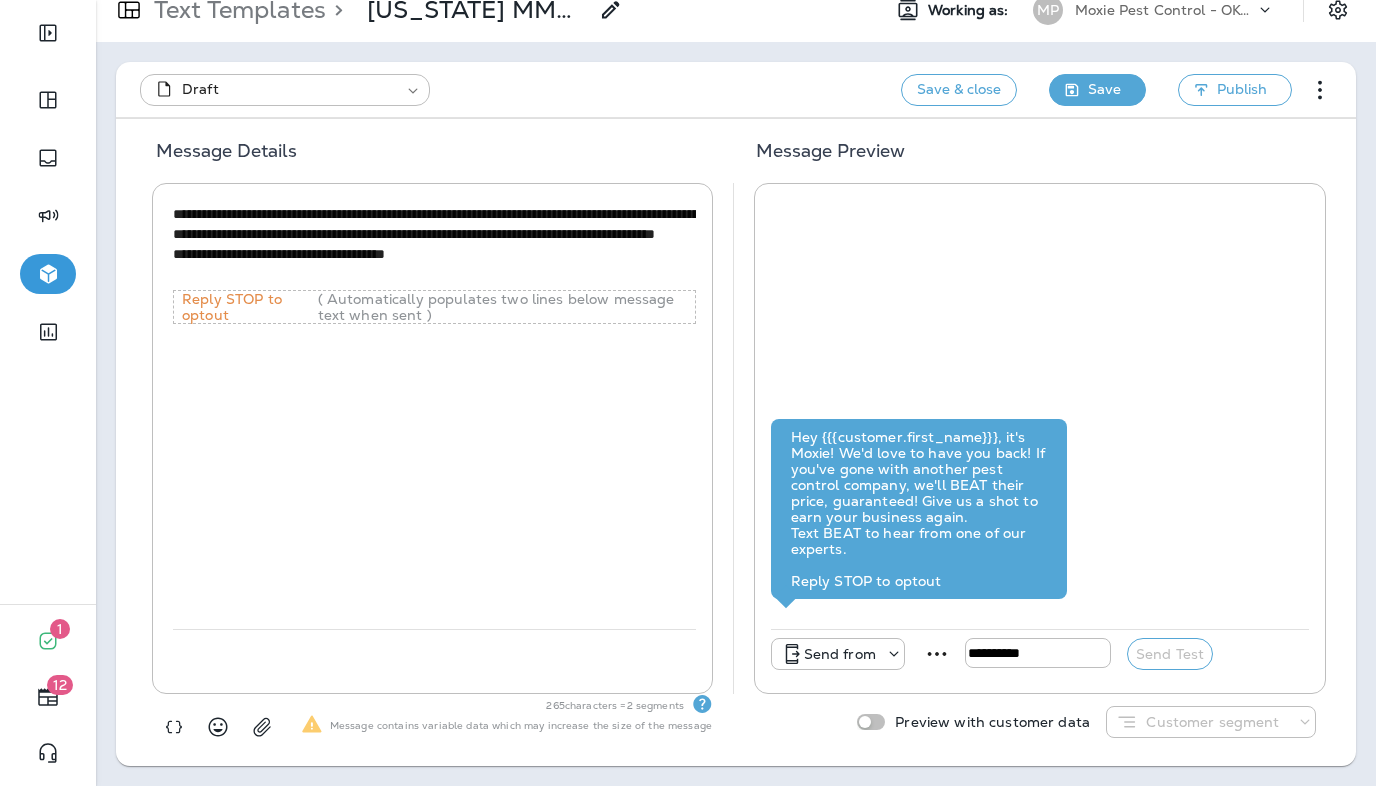 type on "**********" 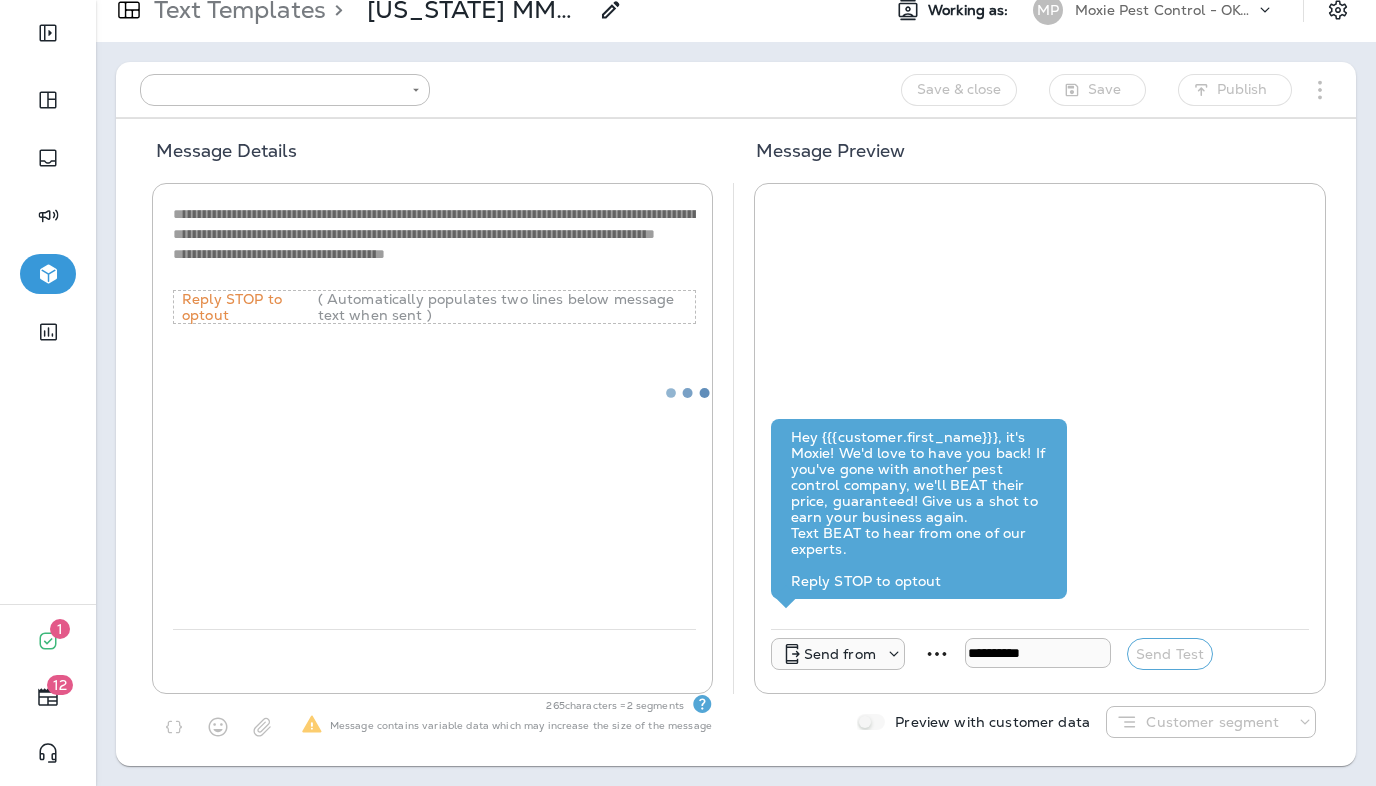 type on "**********" 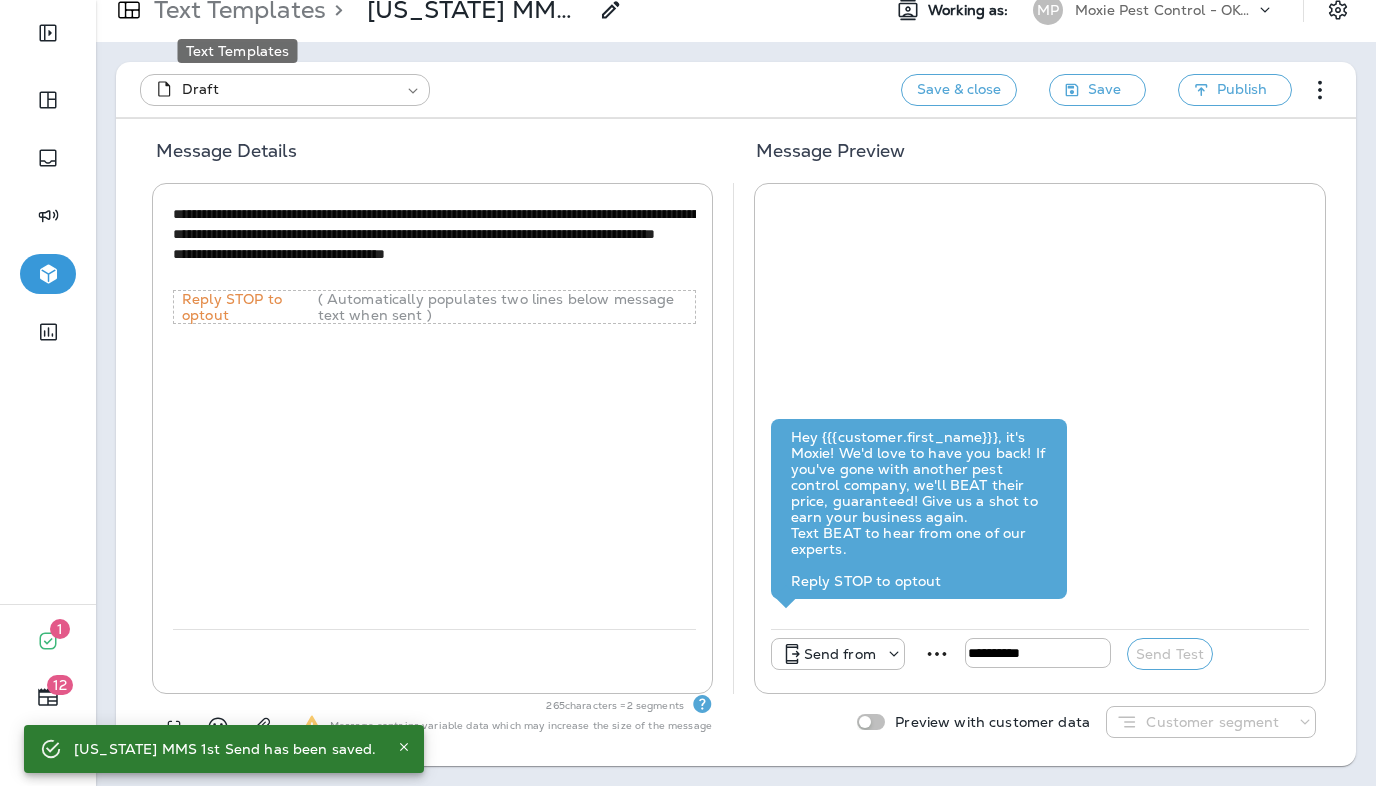 click on "Text Templates" at bounding box center [236, 10] 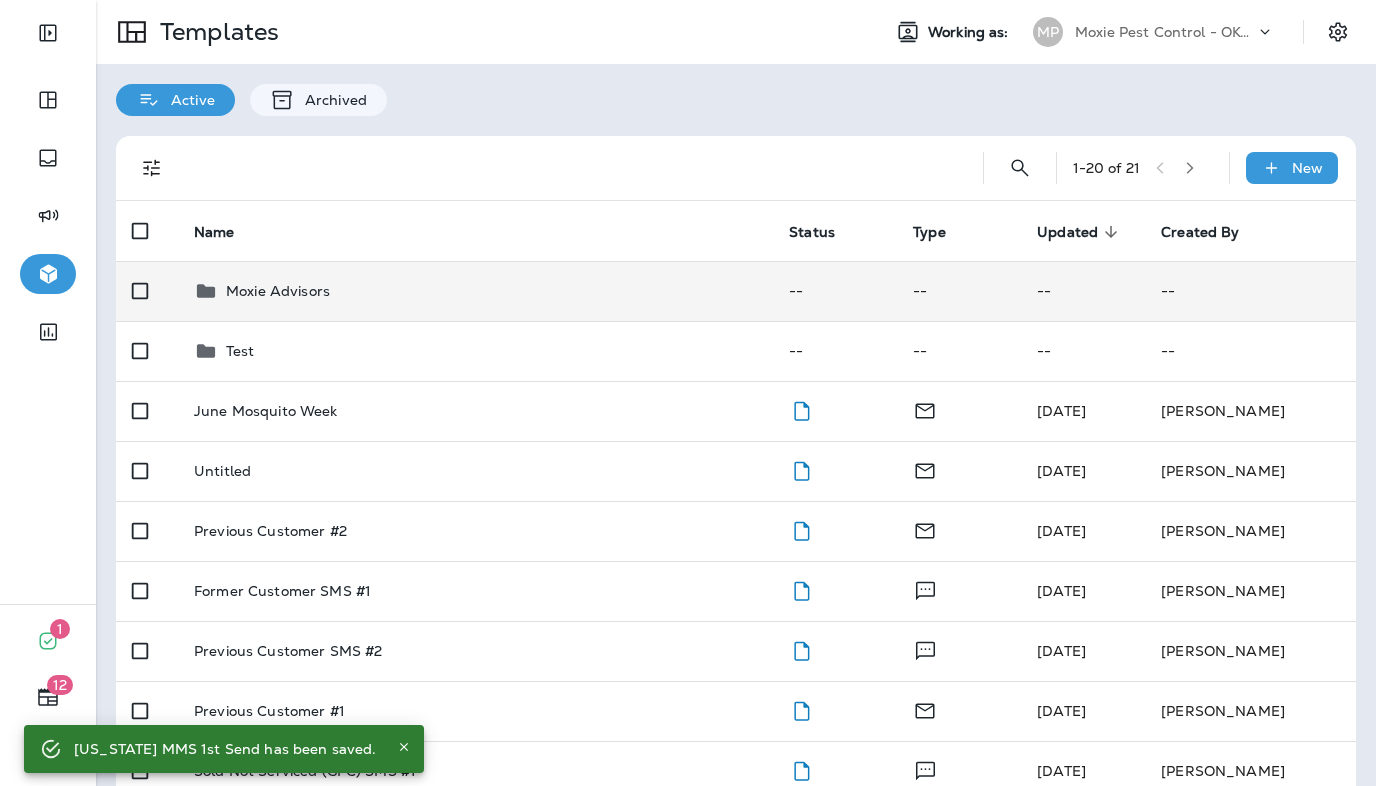 click on "Moxie Advisors" at bounding box center (278, 291) 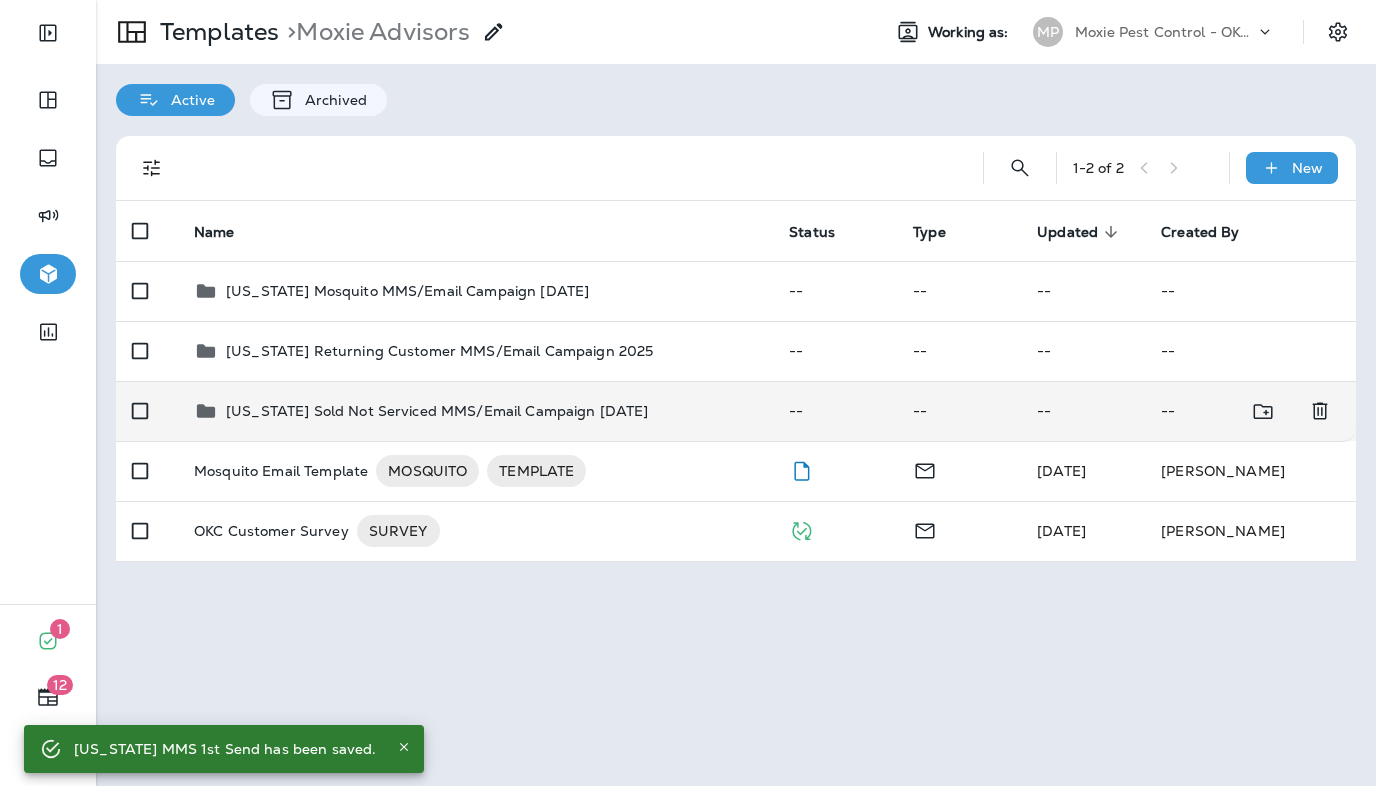 click on "[US_STATE] Sold Not Serviced MMS/Email Campaign [DATE]" at bounding box center [437, 411] 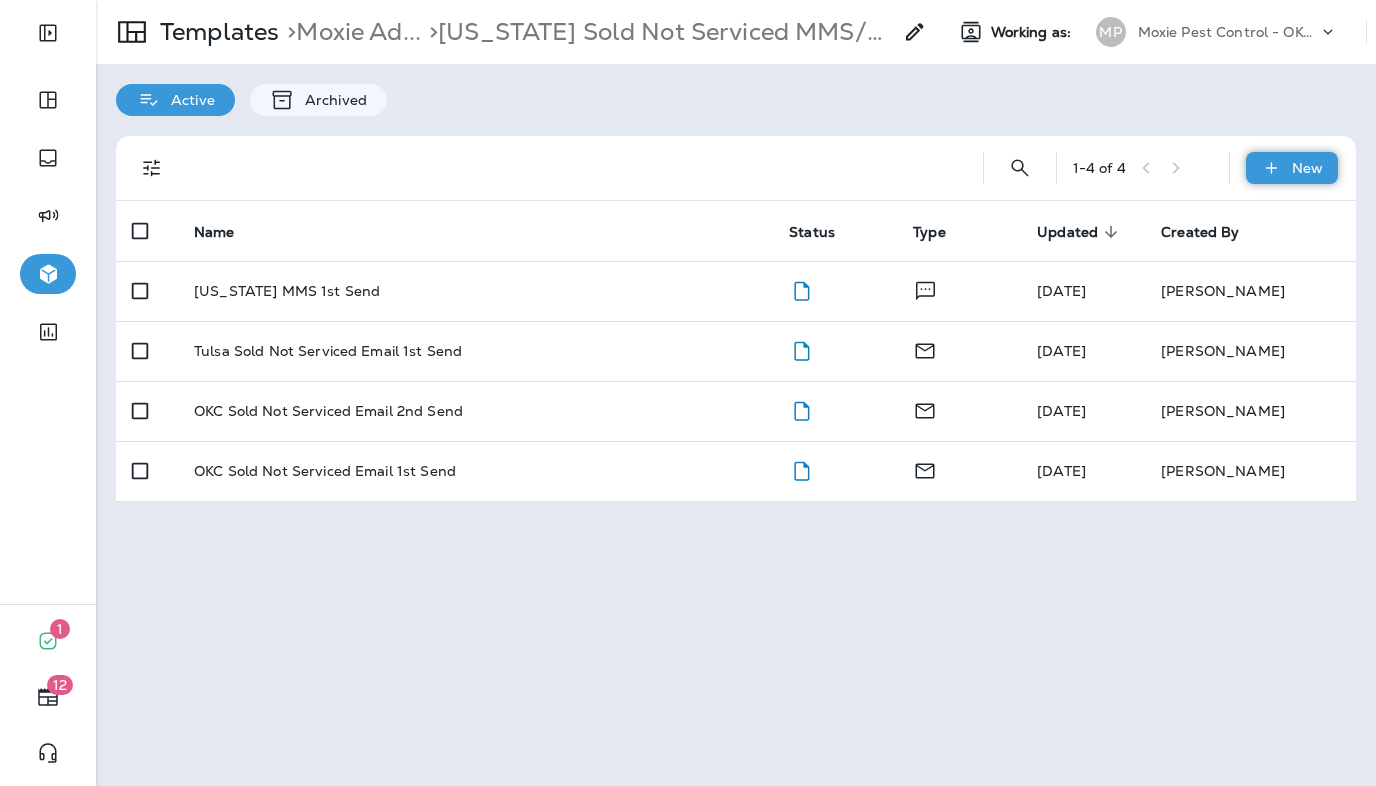 click on "New" at bounding box center [1307, 168] 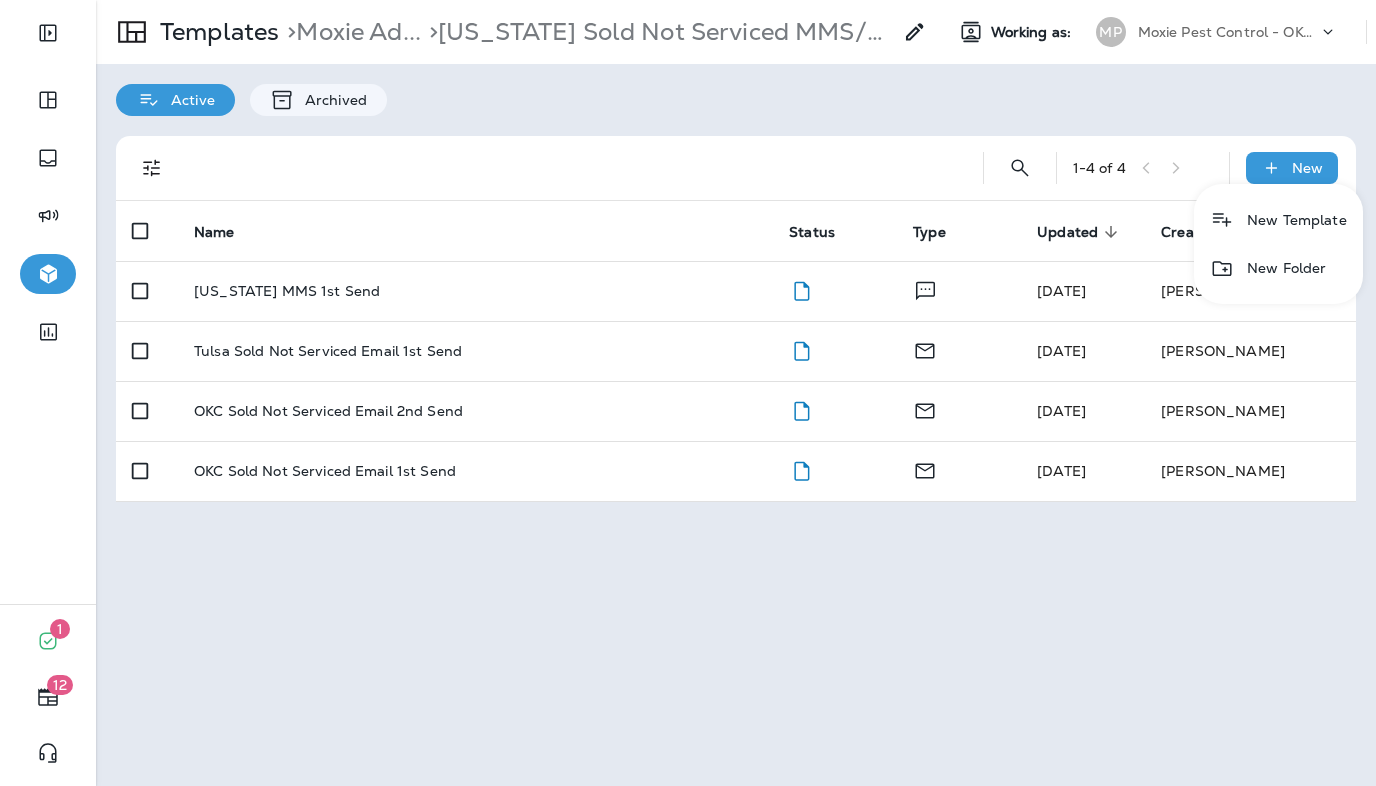 click on "New Template" at bounding box center [1278, 220] 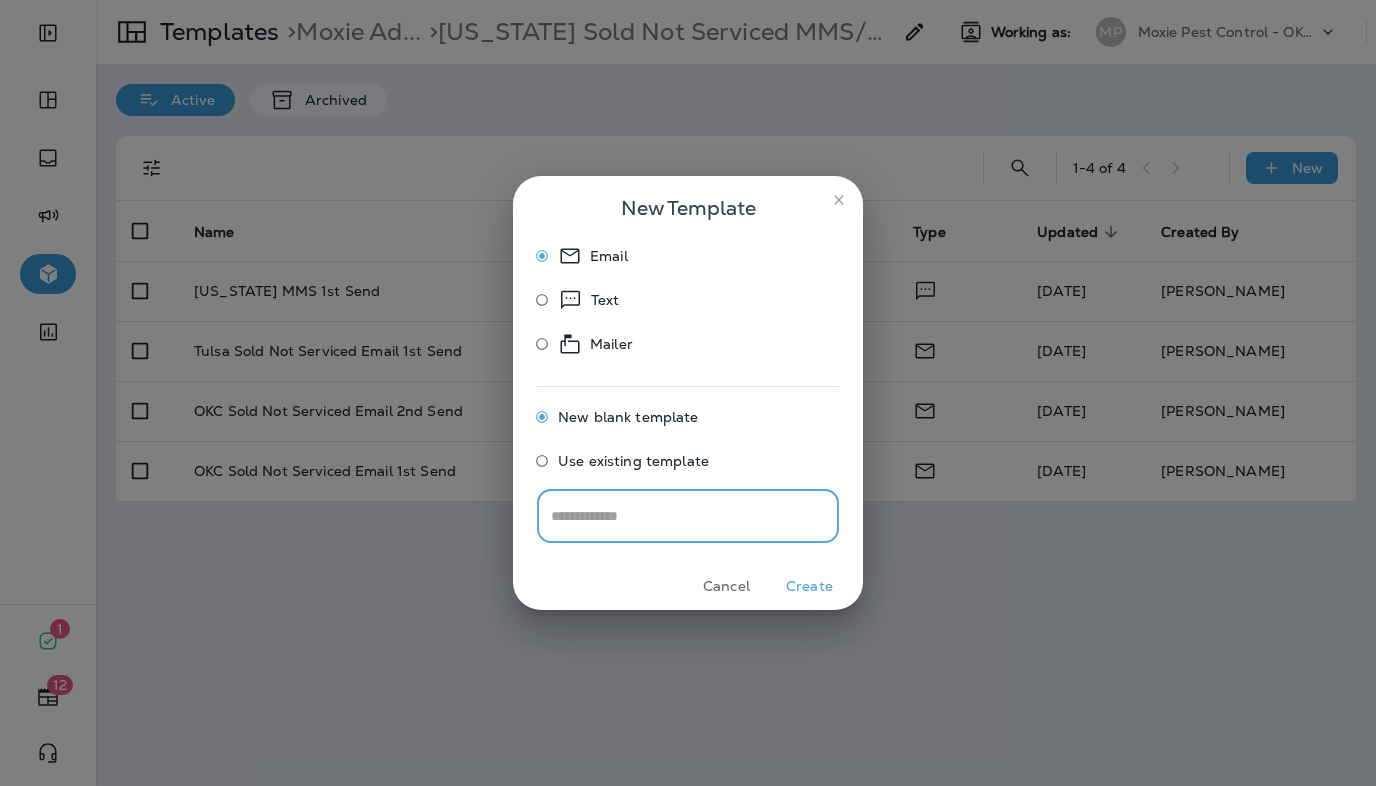 click on "Text" at bounding box center (589, 300) 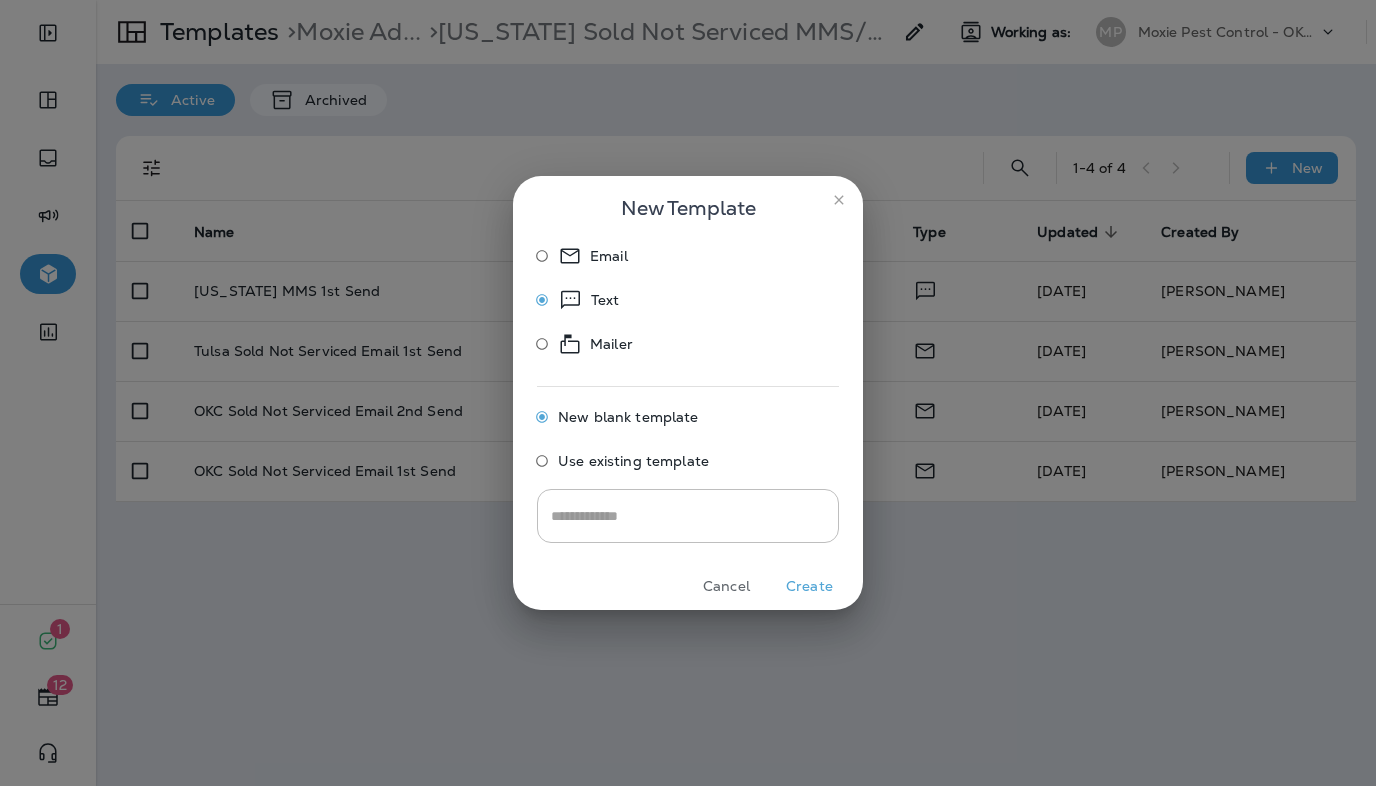 click on "Create" at bounding box center (809, 586) 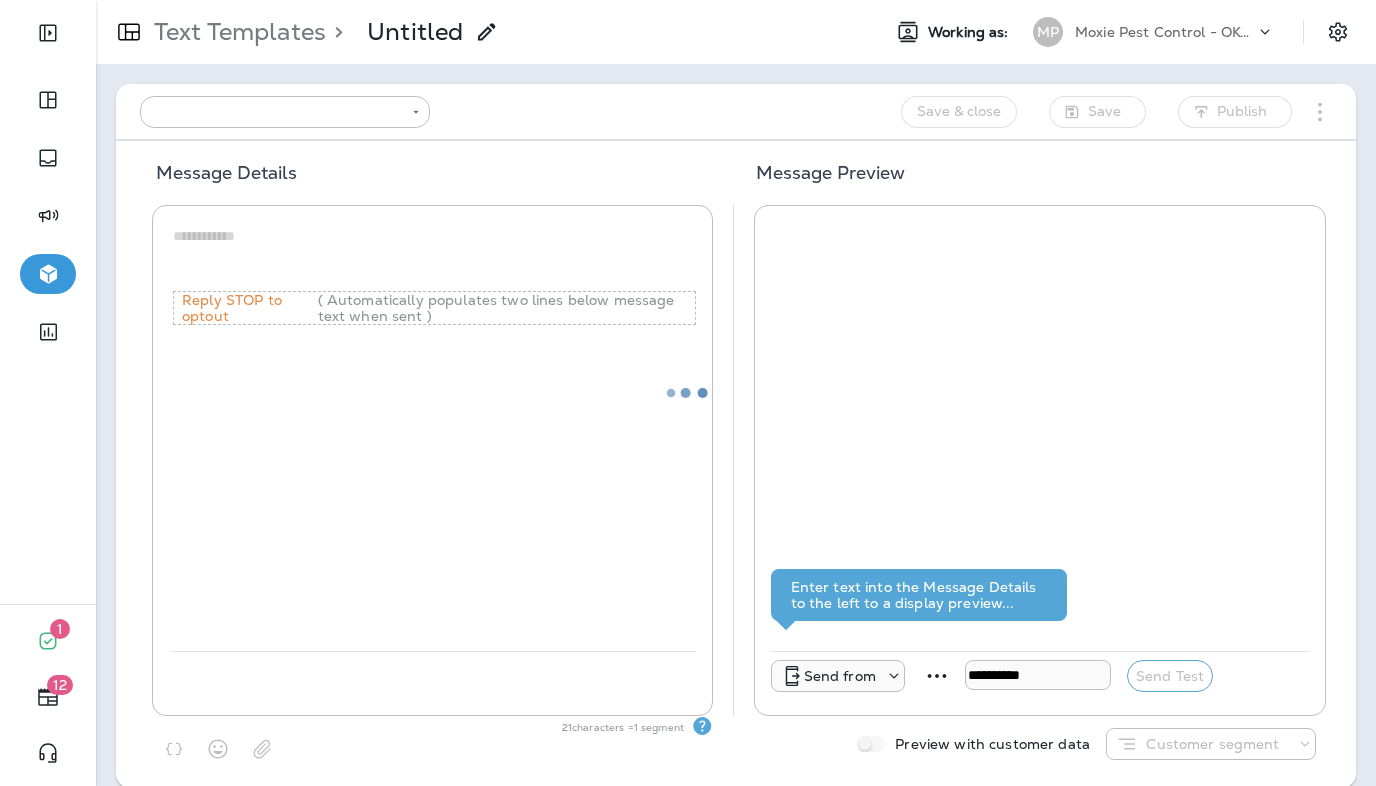 type on "**********" 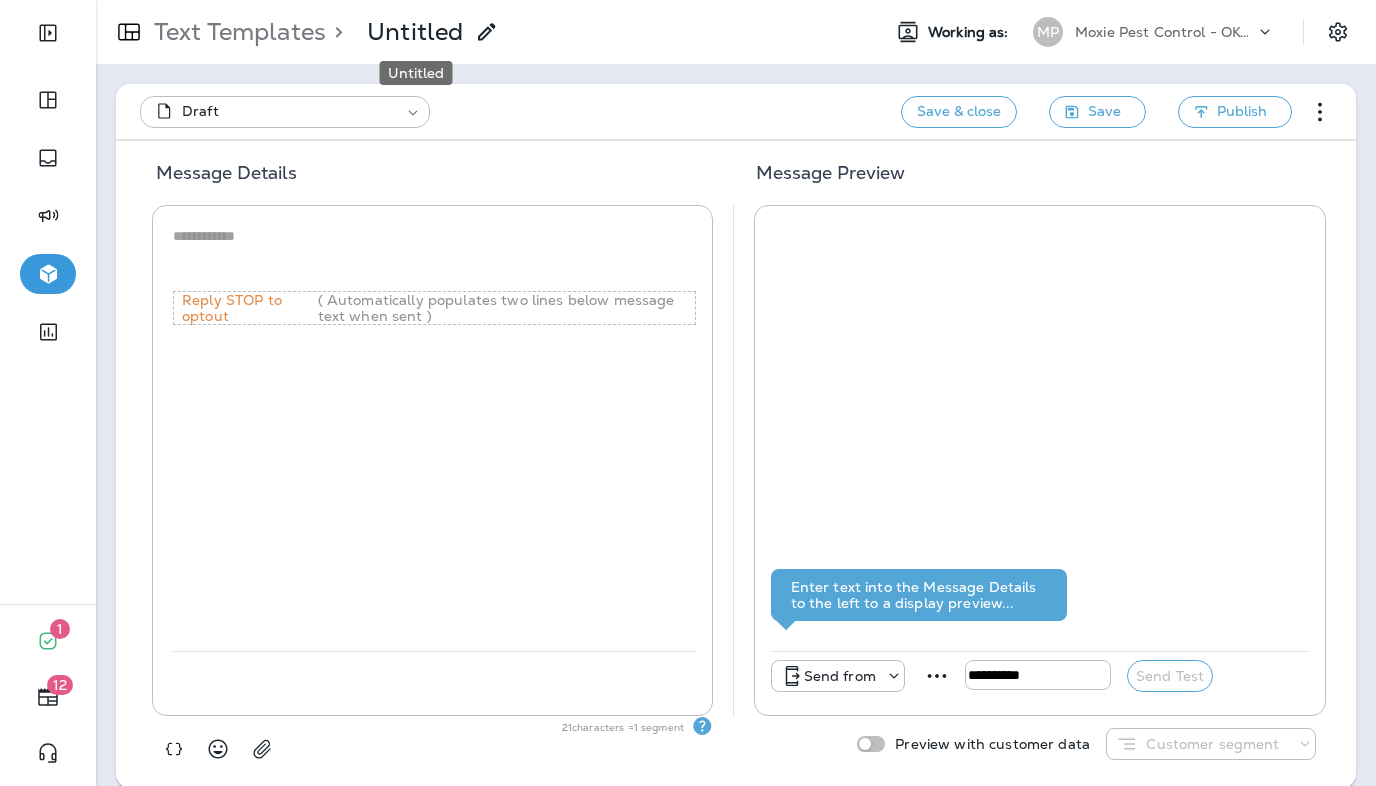 click on "Untitled" at bounding box center (415, 32) 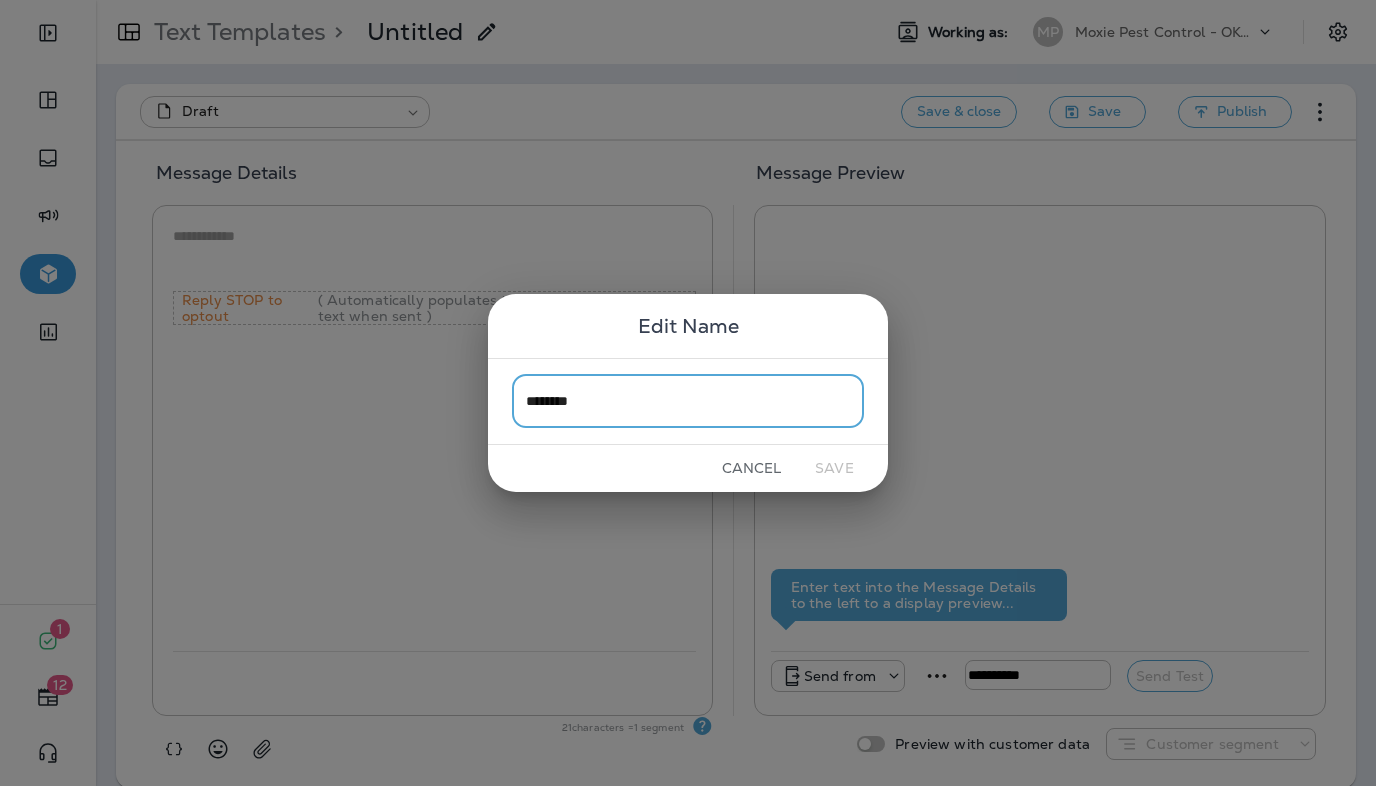 click on "Edit Name ******** ​ Cancel Save" at bounding box center [688, 393] 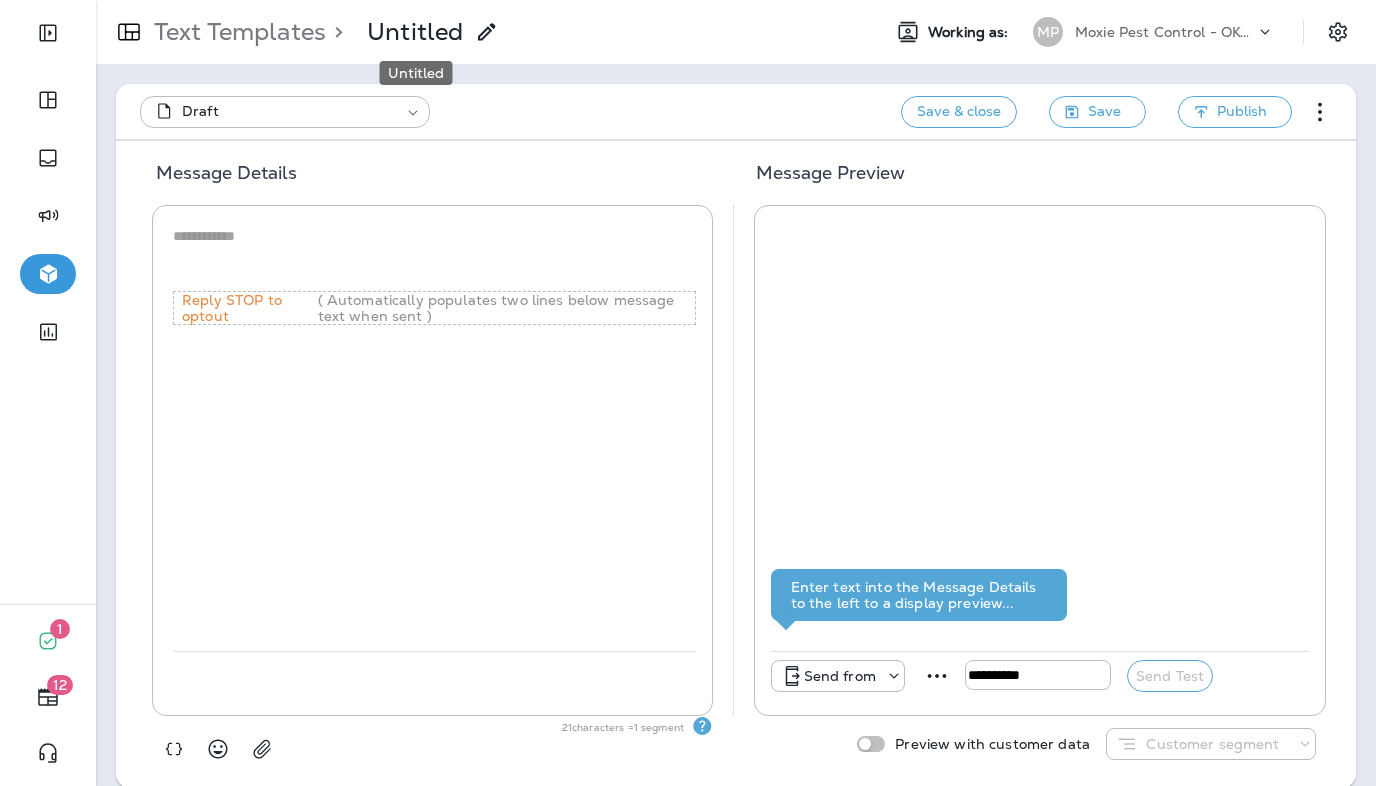 click on "Untitled" at bounding box center (415, 32) 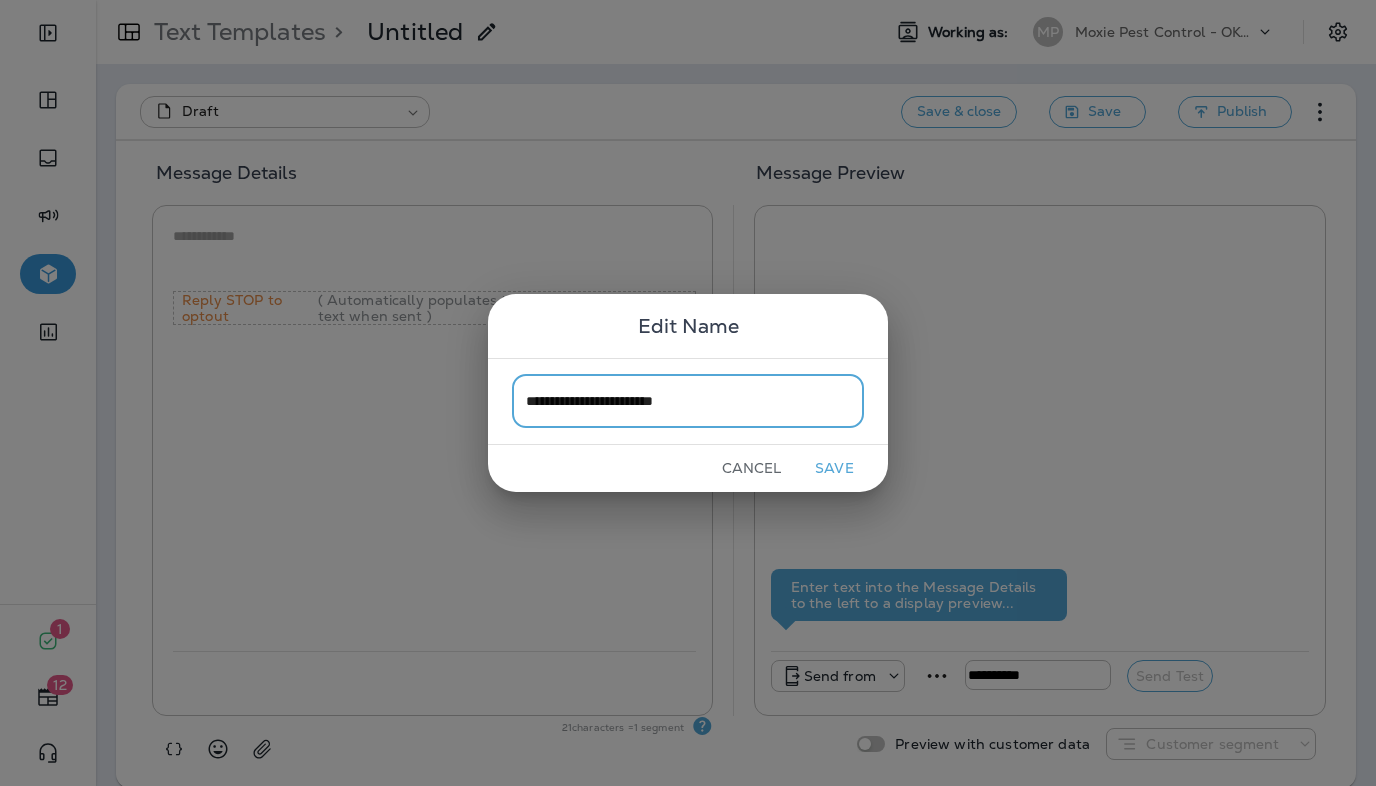 type on "**********" 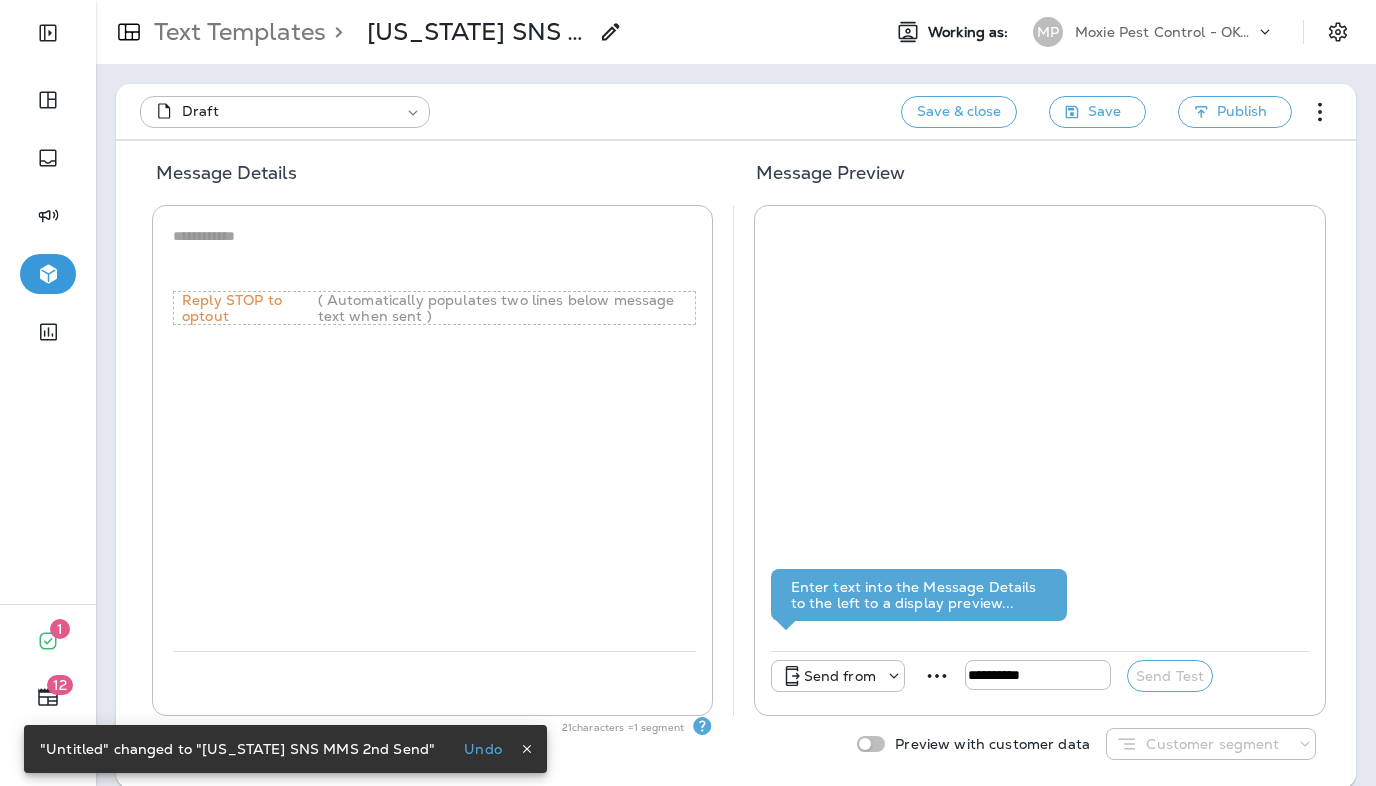 click at bounding box center [434, 256] 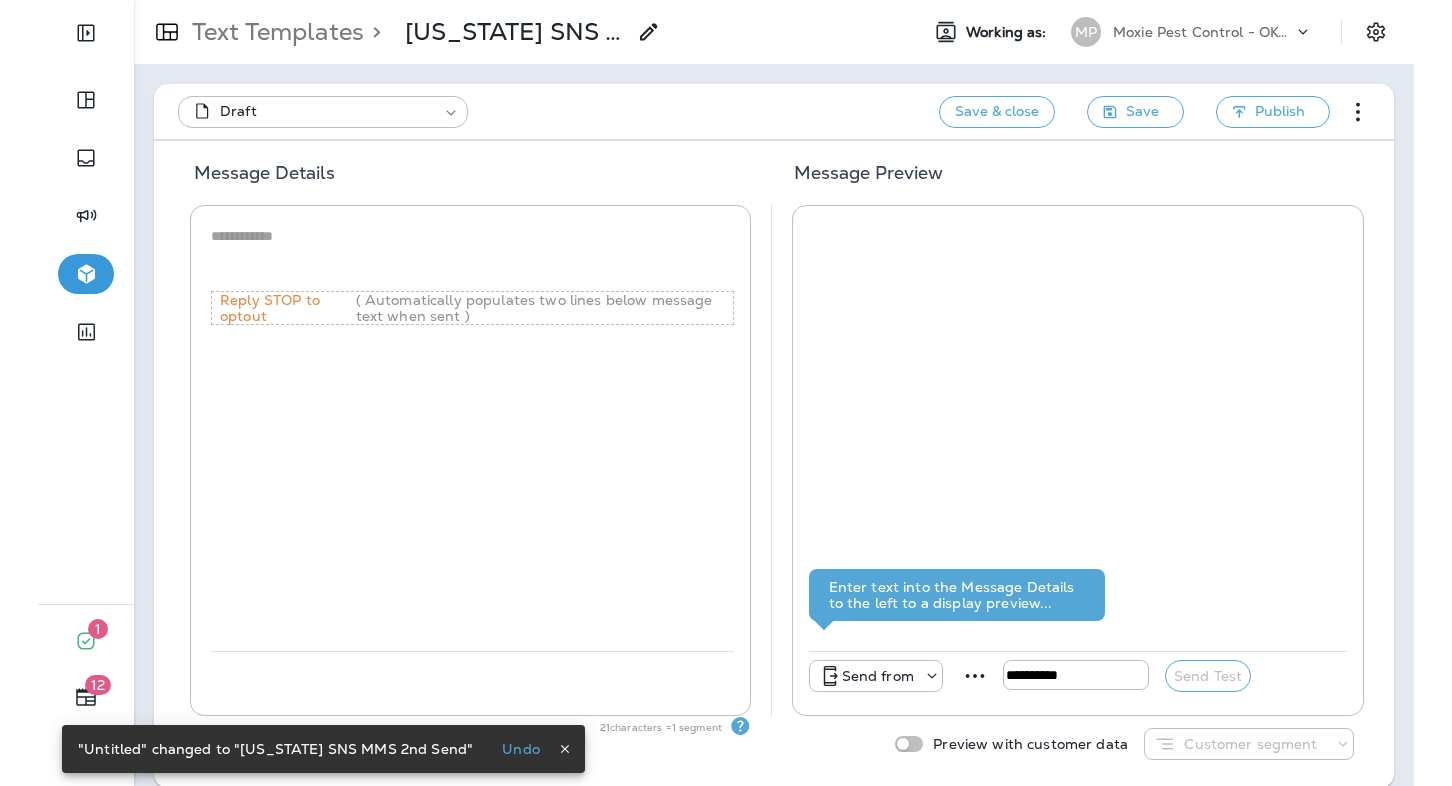 scroll, scrollTop: 22, scrollLeft: 0, axis: vertical 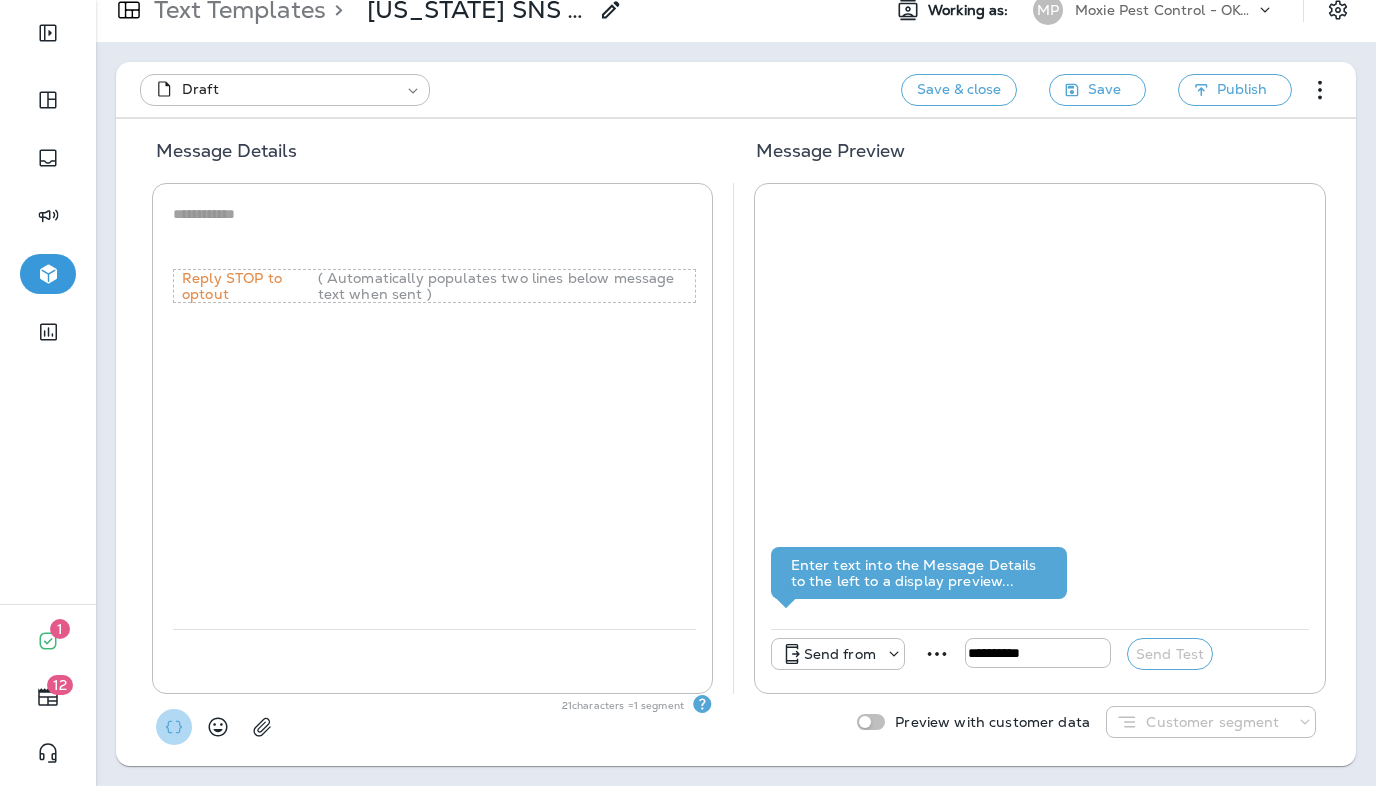 click 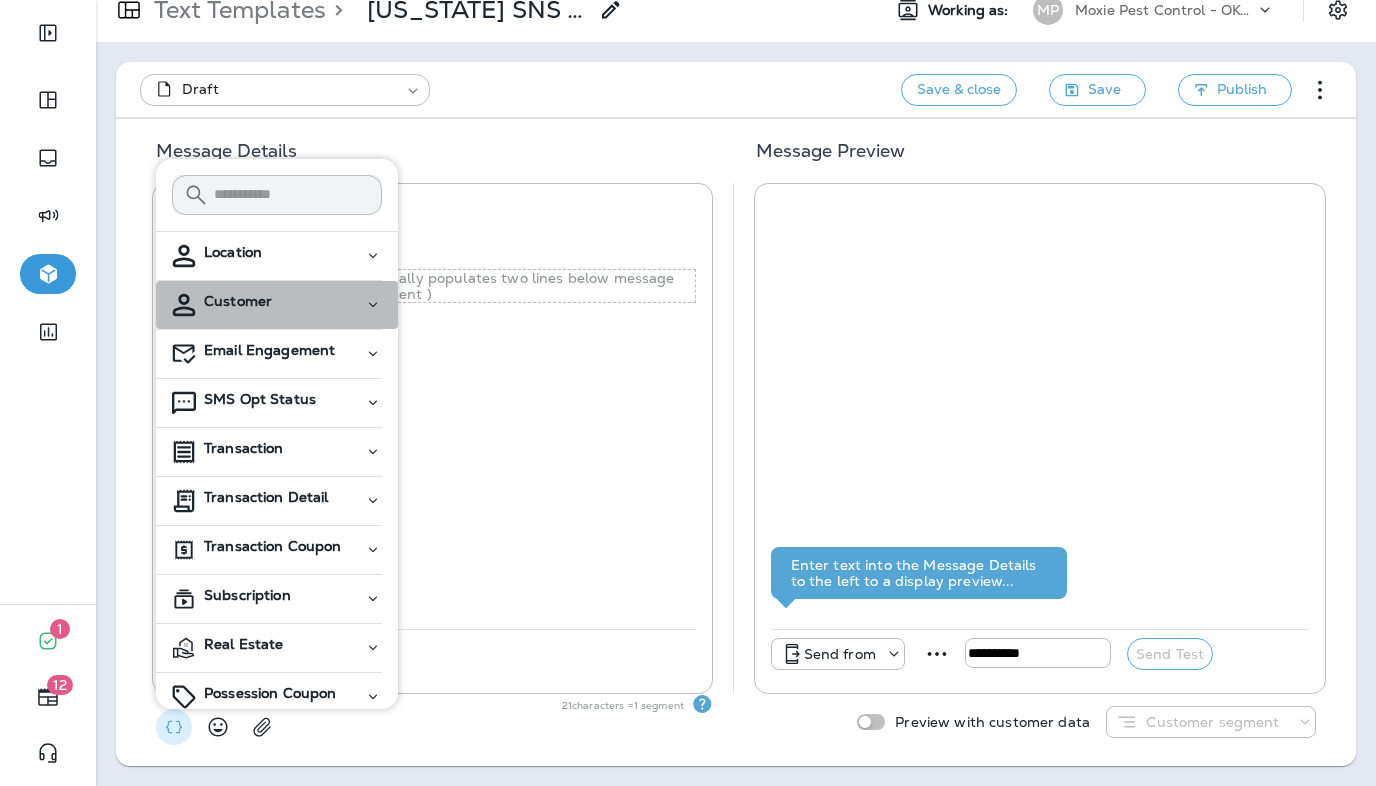 click on "Customer" at bounding box center [284, 301] 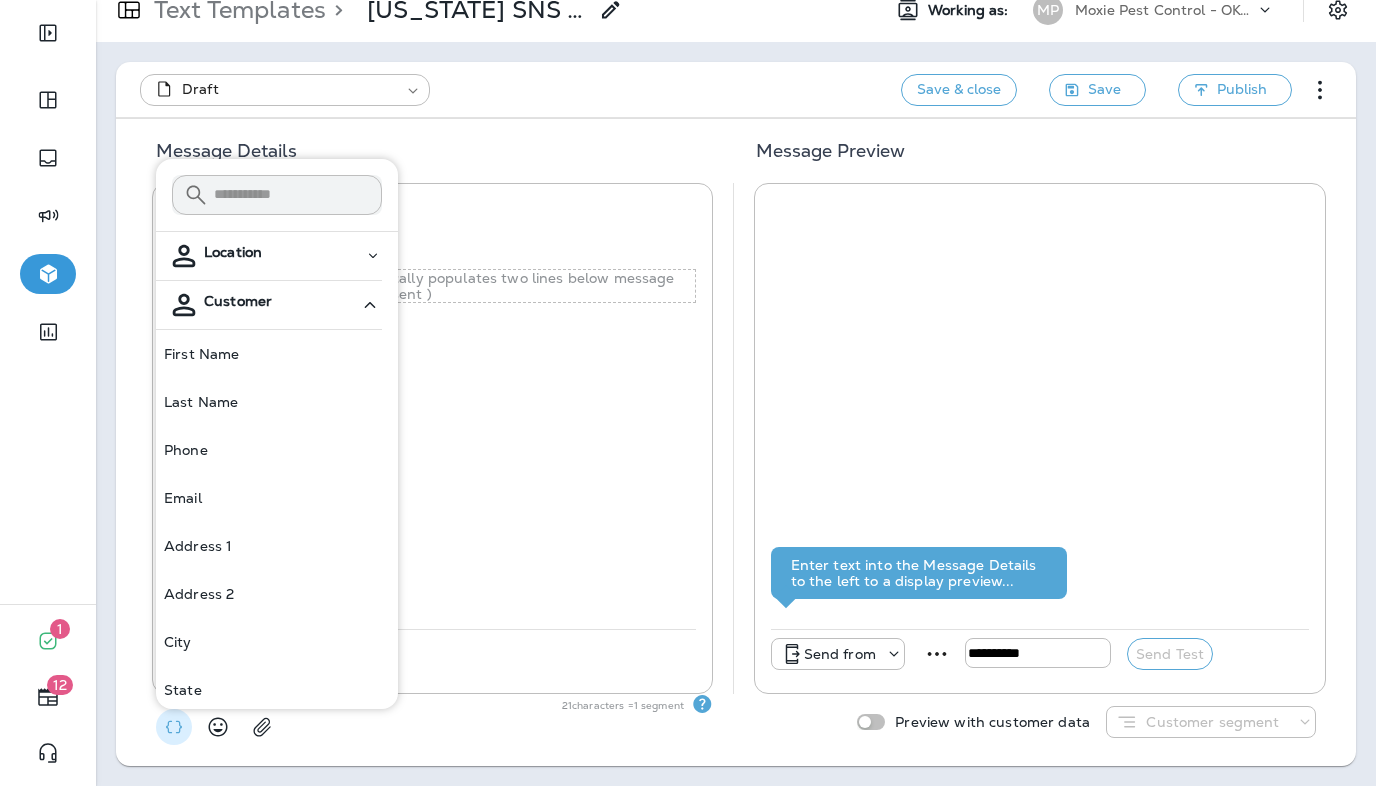 click on "First Name" at bounding box center (201, 354) 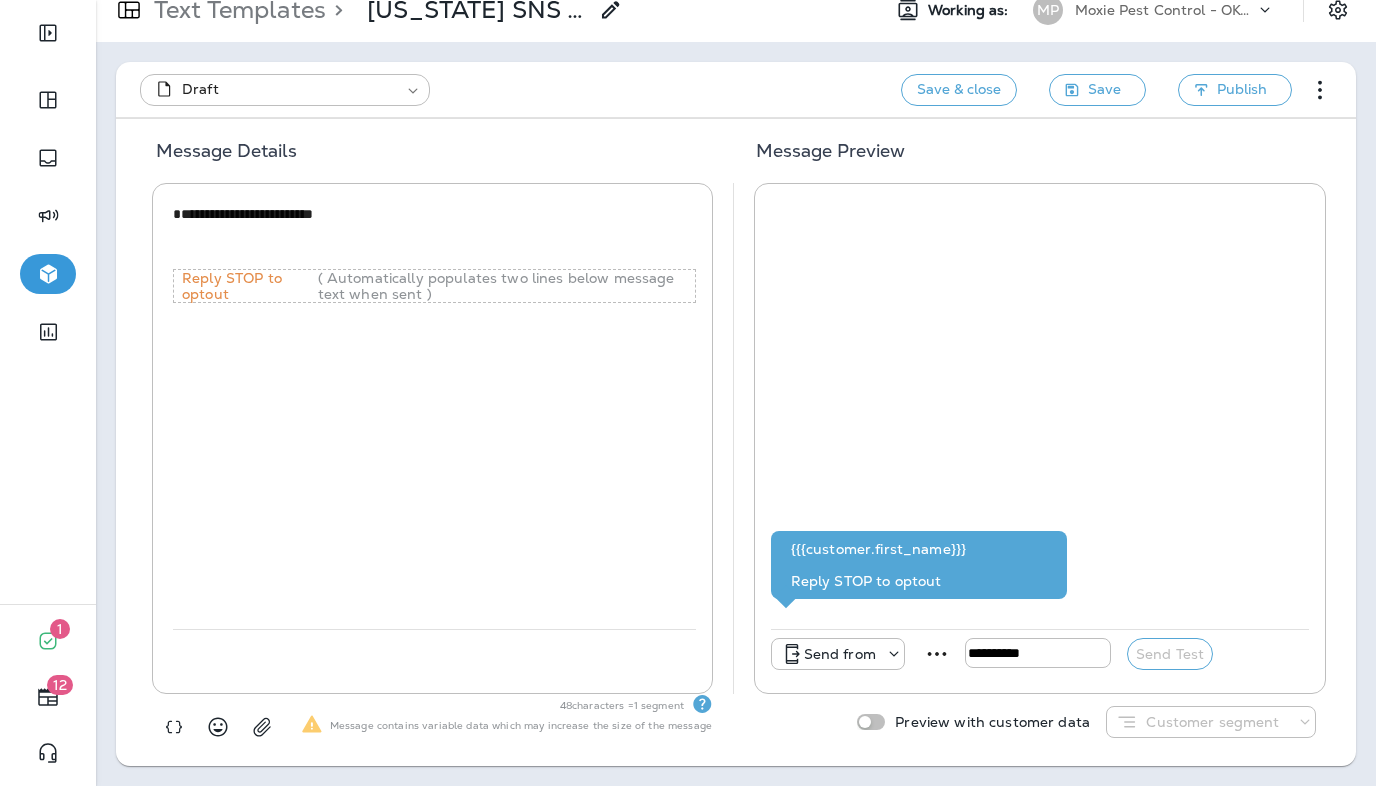 click on "**********" at bounding box center [434, 234] 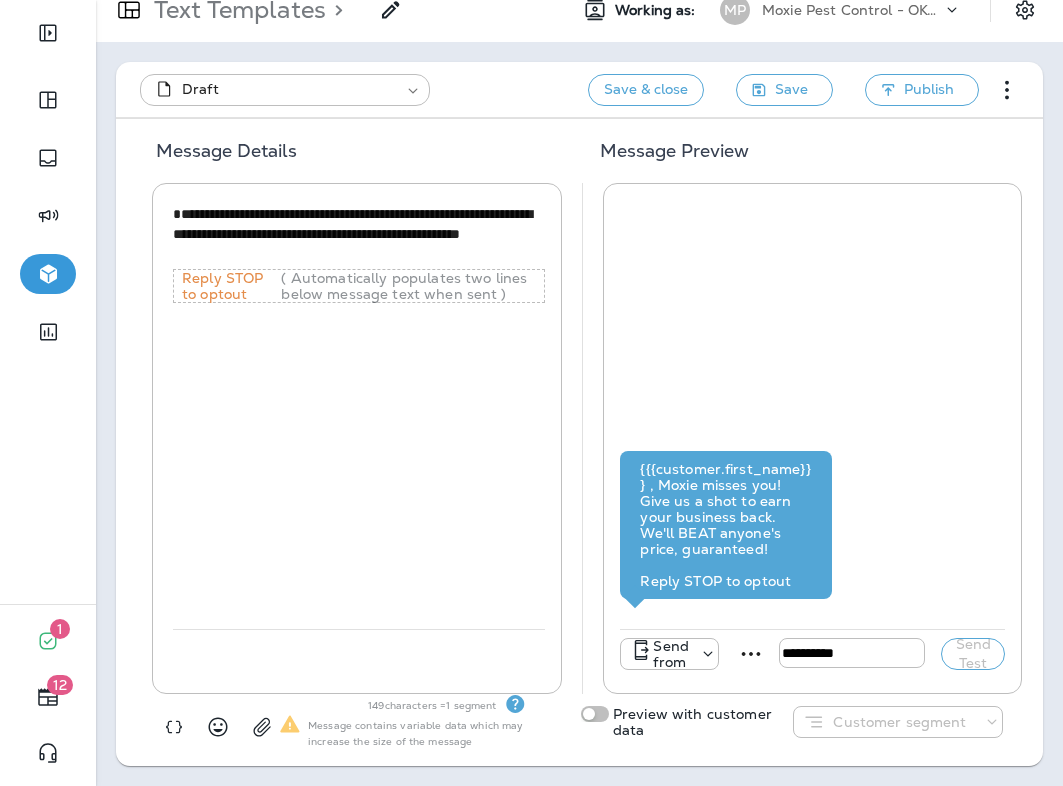 type on "**********" 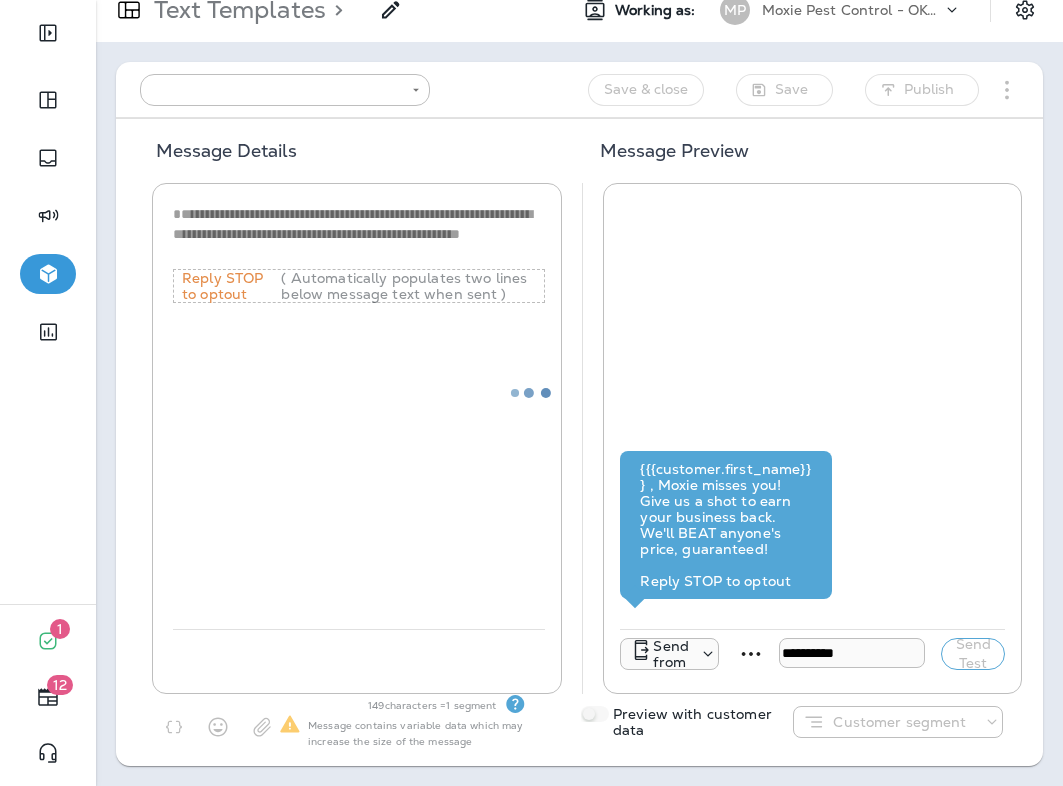 type on "**********" 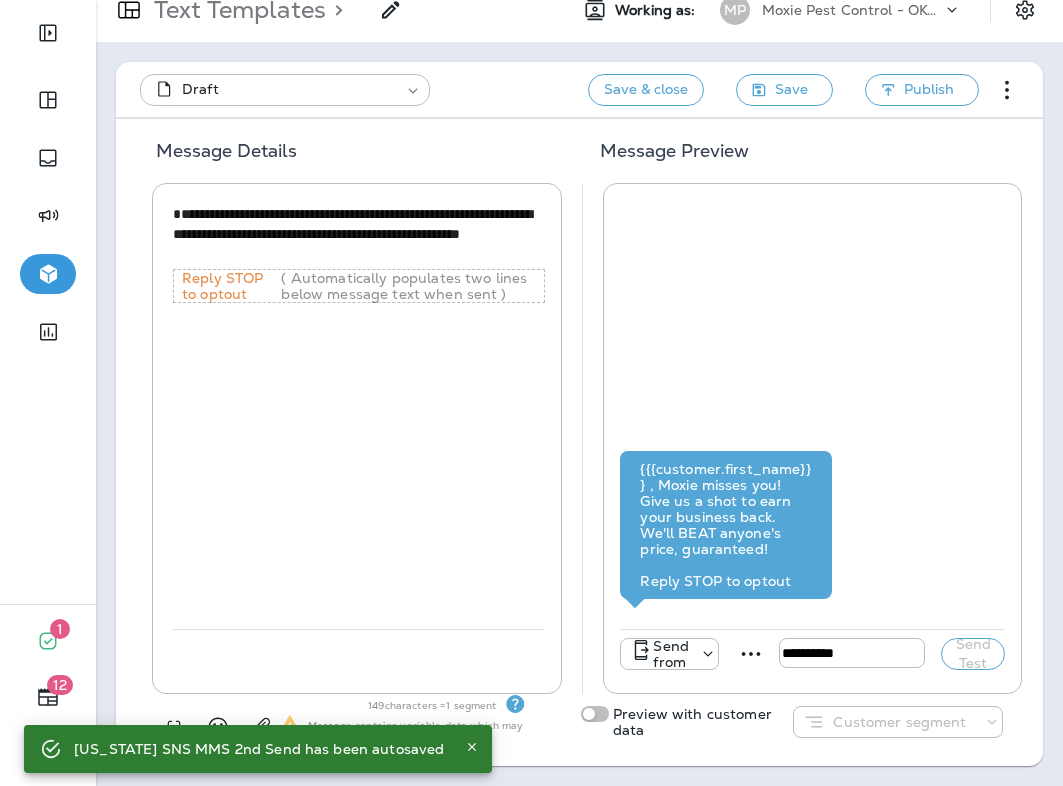 click on "**********" at bounding box center (359, 234) 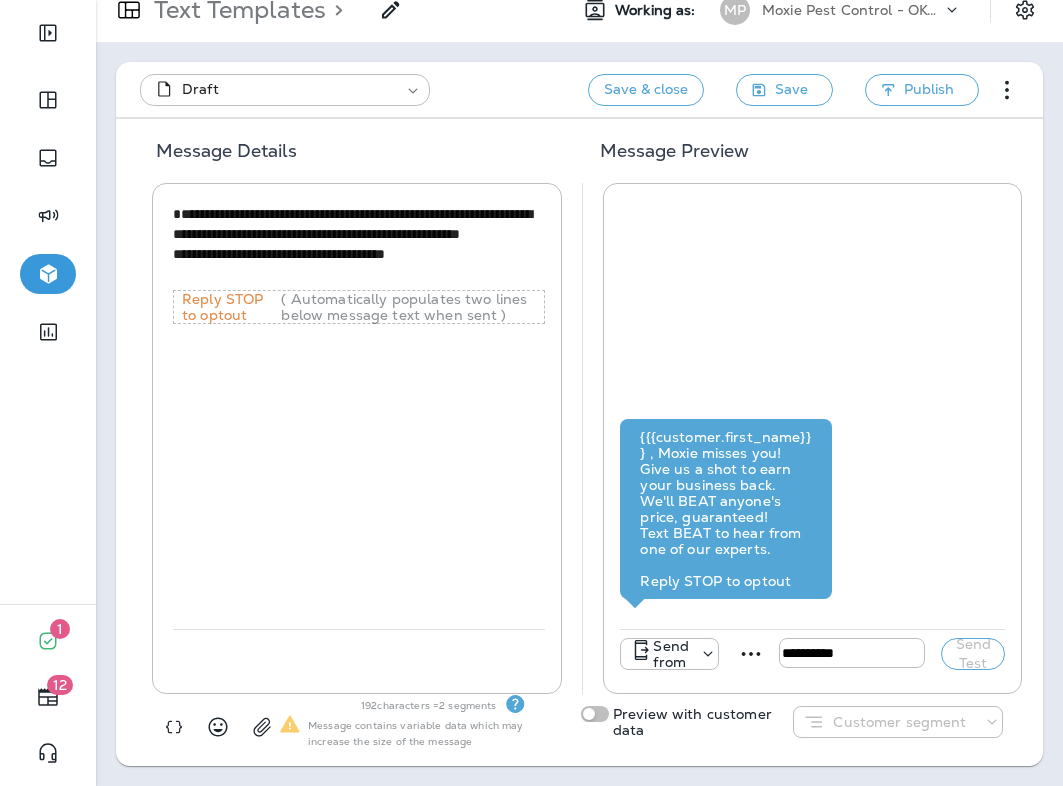 click on "**********" at bounding box center [359, 414] 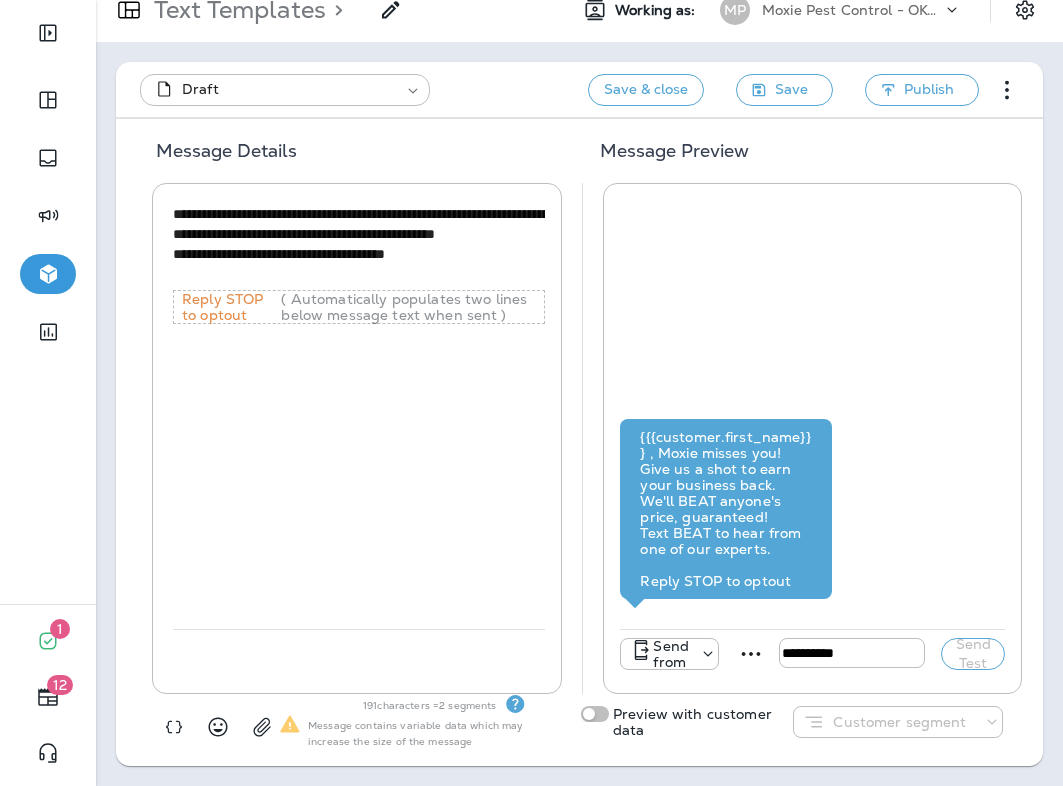 type on "**********" 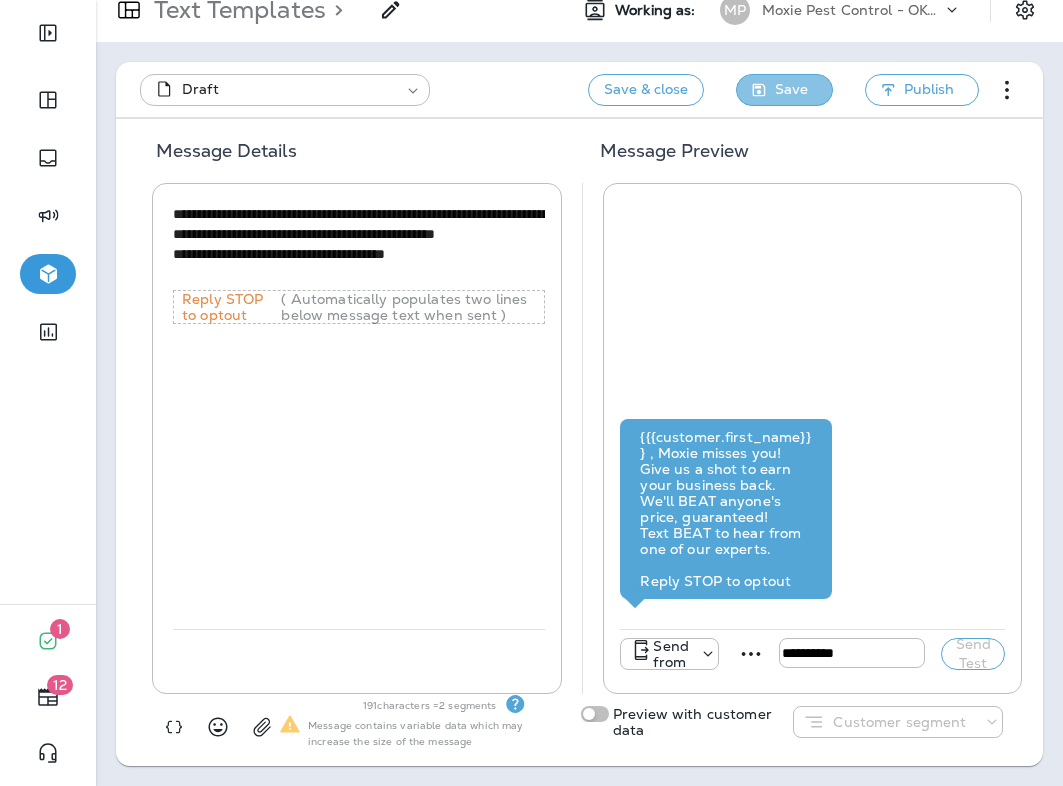 click on "Save" at bounding box center [791, 89] 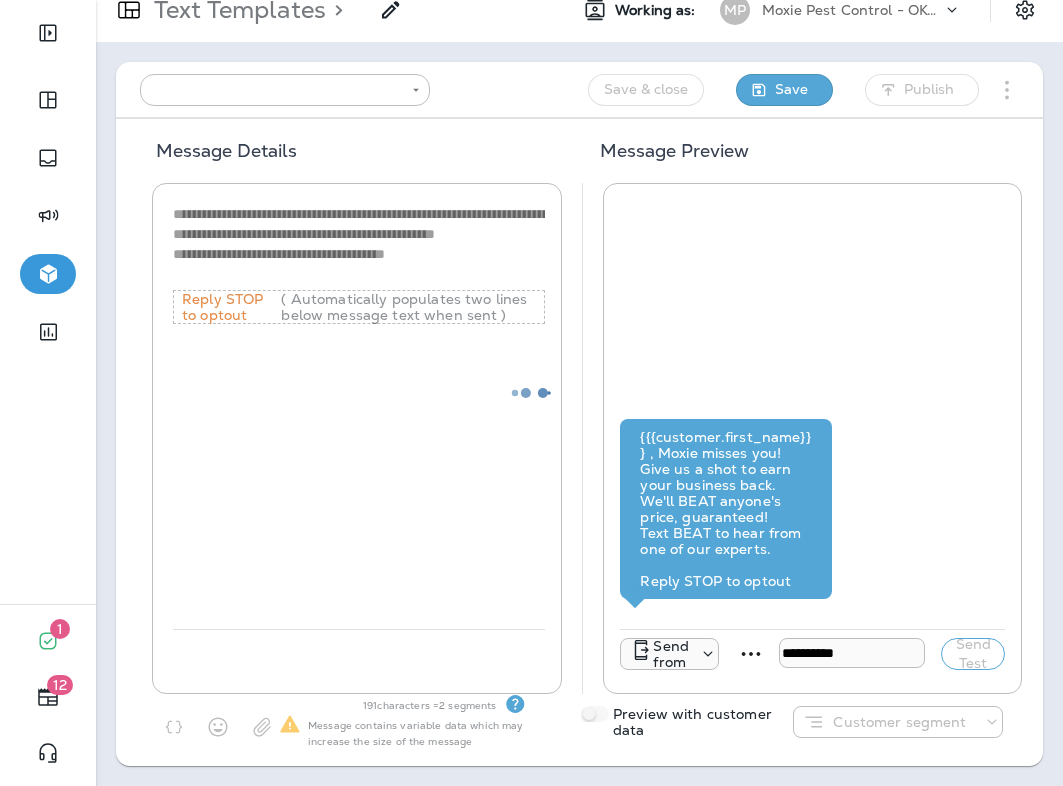 type on "**********" 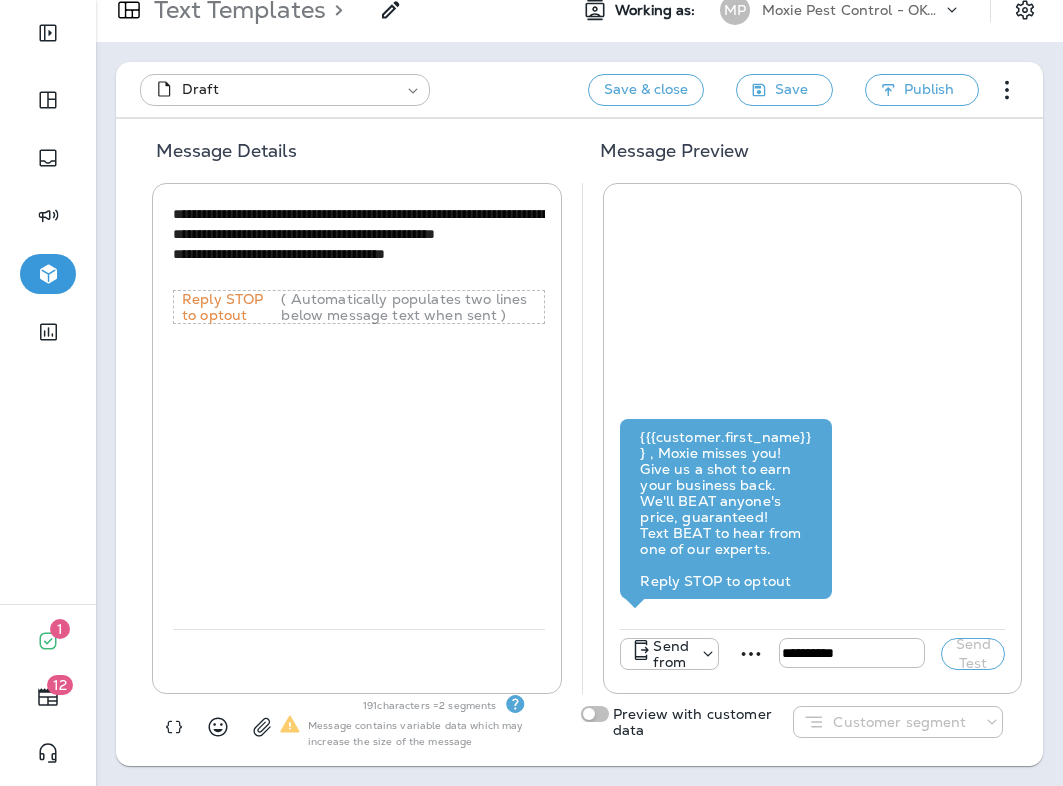 click 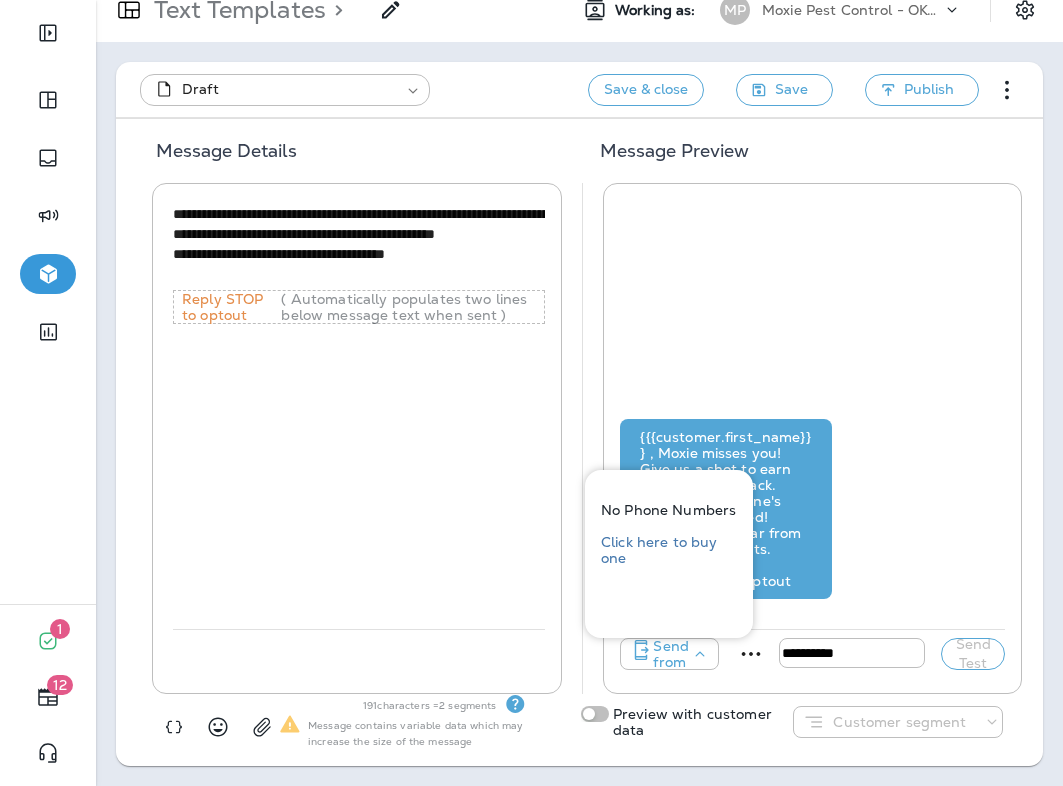 click on "**********" at bounding box center (359, 414) 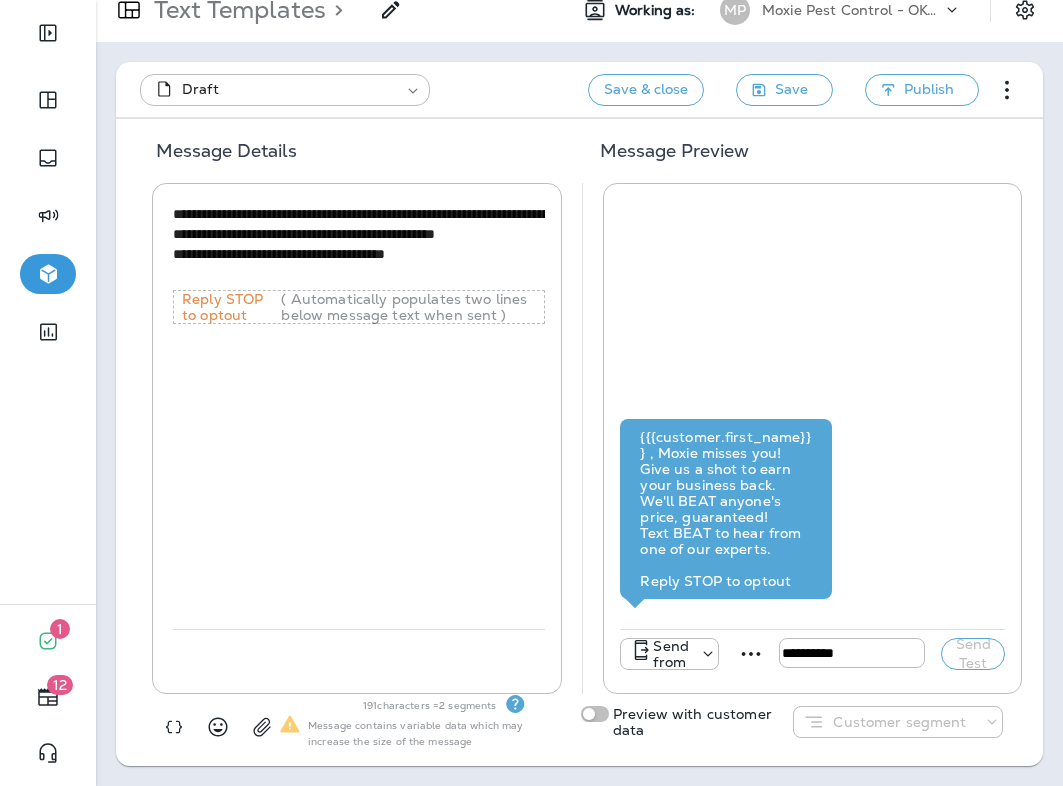 click 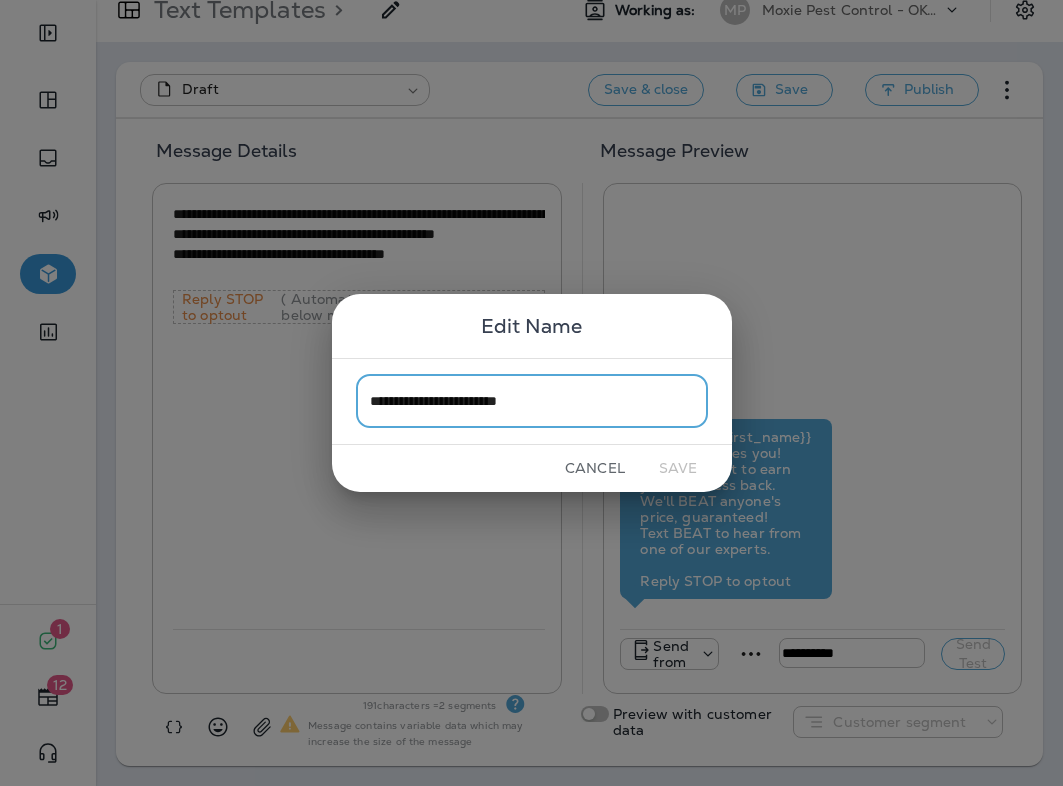 click on "Cancel" at bounding box center [595, 468] 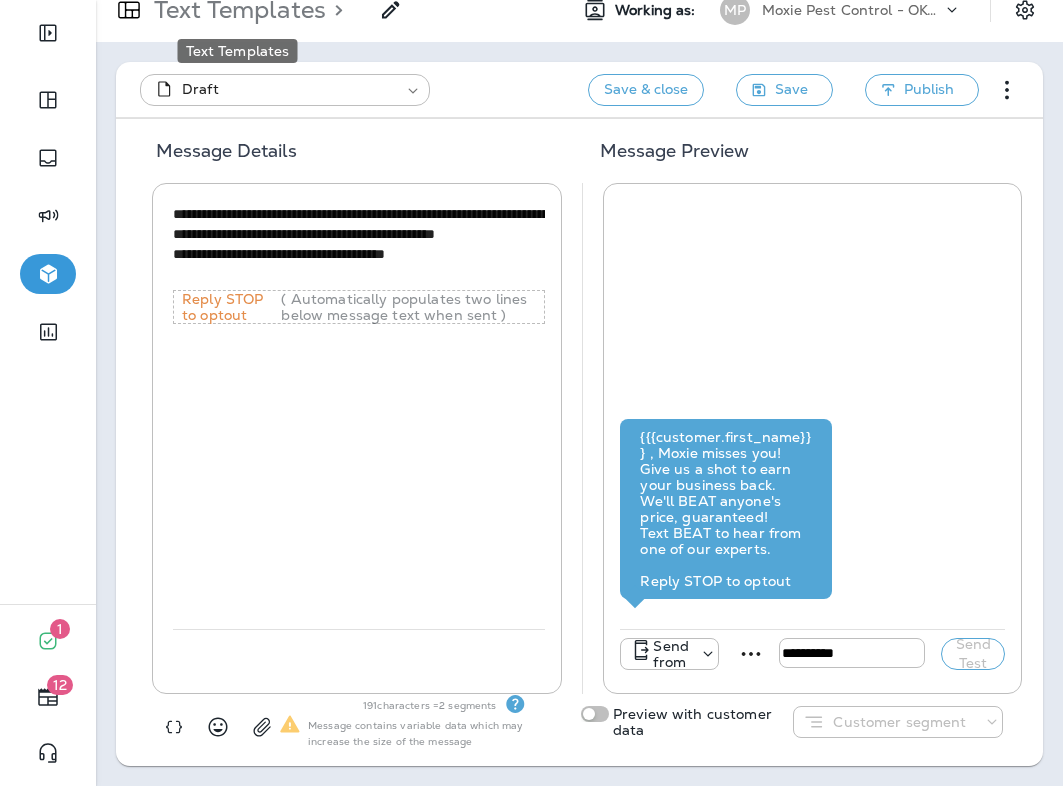 click on "Text Templates" at bounding box center [236, 10] 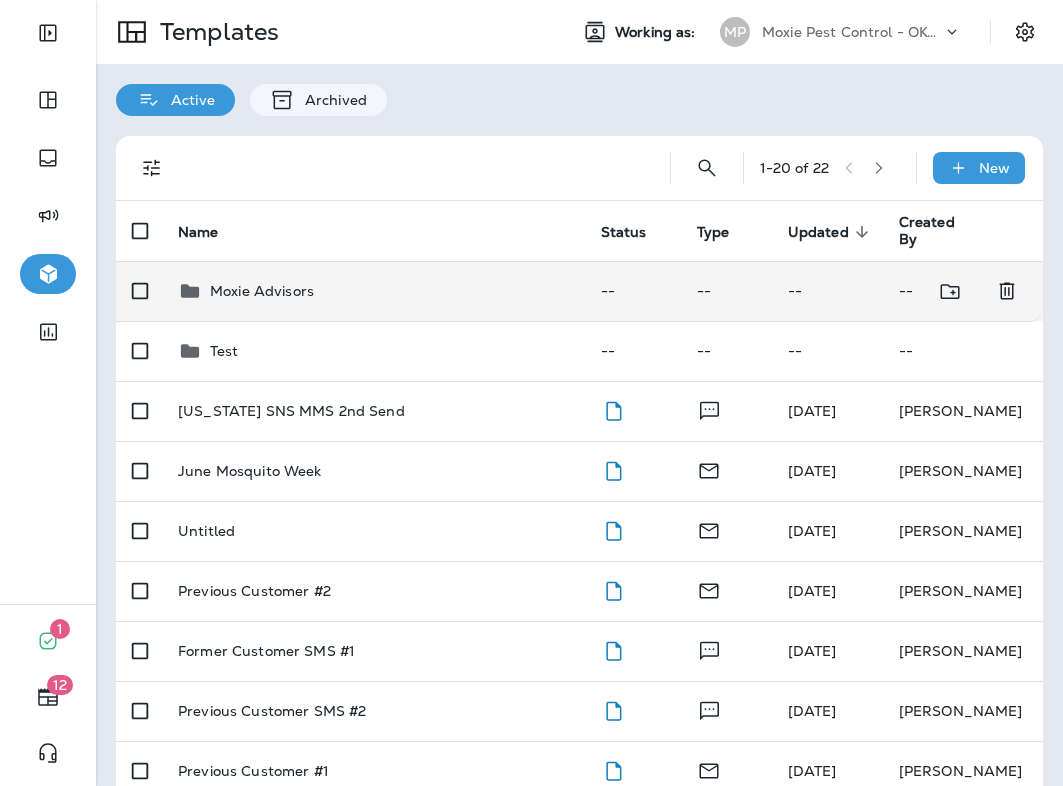 click on "Moxie Advisors" at bounding box center [262, 291] 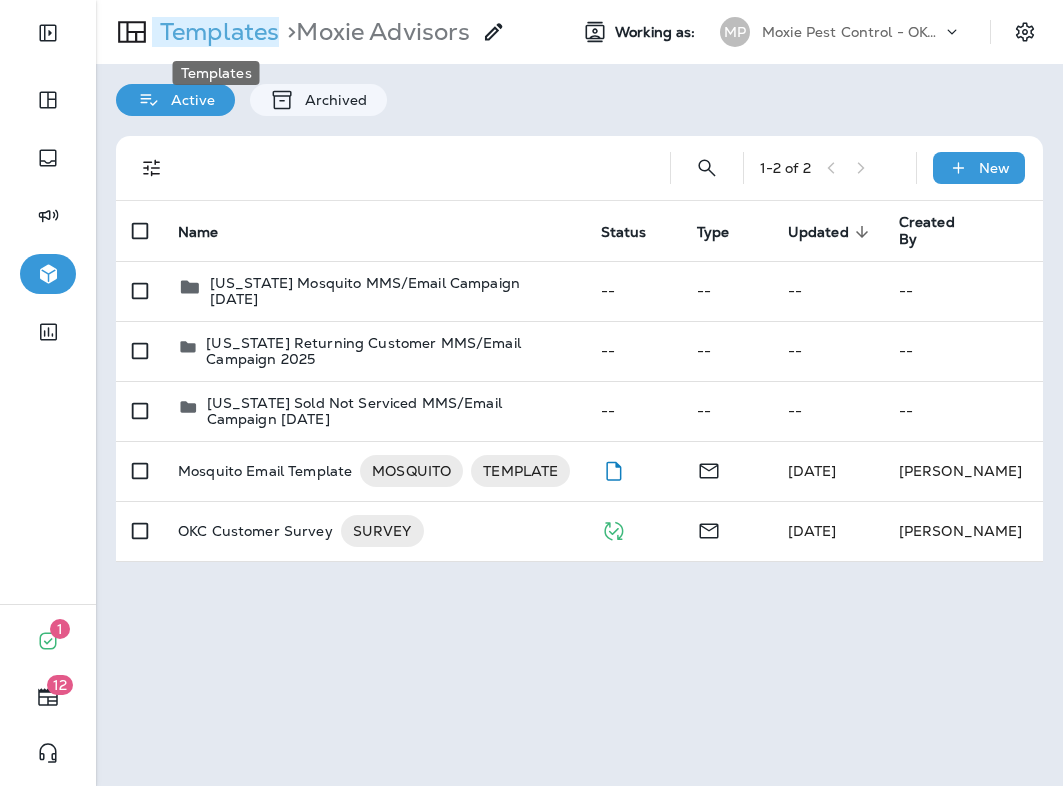 click on "Templates" at bounding box center [215, 32] 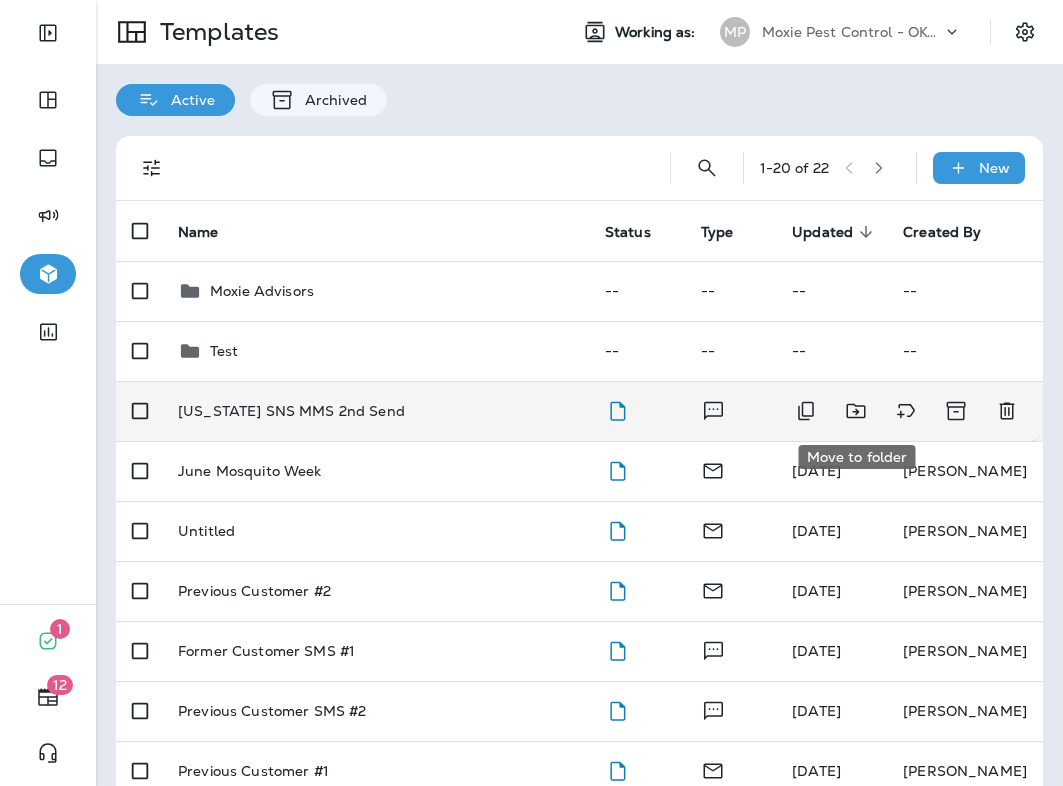 click at bounding box center [856, 411] 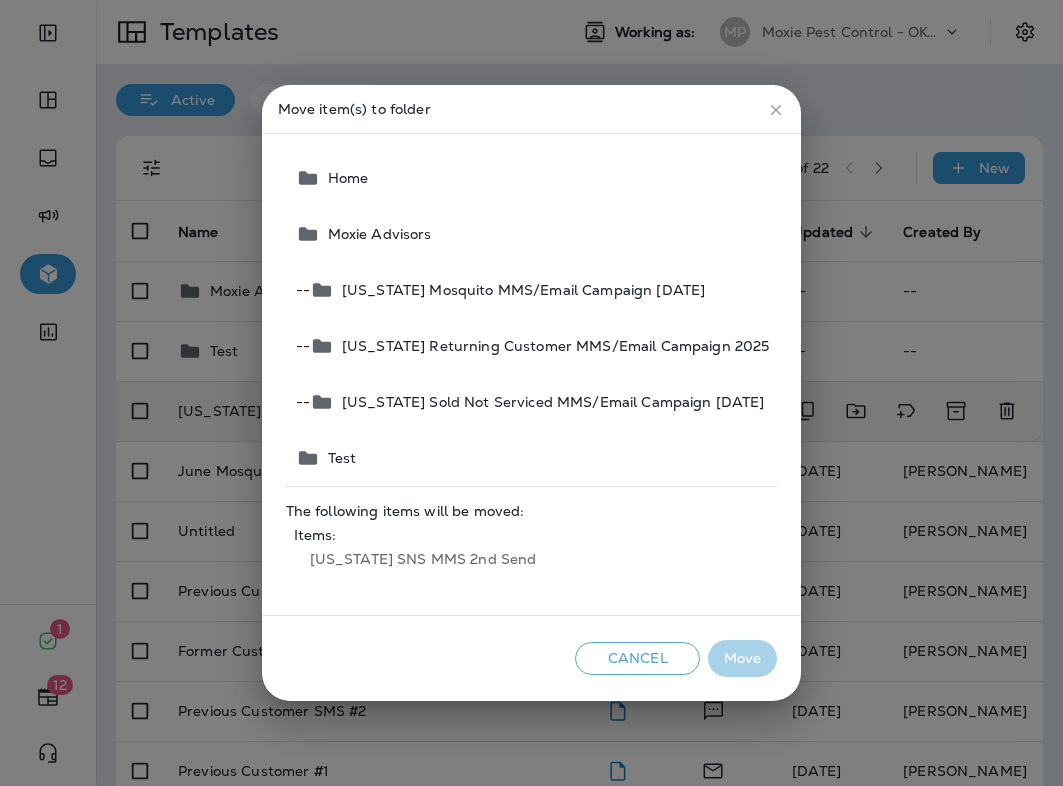 click on "[US_STATE] Sold Not Serviced MMS/Email Campaign [DATE]" at bounding box center [549, 402] 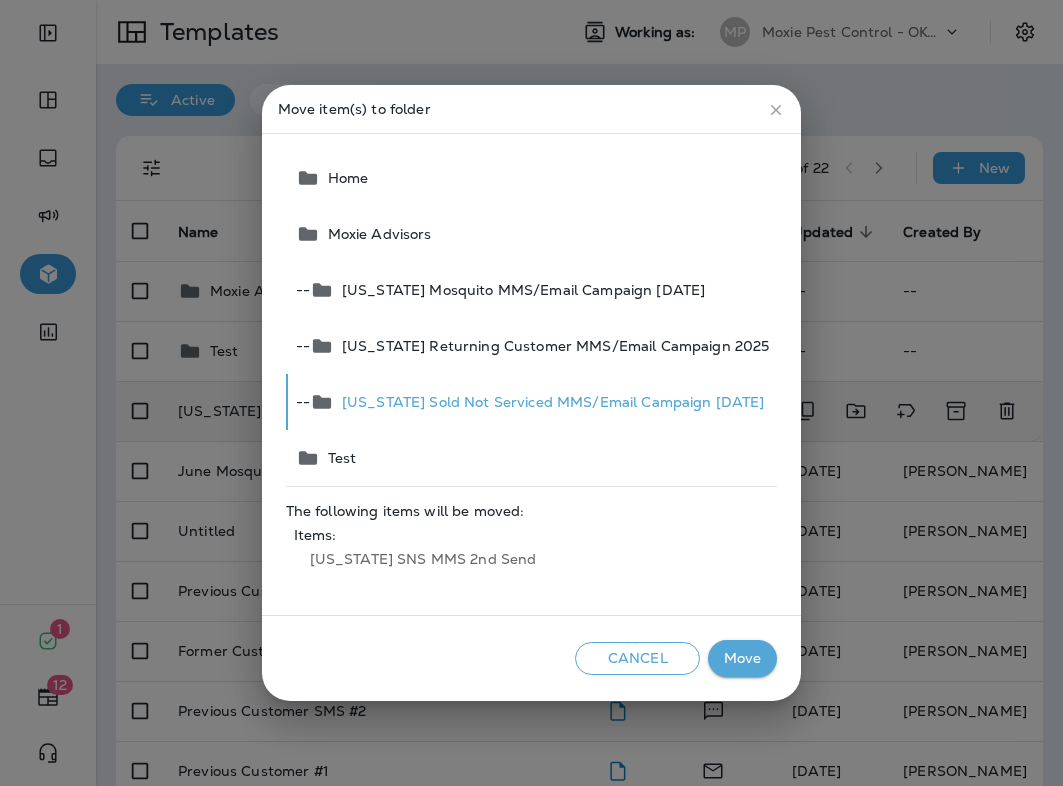 click on "Move" at bounding box center (742, 658) 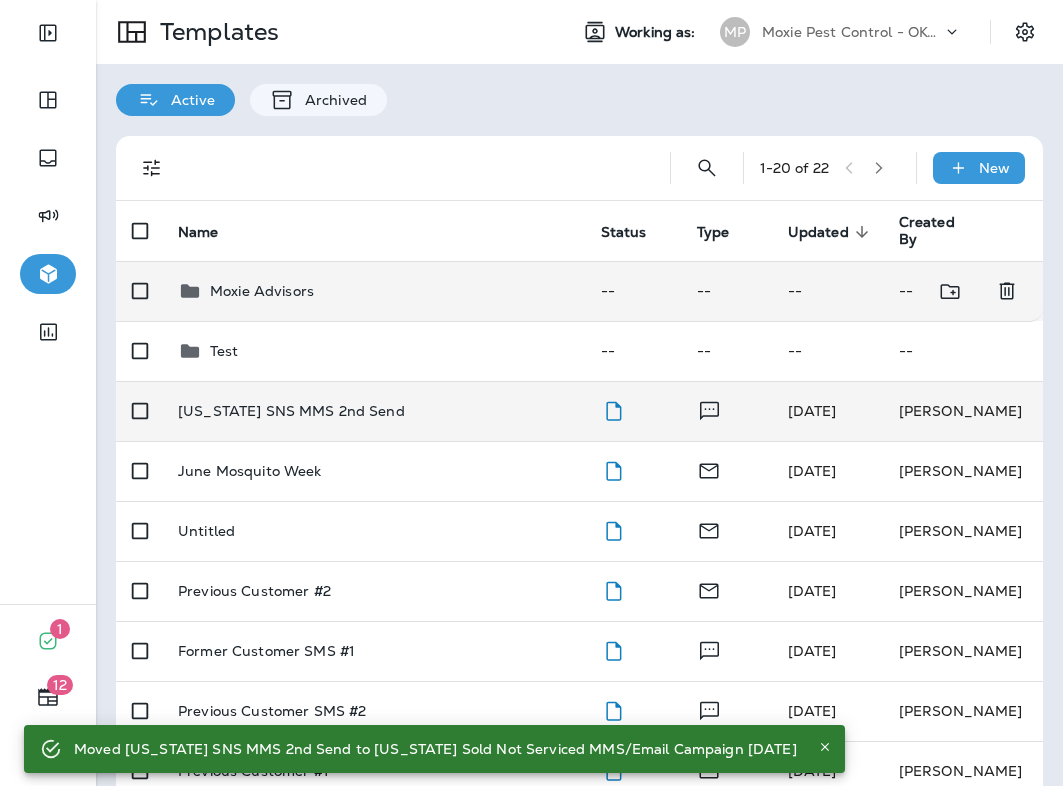click on "Moxie Advisors" at bounding box center [262, 291] 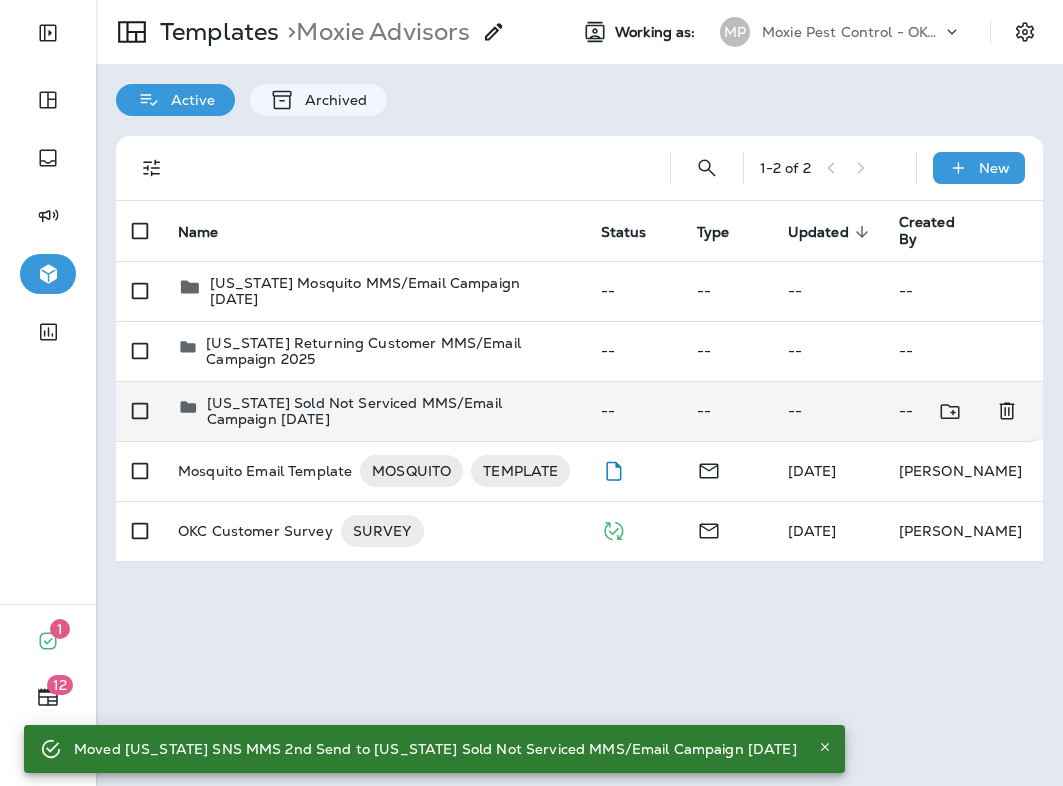 click on "[US_STATE] Sold Not Serviced MMS/Email Campaign [DATE]" at bounding box center (388, 411) 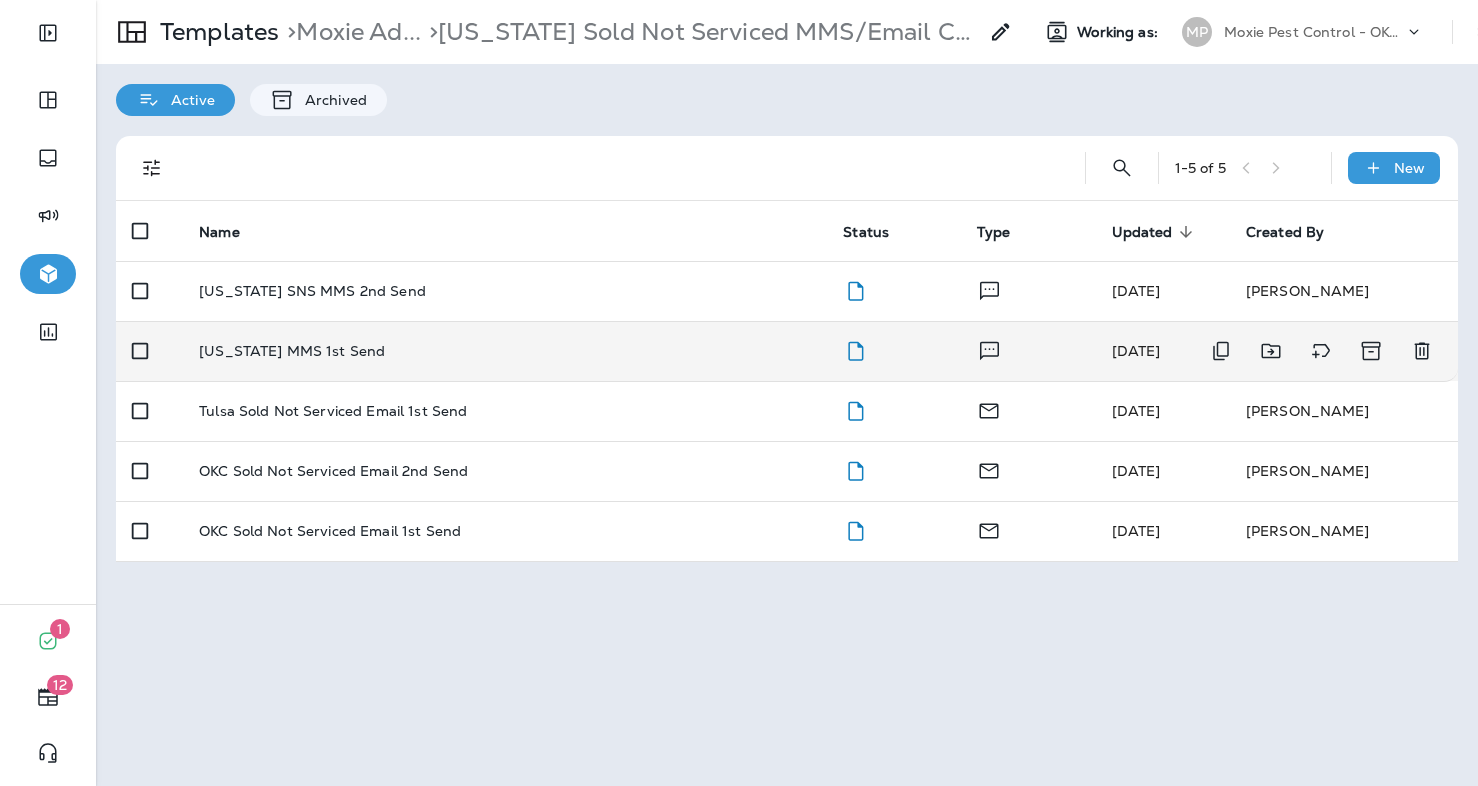 click on "[US_STATE] MMS 1st Send" at bounding box center (505, 351) 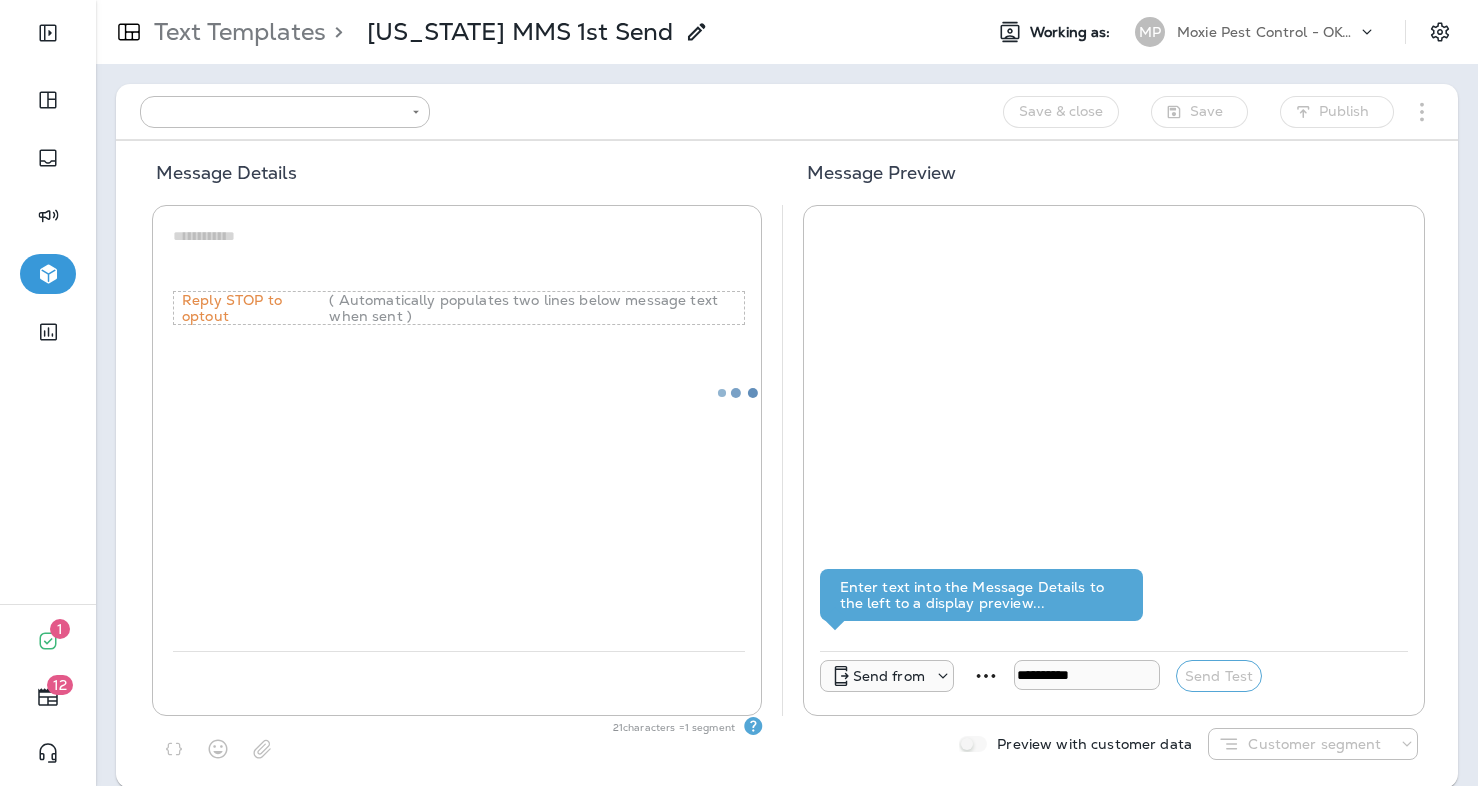 type on "**********" 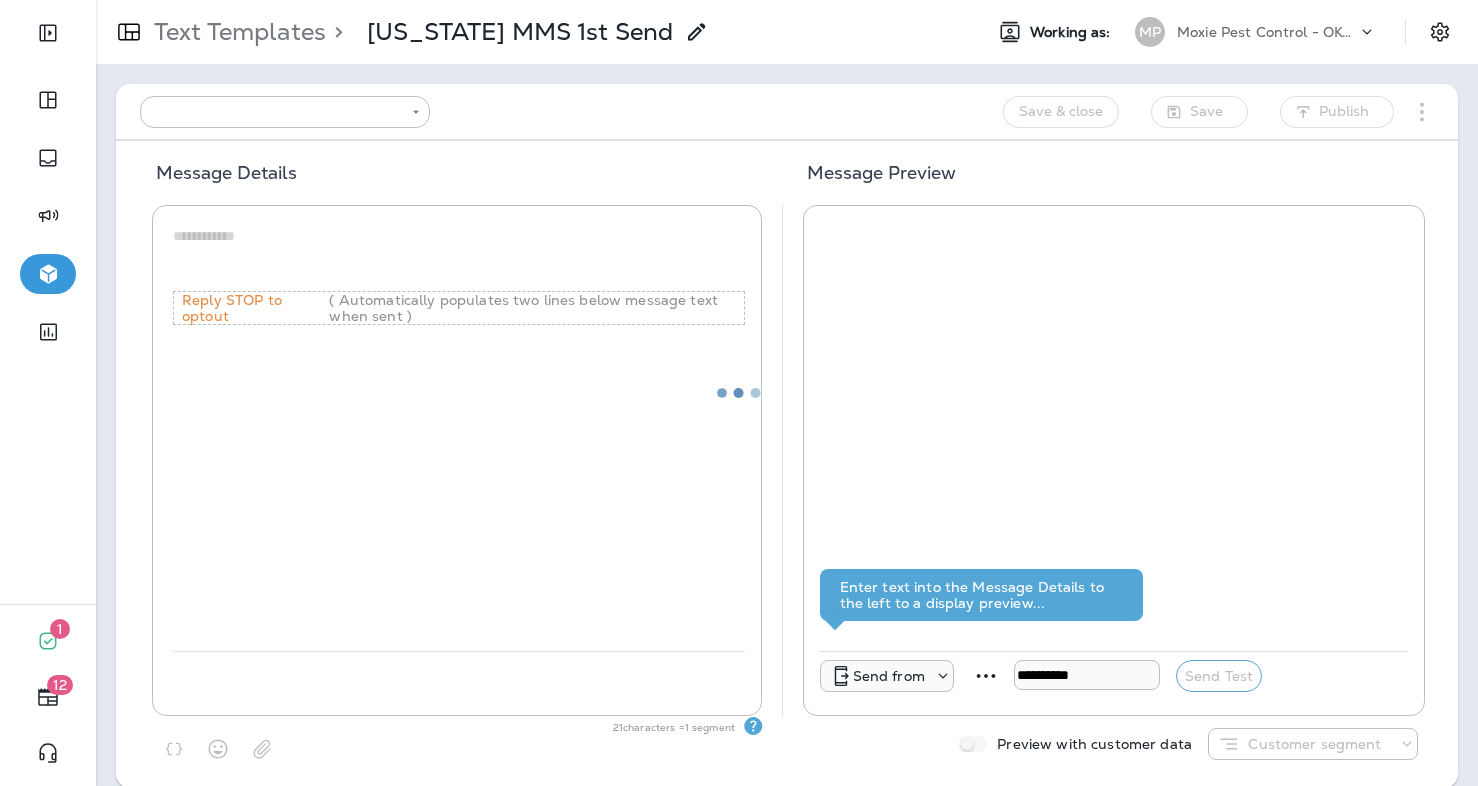 type on "**********" 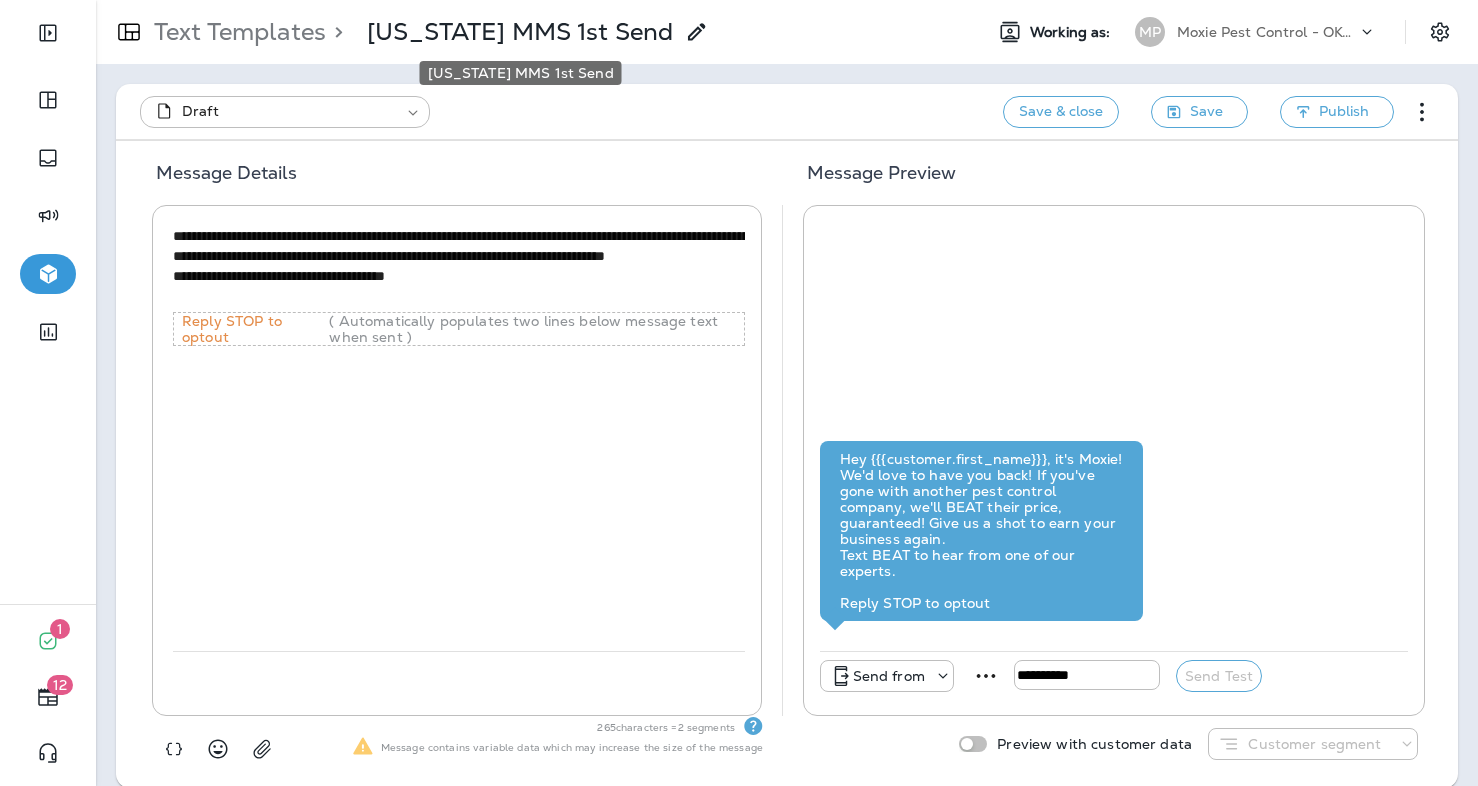 click on "[US_STATE] MMS 1st Send" at bounding box center (520, 32) 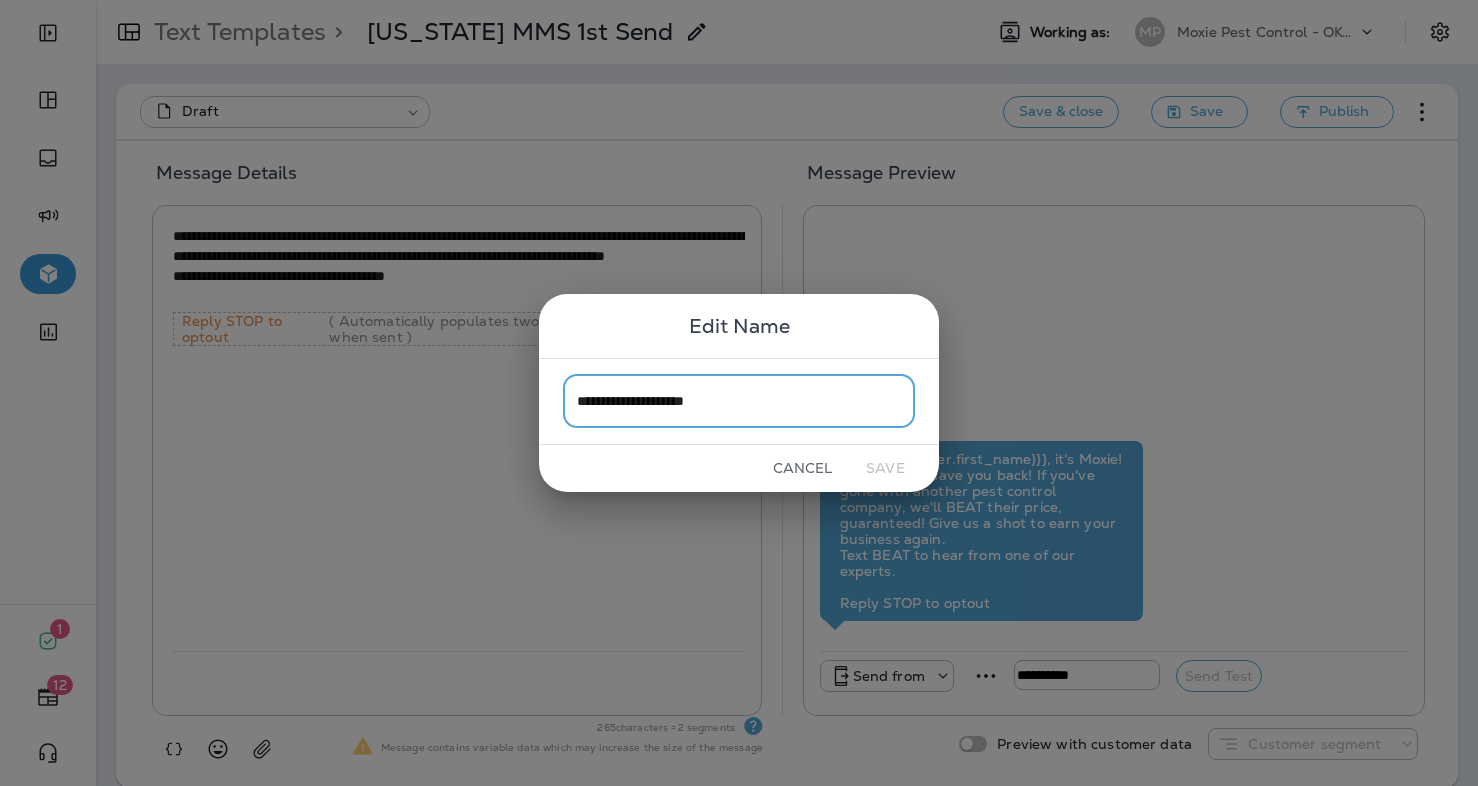 click on "**********" at bounding box center (739, 401) 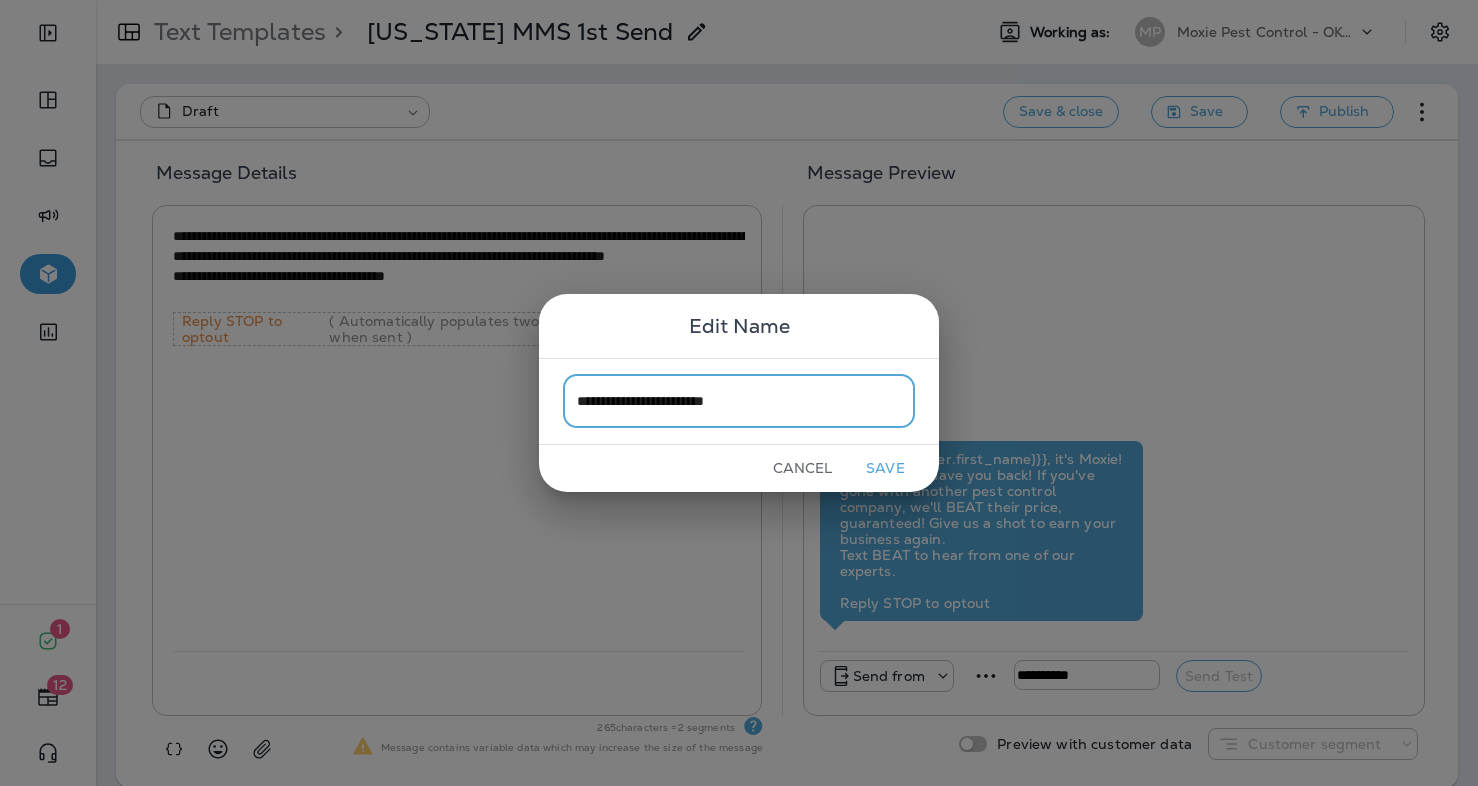type on "**********" 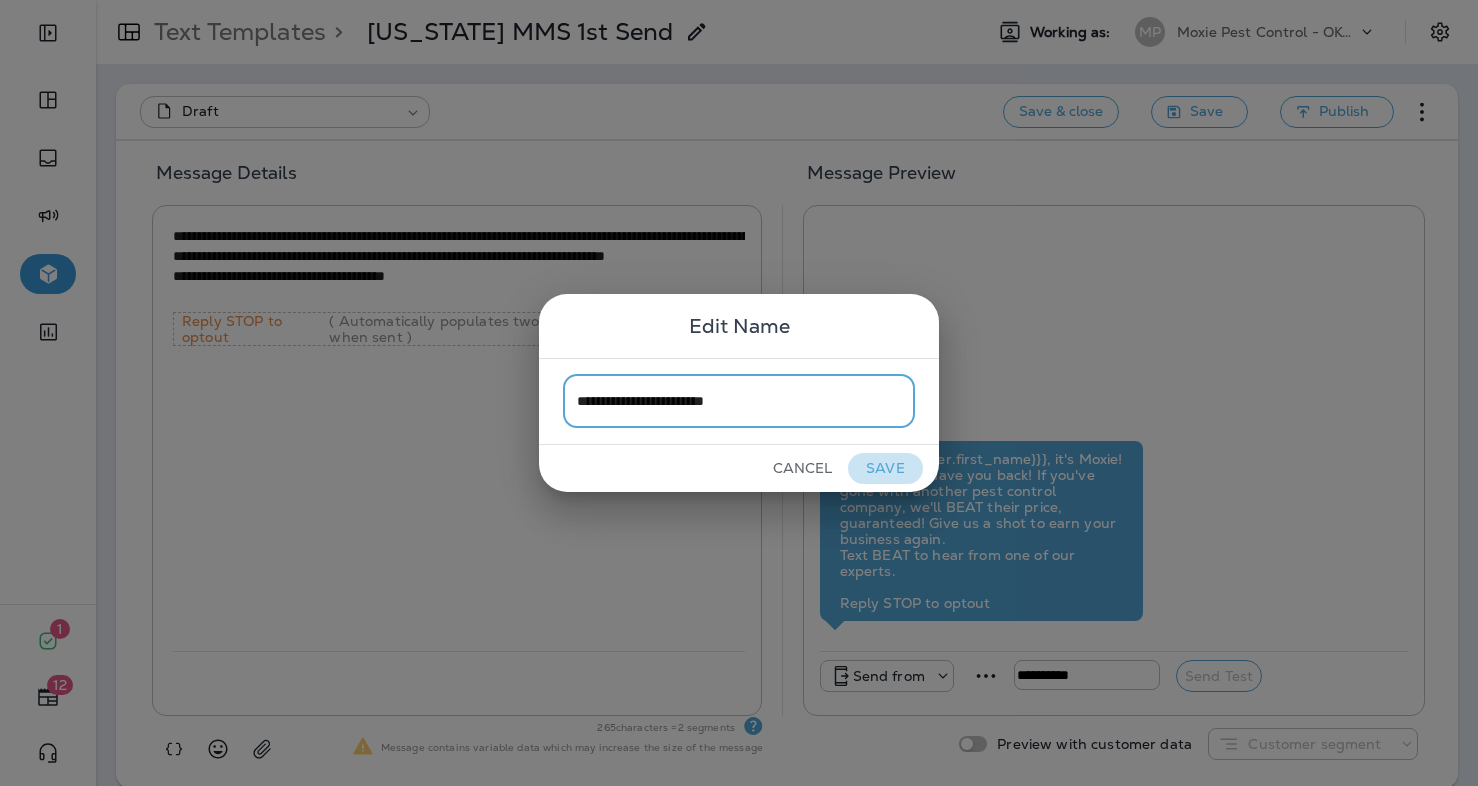 click on "Save" at bounding box center (885, 468) 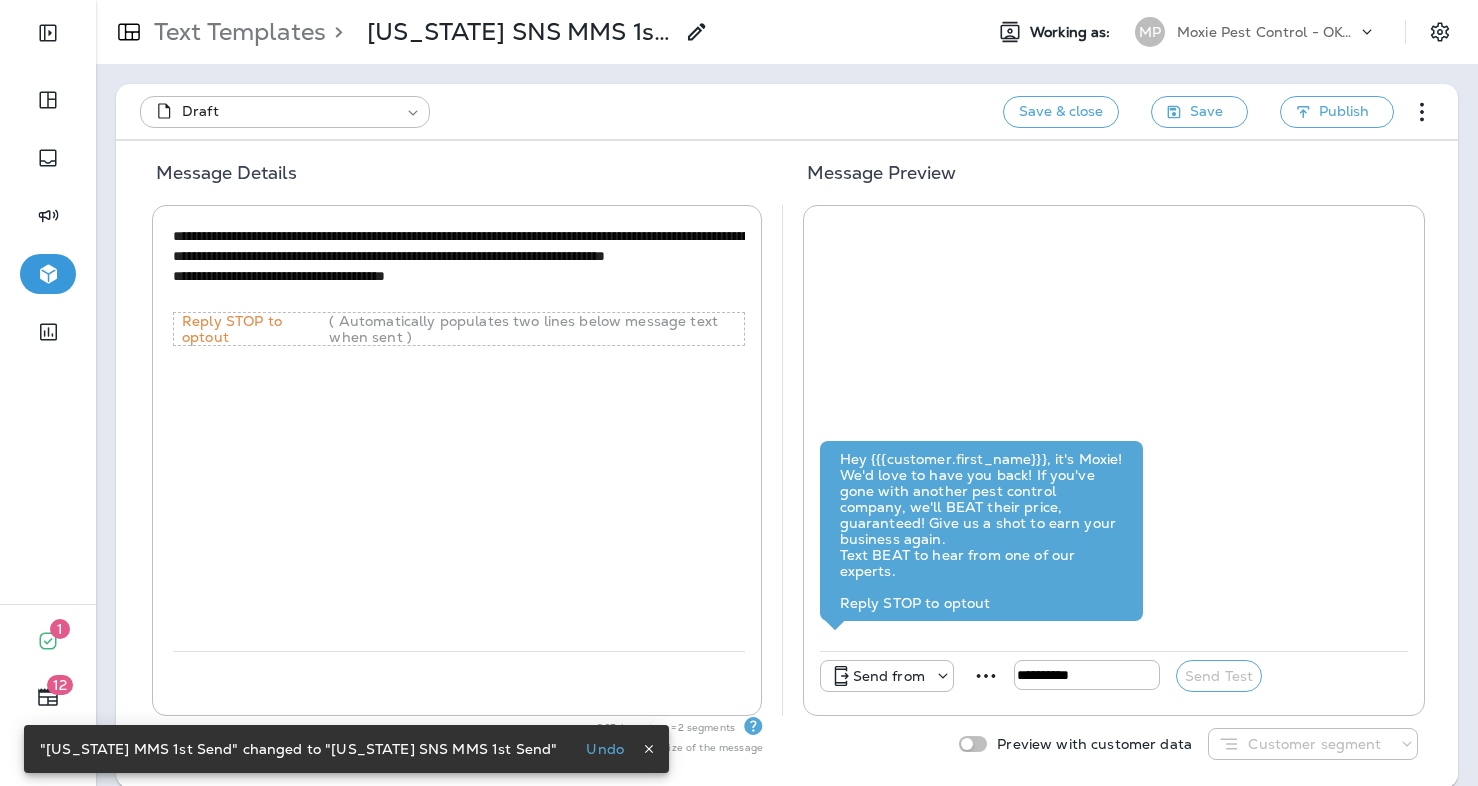 click on "Text Templates" at bounding box center [236, 32] 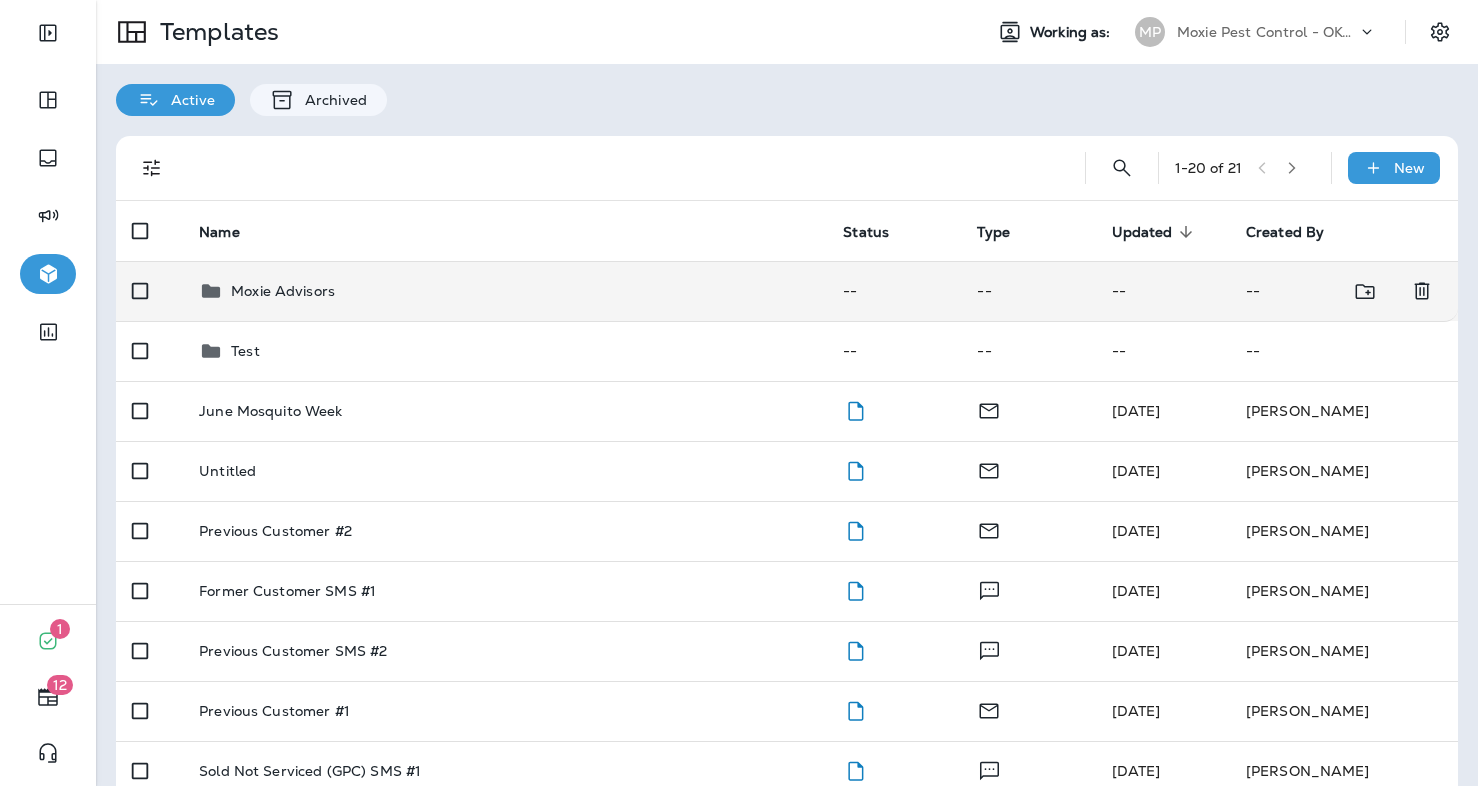 click on "Moxie Advisors" at bounding box center [283, 291] 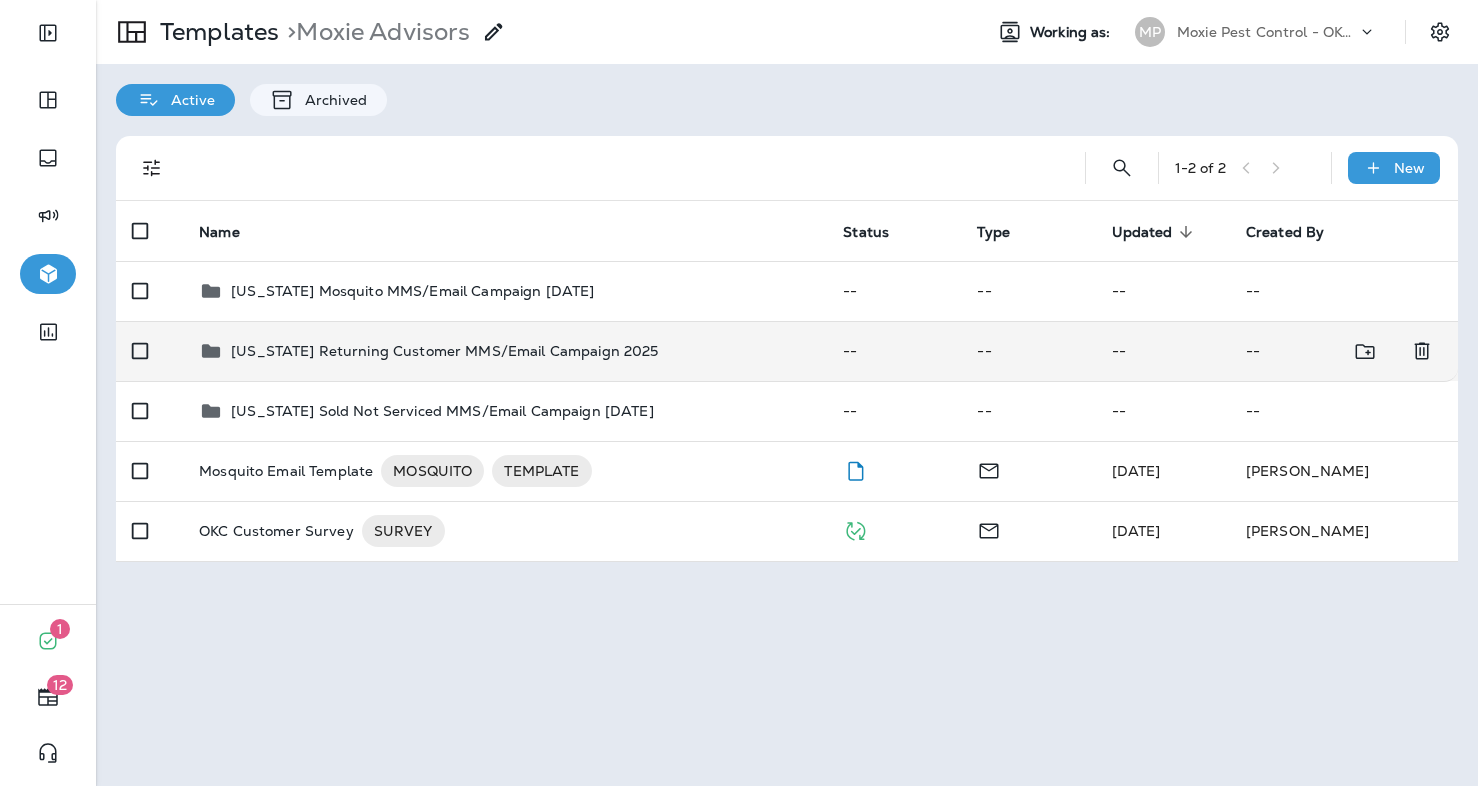 click on "[US_STATE] Returning Customer MMS/Email Campaign 2025" at bounding box center [444, 351] 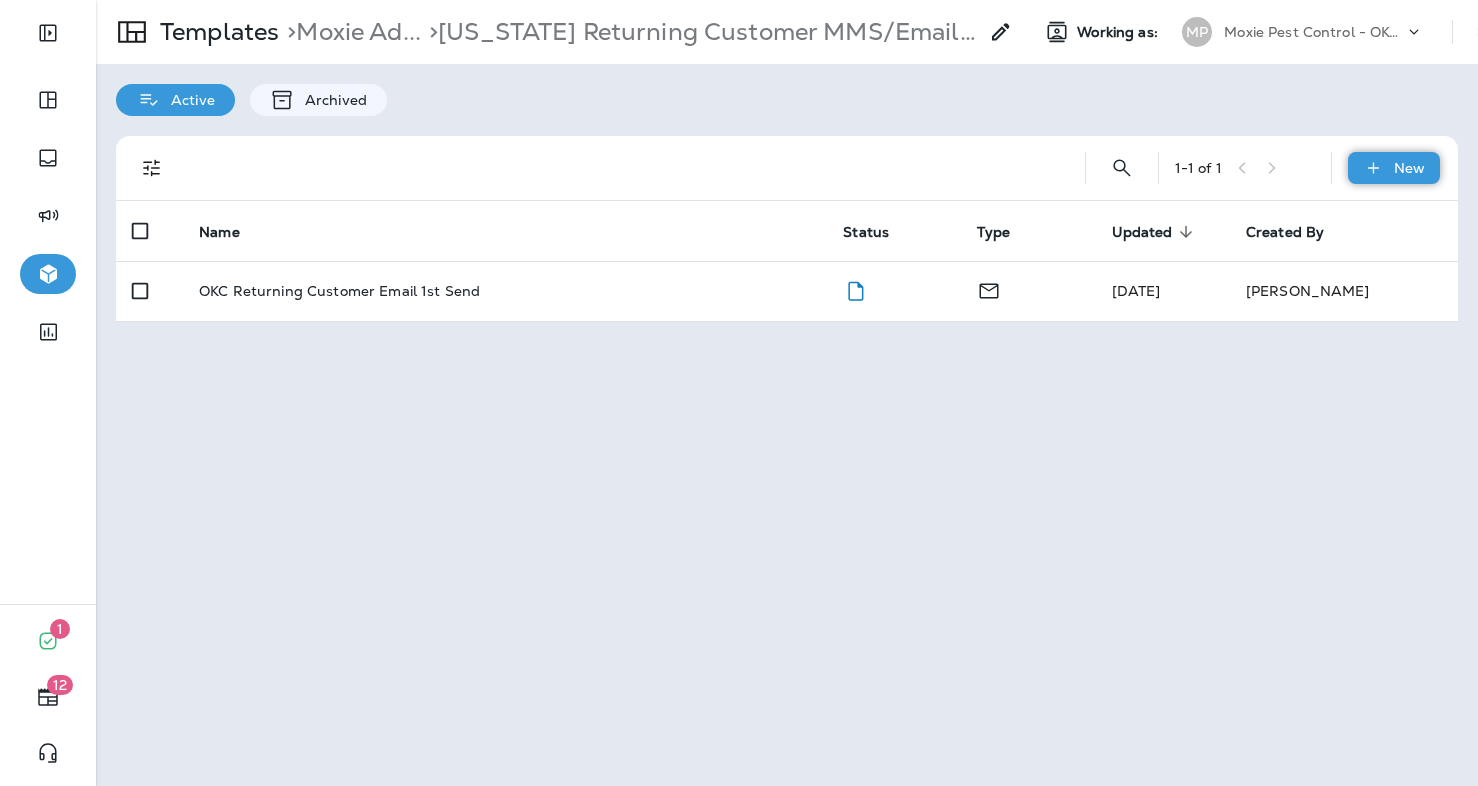 click on "New" at bounding box center [1409, 168] 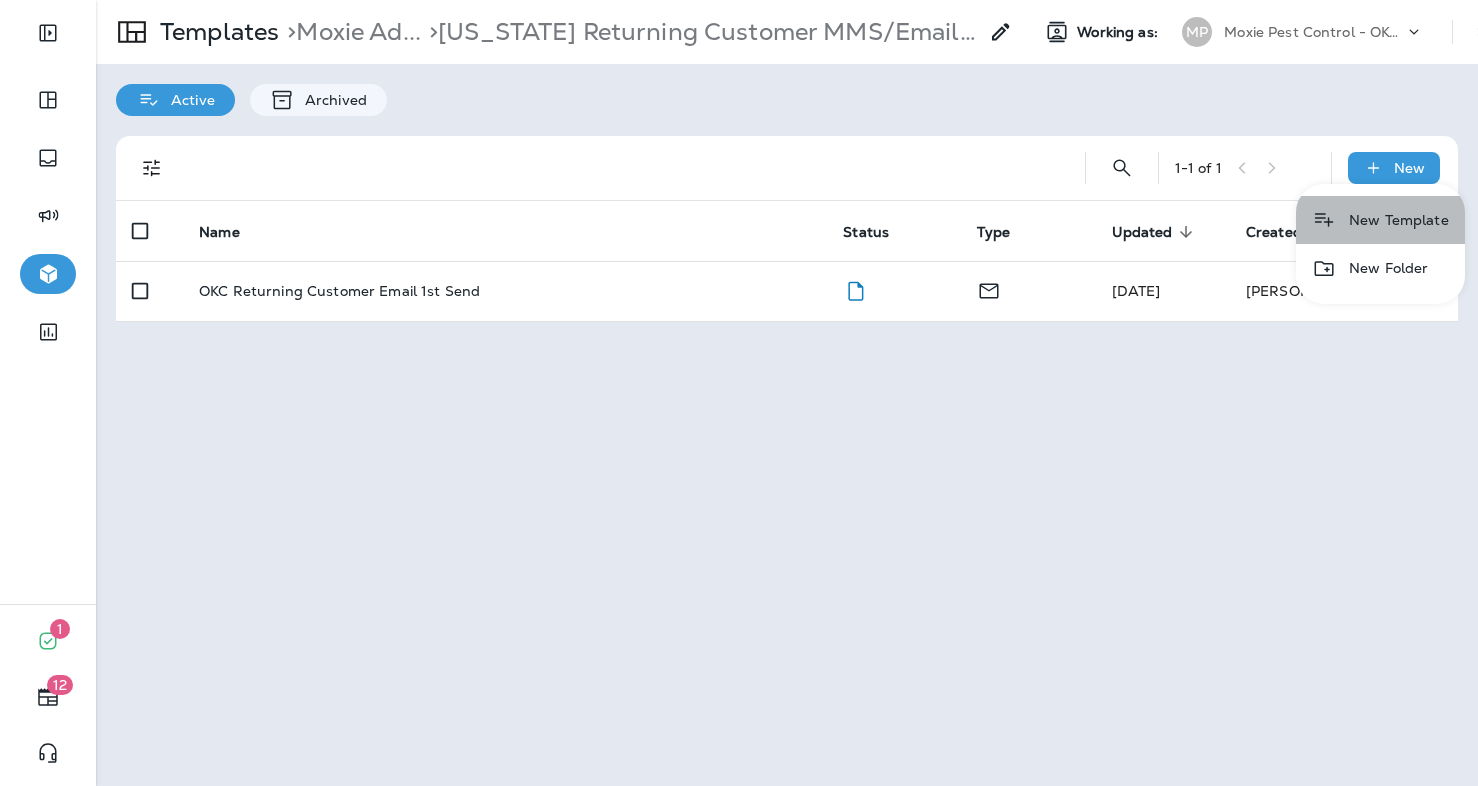 click on "New Template" at bounding box center [1380, 220] 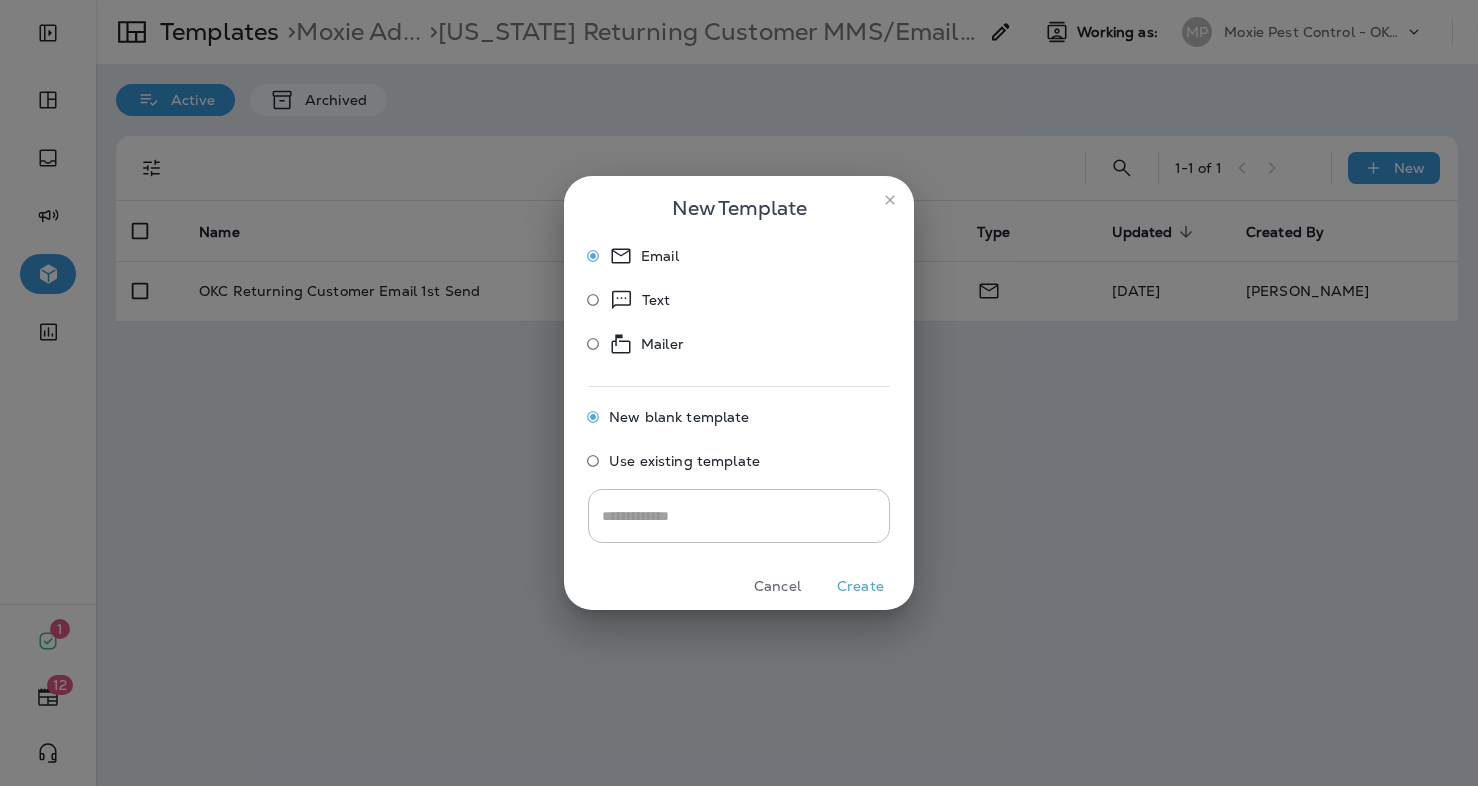 click 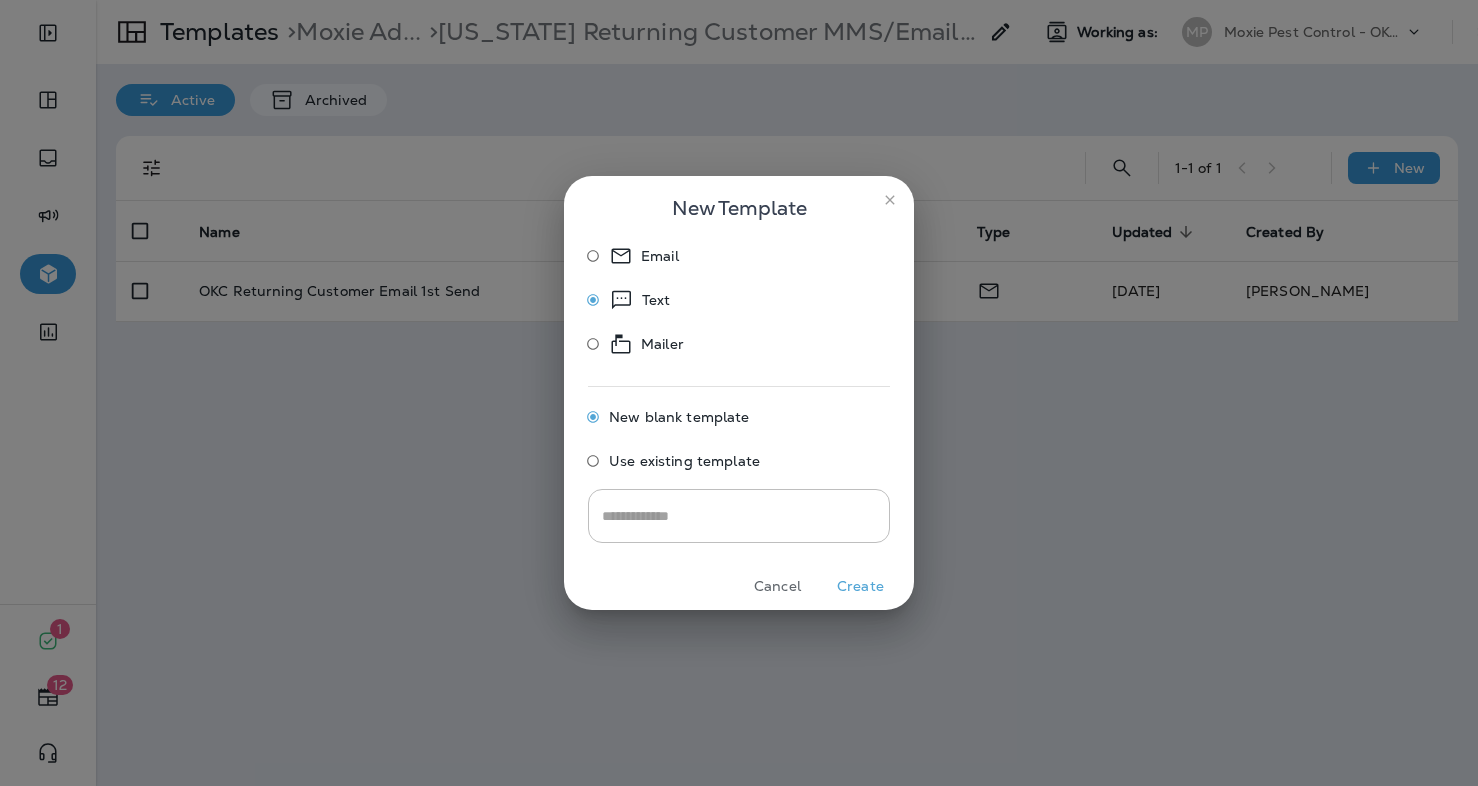 click on "Create" at bounding box center (860, 586) 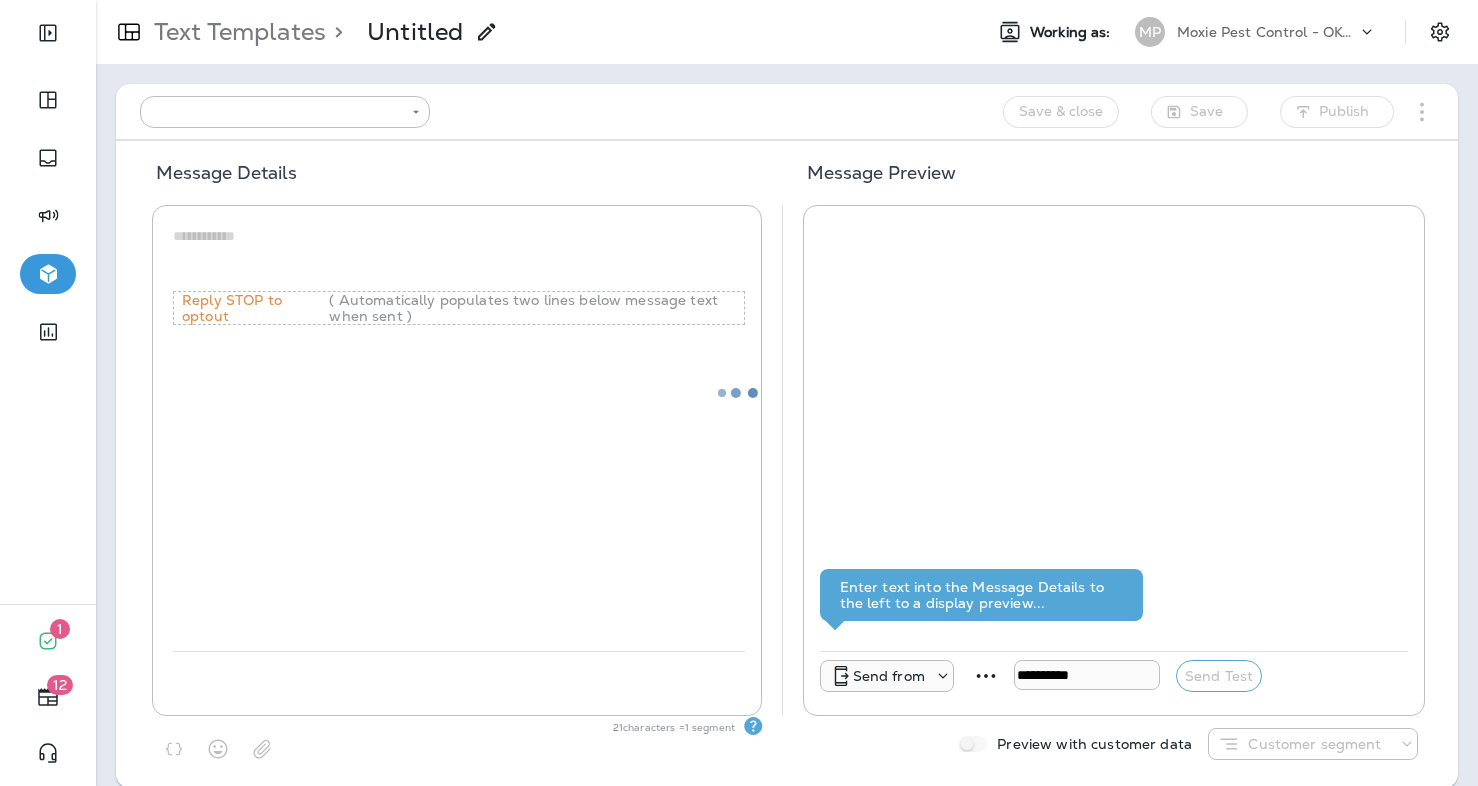 type on "**********" 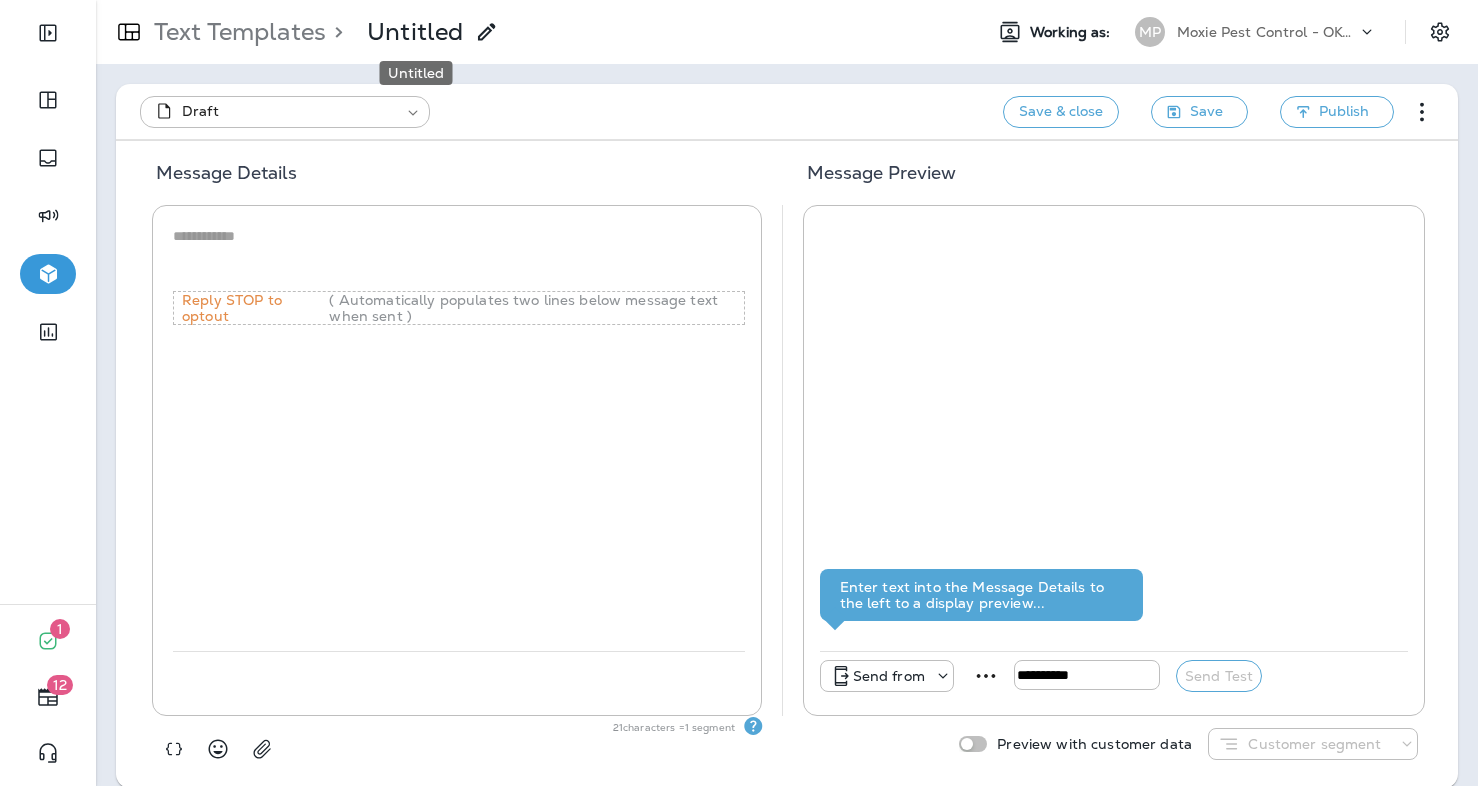 click on "Untitled" at bounding box center (415, 32) 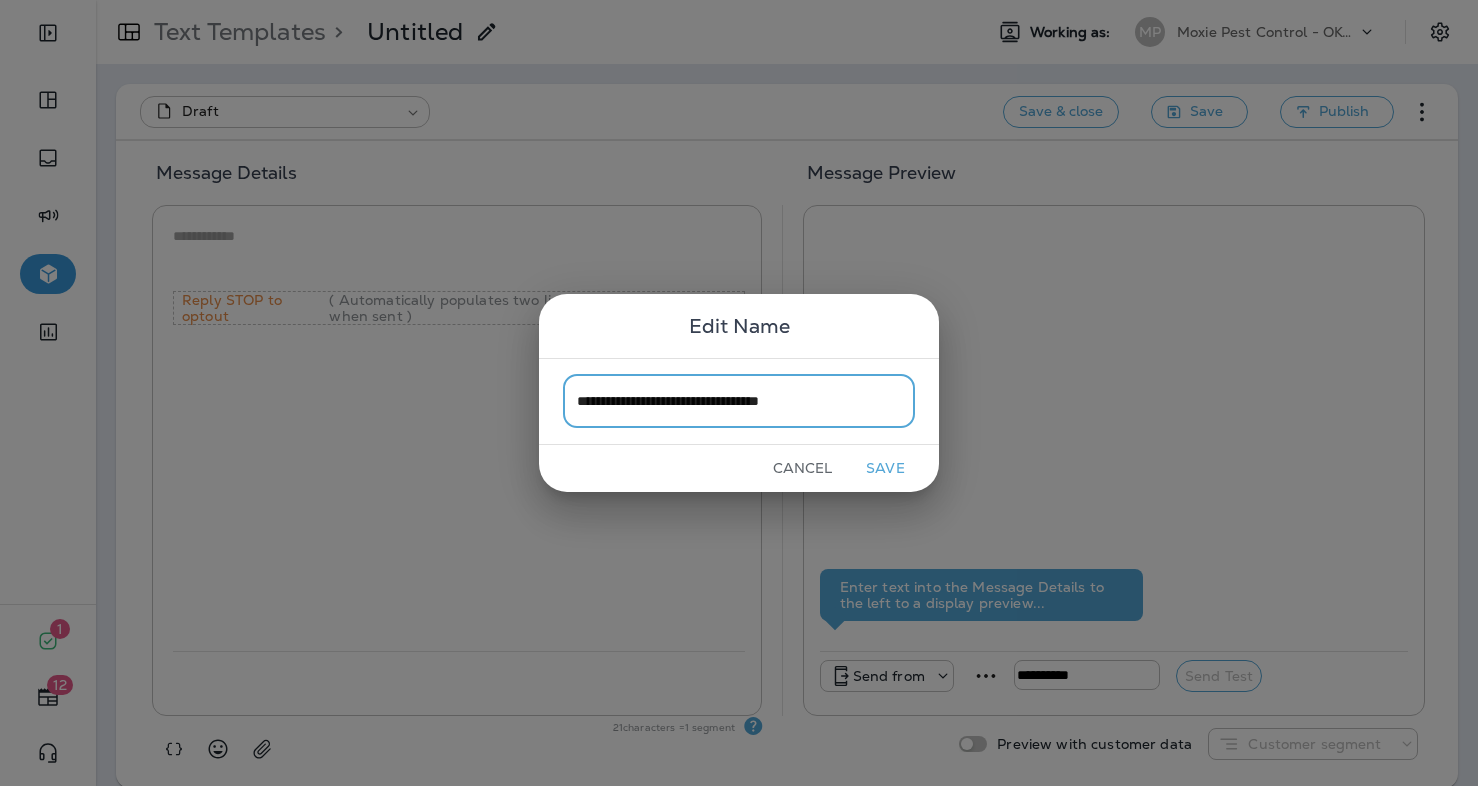 type on "**********" 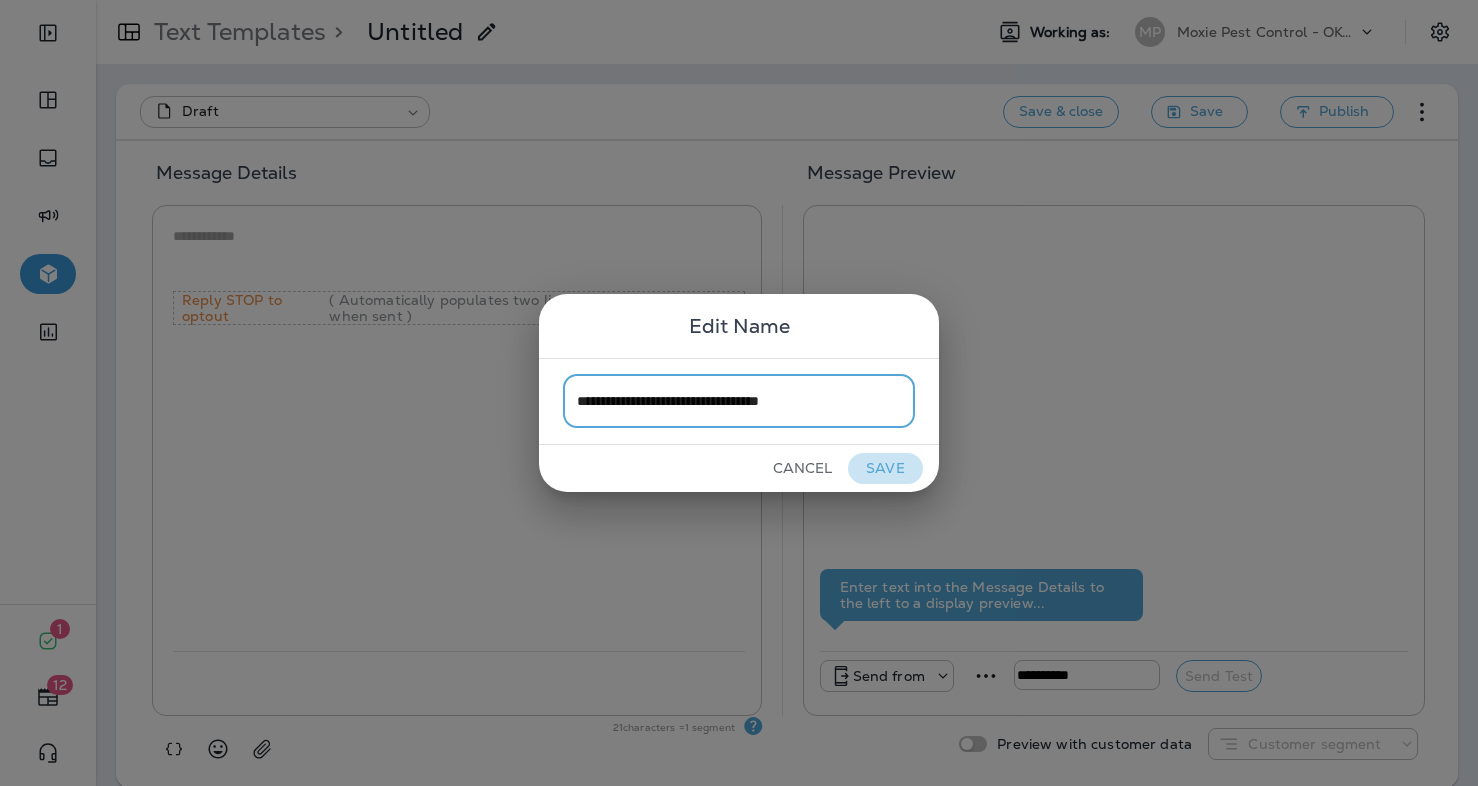 click on "Save" at bounding box center [885, 468] 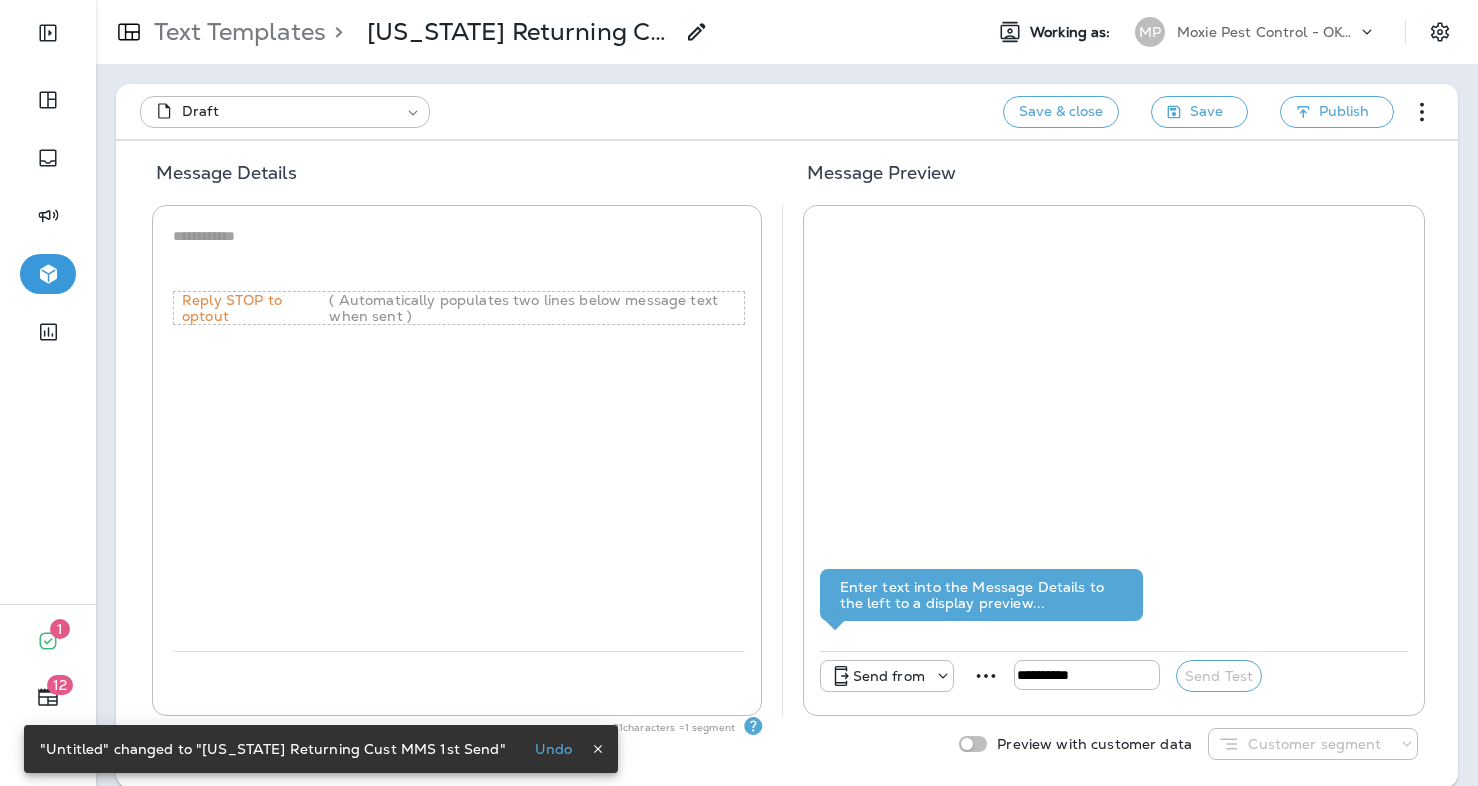 click at bounding box center [459, 256] 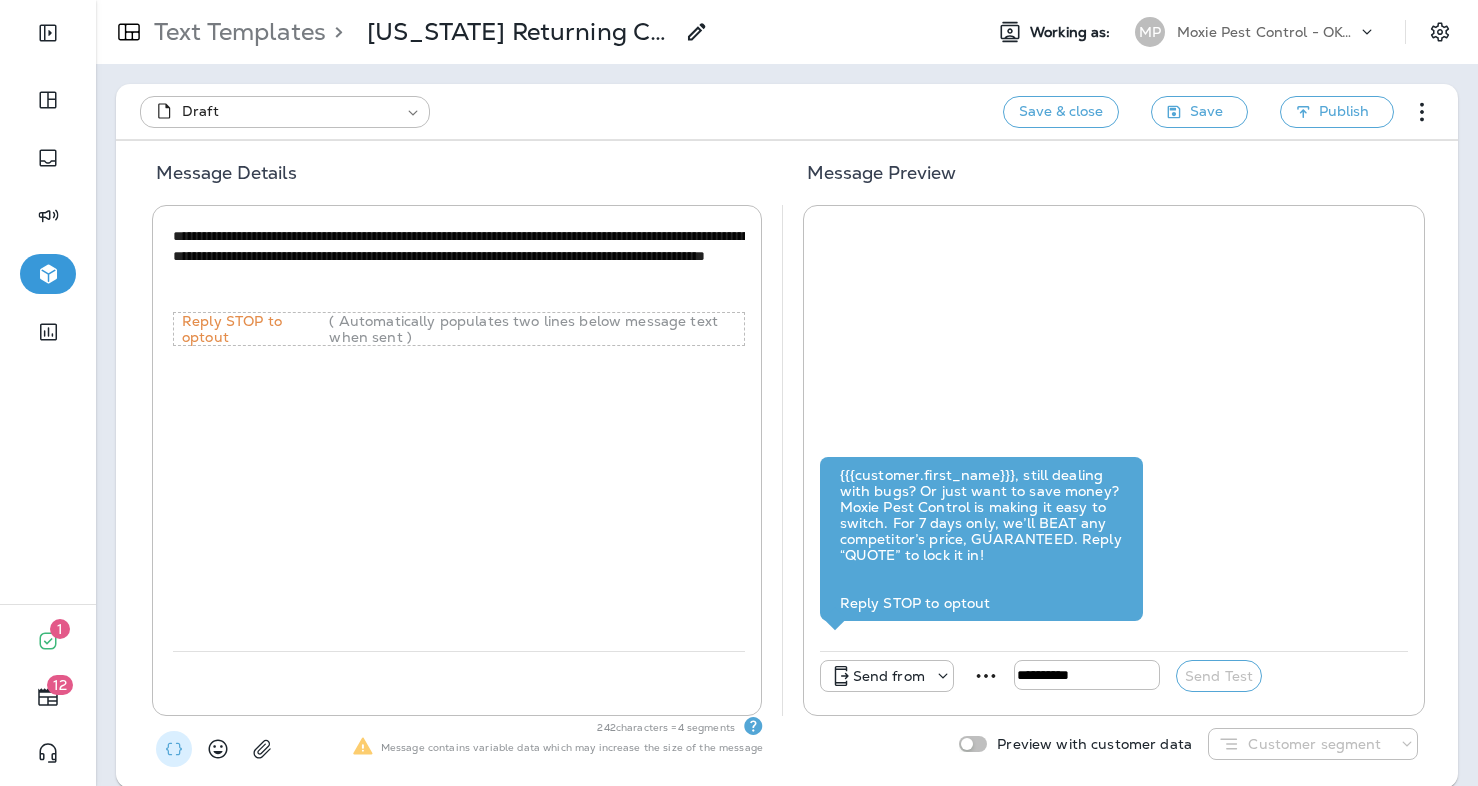click 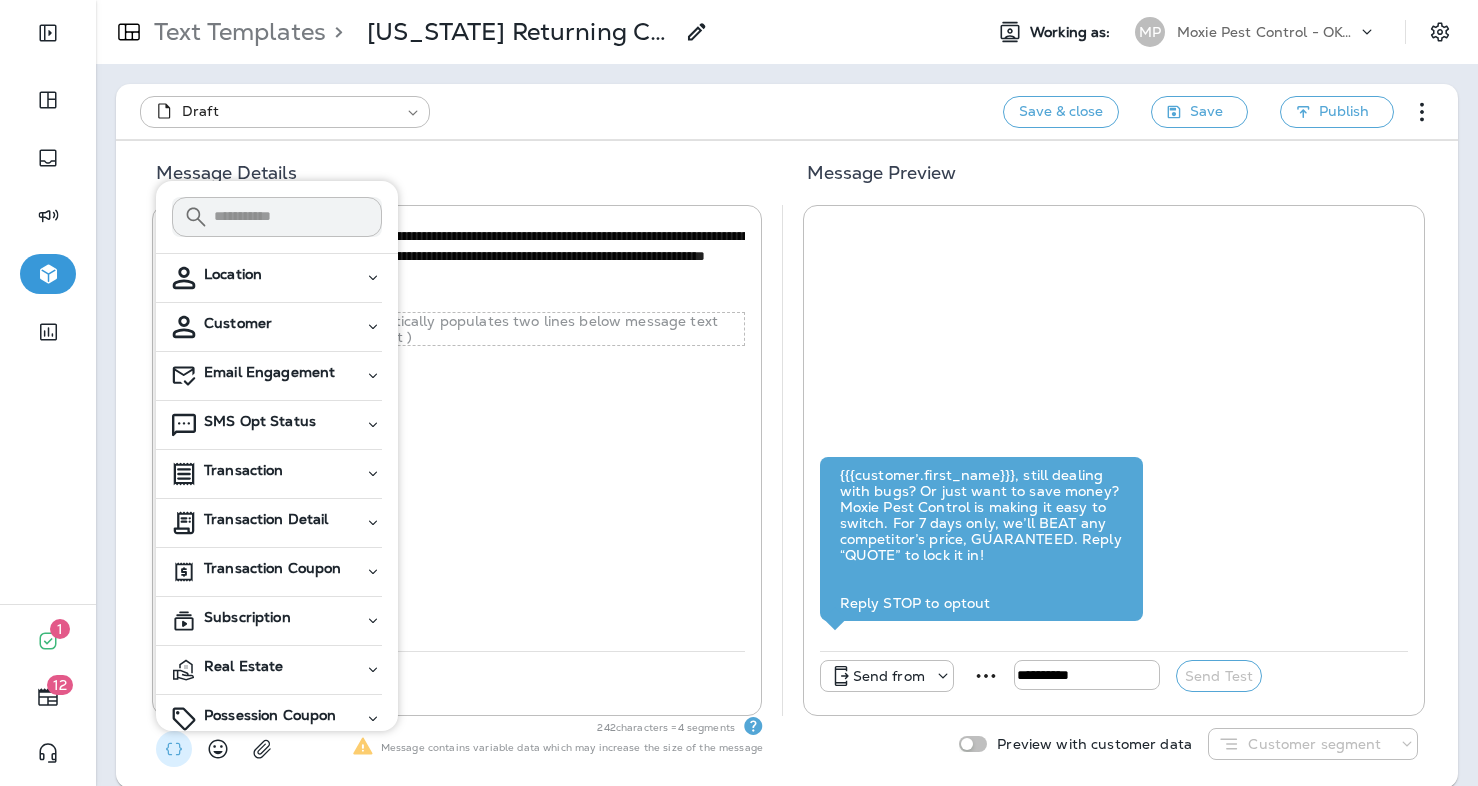 click on "Customer" at bounding box center [284, 327] 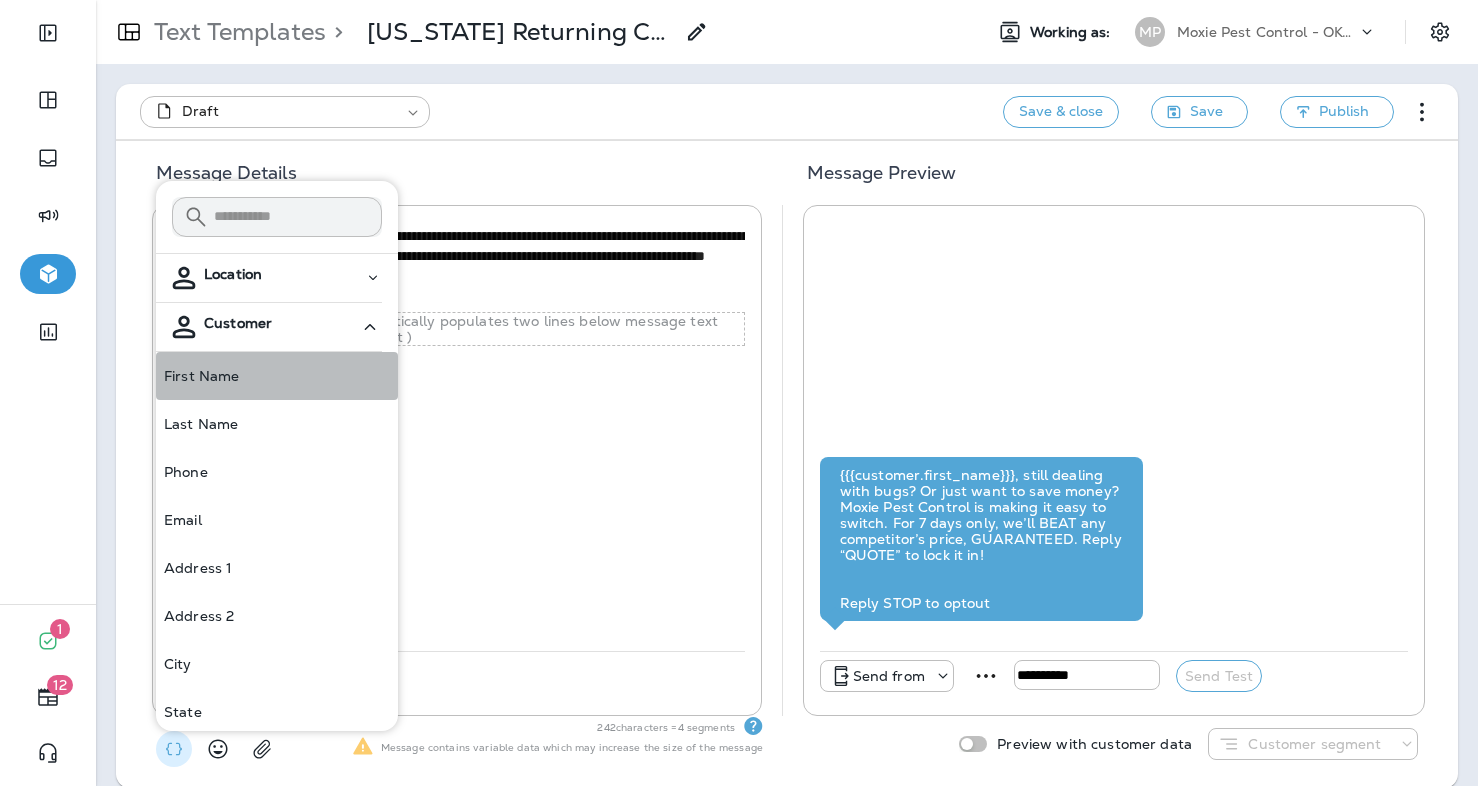 click on "First Name" at bounding box center (277, 376) 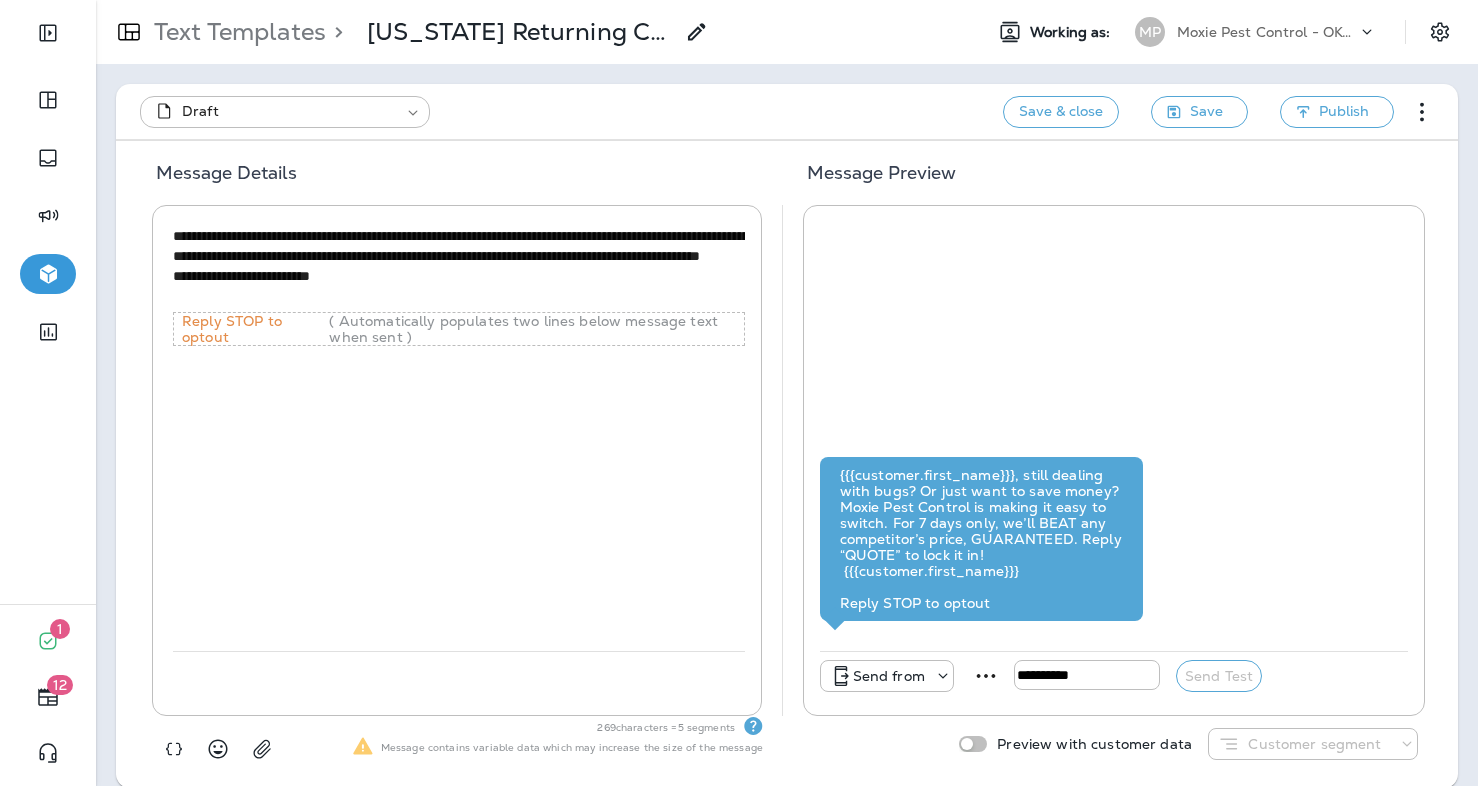 click on "**********" at bounding box center (459, 266) 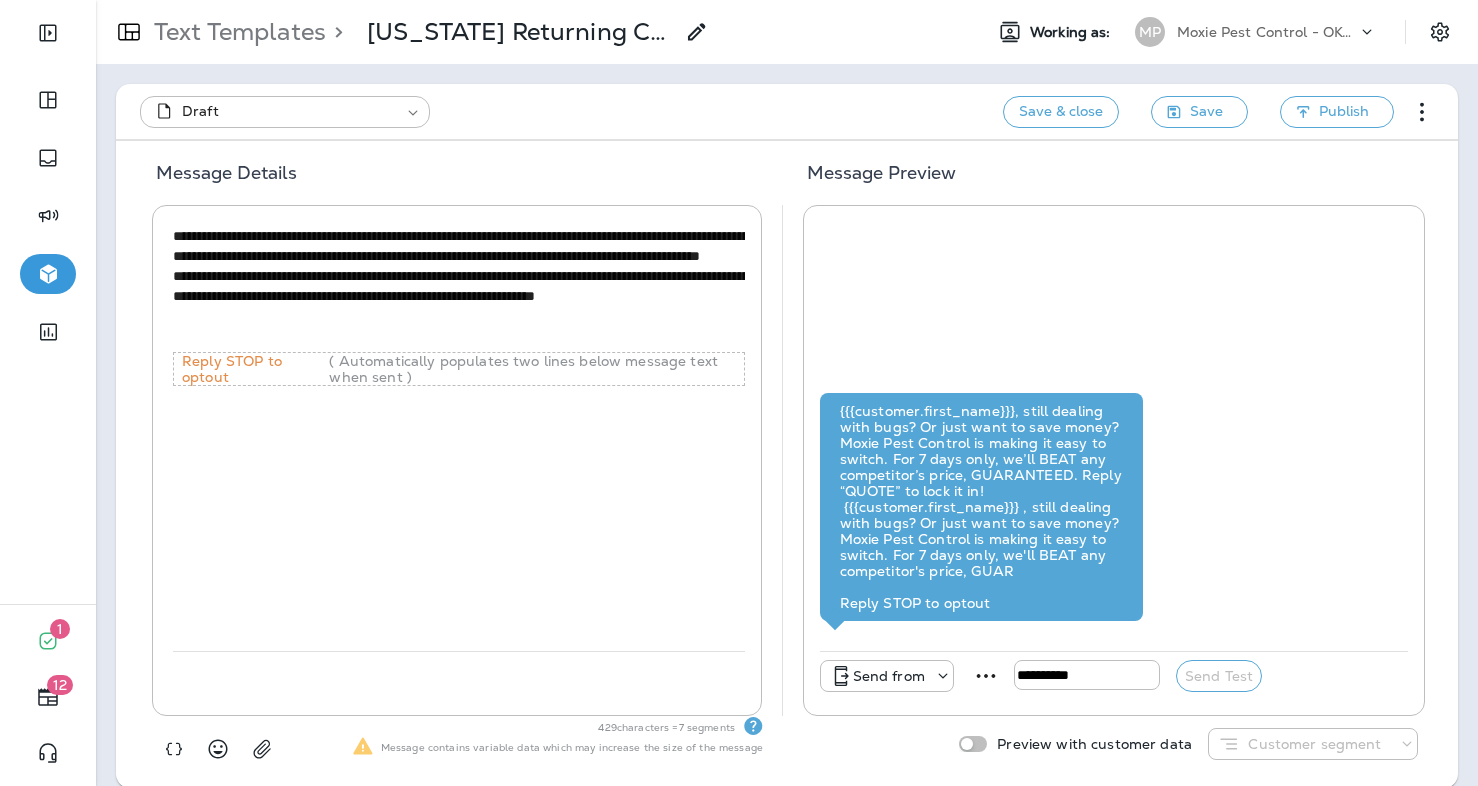 type on "**********" 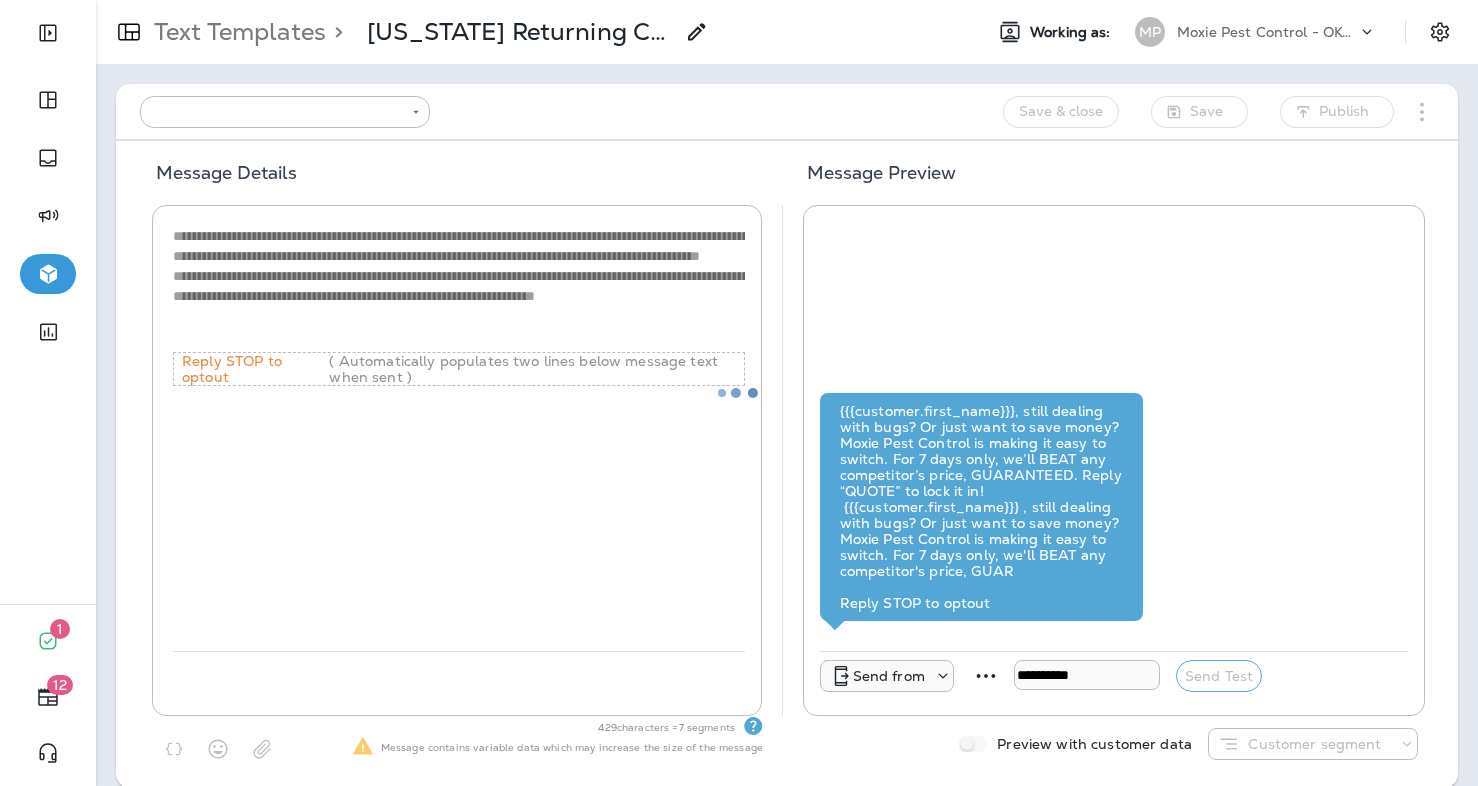 type on "**********" 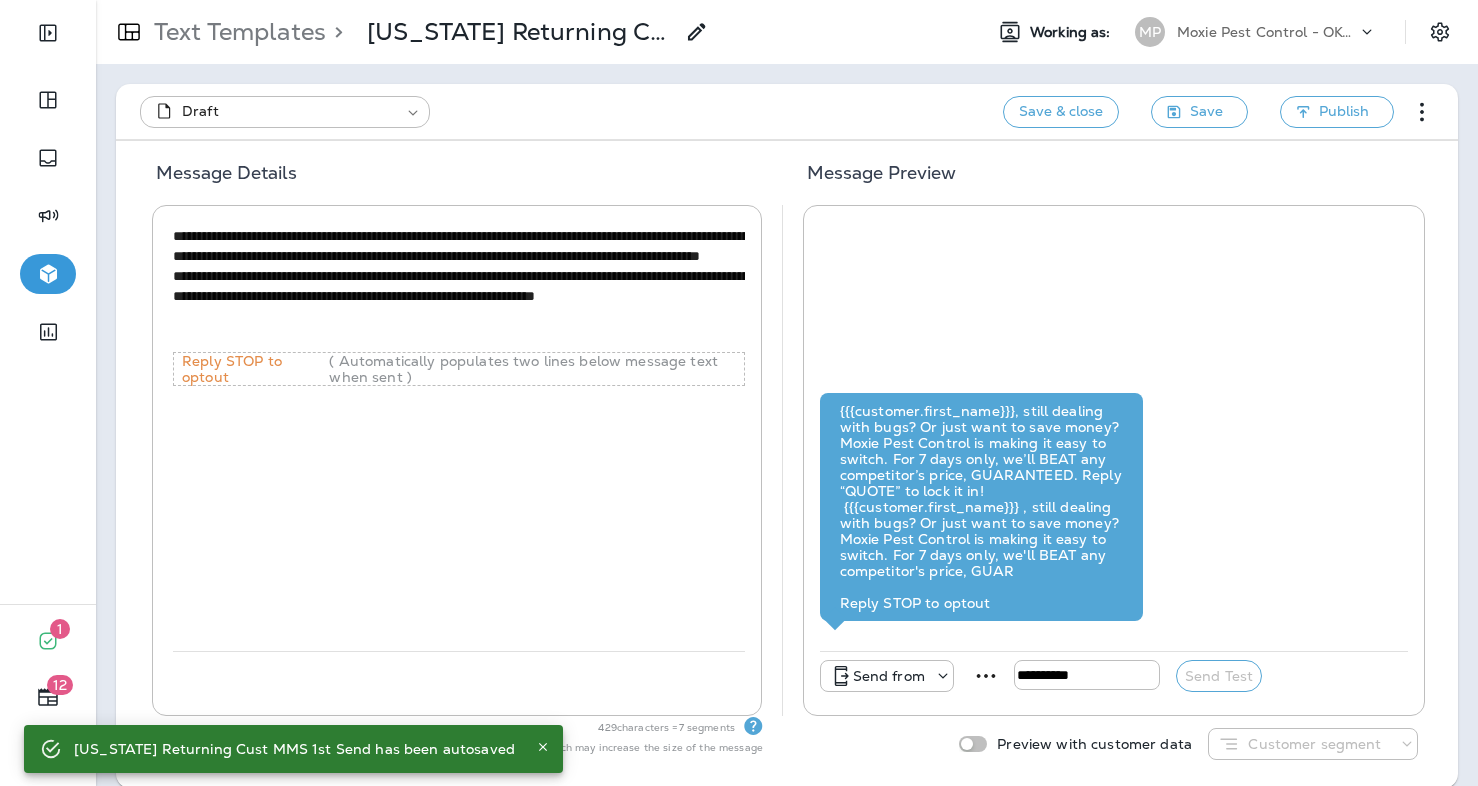 click on "**********" at bounding box center (459, 286) 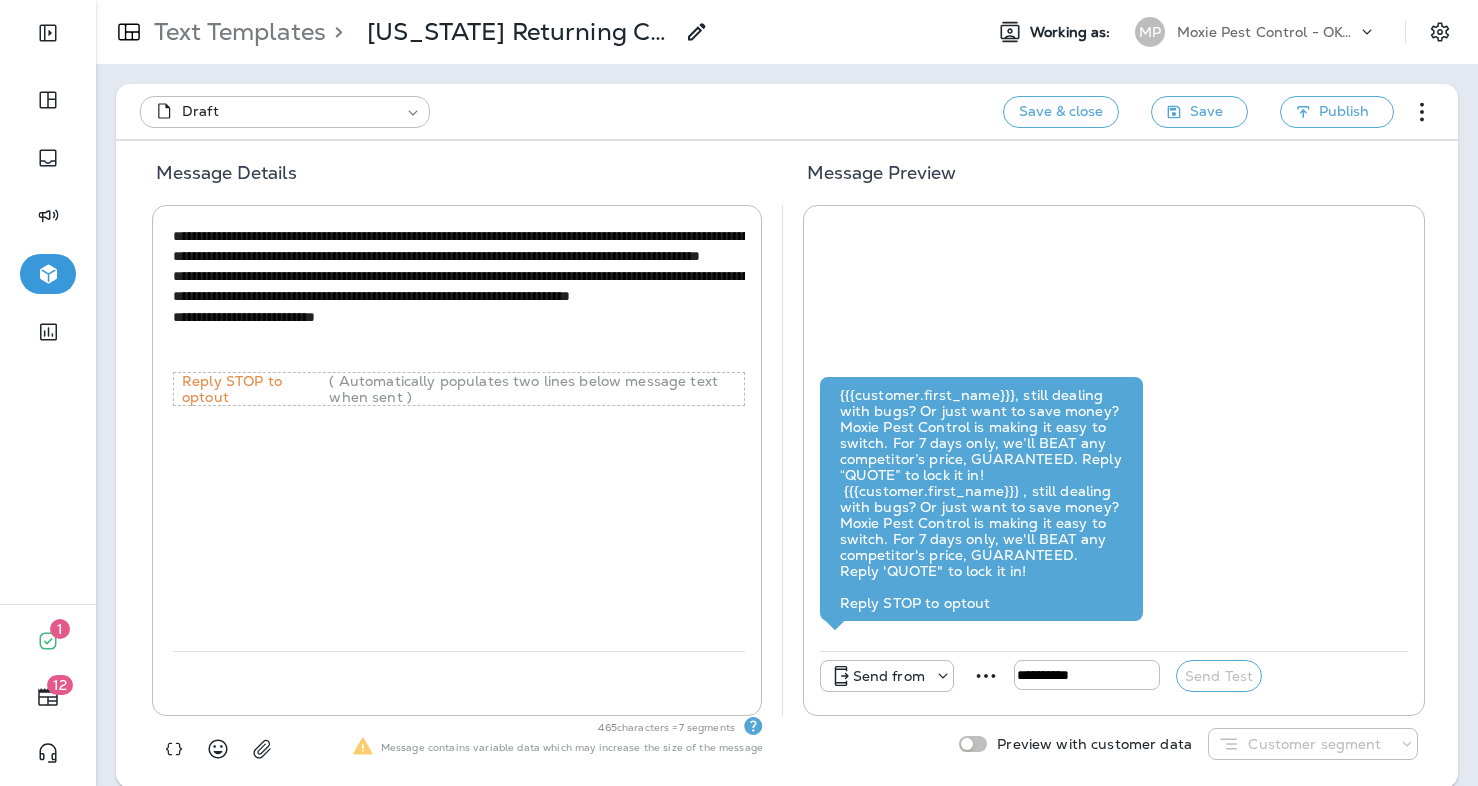 drag, startPoint x: 601, startPoint y: 276, endPoint x: 159, endPoint y: 238, distance: 443.63046 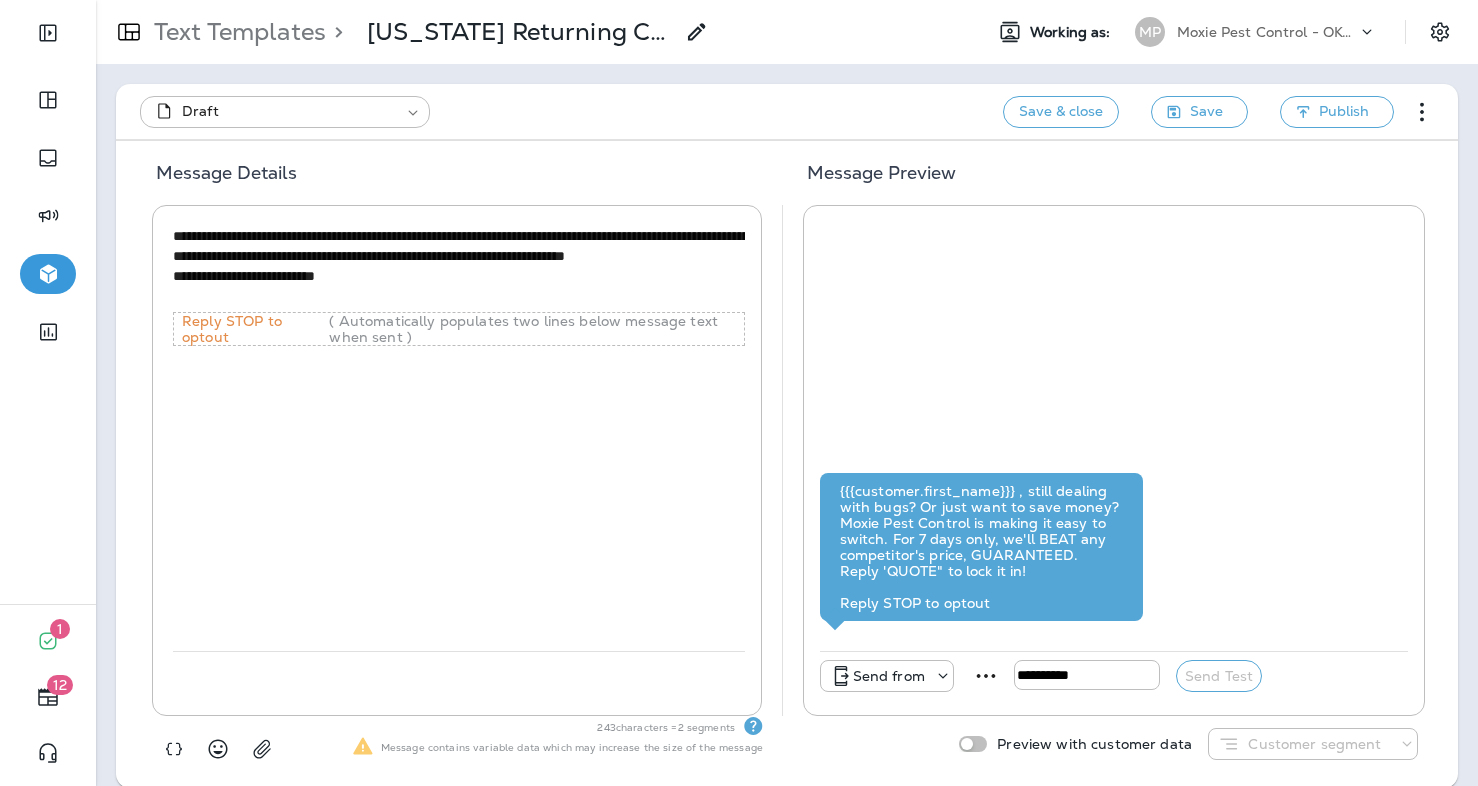 click on "**********" at bounding box center (459, 436) 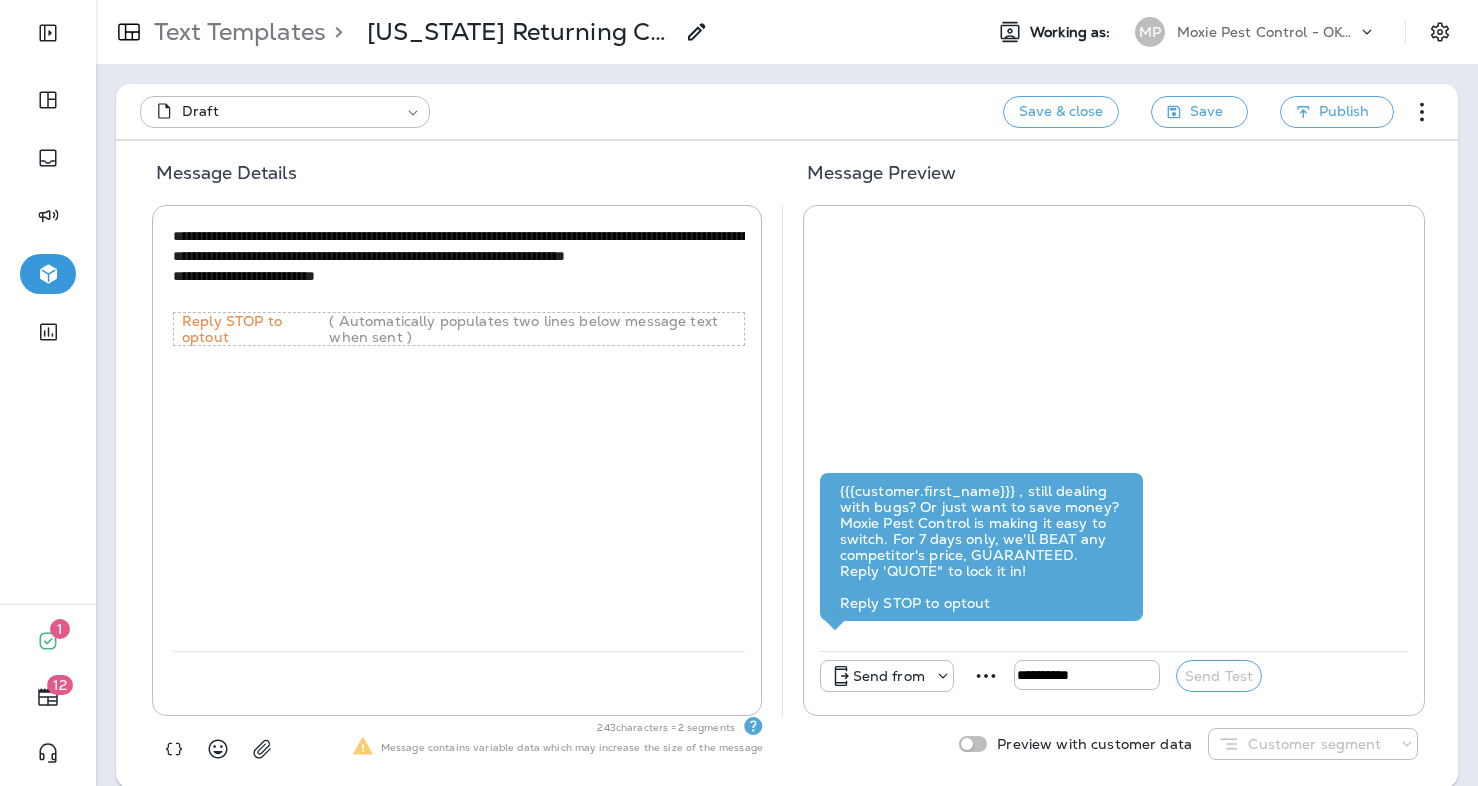 click on "**********" at bounding box center [459, 436] 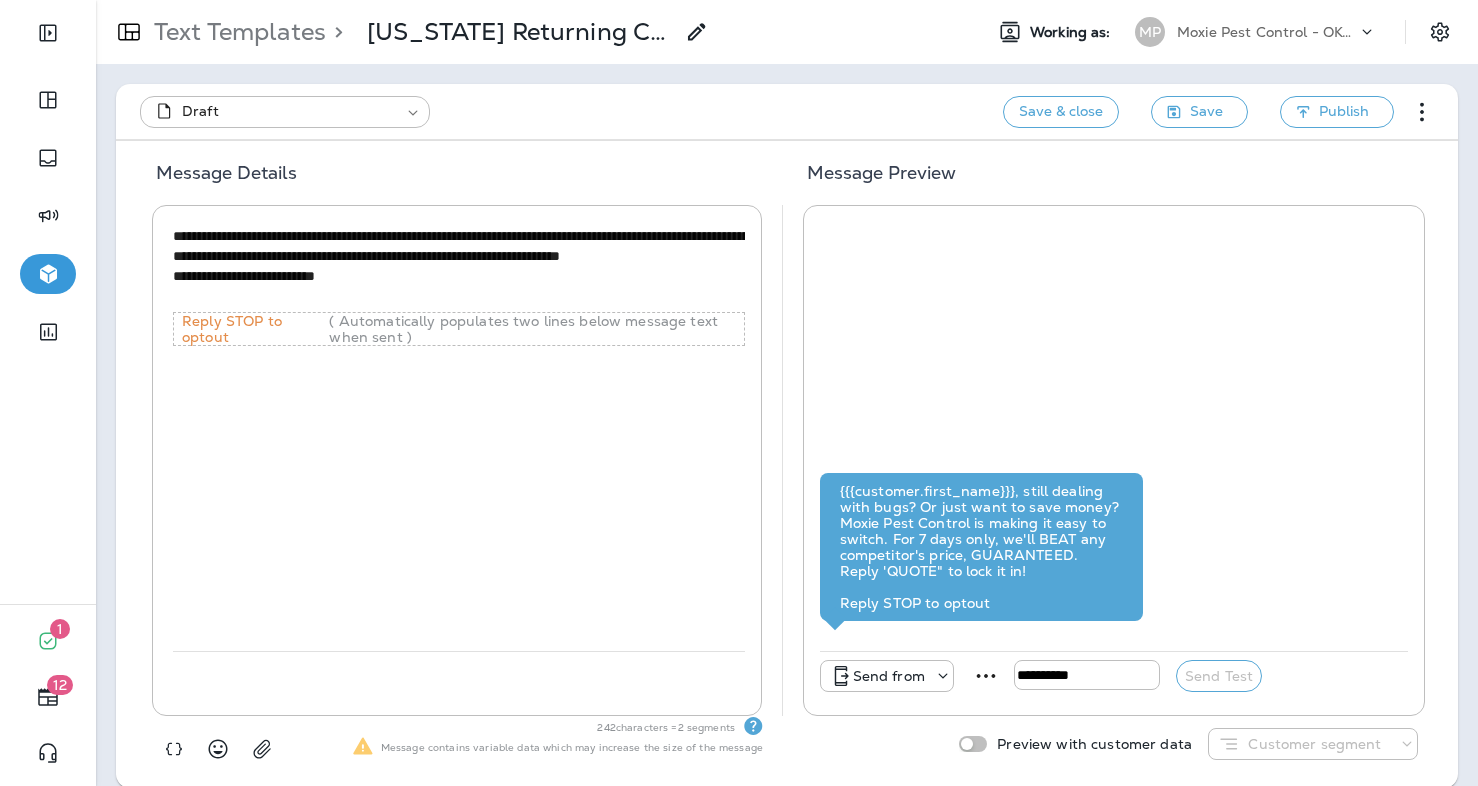 type on "**********" 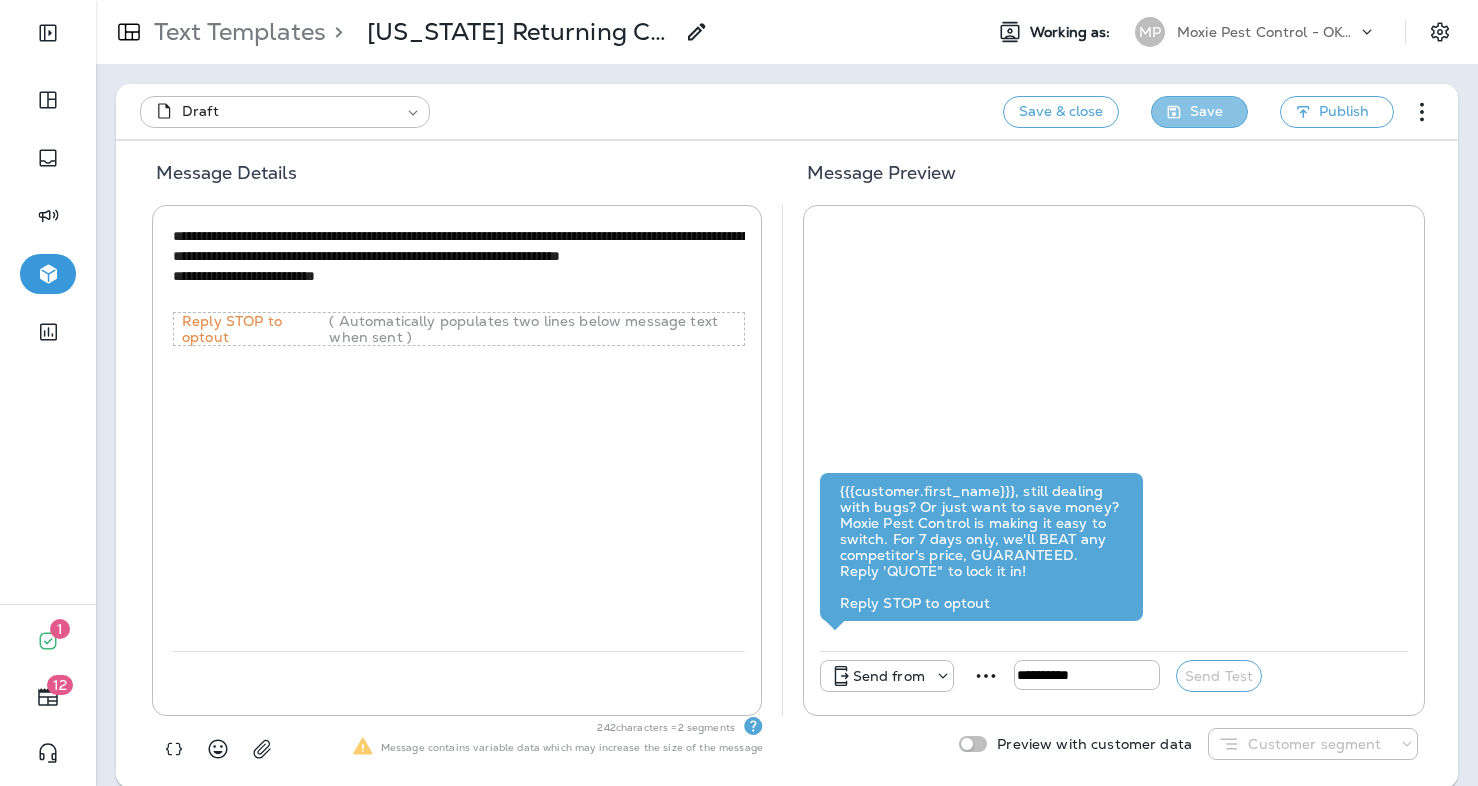 click on "Save" at bounding box center [1199, 112] 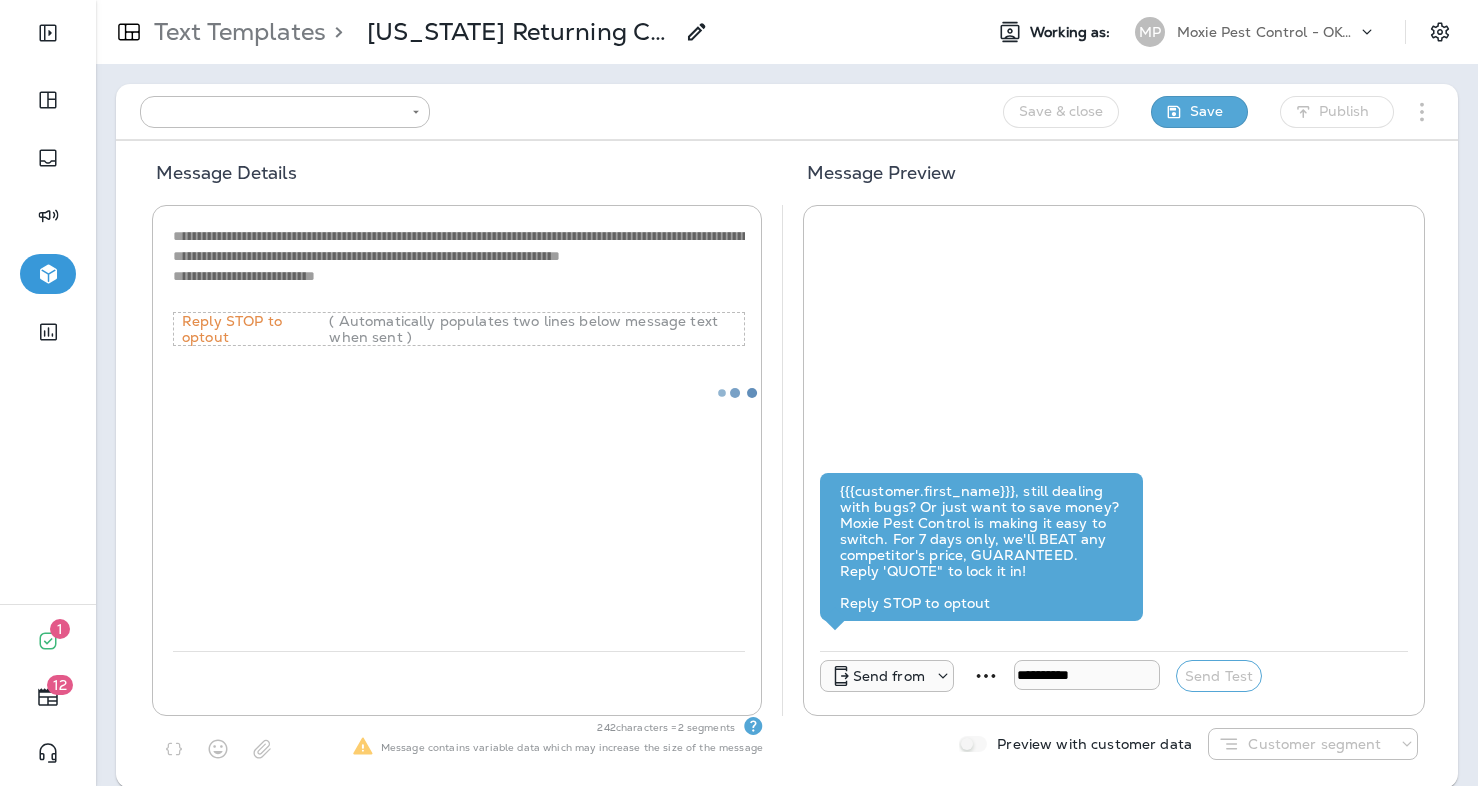 type on "**********" 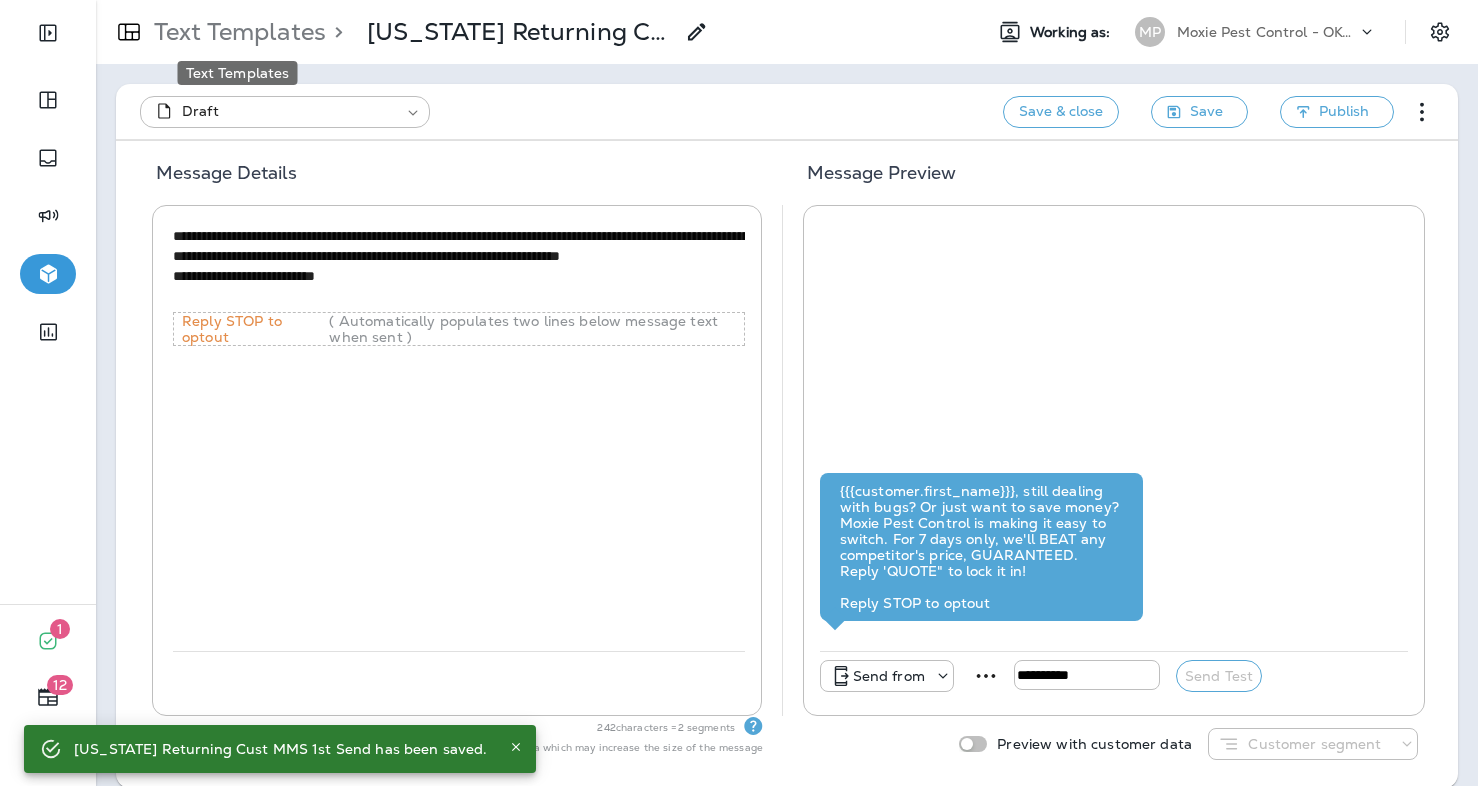 click on "Text Templates" at bounding box center (236, 32) 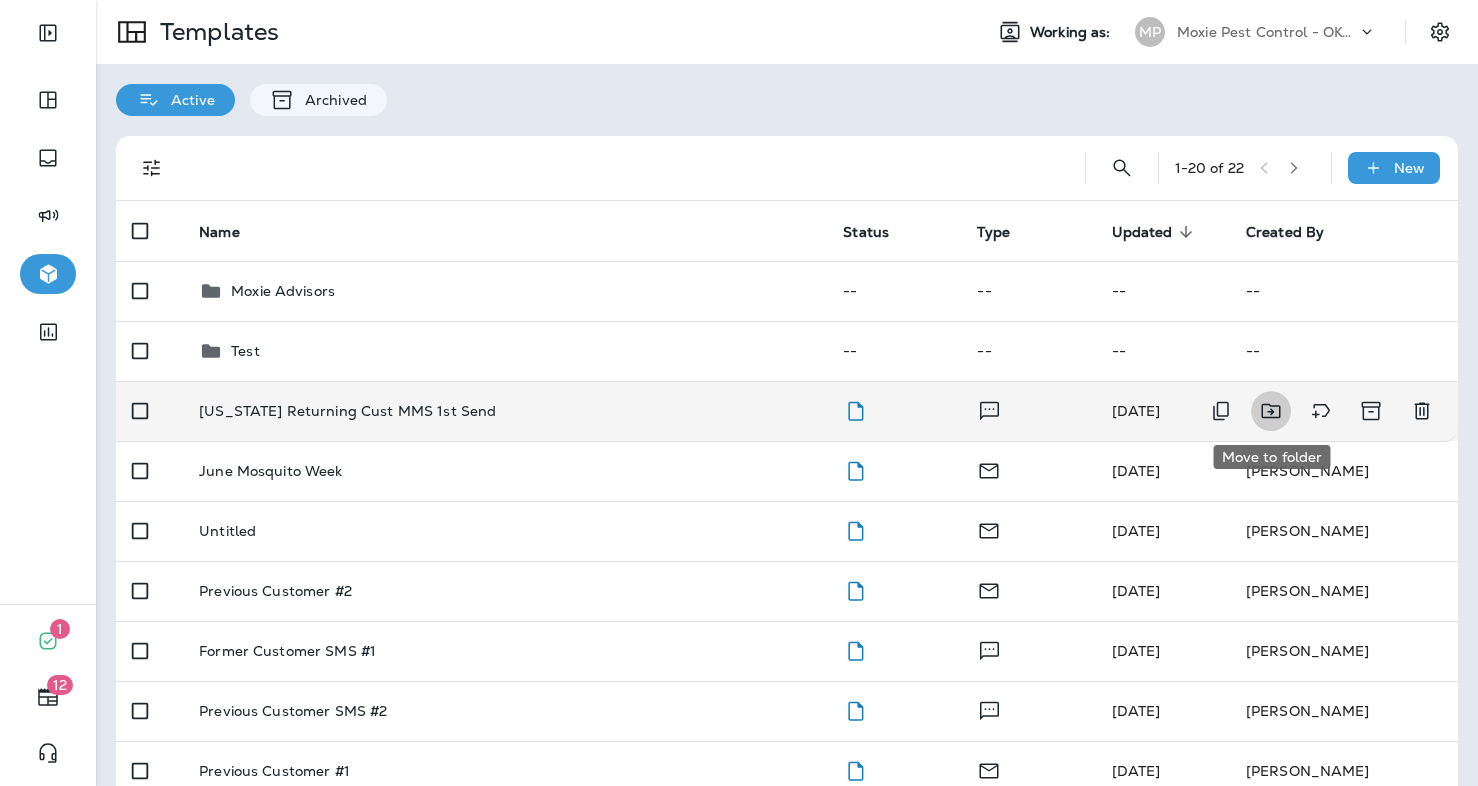 click at bounding box center (1271, 411) 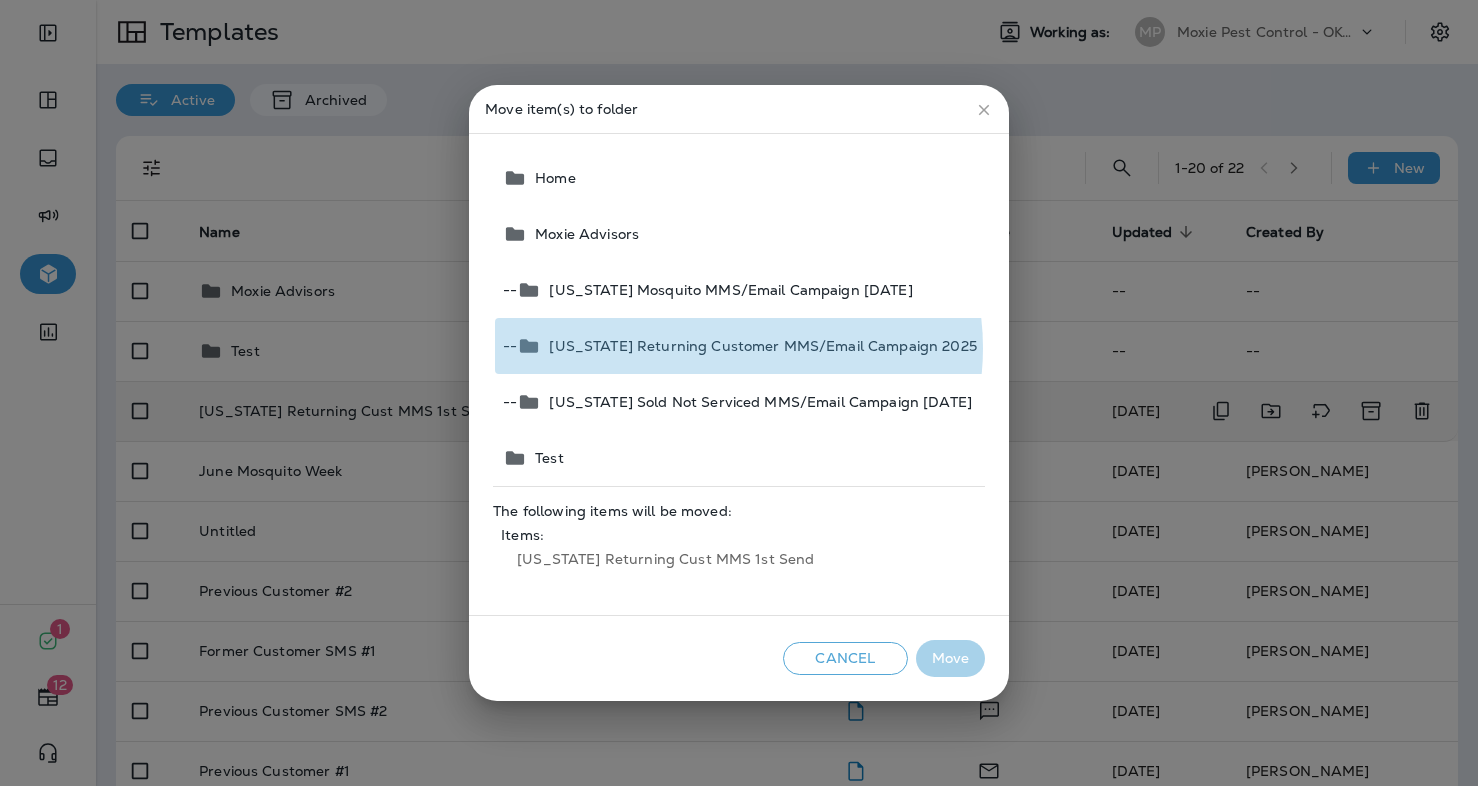 click on "[US_STATE] Returning Customer MMS/Email Campaign 2025" at bounding box center (758, 346) 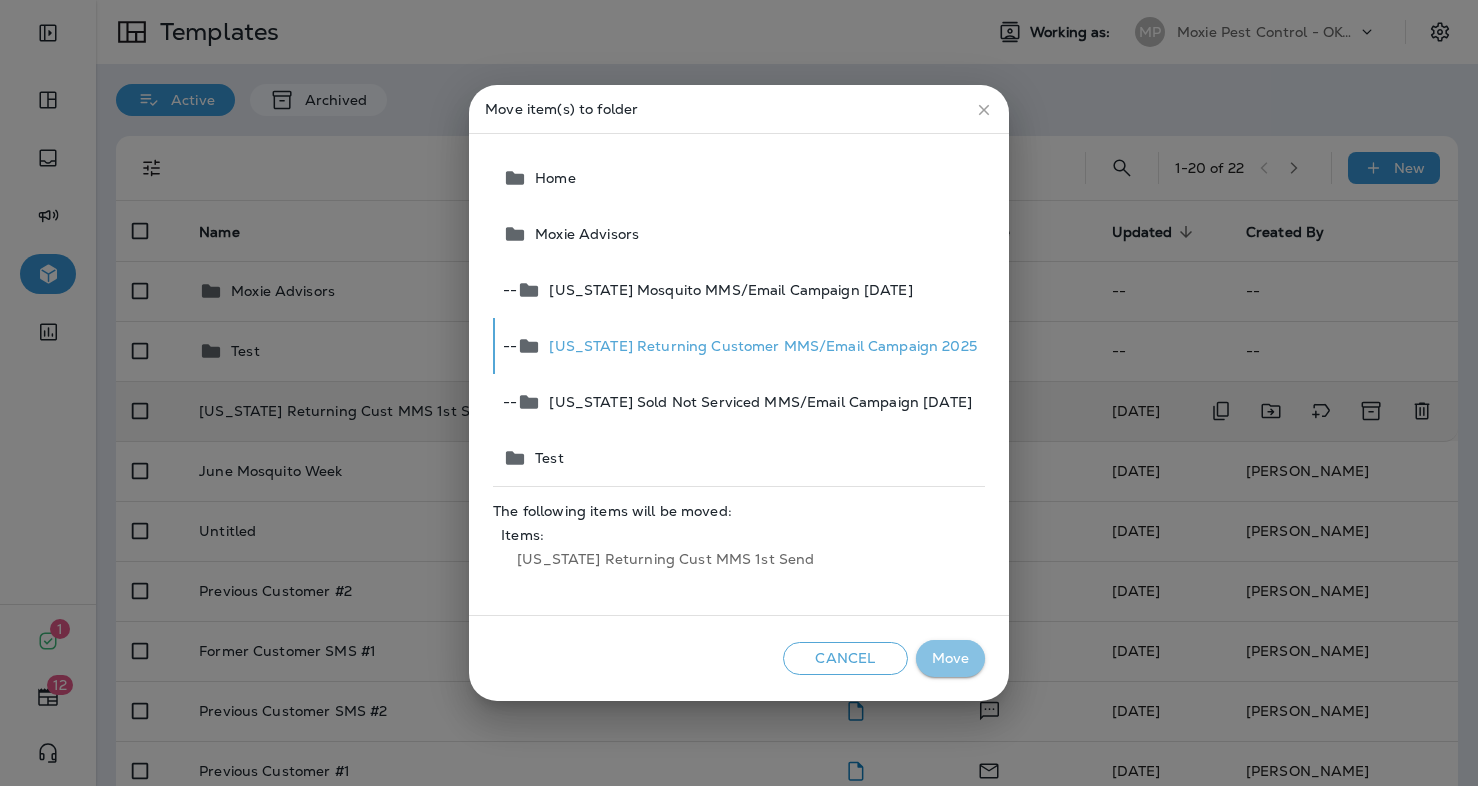 click on "Move" at bounding box center (950, 658) 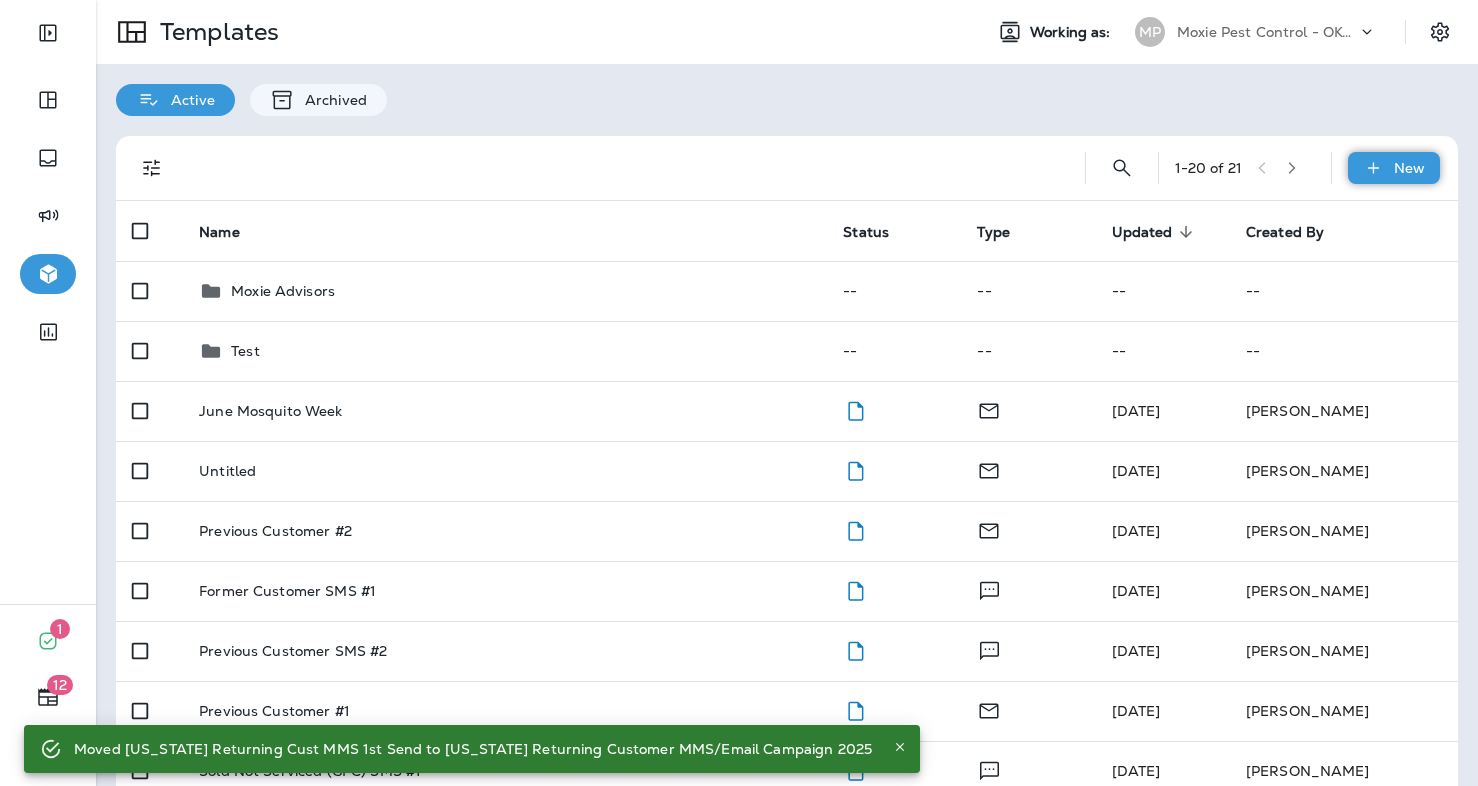 click on "New" at bounding box center (1394, 168) 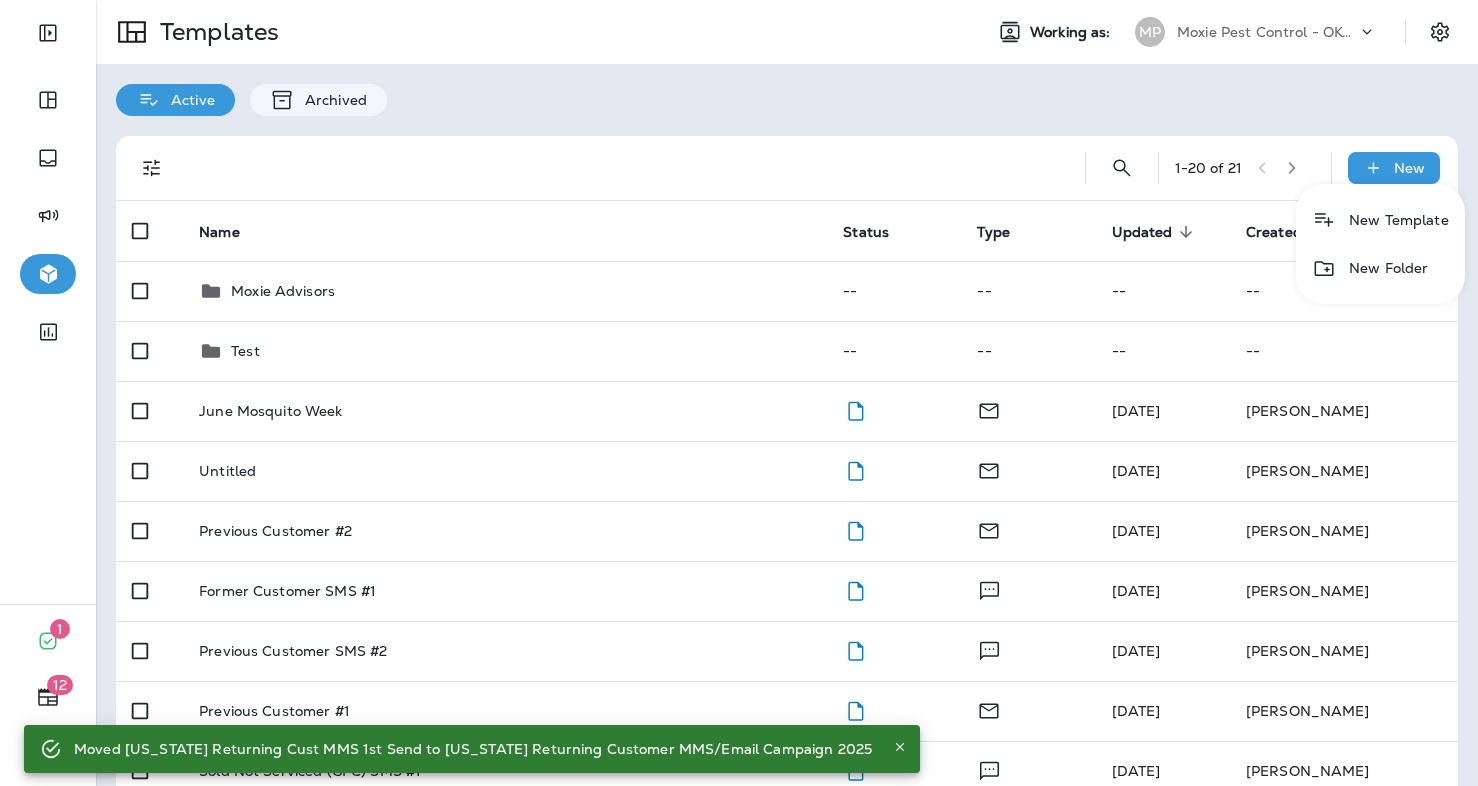 click on "New Template" at bounding box center (1380, 220) 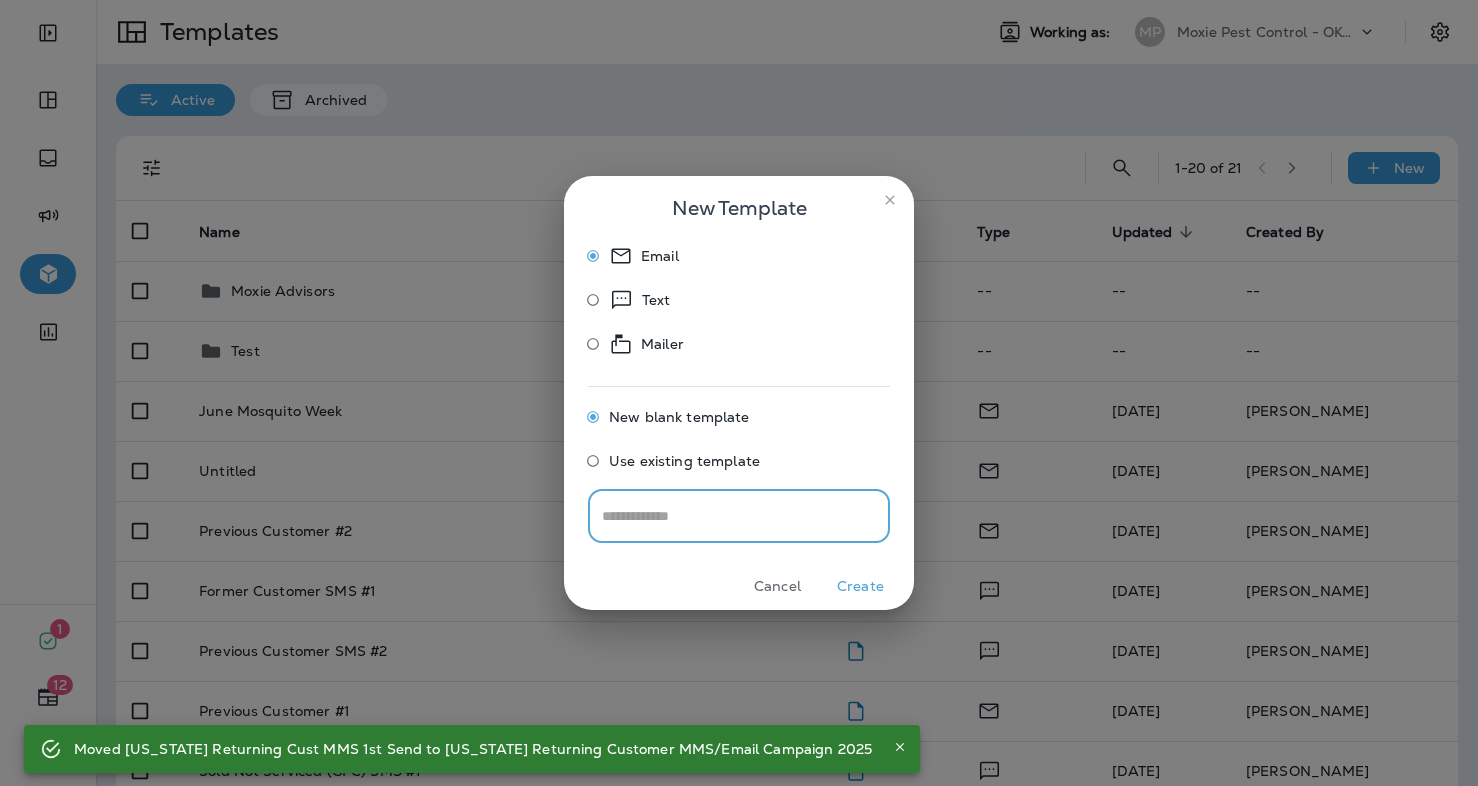 click on "Text" at bounding box center (656, 300) 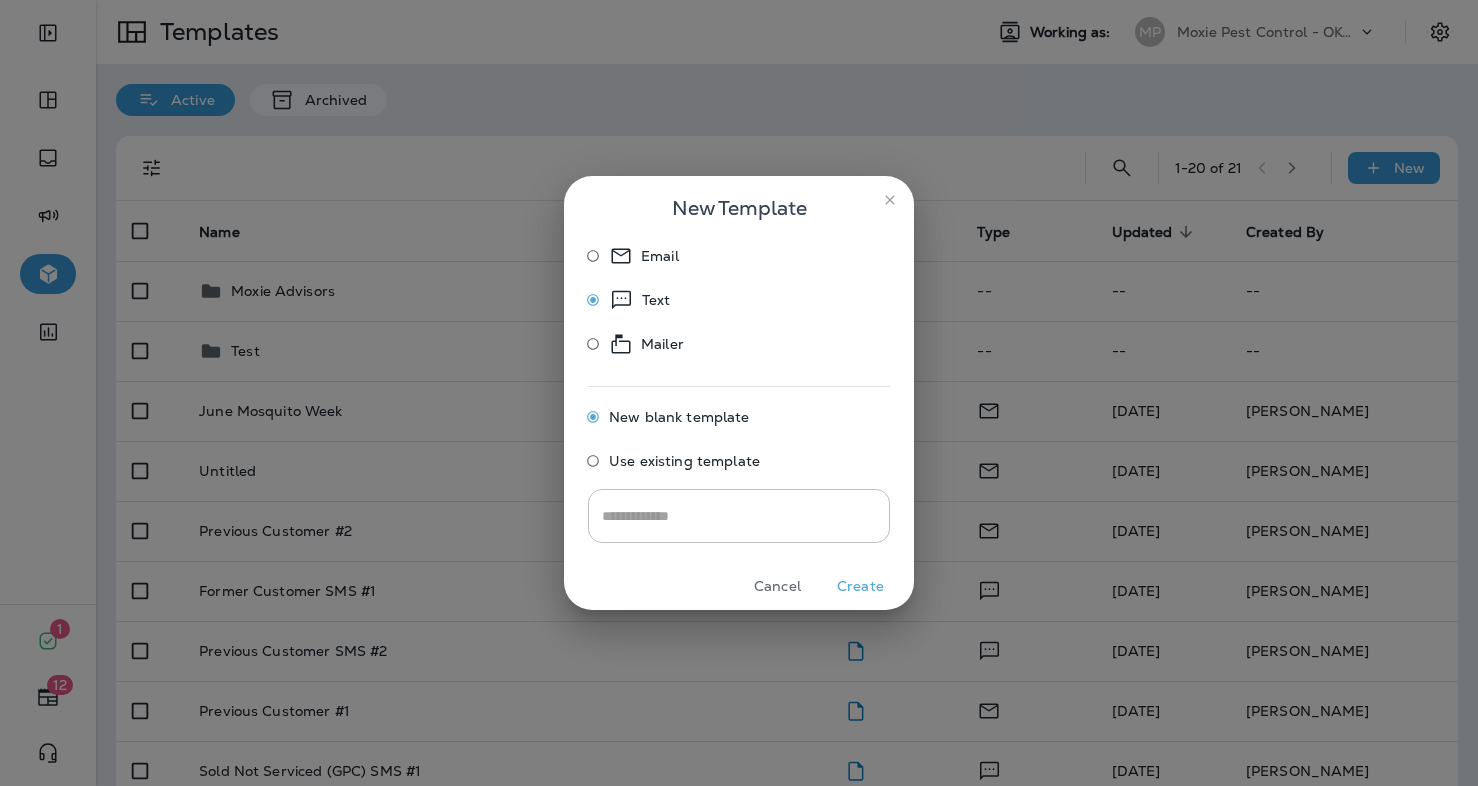 click on "Create" at bounding box center [860, 586] 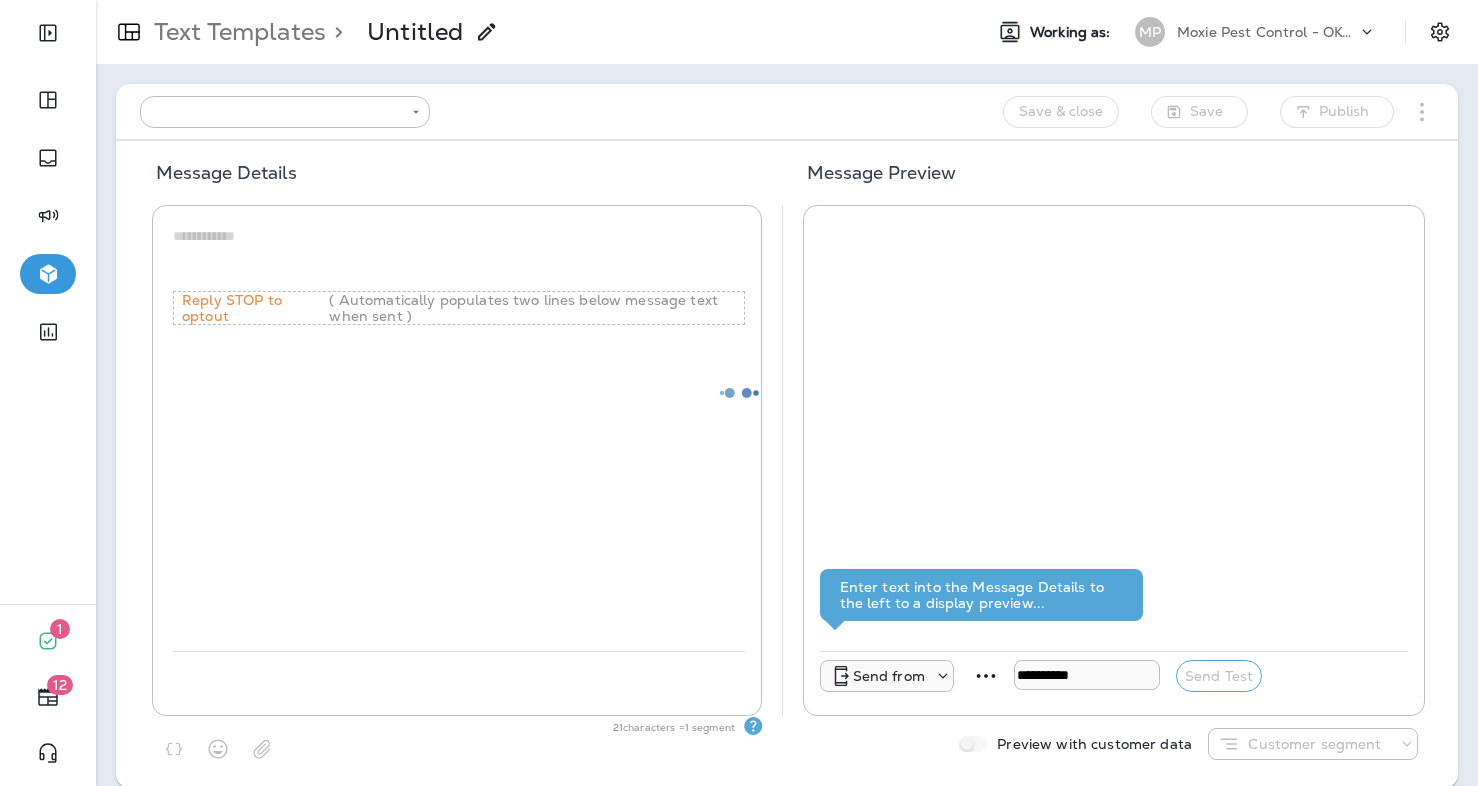 click at bounding box center (739, 393) 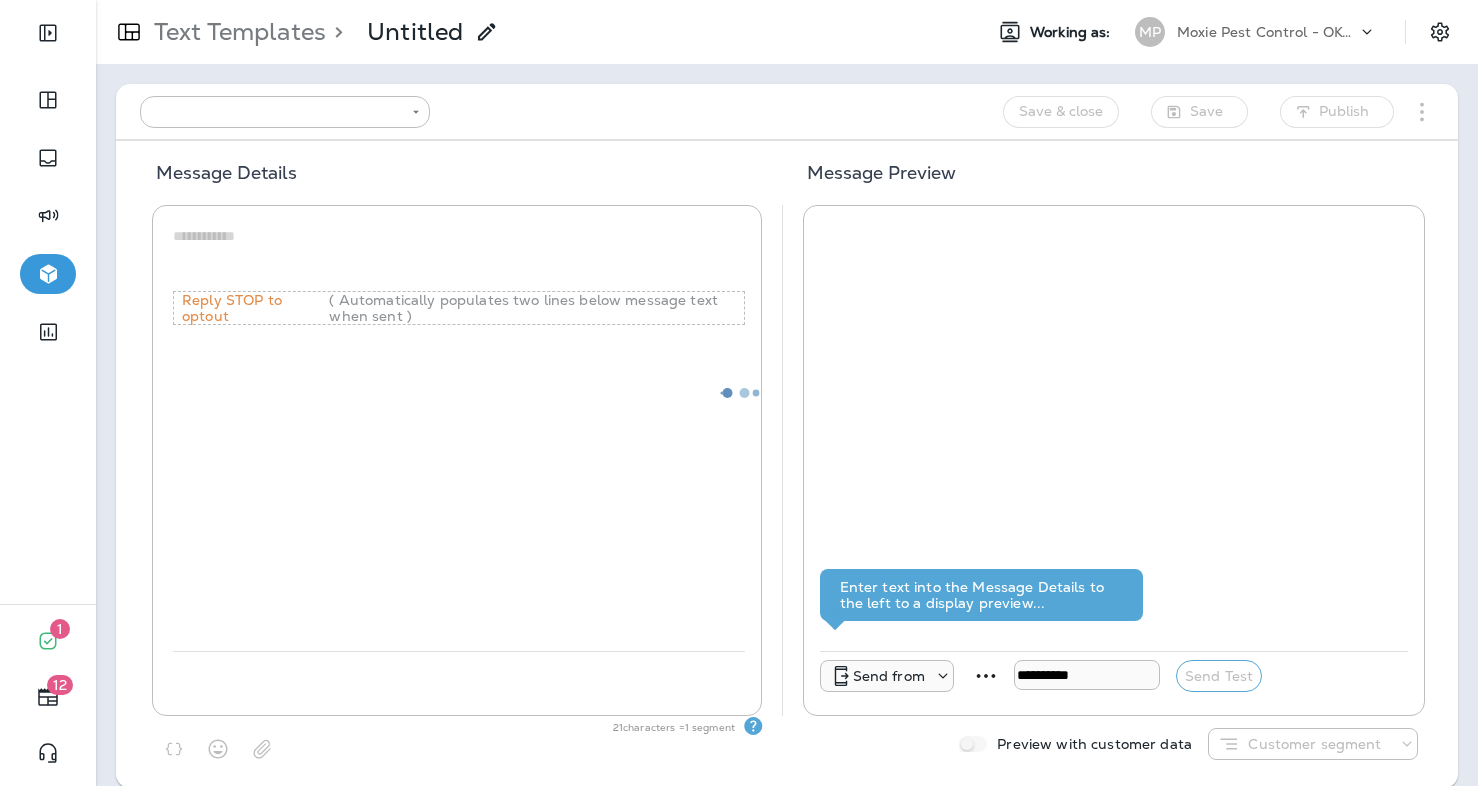 type on "**********" 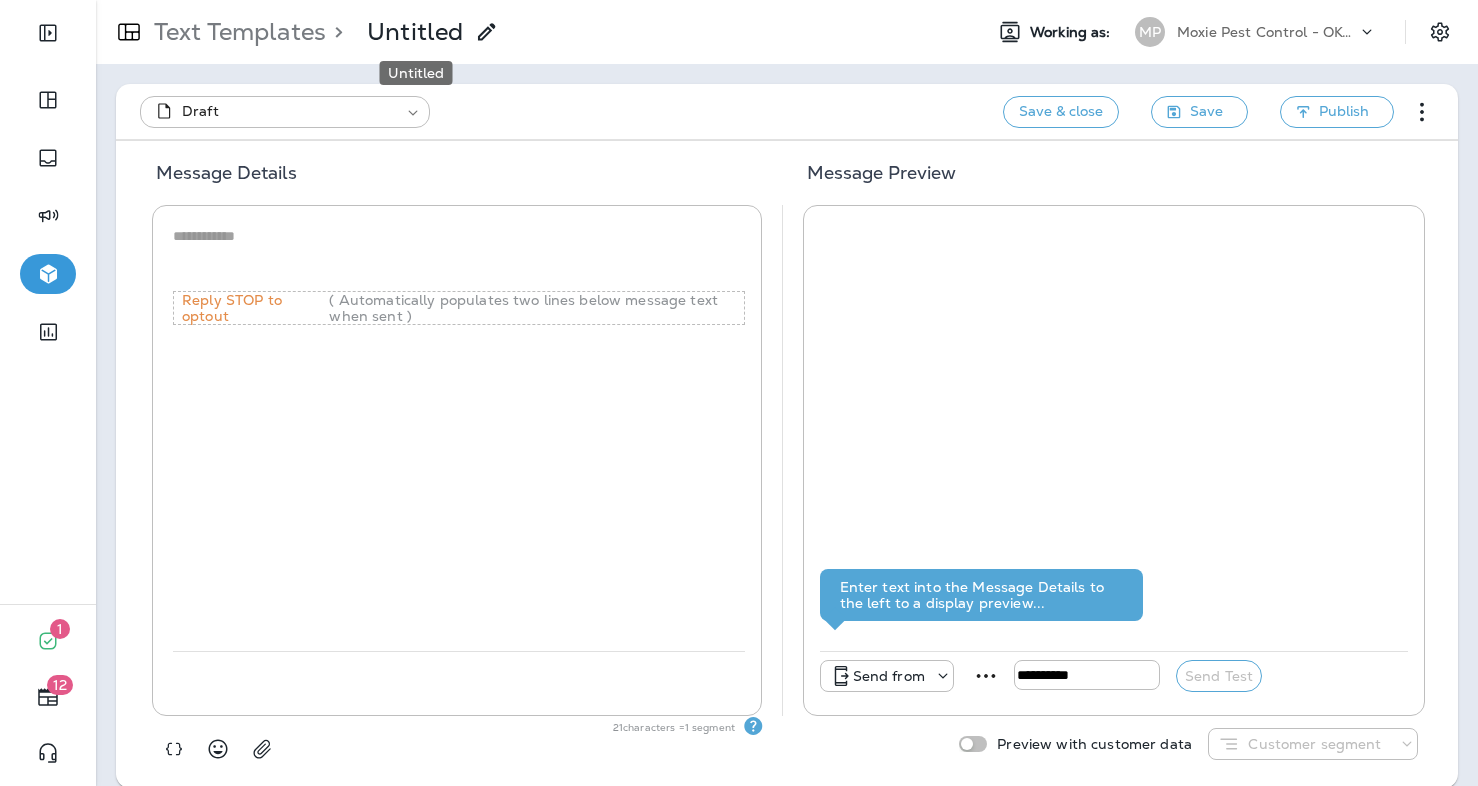 click on "Untitled" at bounding box center (415, 32) 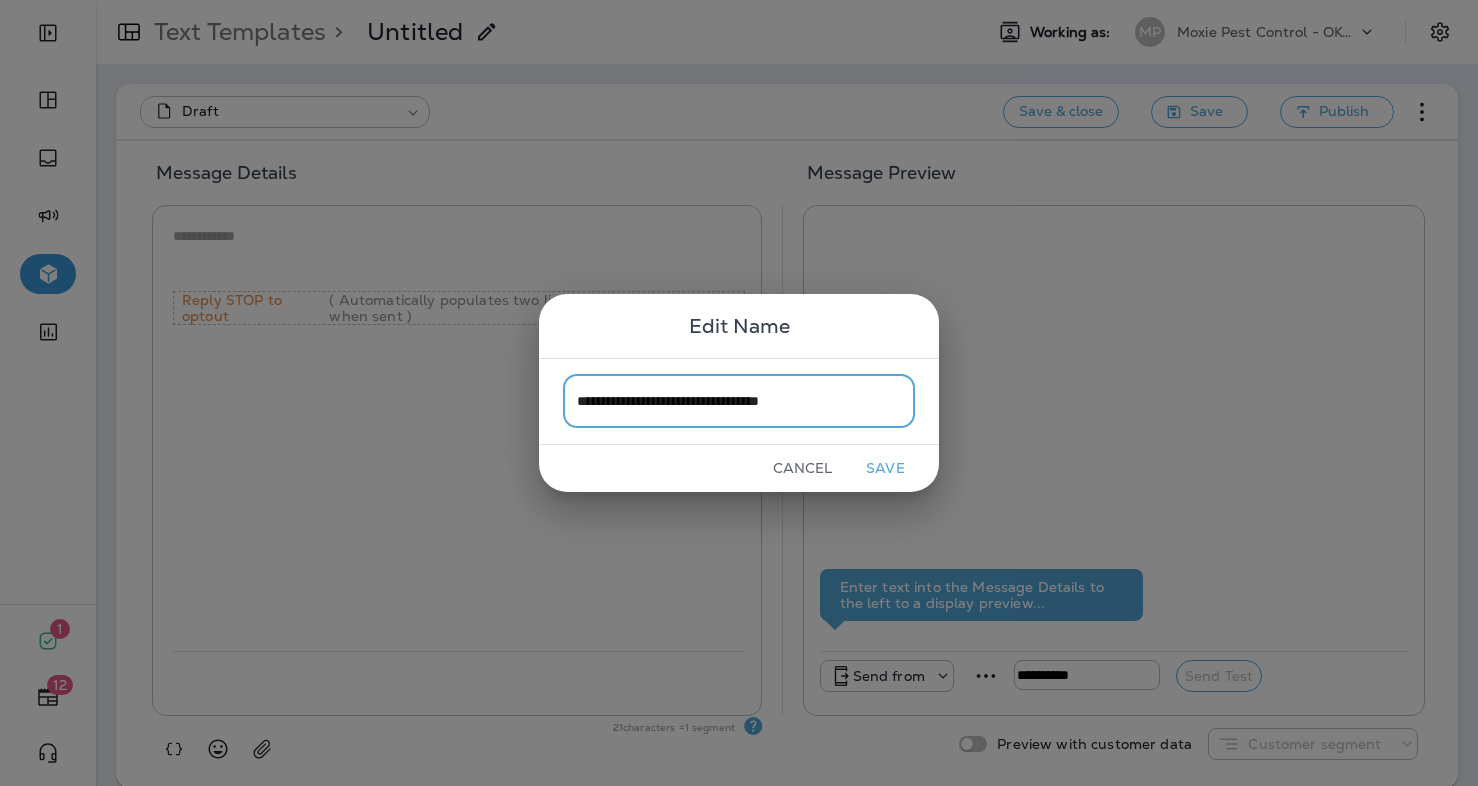 type on "**********" 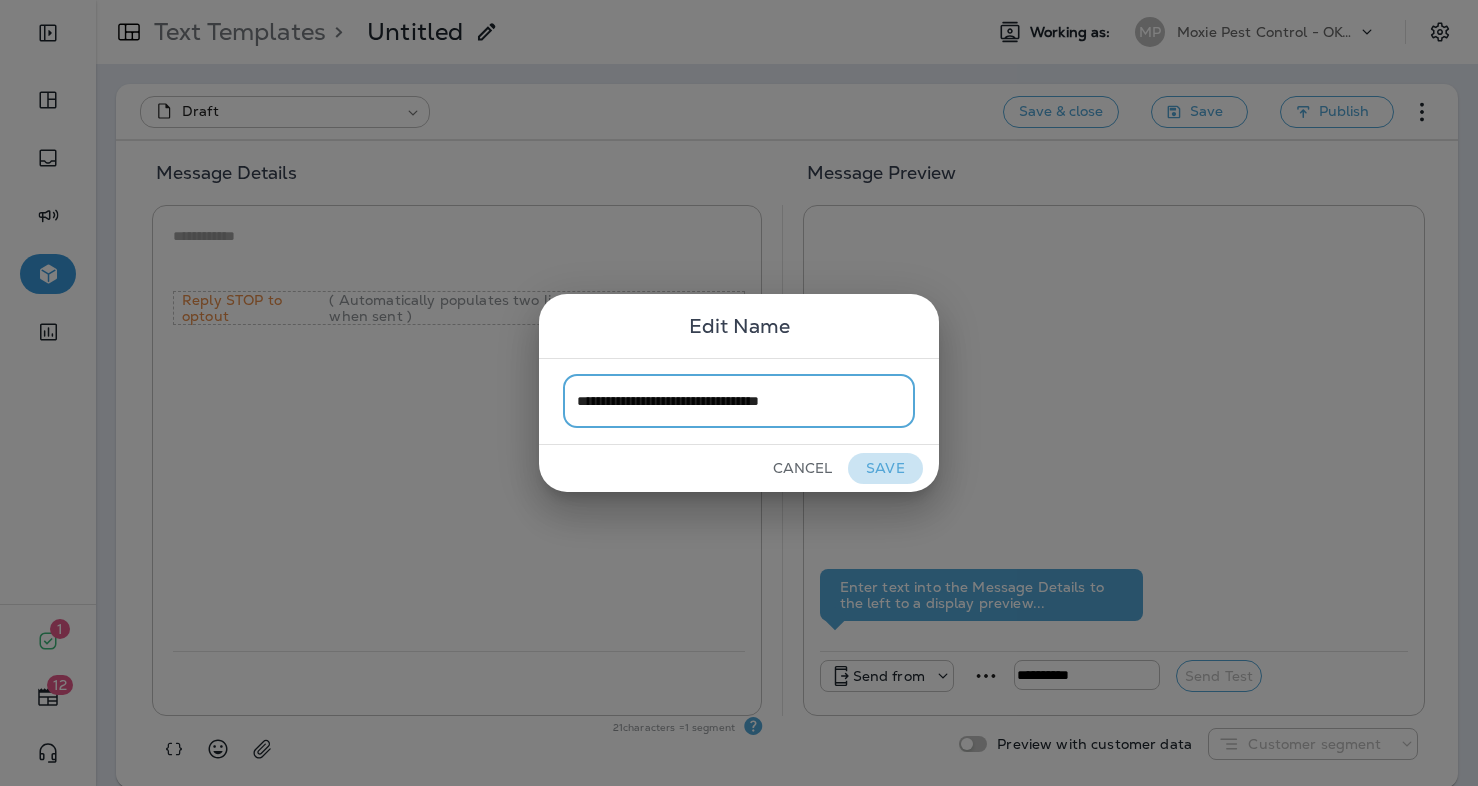 click on "Save" at bounding box center [885, 468] 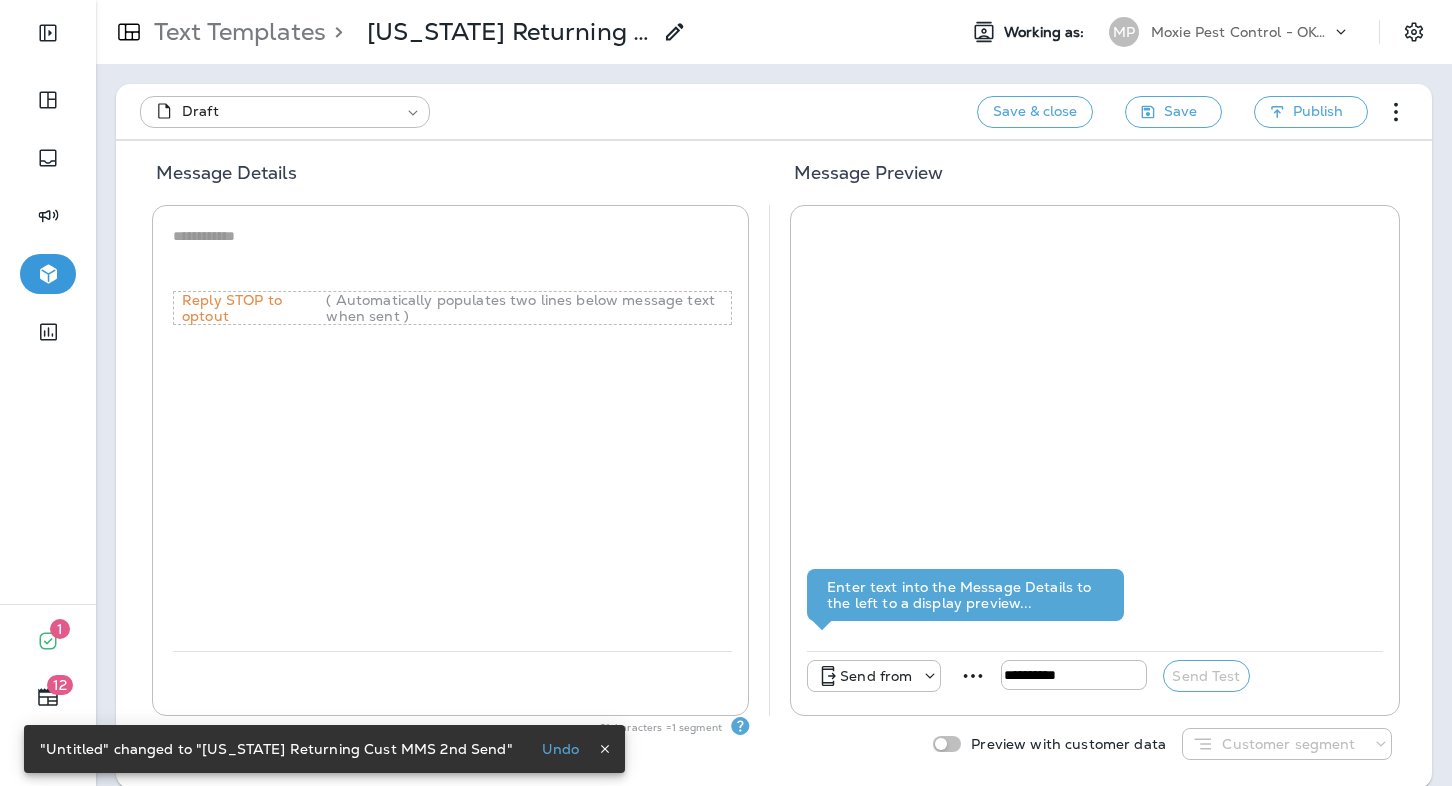 click at bounding box center [452, 256] 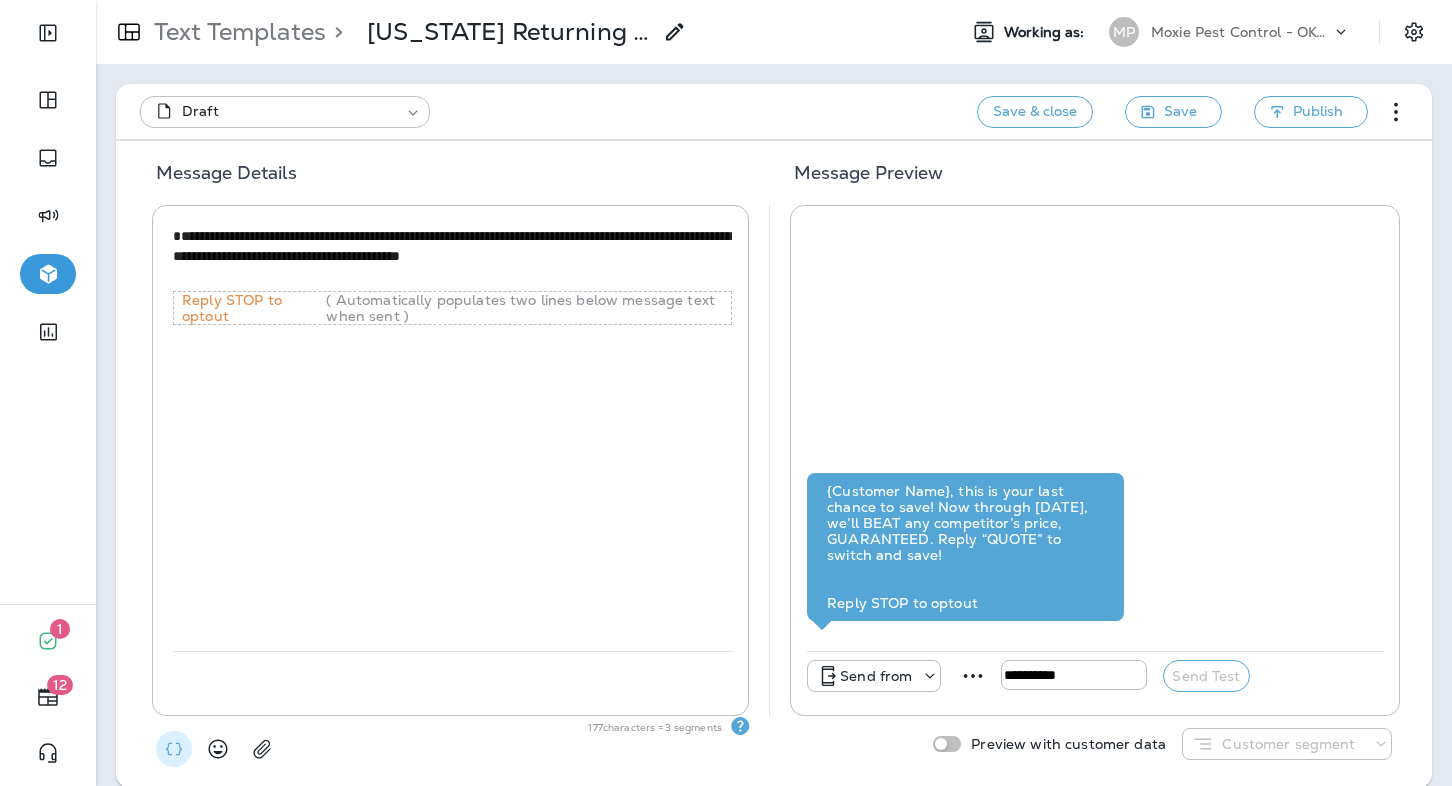 click 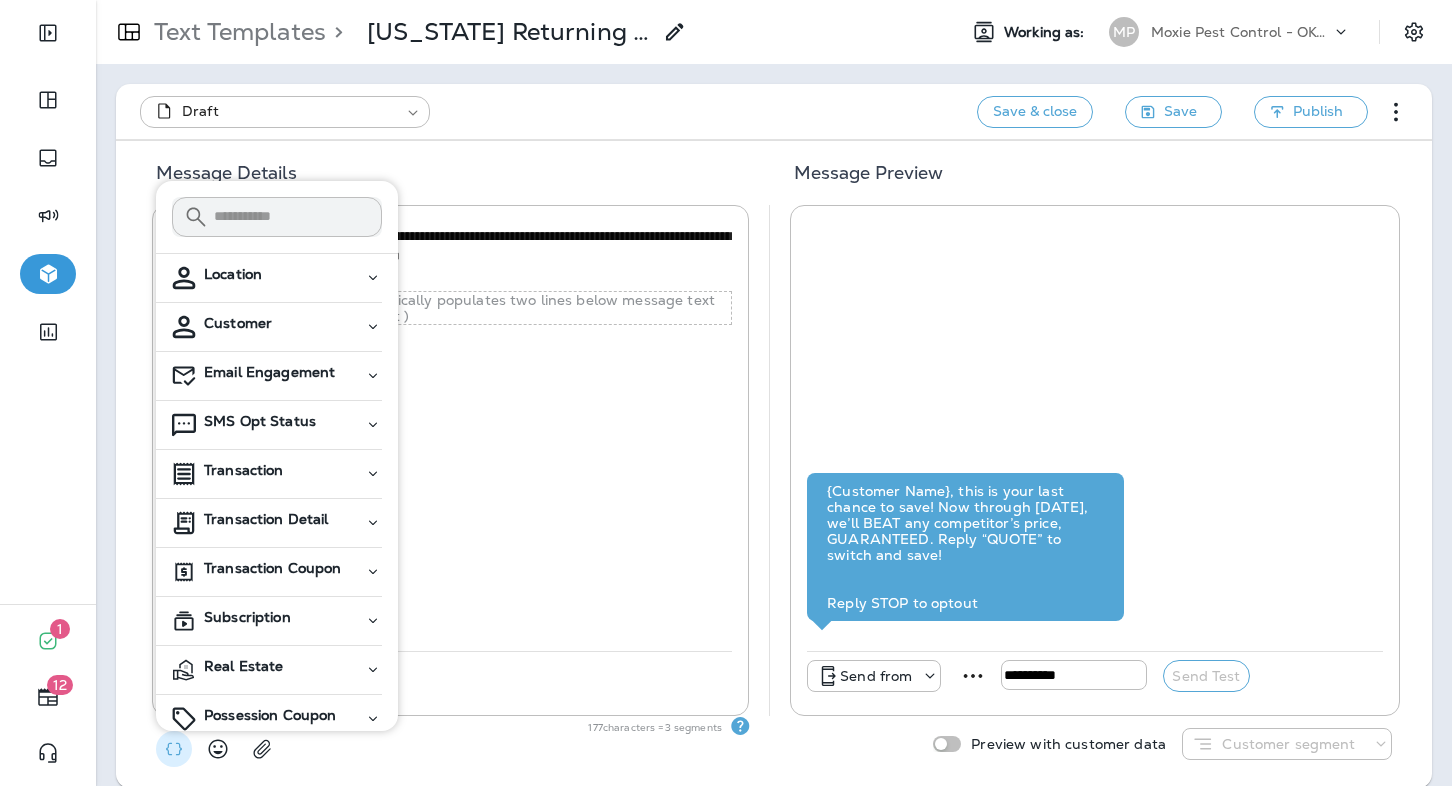 click on "Customer" at bounding box center [284, 323] 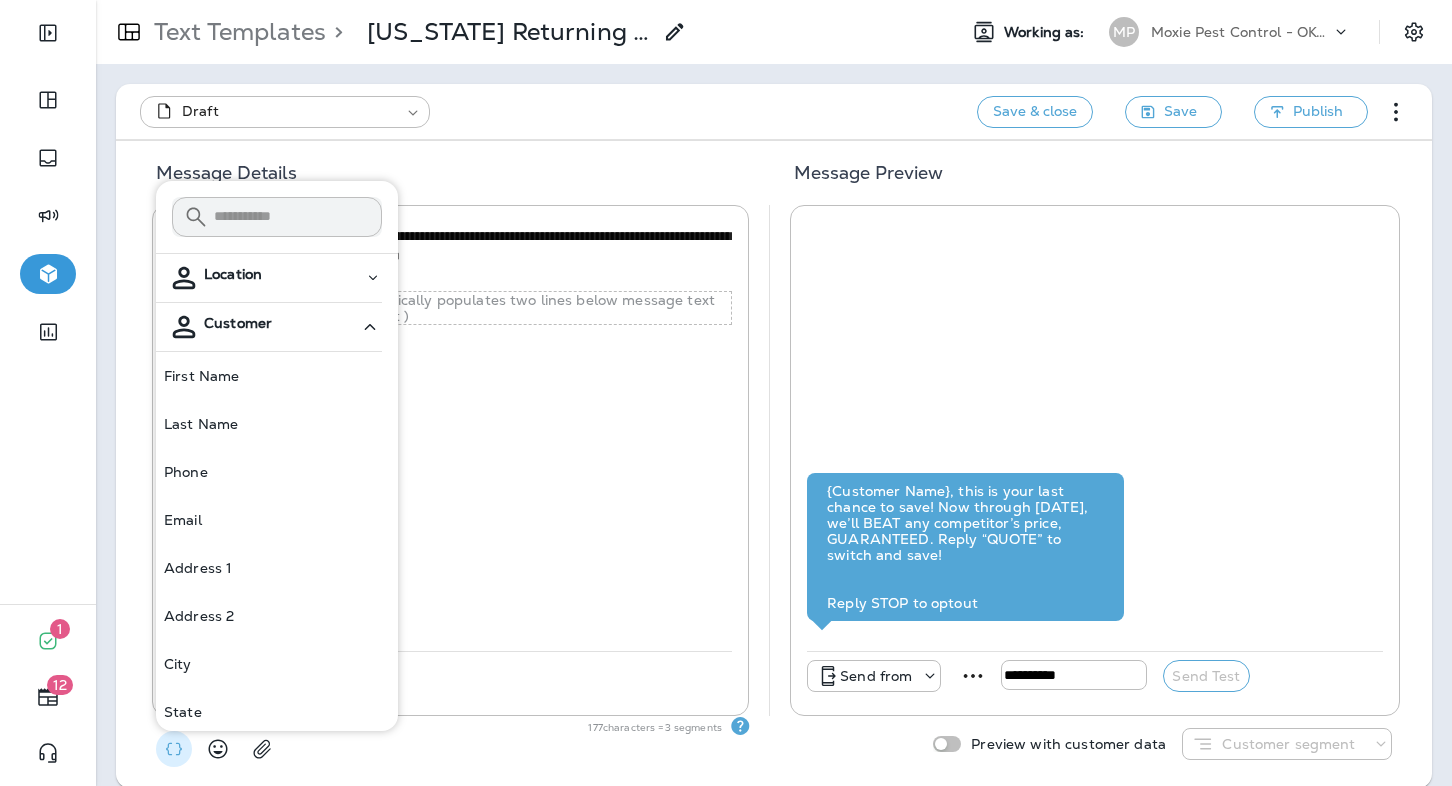 click on "First Name" at bounding box center (277, 376) 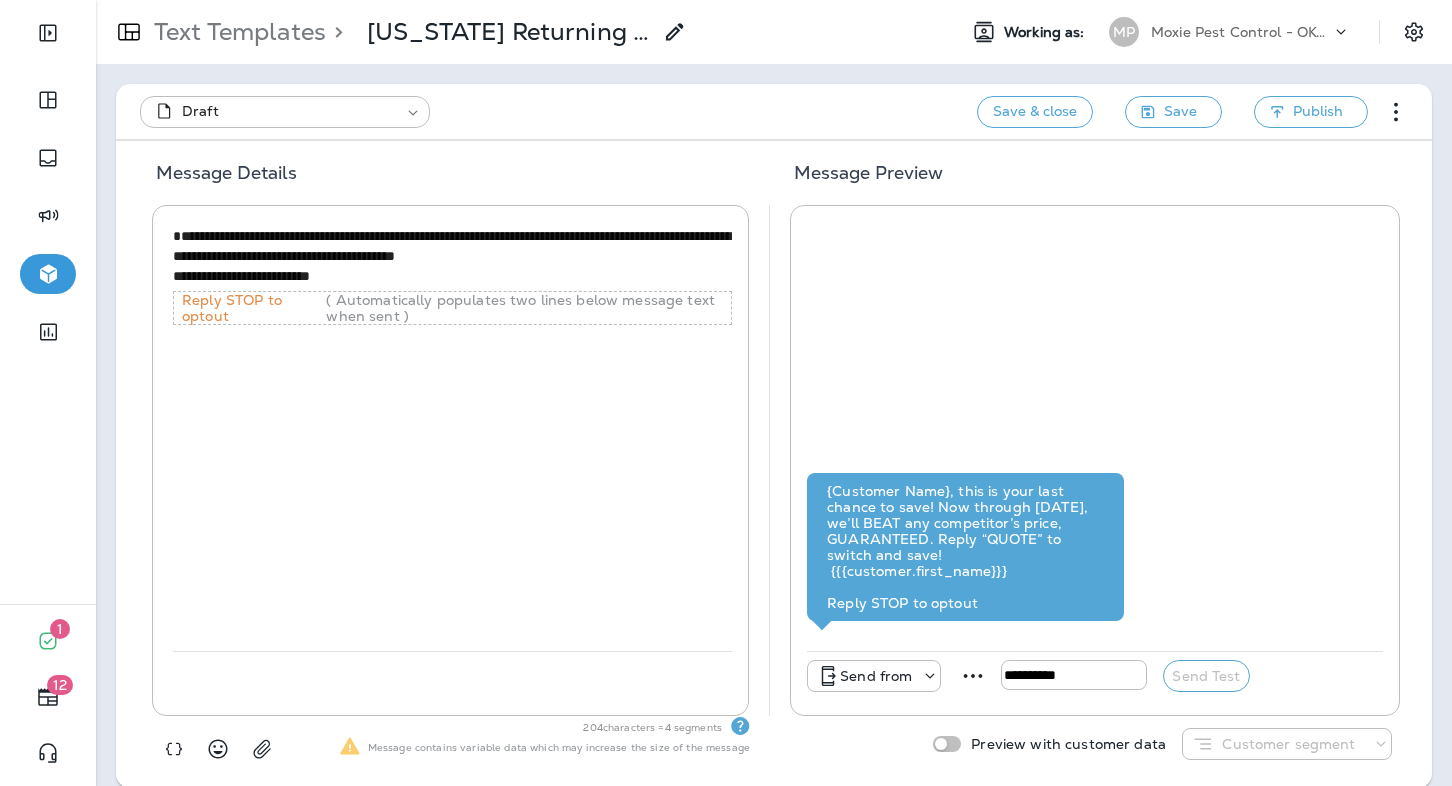 click on "**********" at bounding box center [452, 256] 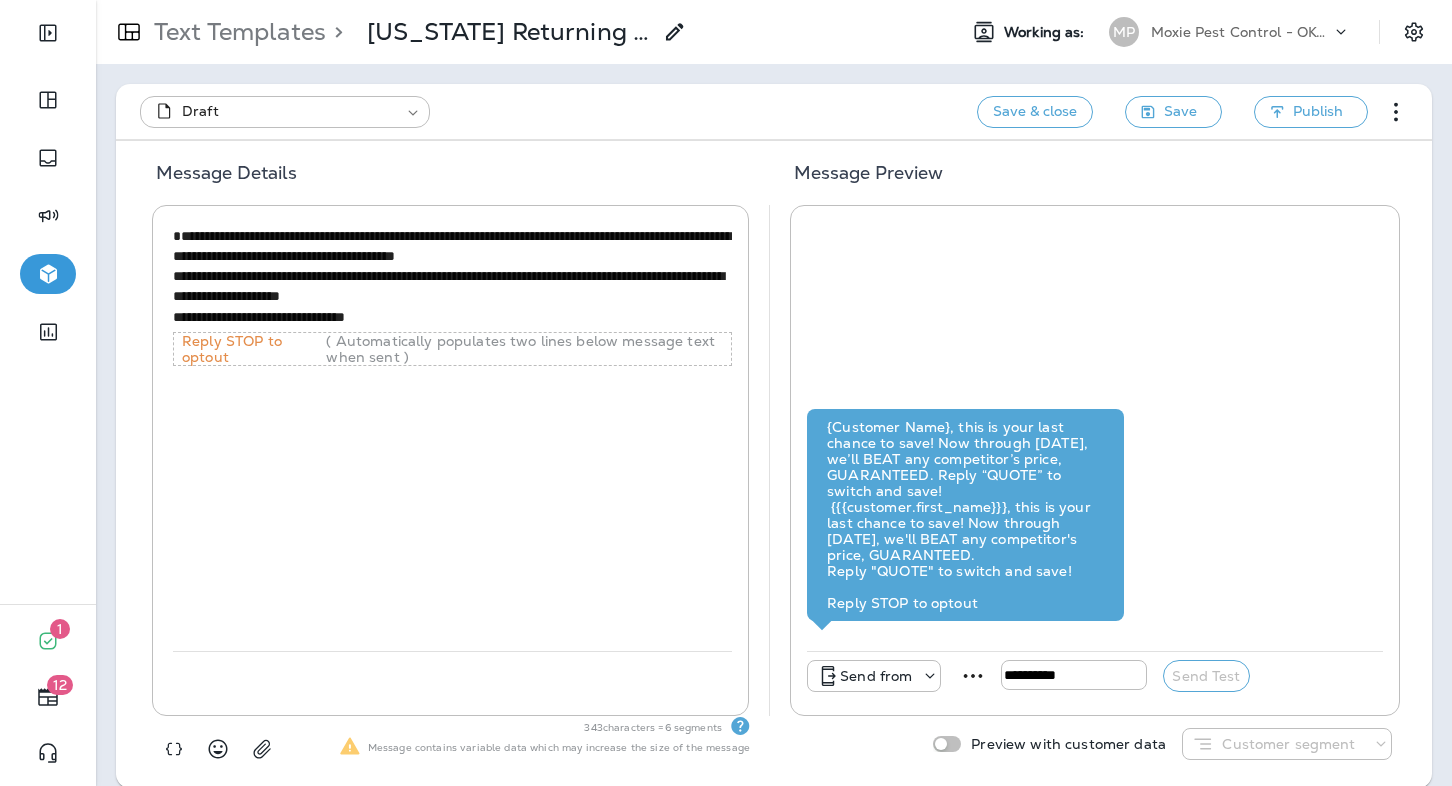 drag, startPoint x: 722, startPoint y: 258, endPoint x: 165, endPoint y: 232, distance: 557.6065 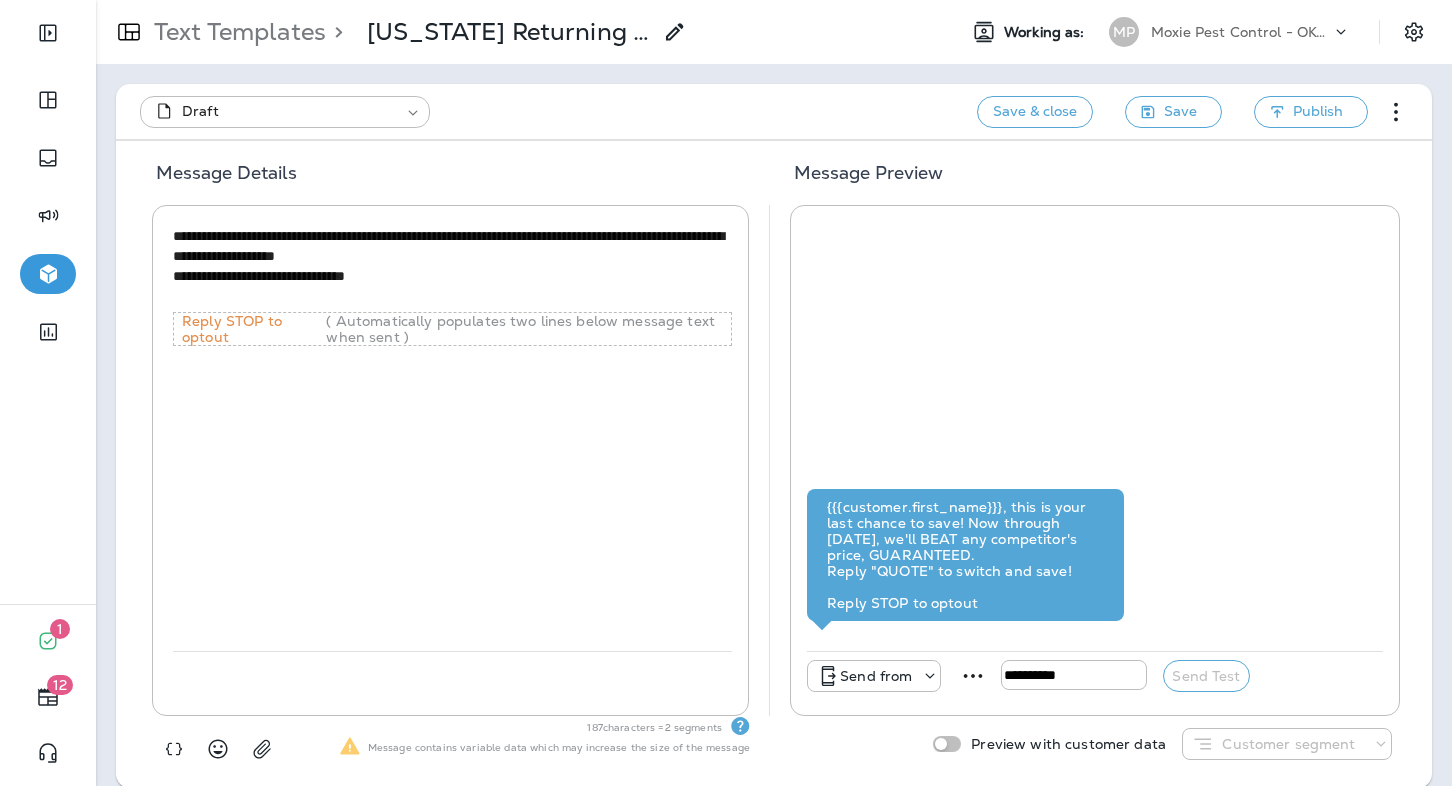 type on "**********" 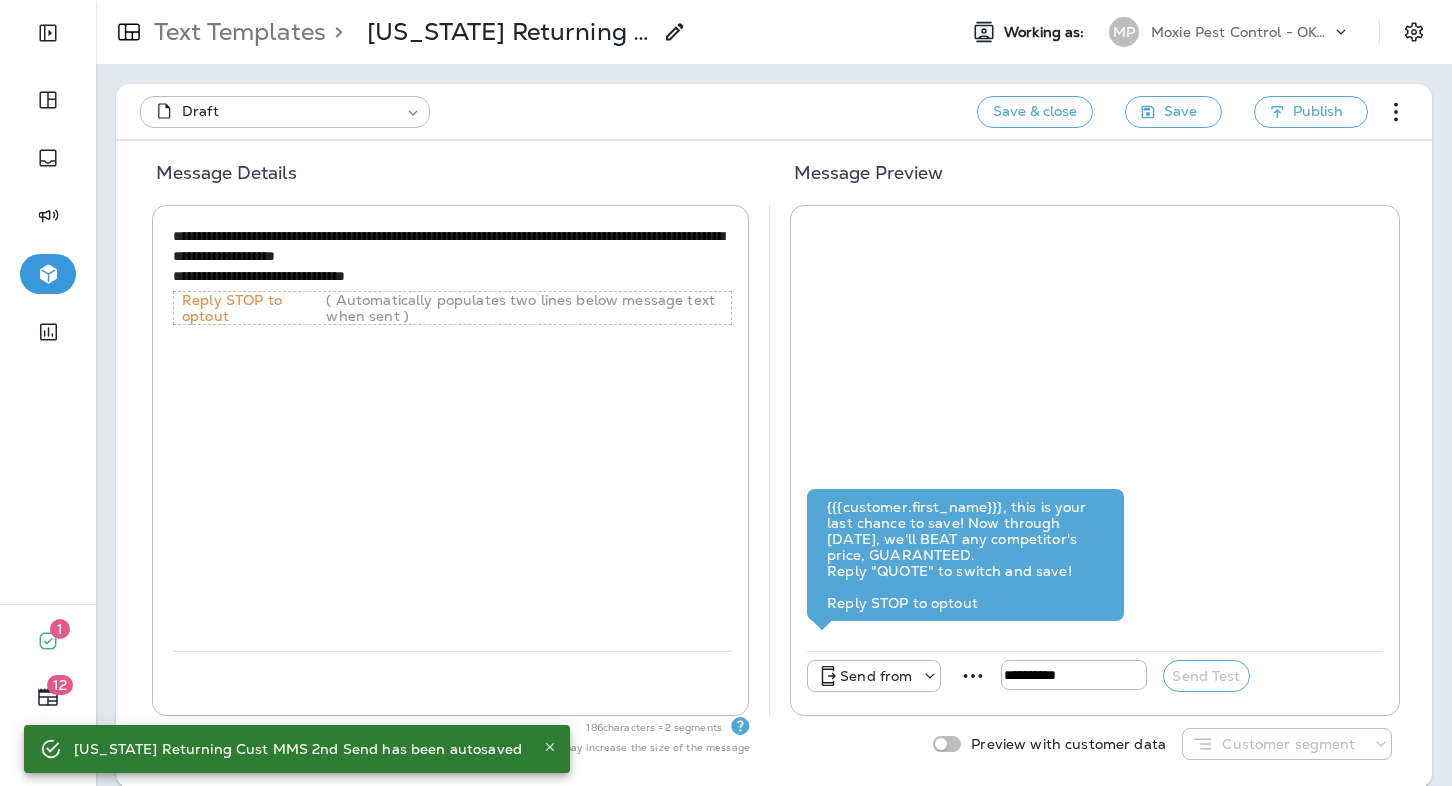 click on "**********" at bounding box center [452, 436] 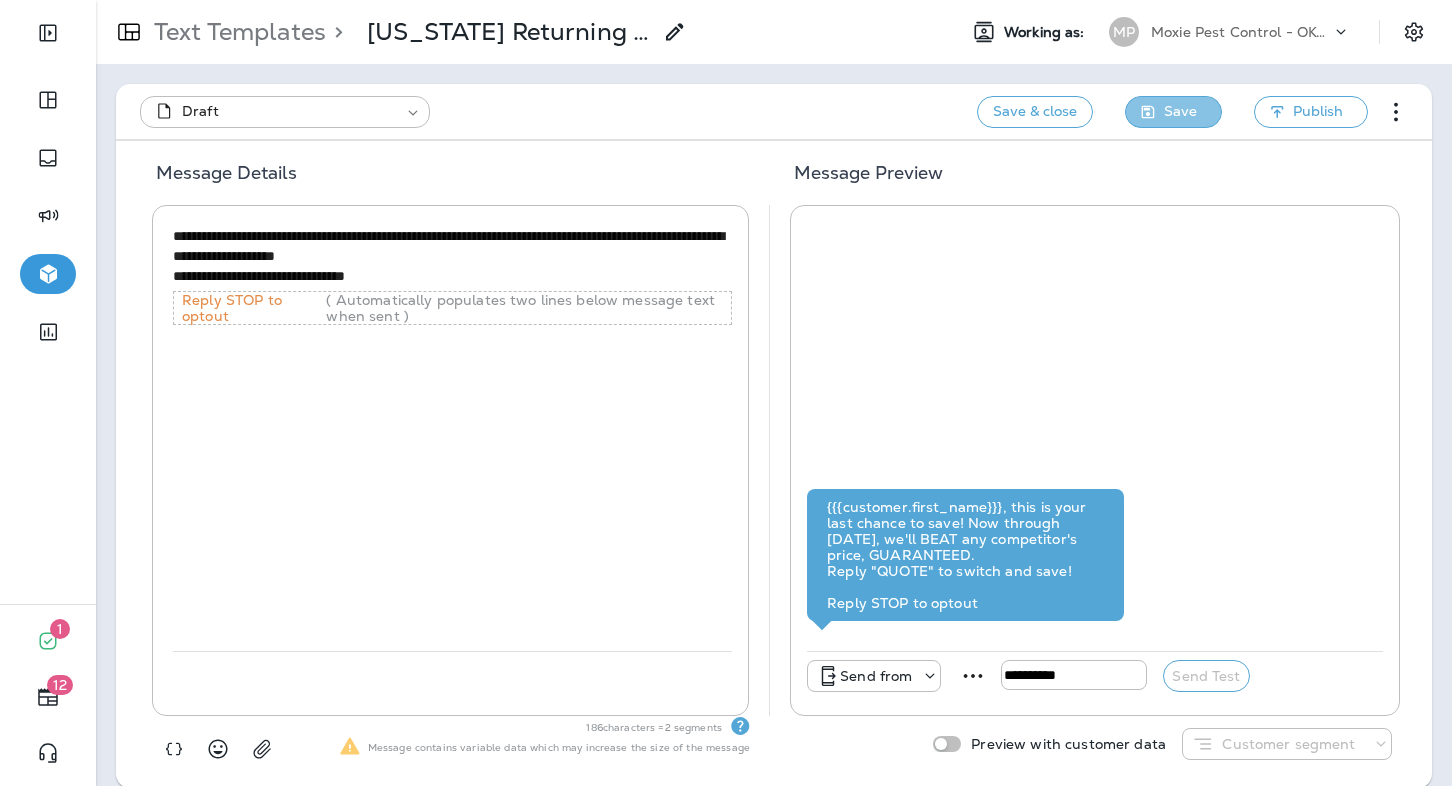click on "Save" at bounding box center (1180, 111) 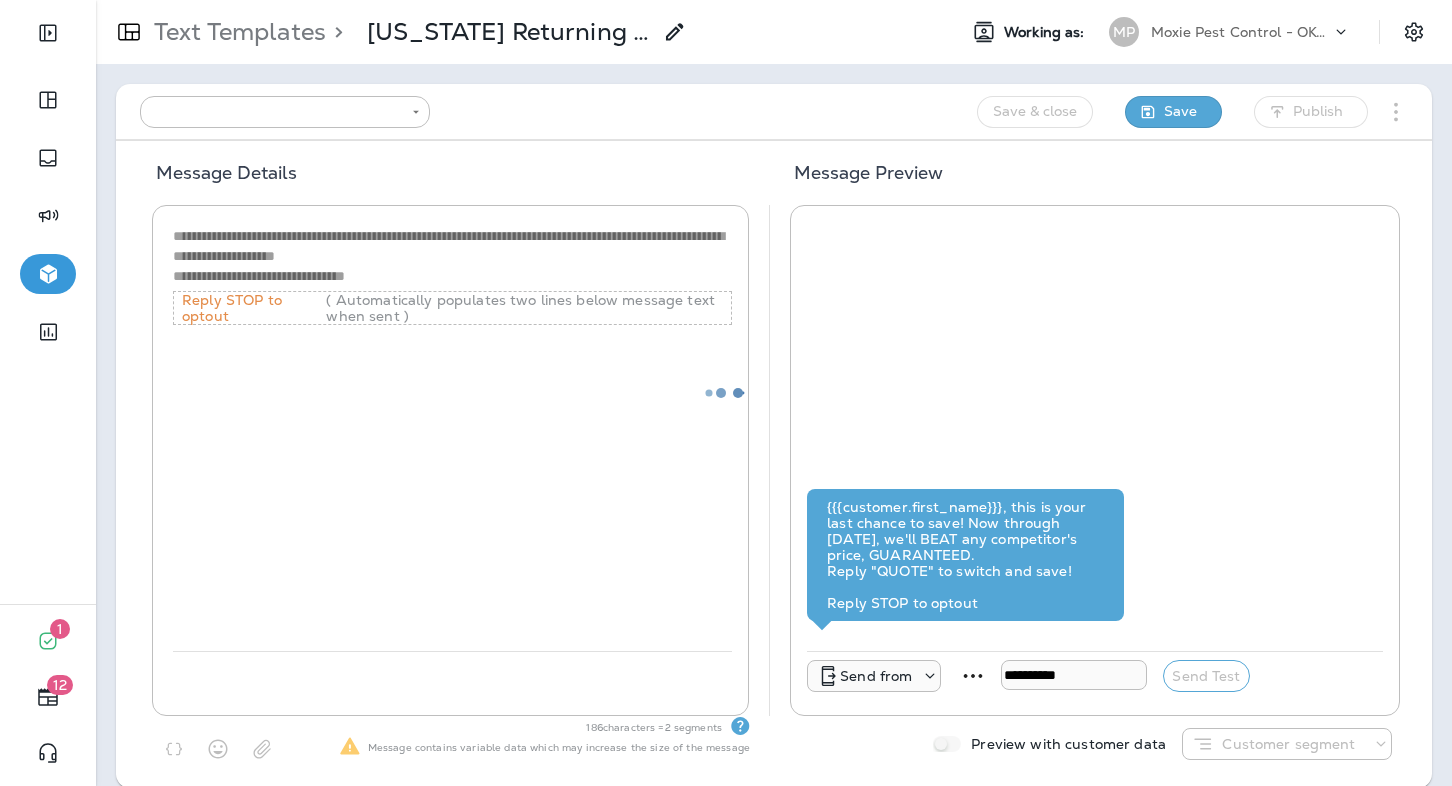 type on "**********" 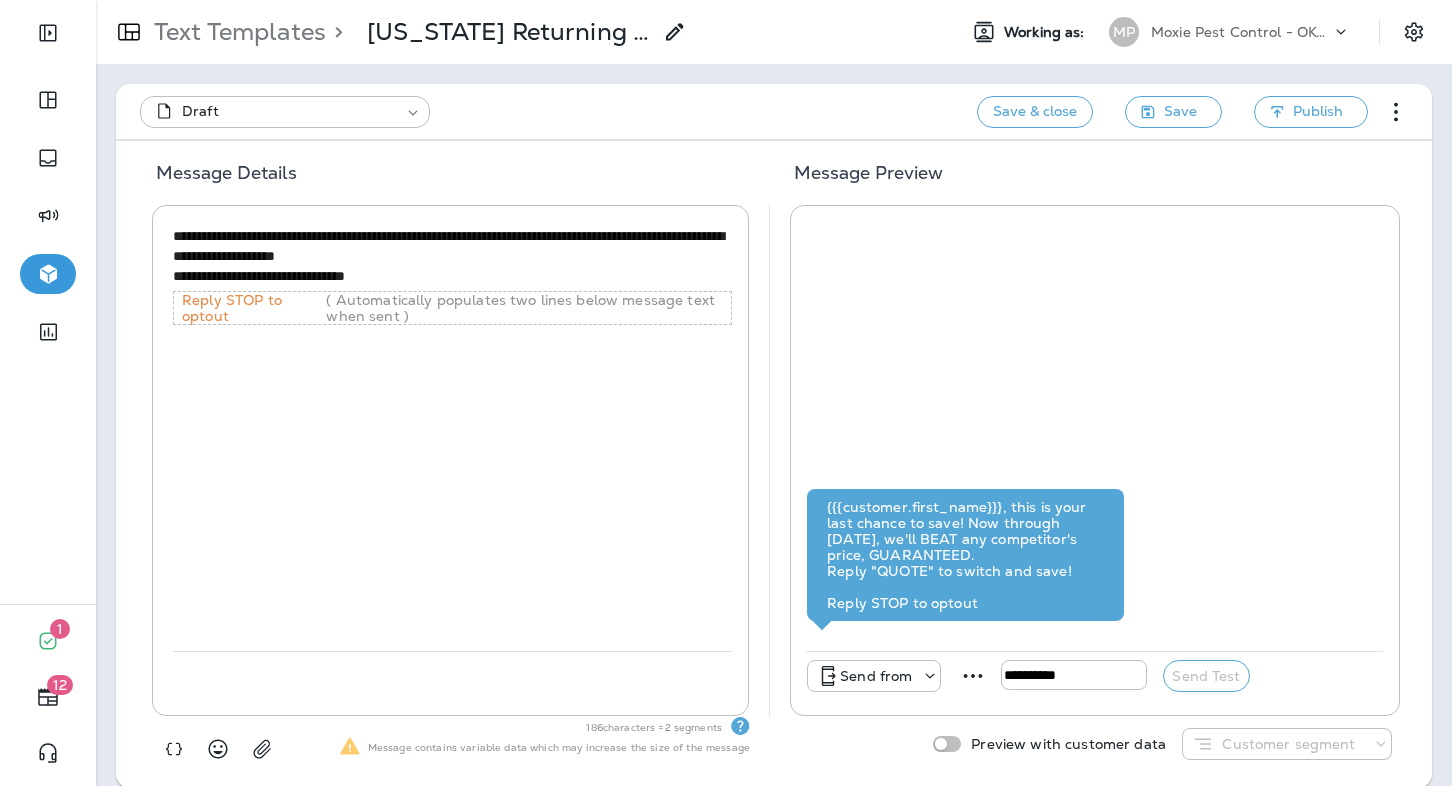 click on "Text Templates" at bounding box center [236, 32] 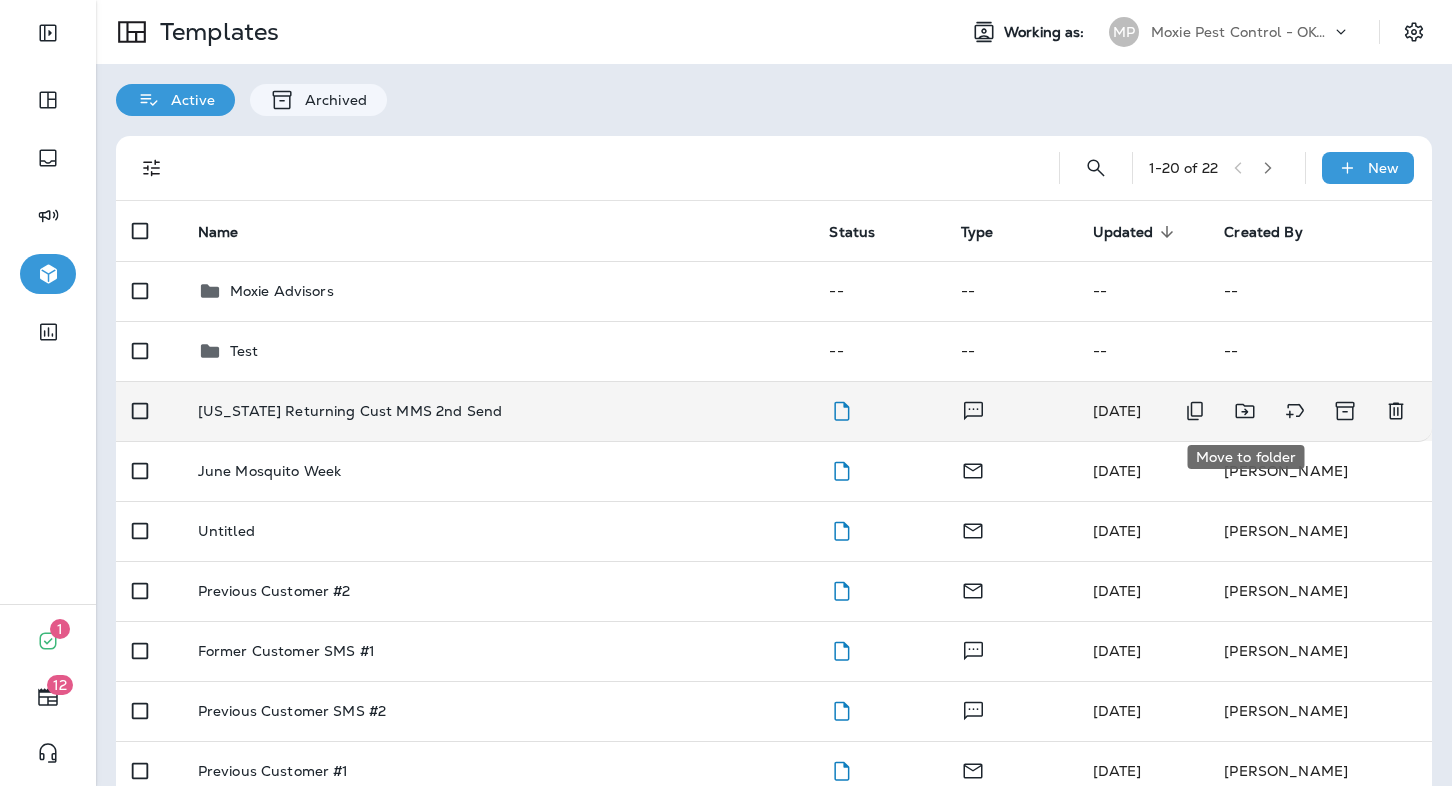 click 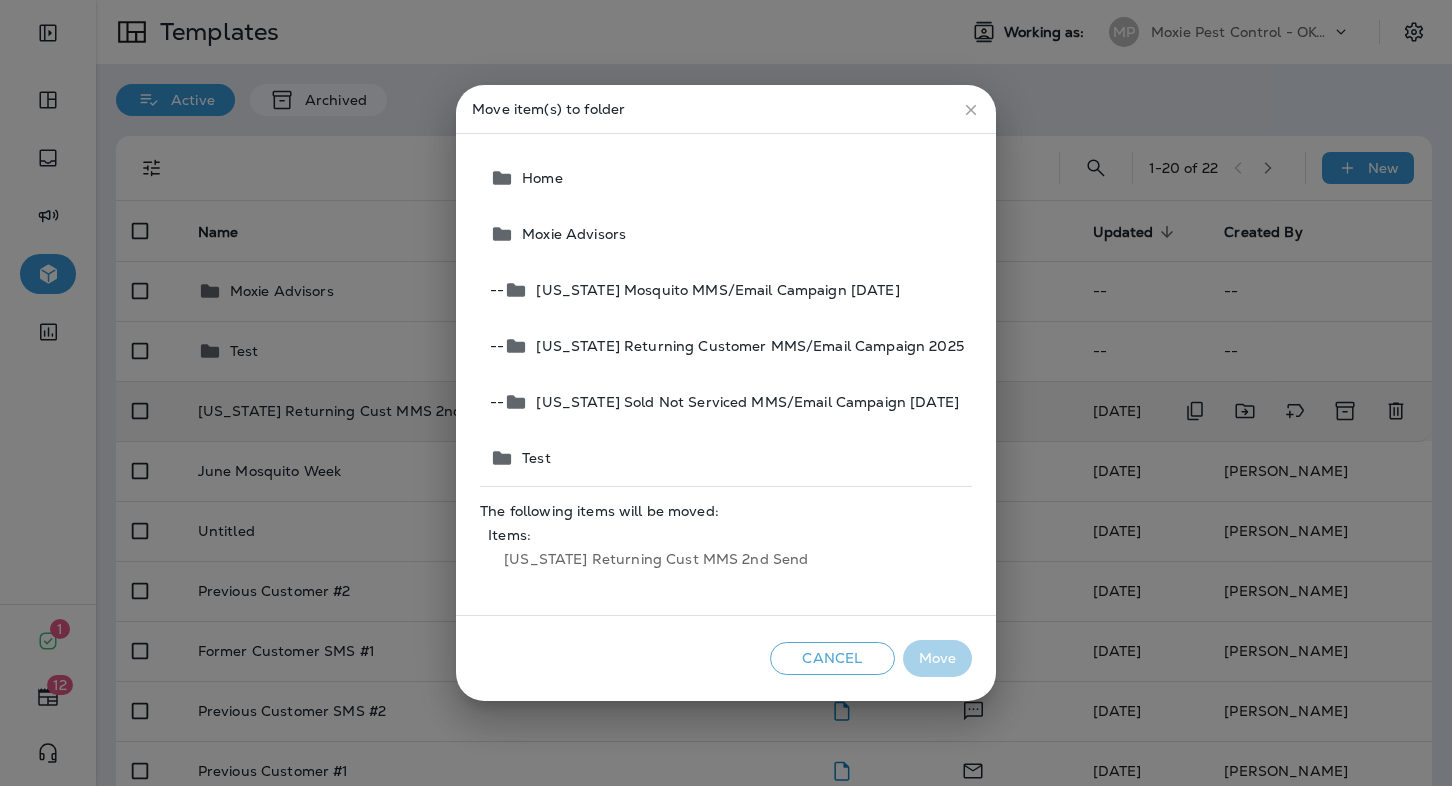click on "[US_STATE] Returning Customer MMS/Email Campaign 2025" at bounding box center (745, 346) 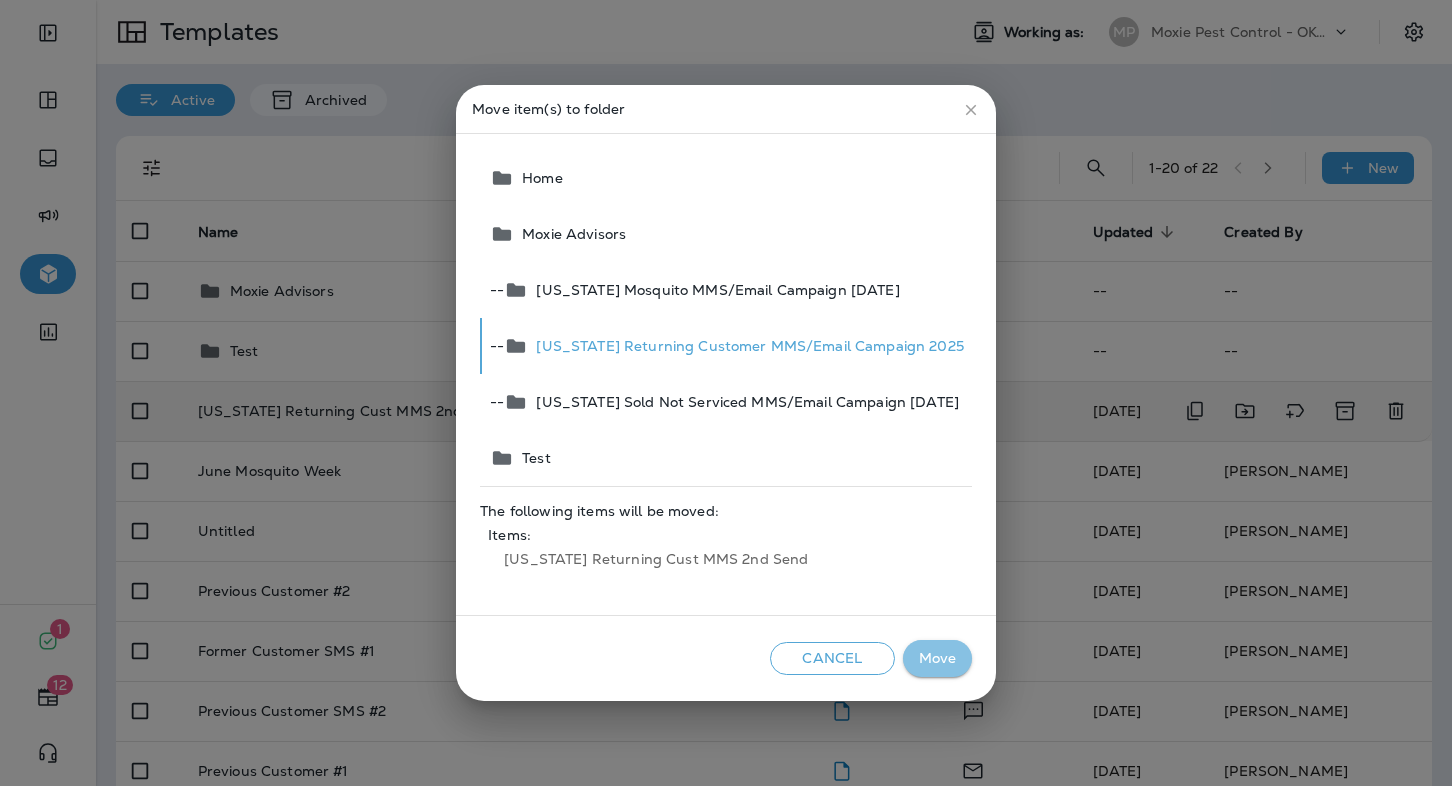 click on "Move" at bounding box center [937, 658] 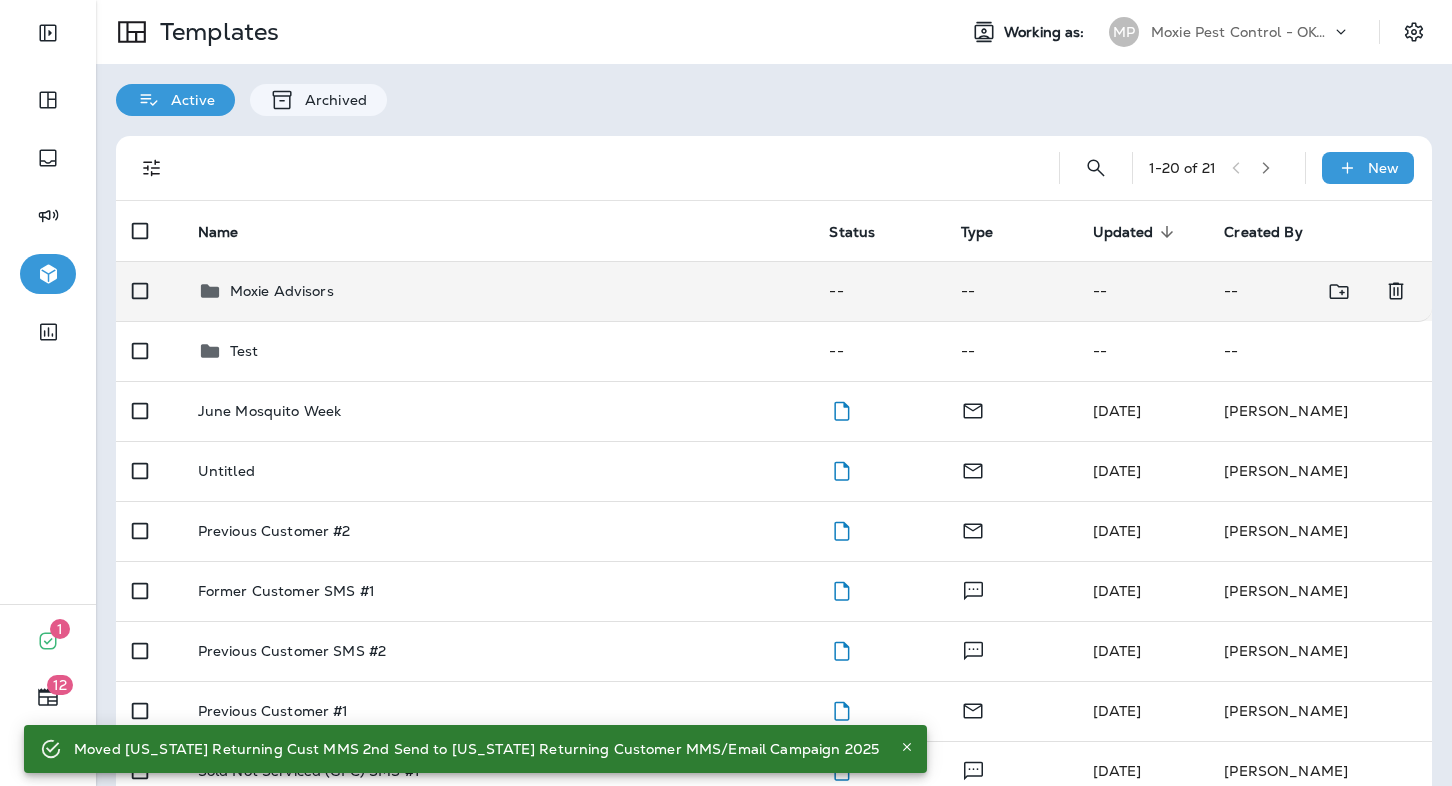 click on "Moxie Advisors" at bounding box center (498, 291) 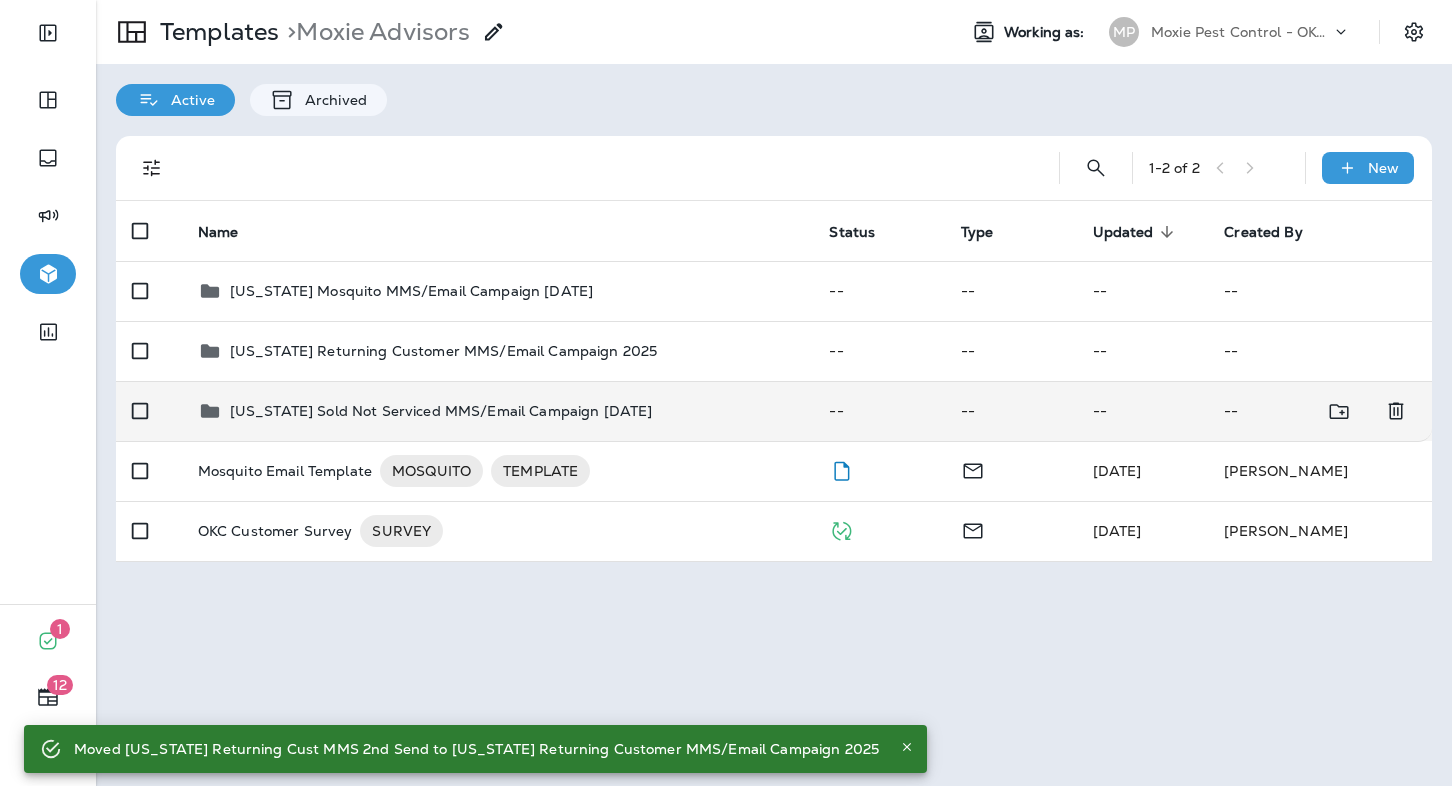 click on "[US_STATE] Sold Not Serviced MMS/Email Campaign [DATE]" at bounding box center (441, 411) 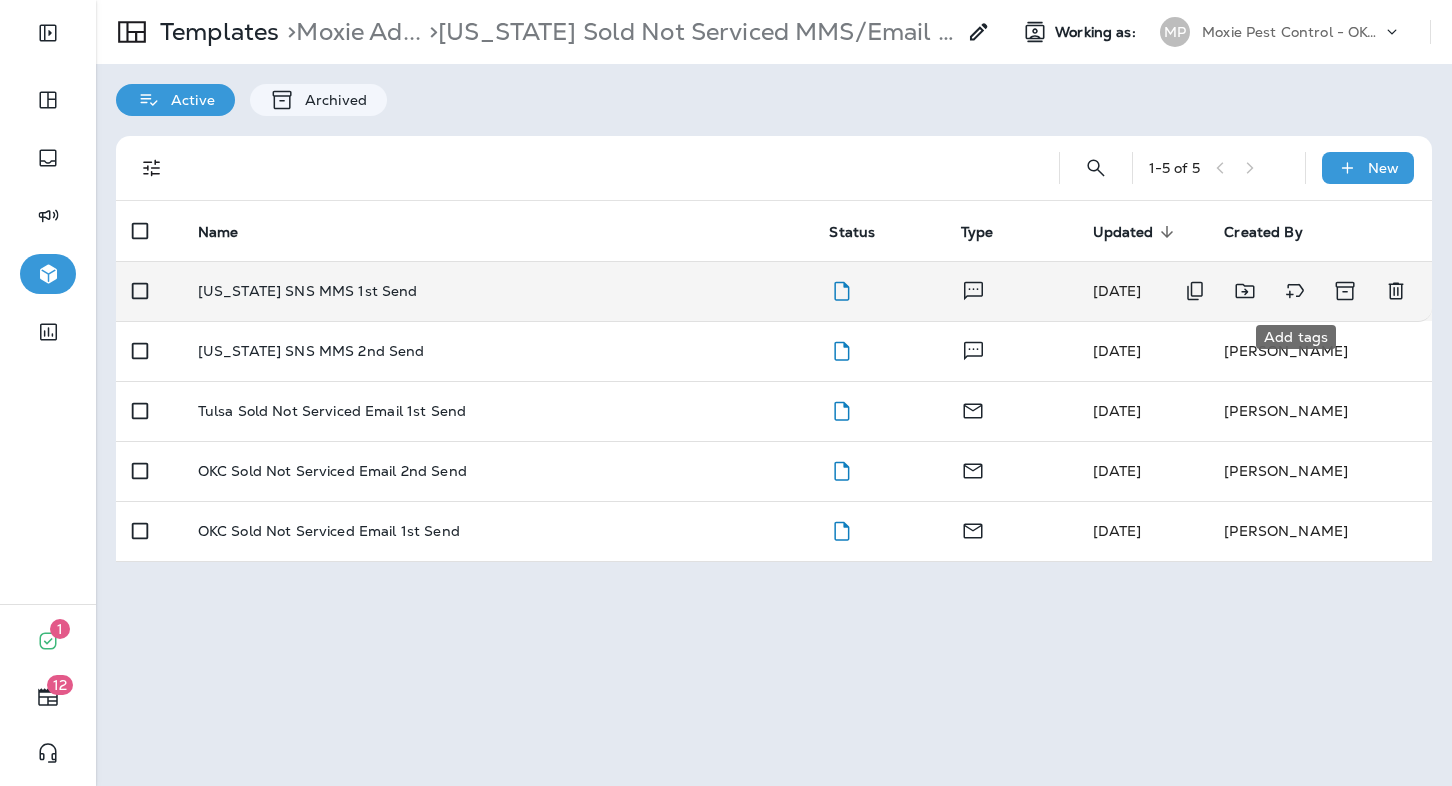 click at bounding box center (1295, 291) 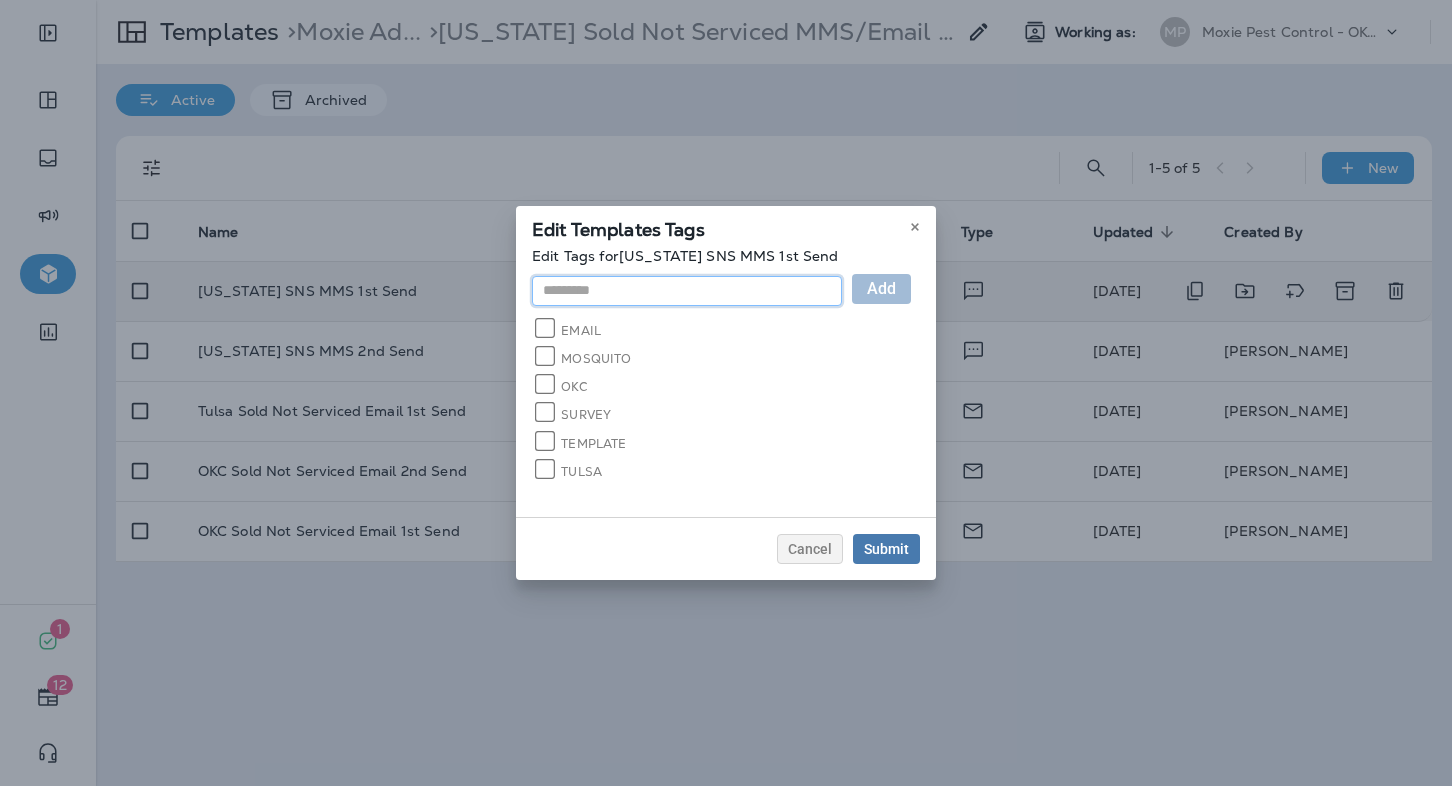 click at bounding box center [687, 291] 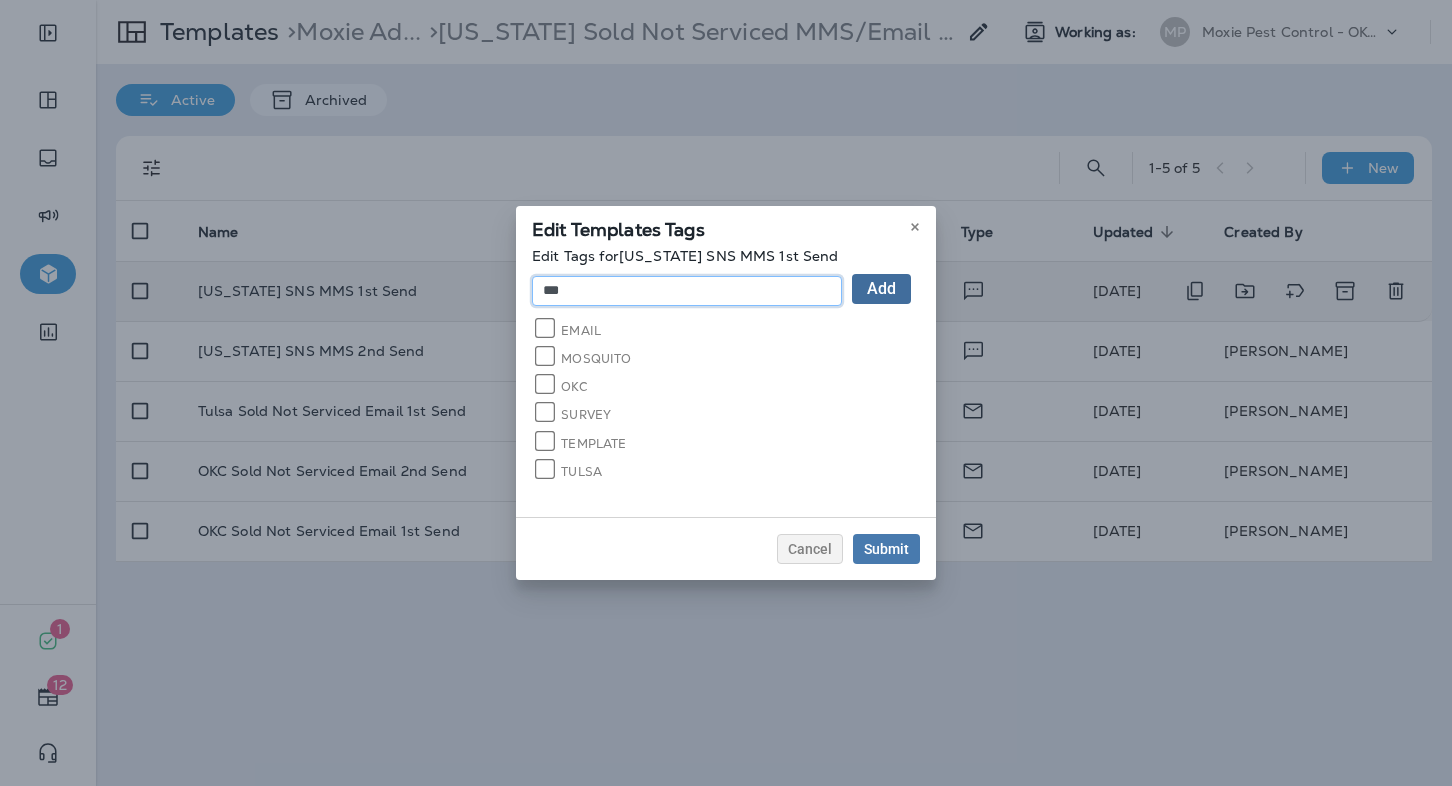 type on "***" 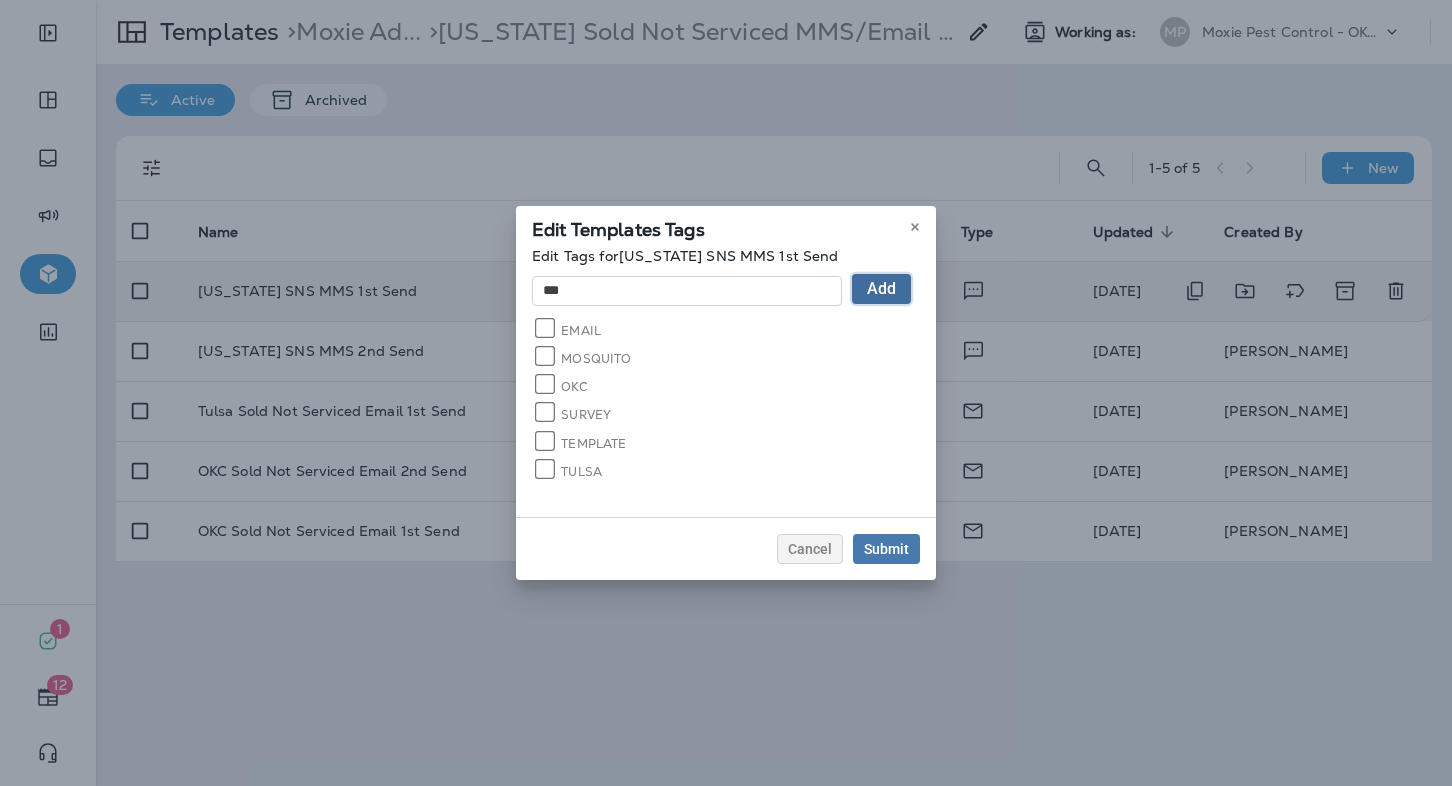 click on "Add" at bounding box center [881, 289] 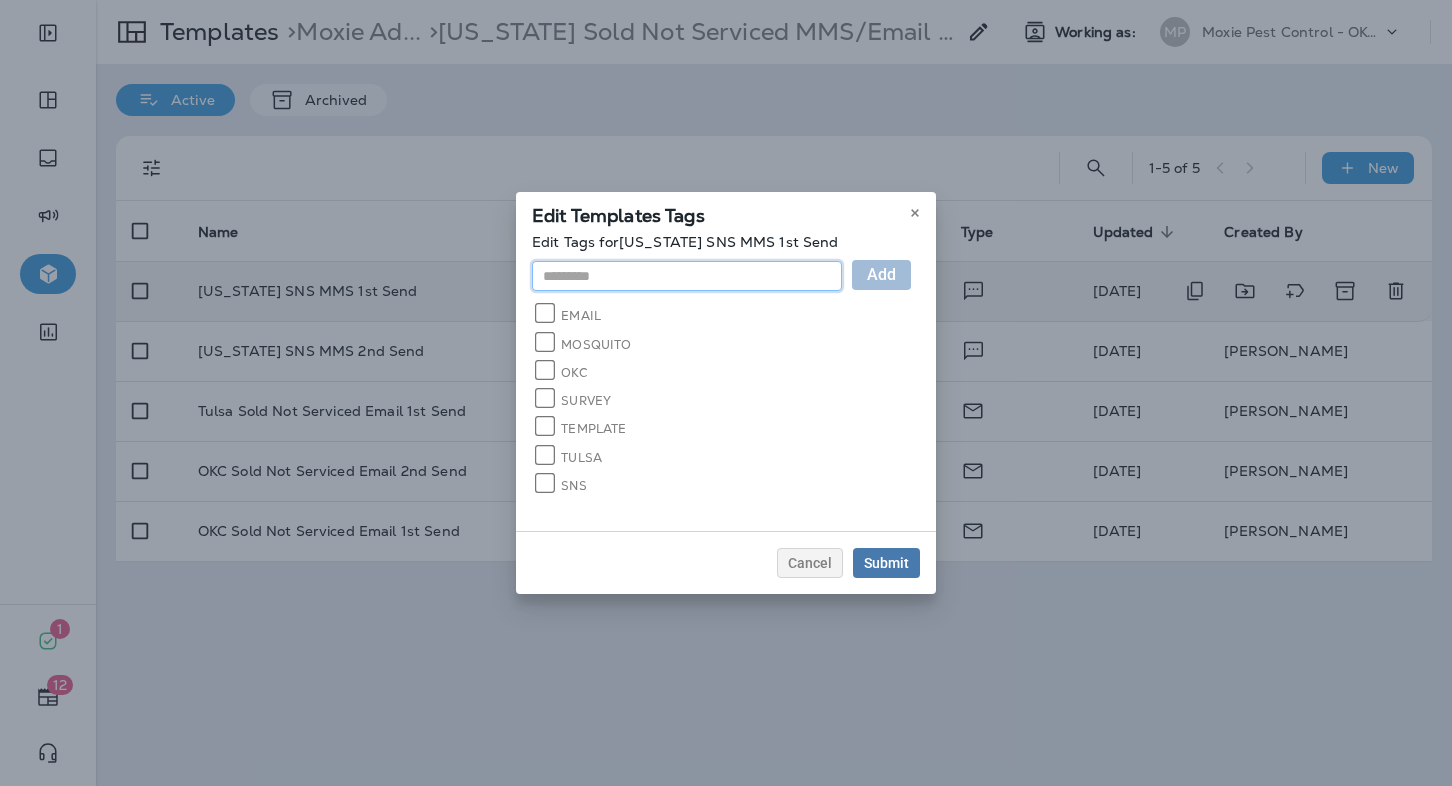 click at bounding box center [687, 276] 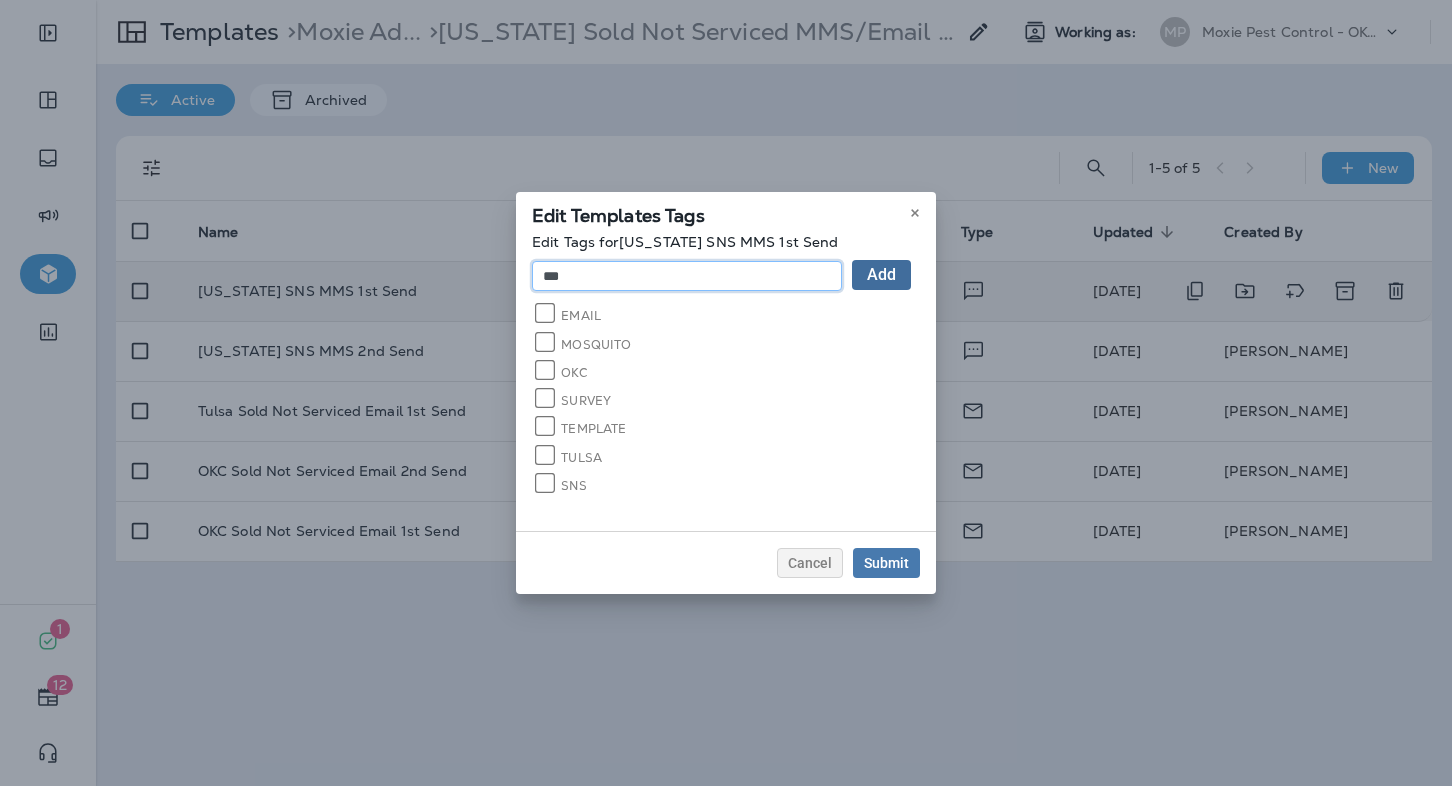type on "***" 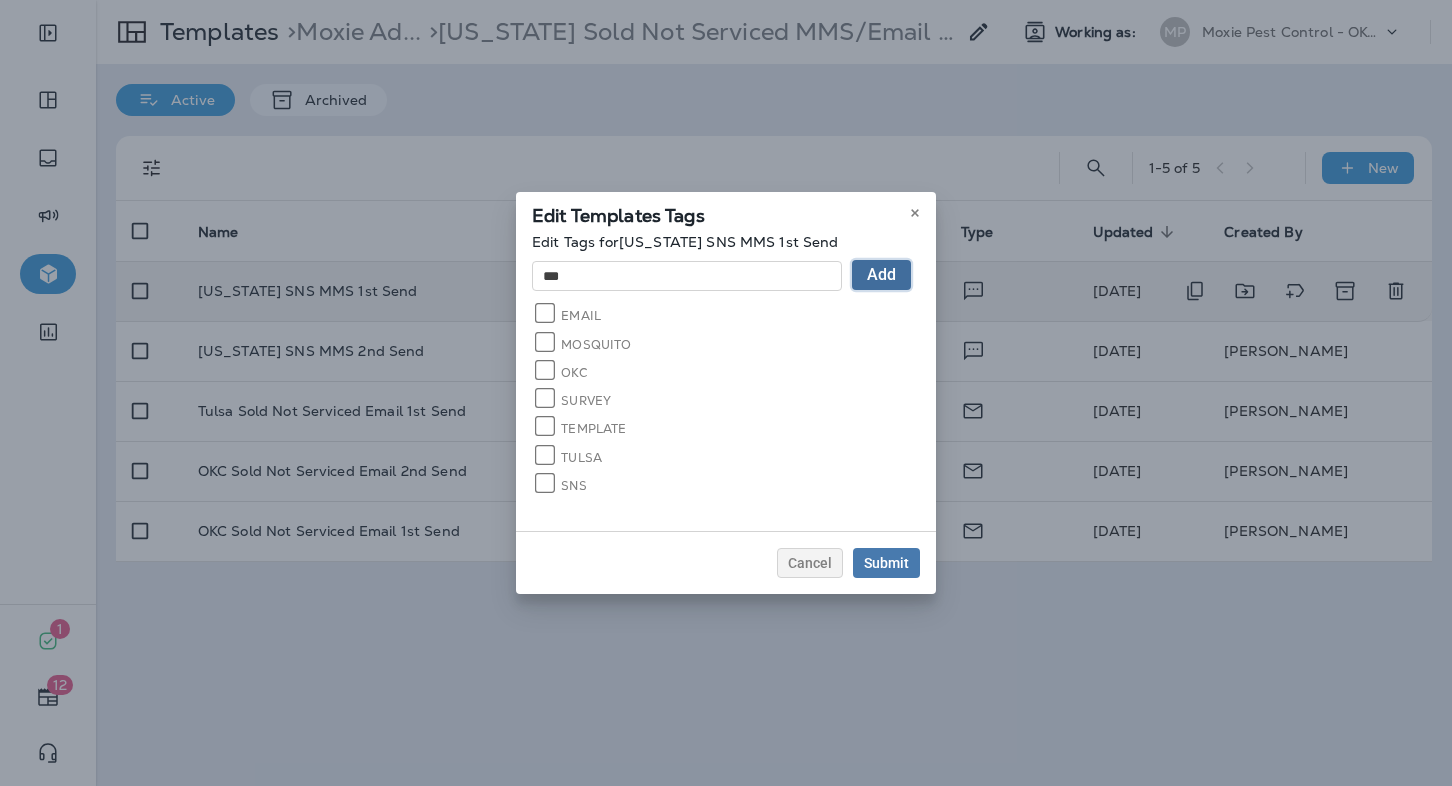 click on "Add" at bounding box center [881, 275] 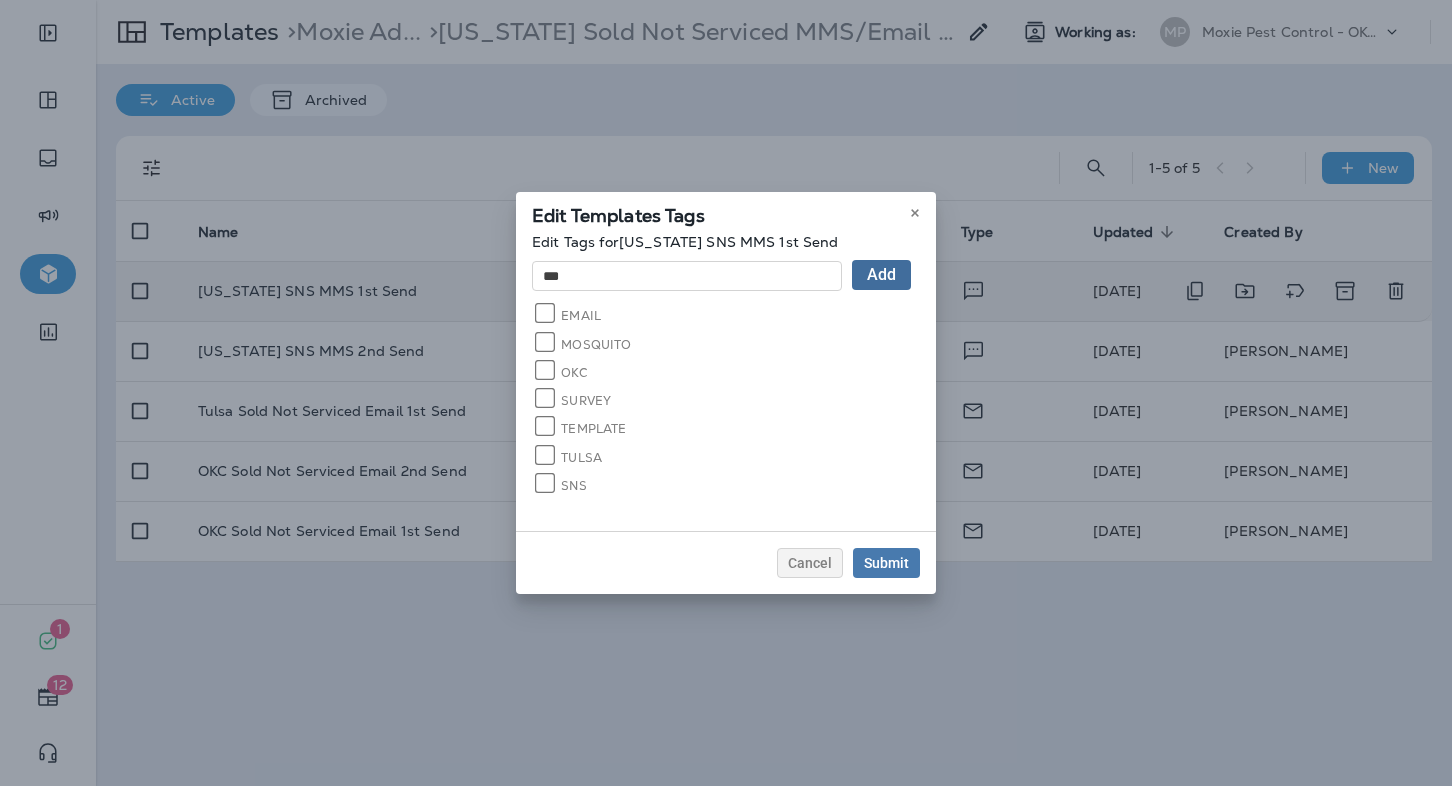 type 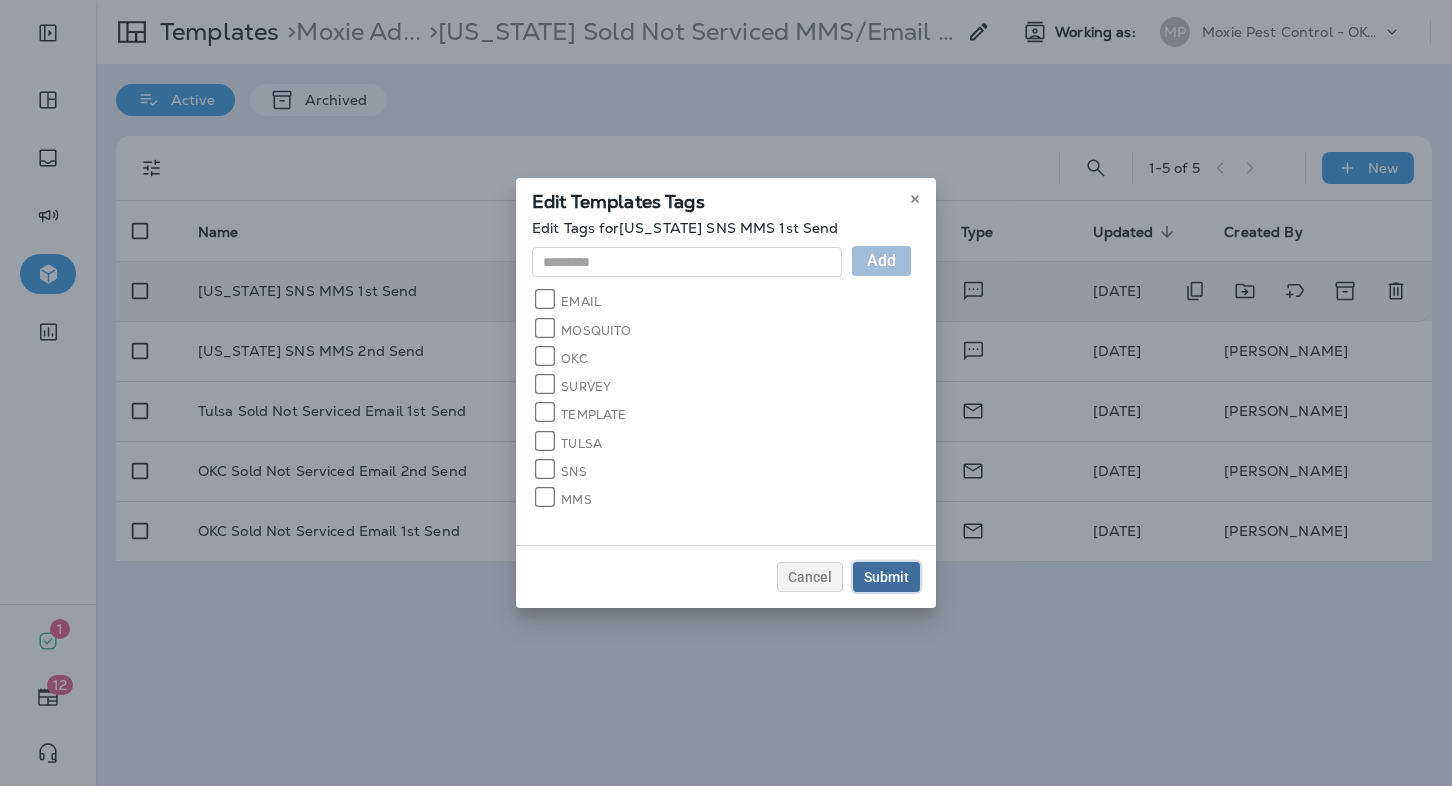 click on "Submit" at bounding box center [886, 577] 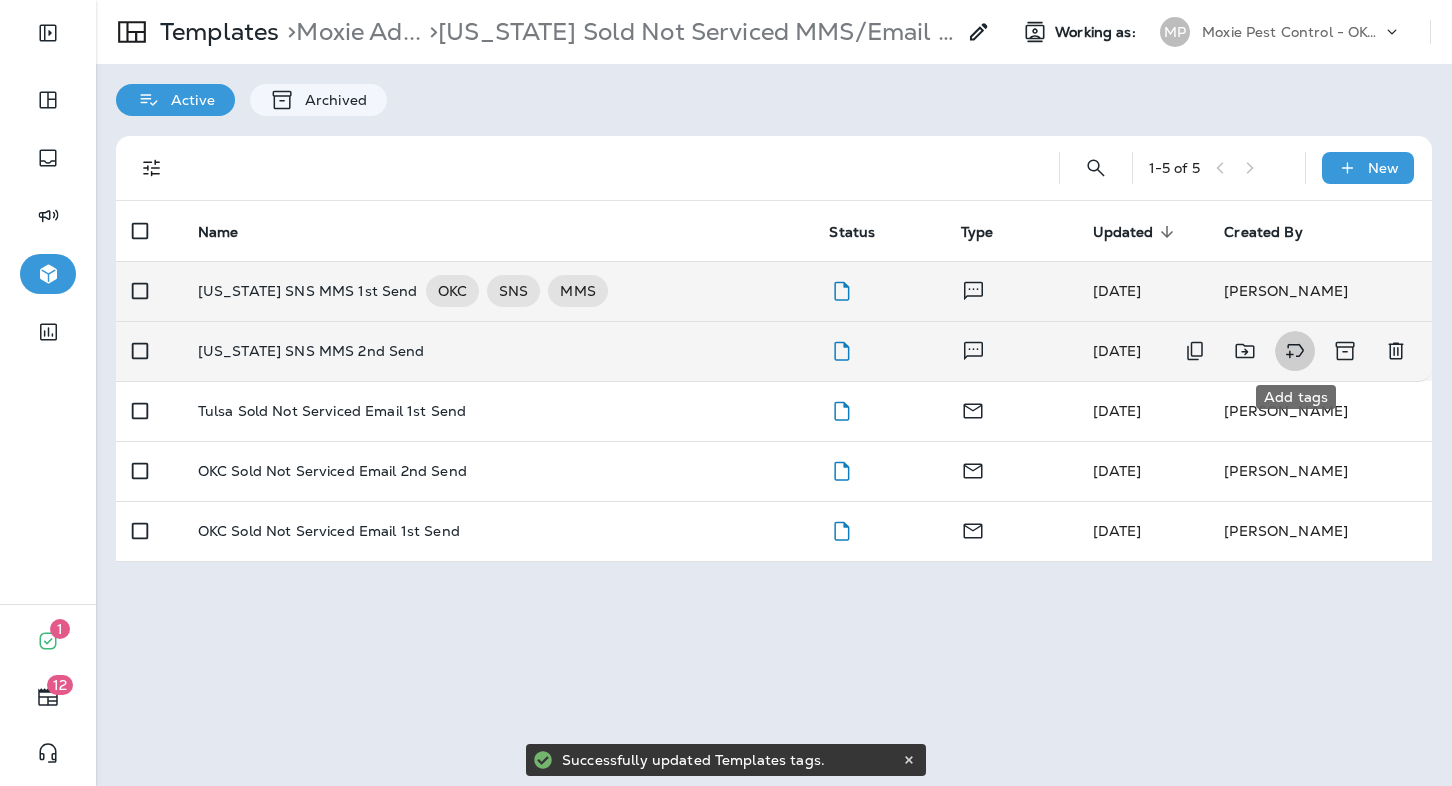 click 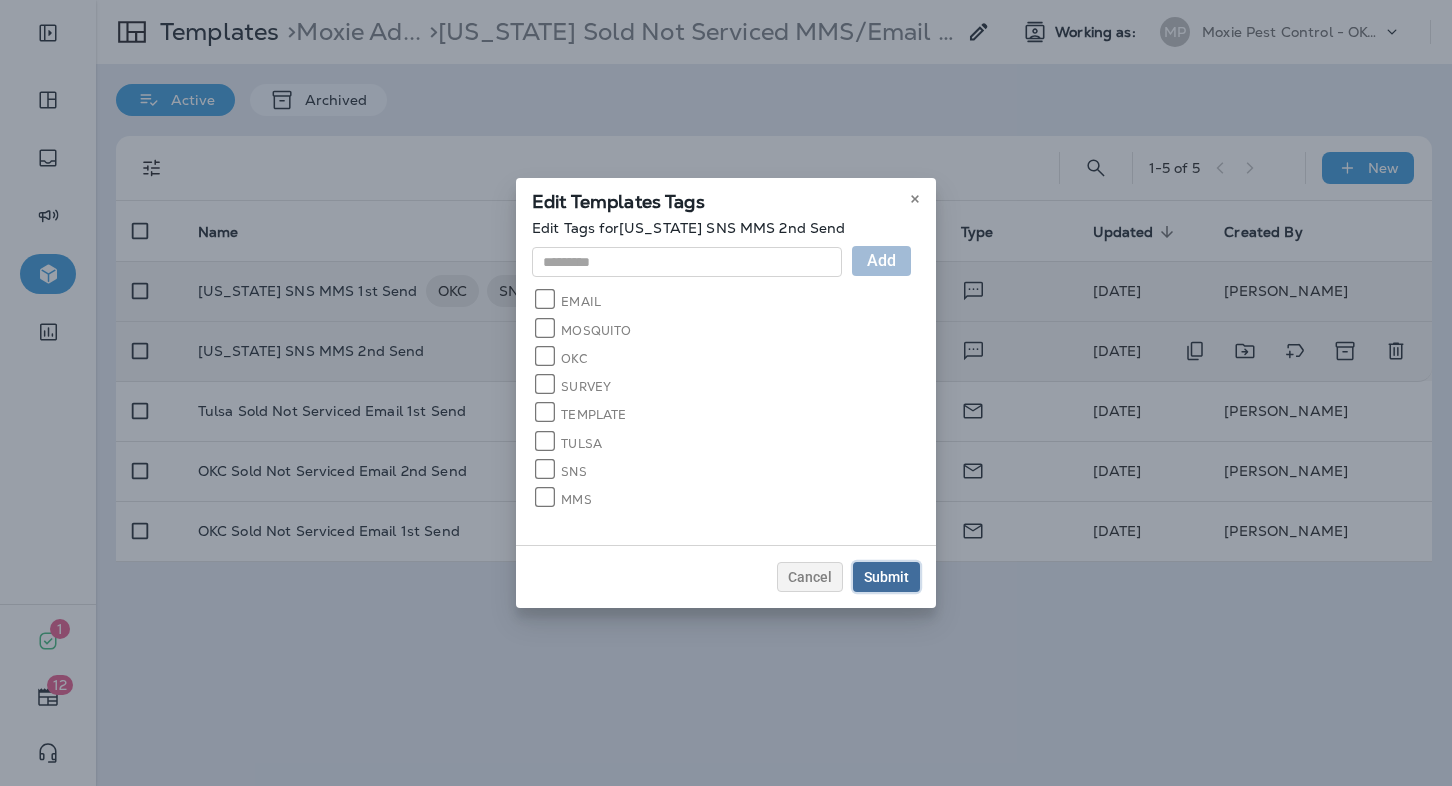 click on "Submit" at bounding box center (886, 577) 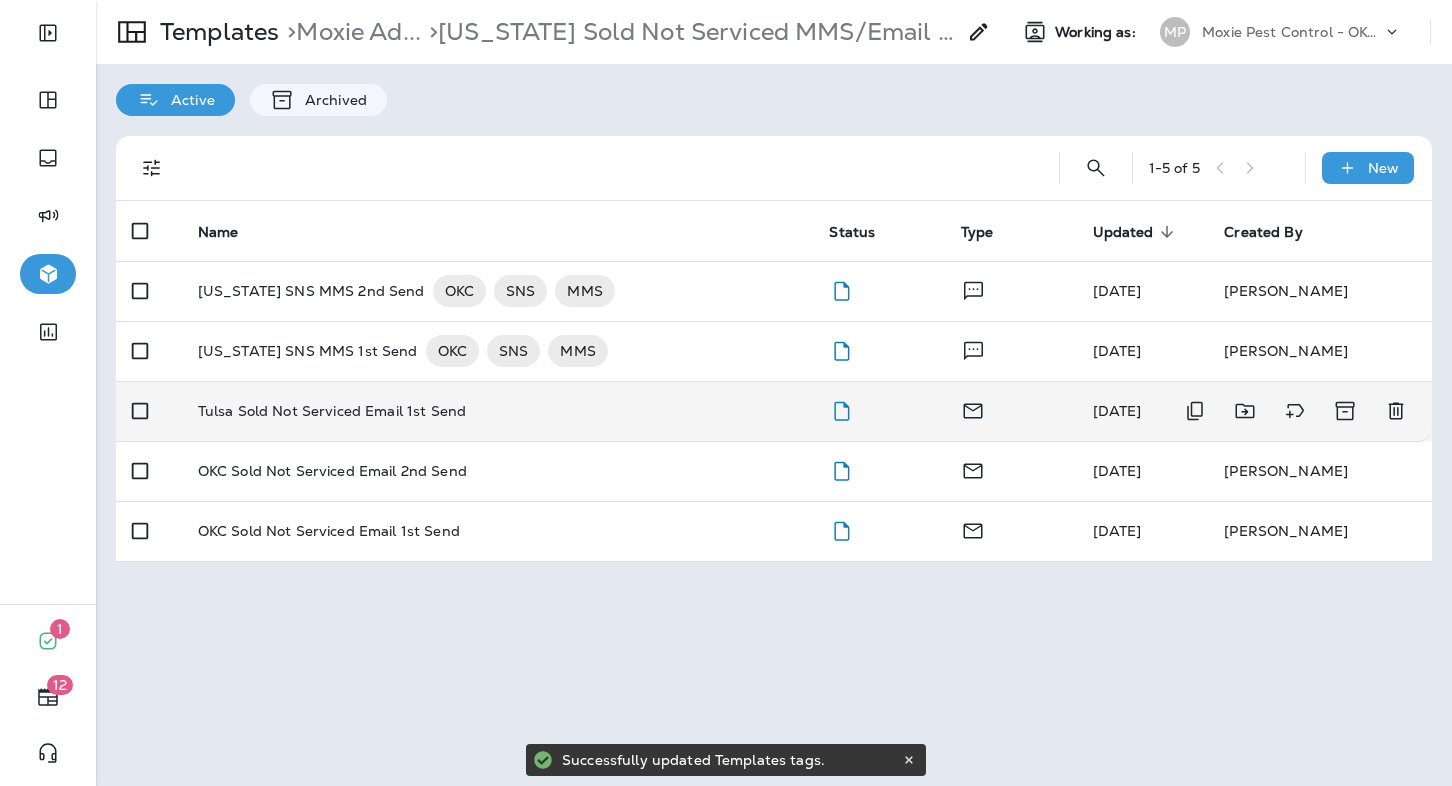 click on "Tulsa Sold Not Serviced Email 1st Send" at bounding box center [498, 411] 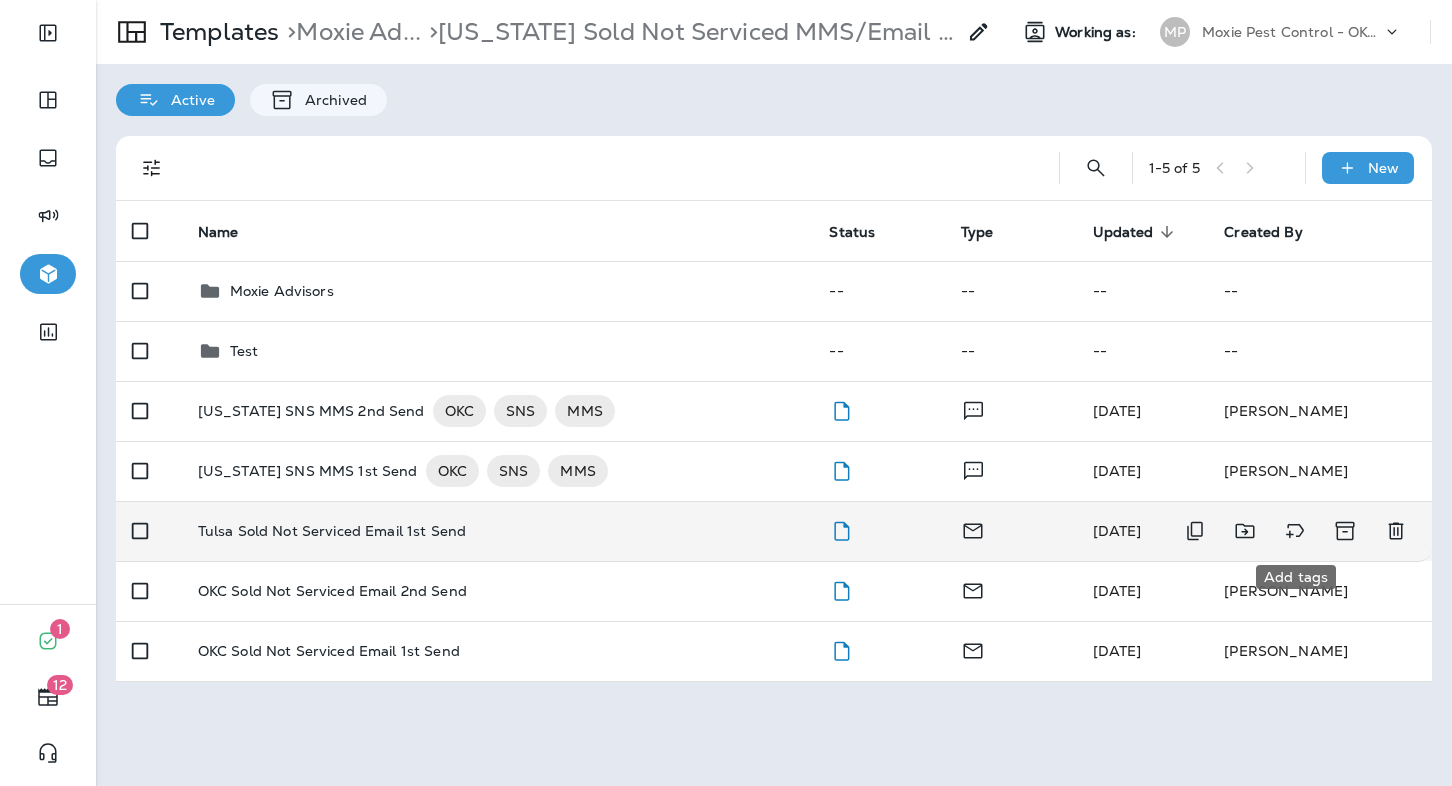 click 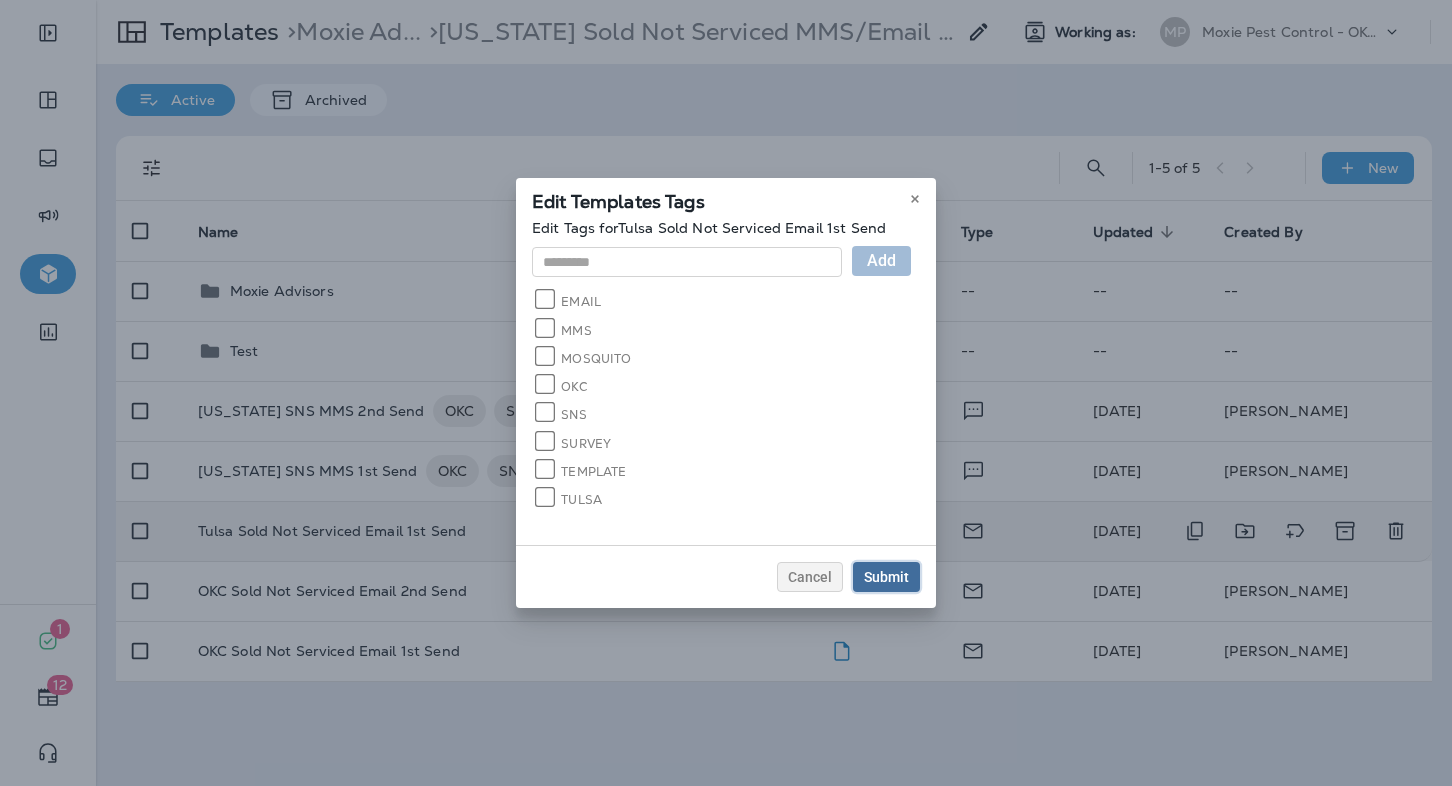 click on "Submit" at bounding box center (886, 577) 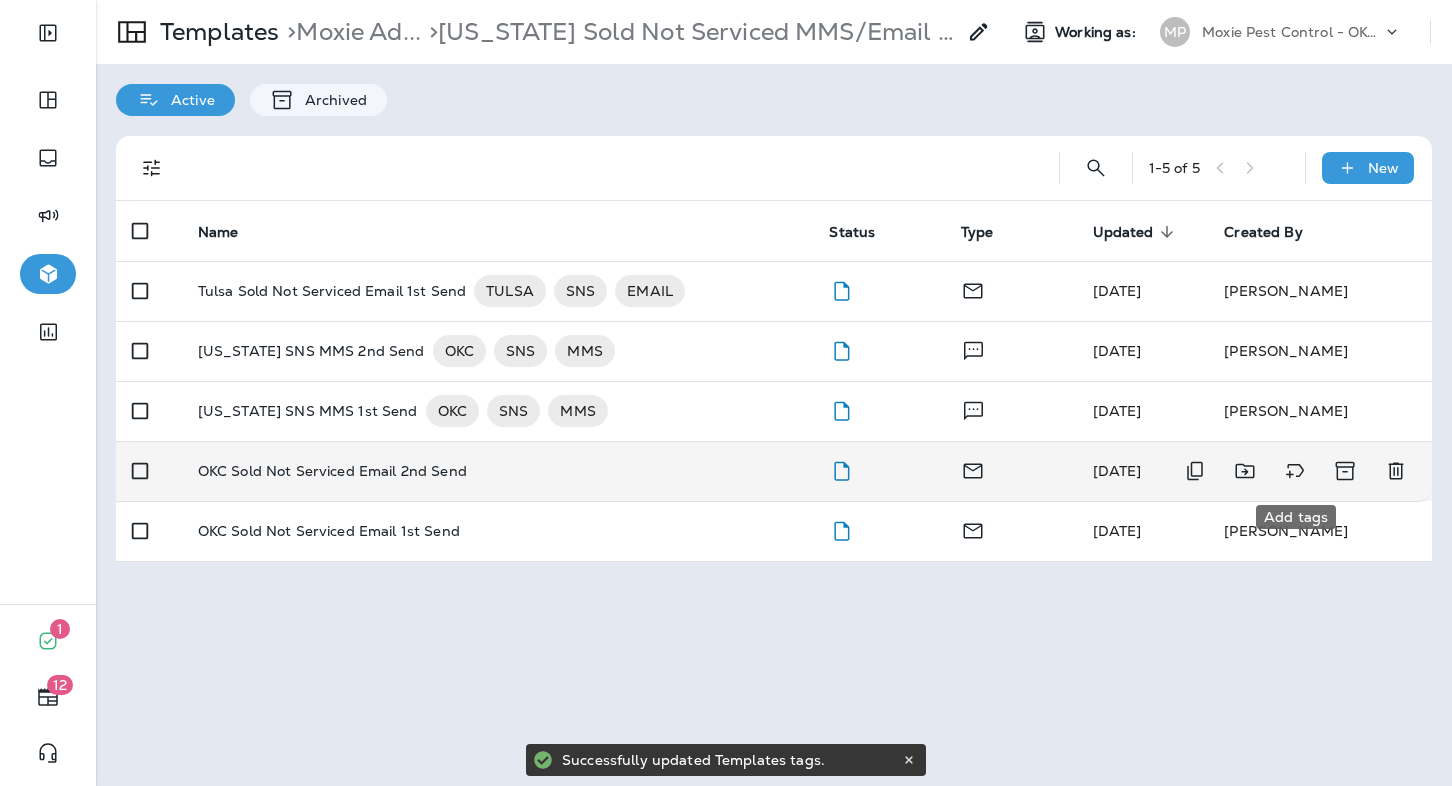 click 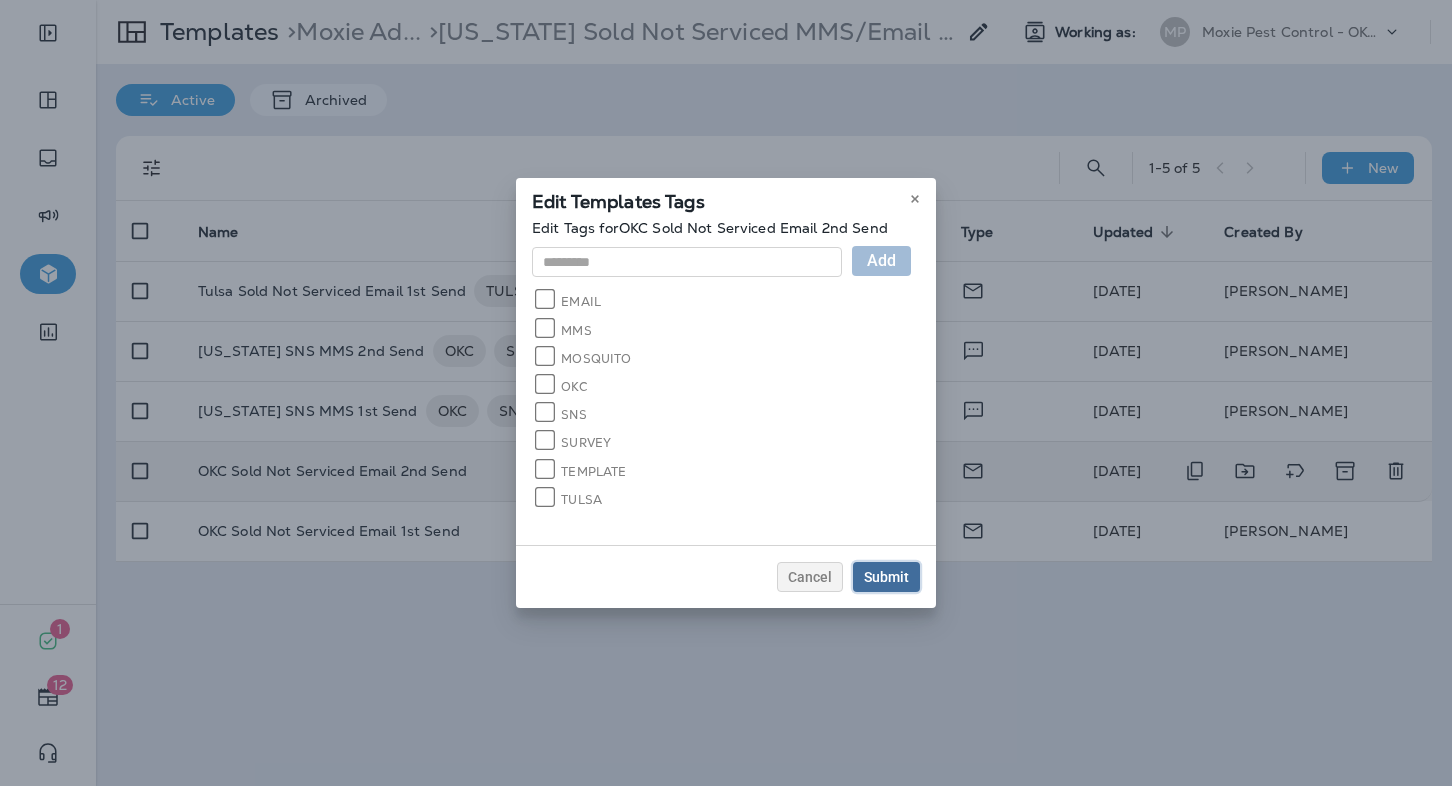 click on "Submit" at bounding box center (886, 577) 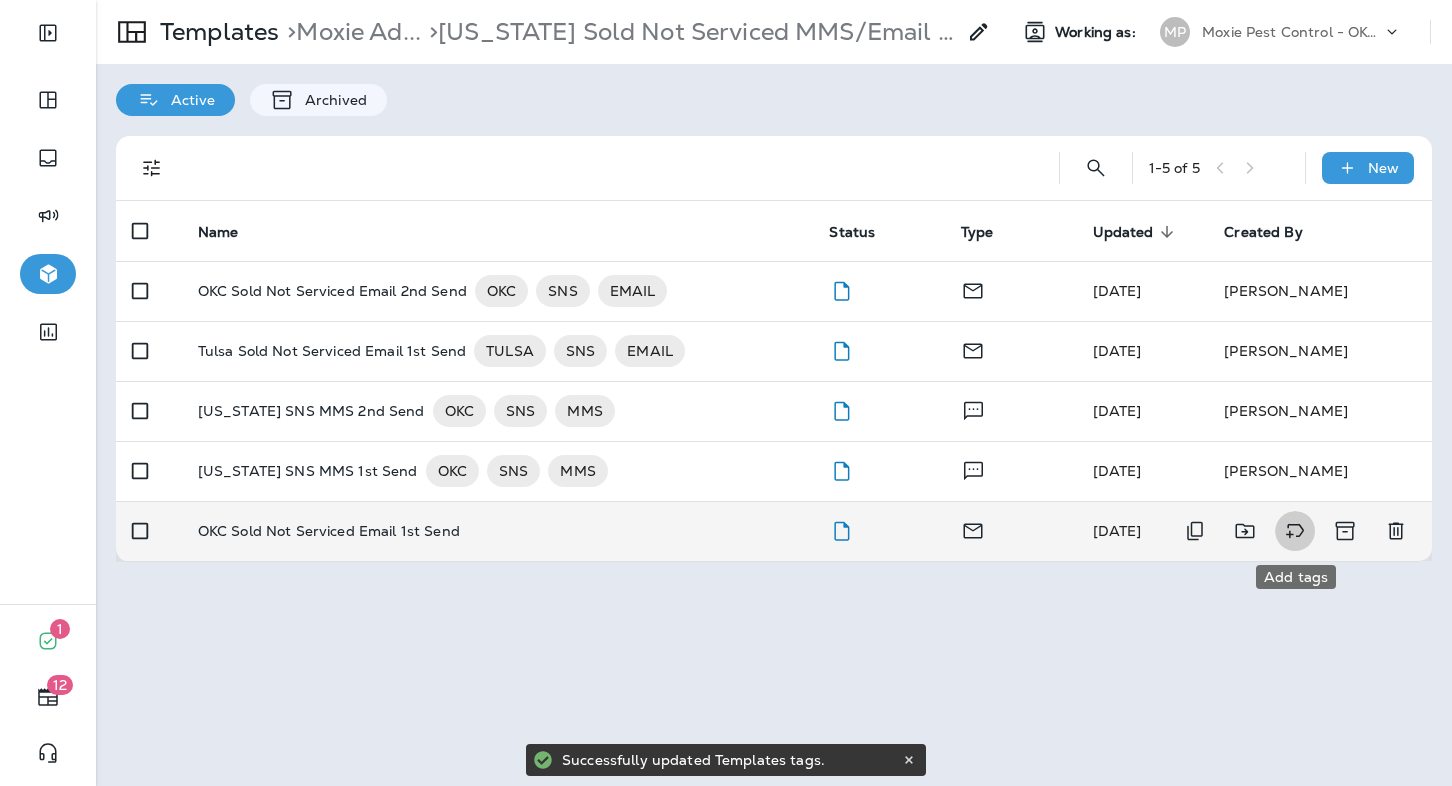 click 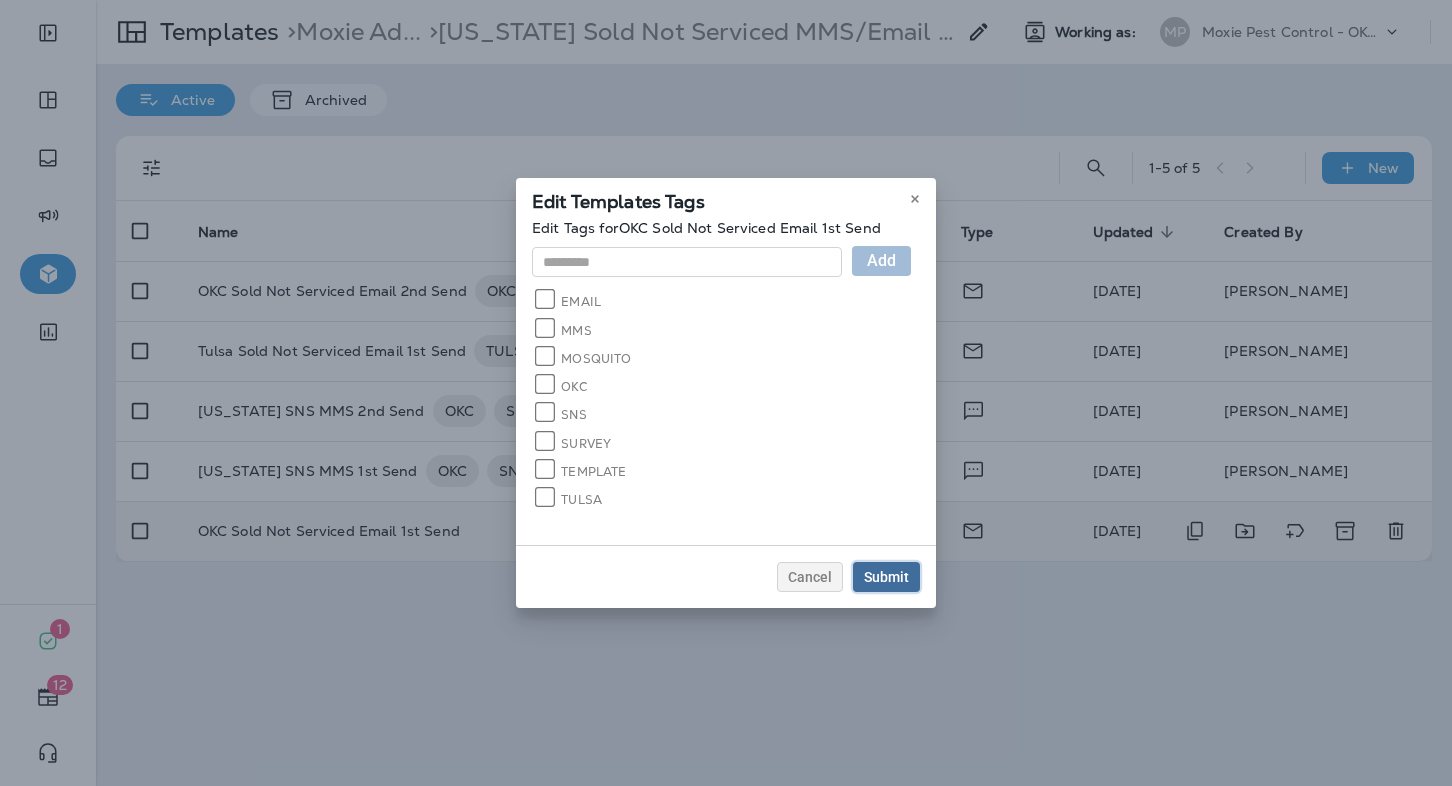 click on "Submit" at bounding box center [886, 577] 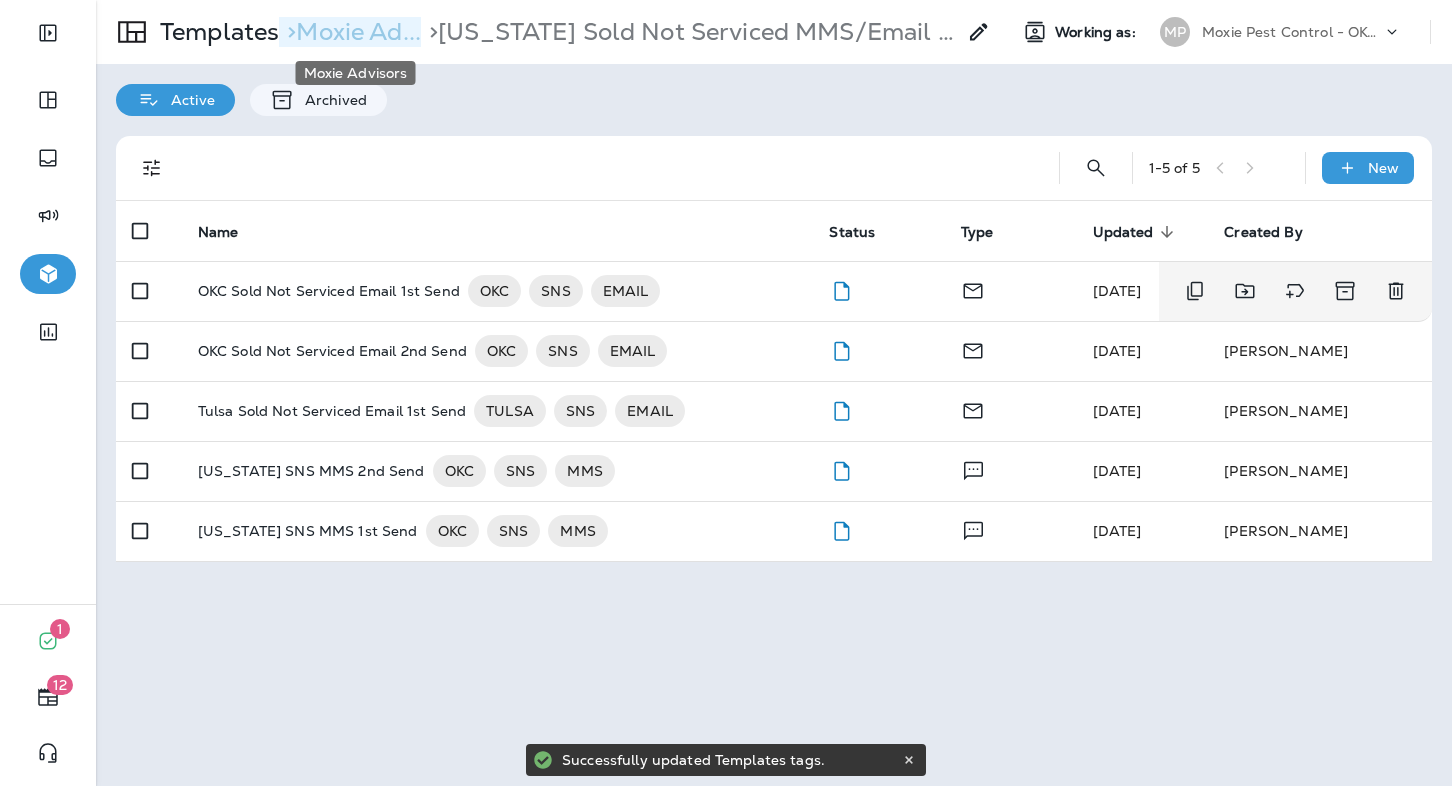click on ">  Moxie Ad..." at bounding box center [350, 32] 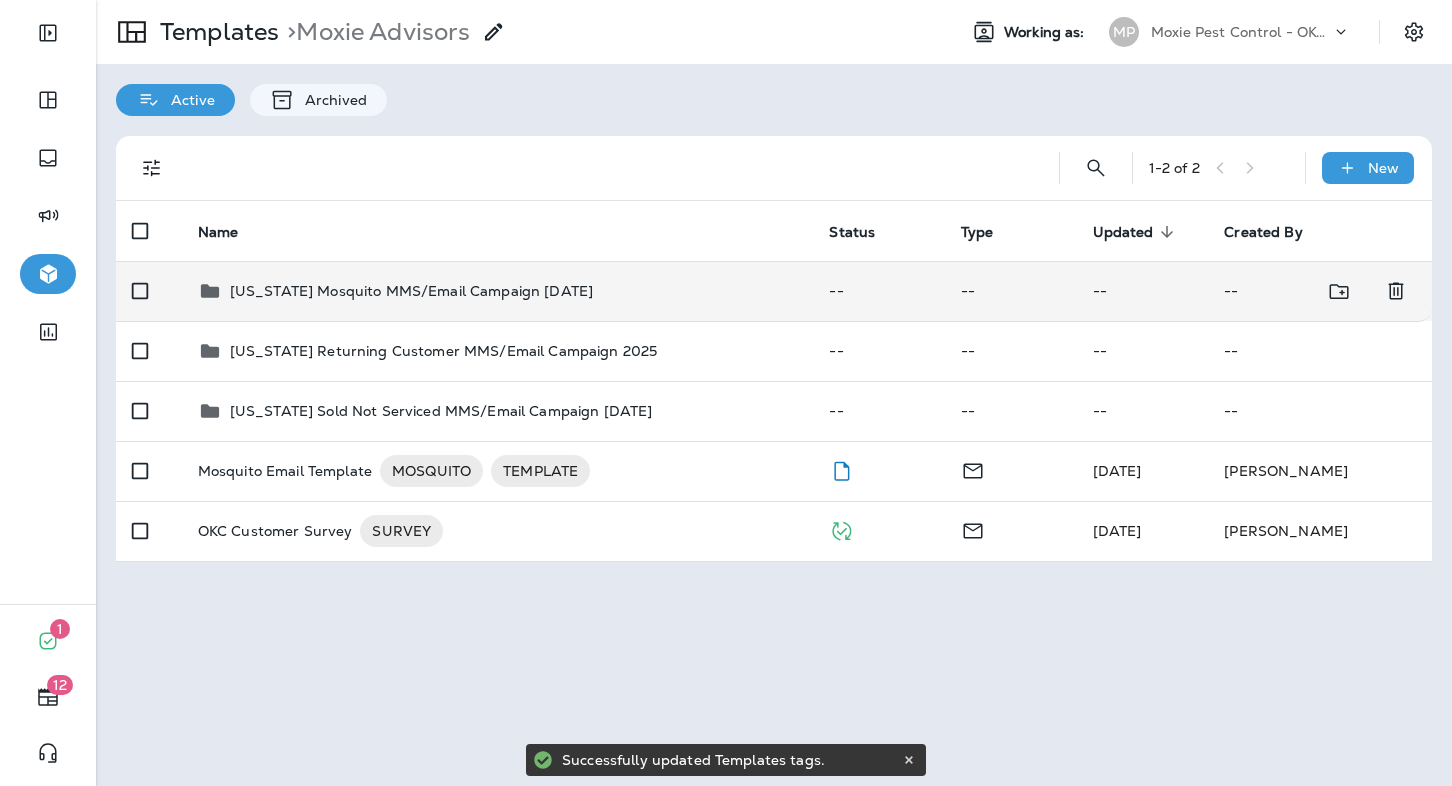 click on "[US_STATE] Mosquito MMS/Email Campaign [DATE]" at bounding box center [411, 291] 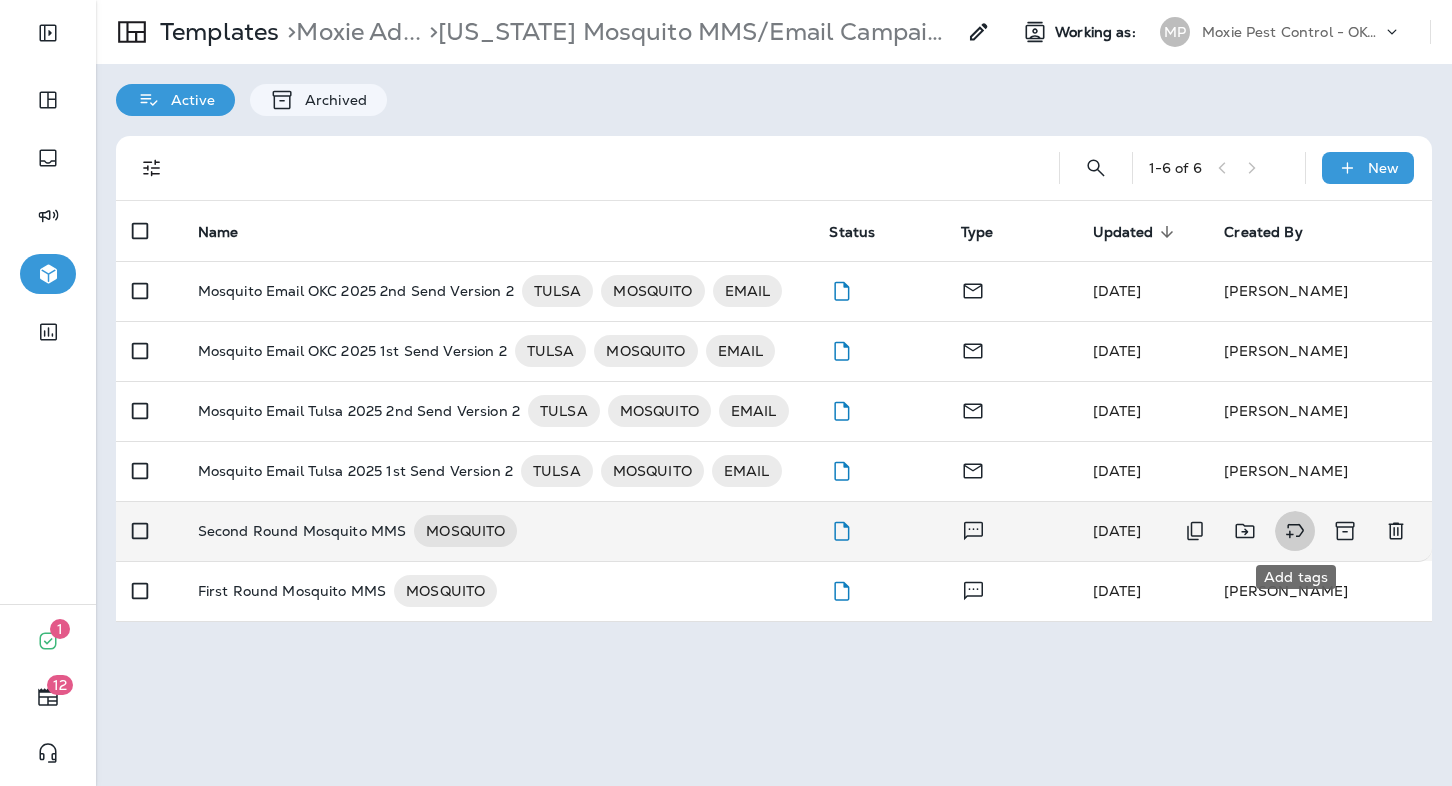 click 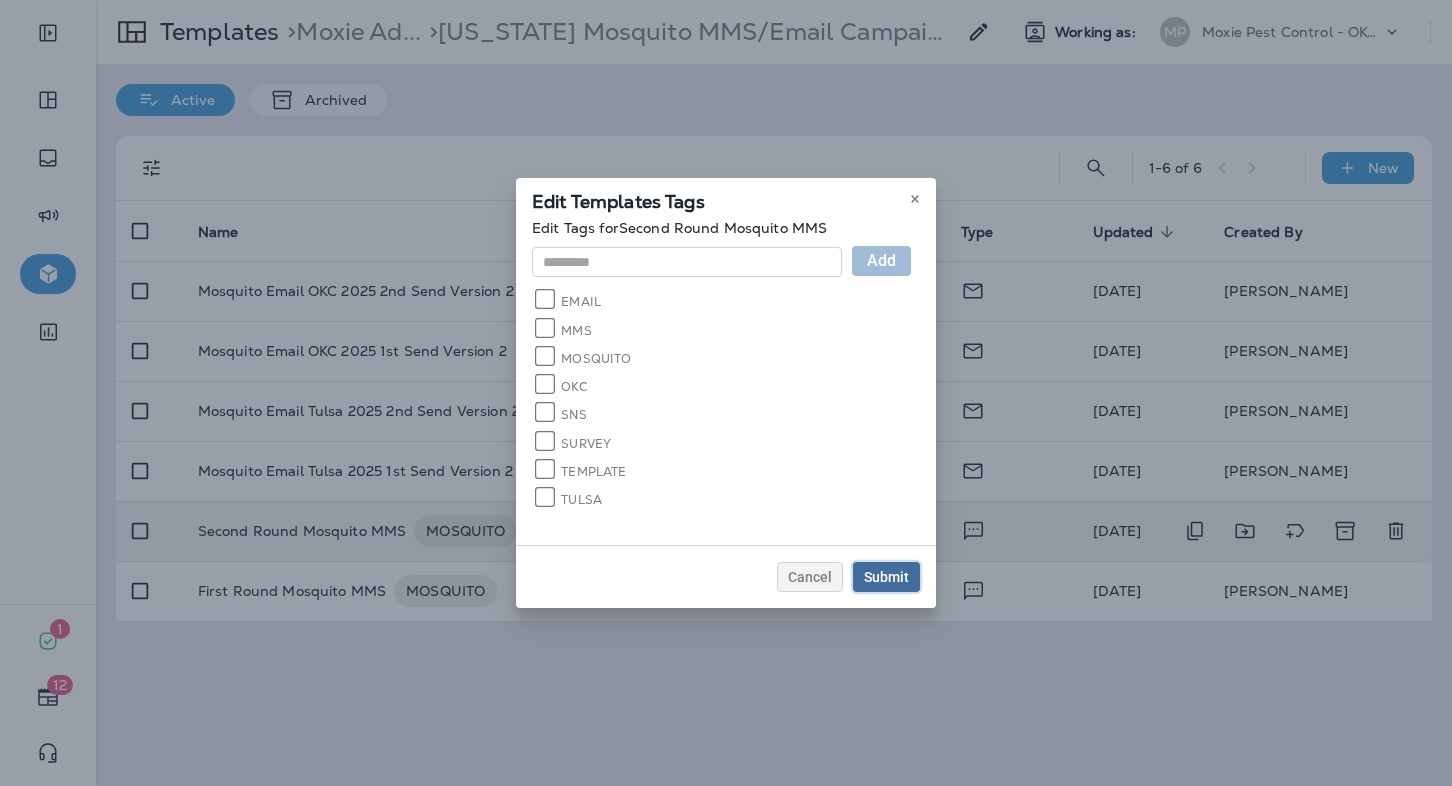 click on "Submit" at bounding box center [886, 577] 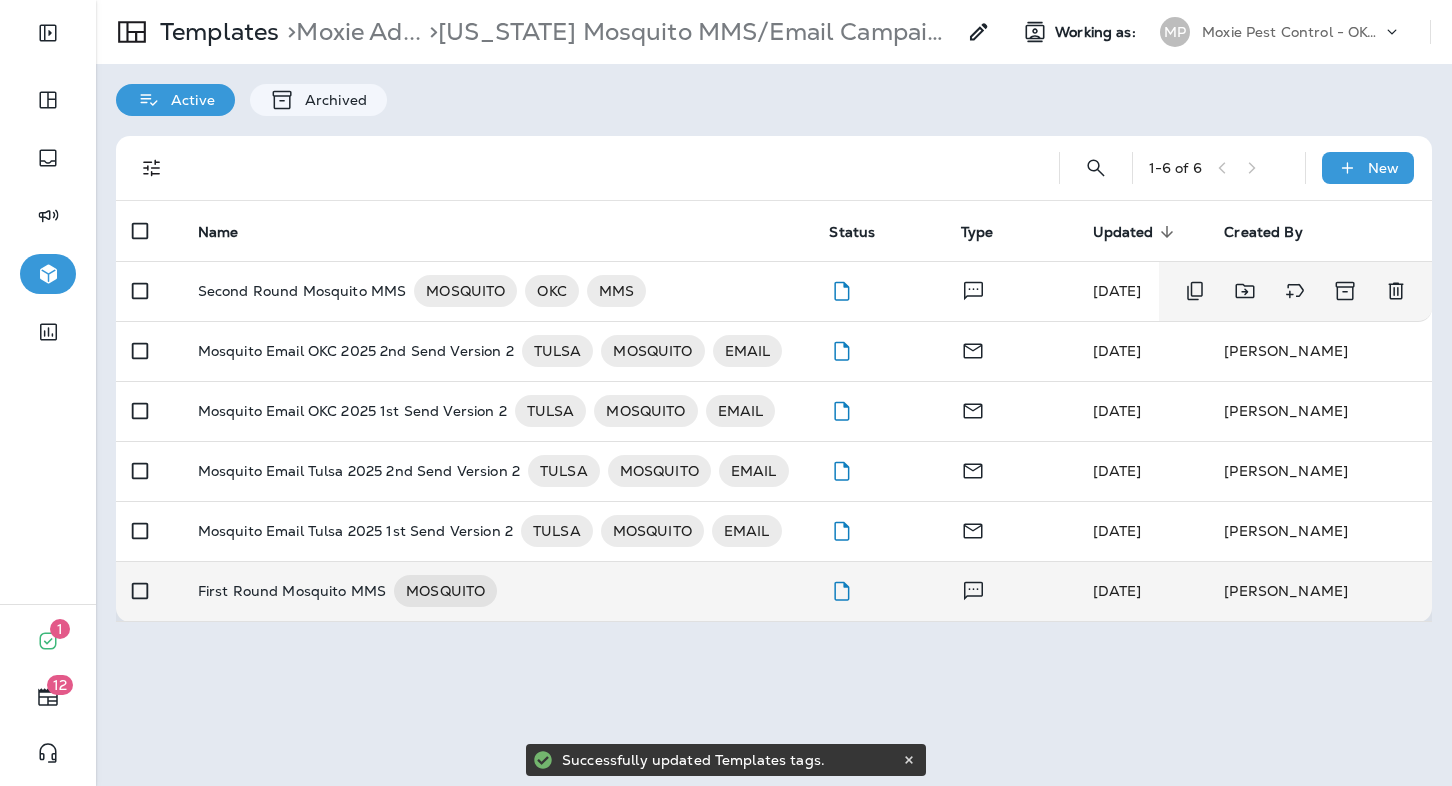 click on "First Round Mosquito MMS MOSQUITO" at bounding box center (498, 591) 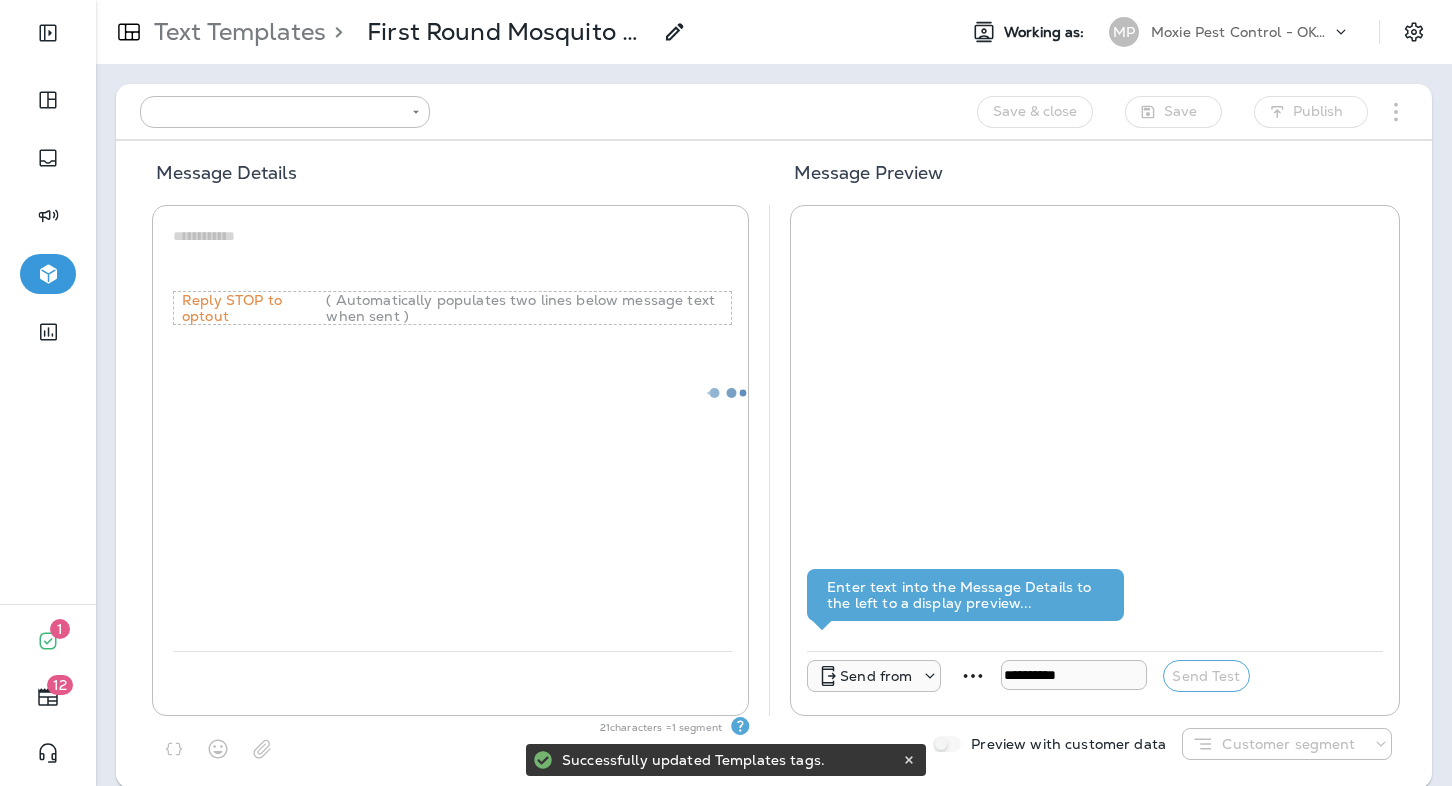 type on "**********" 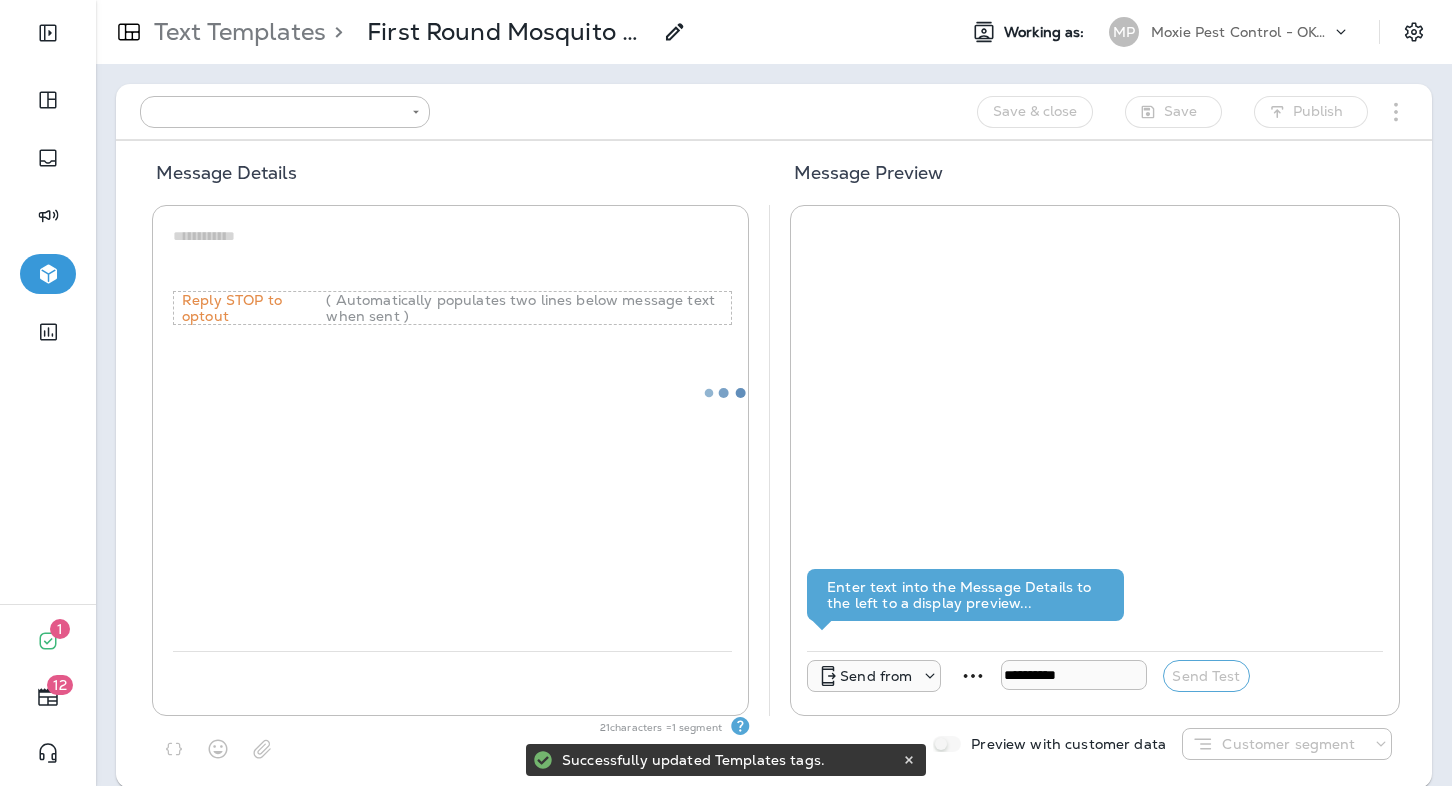 type on "**********" 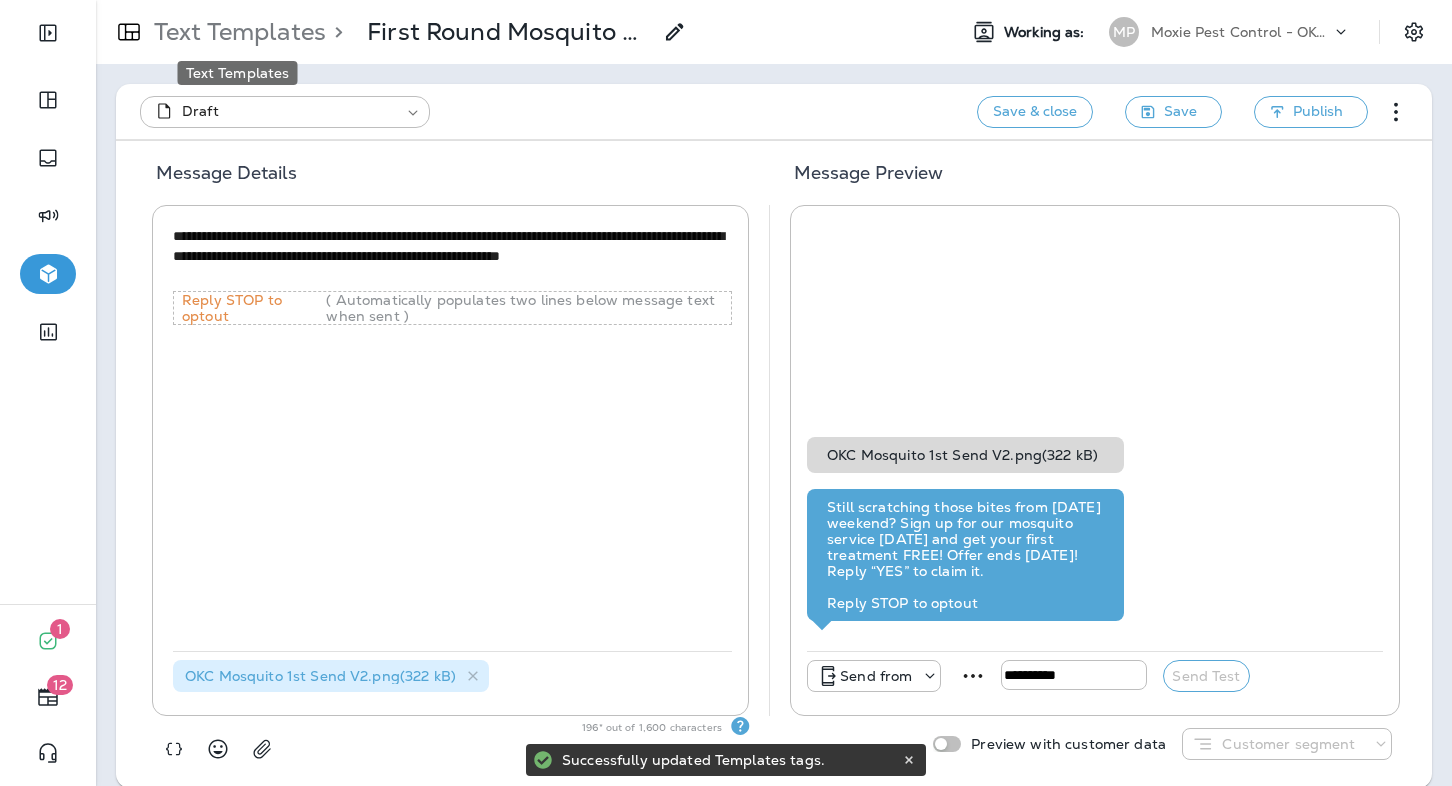 click on "Text Templates" at bounding box center [236, 32] 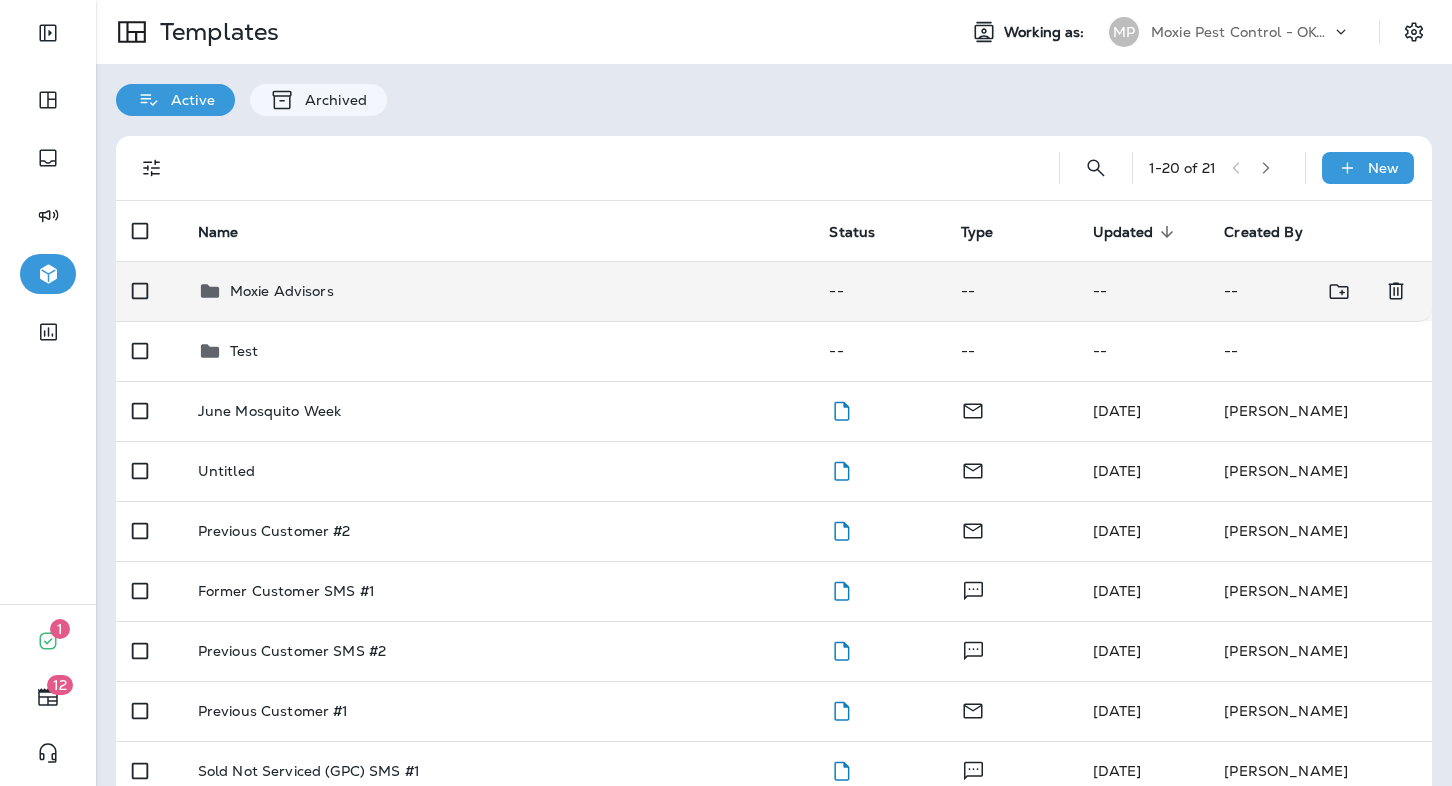 click on "Moxie Advisors" at bounding box center (282, 291) 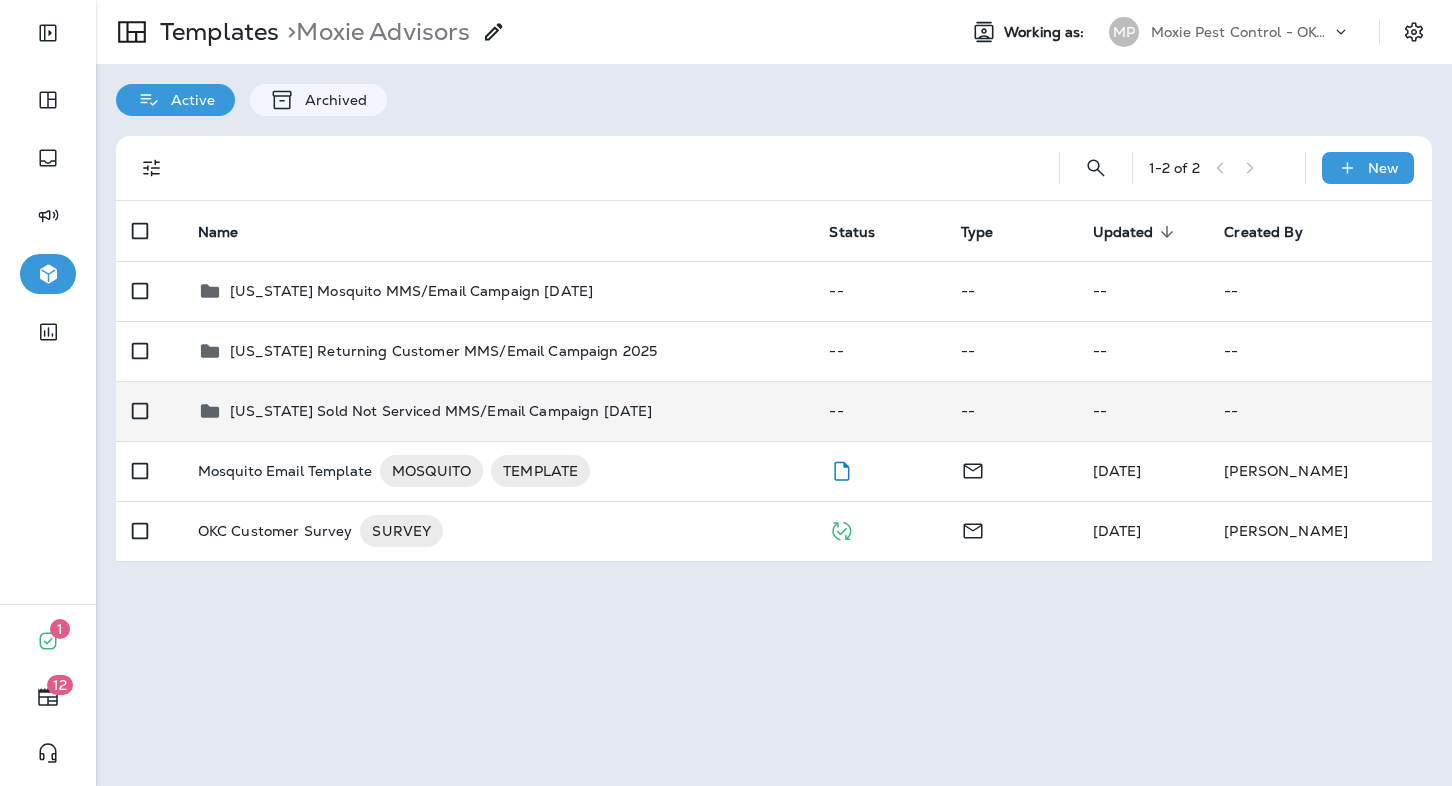 click on "[US_STATE] Sold Not Serviced MMS/Email Campaign [DATE]" at bounding box center [498, 411] 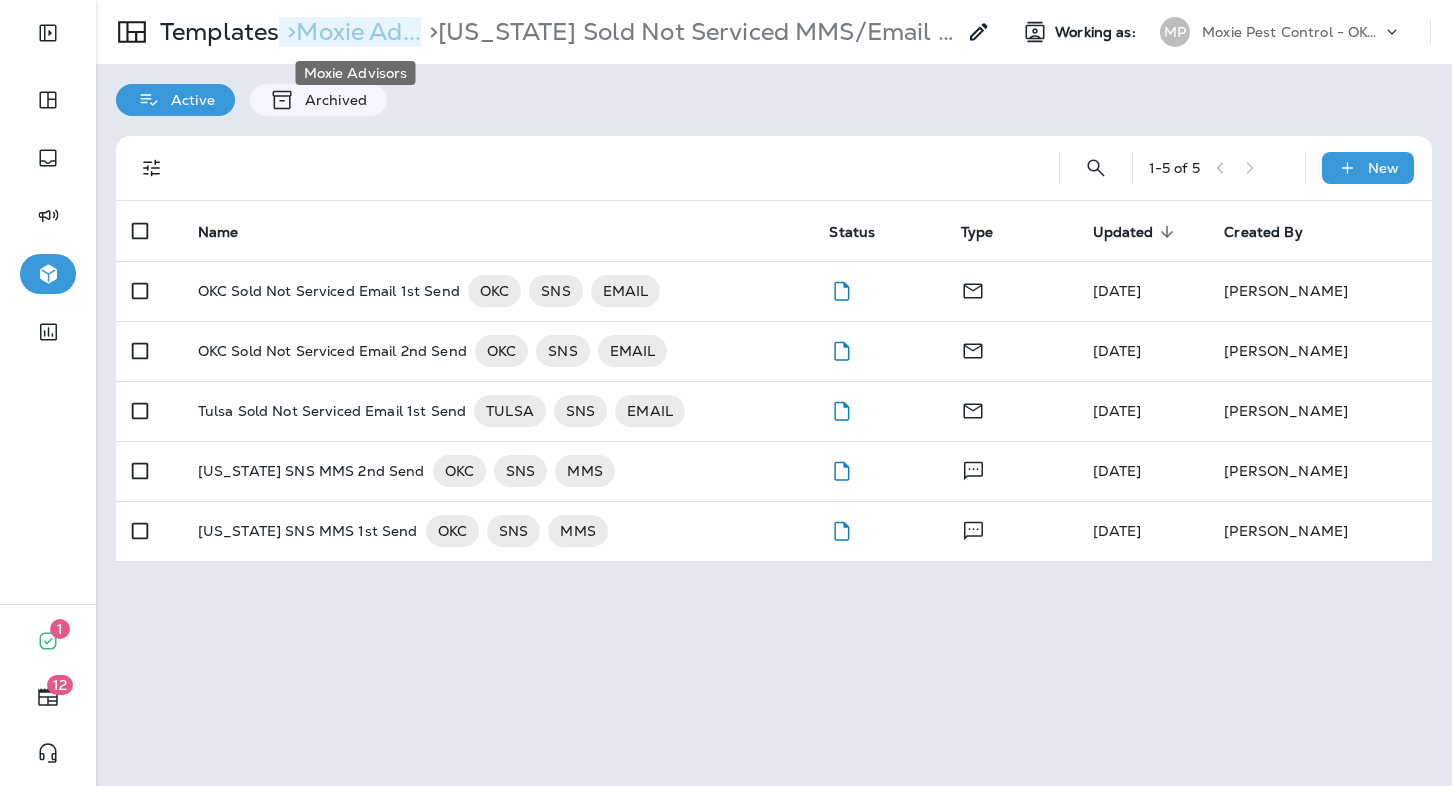 click on ">  Moxie Ad..." at bounding box center (350, 32) 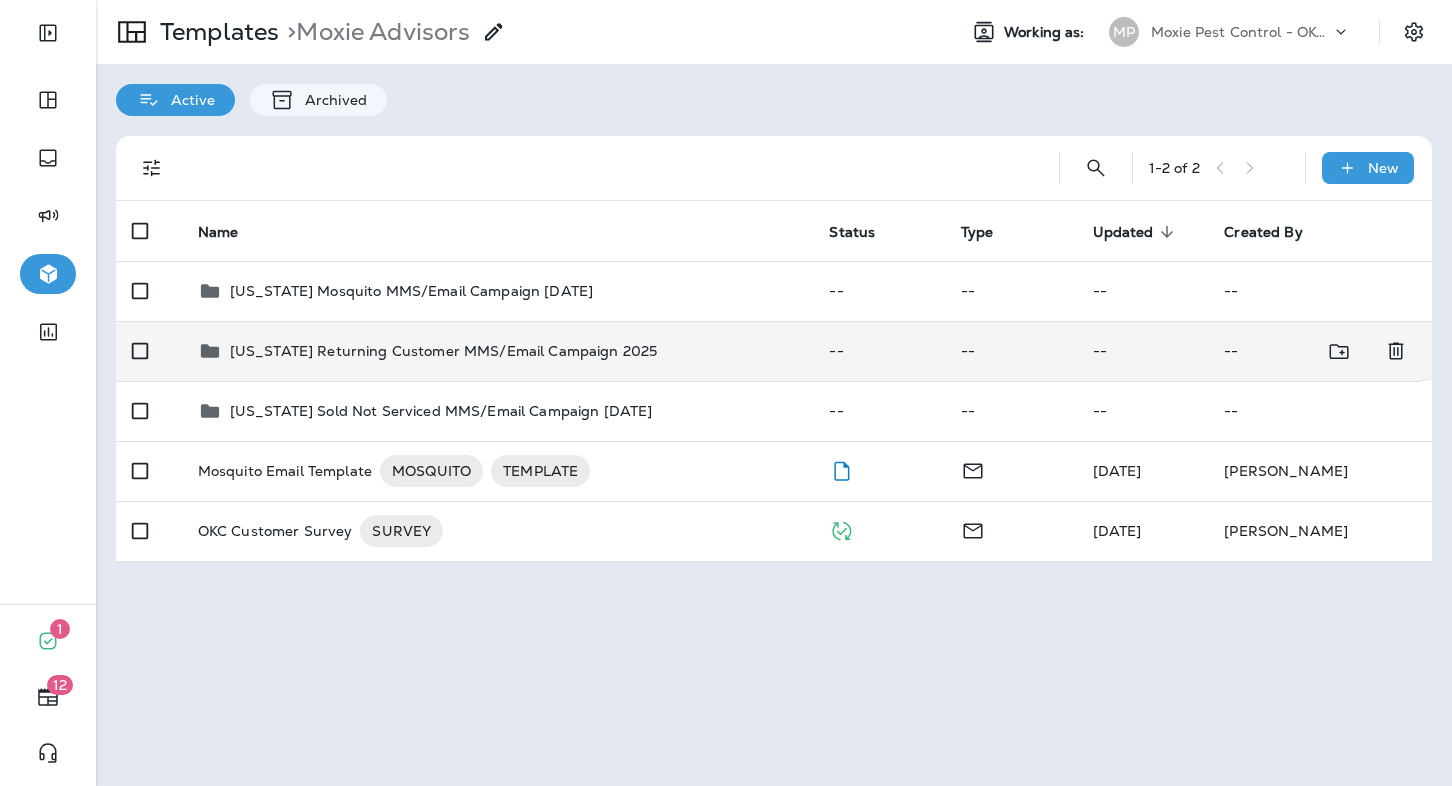 click on "[US_STATE] Returning Customer MMS/Email Campaign 2025" at bounding box center [443, 351] 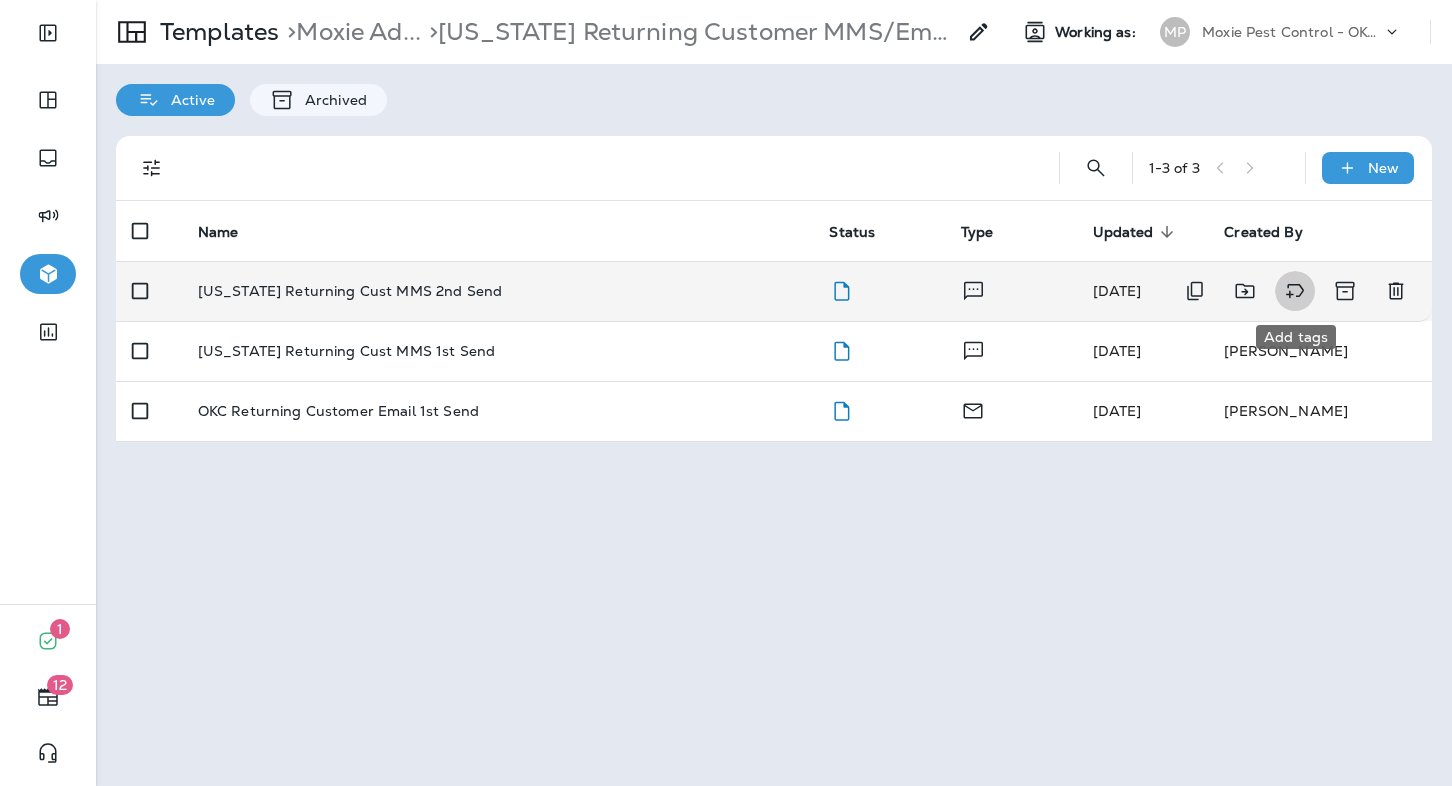 click 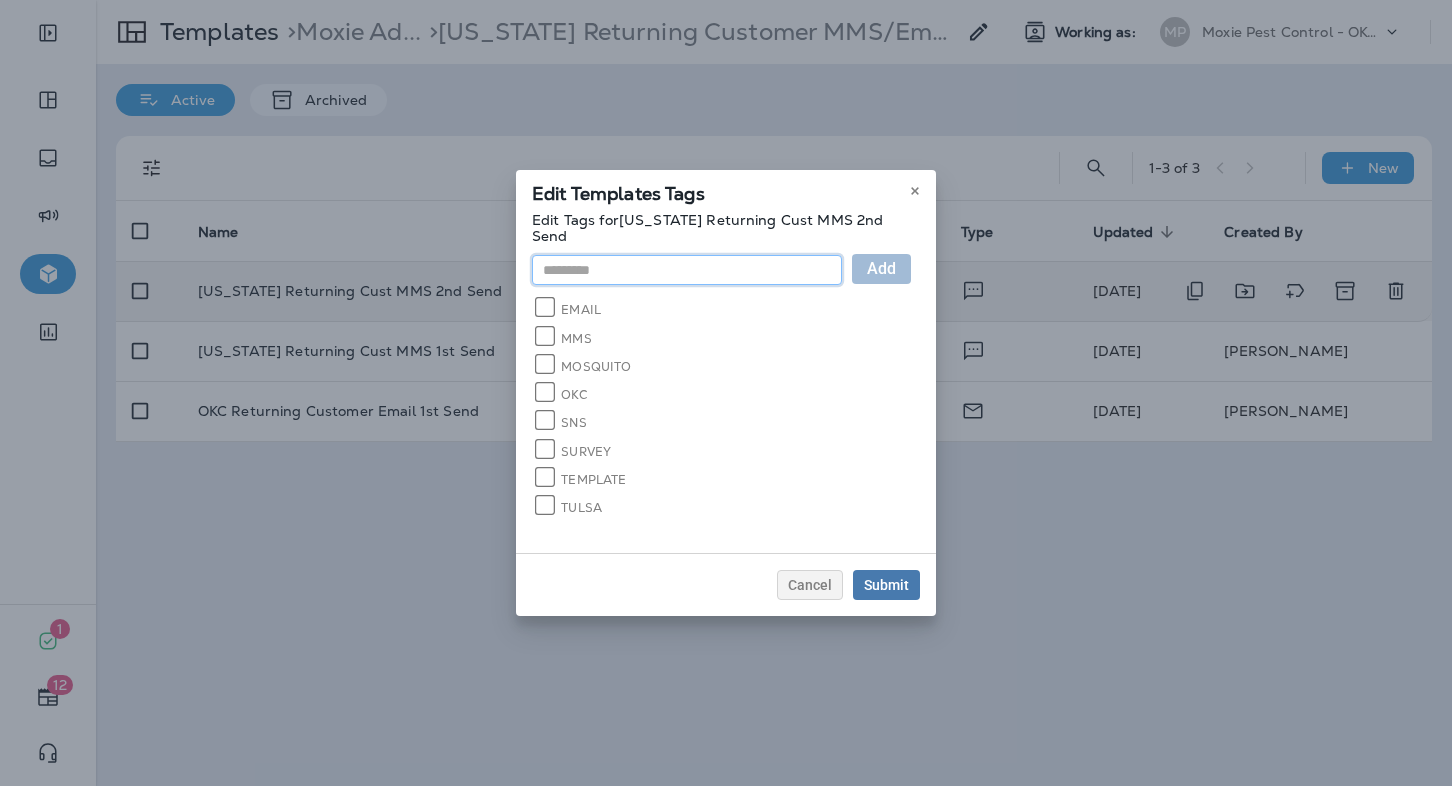 click at bounding box center [687, 270] 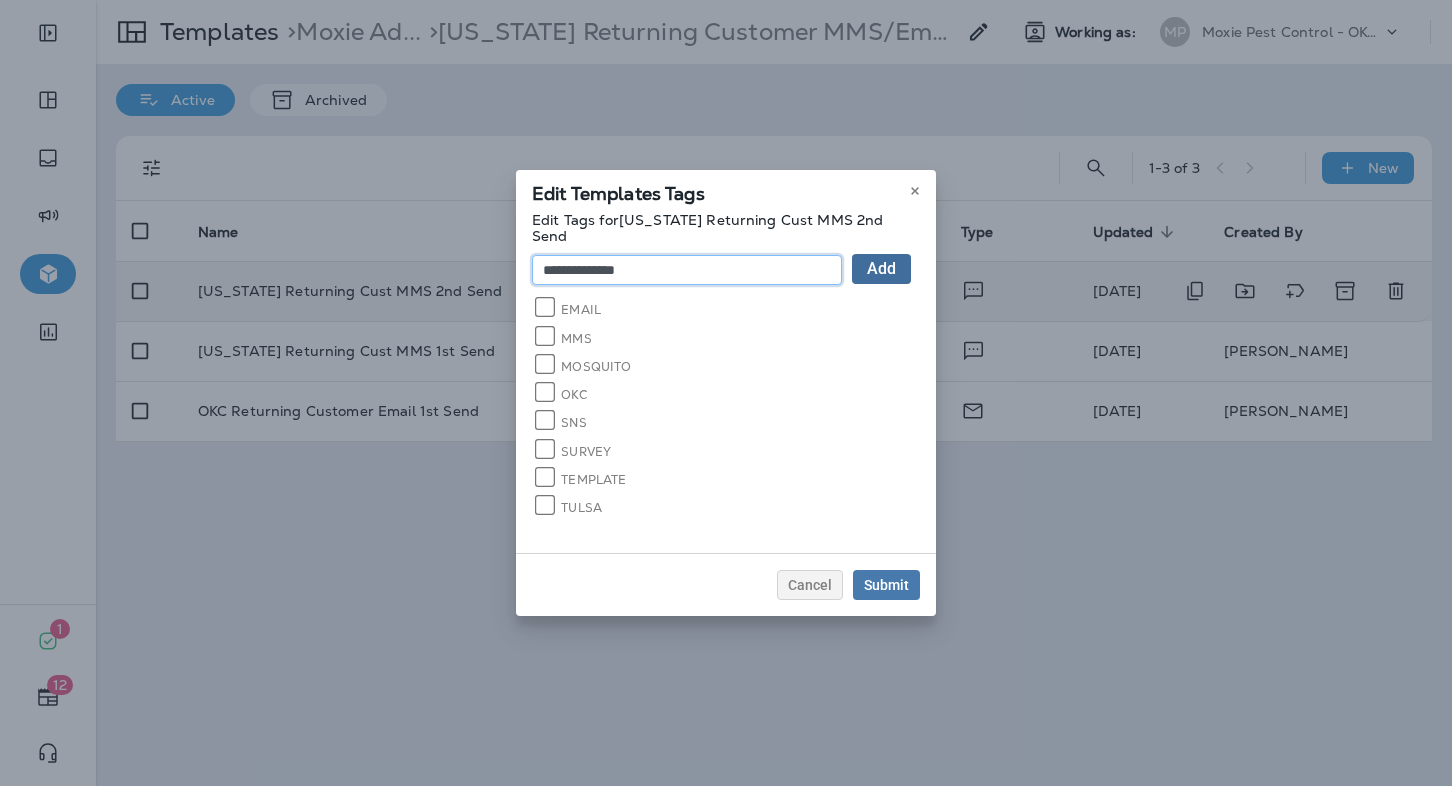 type on "**********" 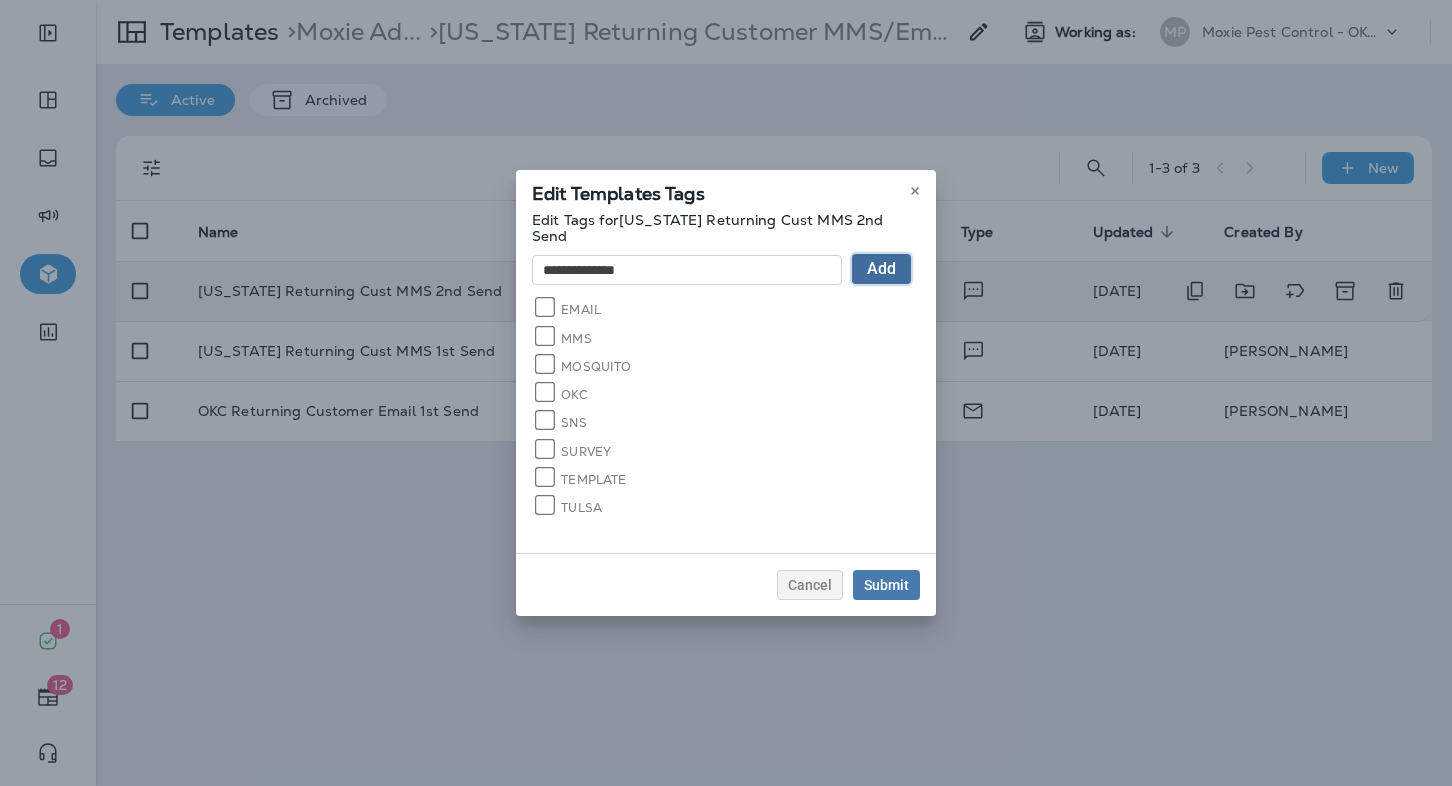 click on "Add" at bounding box center [881, 269] 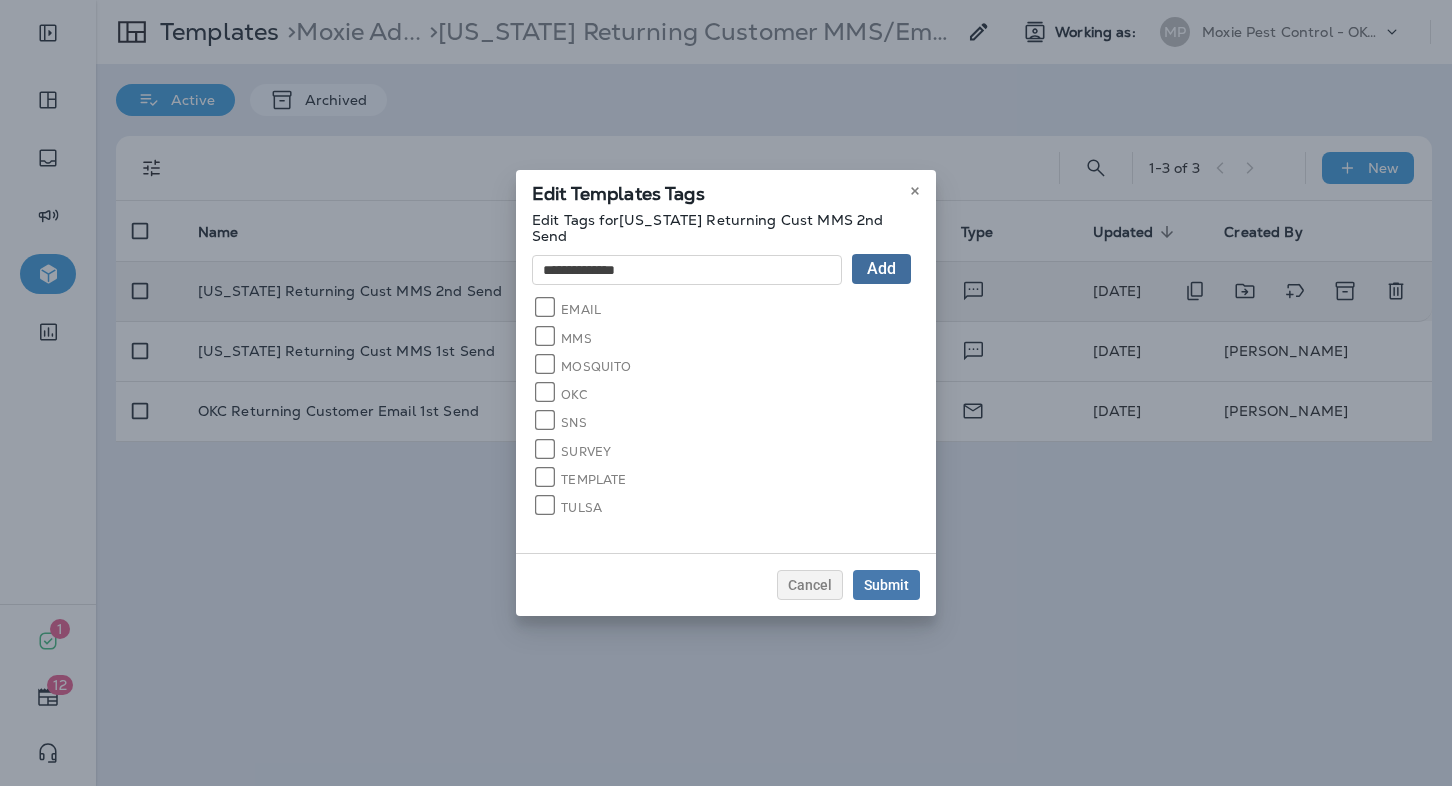 type 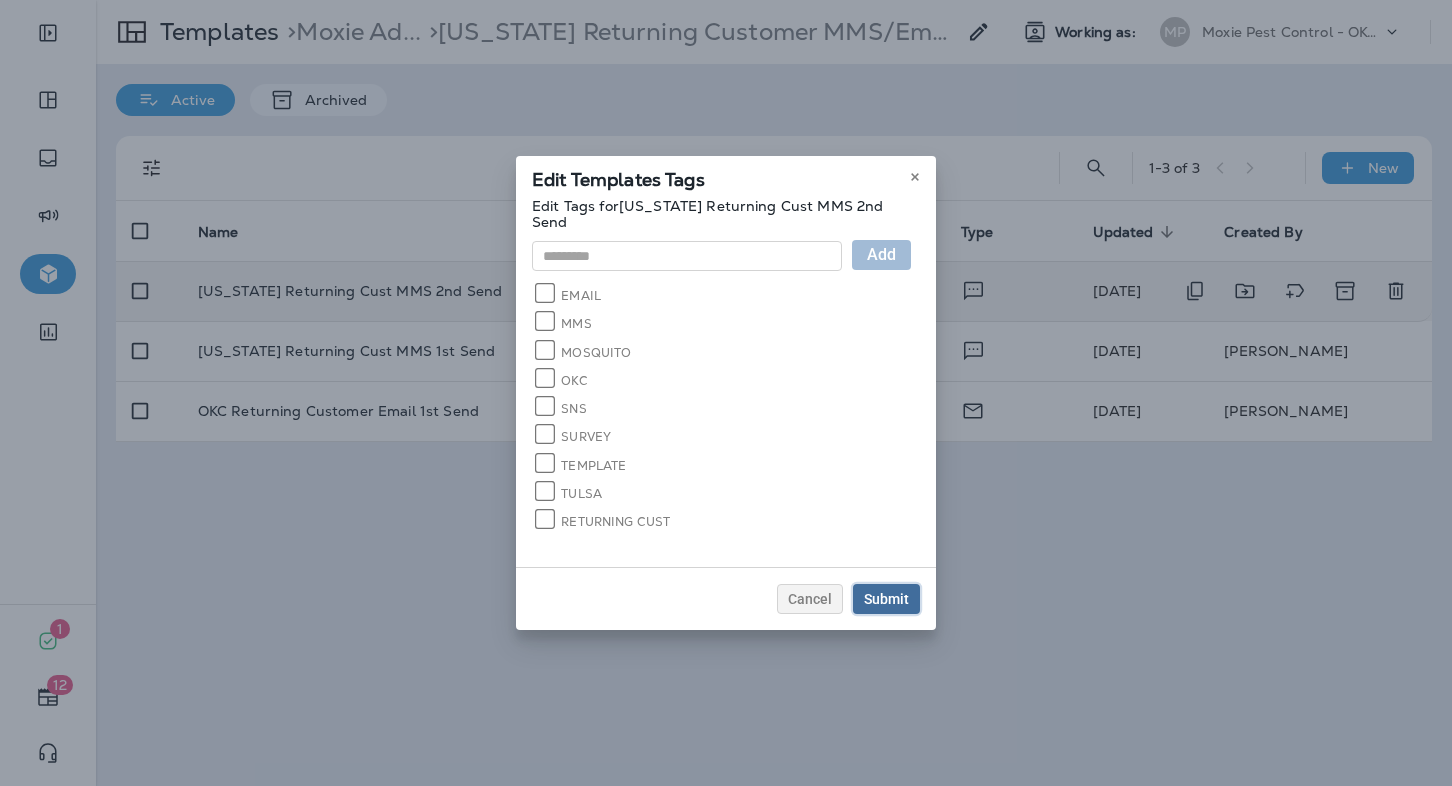 click on "Submit" at bounding box center [886, 599] 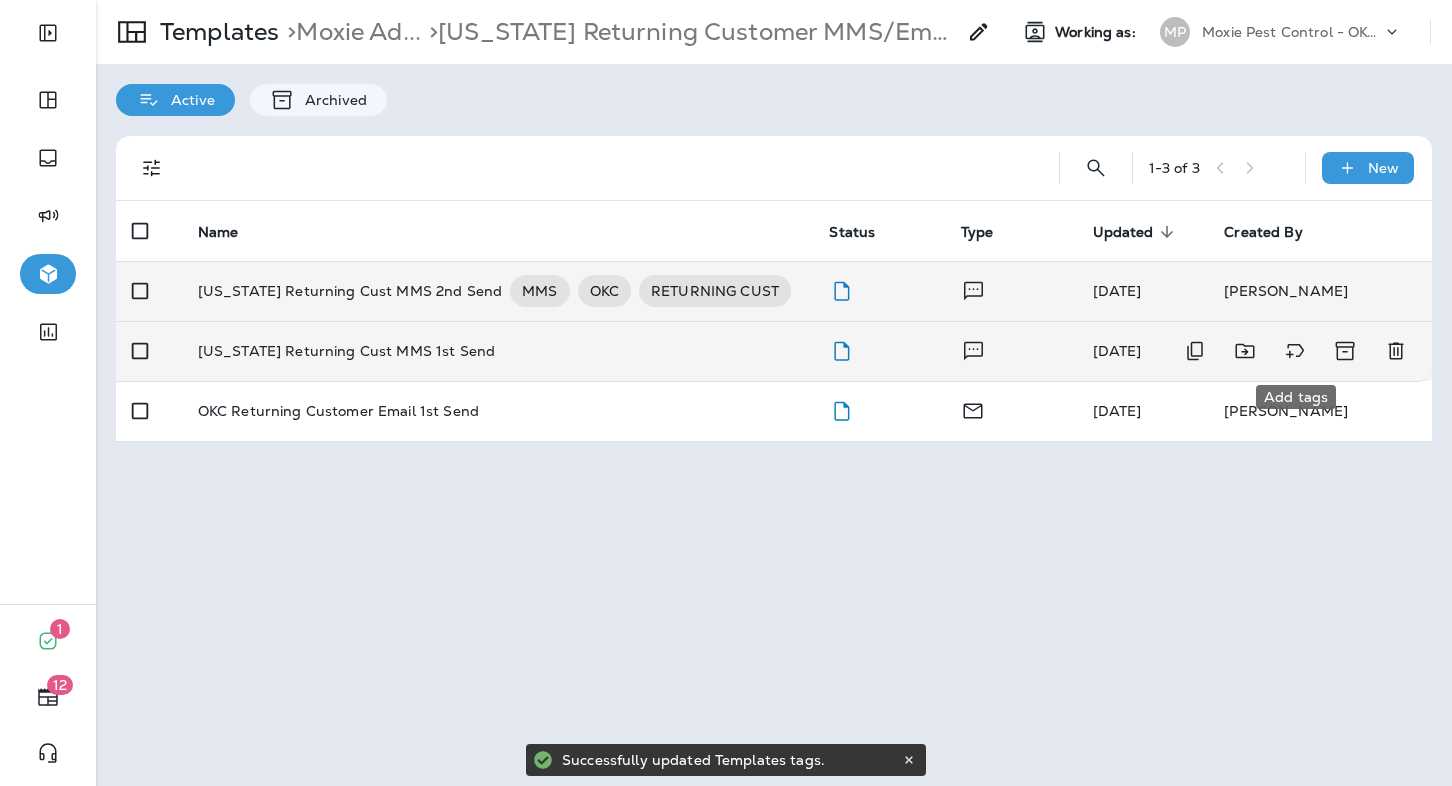 click 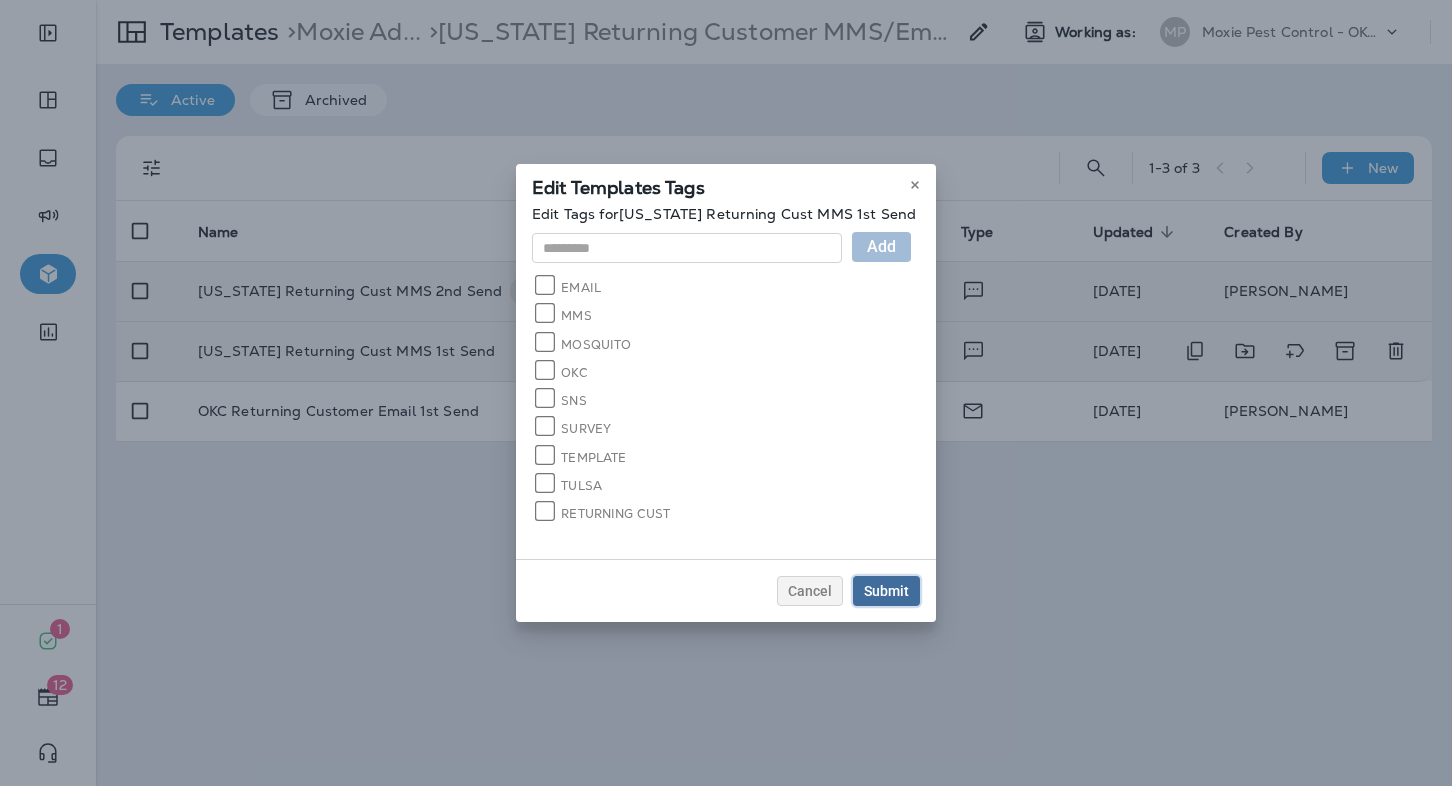 click on "Submit" at bounding box center [886, 591] 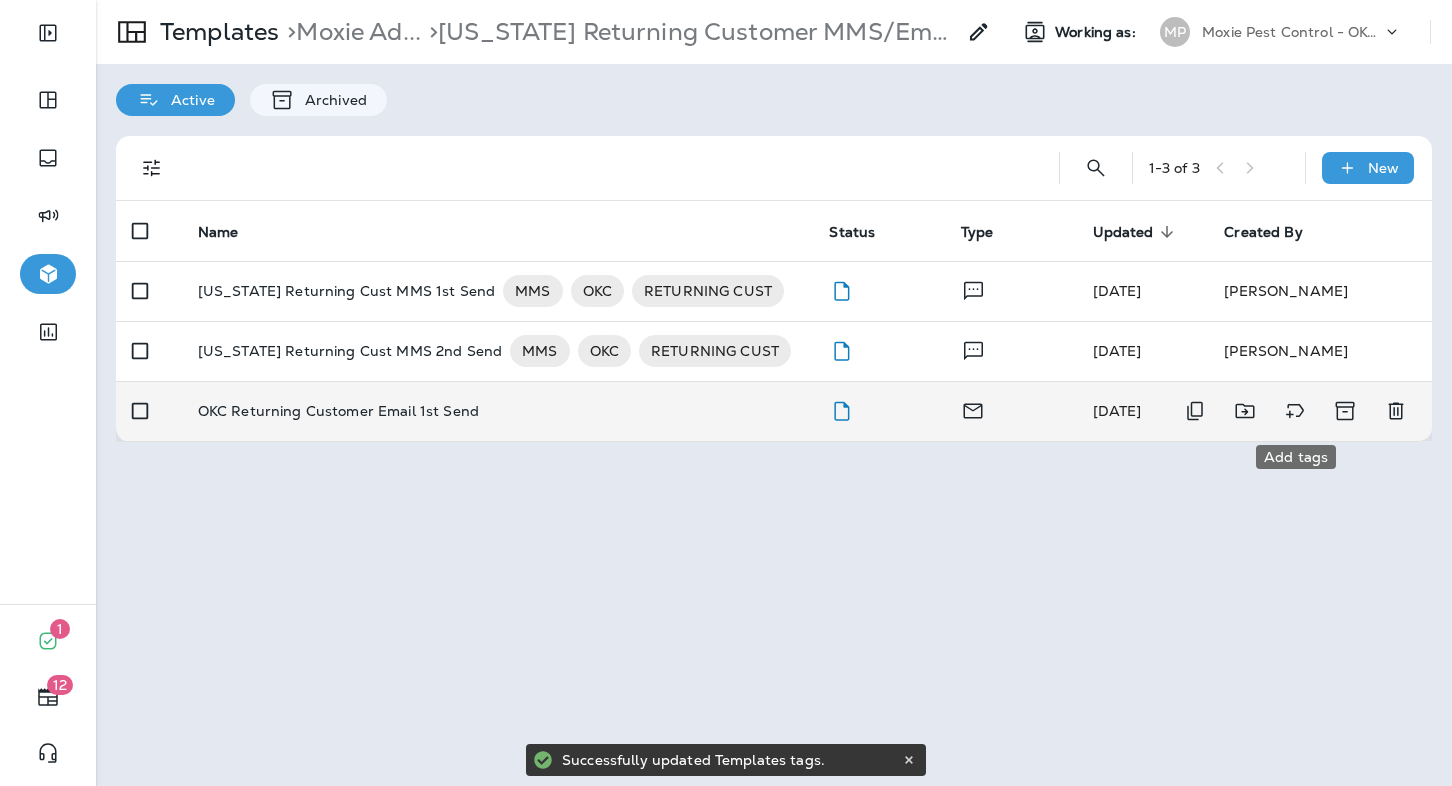 click 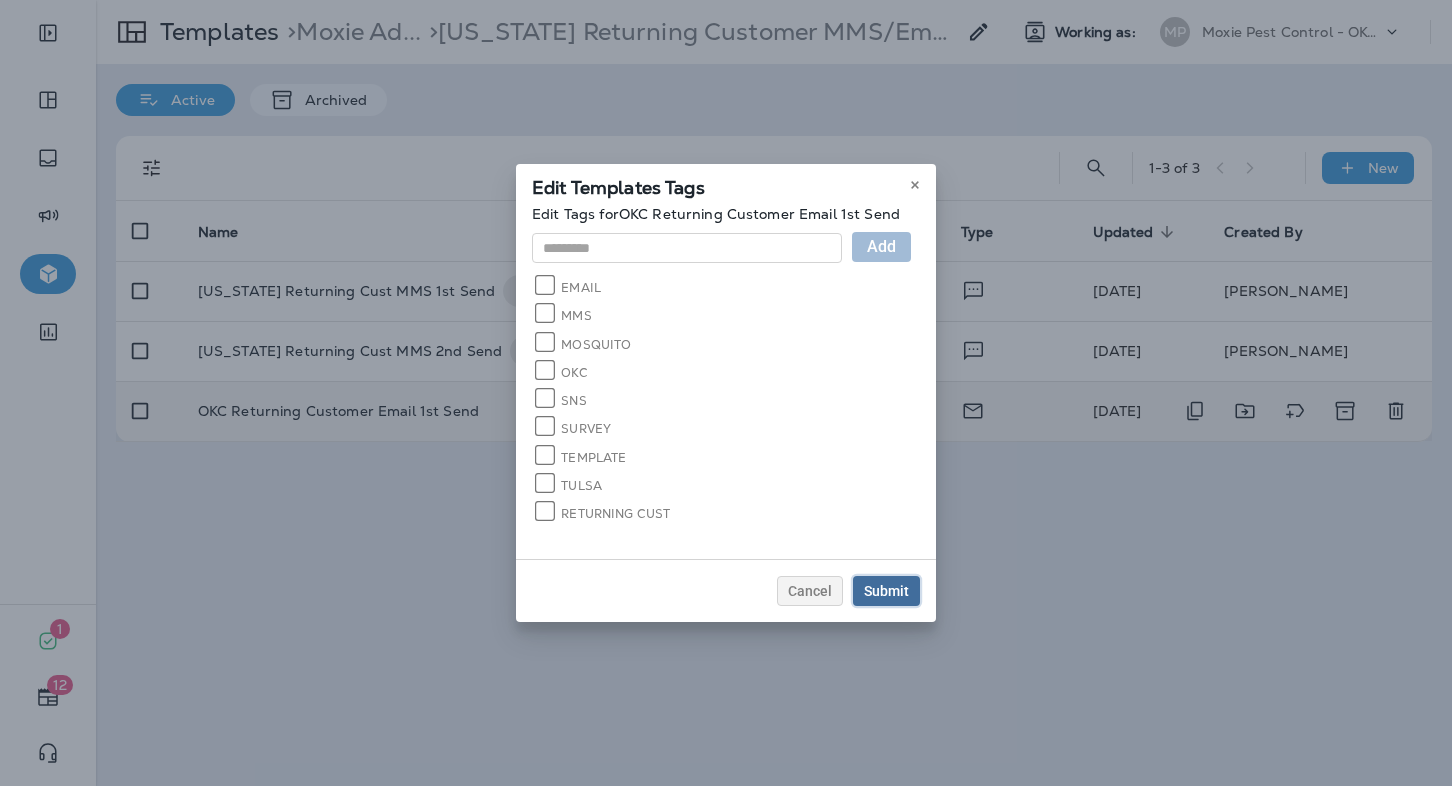 click on "Submit" at bounding box center [886, 591] 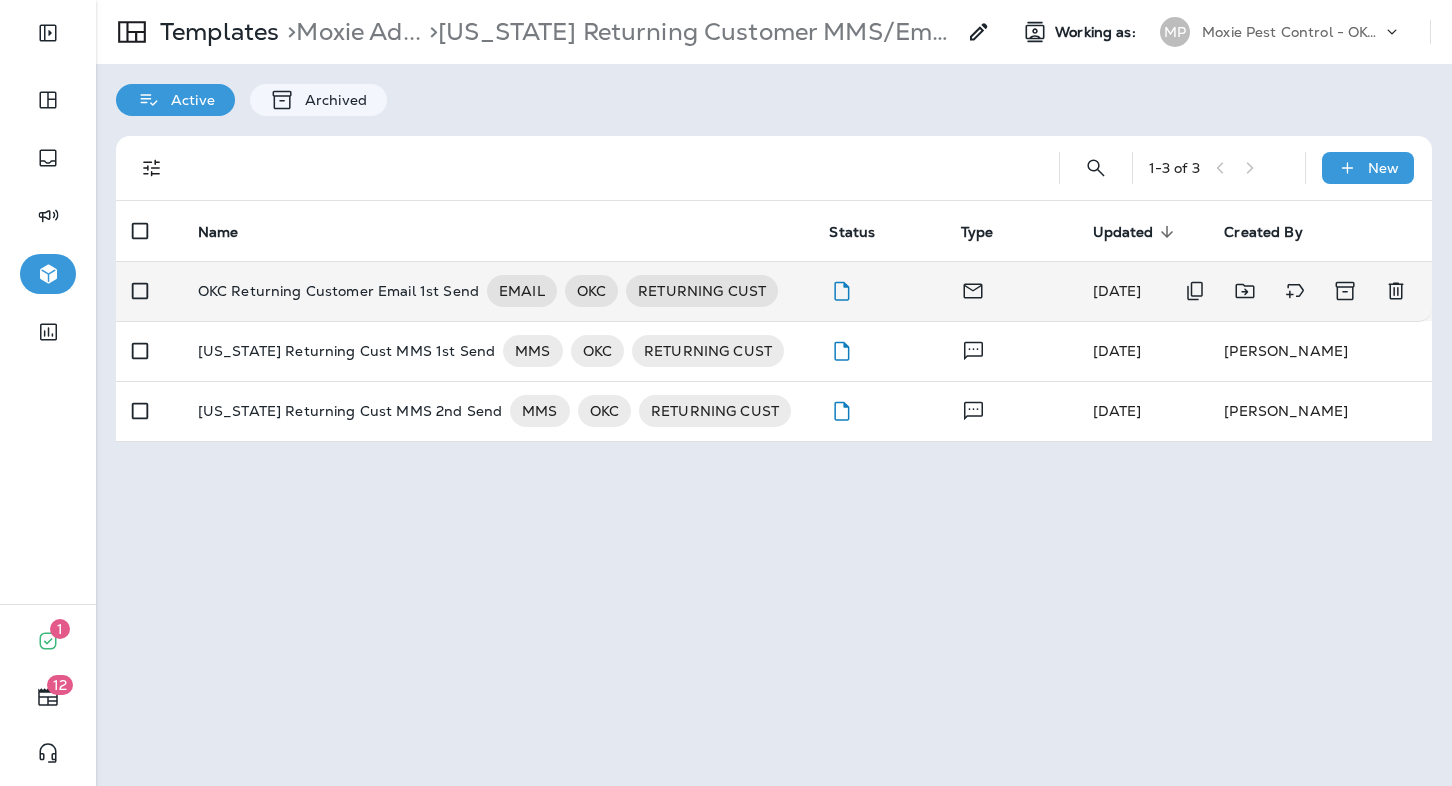 click on "OKC Returning Customer Email 1st Send" at bounding box center (338, 291) 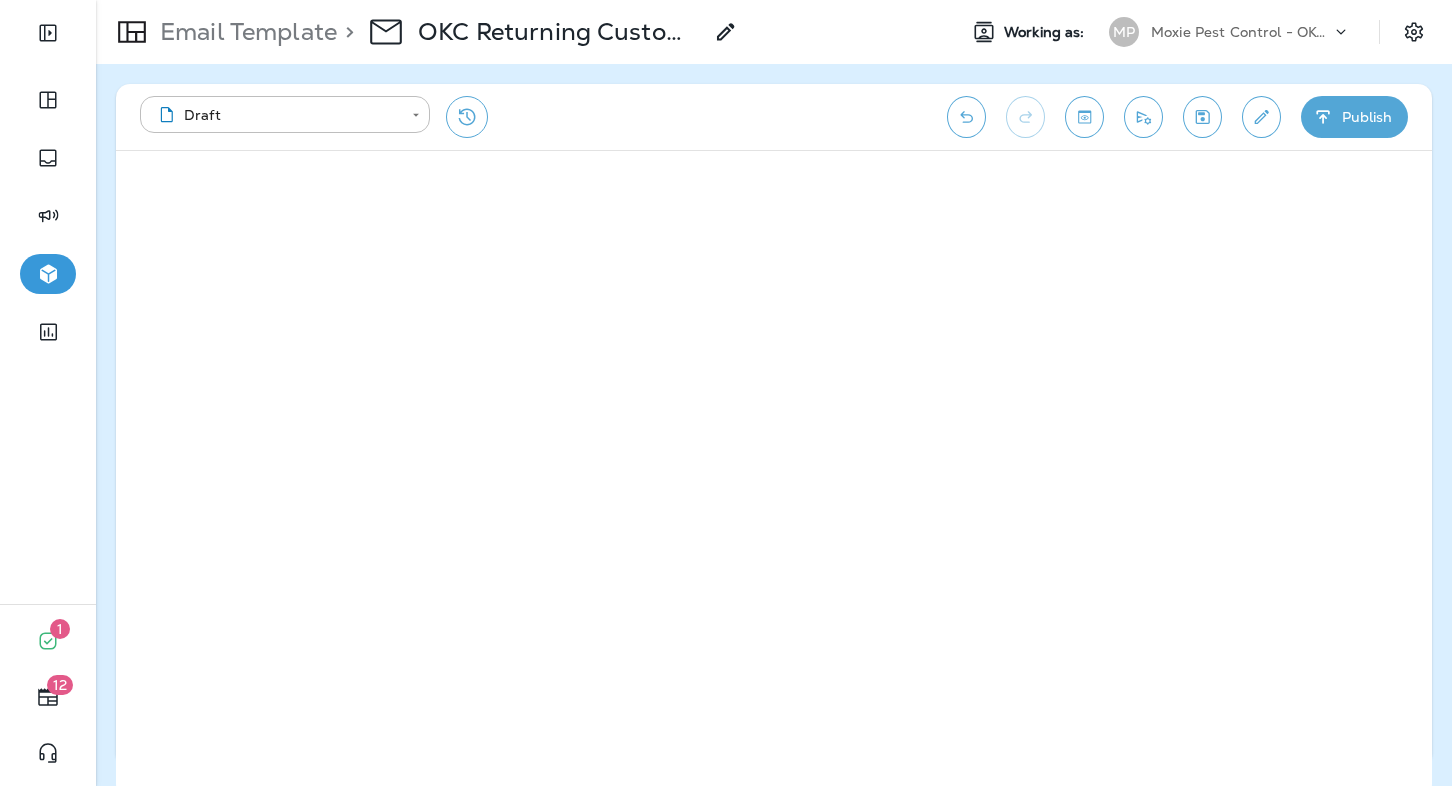 click 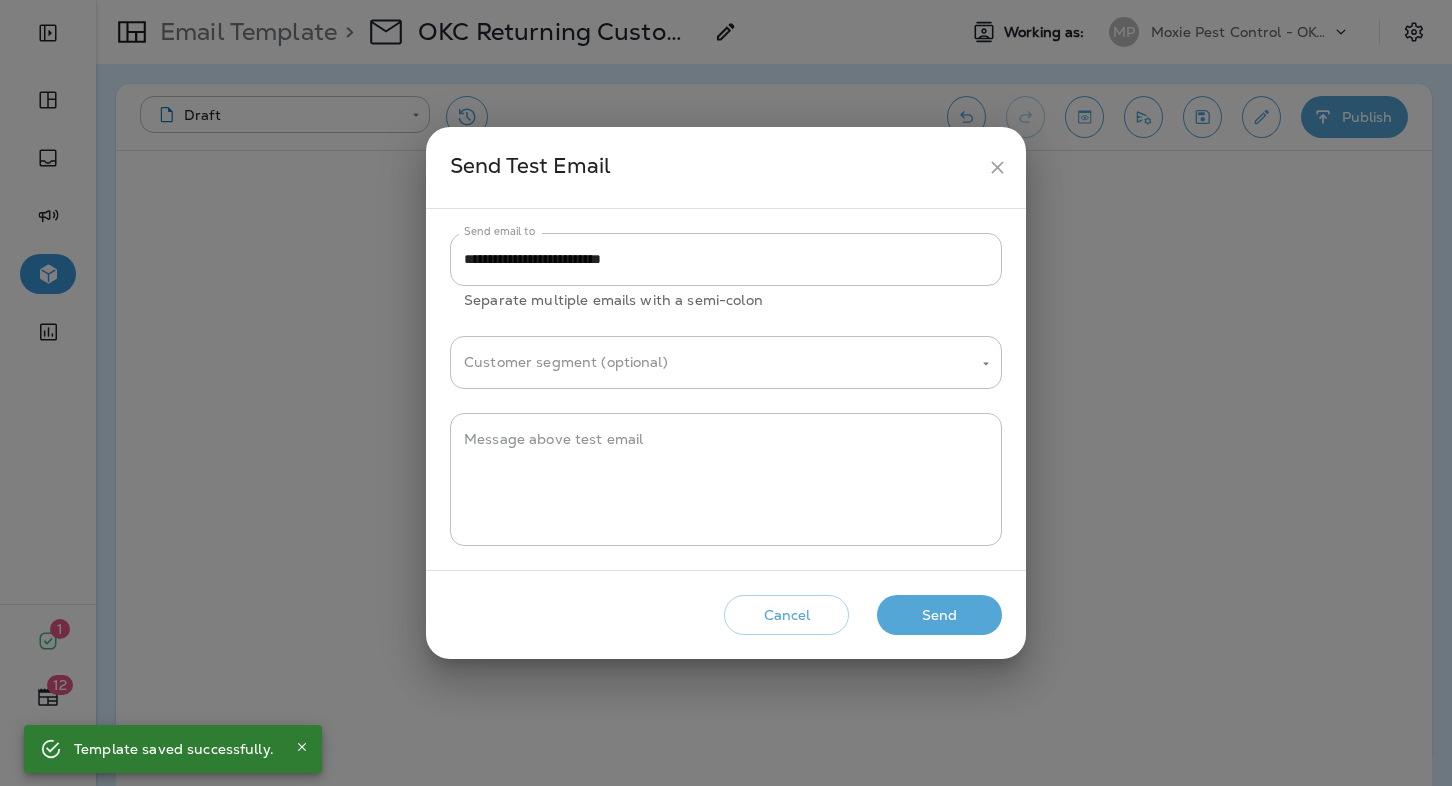 click on "Send" at bounding box center (939, 615) 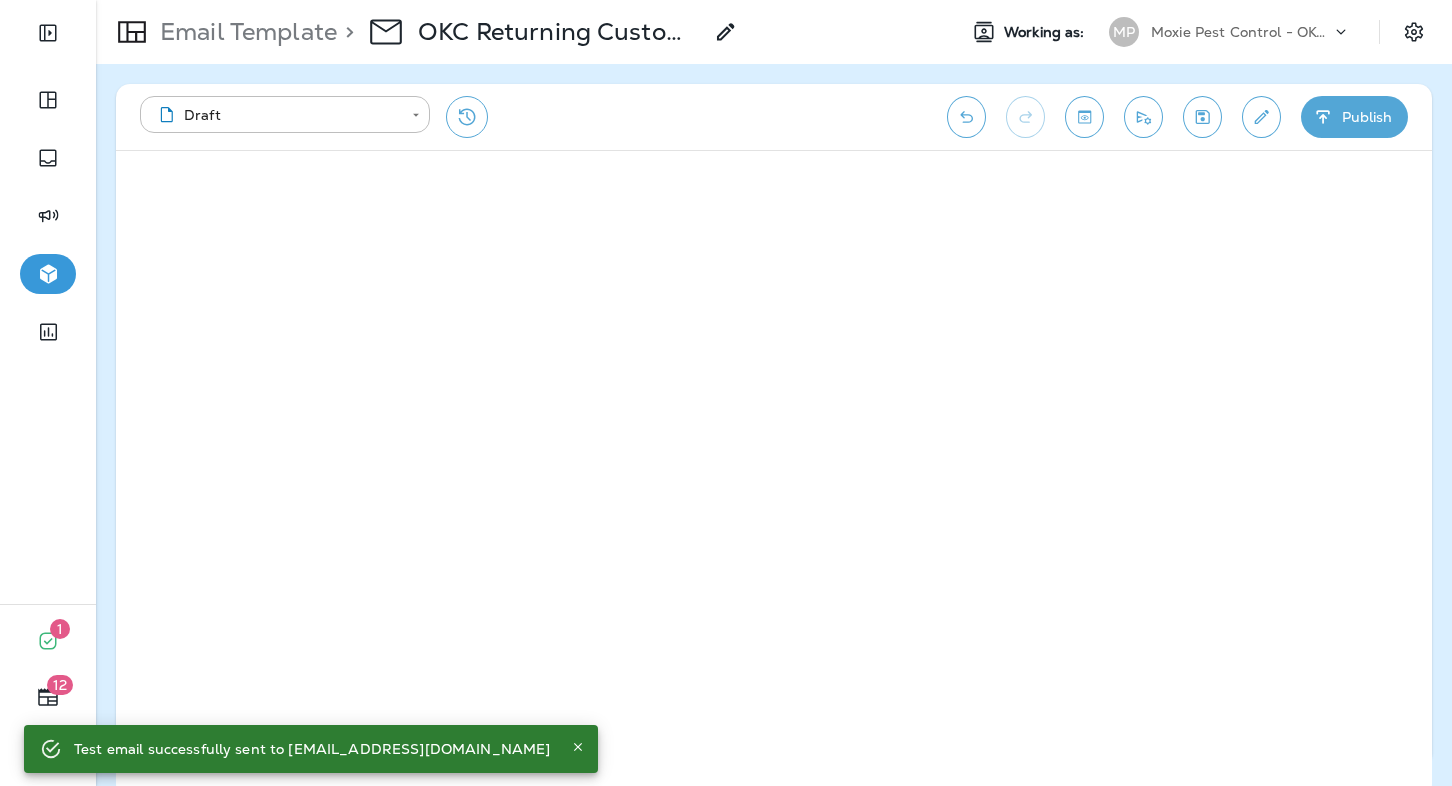 click at bounding box center (1084, 117) 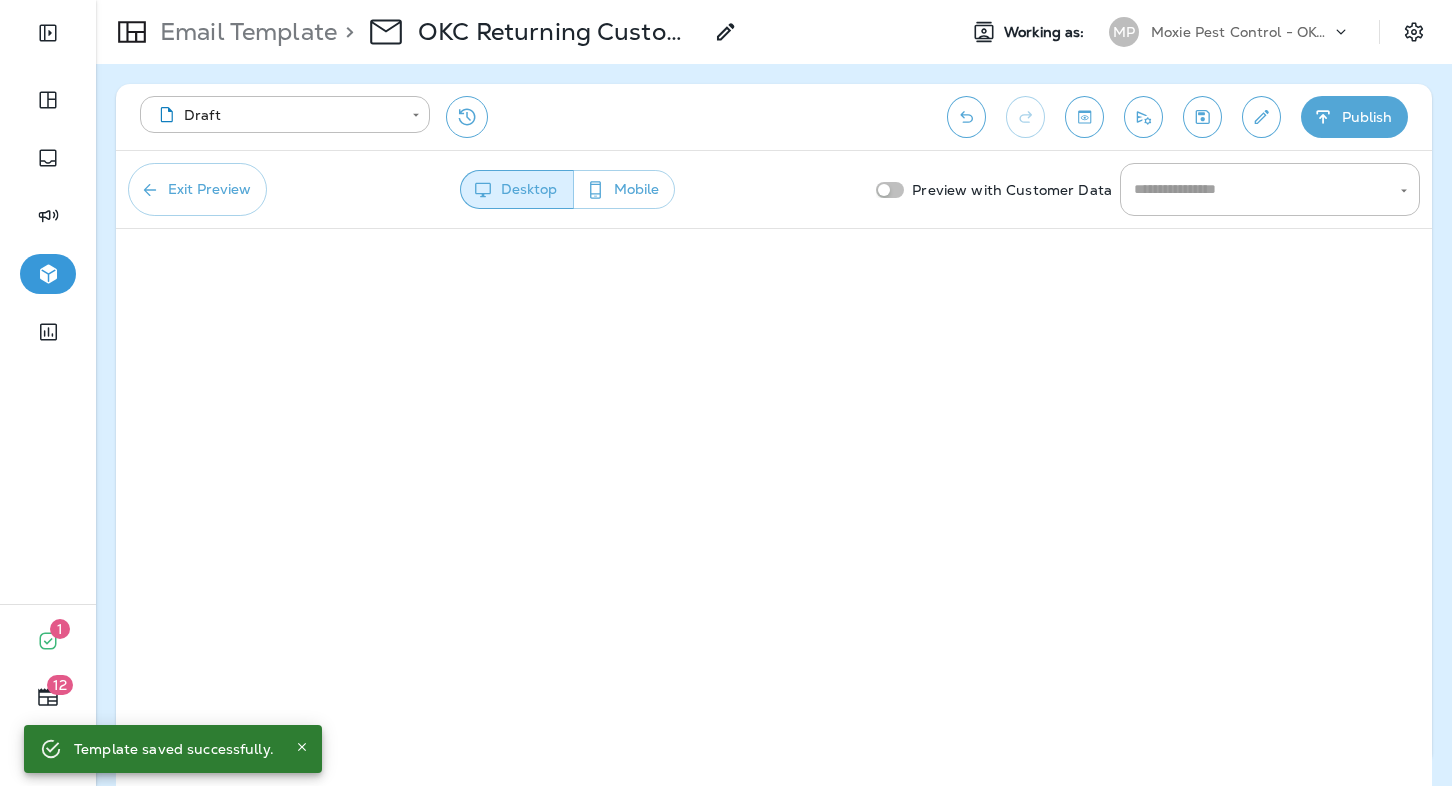 click on "Exit Preview" at bounding box center [197, 189] 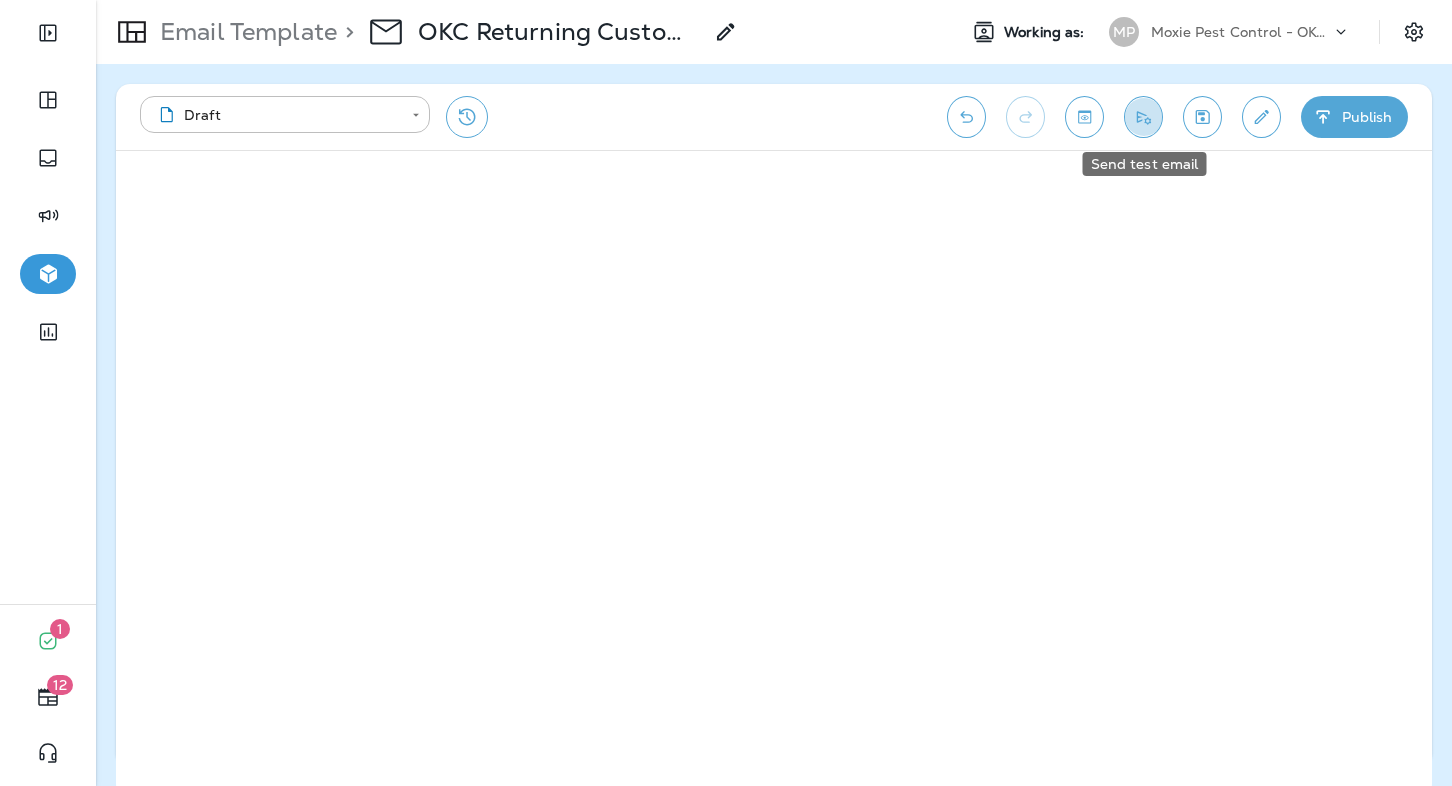 click 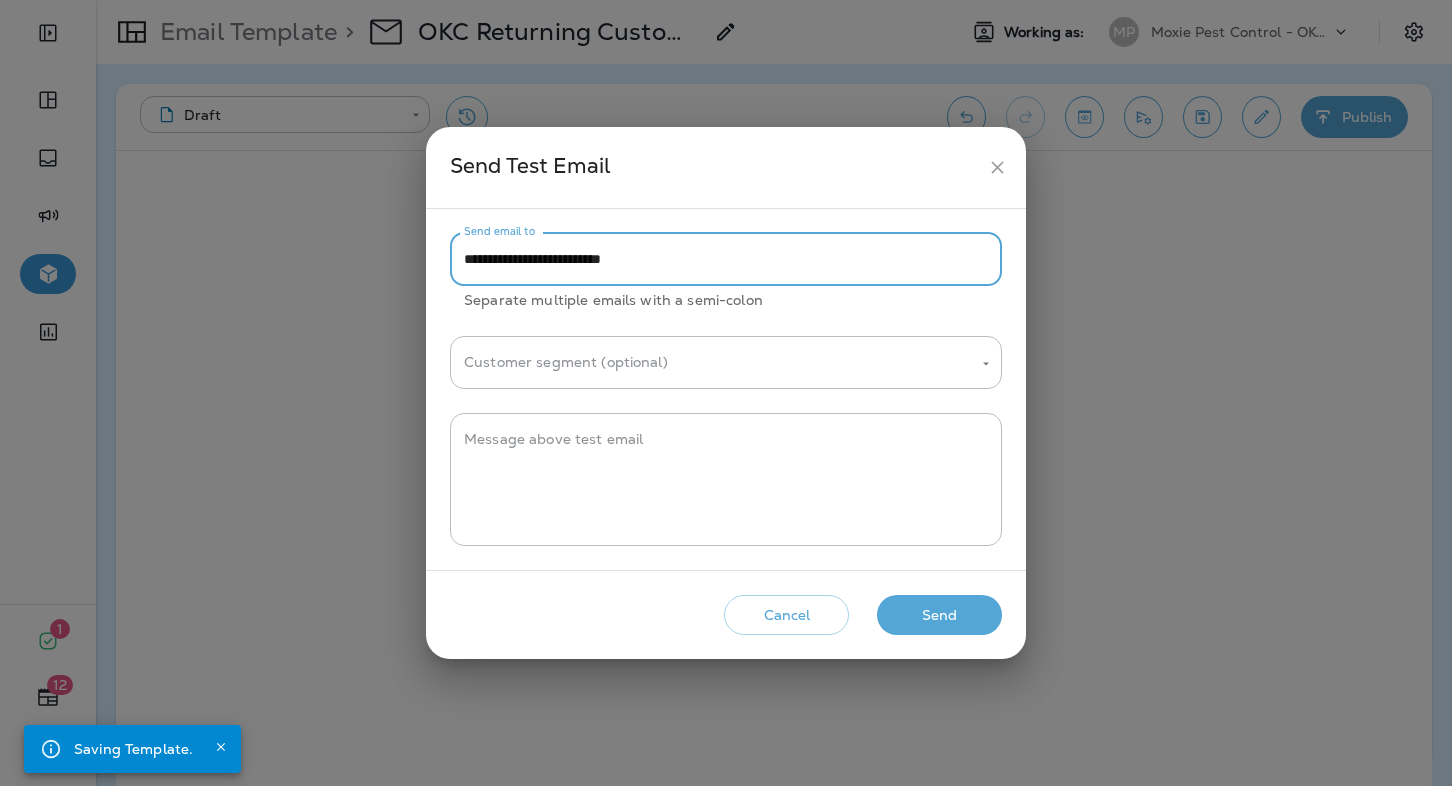 click on "**********" at bounding box center [726, 259] 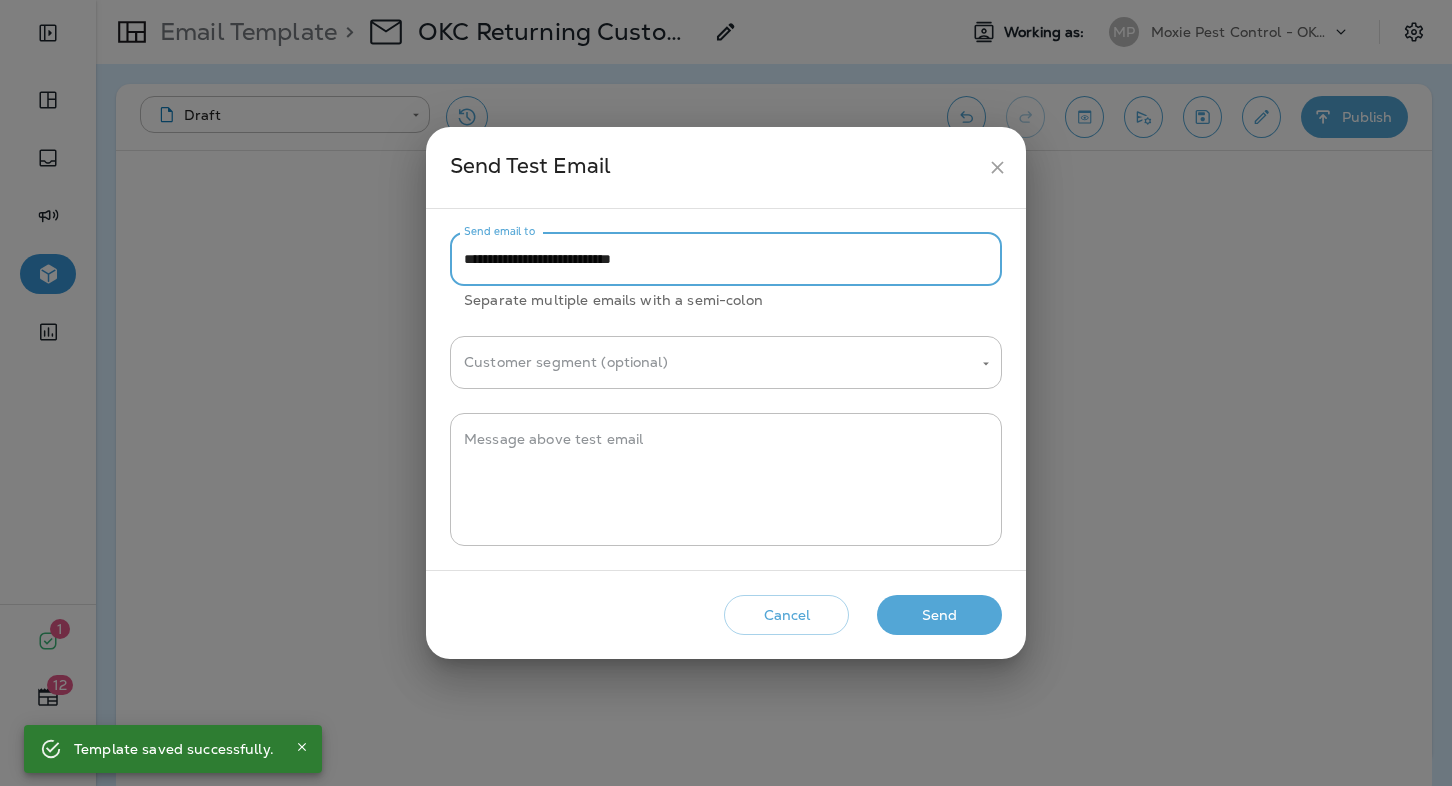 type on "**********" 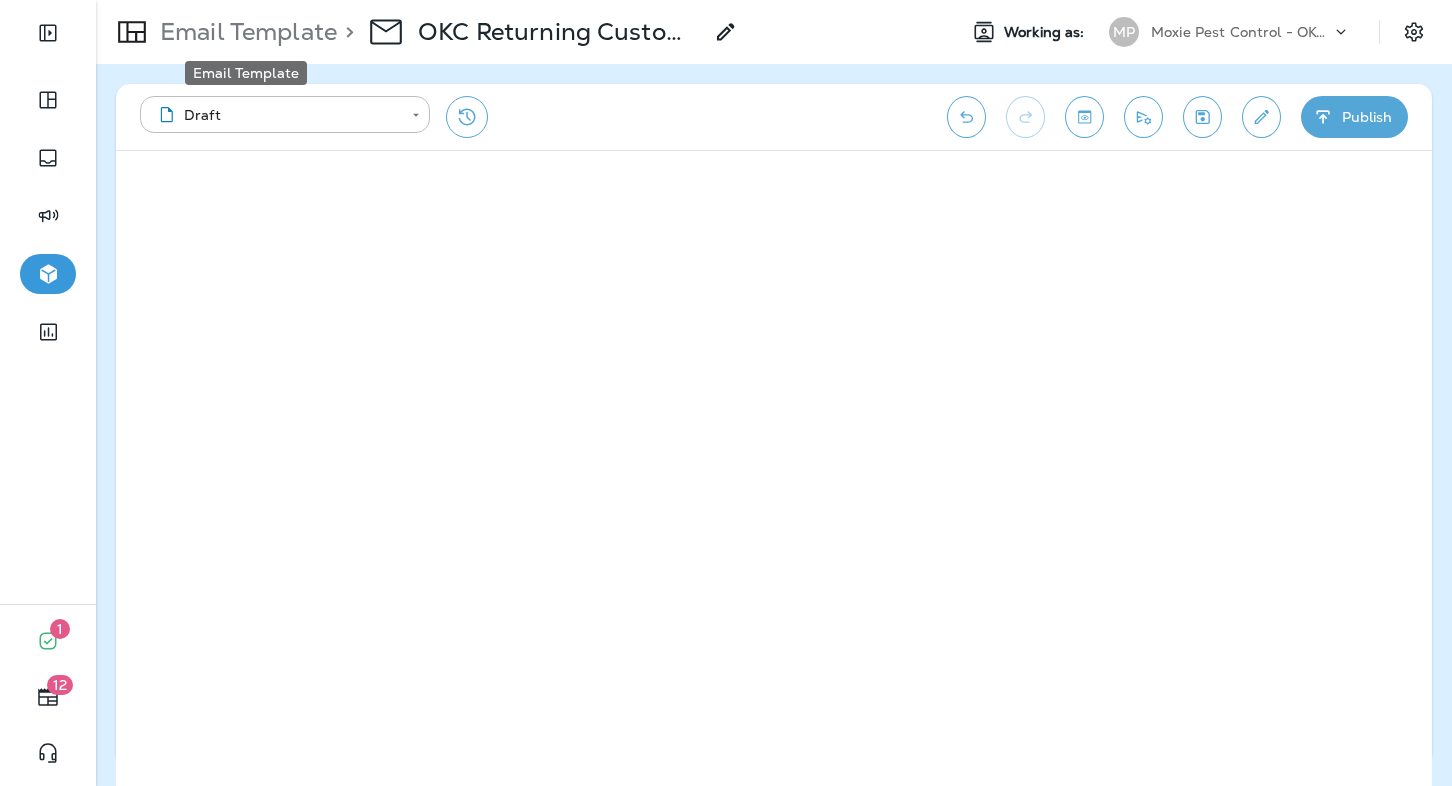 click on "Email Template" at bounding box center (244, 32) 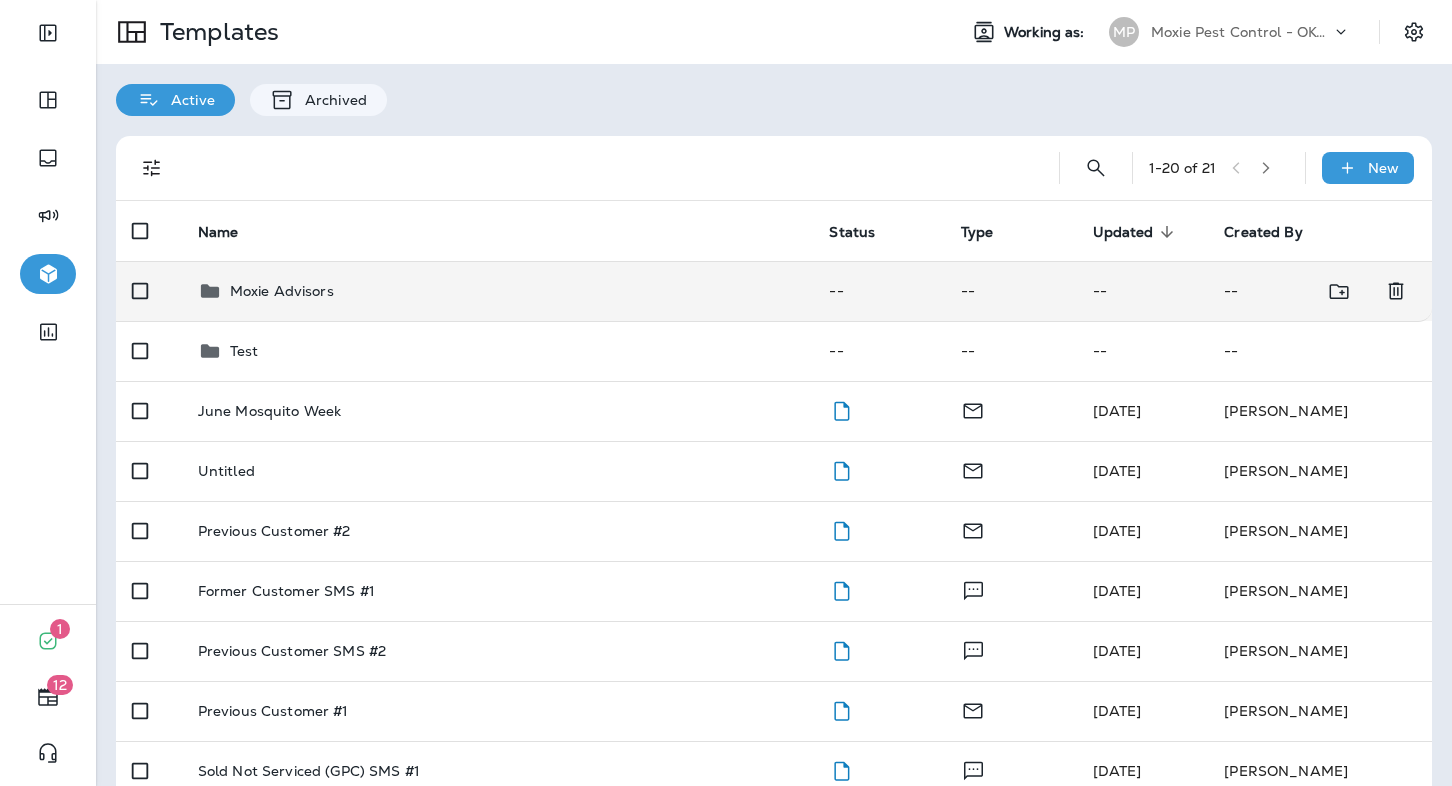 click on "Moxie Advisors" at bounding box center (282, 291) 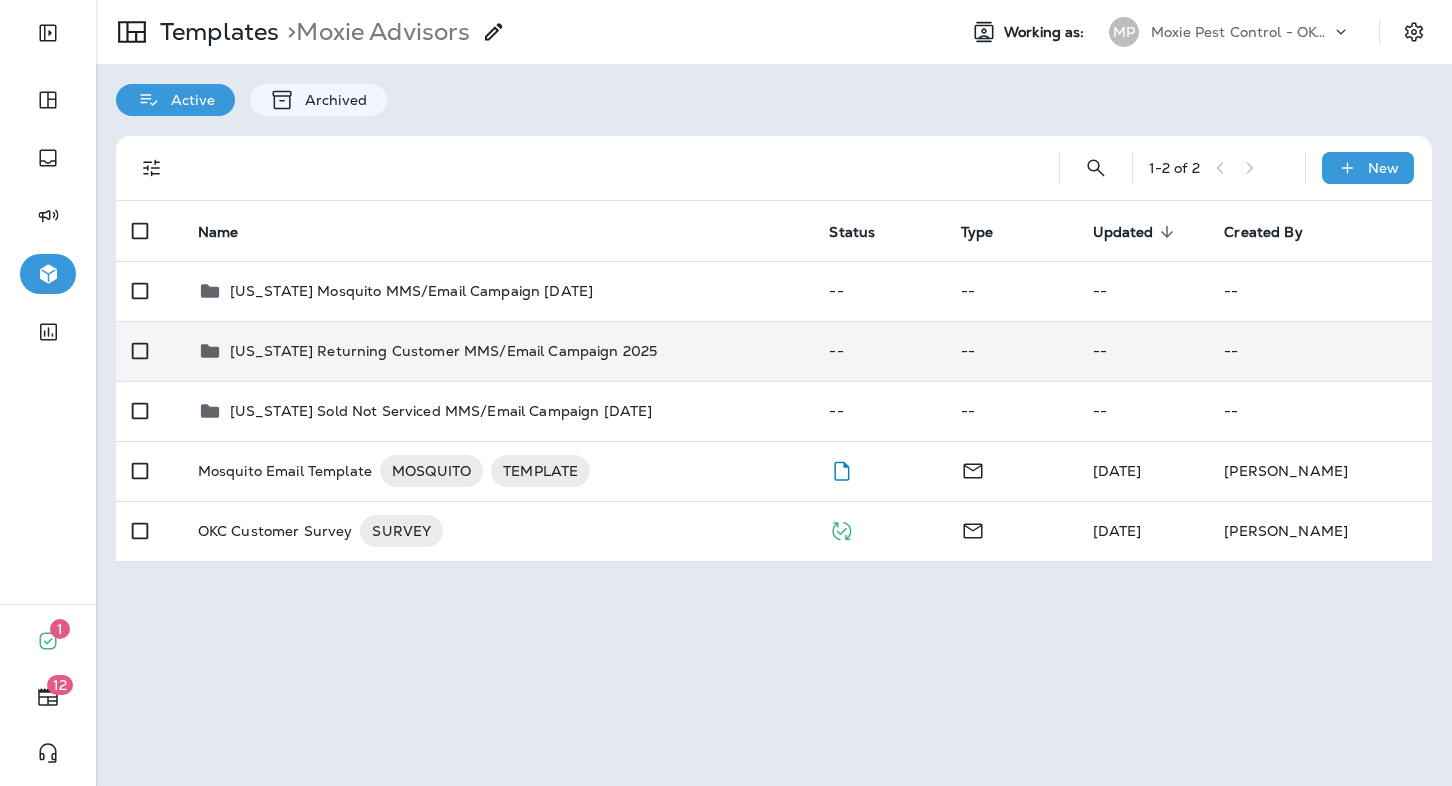 click on "[US_STATE] Returning Customer MMS/Email Campaign 2025" at bounding box center [443, 351] 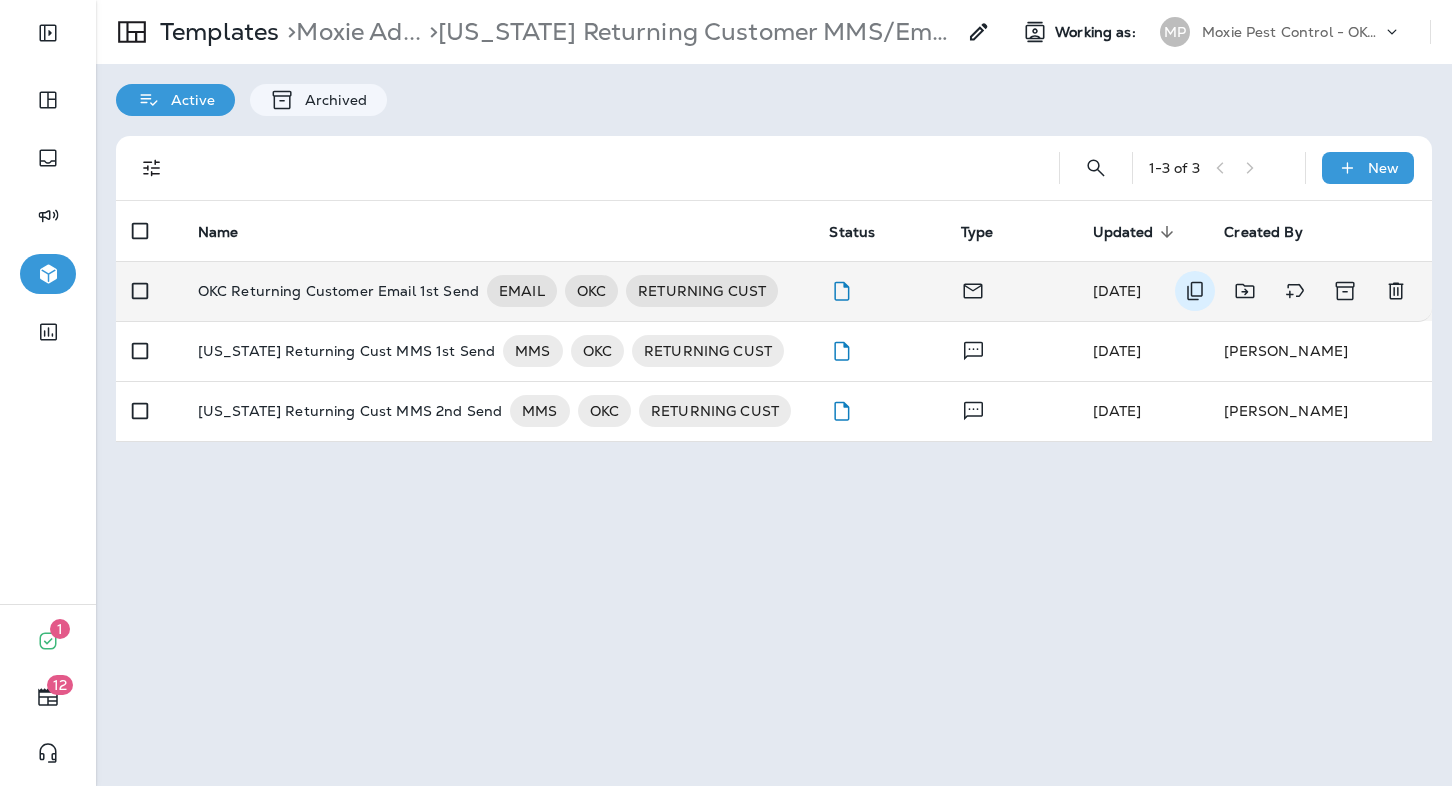 click 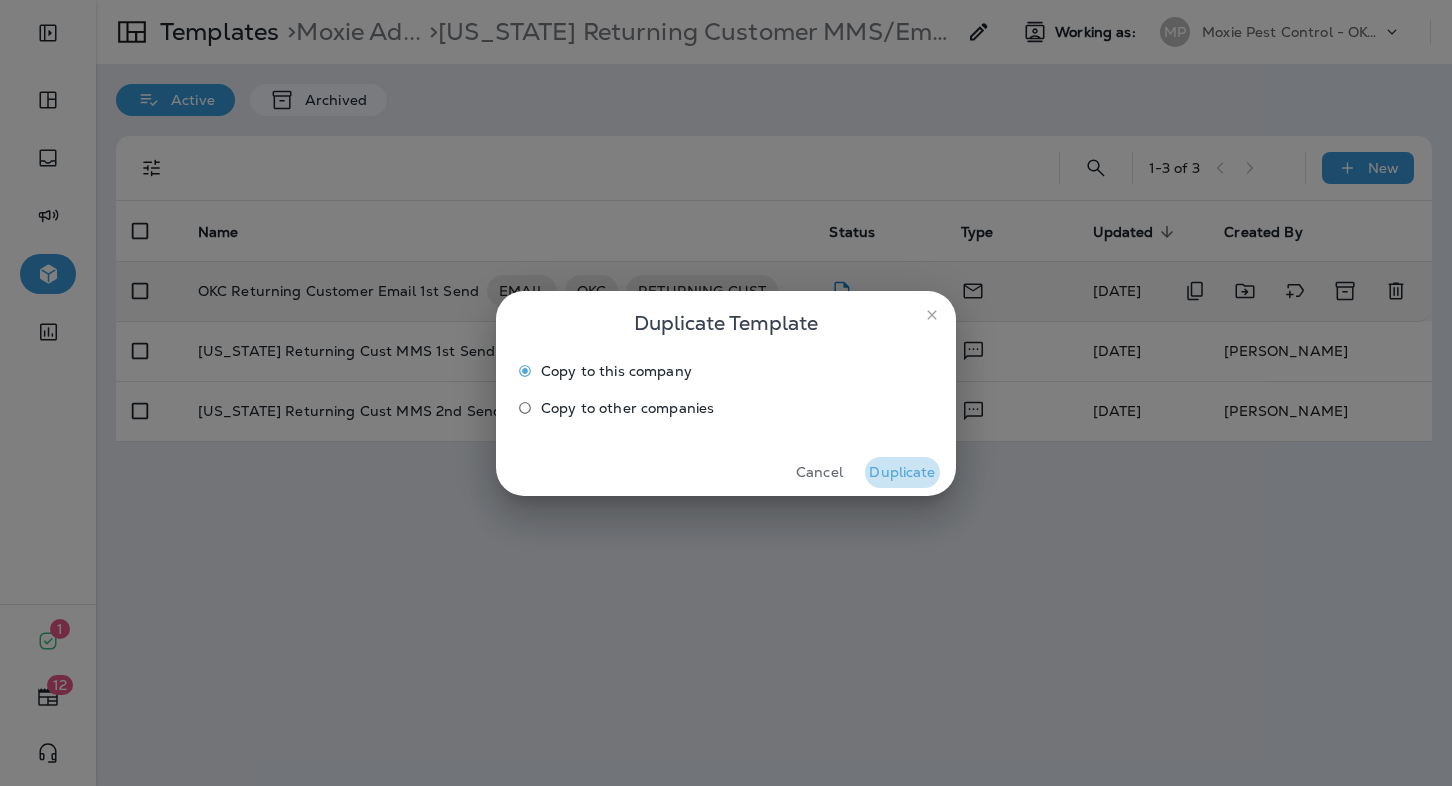 click on "Duplicate" at bounding box center (902, 472) 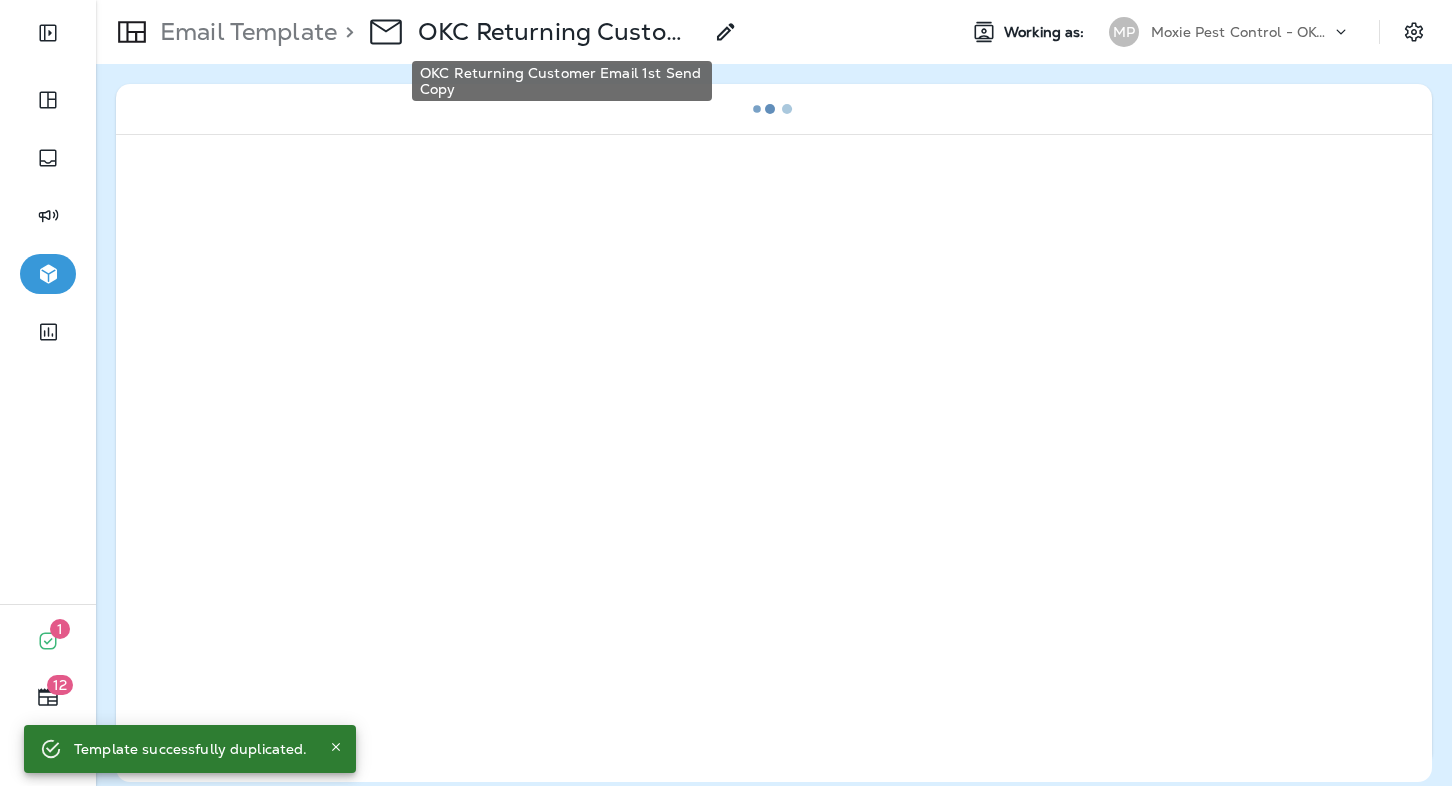click on "OKC Returning Customer Email 1st Send Copy" at bounding box center [560, 32] 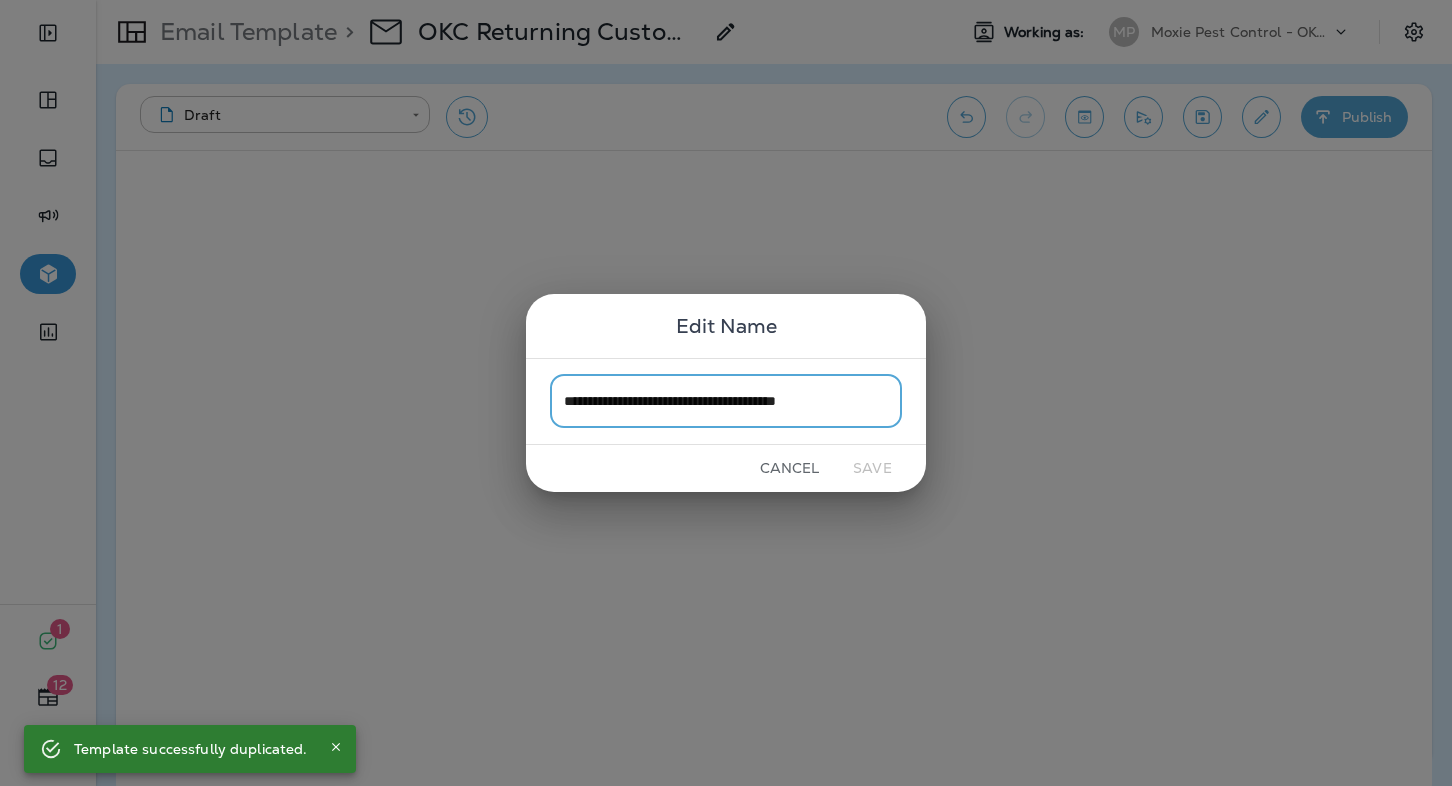 click on "**********" at bounding box center (726, 401) 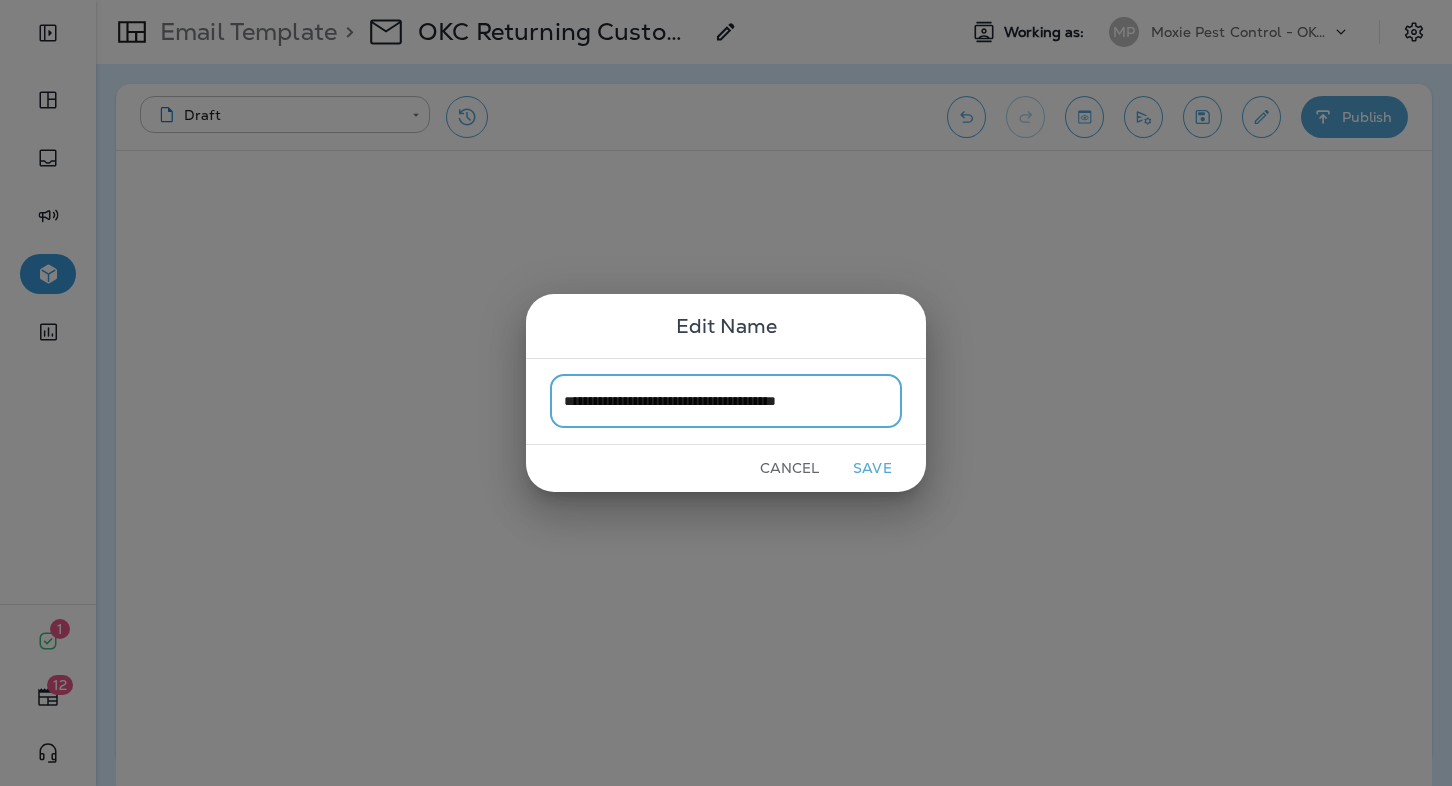 drag, startPoint x: 851, startPoint y: 398, endPoint x: 886, endPoint y: 398, distance: 35 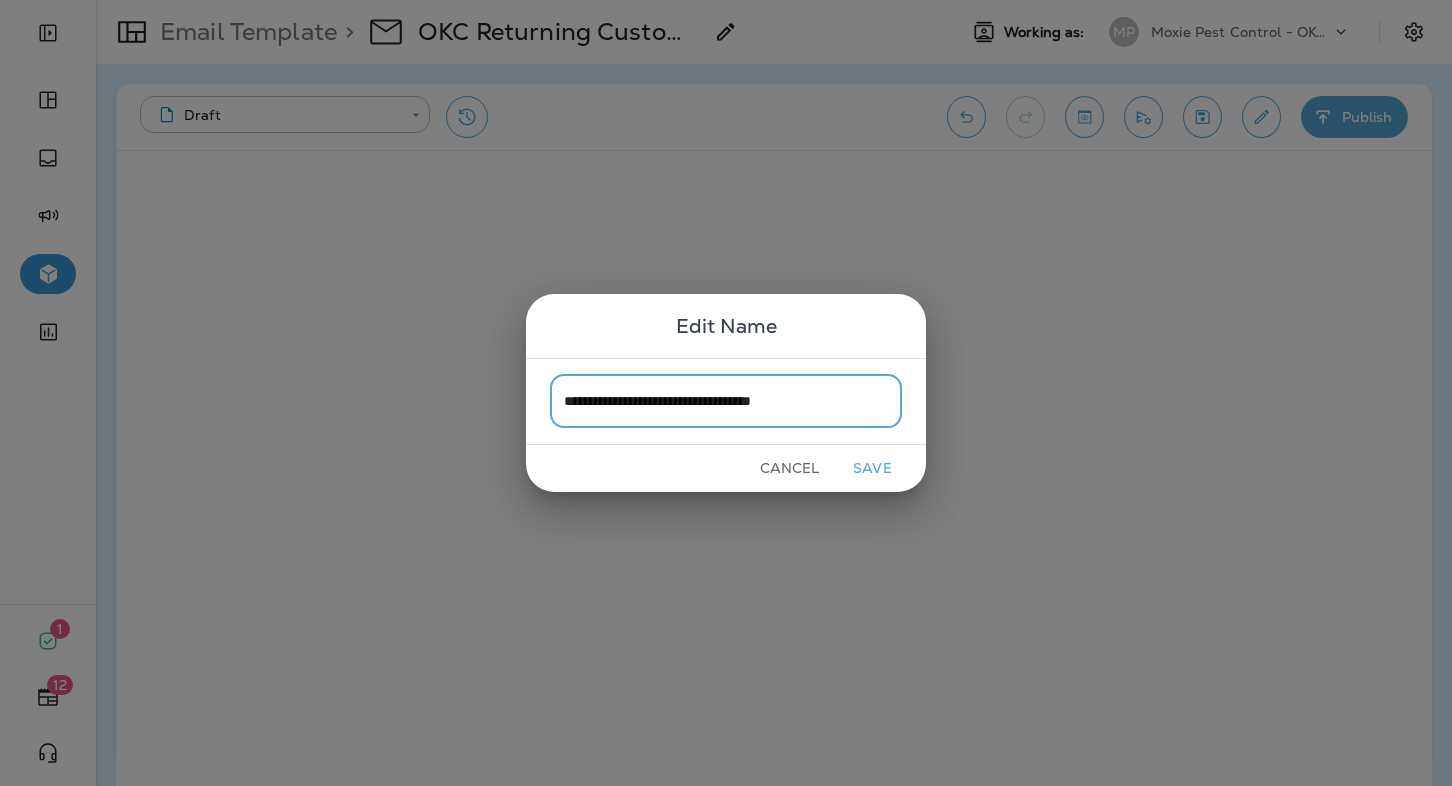 type on "**********" 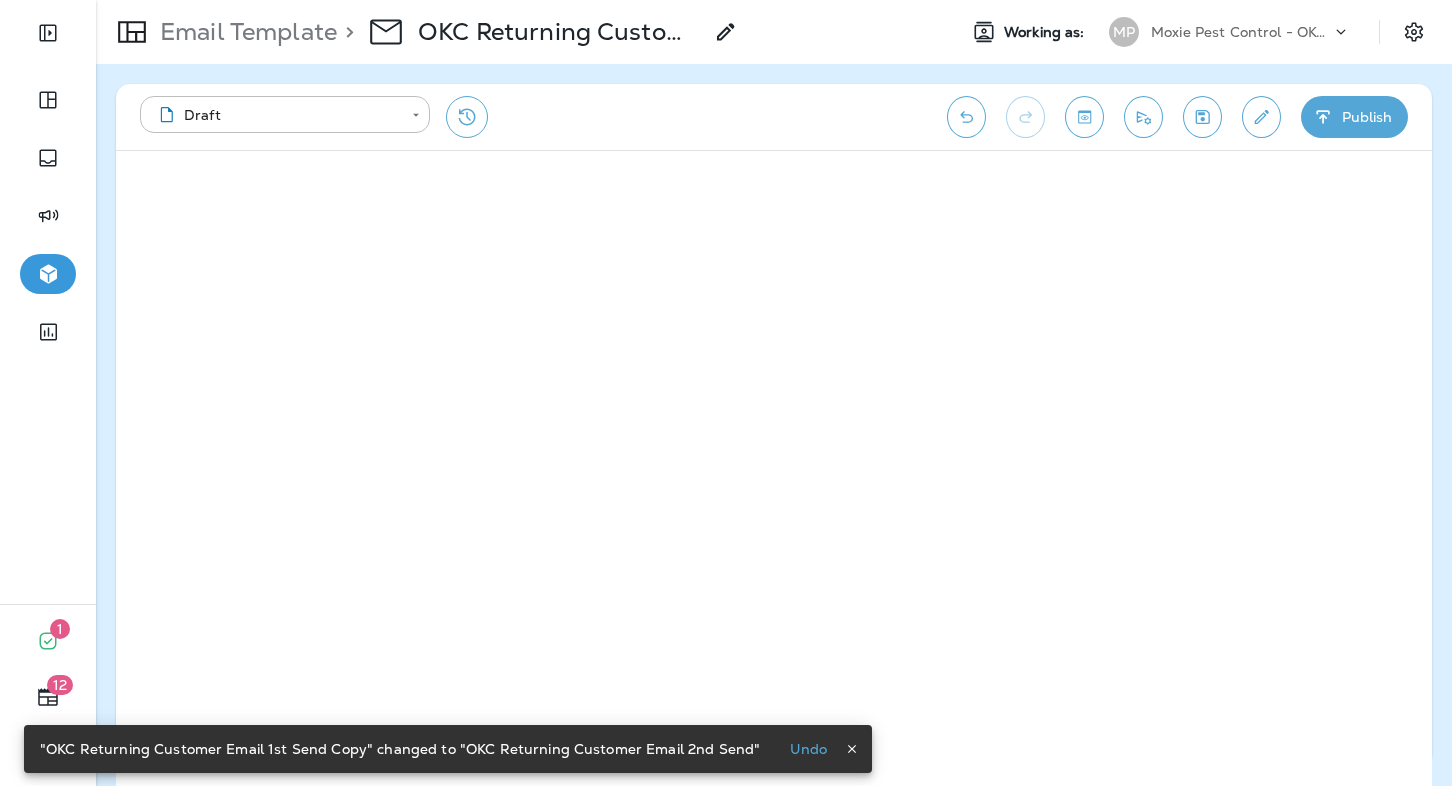 click 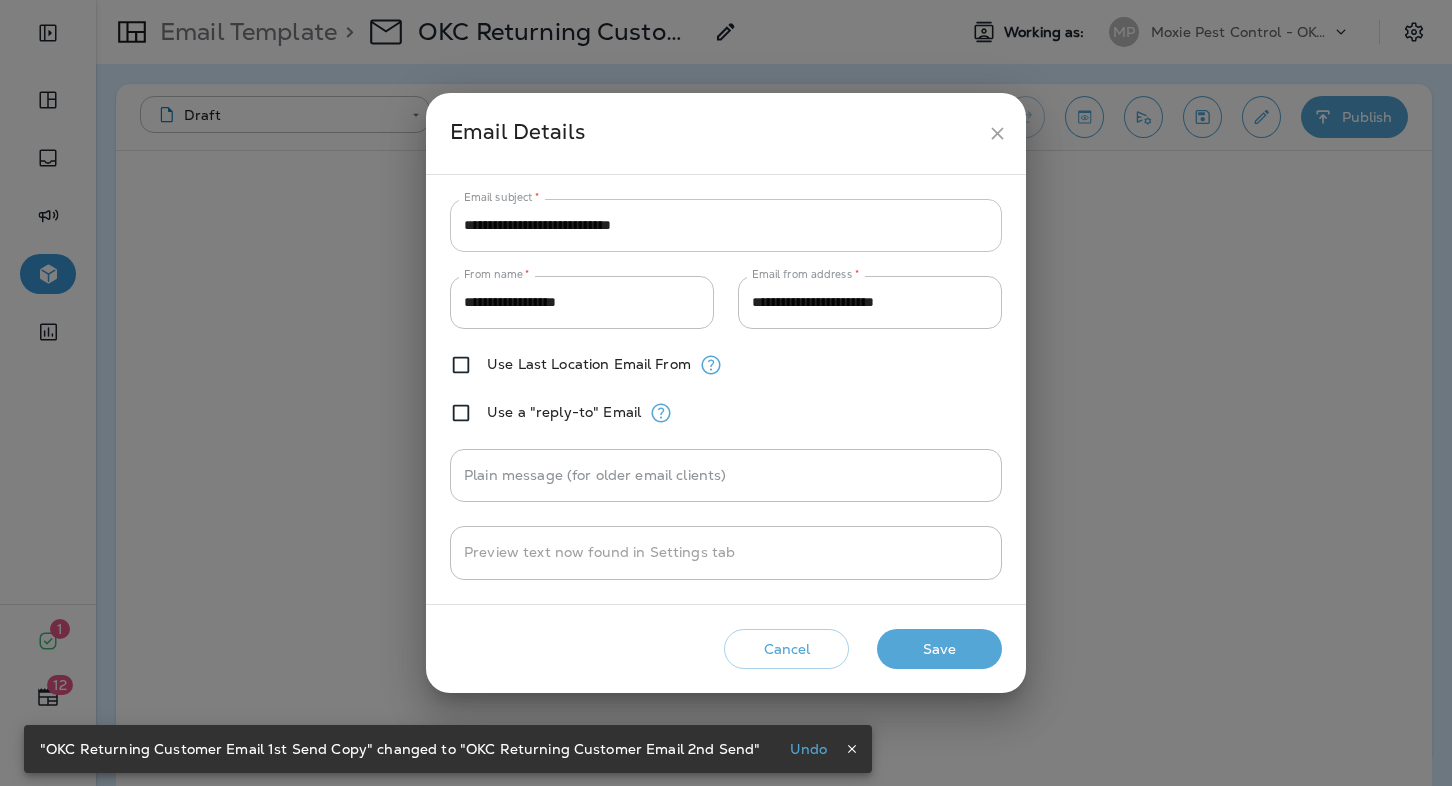 click on "**********" at bounding box center [726, 225] 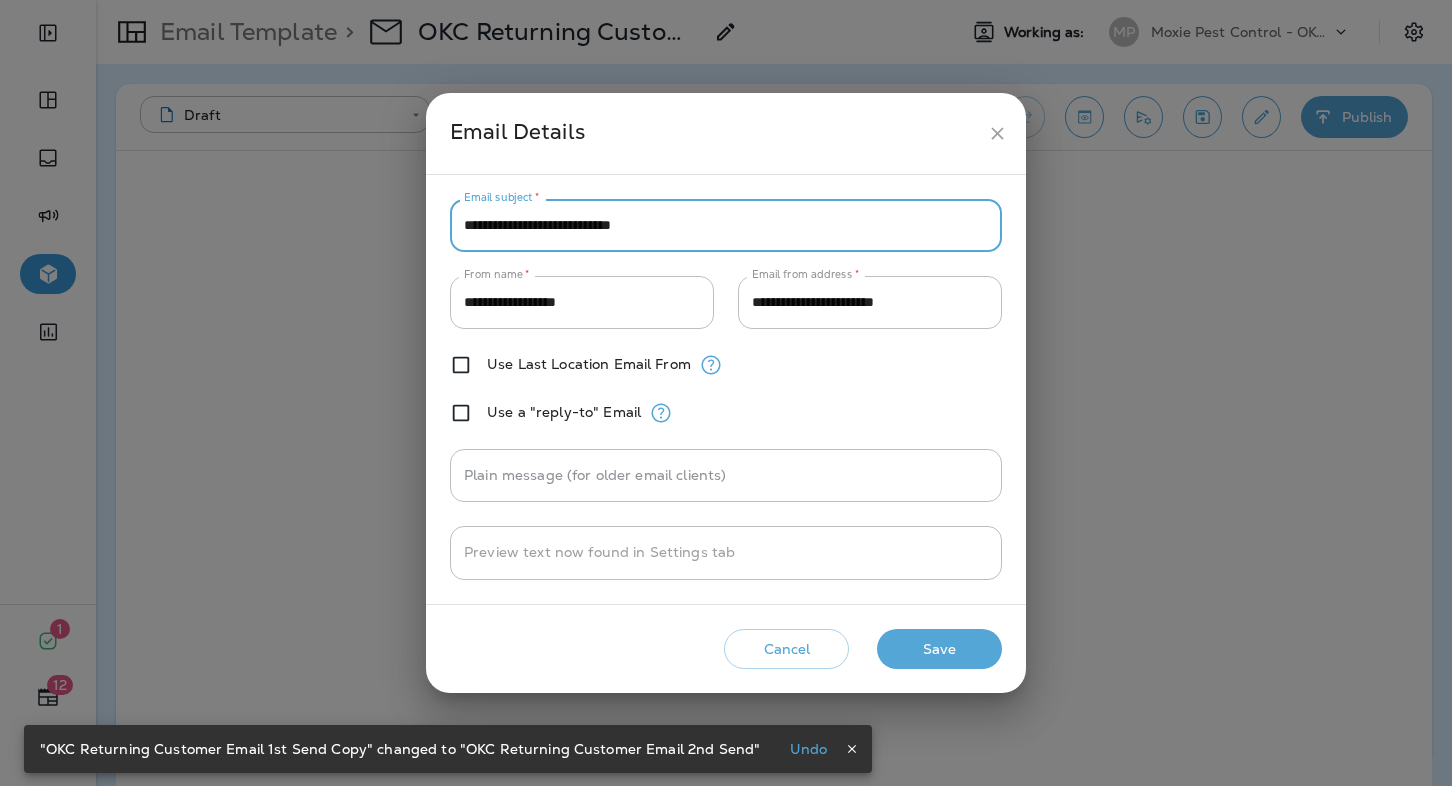 click on "**********" at bounding box center (726, 225) 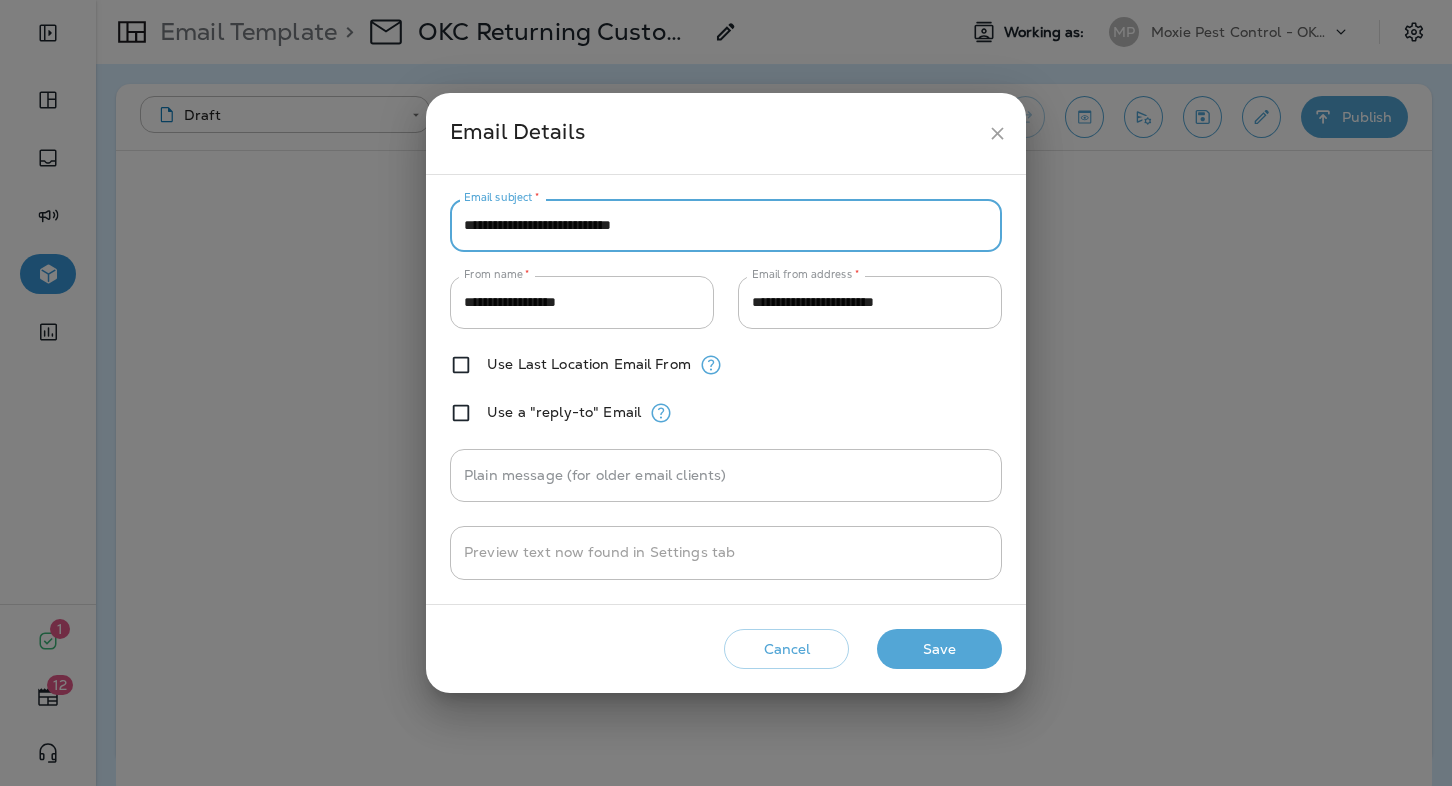 paste on "**********" 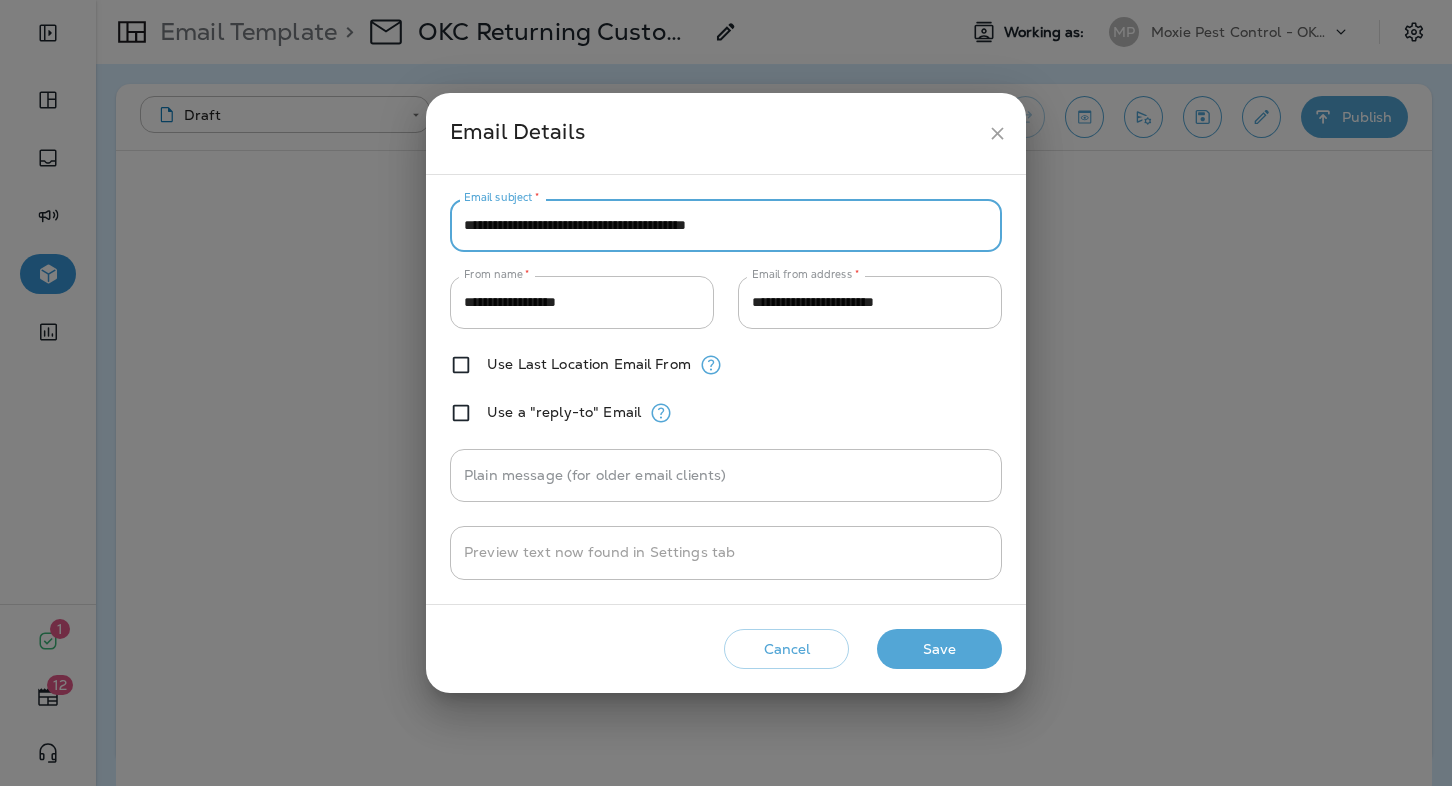 type on "**********" 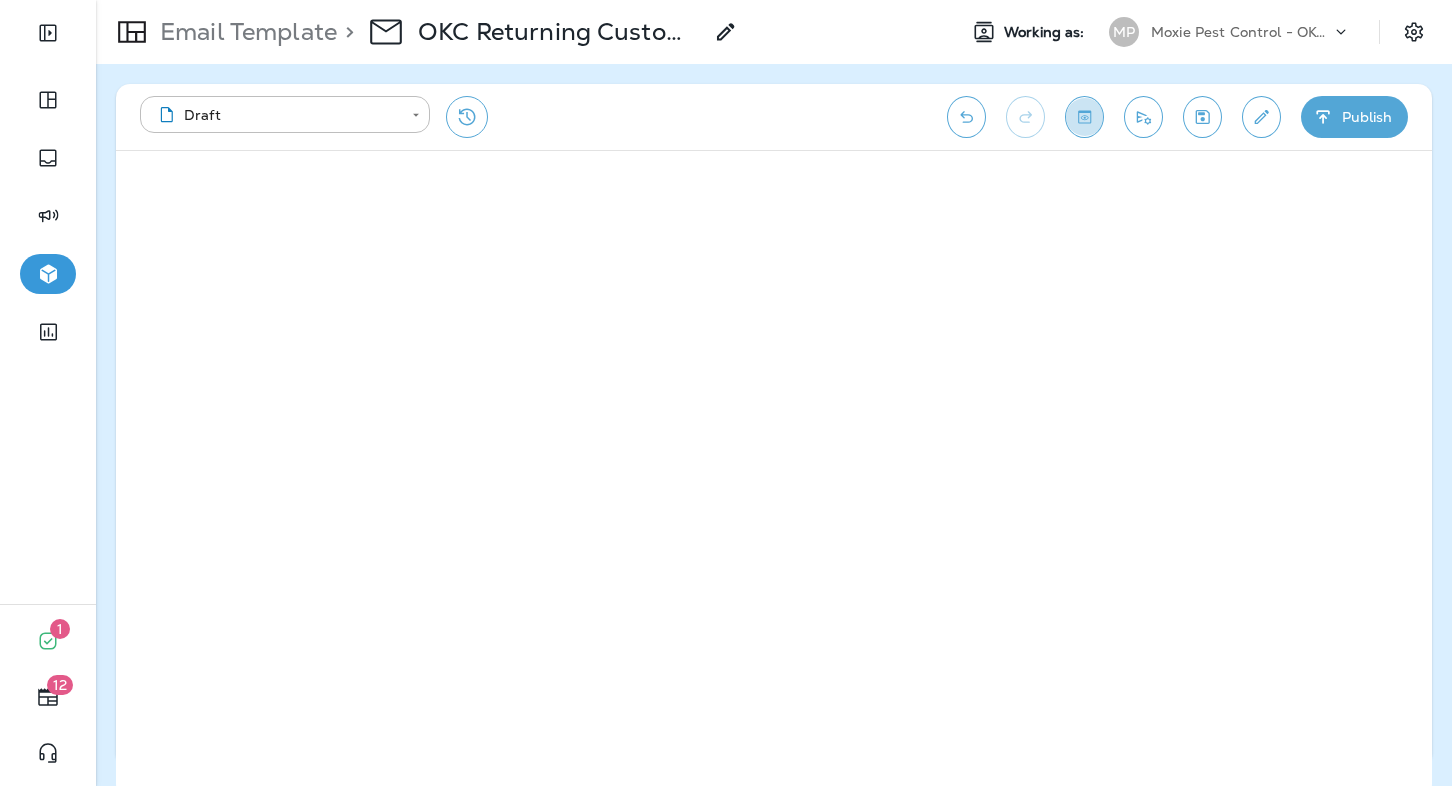 click 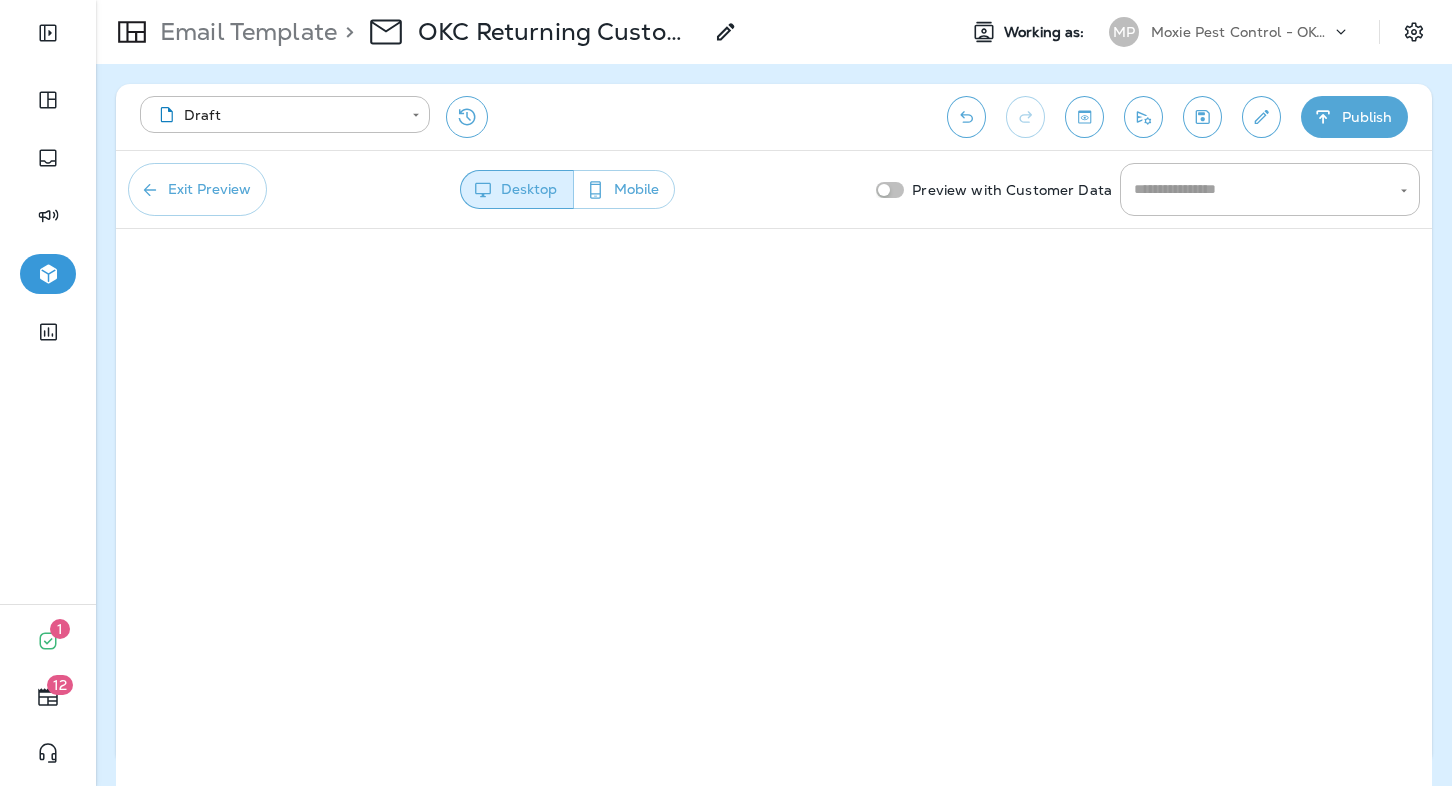 click on "Mobile" at bounding box center (624, 189) 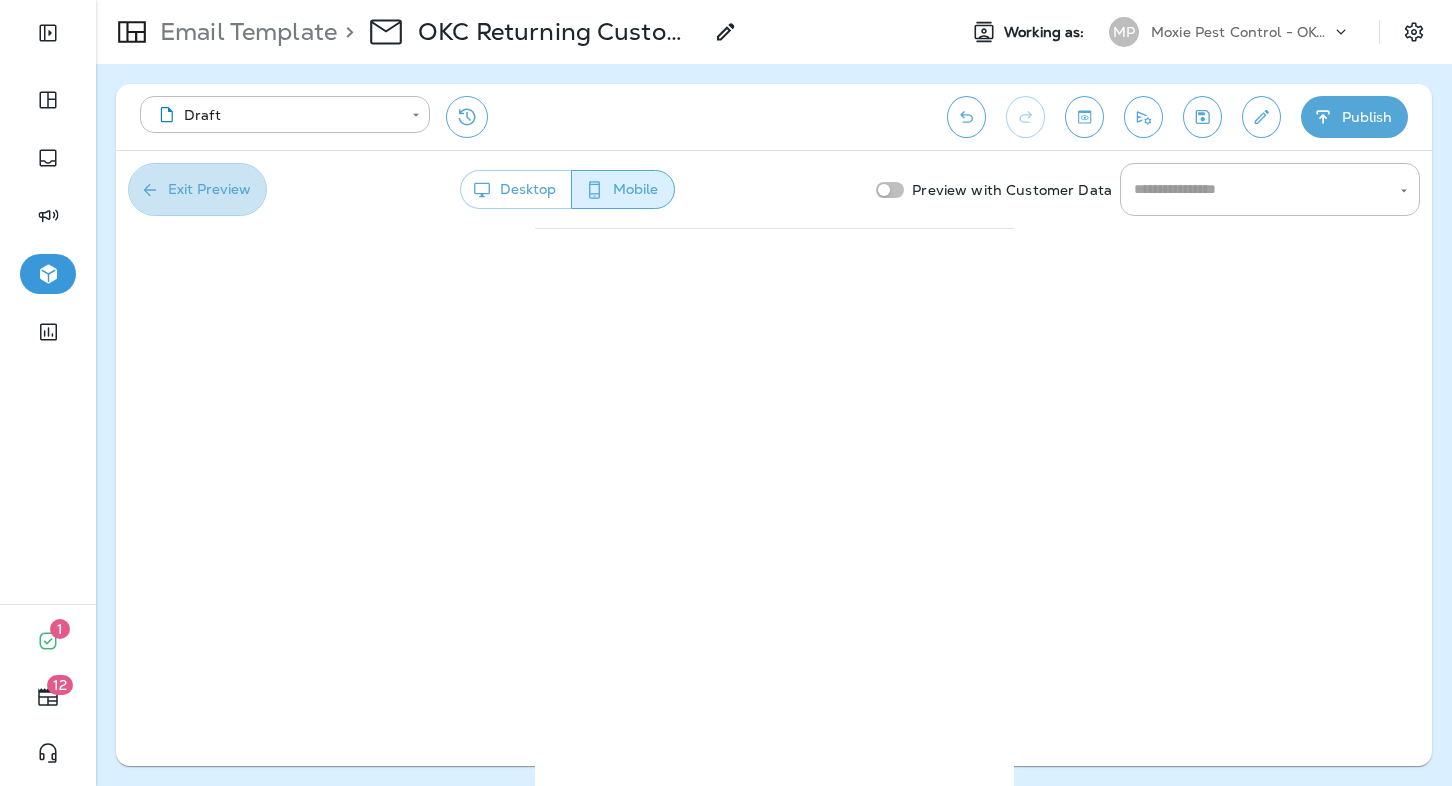 click on "Exit Preview" at bounding box center (197, 189) 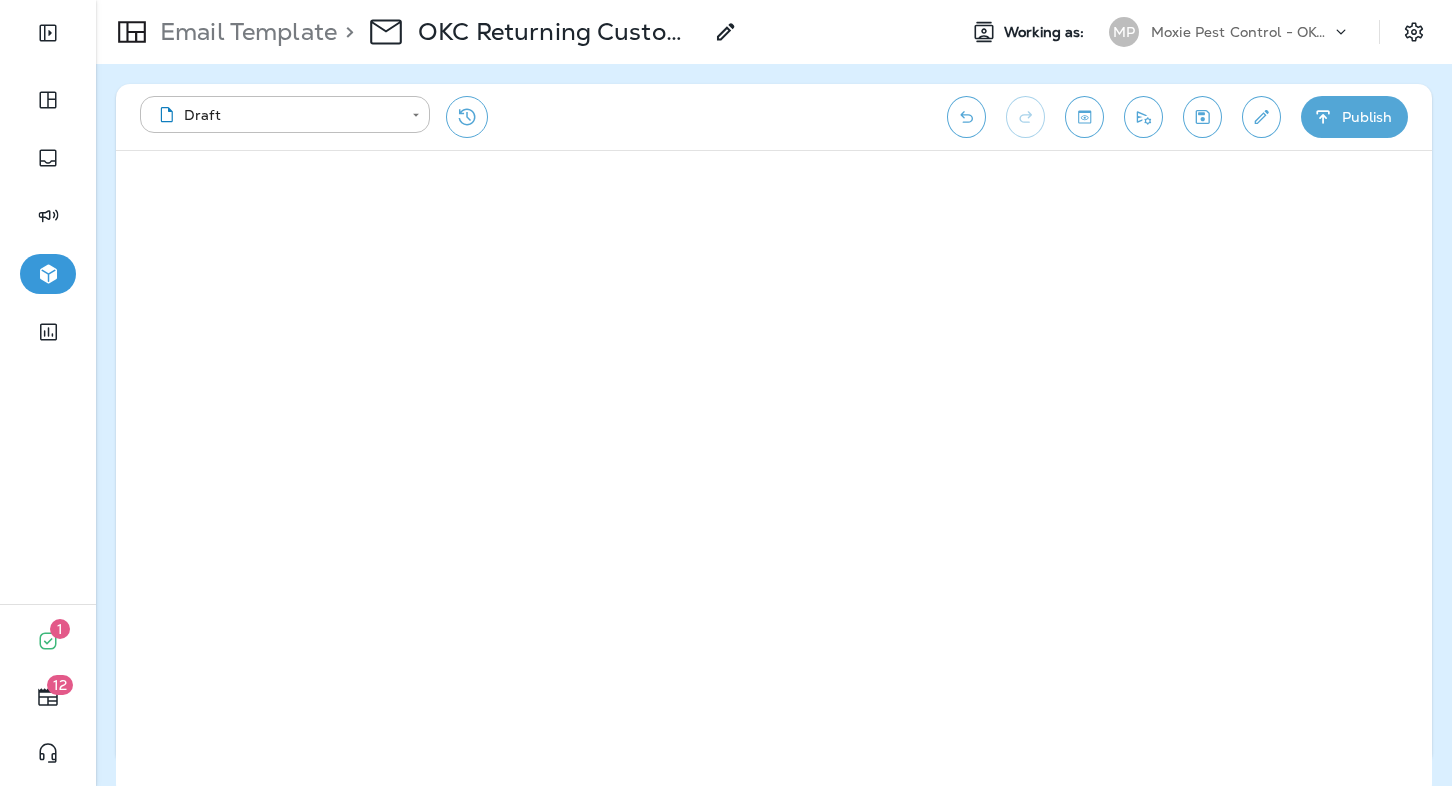 click at bounding box center [1202, 117] 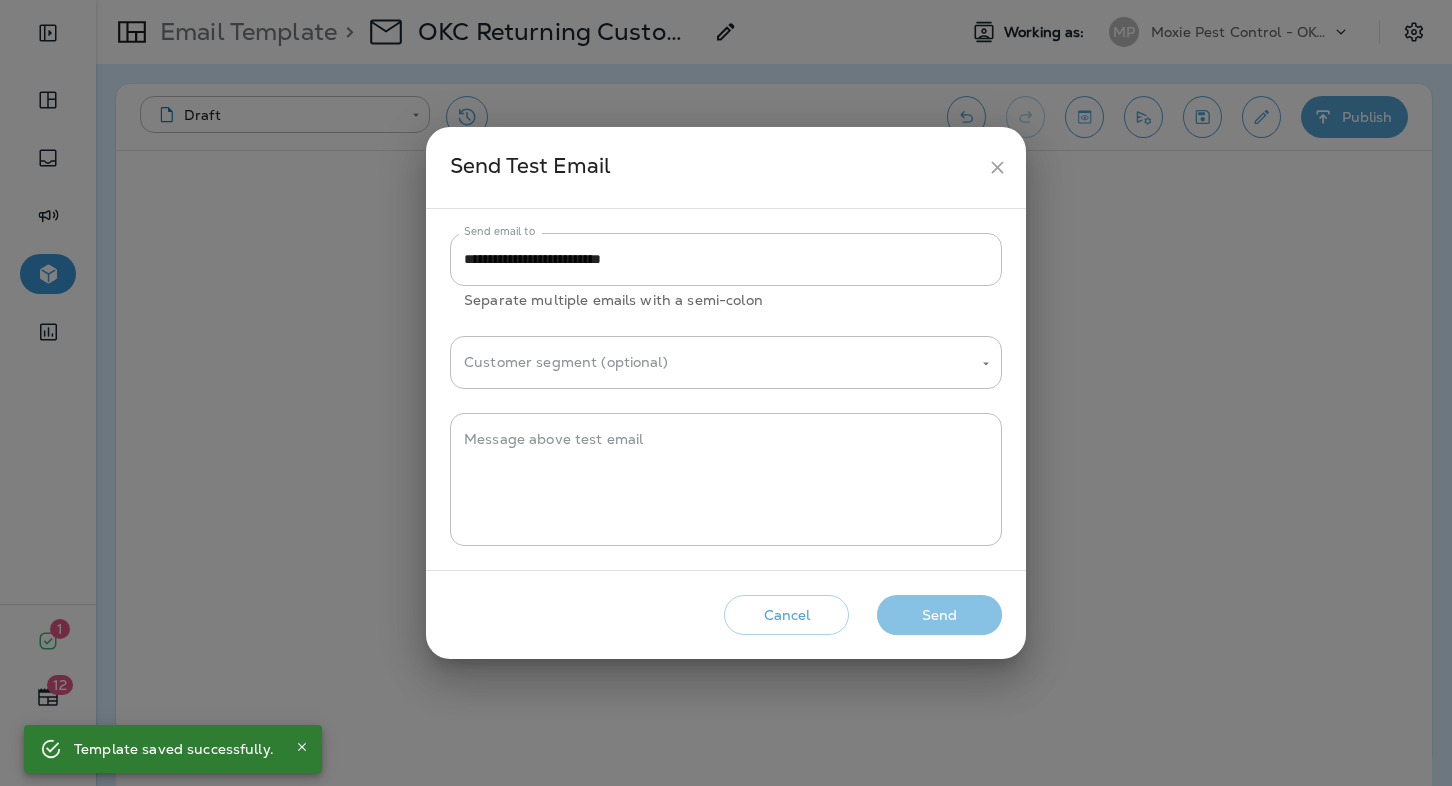 click on "Send" at bounding box center [939, 615] 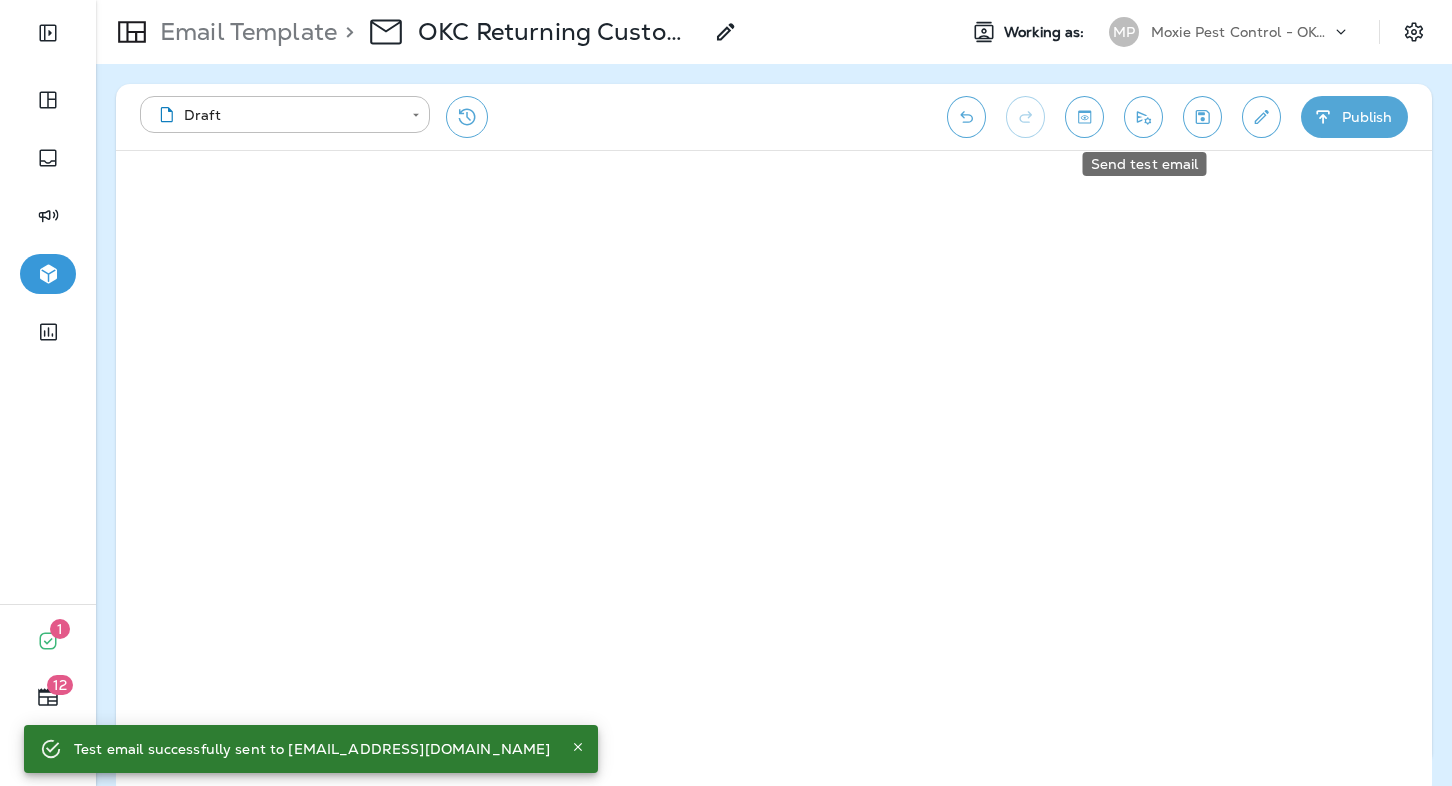 click at bounding box center (1143, 117) 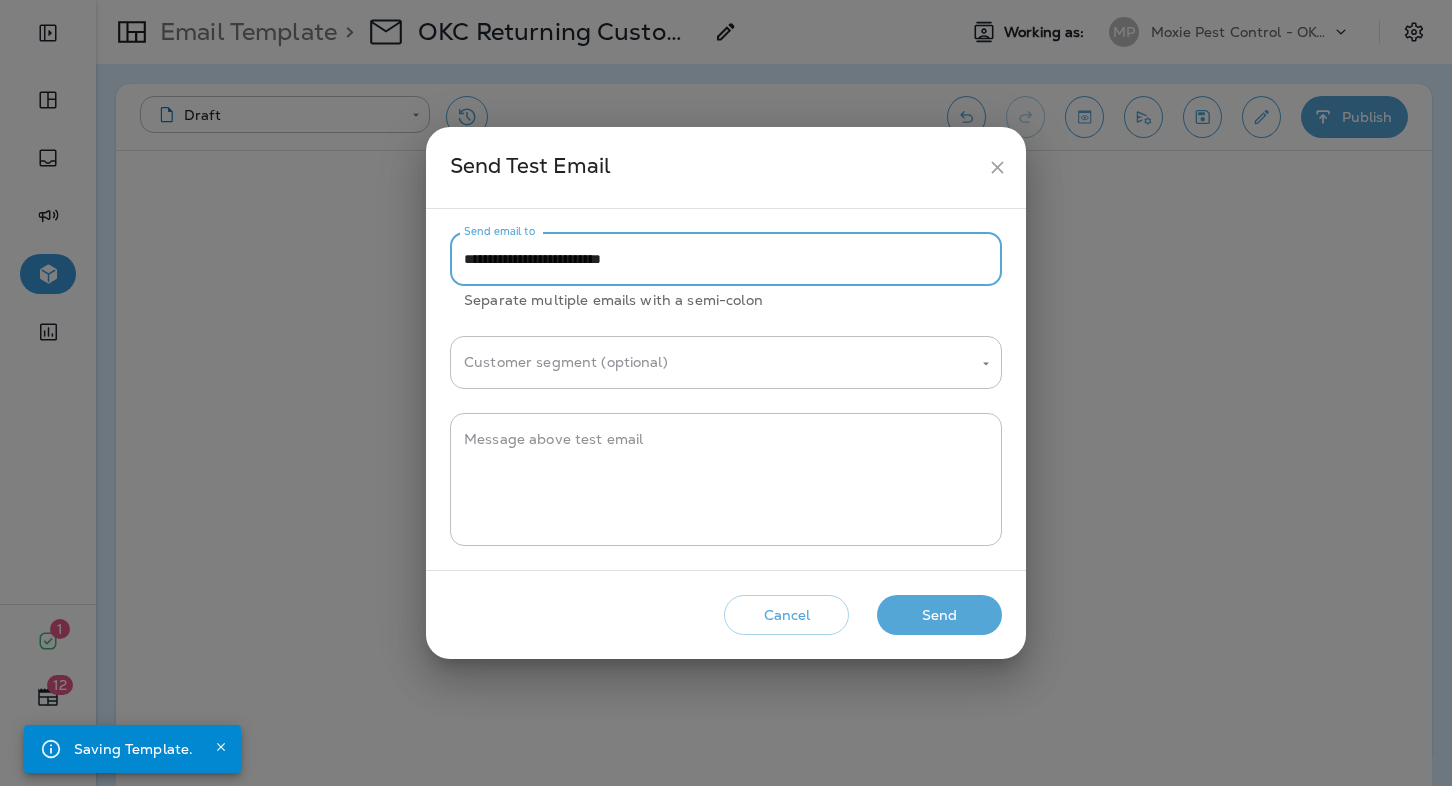 drag, startPoint x: 504, startPoint y: 257, endPoint x: 442, endPoint y: 257, distance: 62 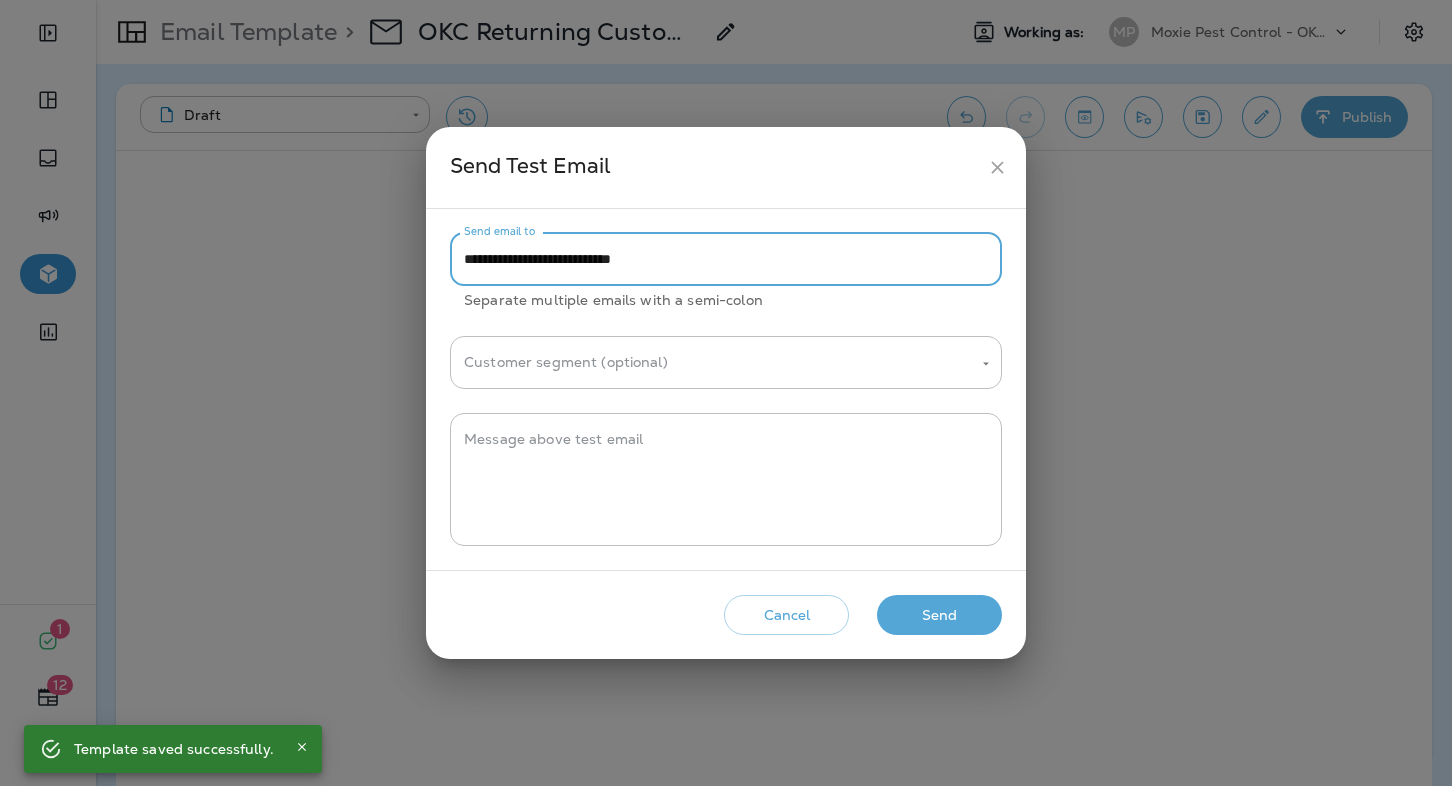 type on "**********" 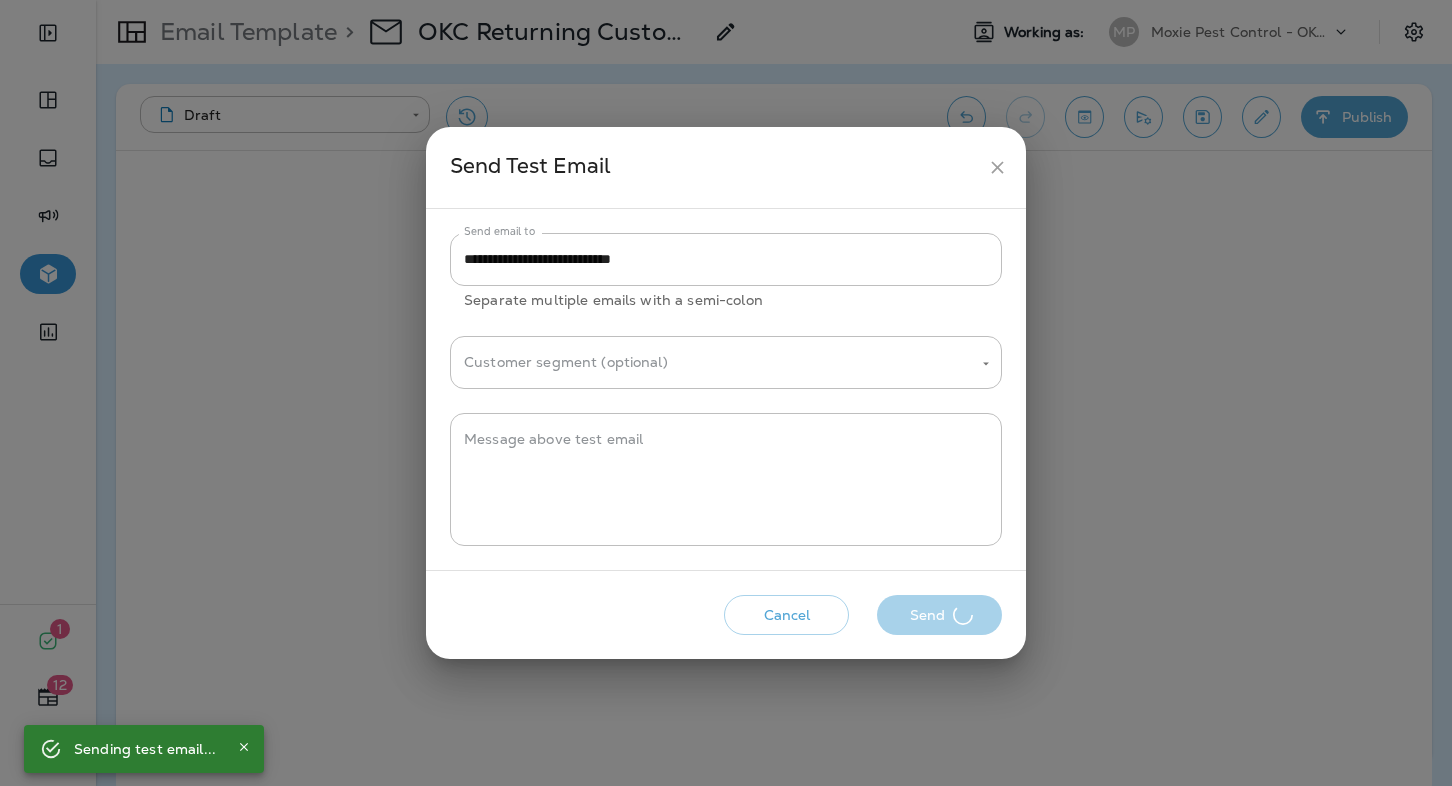 click on "Cancel Send" at bounding box center (726, 615) 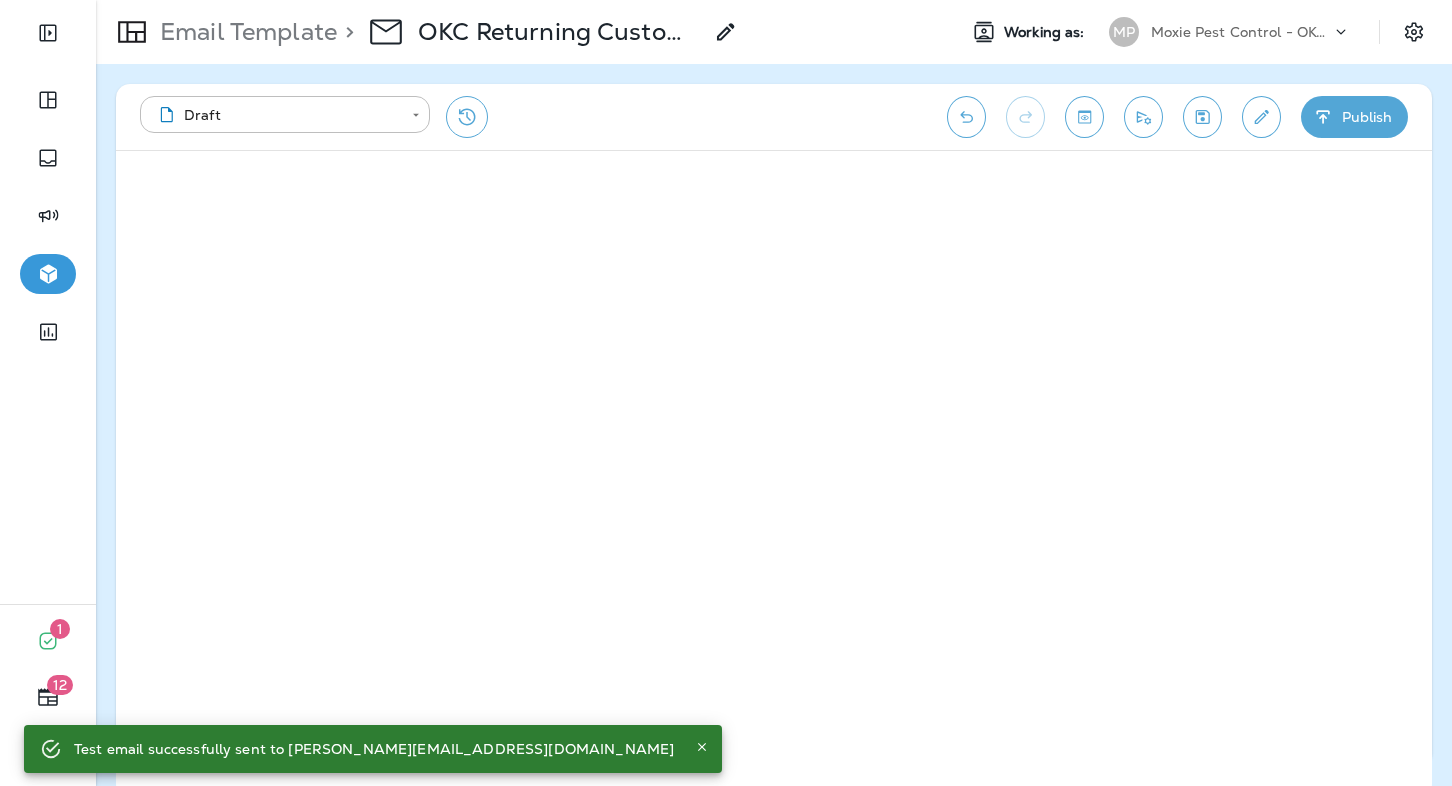 click 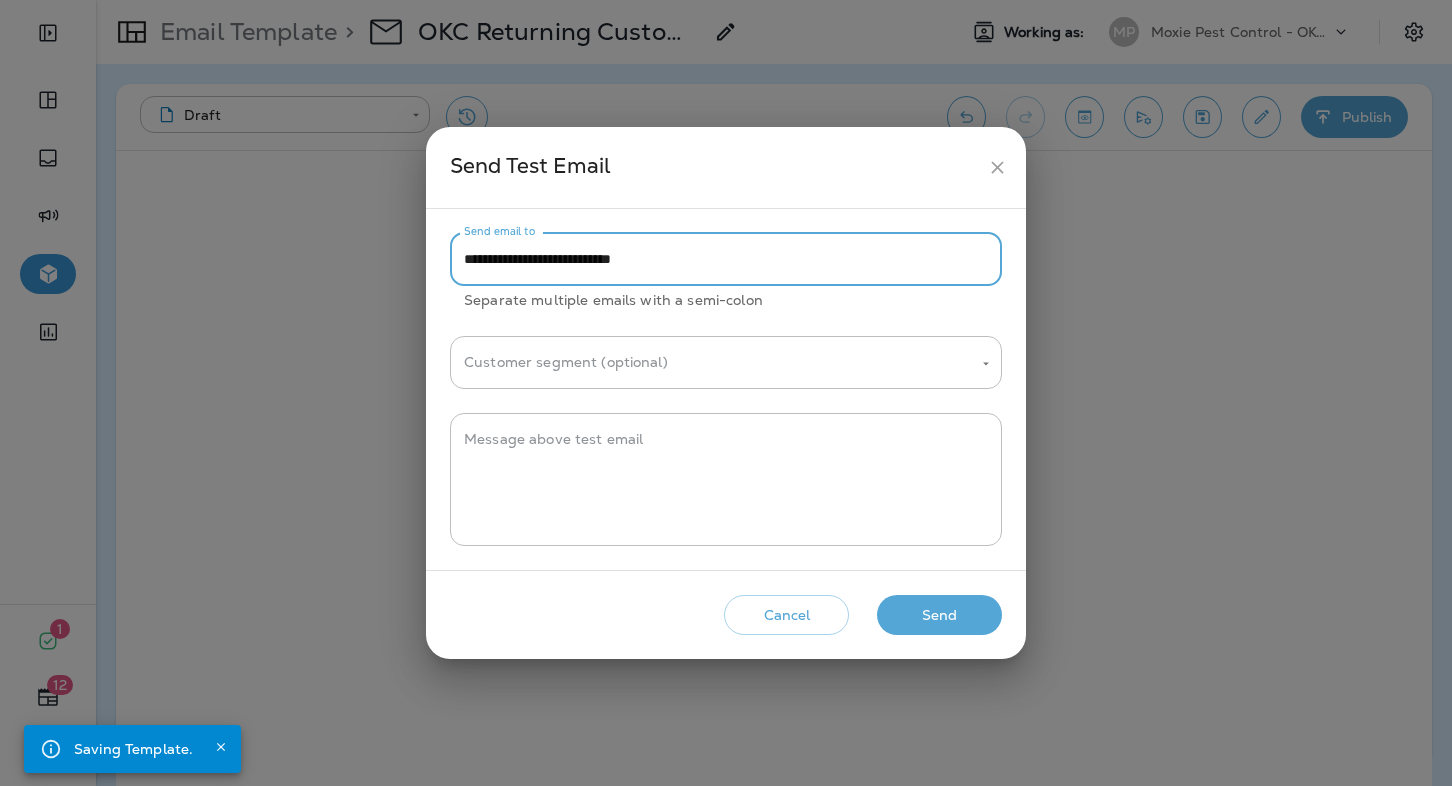drag, startPoint x: 518, startPoint y: 262, endPoint x: 455, endPoint y: 260, distance: 63.03174 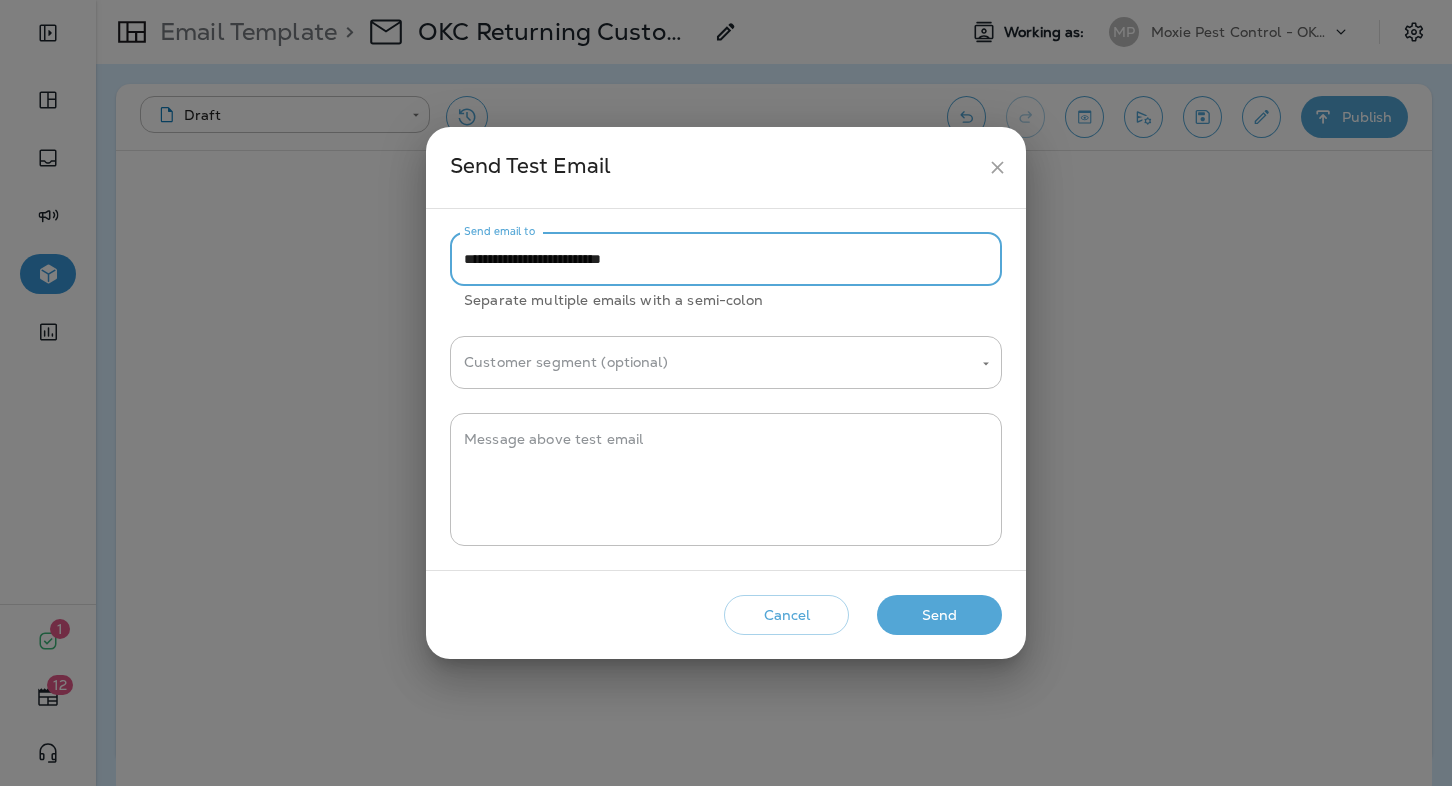 type on "**********" 